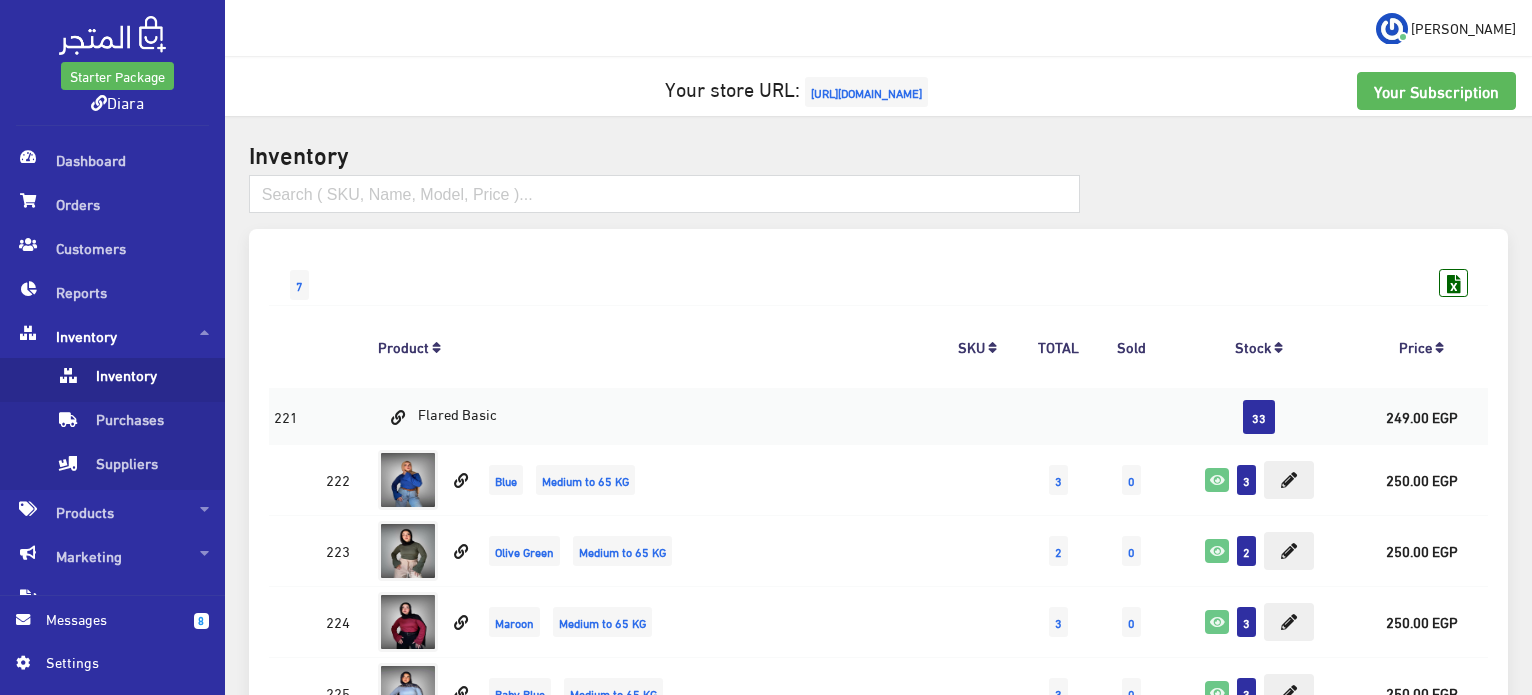scroll, scrollTop: 0, scrollLeft: 0, axis: both 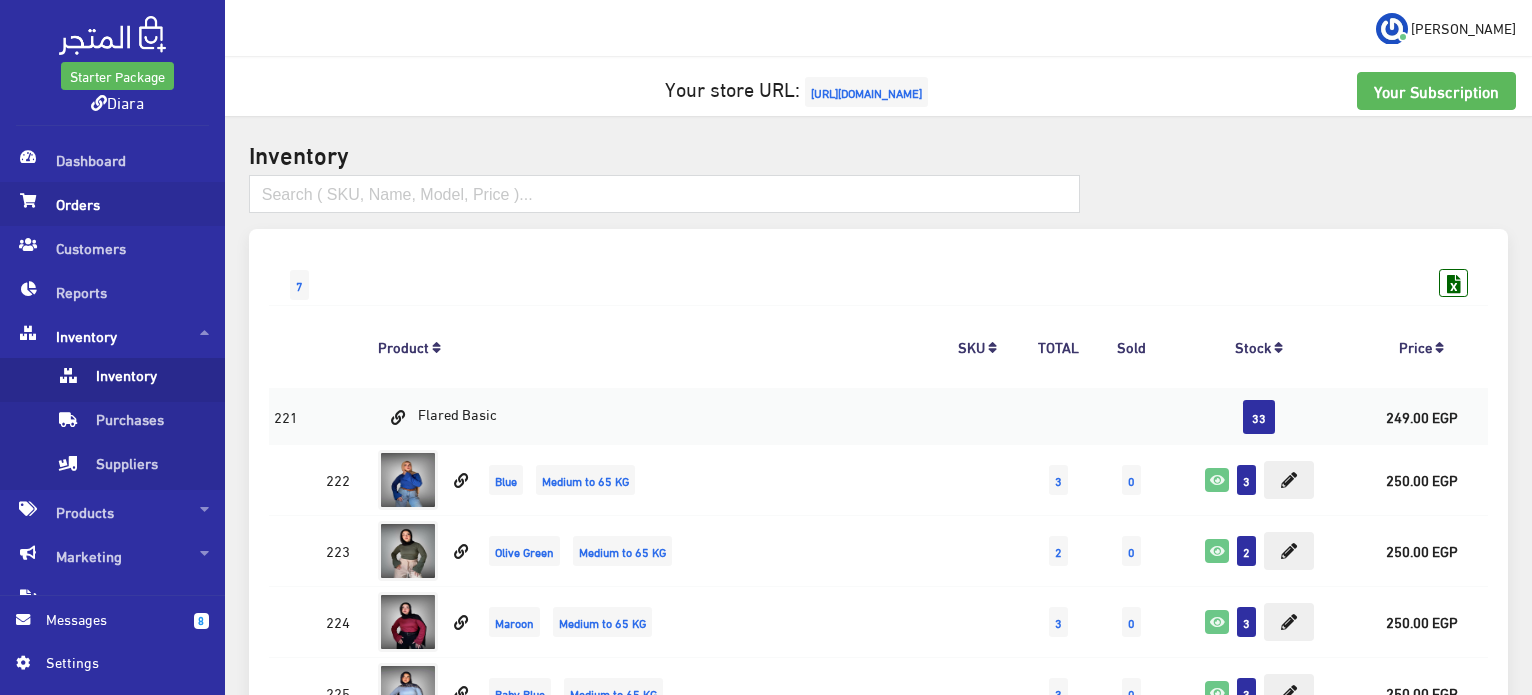 drag, startPoint x: 0, startPoint y: 0, endPoint x: 134, endPoint y: 212, distance: 250.79872 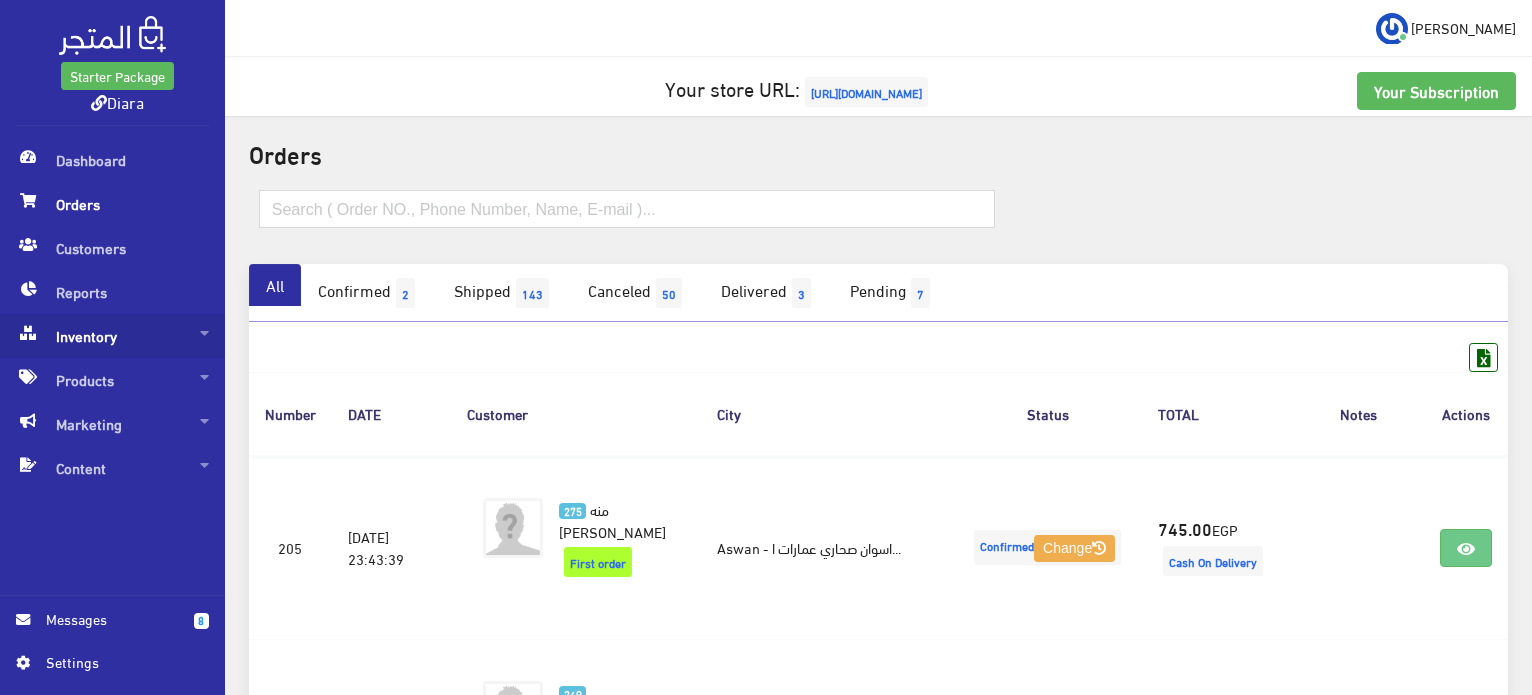 click on "Inventory" at bounding box center (112, 336) 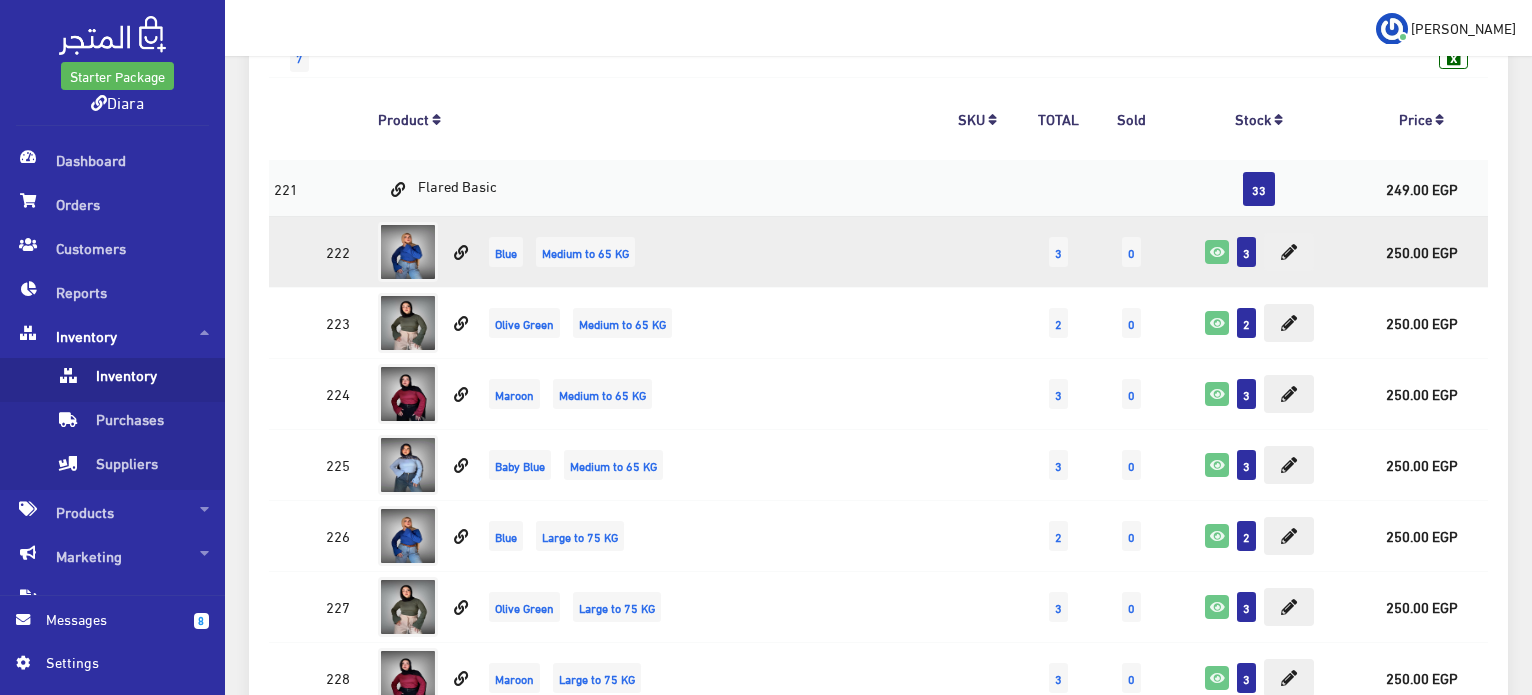 scroll, scrollTop: 300, scrollLeft: 0, axis: vertical 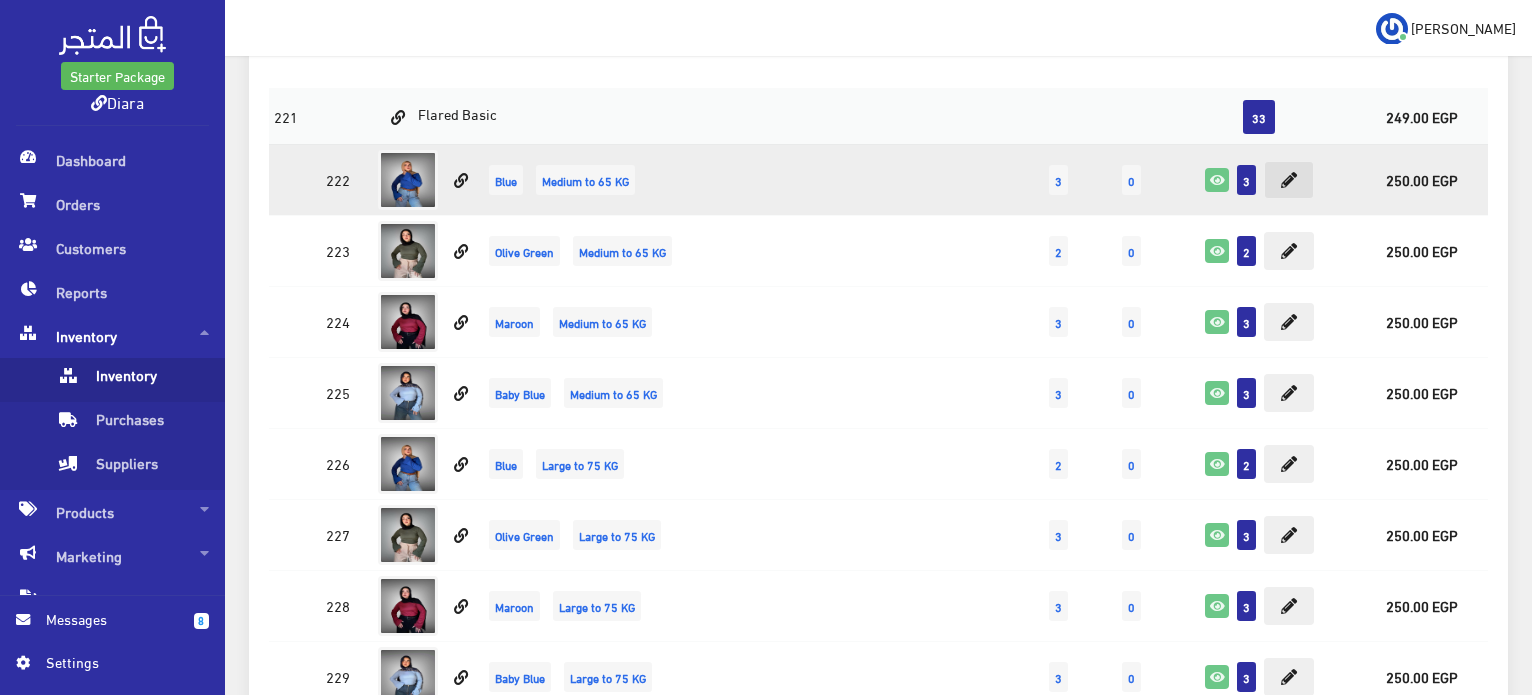 click at bounding box center (1289, 180) 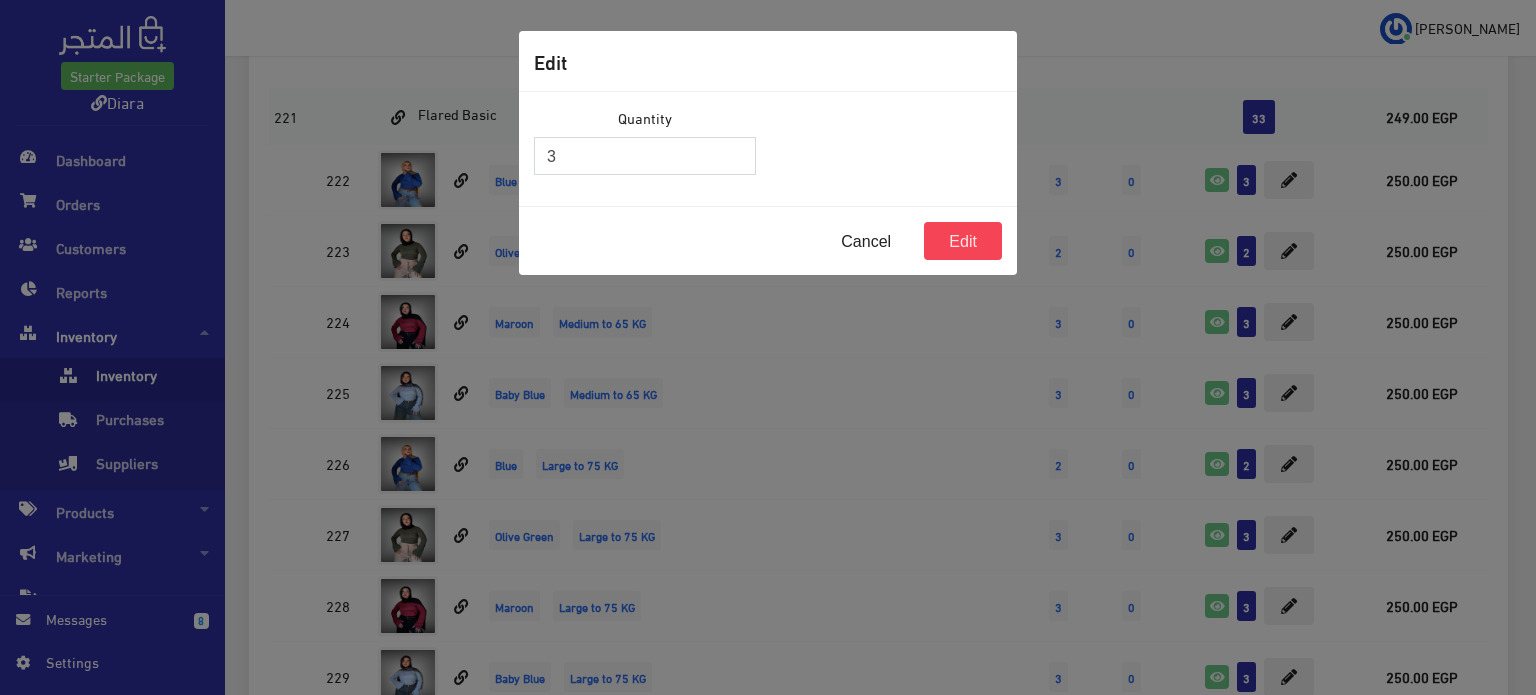 click on "3" at bounding box center (645, 156) 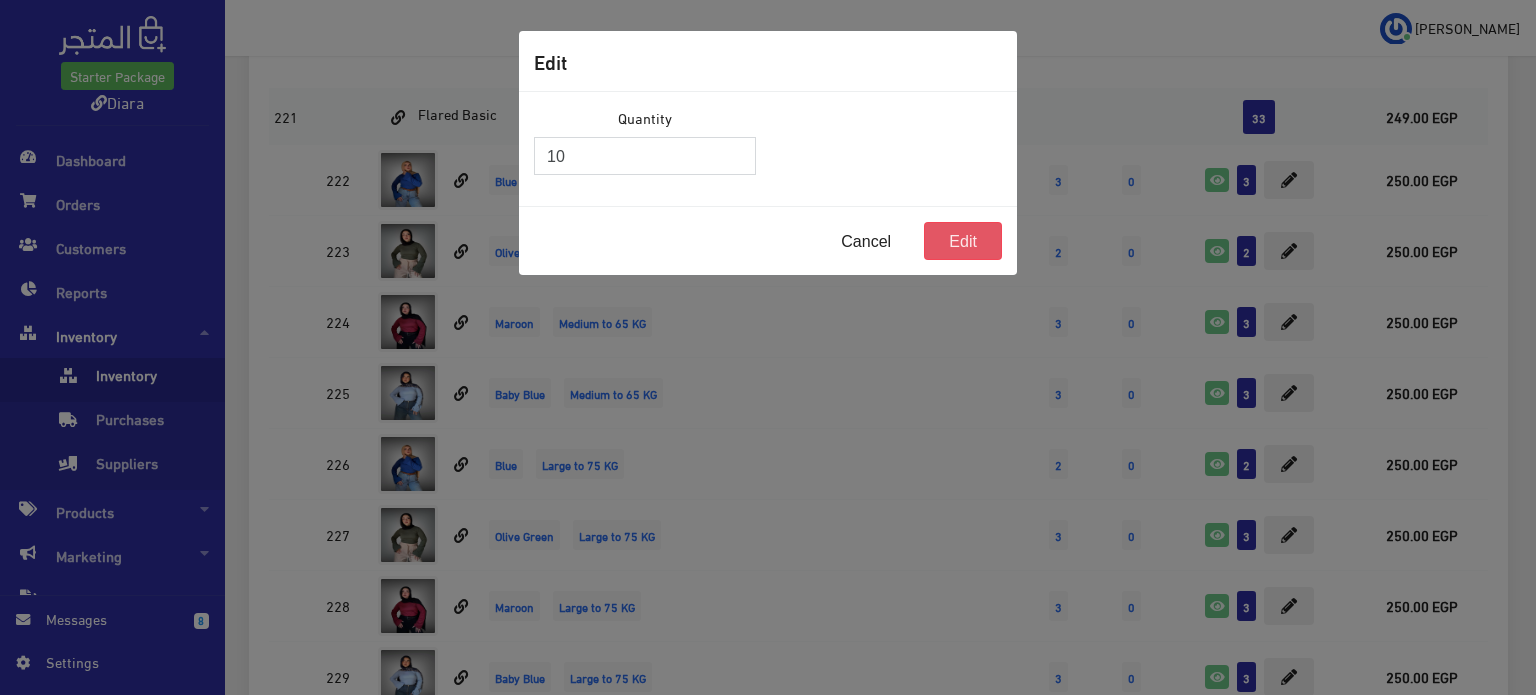 type on "10" 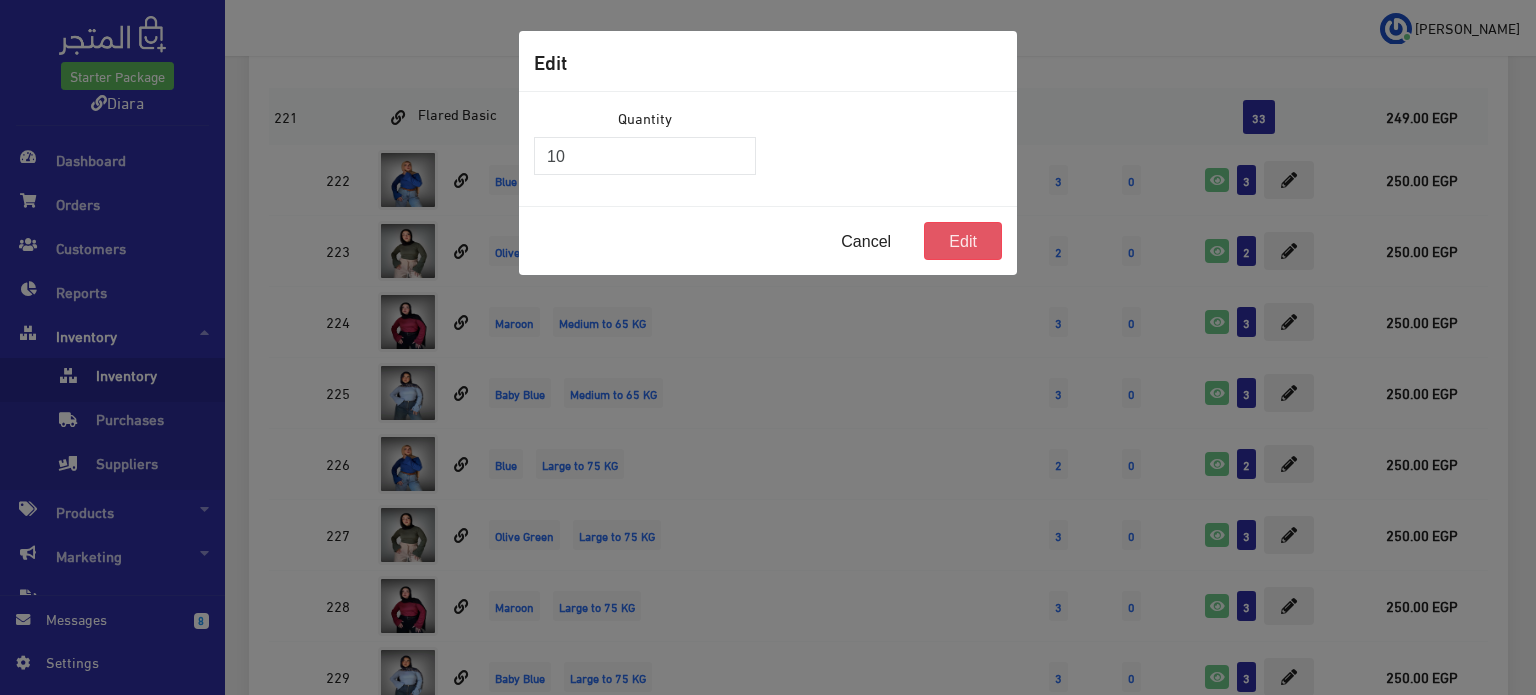 click on "Edit" at bounding box center [963, 241] 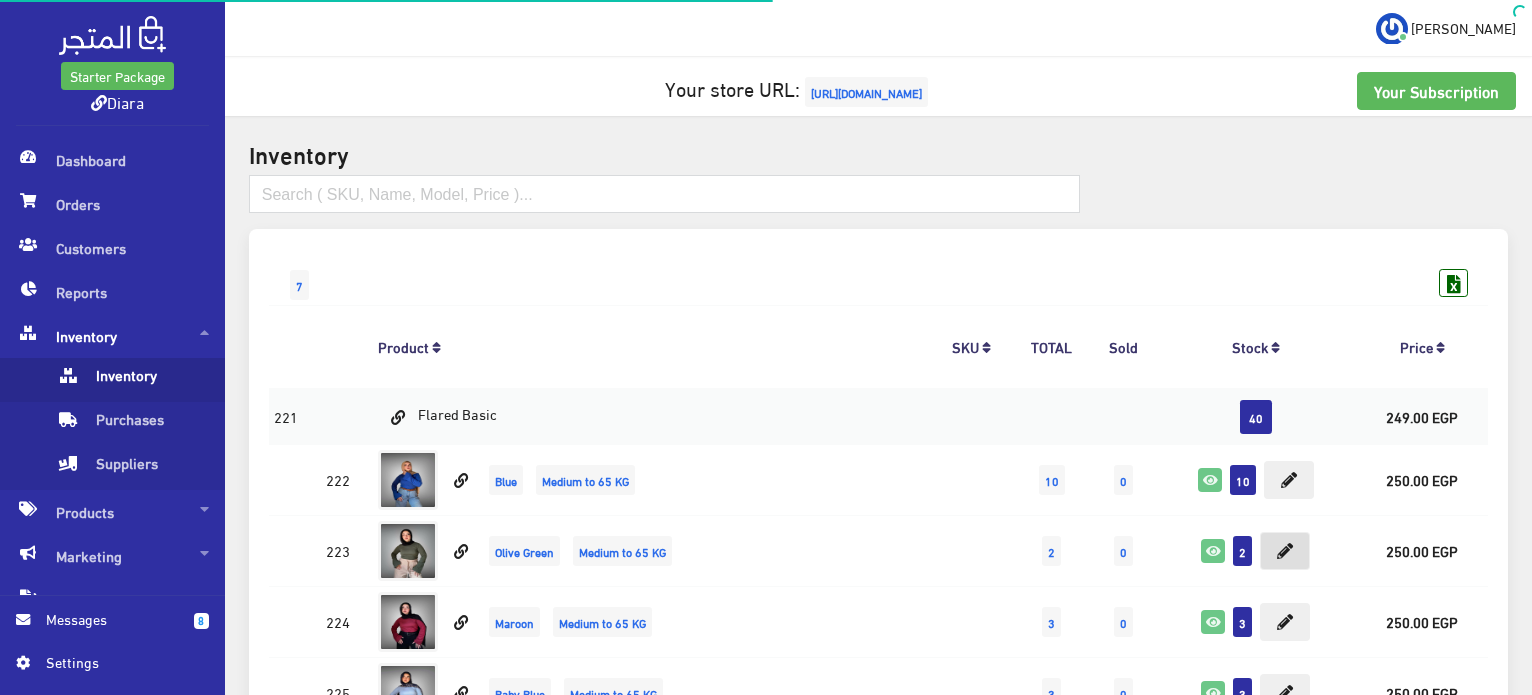scroll, scrollTop: 300, scrollLeft: 0, axis: vertical 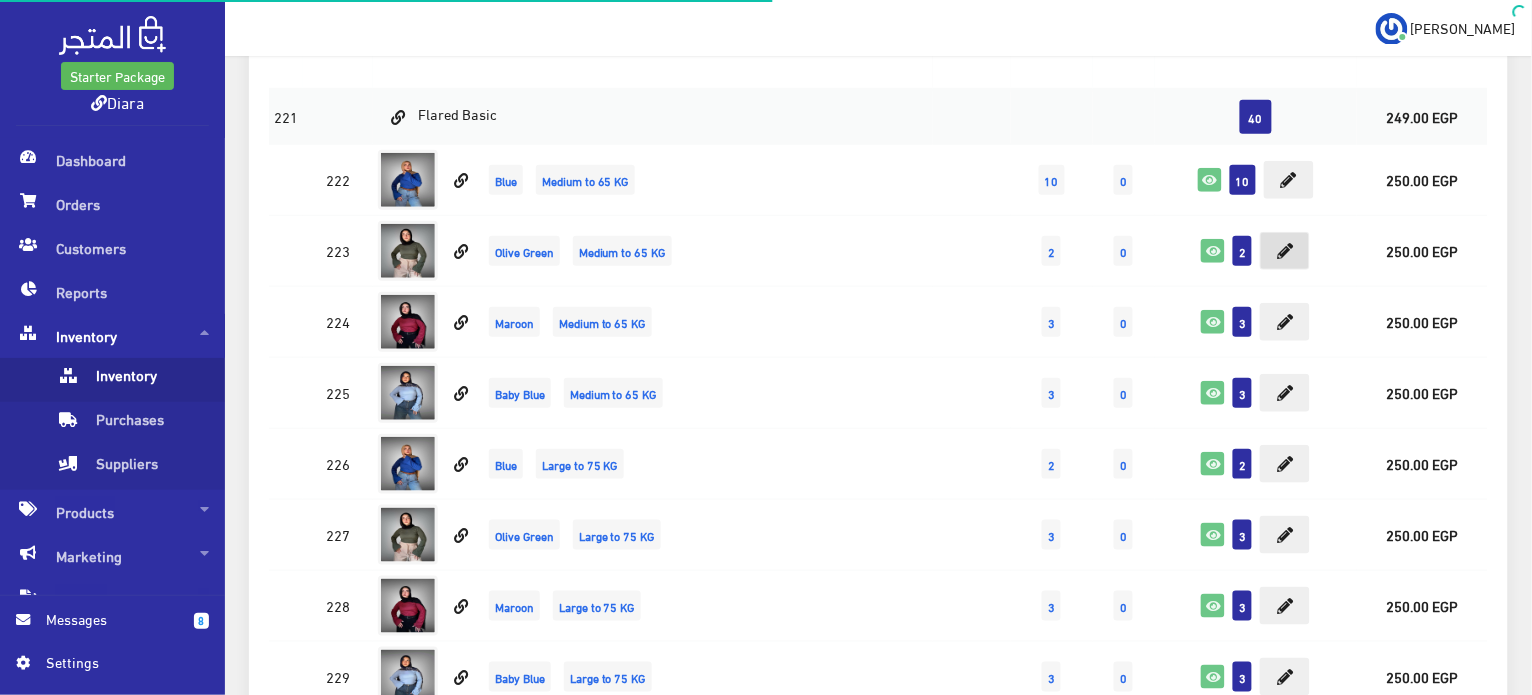 click at bounding box center [1285, 251] 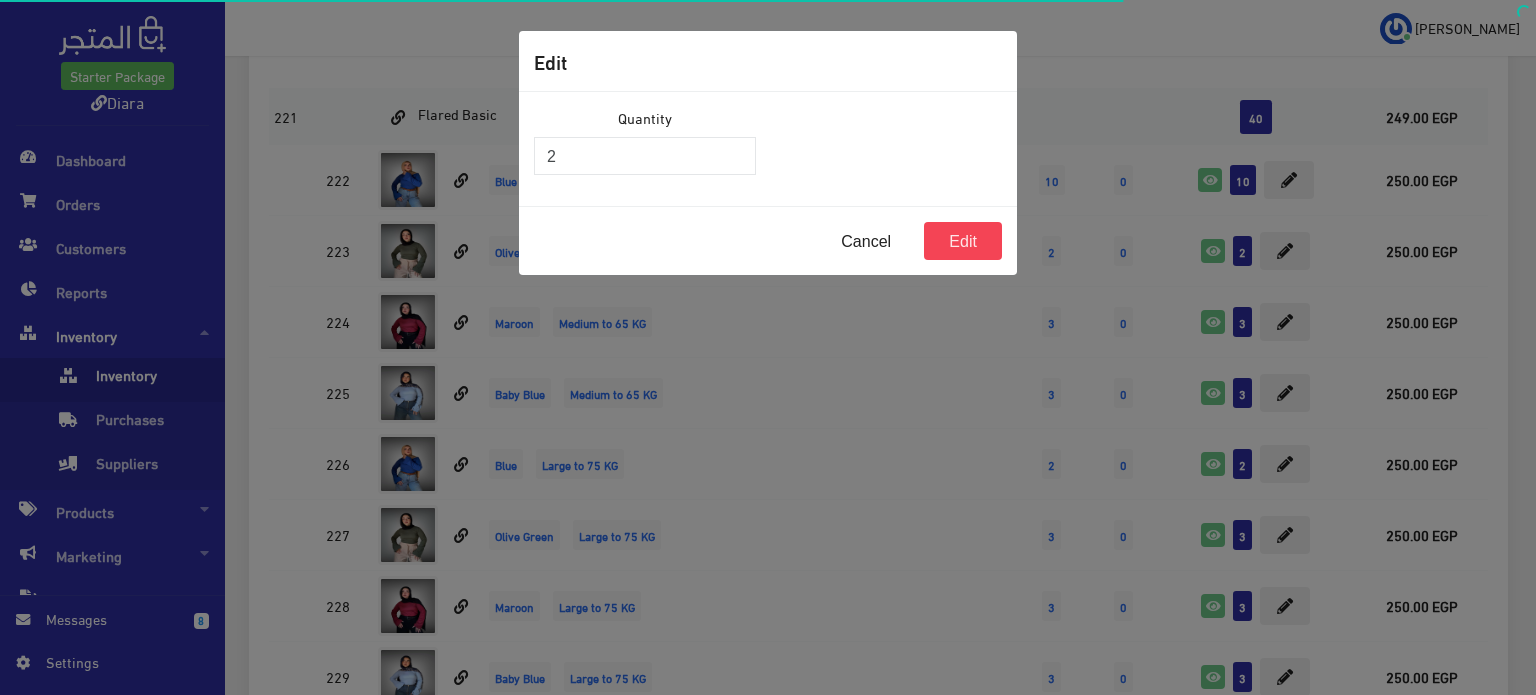 click on "Quantity
2" at bounding box center [645, 141] 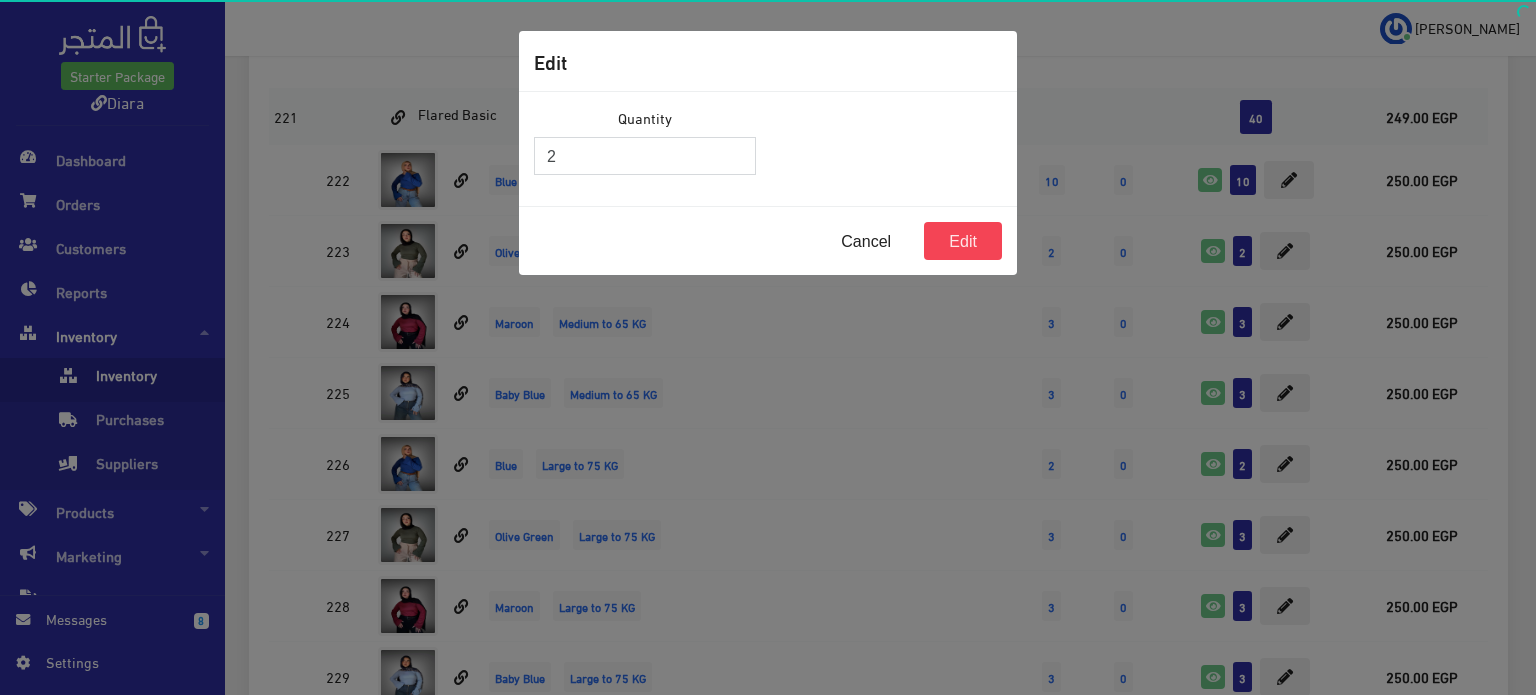 click on "2" at bounding box center [645, 156] 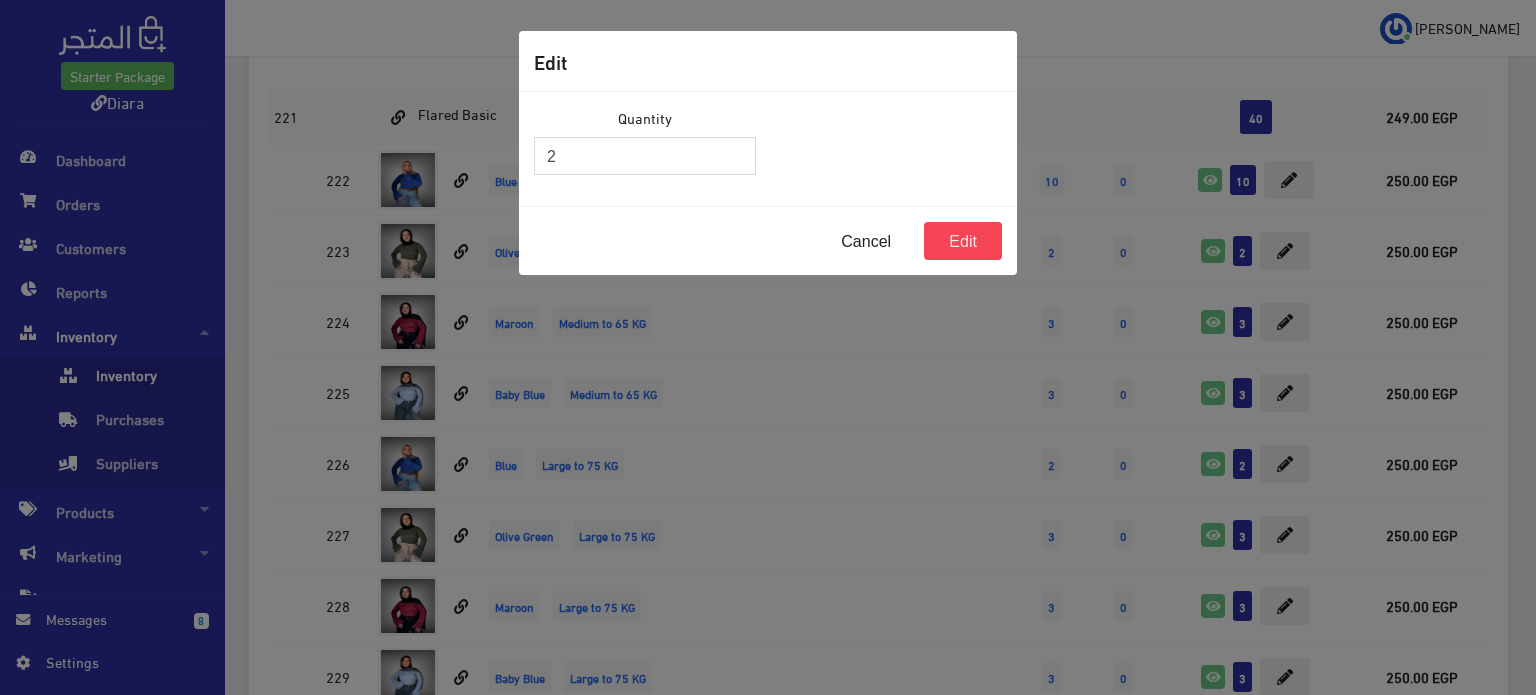 click on "2" at bounding box center [645, 156] 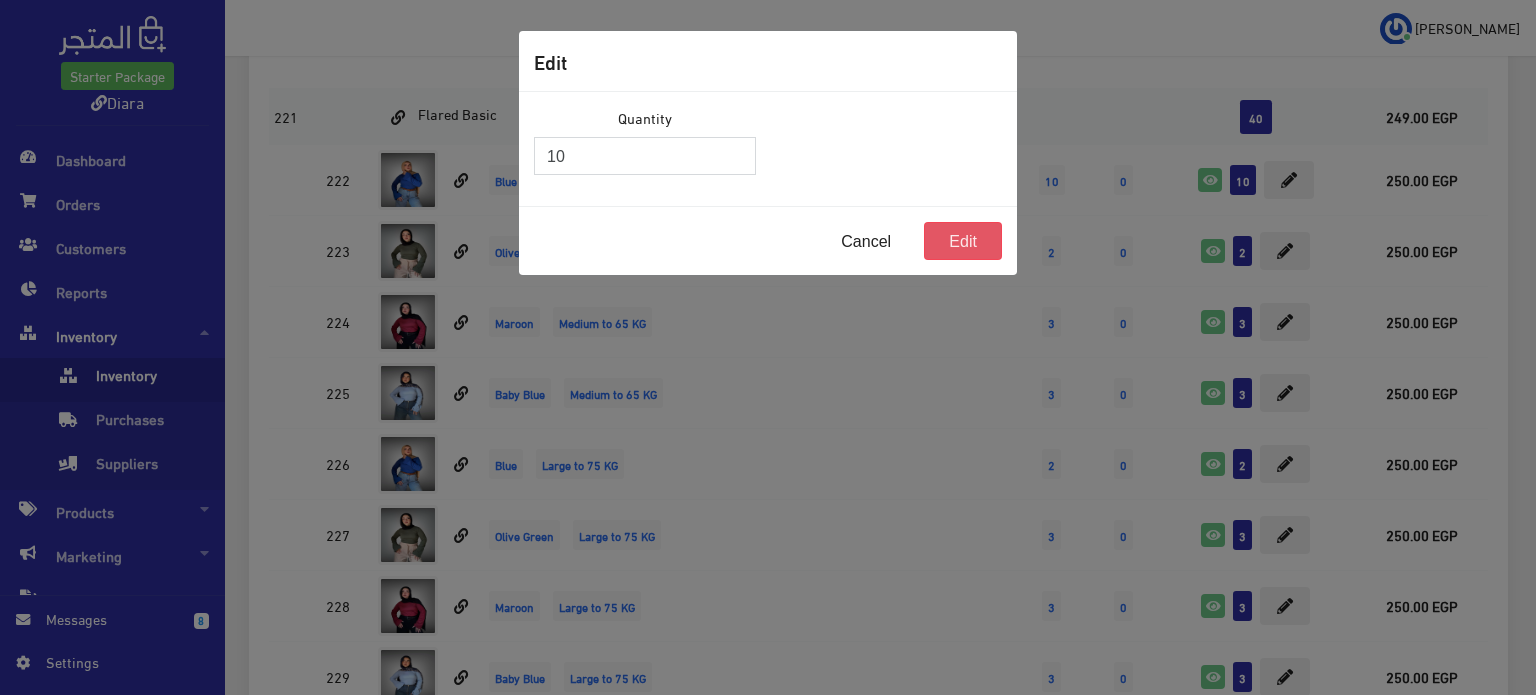 type on "10" 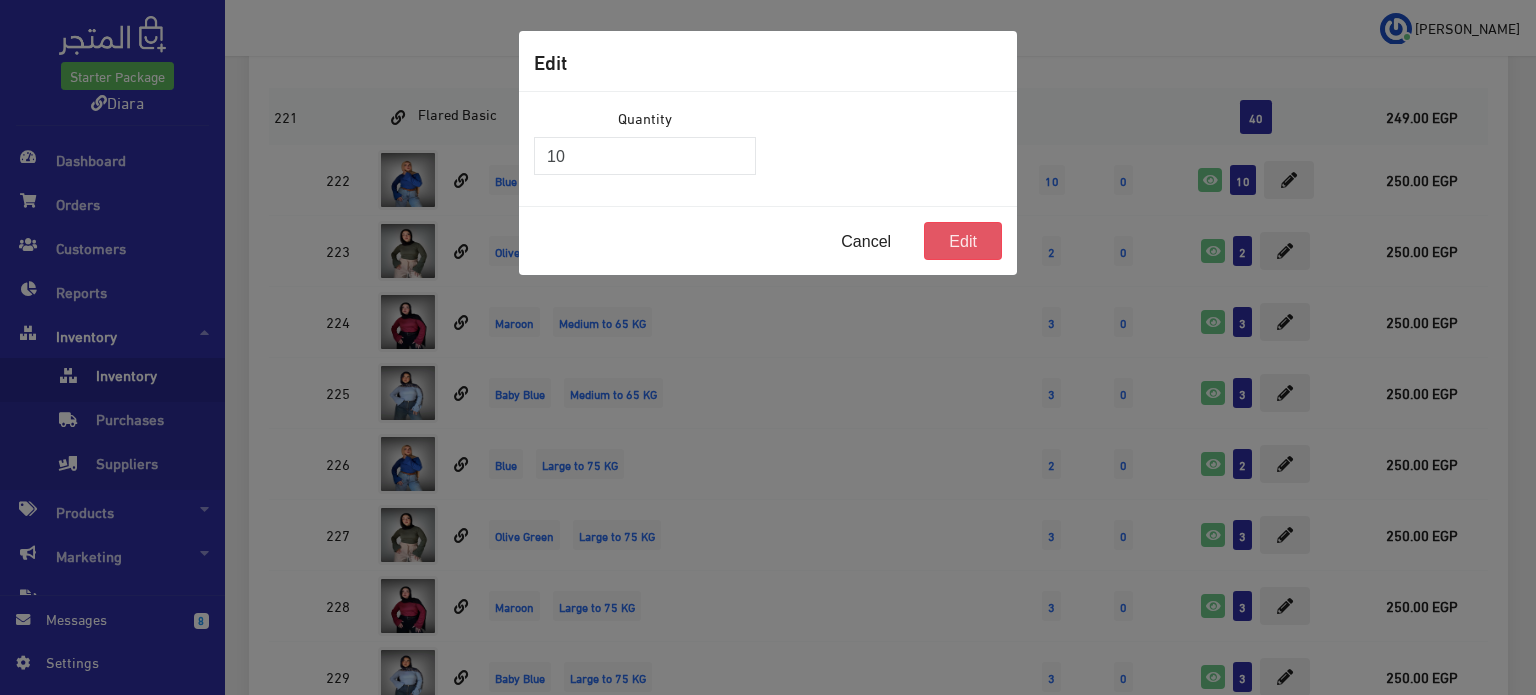 click on "Edit" at bounding box center [963, 241] 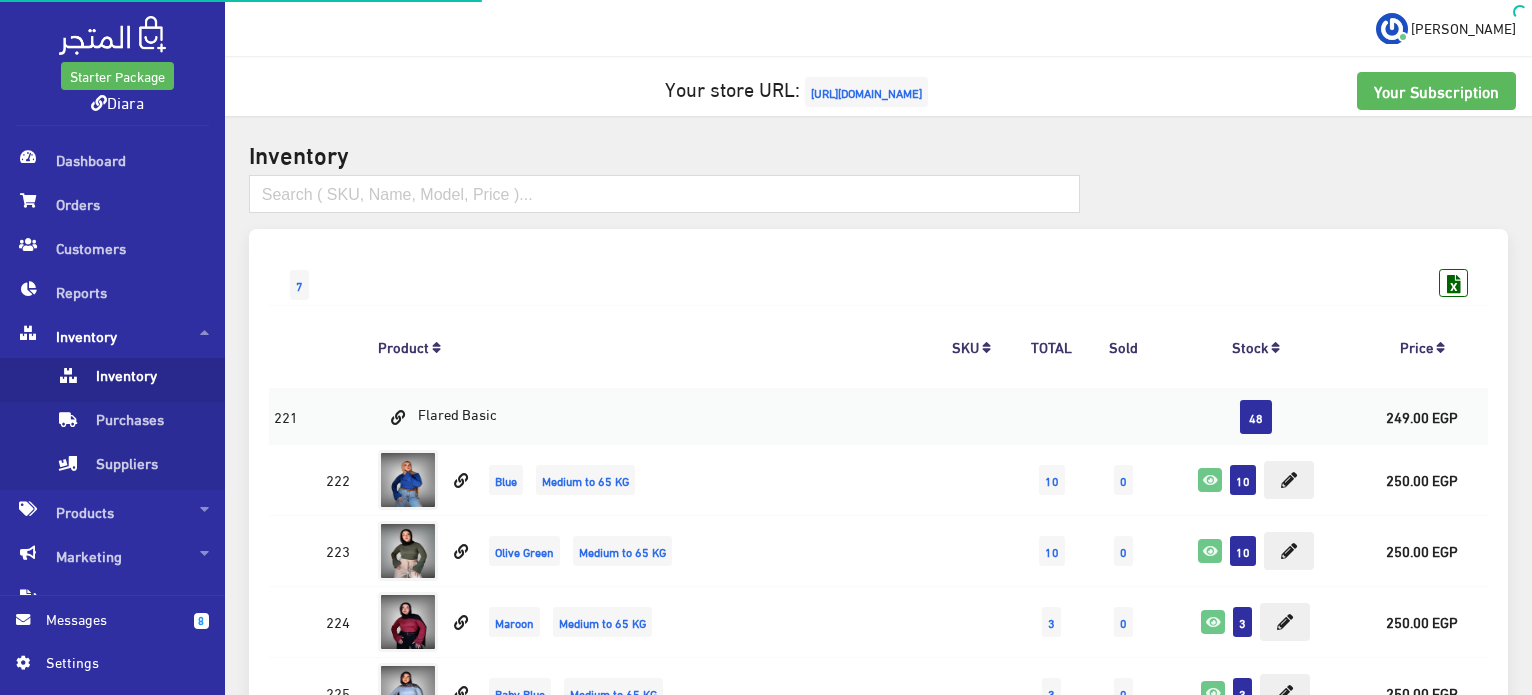 scroll, scrollTop: 300, scrollLeft: 0, axis: vertical 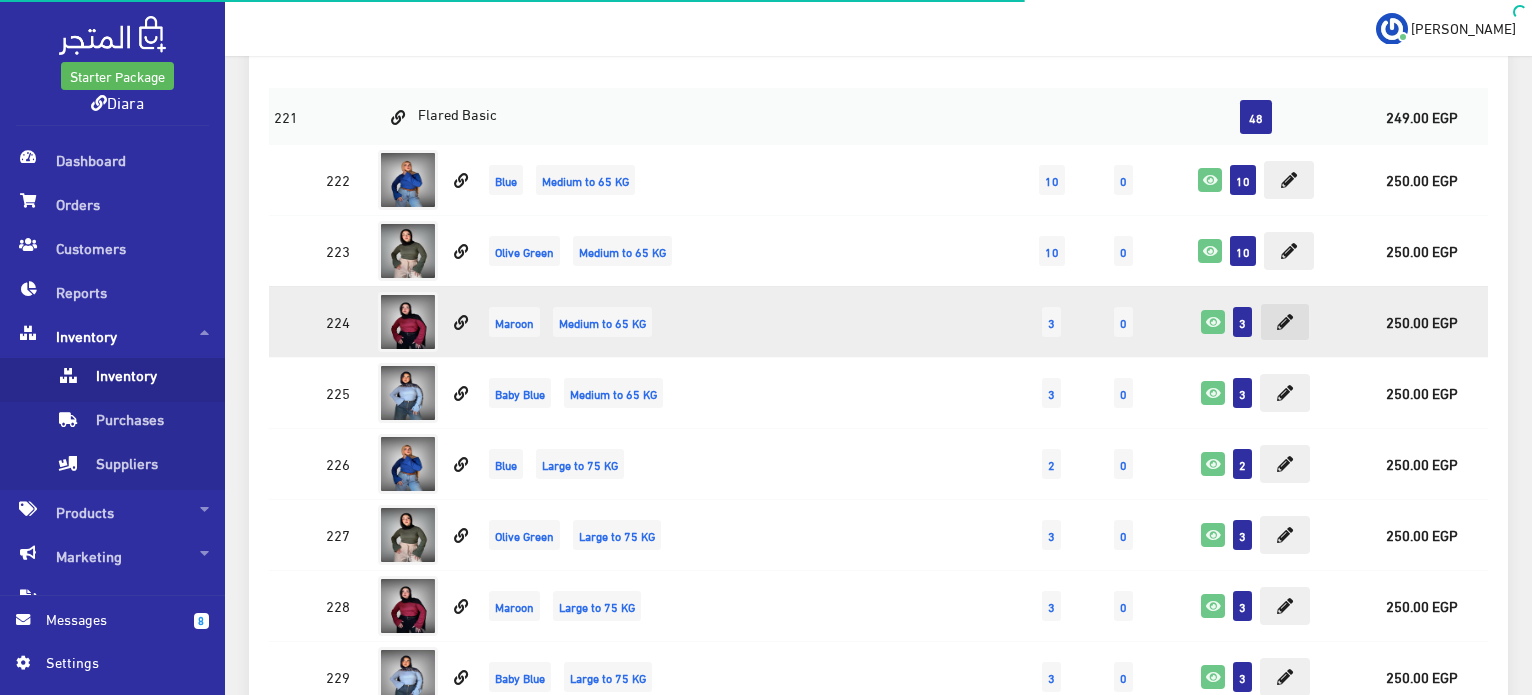click at bounding box center [1285, 322] 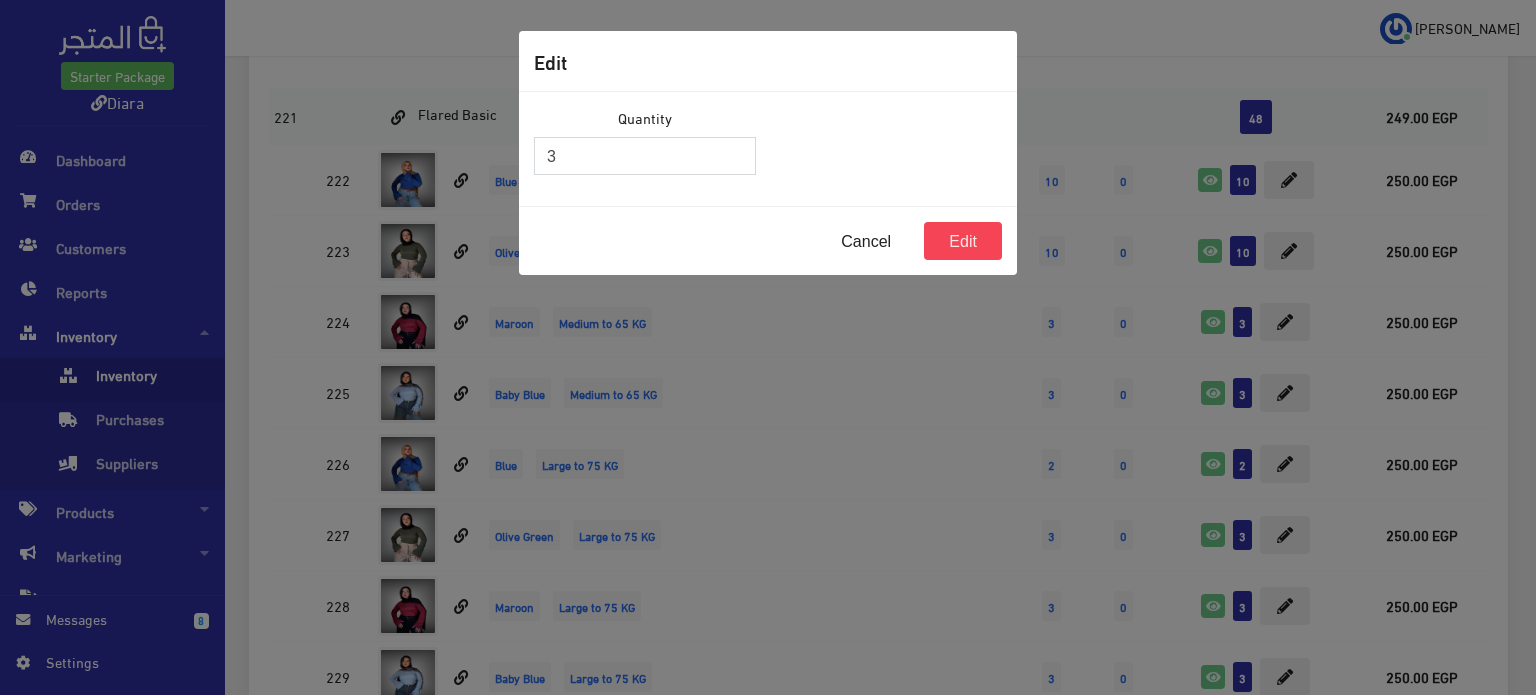drag, startPoint x: 557, startPoint y: 154, endPoint x: 517, endPoint y: 141, distance: 42.059483 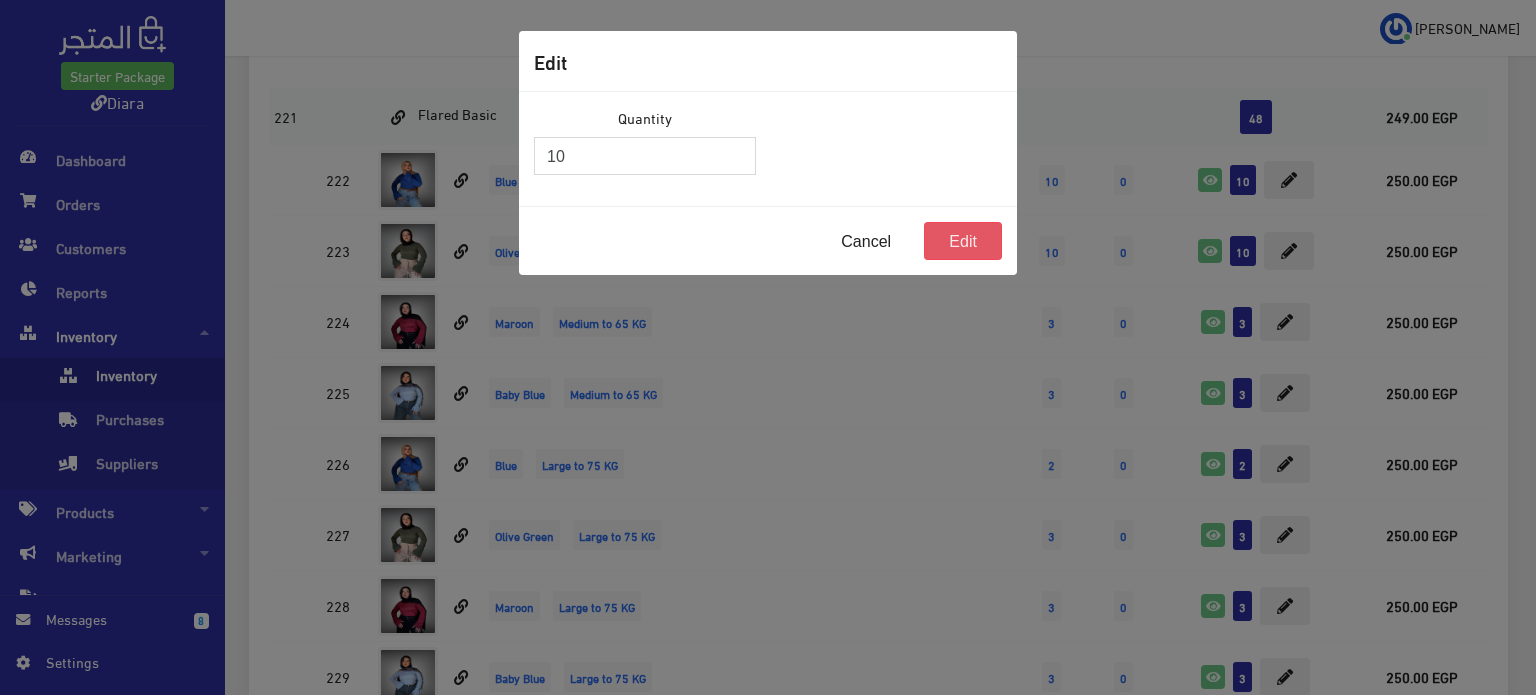 type on "10" 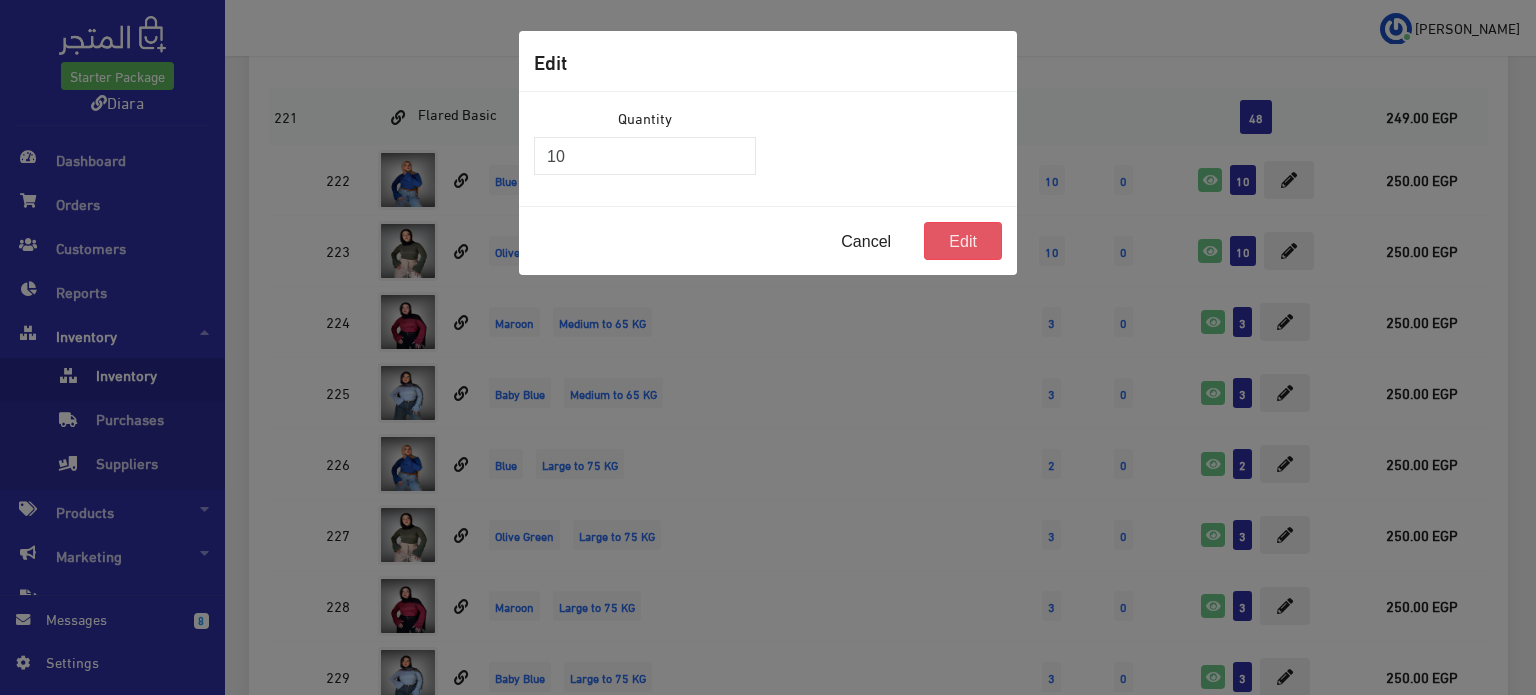click on "Edit" at bounding box center (963, 241) 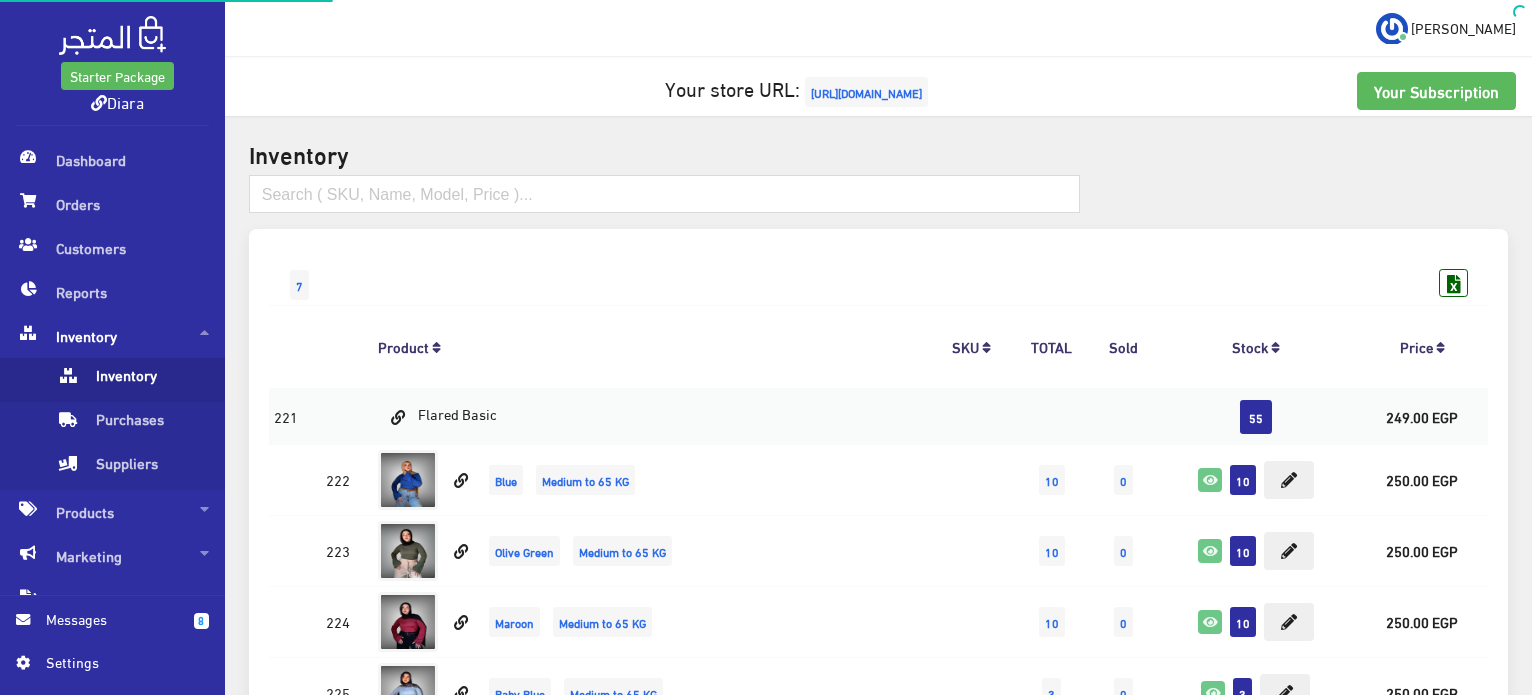 scroll, scrollTop: 300, scrollLeft: 0, axis: vertical 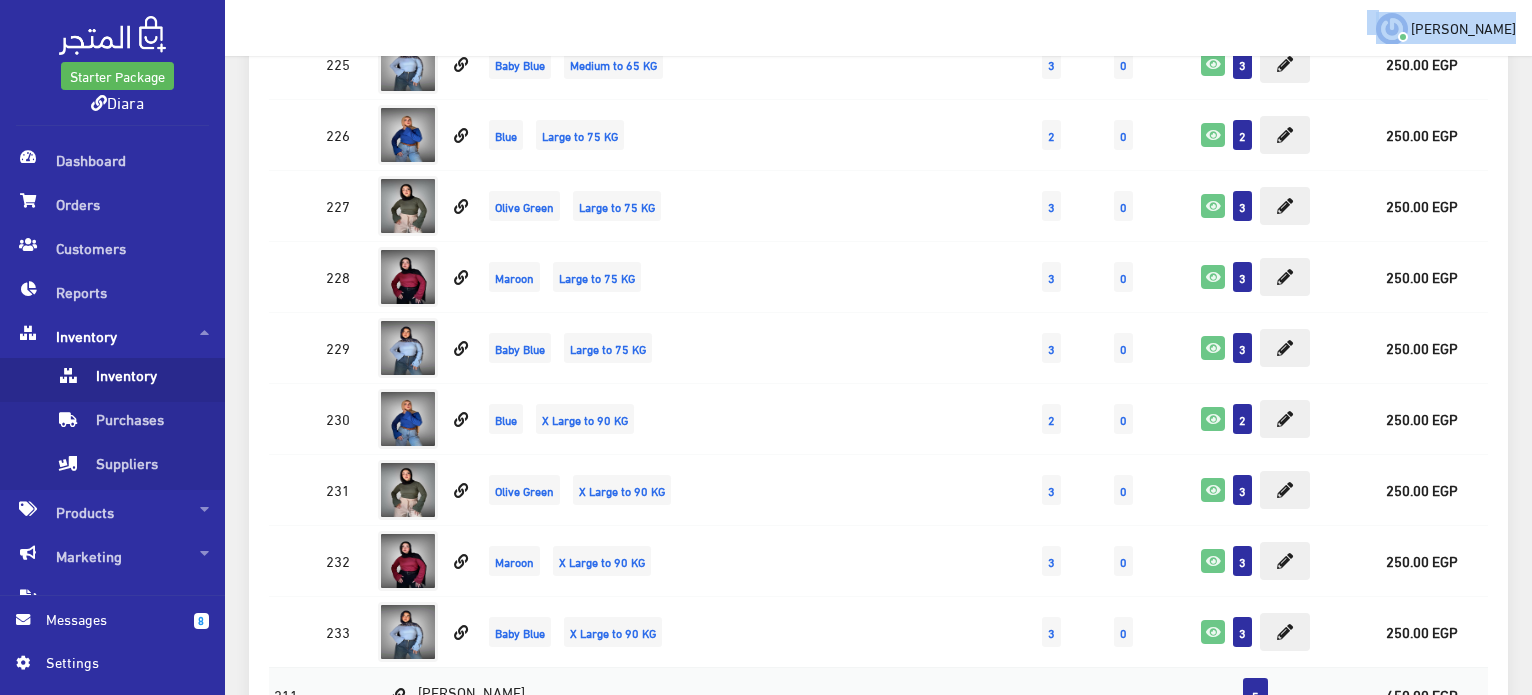 drag, startPoint x: 0, startPoint y: 0, endPoint x: 671, endPoint y: -121, distance: 681.8226 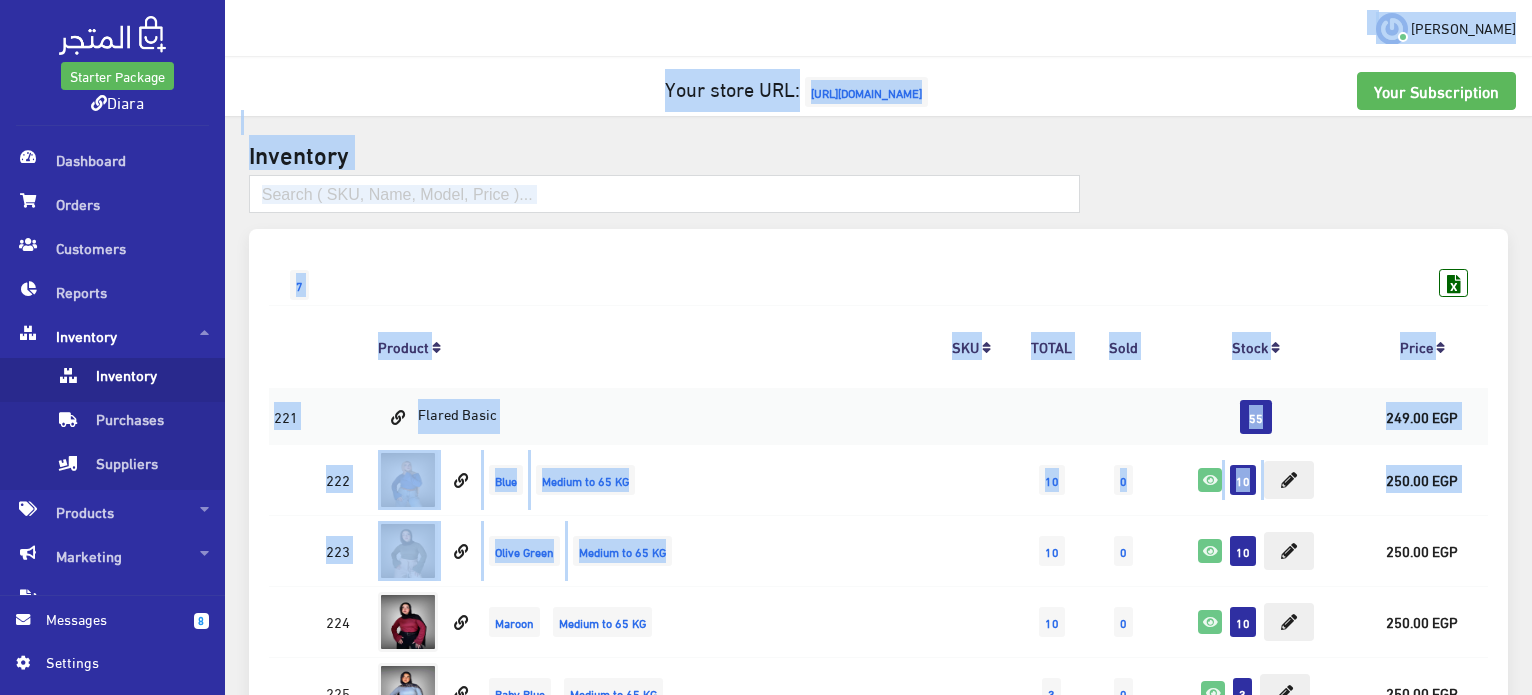 click on "Inventory" at bounding box center [878, 153] 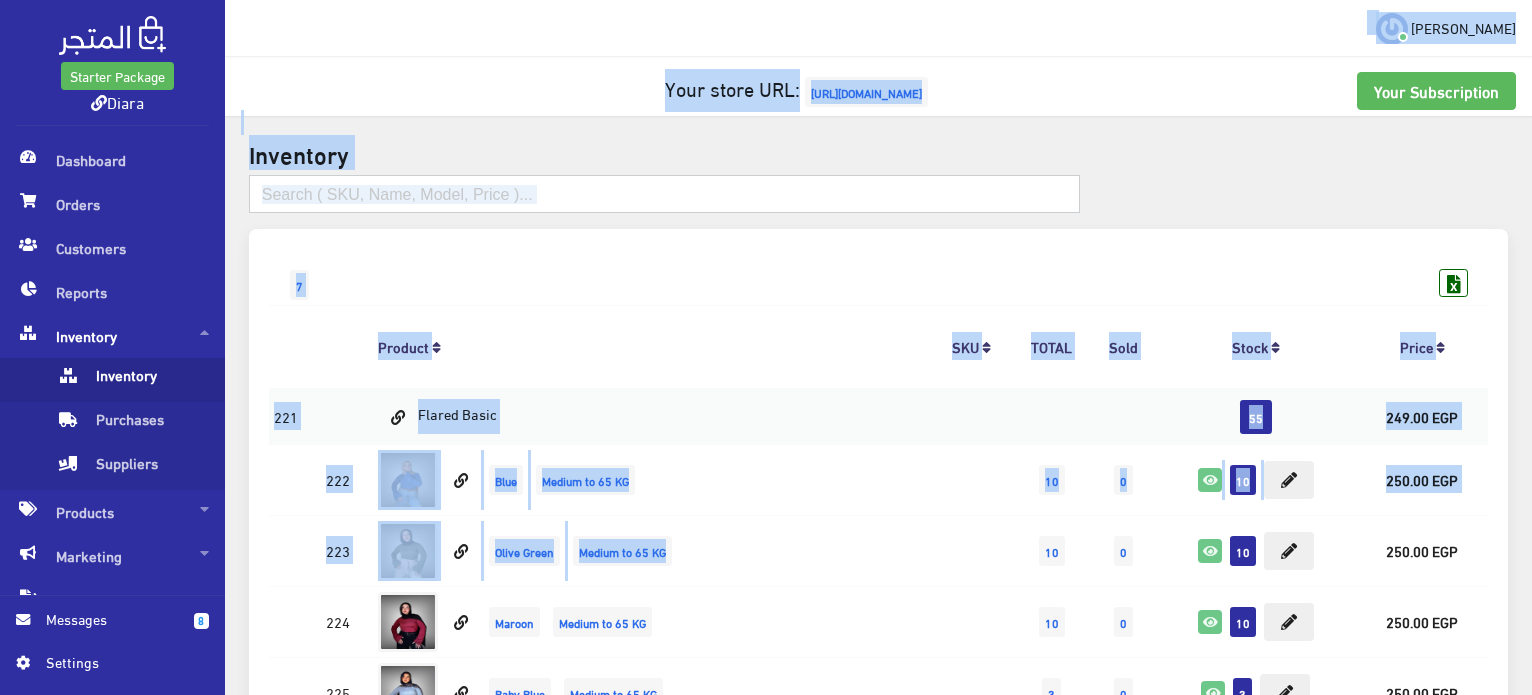 click at bounding box center (664, 194) 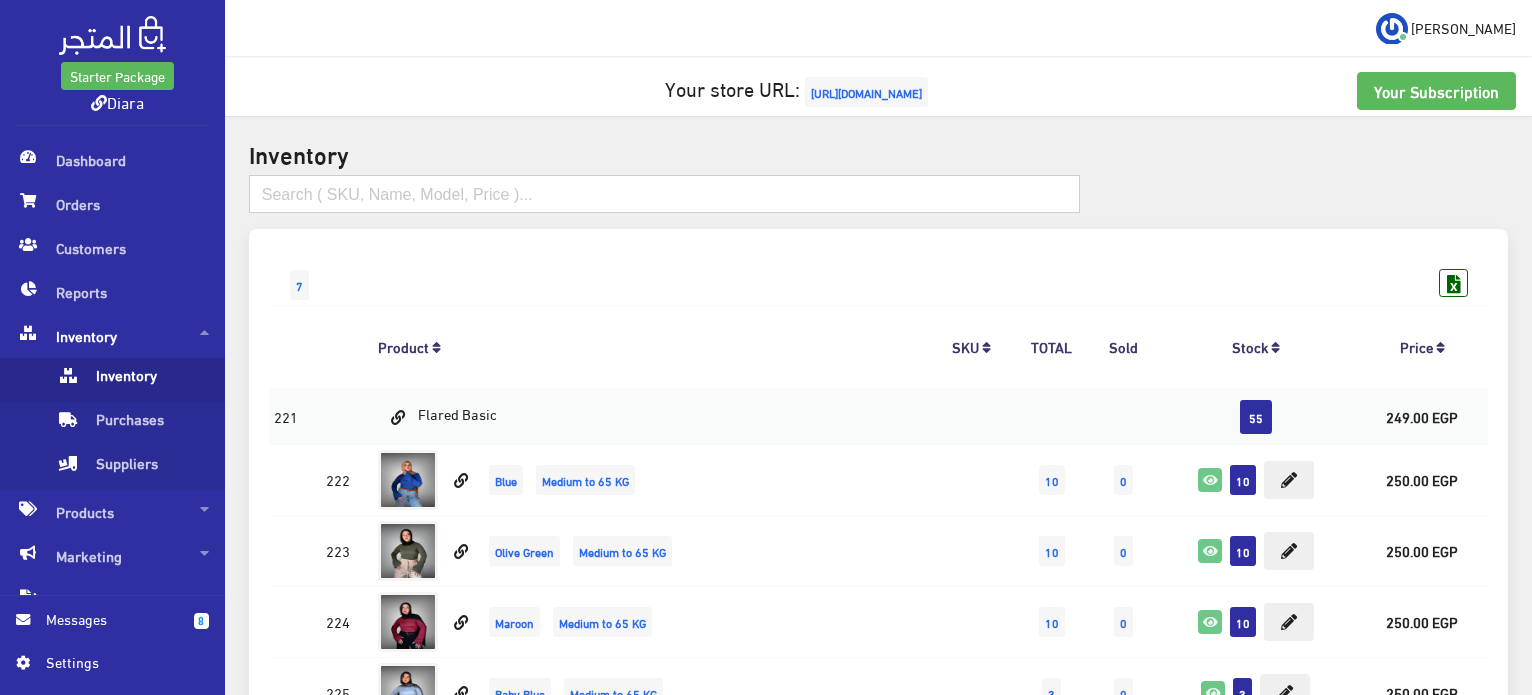 click at bounding box center (664, 194) 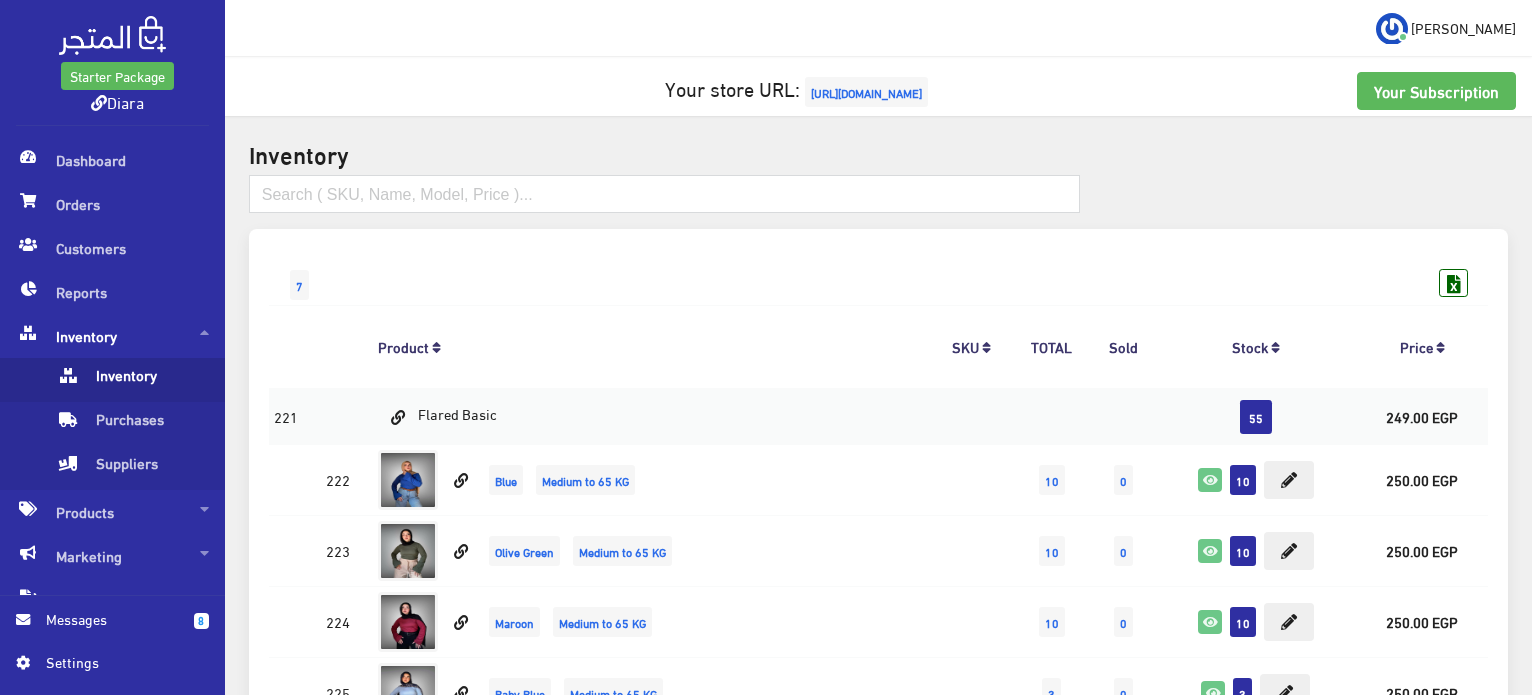 click on "7
Product
SKU
TOTAL
Sold
Stock
Price
55 Blue 10 0" at bounding box center [878, 3111] 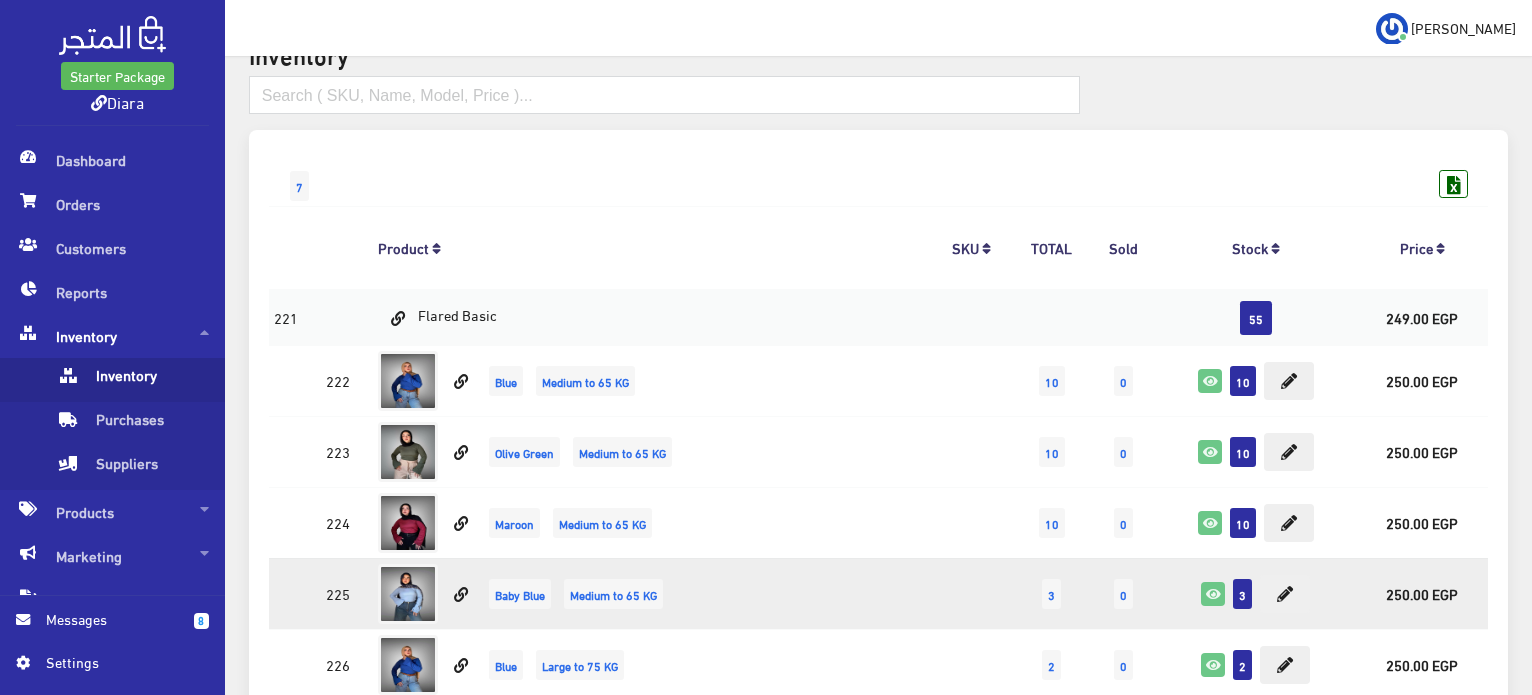 scroll, scrollTop: 100, scrollLeft: 0, axis: vertical 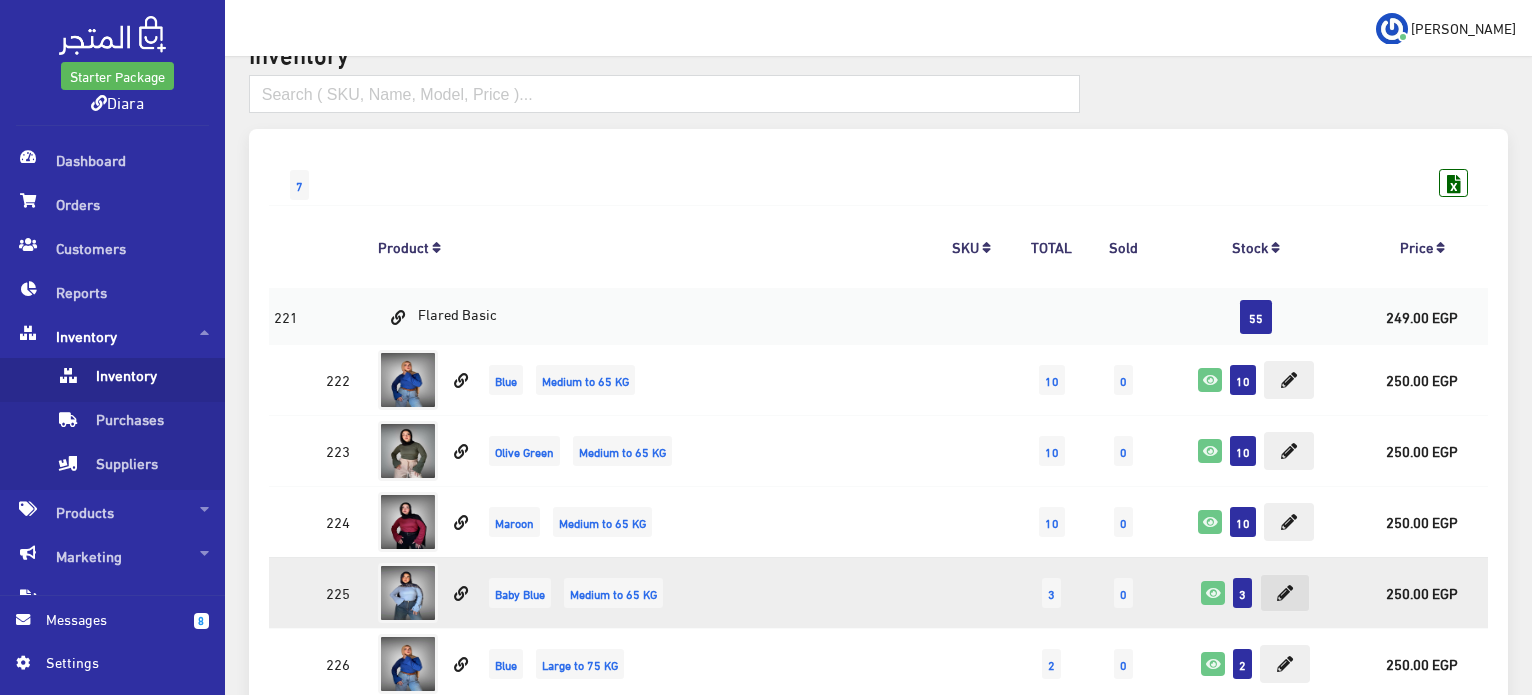 click at bounding box center (1285, 593) 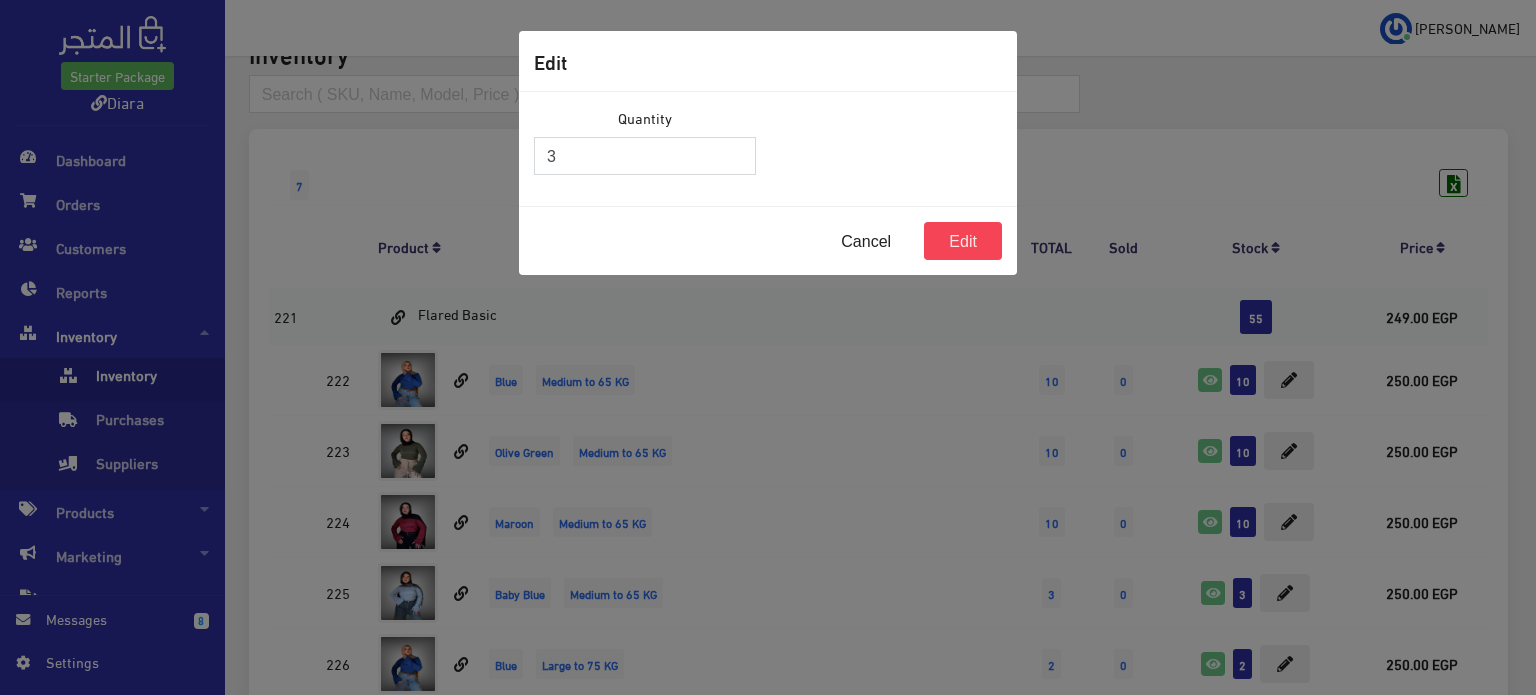 click on "3" at bounding box center (645, 156) 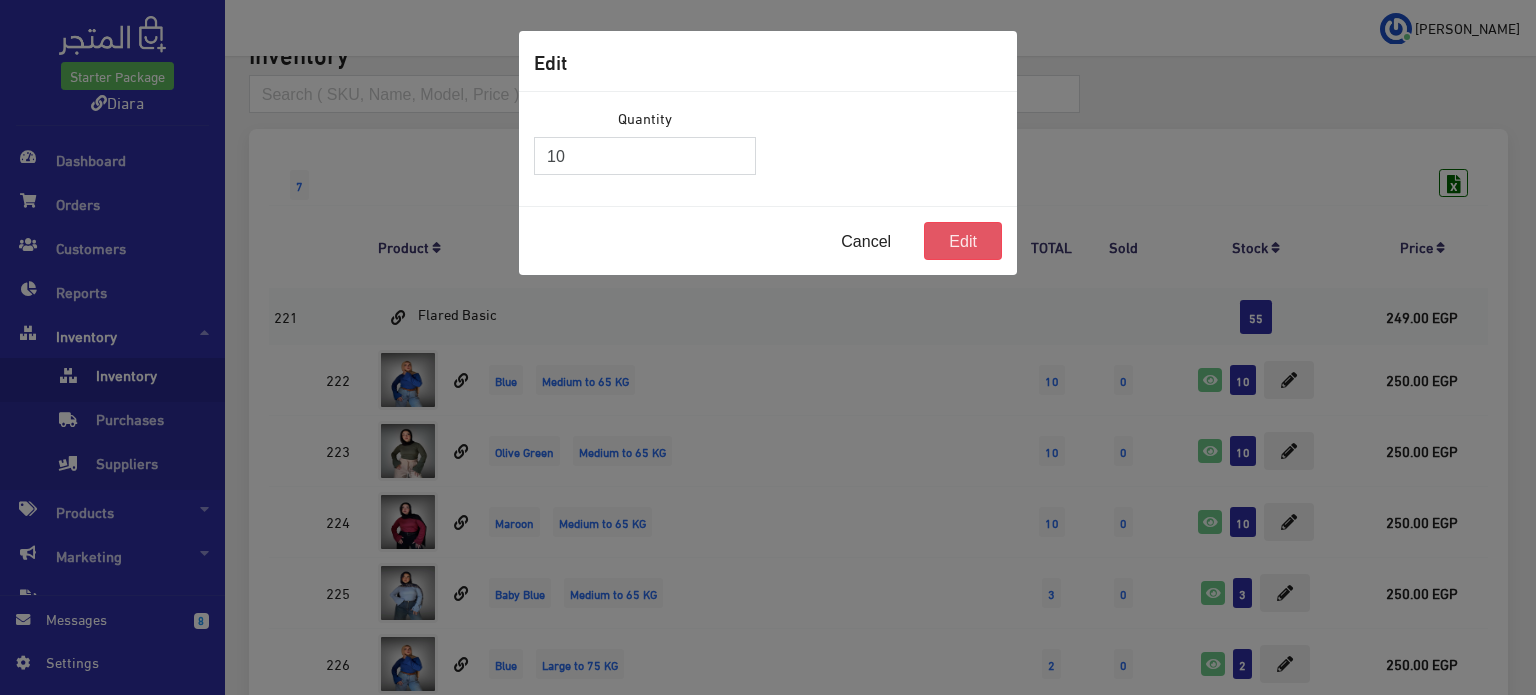 type on "10" 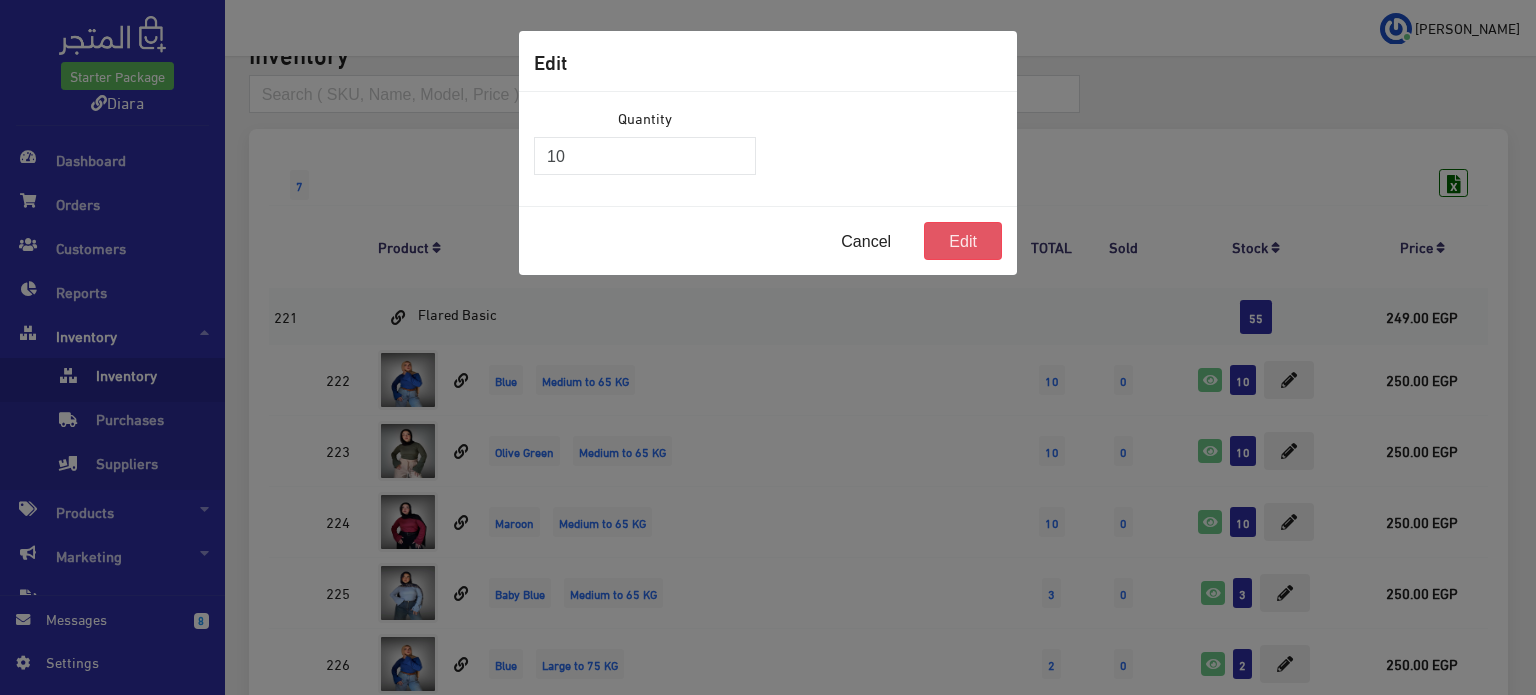 click on "Edit" at bounding box center [963, 241] 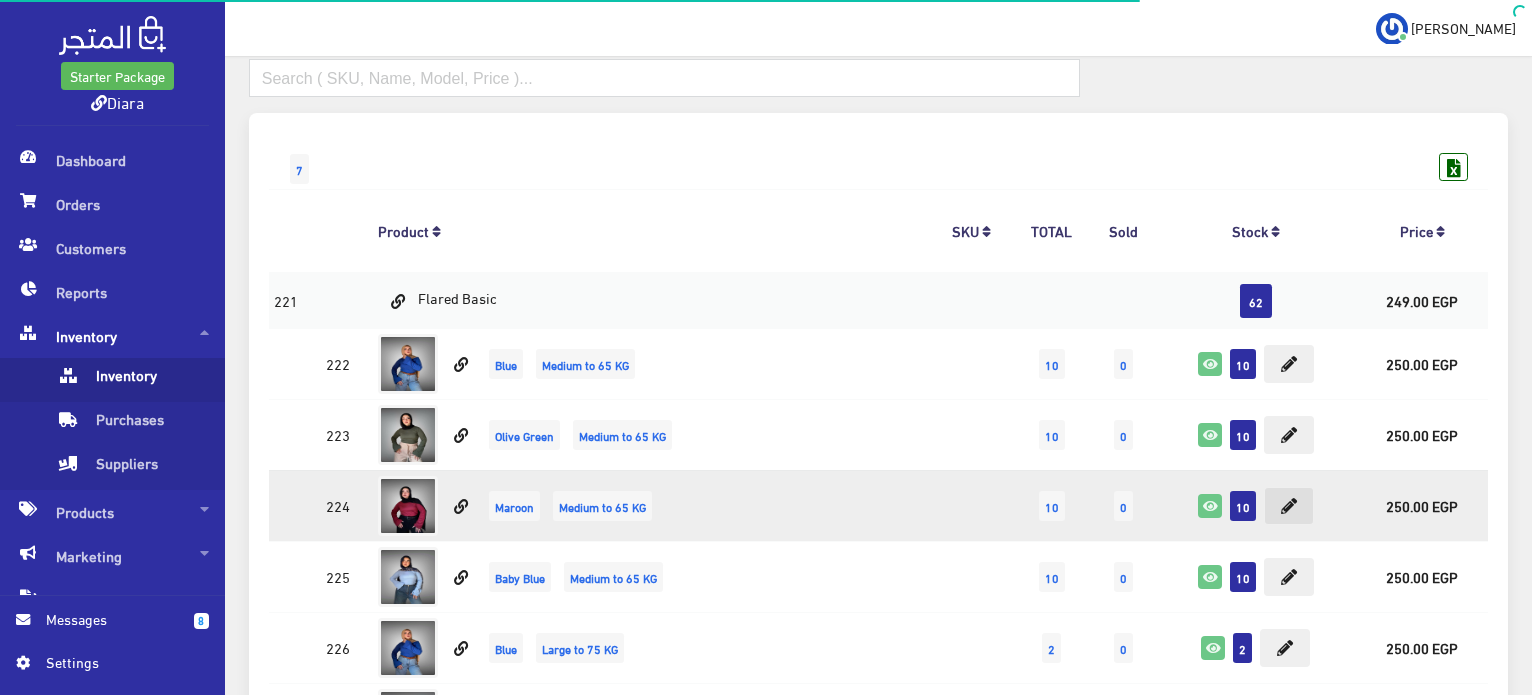 scroll, scrollTop: 514, scrollLeft: 0, axis: vertical 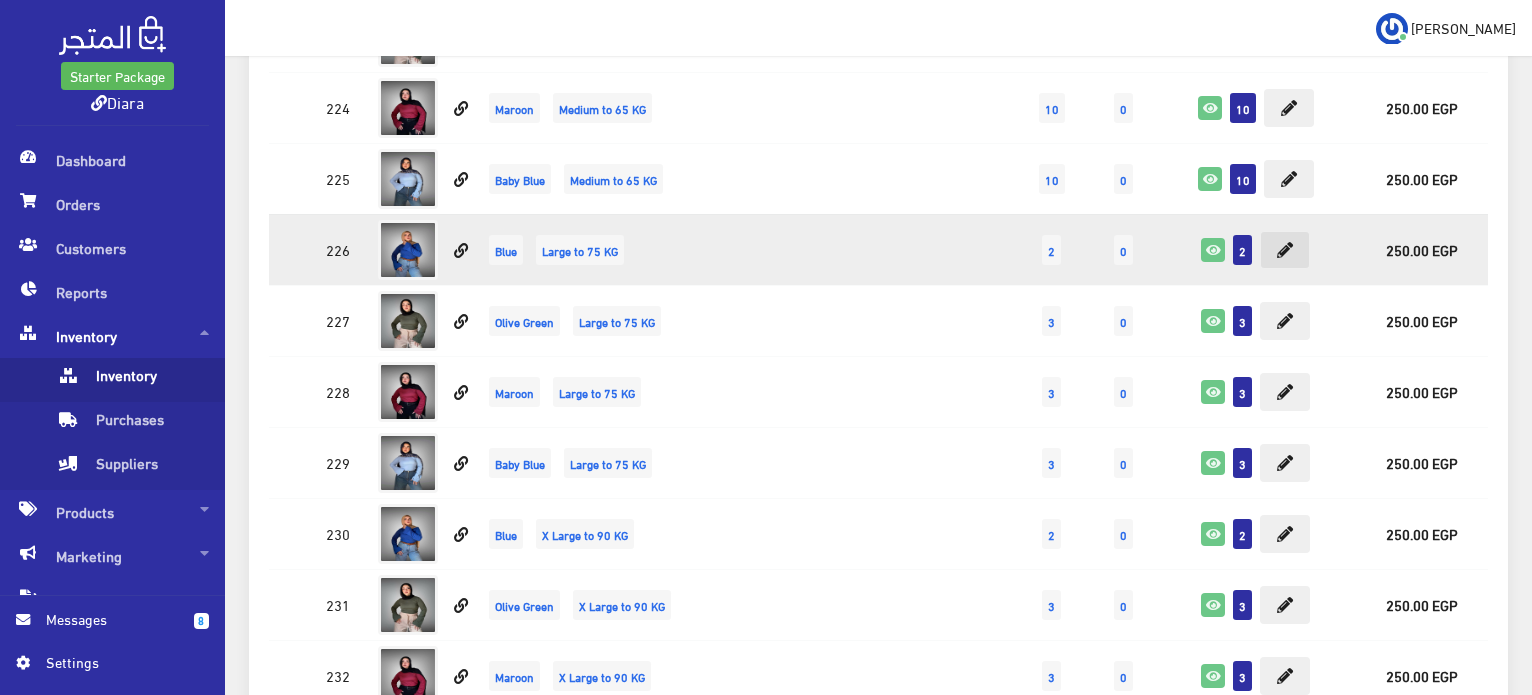 click at bounding box center [1285, 250] 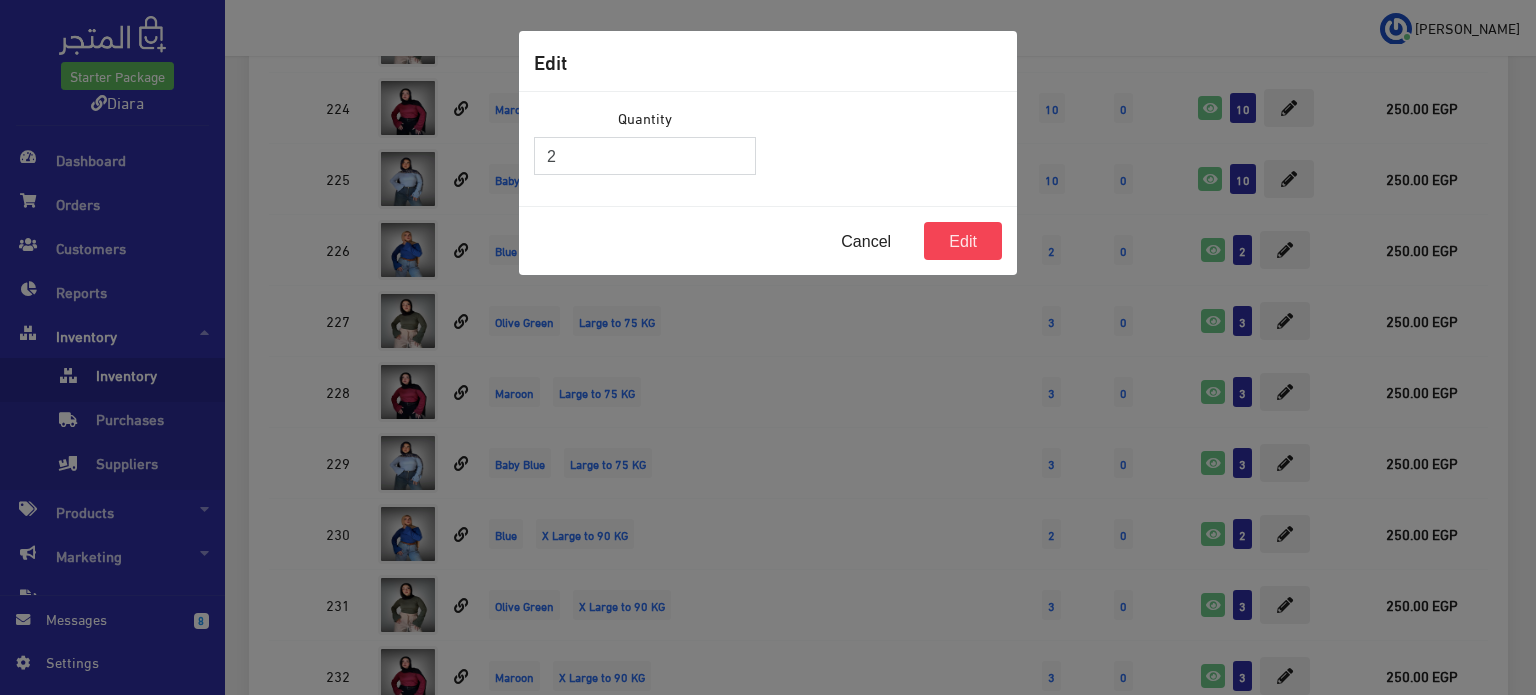 click on "2" at bounding box center [645, 156] 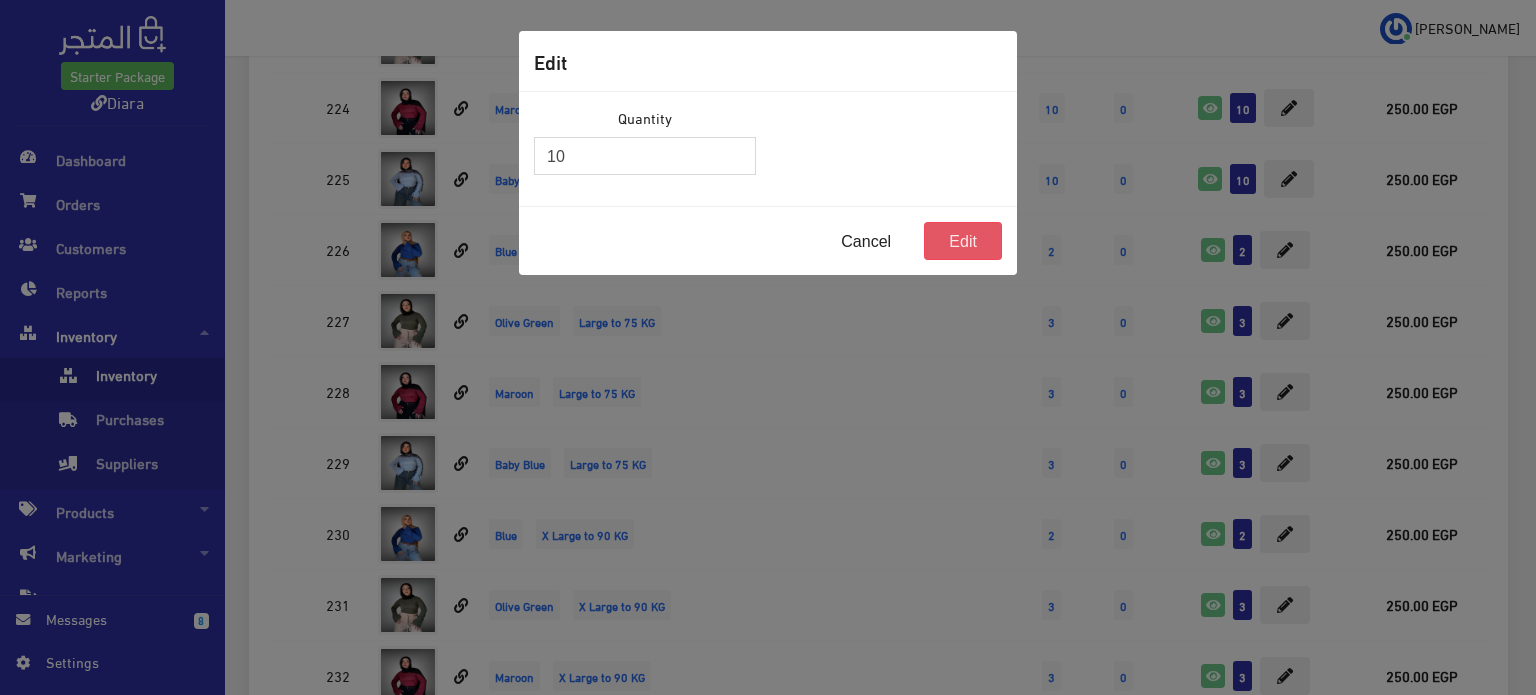 type on "10" 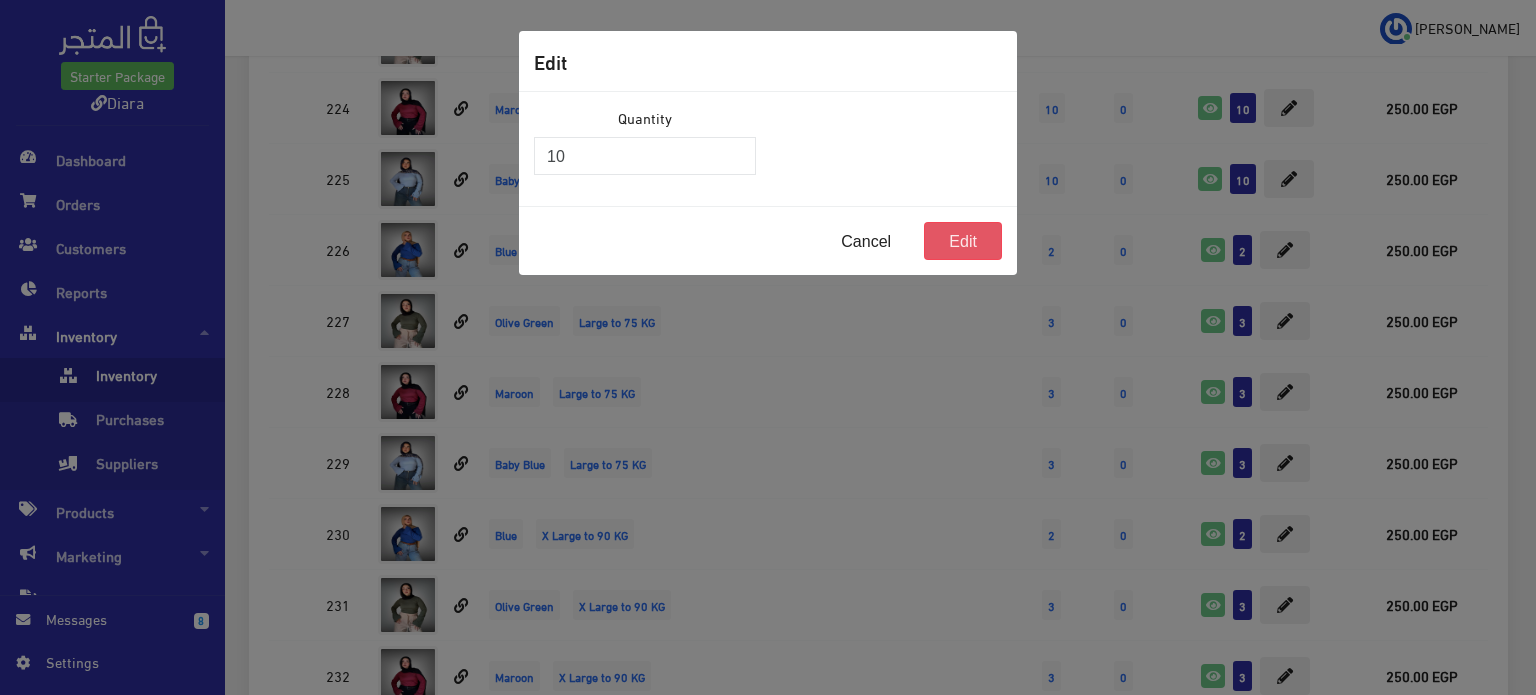 click on "Edit" at bounding box center [963, 241] 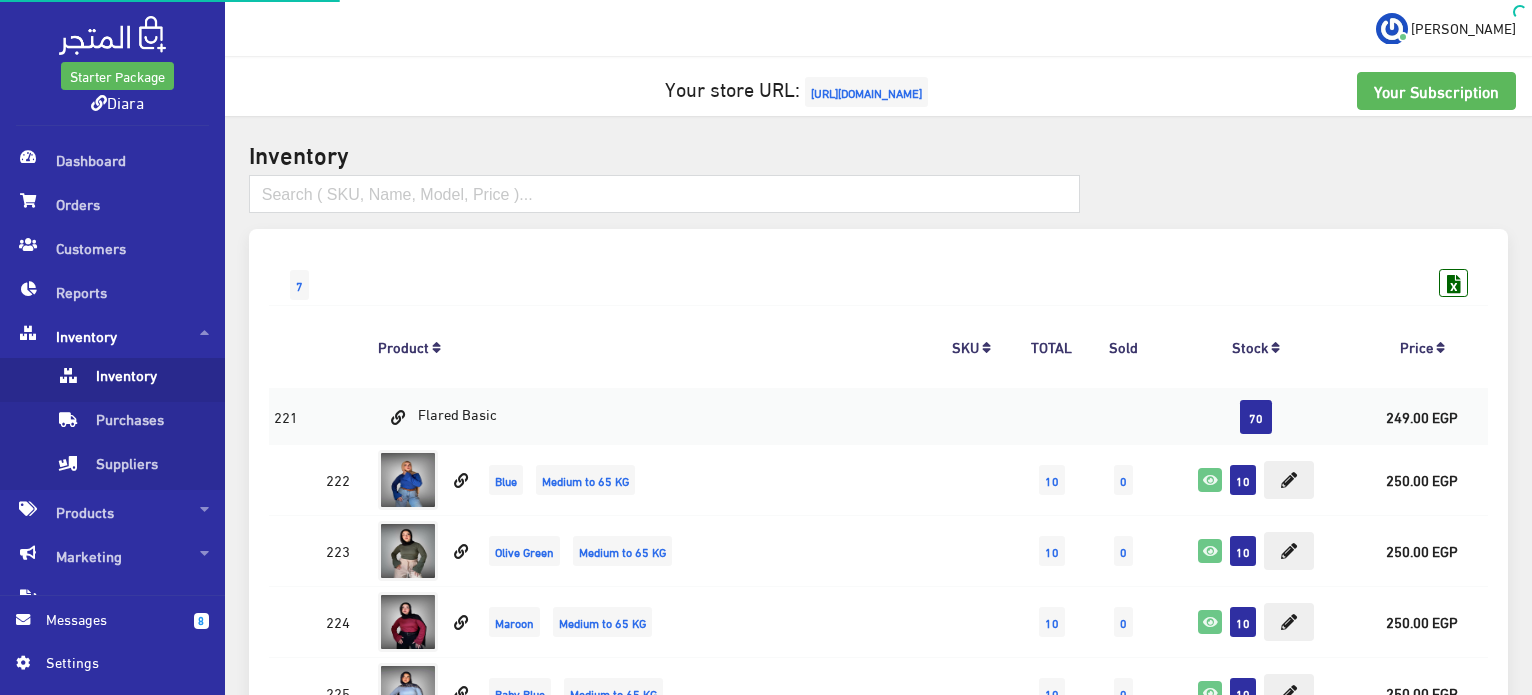 scroll, scrollTop: 514, scrollLeft: 0, axis: vertical 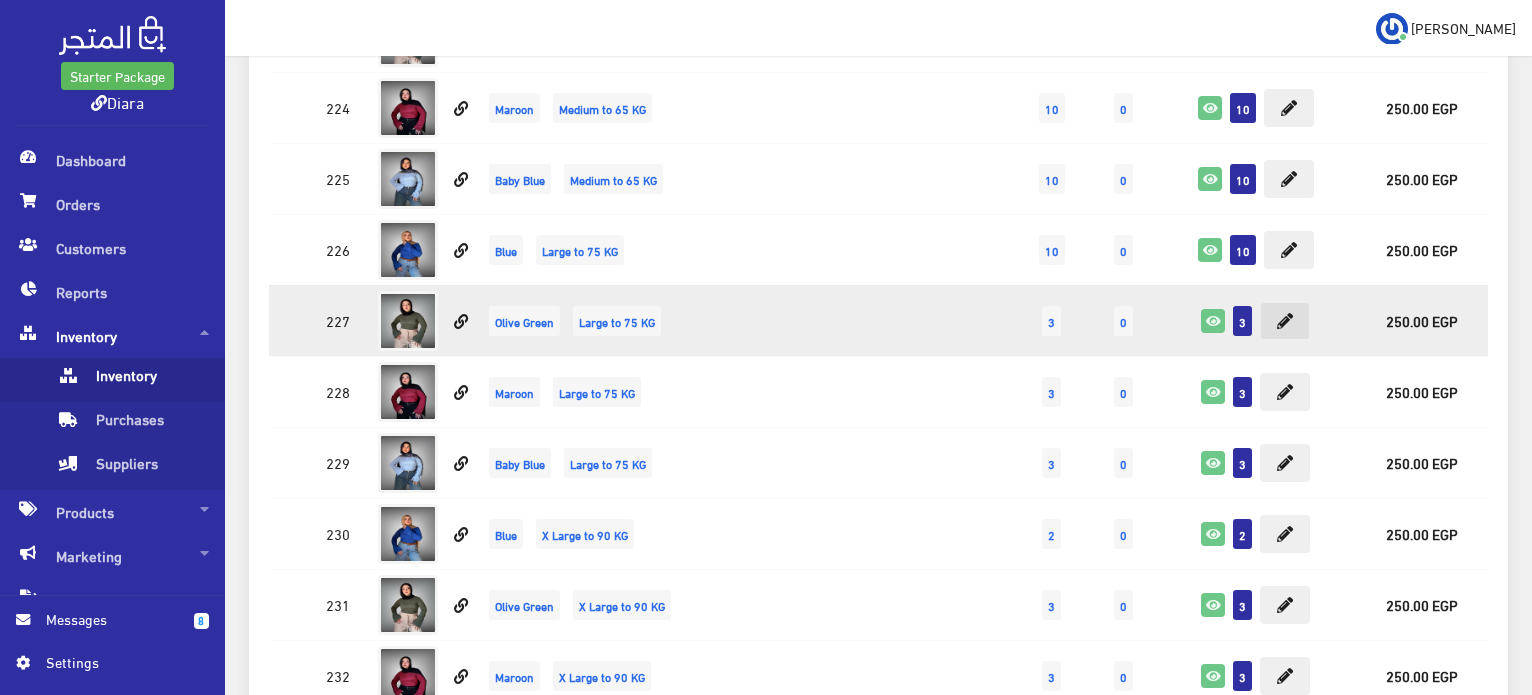 click at bounding box center (1285, 321) 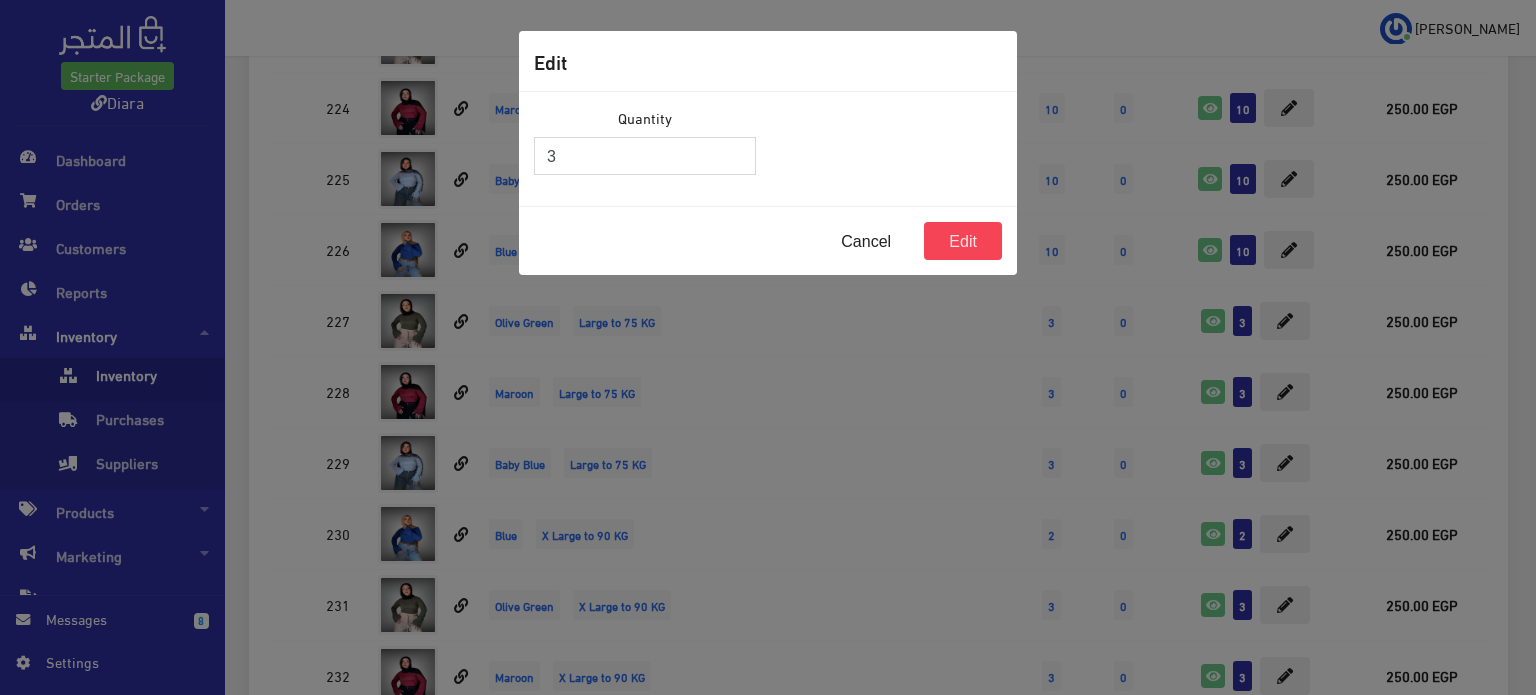 drag, startPoint x: 469, startPoint y: 155, endPoint x: 456, endPoint y: 153, distance: 13.152946 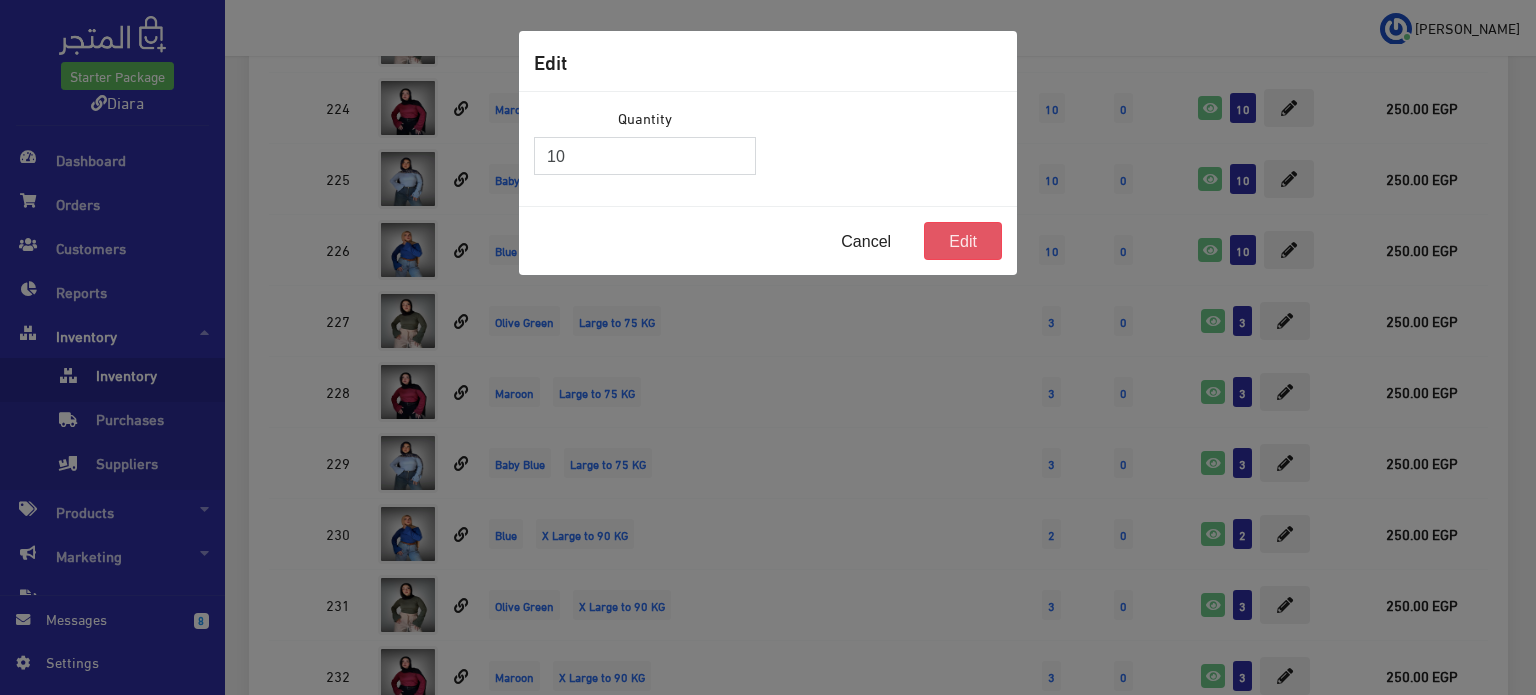 type on "10" 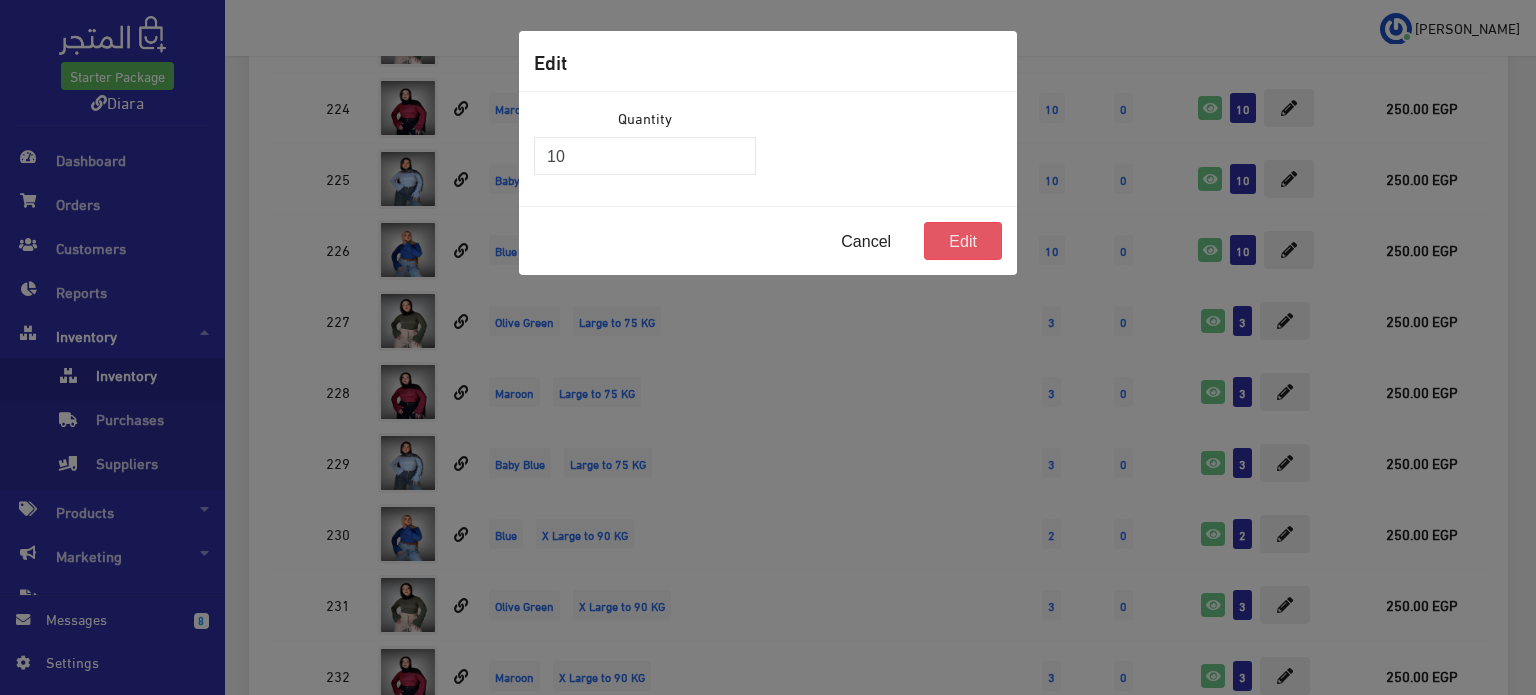 click on "Edit" at bounding box center (963, 241) 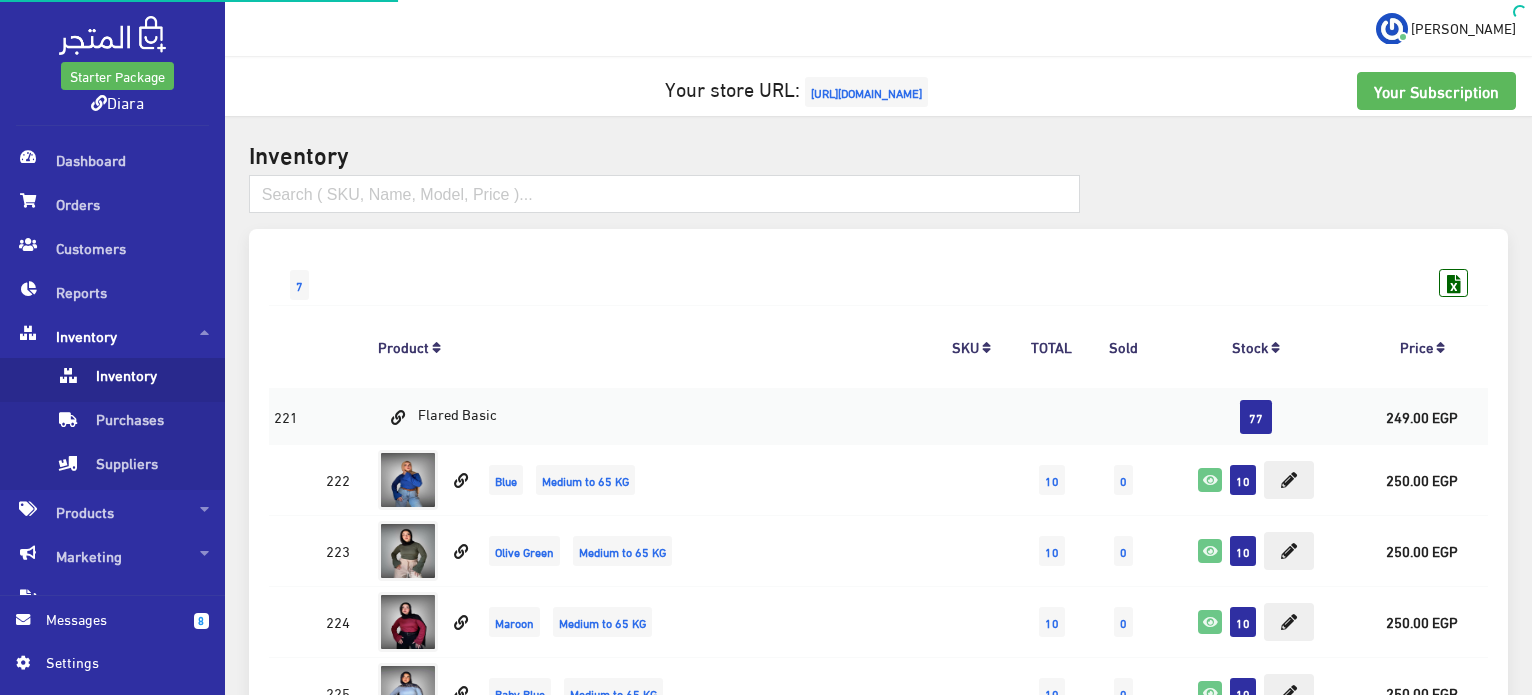 scroll, scrollTop: 514, scrollLeft: 0, axis: vertical 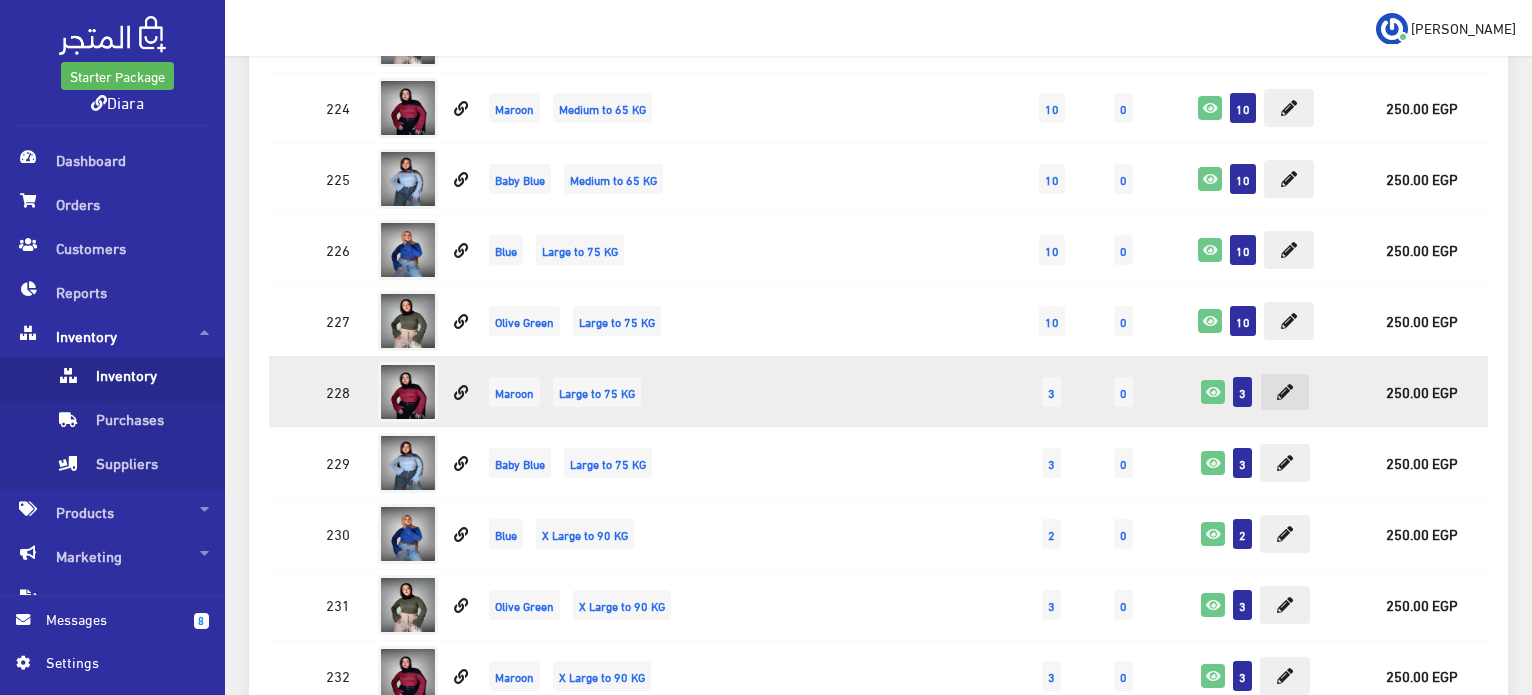 click at bounding box center (1285, 392) 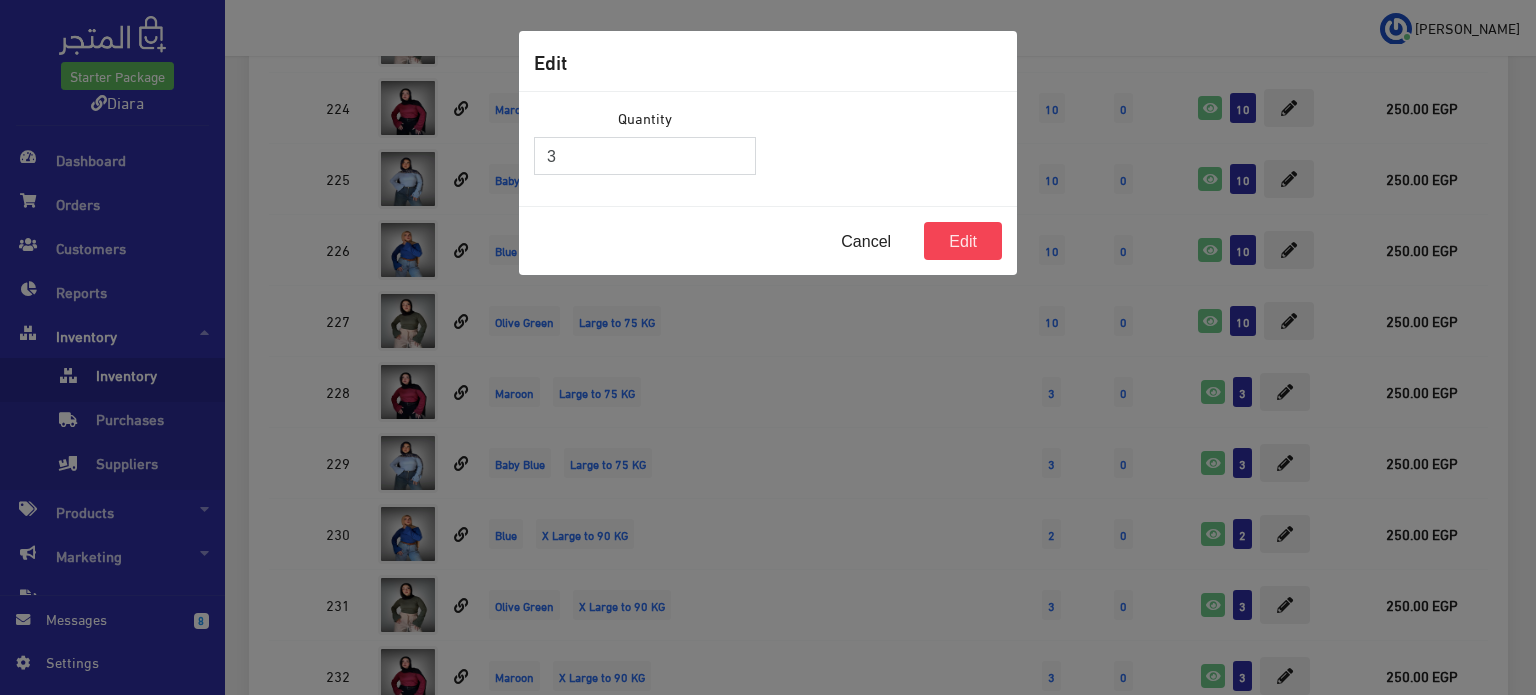 click on "3" at bounding box center [645, 156] 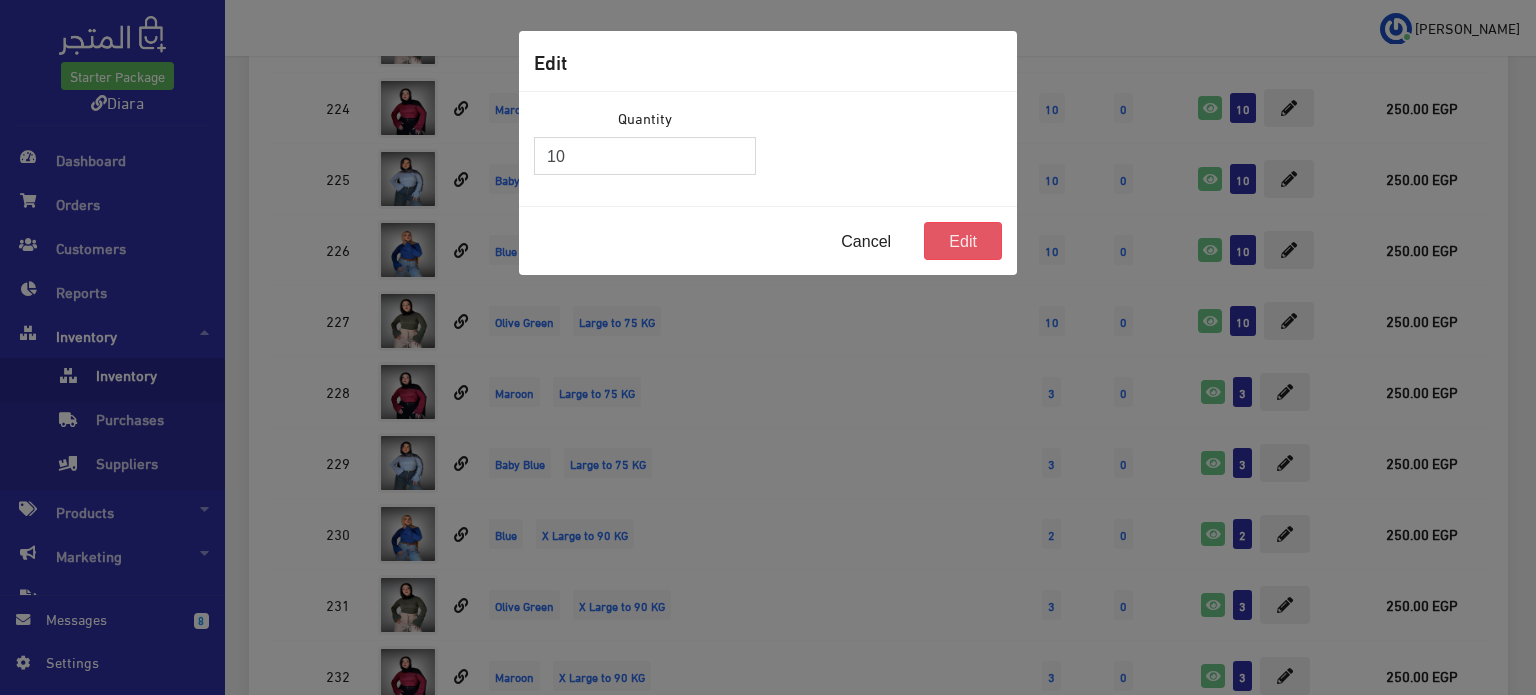 type on "10" 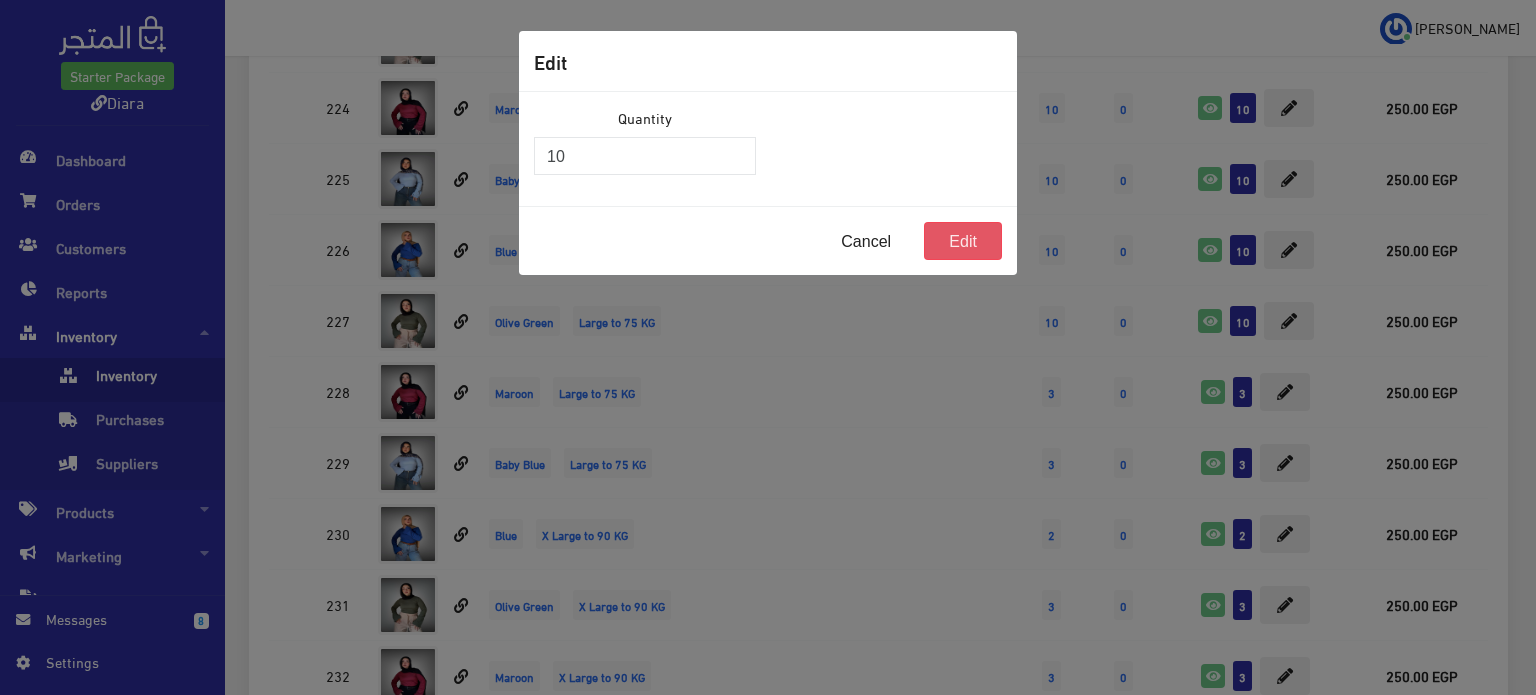 drag, startPoint x: 950, startPoint y: 240, endPoint x: 987, endPoint y: 245, distance: 37.336308 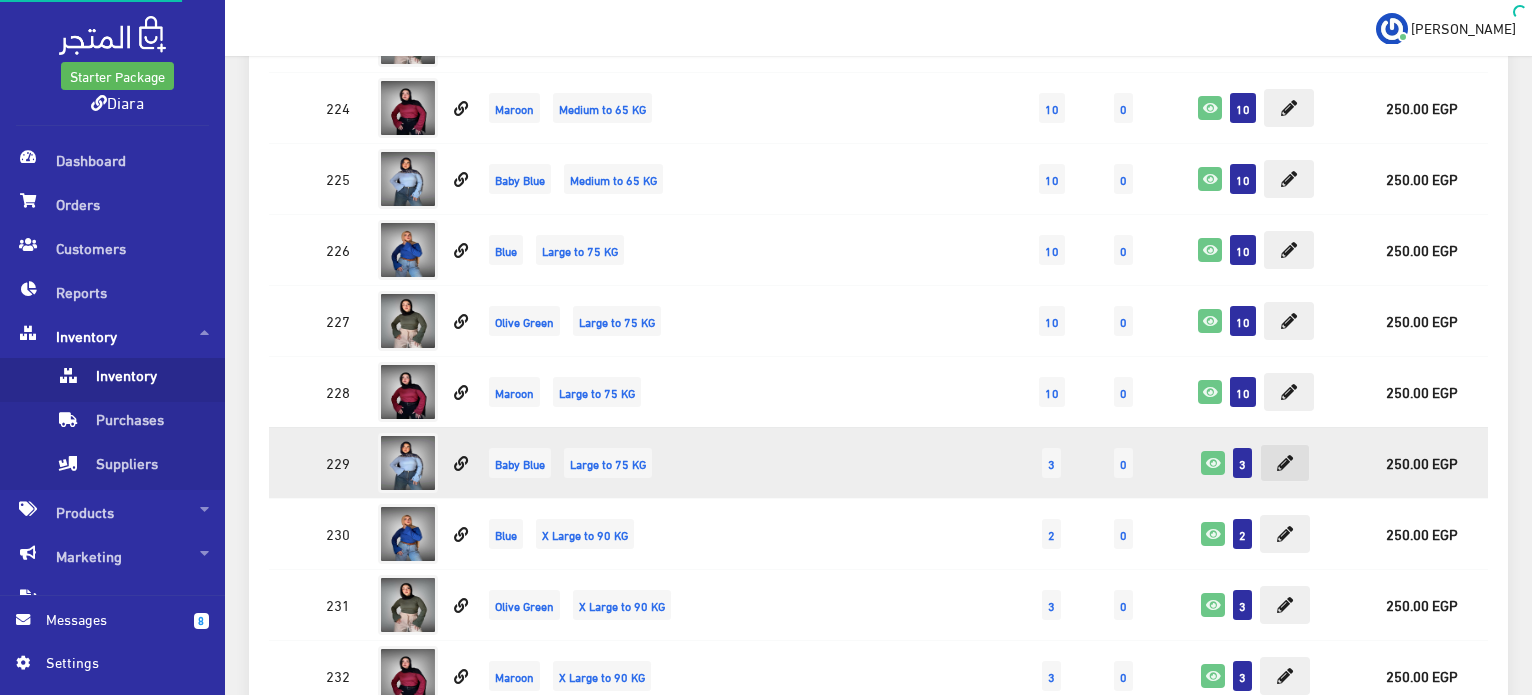 click at bounding box center (1285, 463) 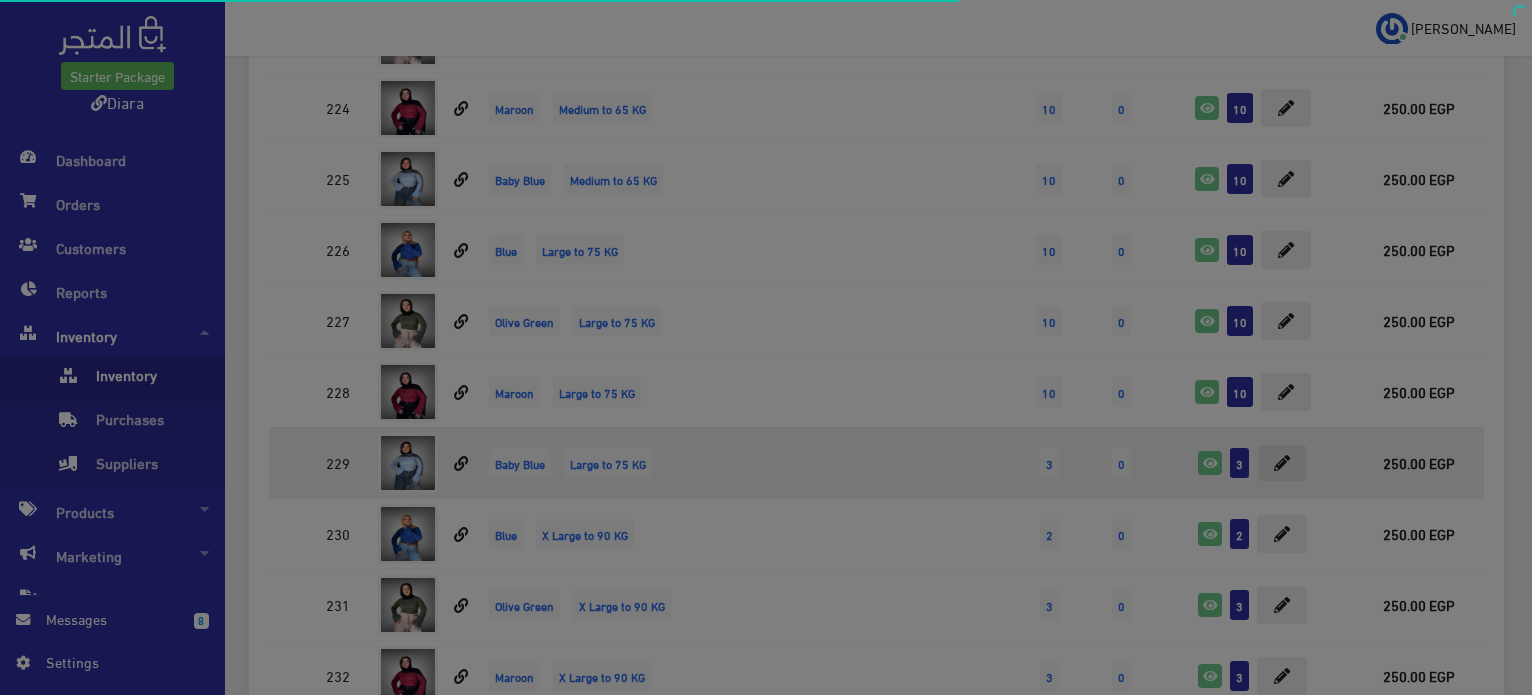 scroll, scrollTop: 514, scrollLeft: 0, axis: vertical 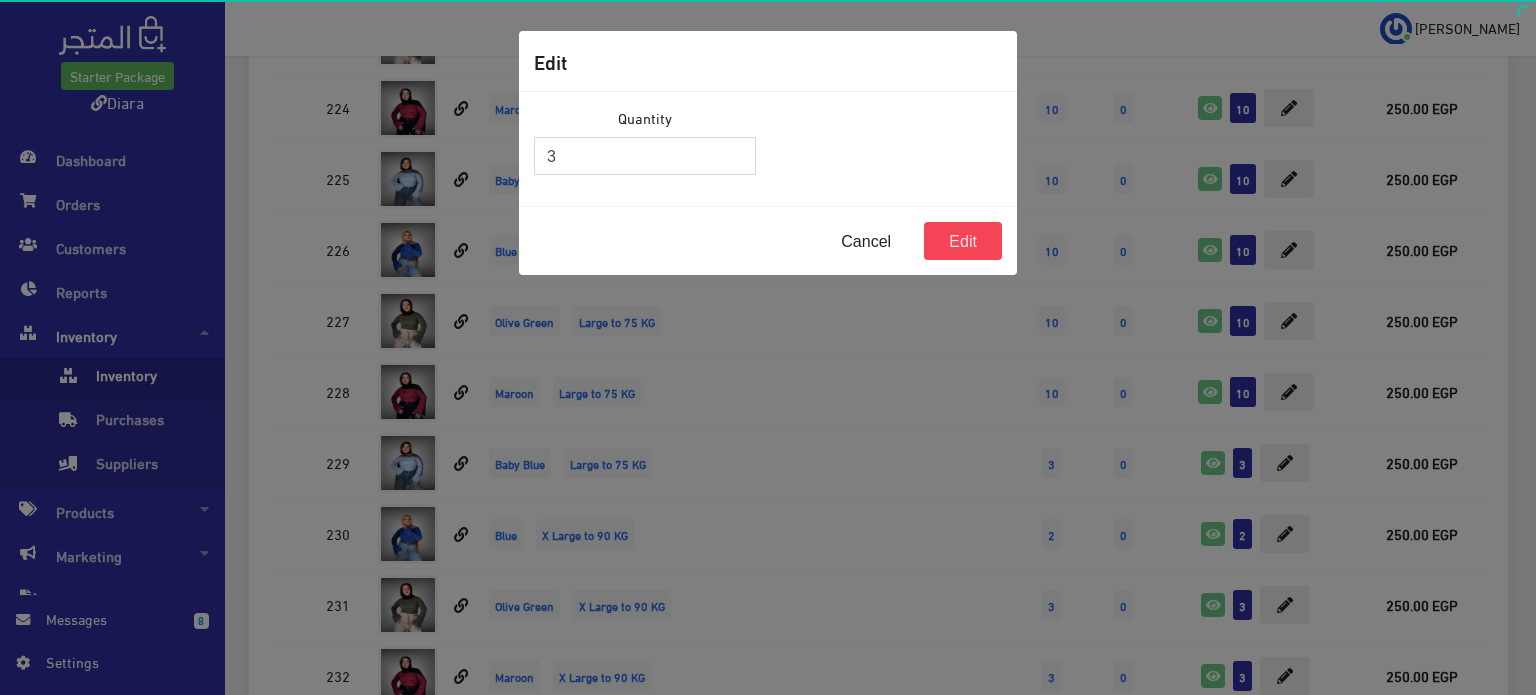 drag, startPoint x: 620, startPoint y: 158, endPoint x: 490, endPoint y: 138, distance: 131.52946 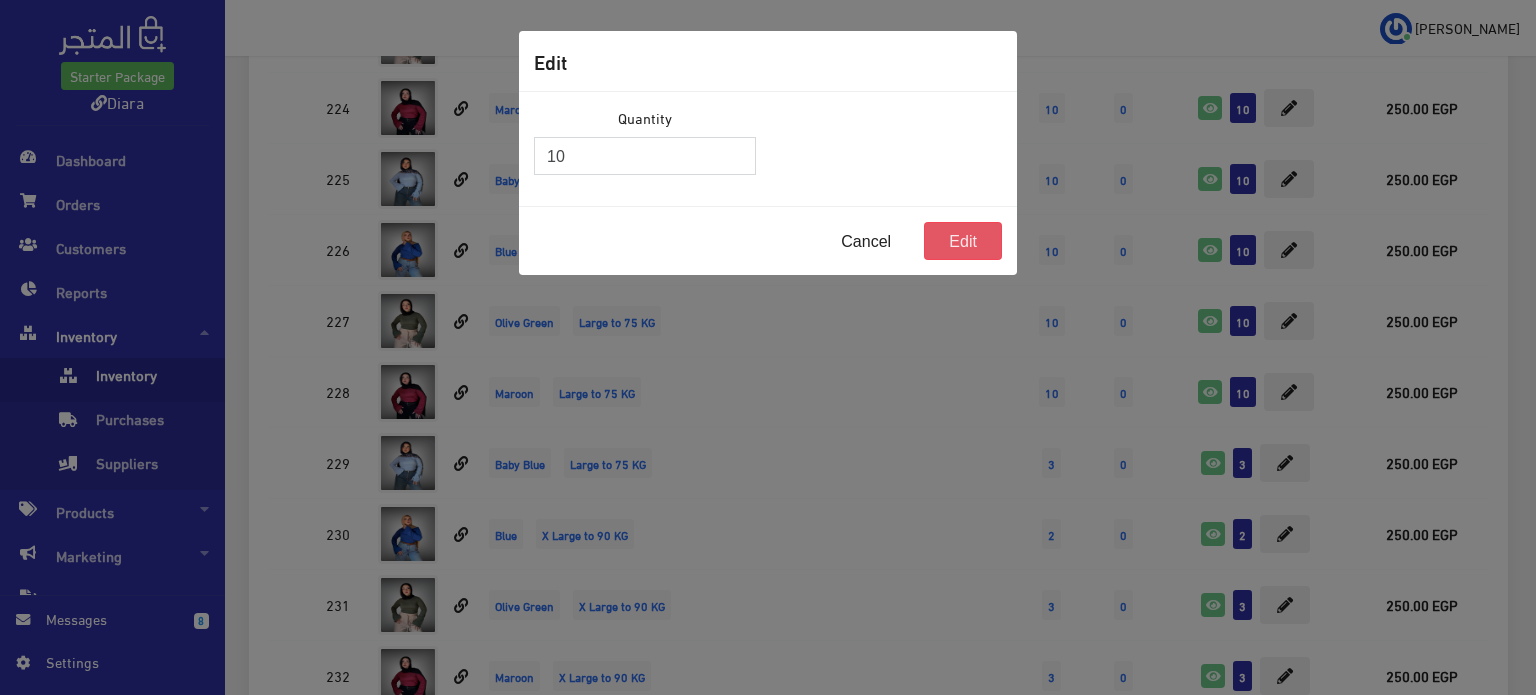 type on "10" 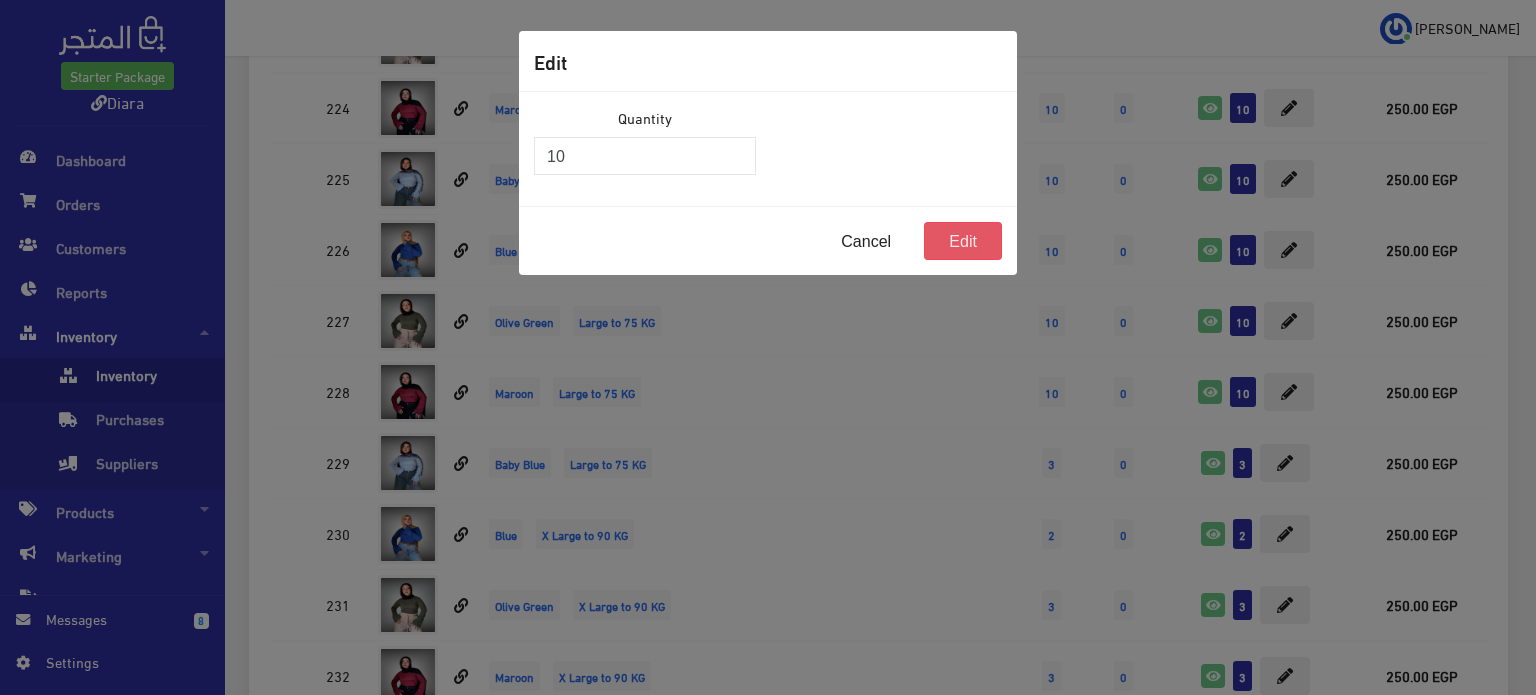click on "Edit" at bounding box center (963, 241) 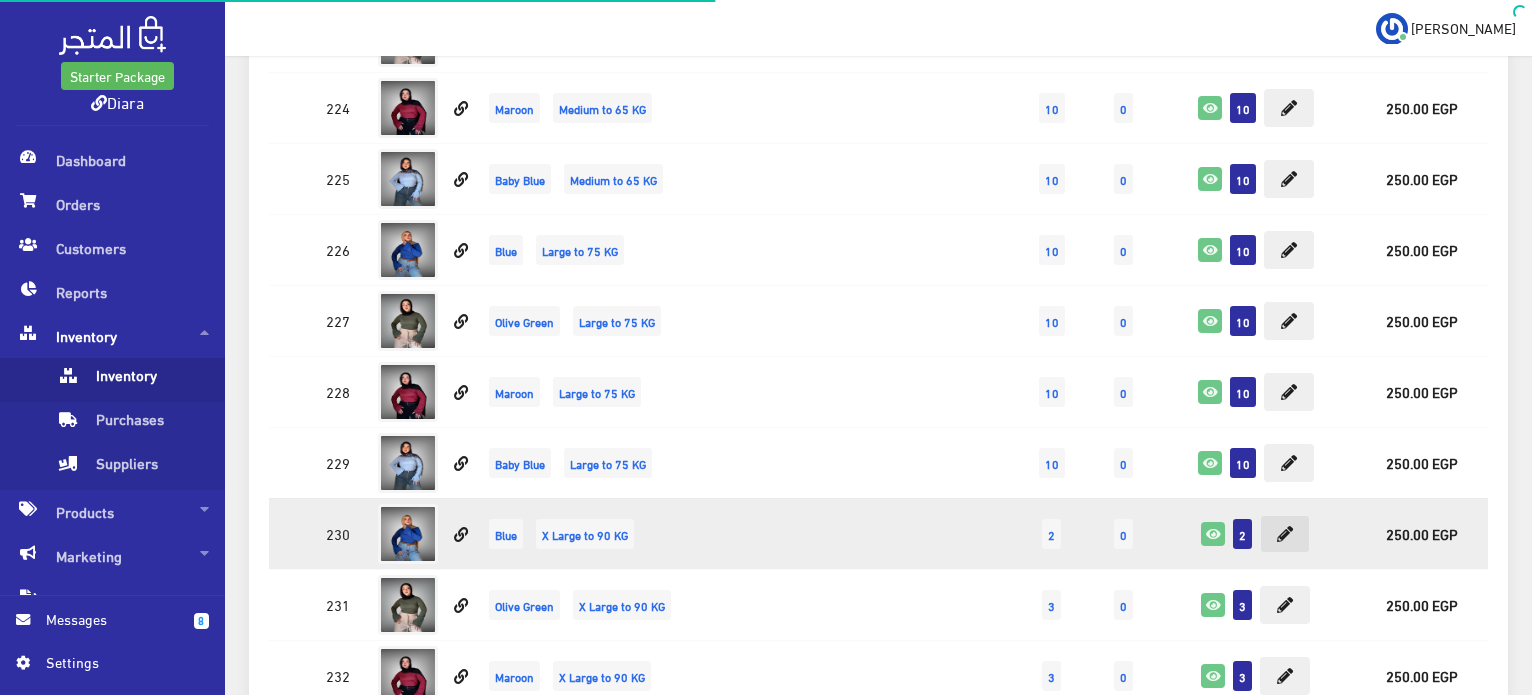 scroll, scrollTop: 514, scrollLeft: 0, axis: vertical 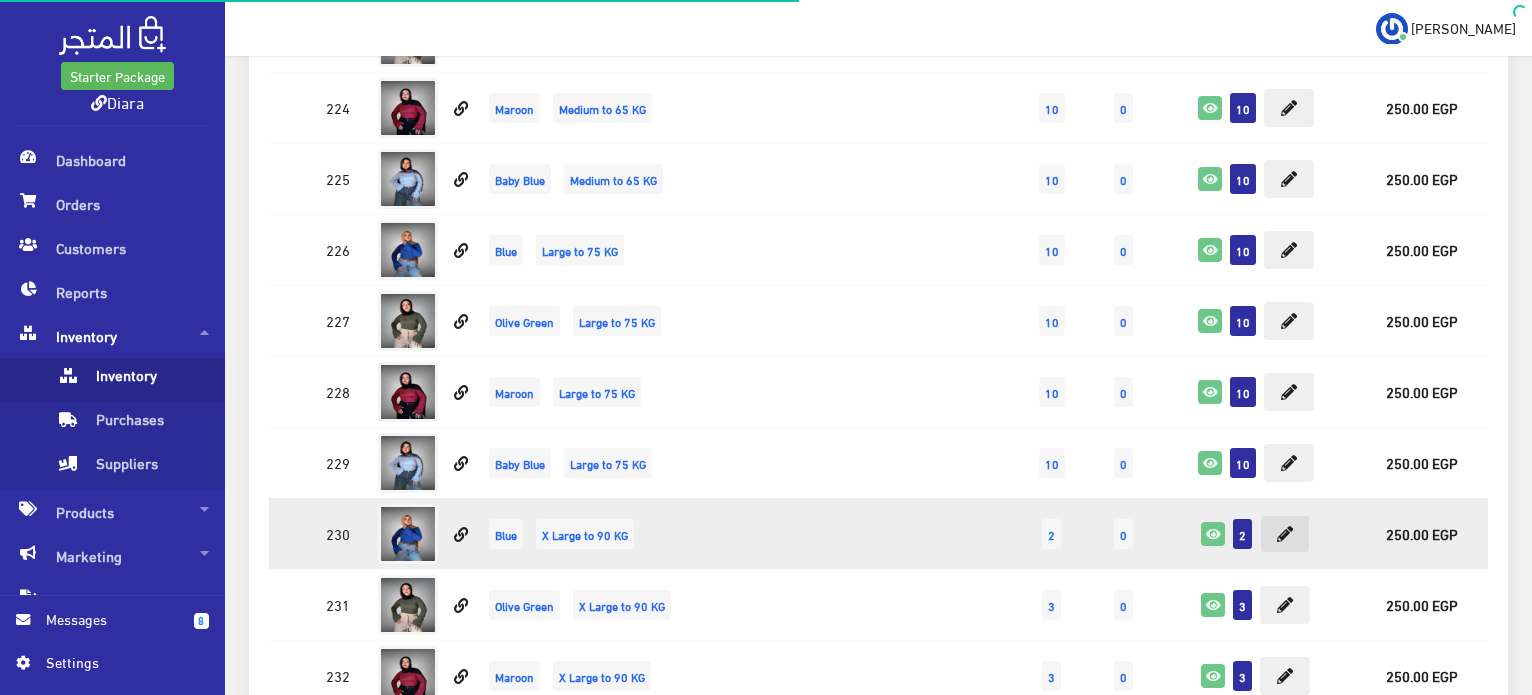 click at bounding box center [1285, 534] 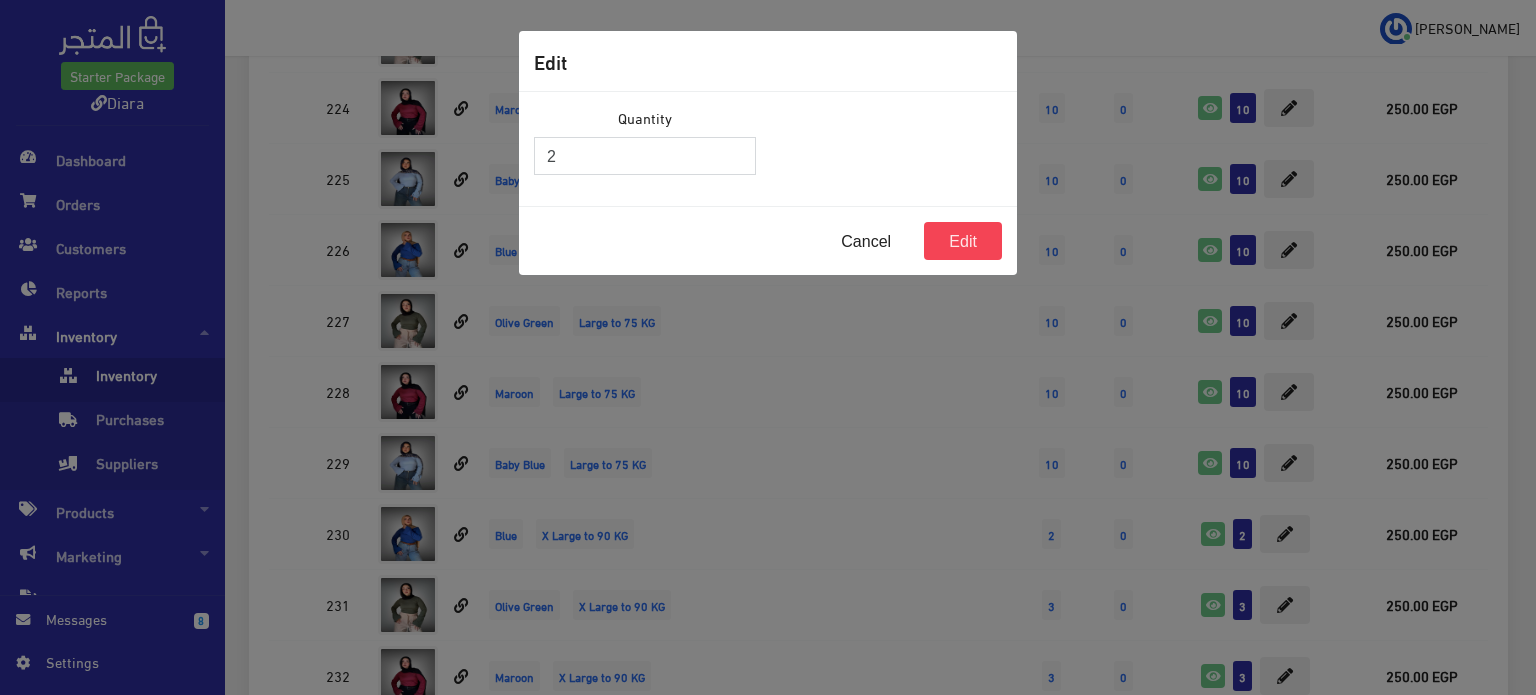drag, startPoint x: 540, startPoint y: 155, endPoint x: 508, endPoint y: 146, distance: 33.24154 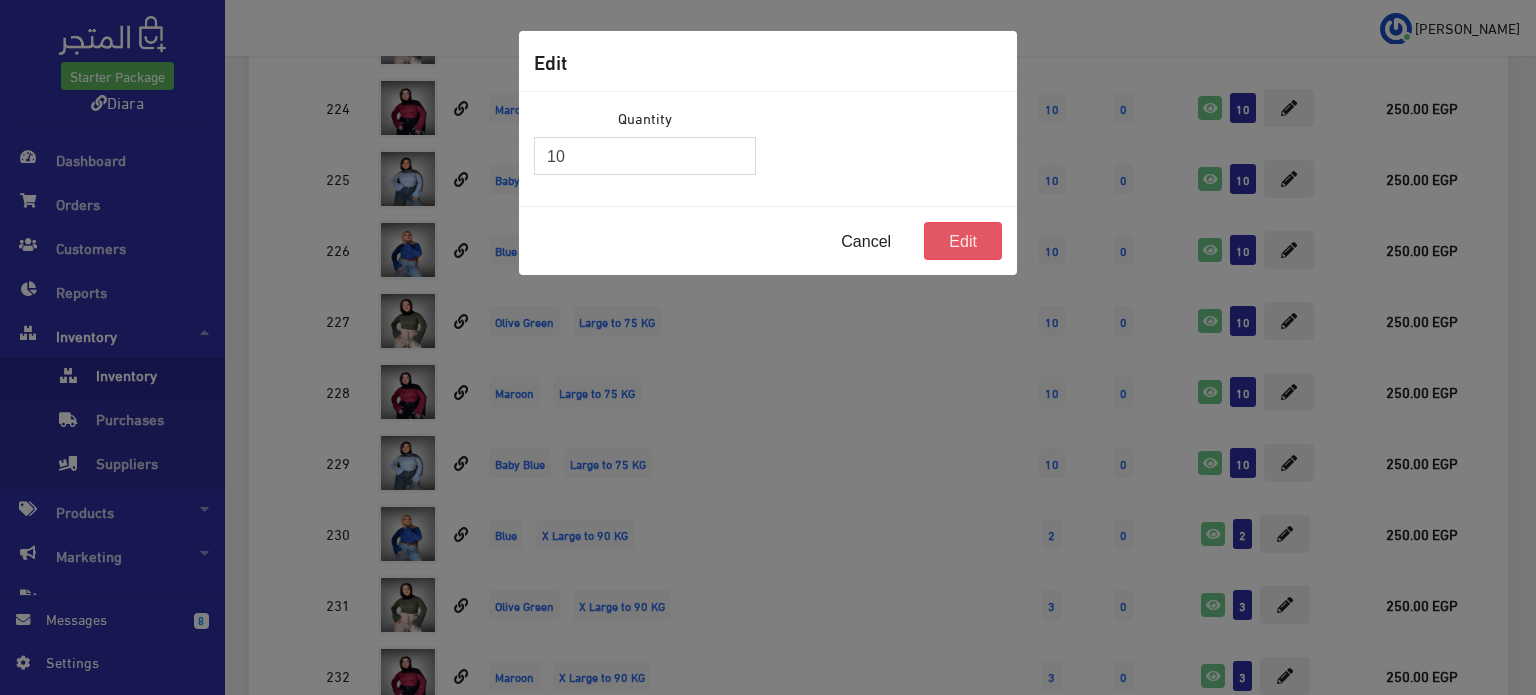 type on "10" 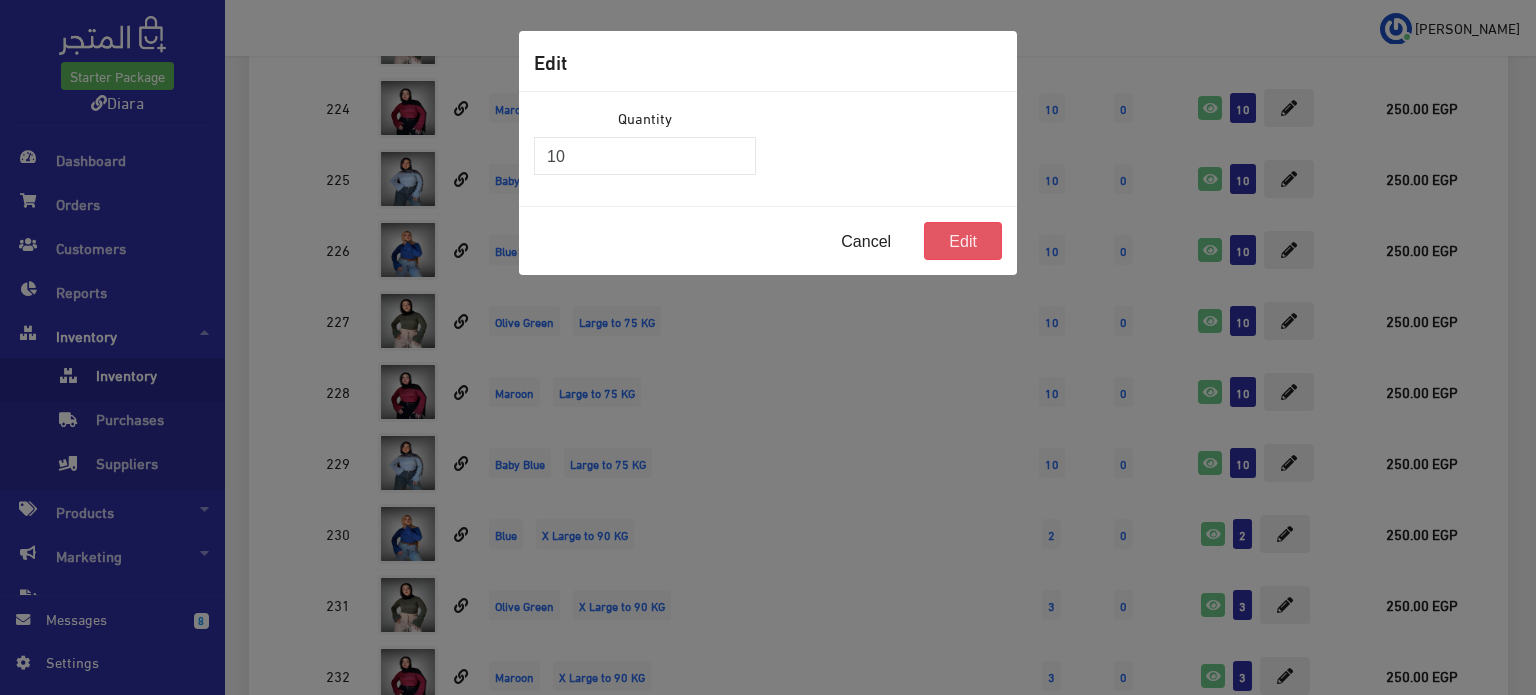click on "Edit" at bounding box center (963, 241) 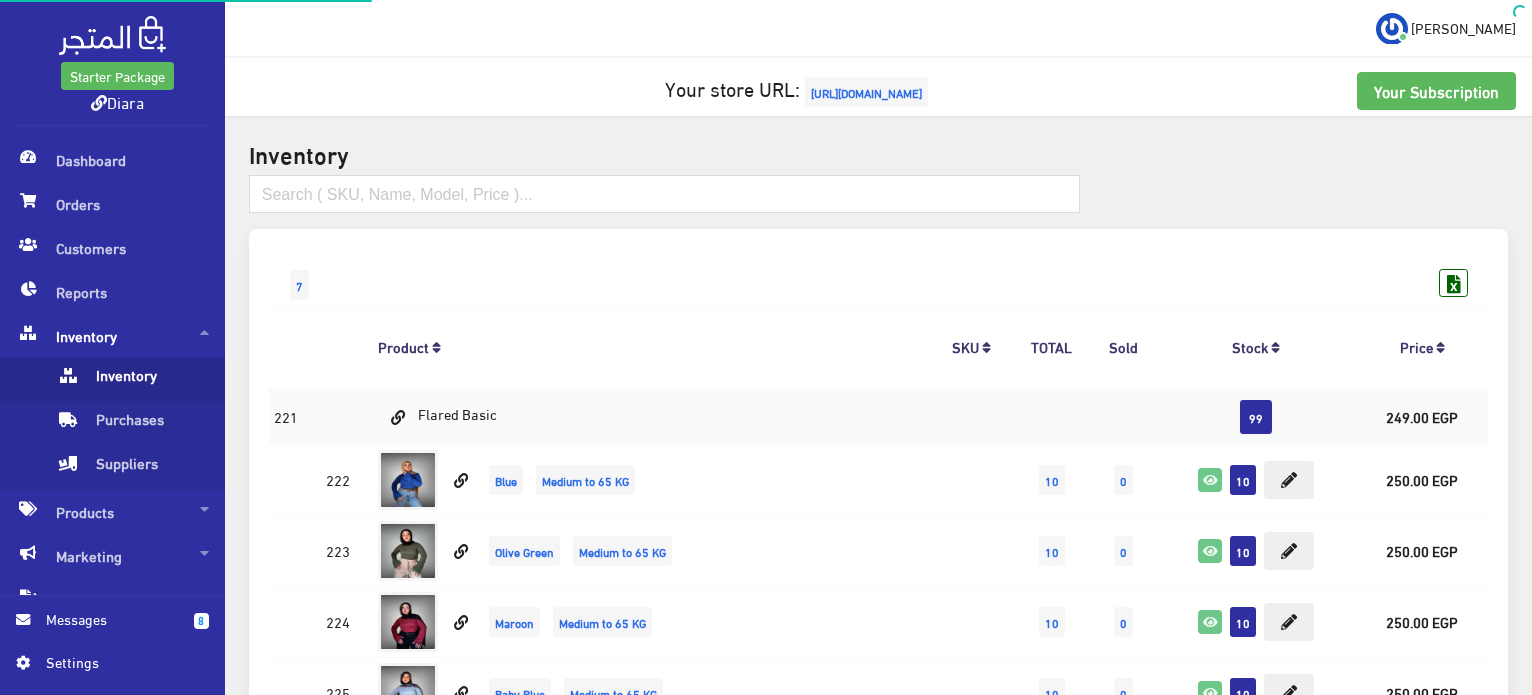 scroll, scrollTop: 514, scrollLeft: 0, axis: vertical 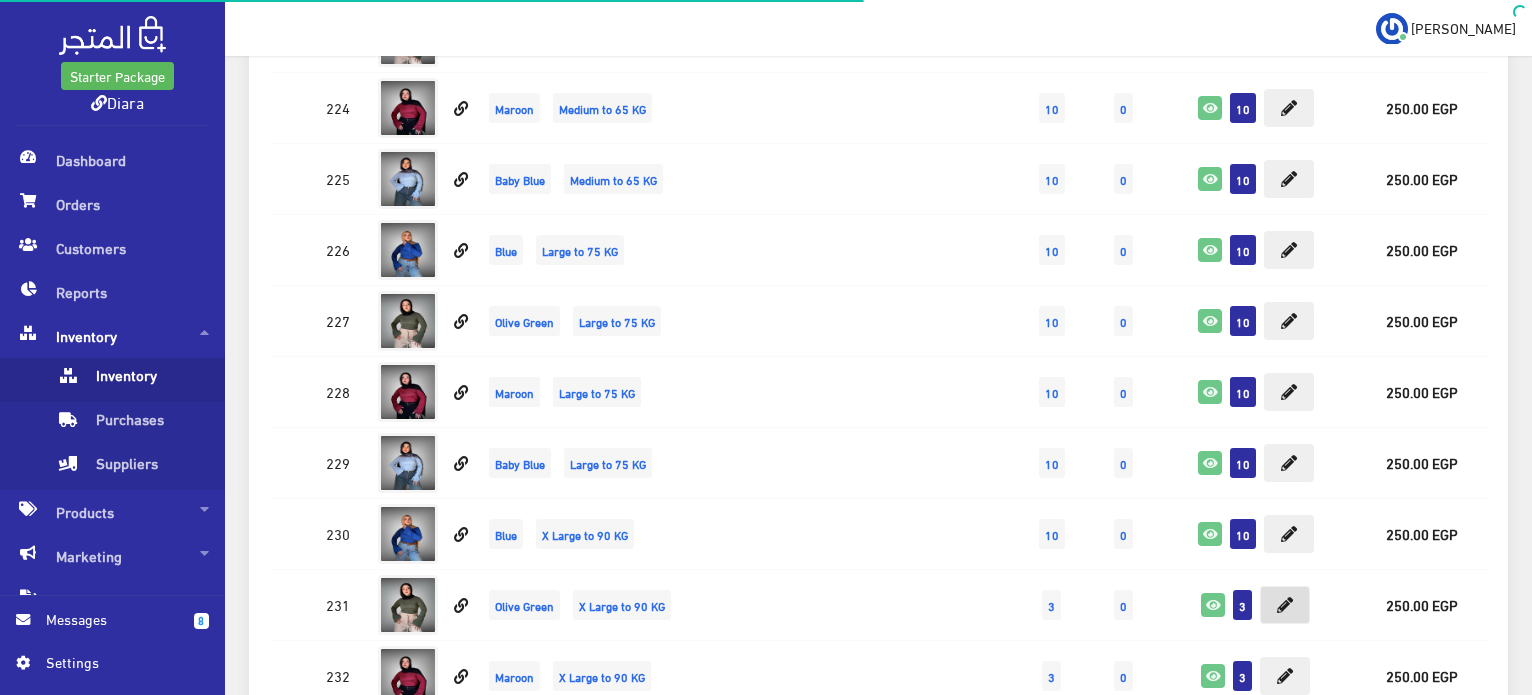 click at bounding box center [1285, 605] 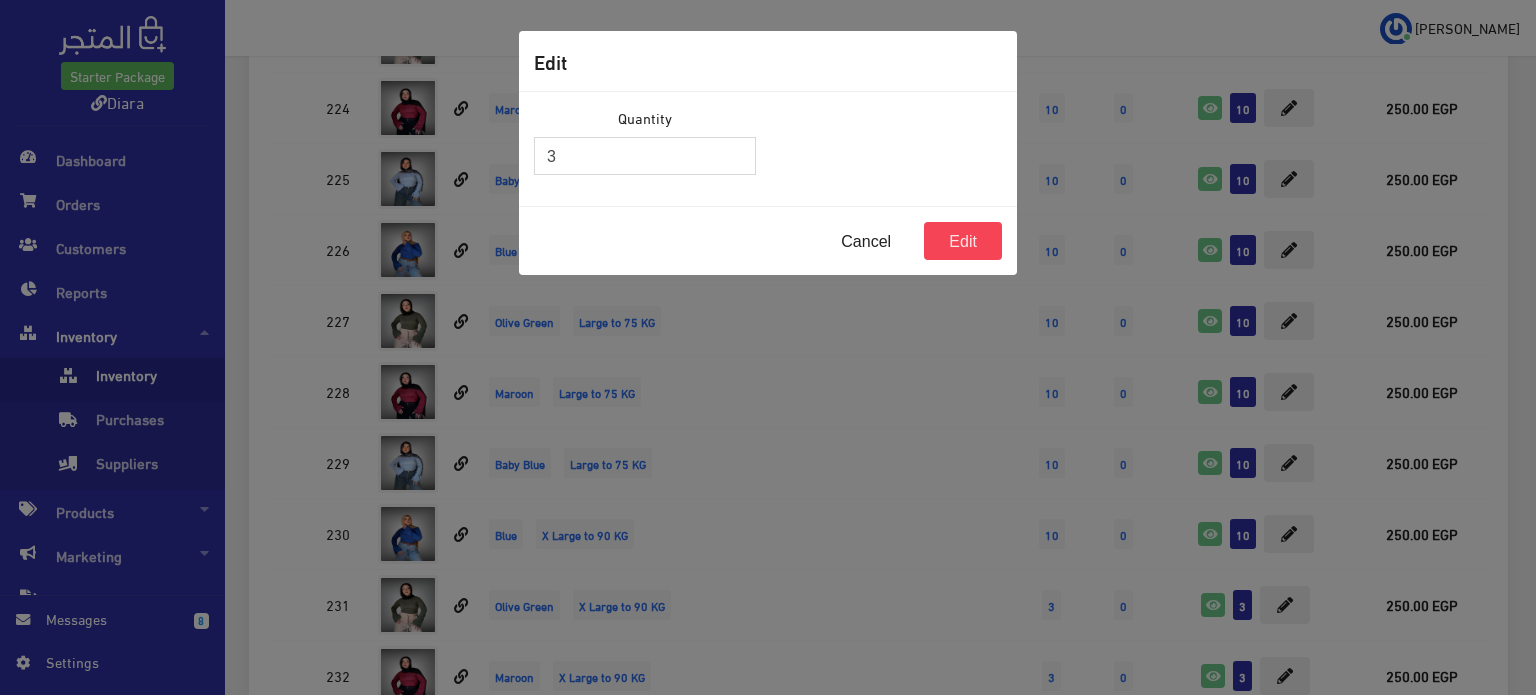 drag, startPoint x: 581, startPoint y: 160, endPoint x: 411, endPoint y: 108, distance: 177.77515 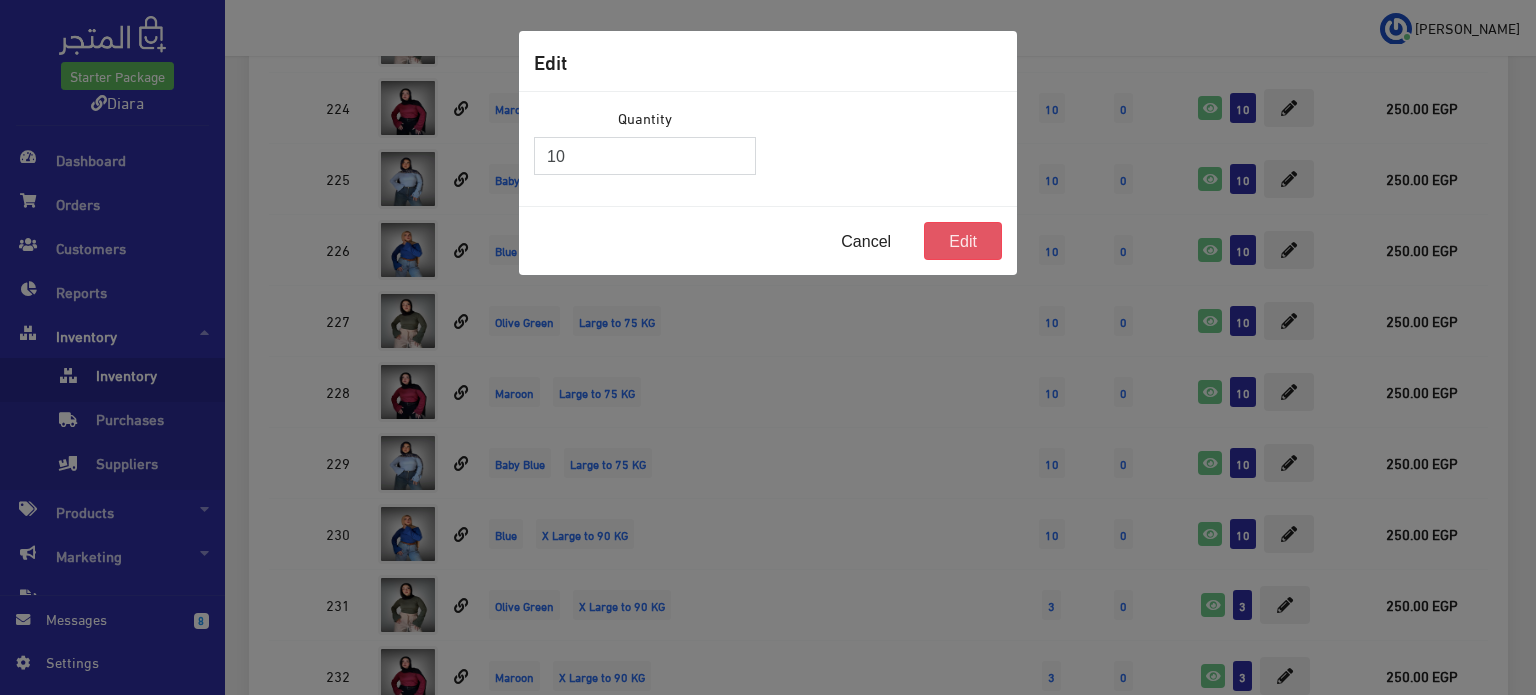 type on "10" 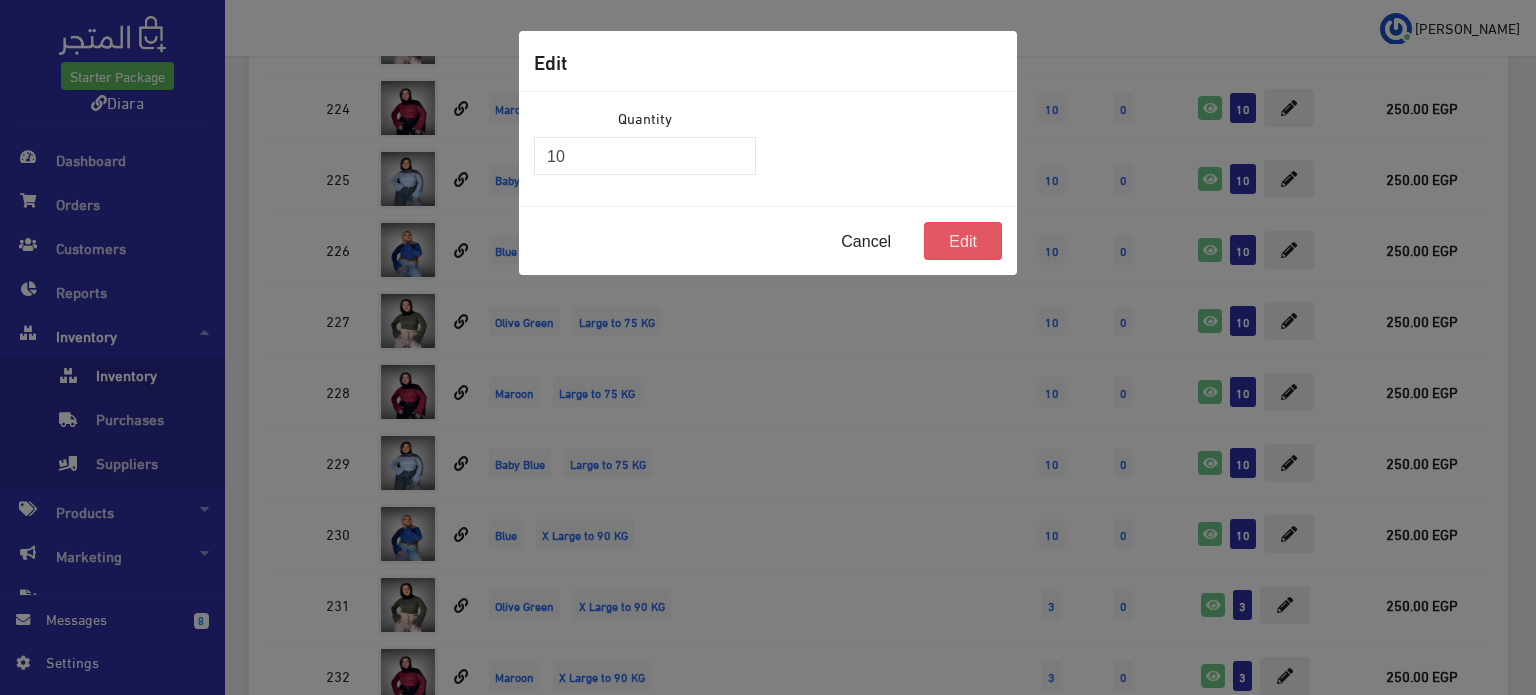 click on "Edit" at bounding box center [963, 241] 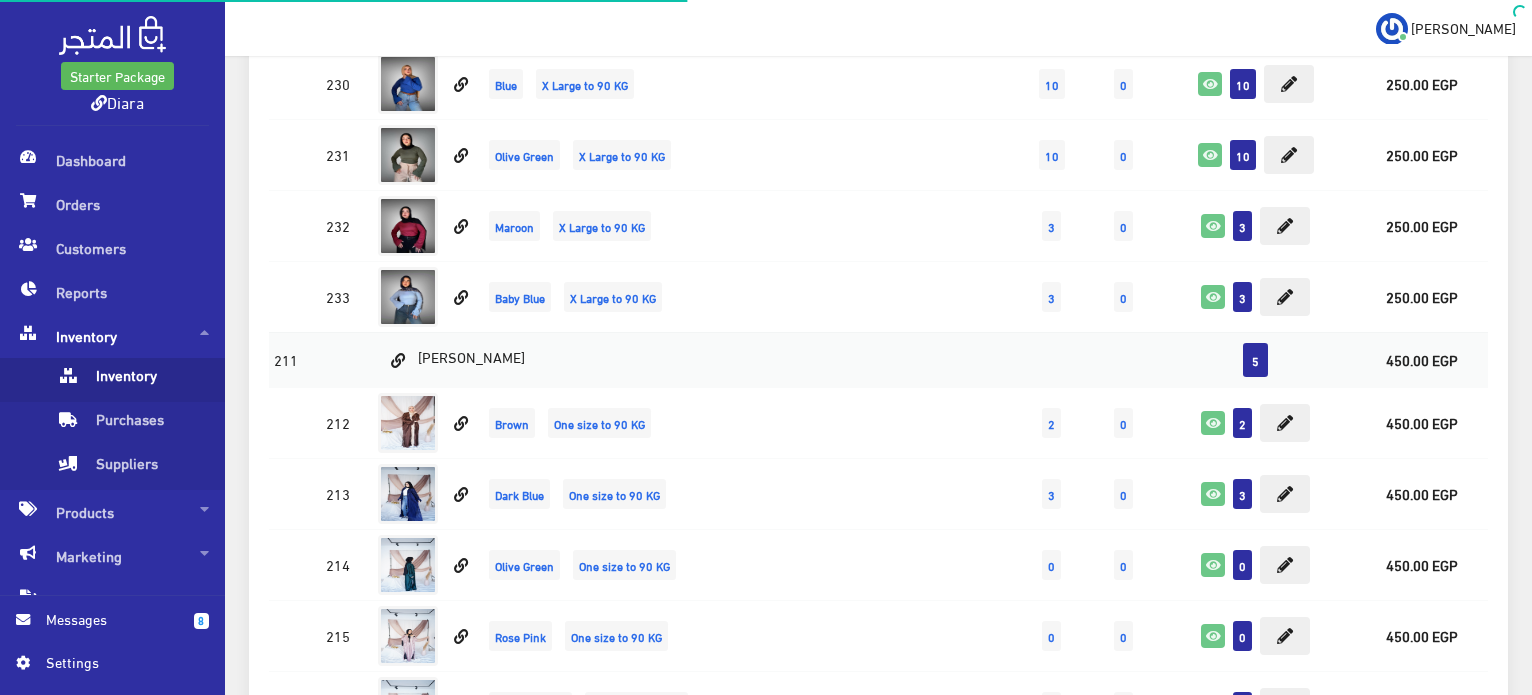 scroll, scrollTop: 1114, scrollLeft: 0, axis: vertical 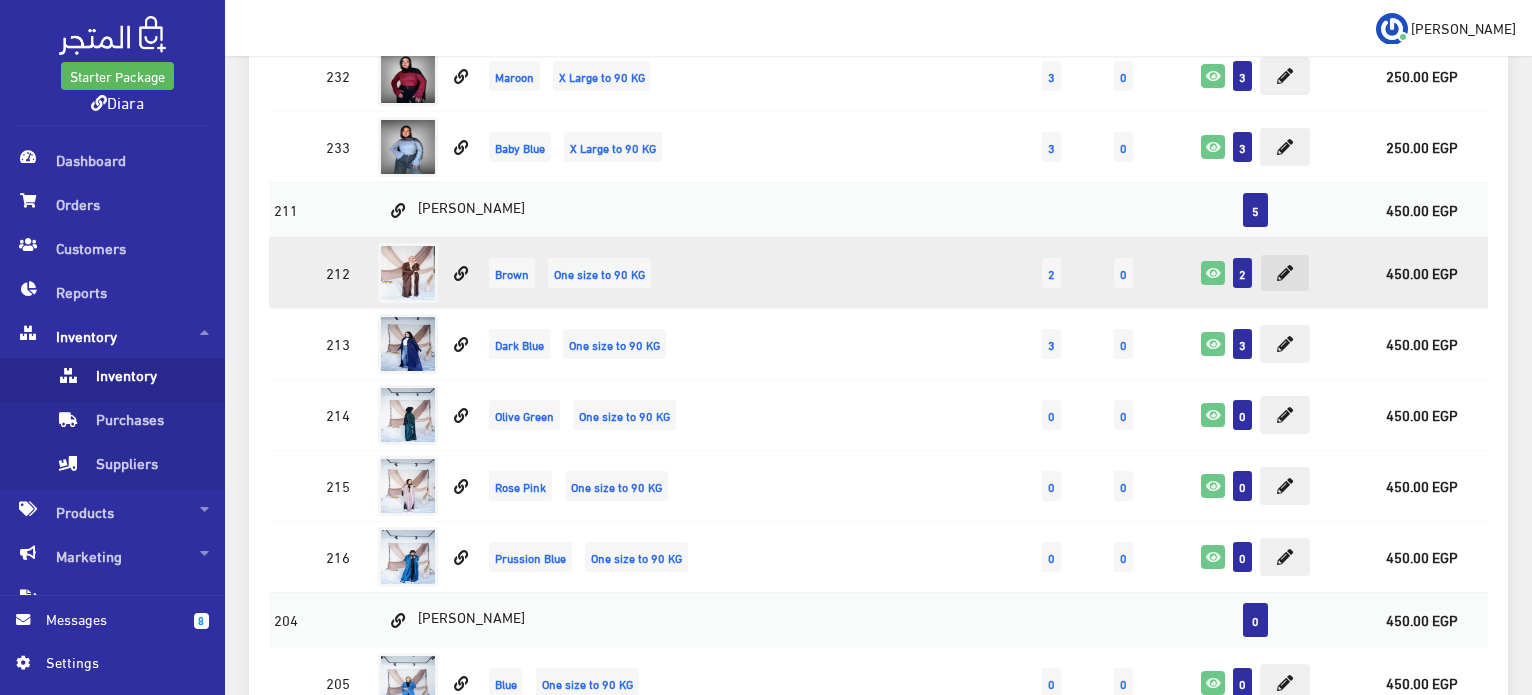 click at bounding box center (1285, 273) 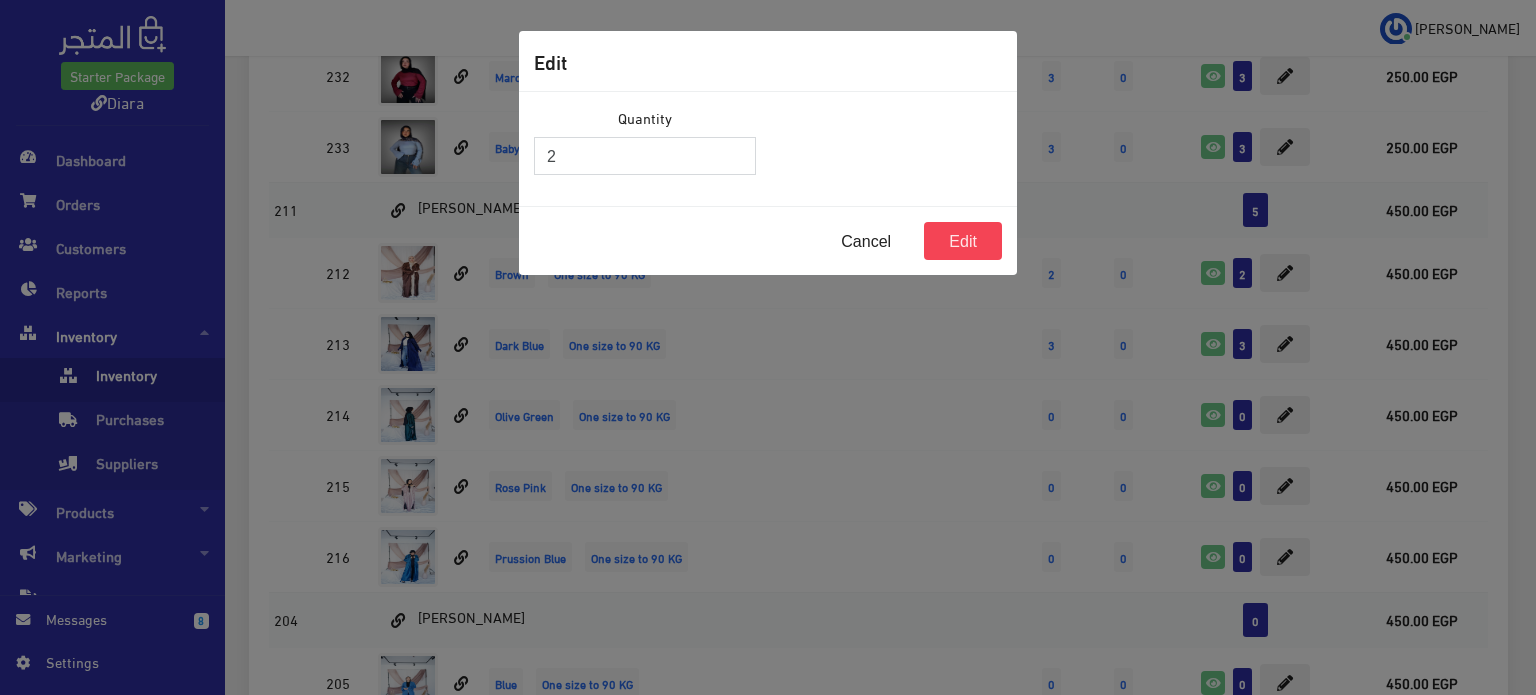 drag, startPoint x: 488, startPoint y: 142, endPoint x: 452, endPoint y: 142, distance: 36 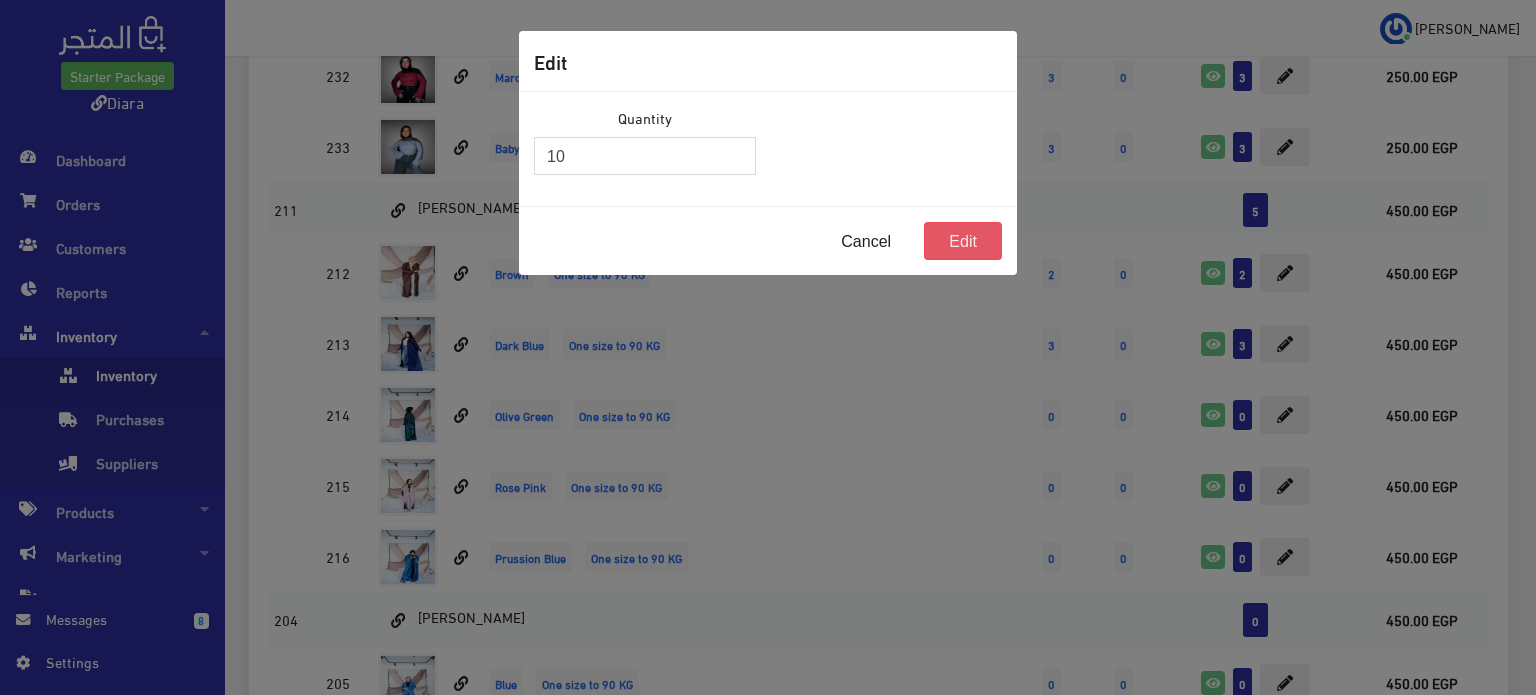 type on "10" 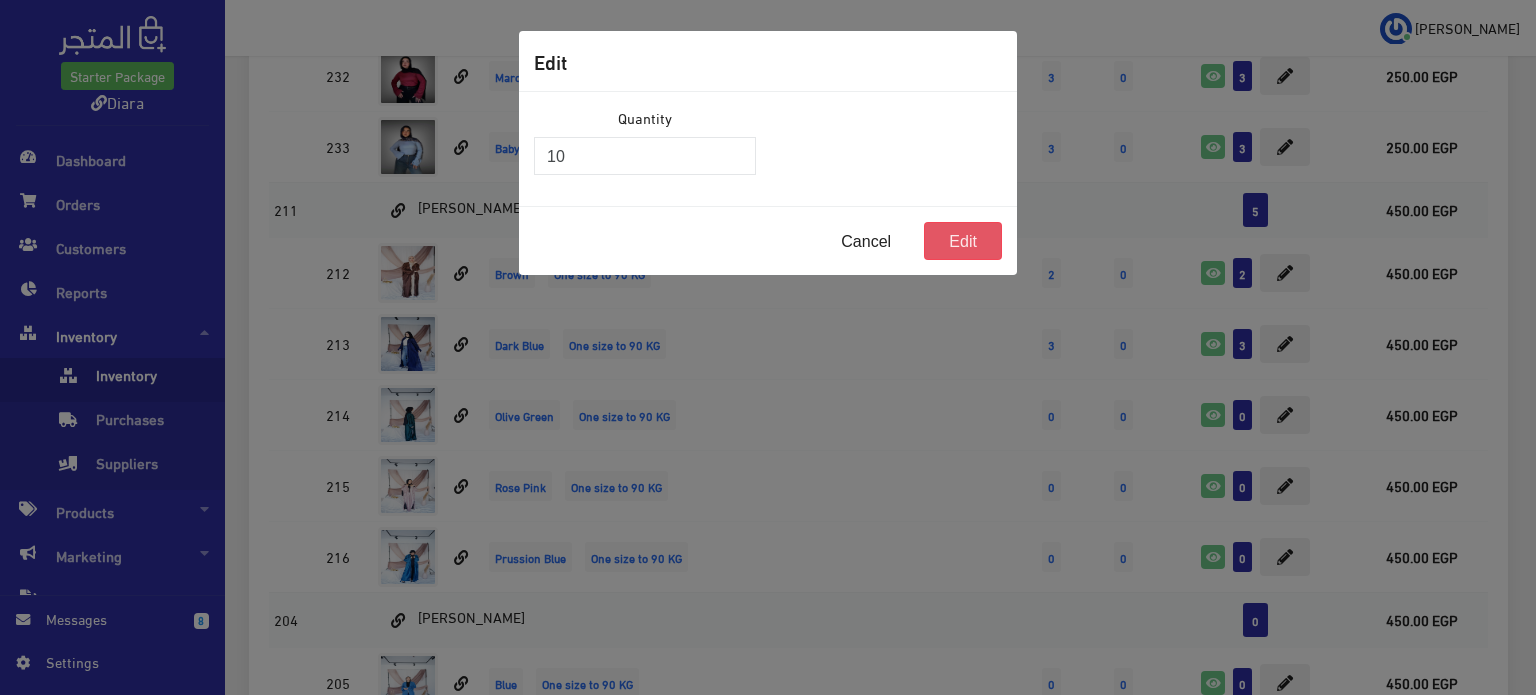 click on "Edit" at bounding box center [963, 241] 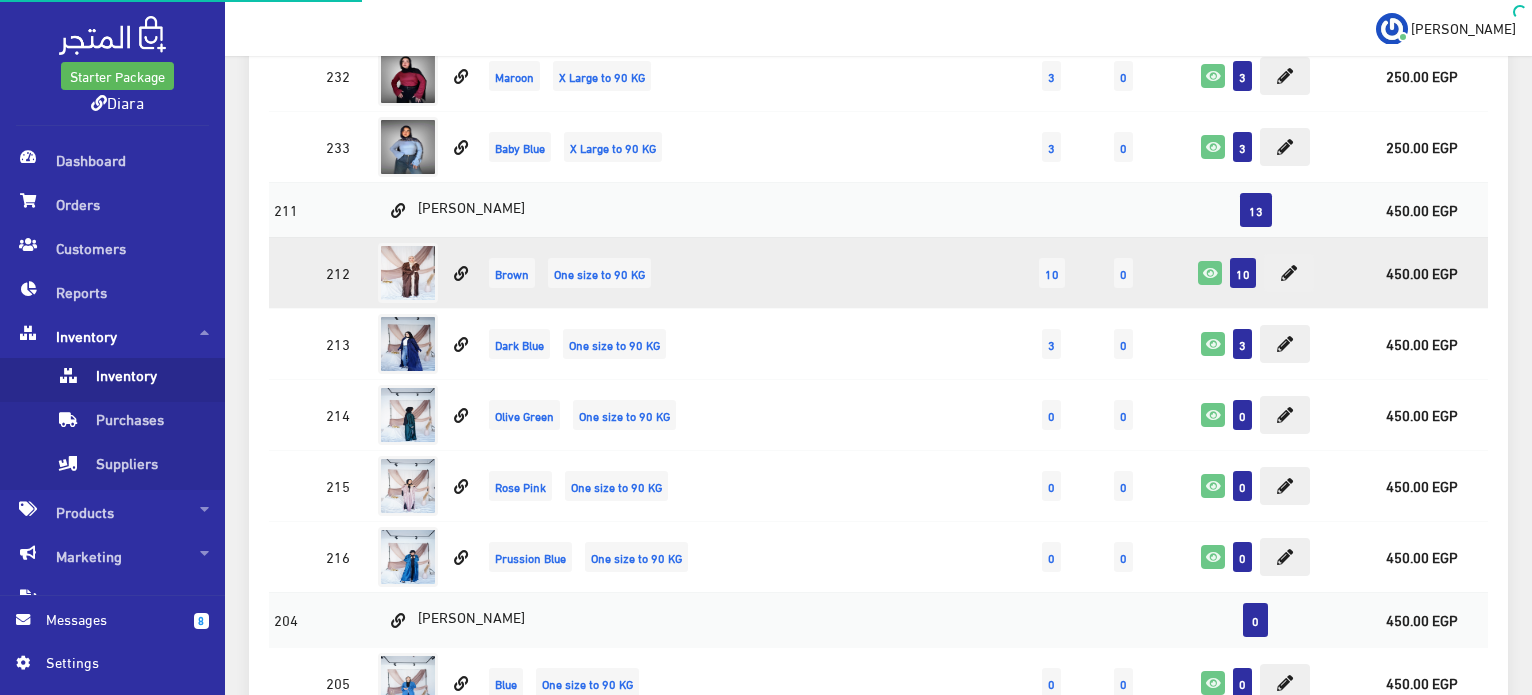 scroll, scrollTop: 1114, scrollLeft: 0, axis: vertical 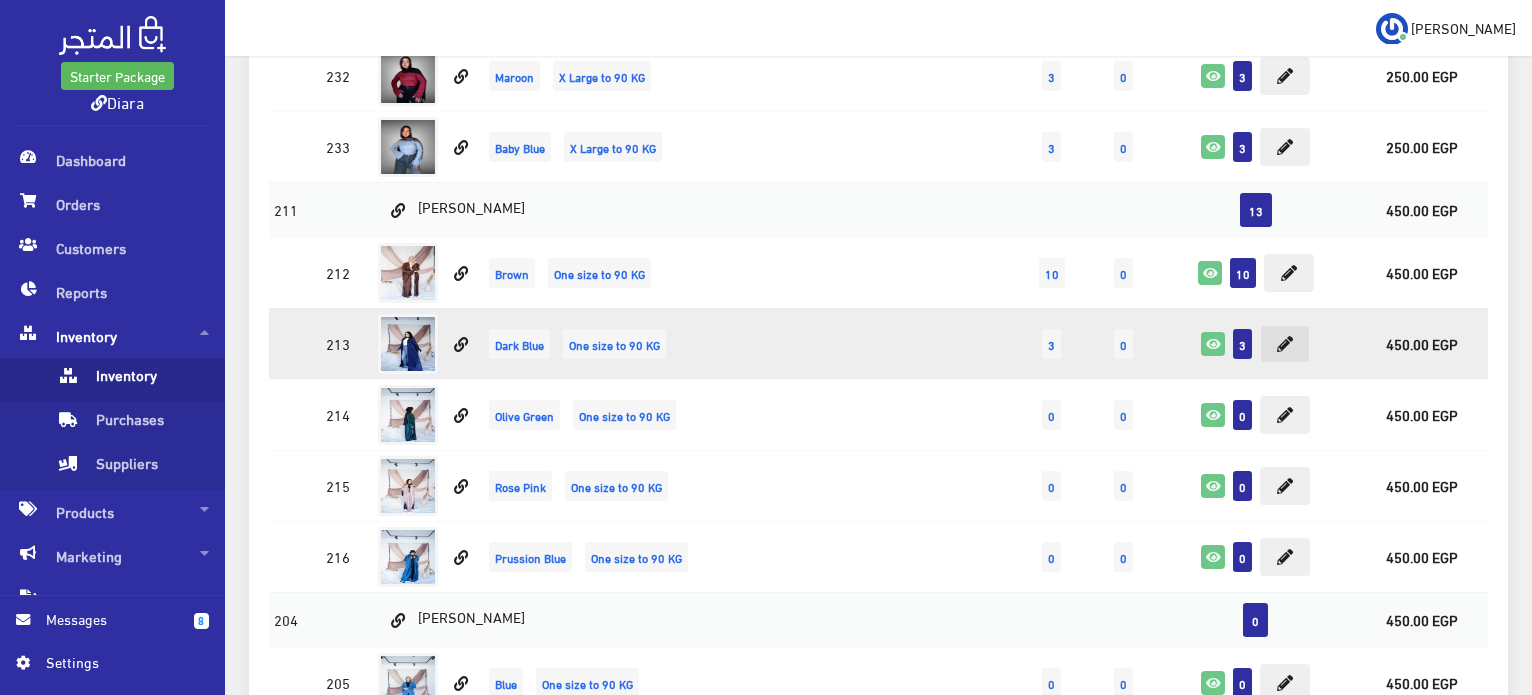 click at bounding box center (1285, 344) 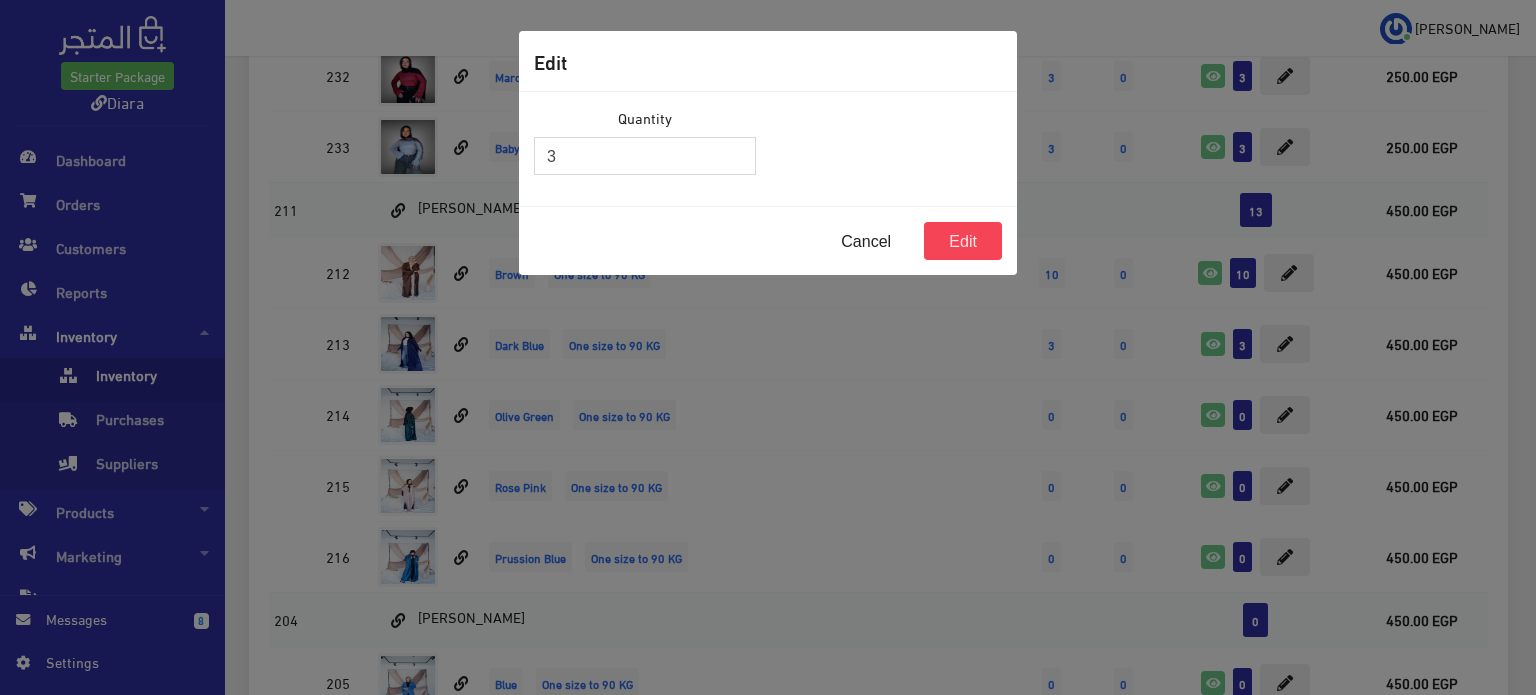 drag, startPoint x: 622, startPoint y: 169, endPoint x: 339, endPoint y: 127, distance: 286.09964 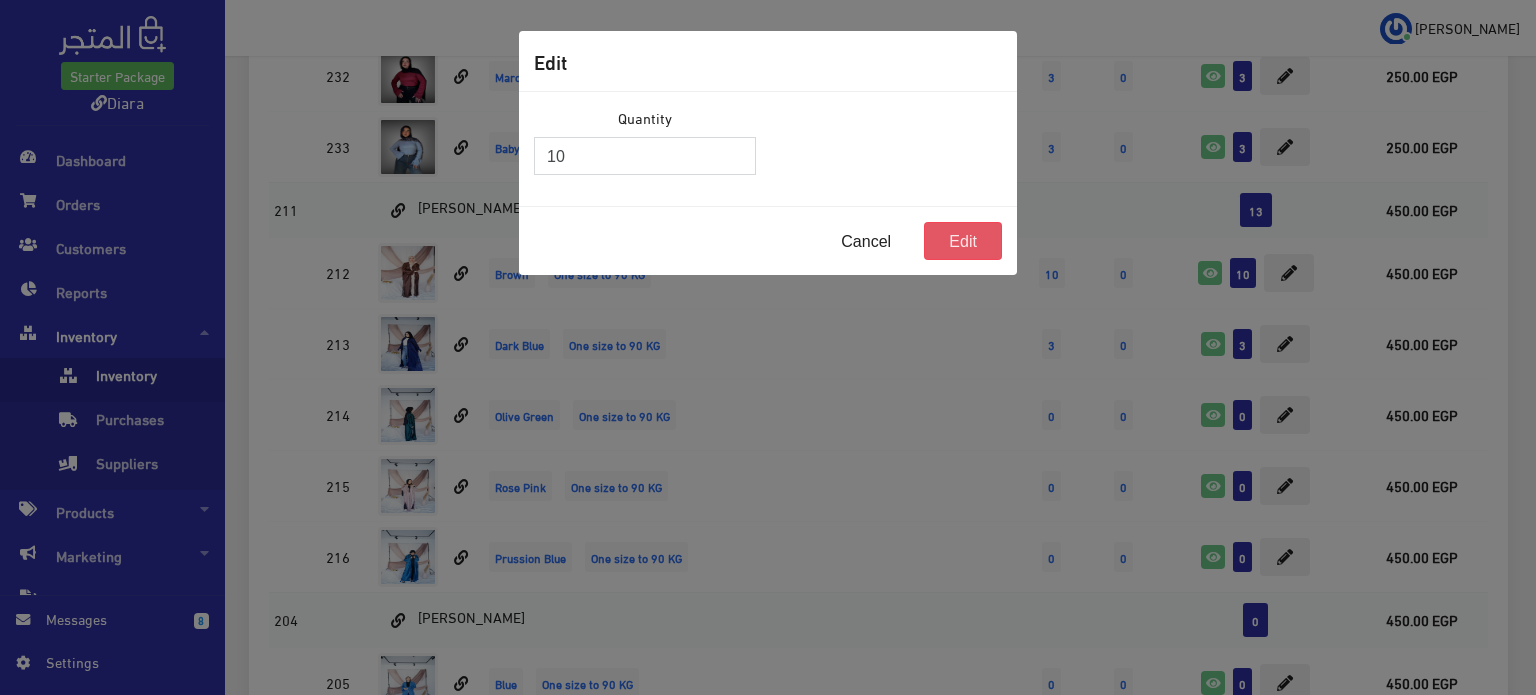 type on "10" 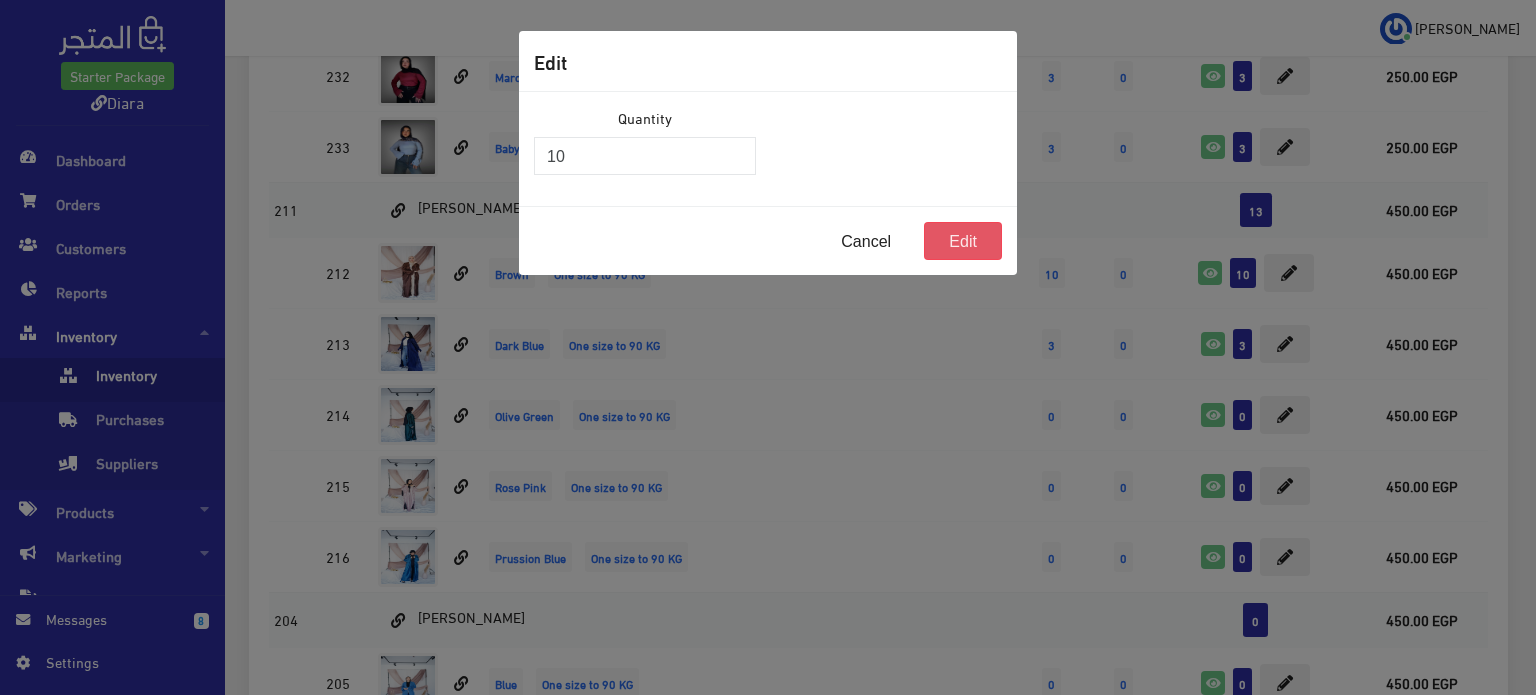 click on "Edit" at bounding box center [963, 241] 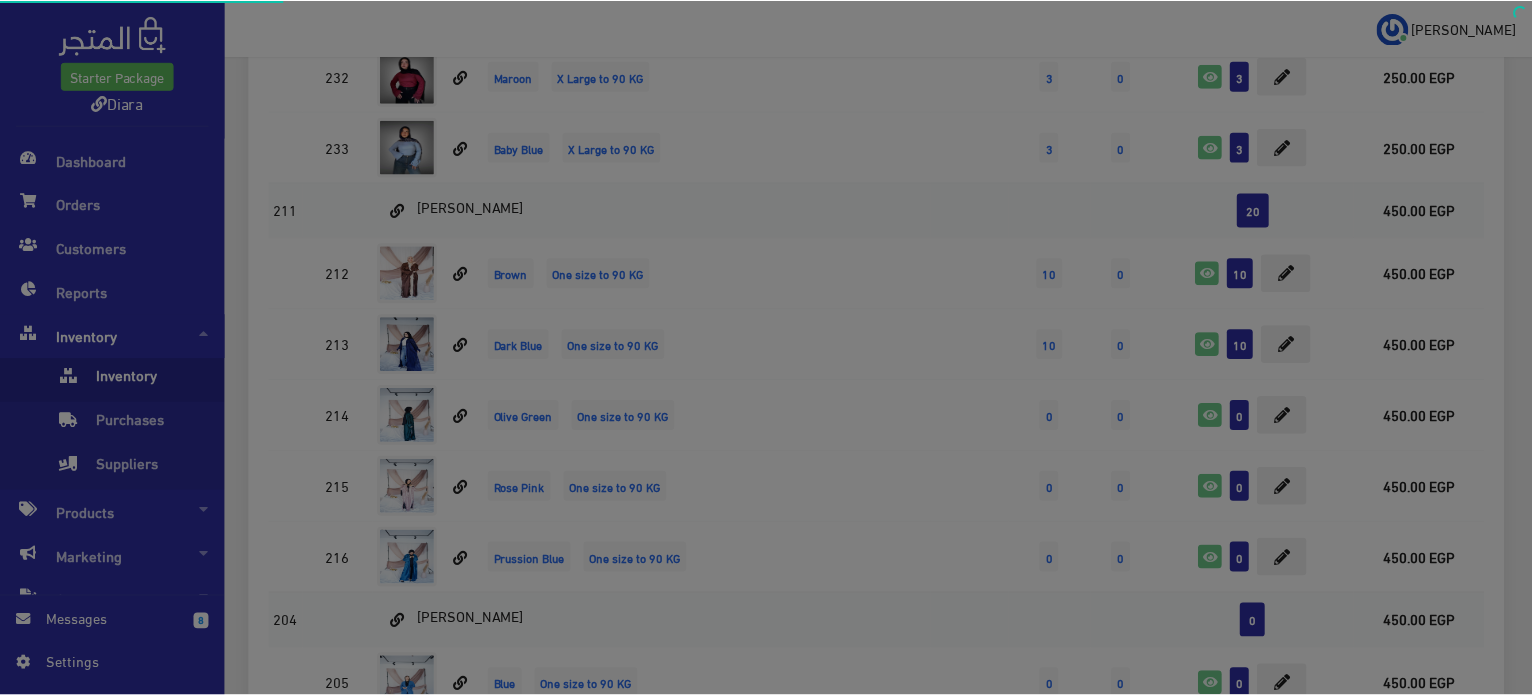 scroll, scrollTop: 1114, scrollLeft: 0, axis: vertical 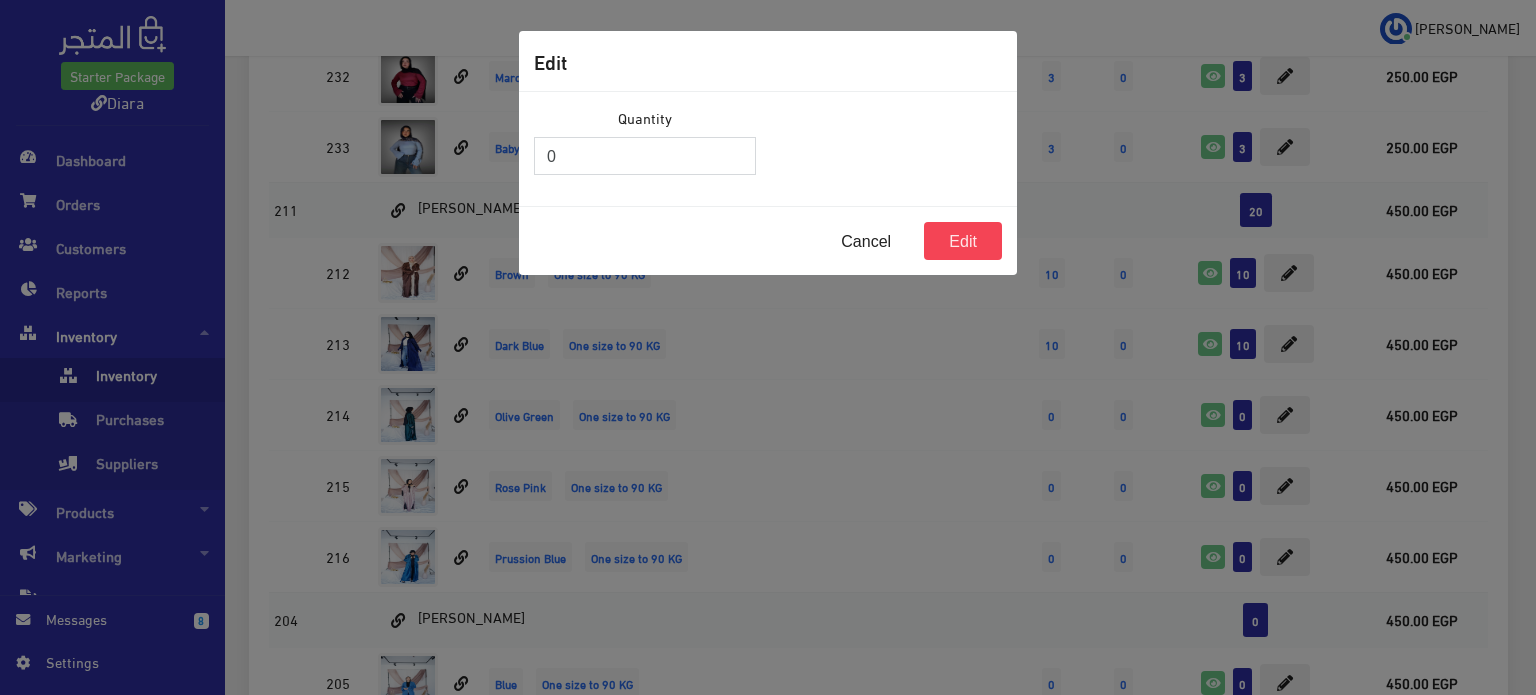 drag, startPoint x: 612, startPoint y: 171, endPoint x: 503, endPoint y: 142, distance: 112.79185 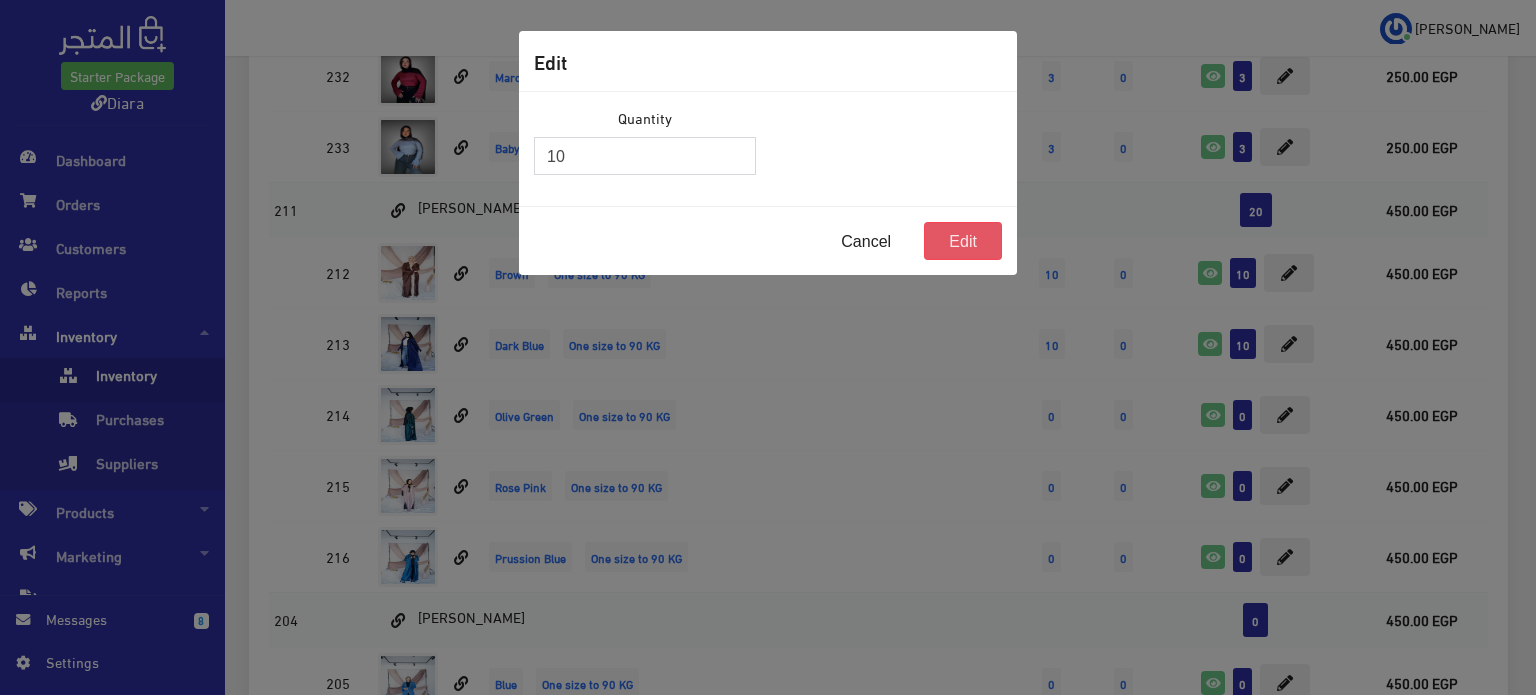 type on "10" 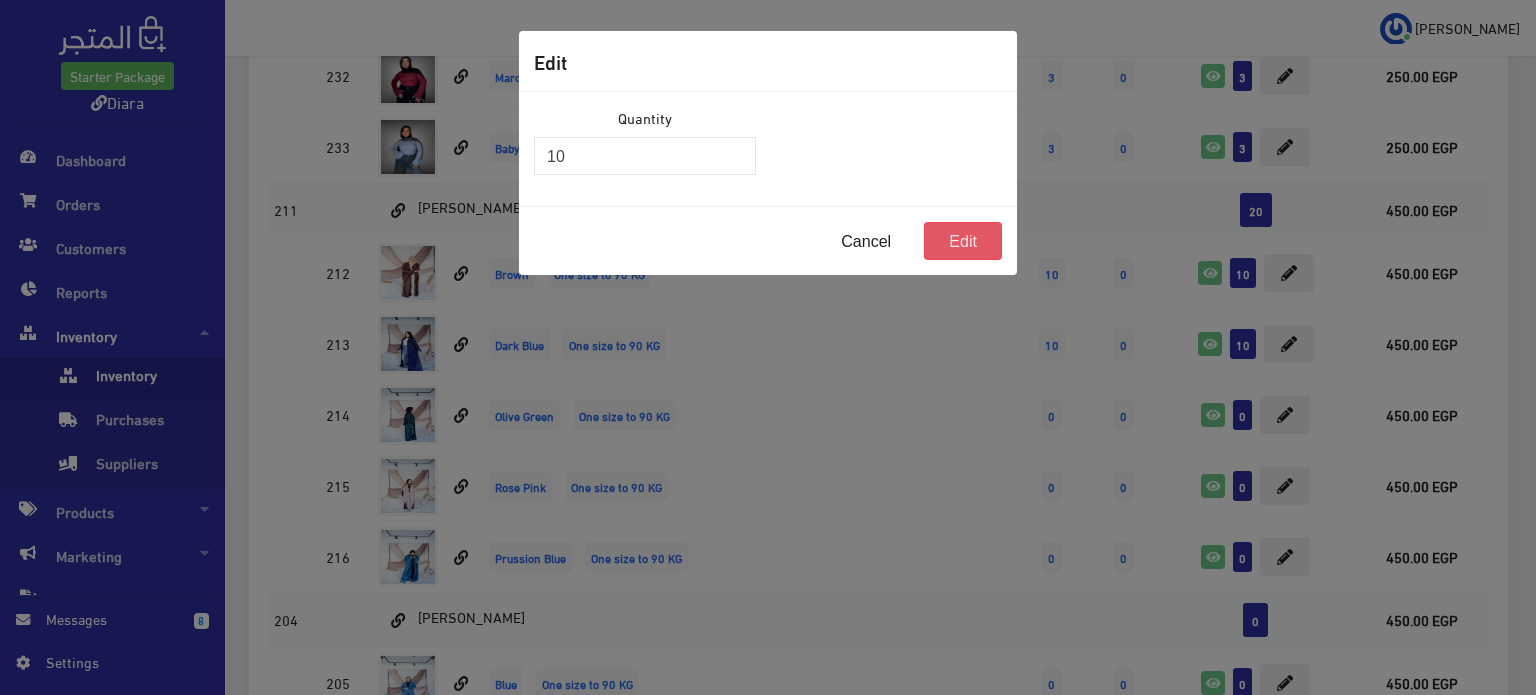 click on "Edit" at bounding box center (963, 241) 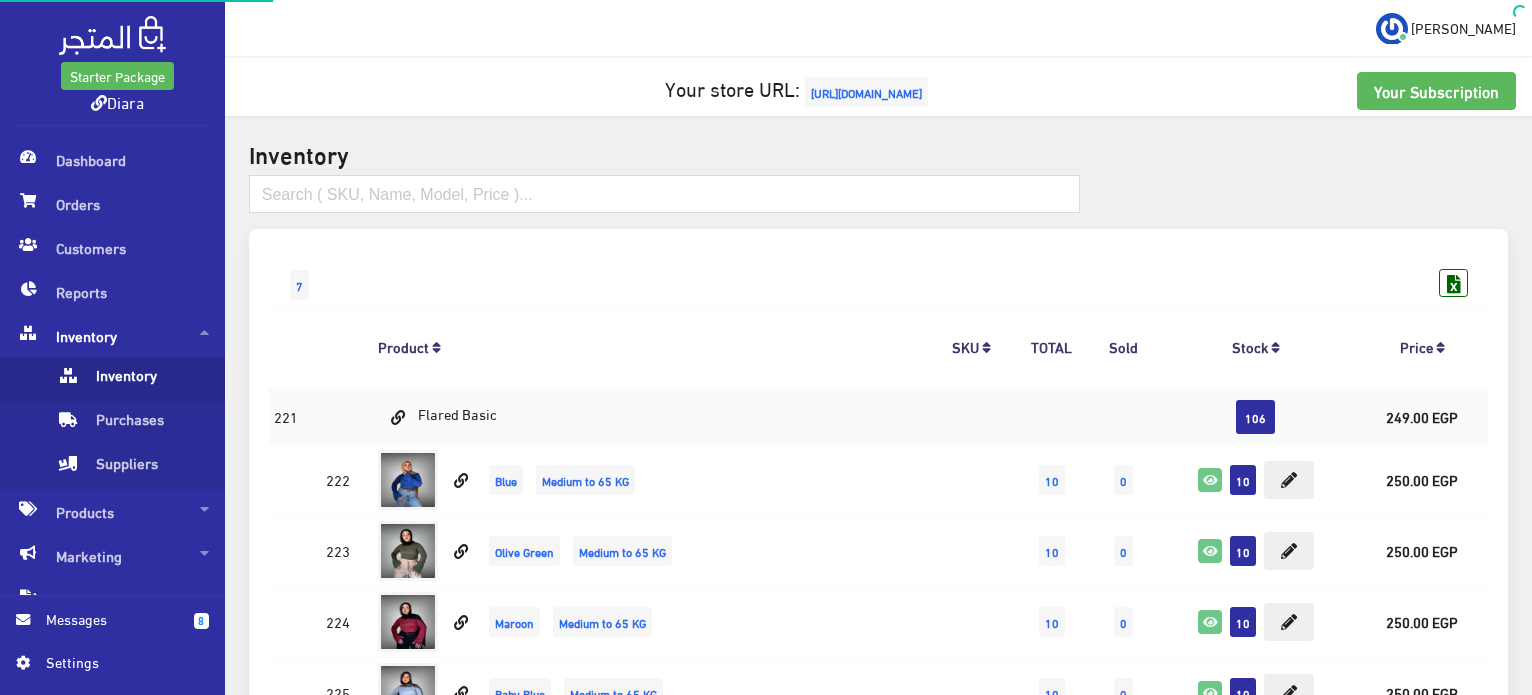 scroll, scrollTop: 1114, scrollLeft: 0, axis: vertical 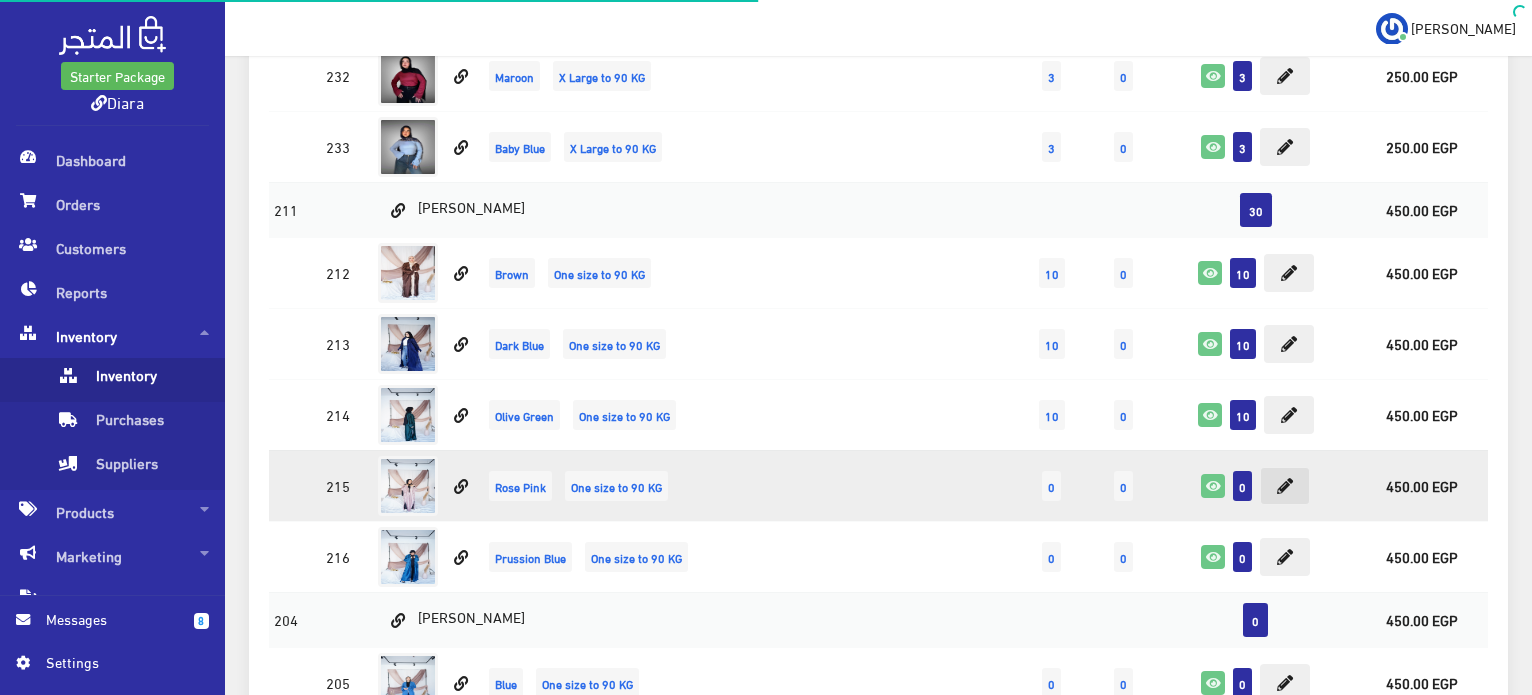 click at bounding box center (1285, 486) 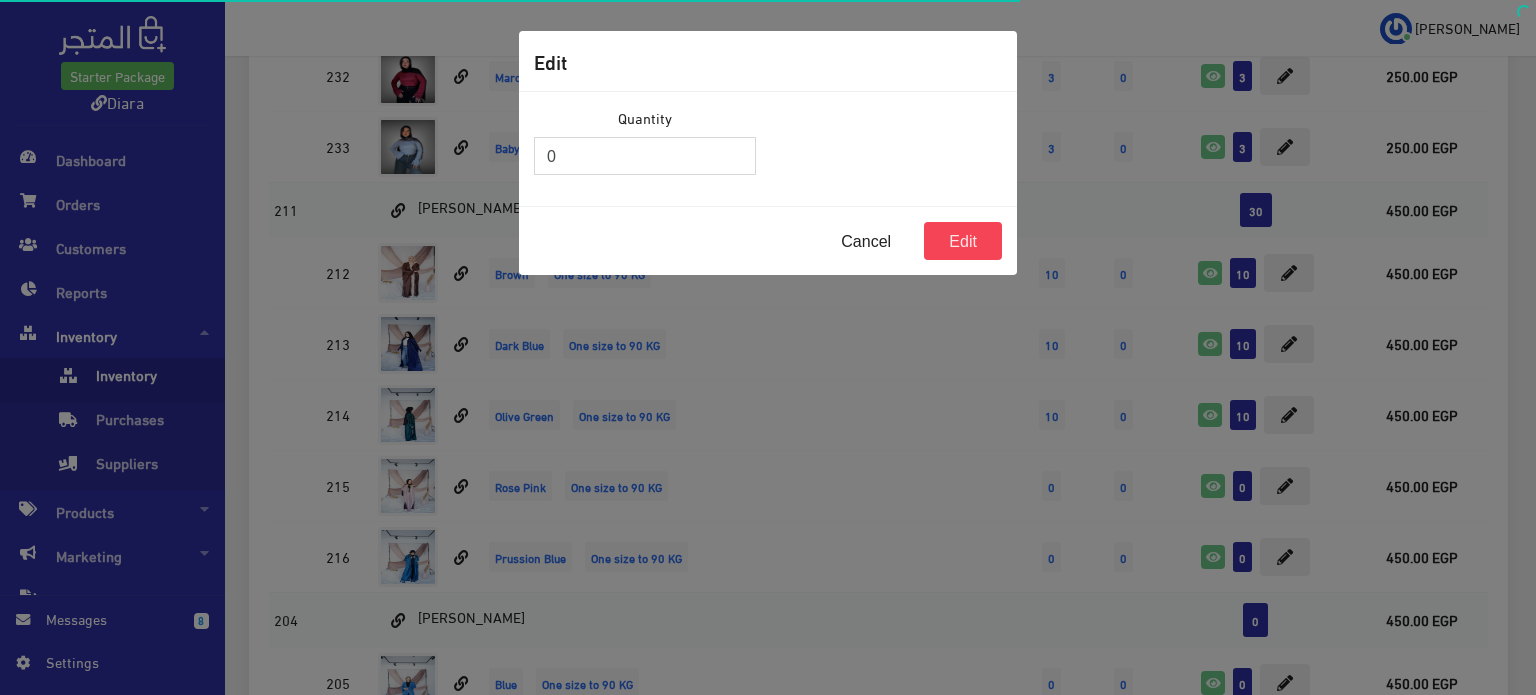 drag, startPoint x: 562, startPoint y: 164, endPoint x: 504, endPoint y: 150, distance: 59.665737 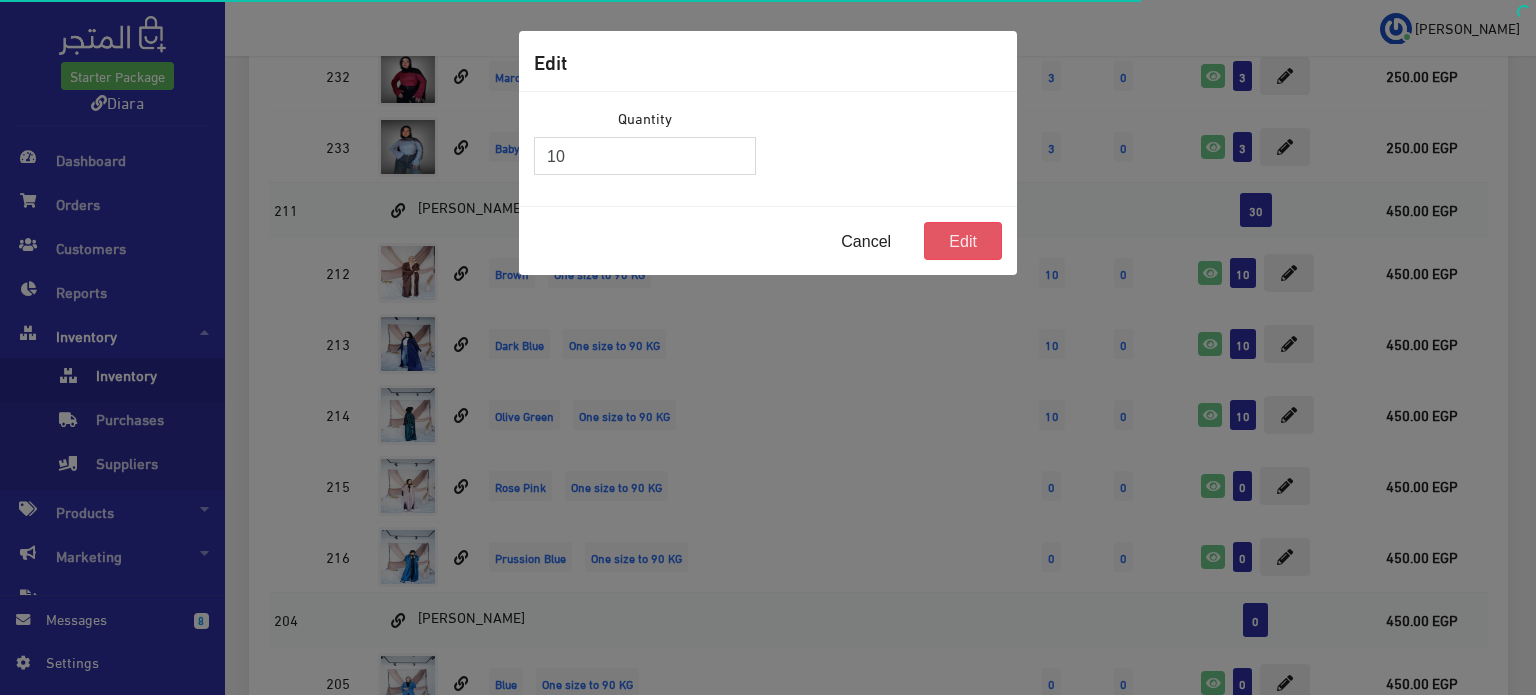 type on "10" 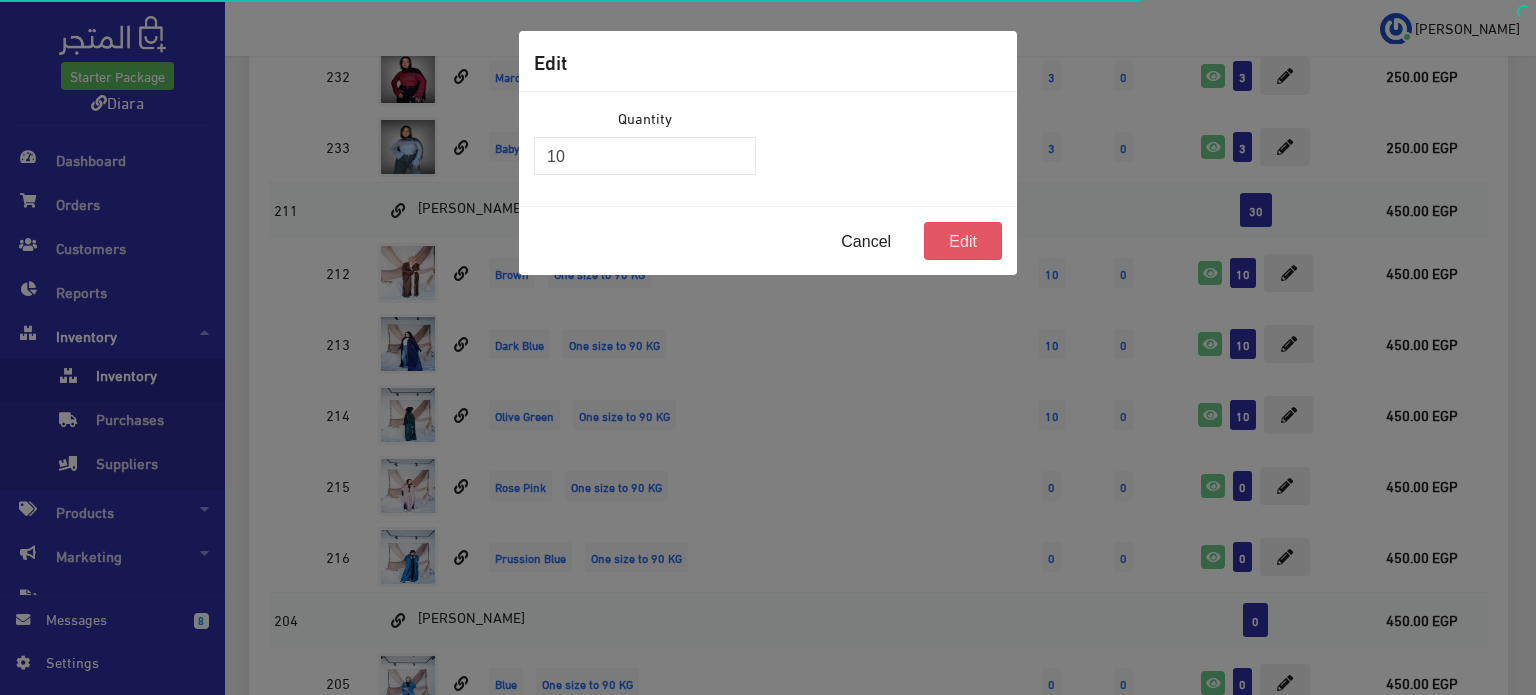 click on "Edit" at bounding box center [963, 241] 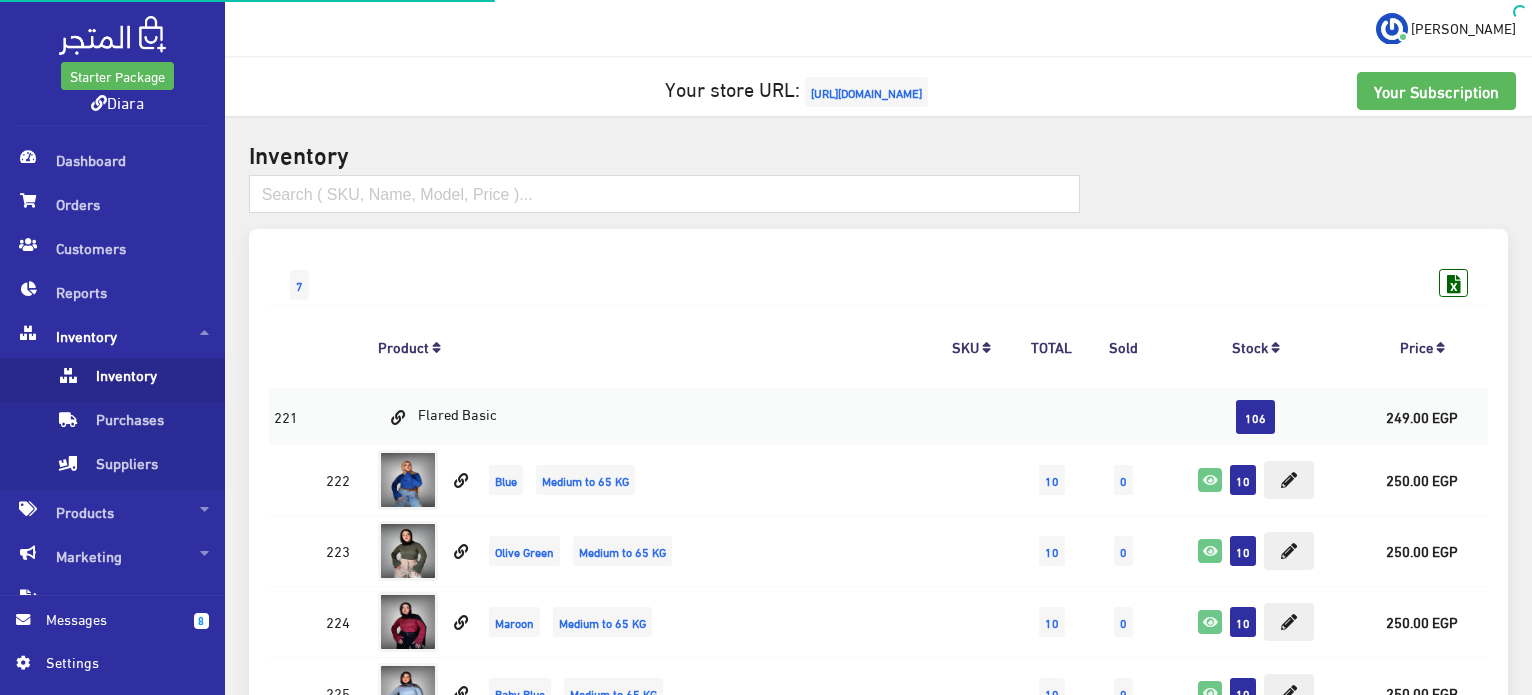 scroll, scrollTop: 1114, scrollLeft: 0, axis: vertical 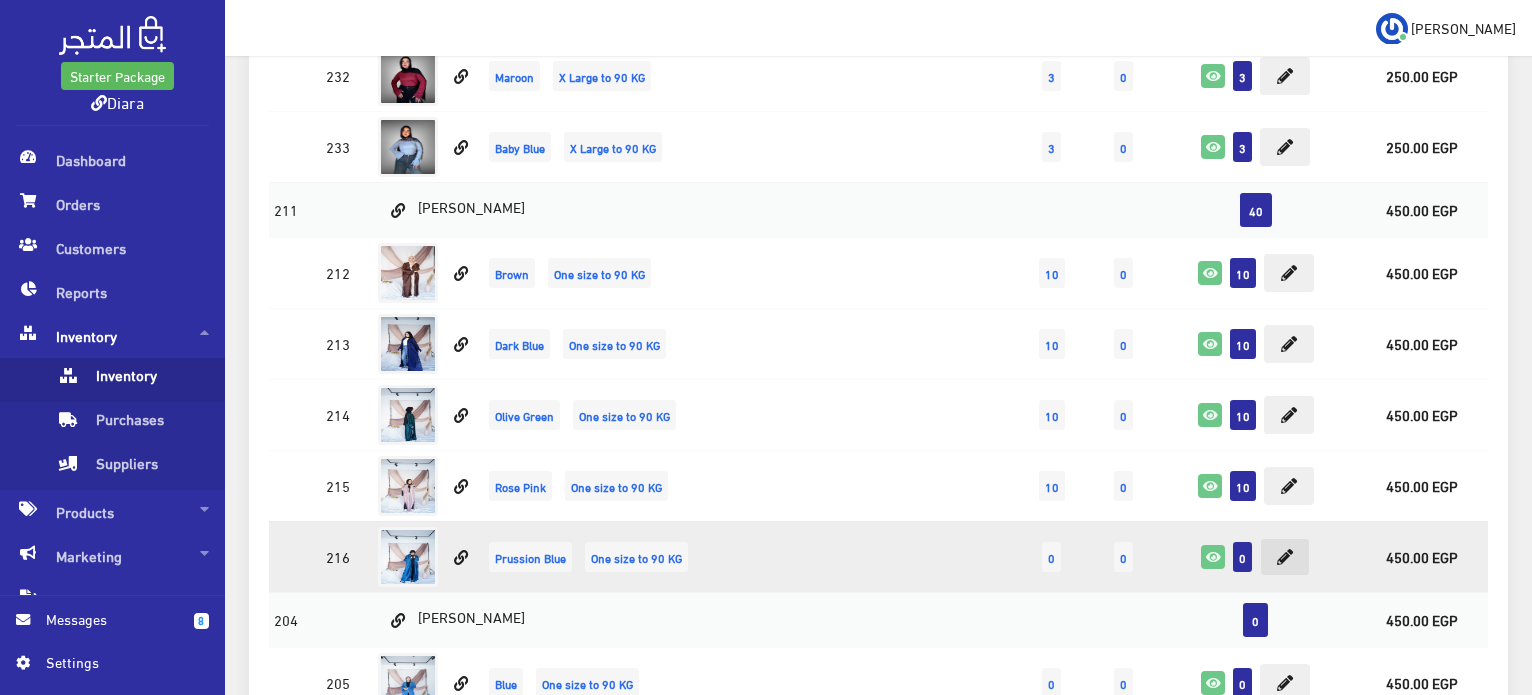 click at bounding box center (1285, 557) 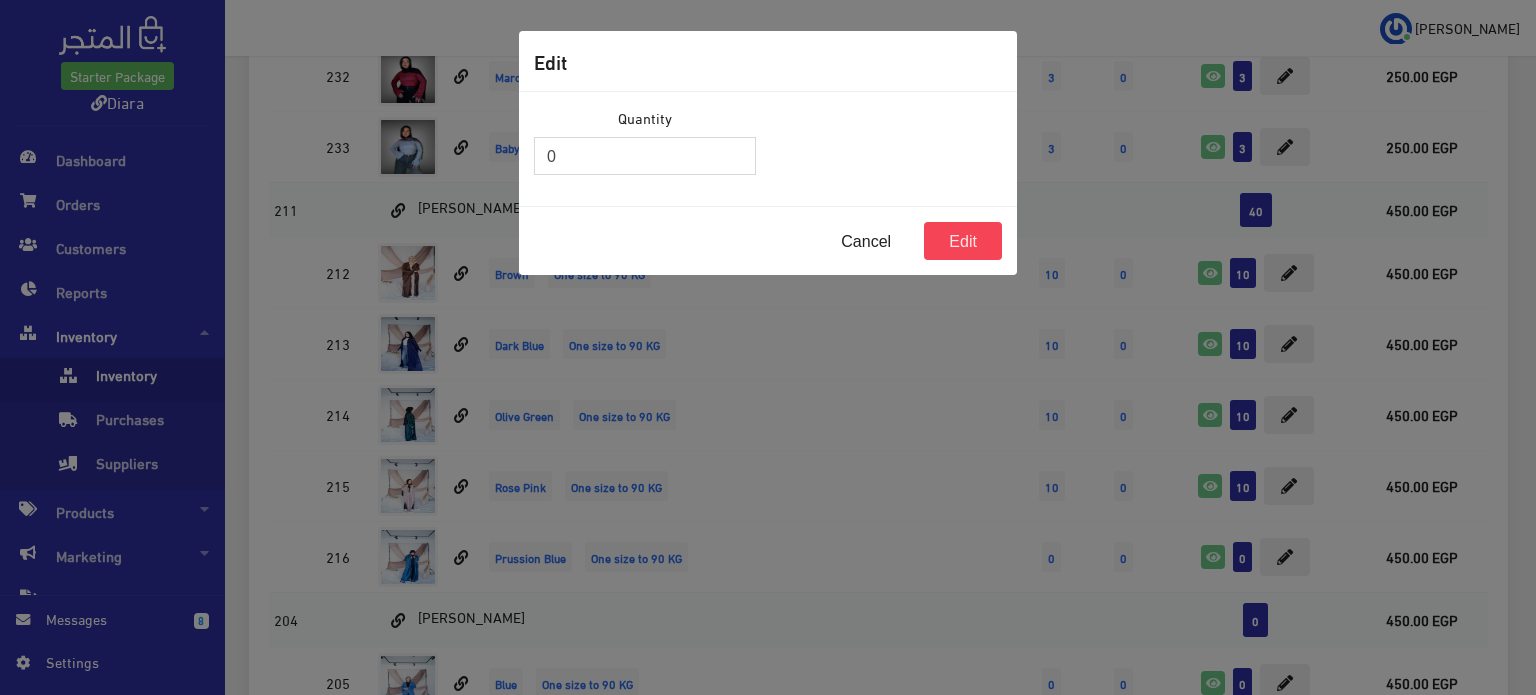 drag, startPoint x: 595, startPoint y: 165, endPoint x: 496, endPoint y: 160, distance: 99.12618 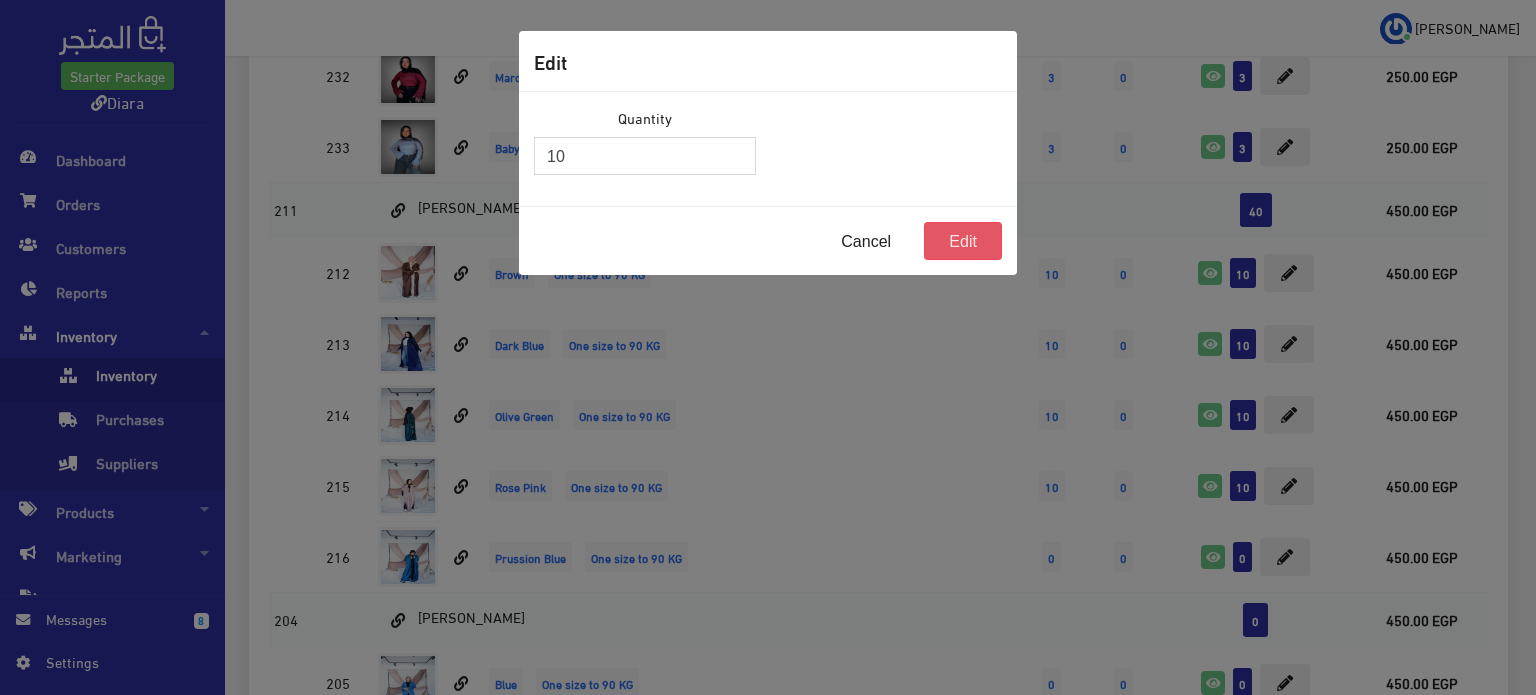 type on "10" 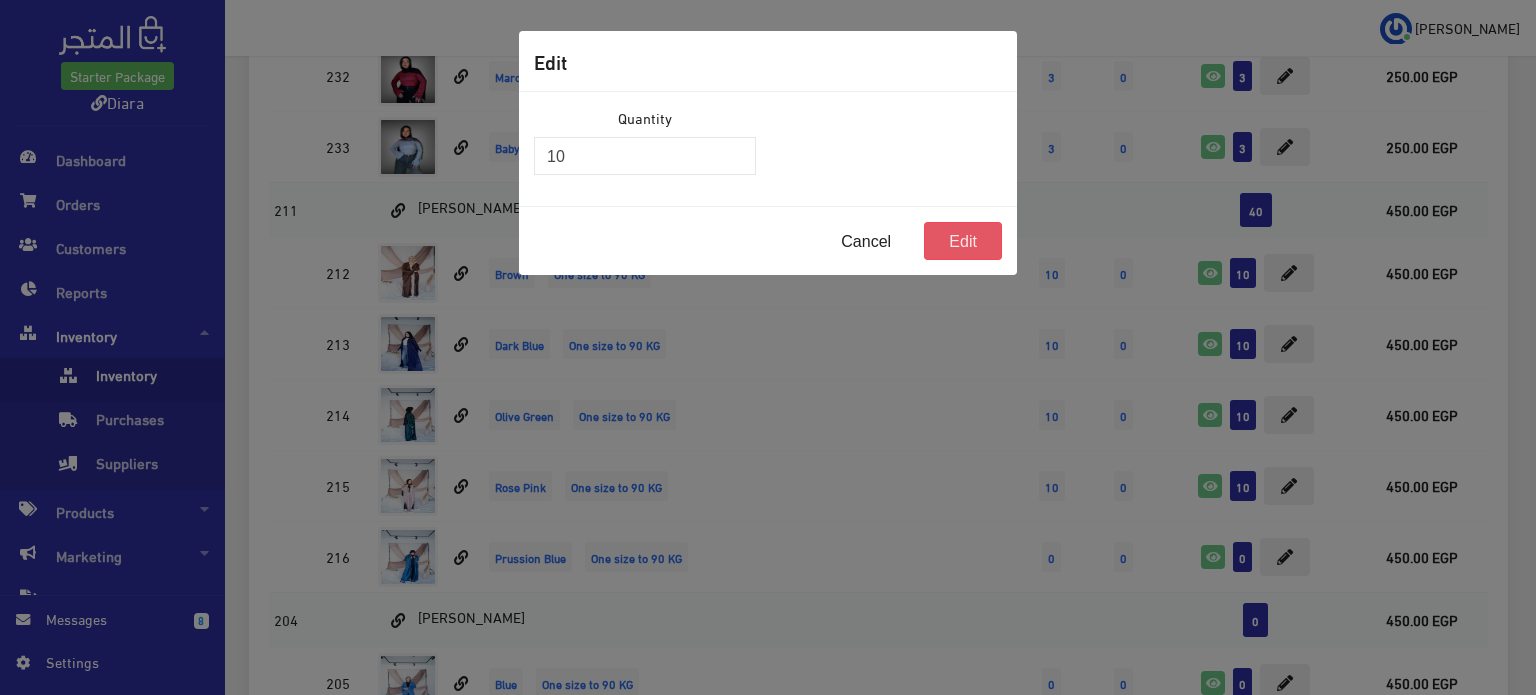click on "Edit" at bounding box center (963, 241) 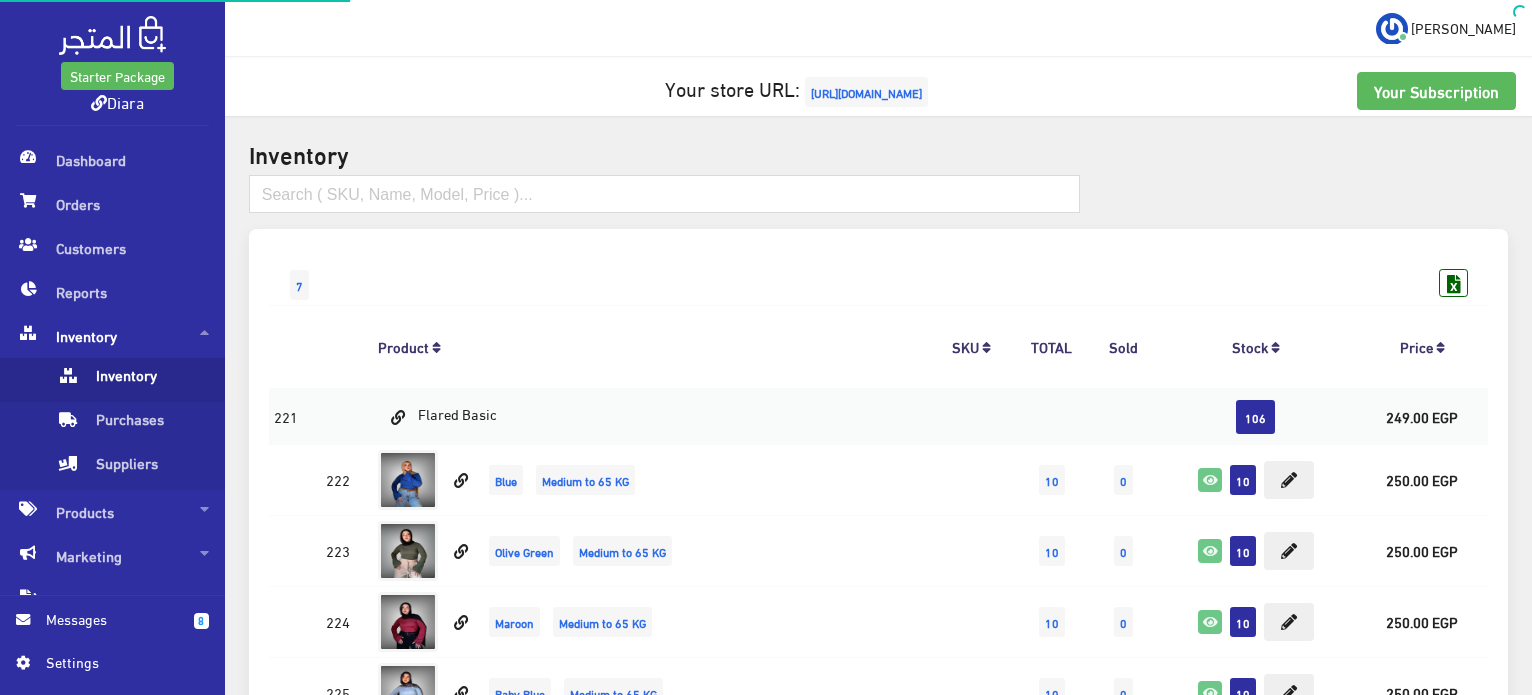 scroll, scrollTop: 1414, scrollLeft: 0, axis: vertical 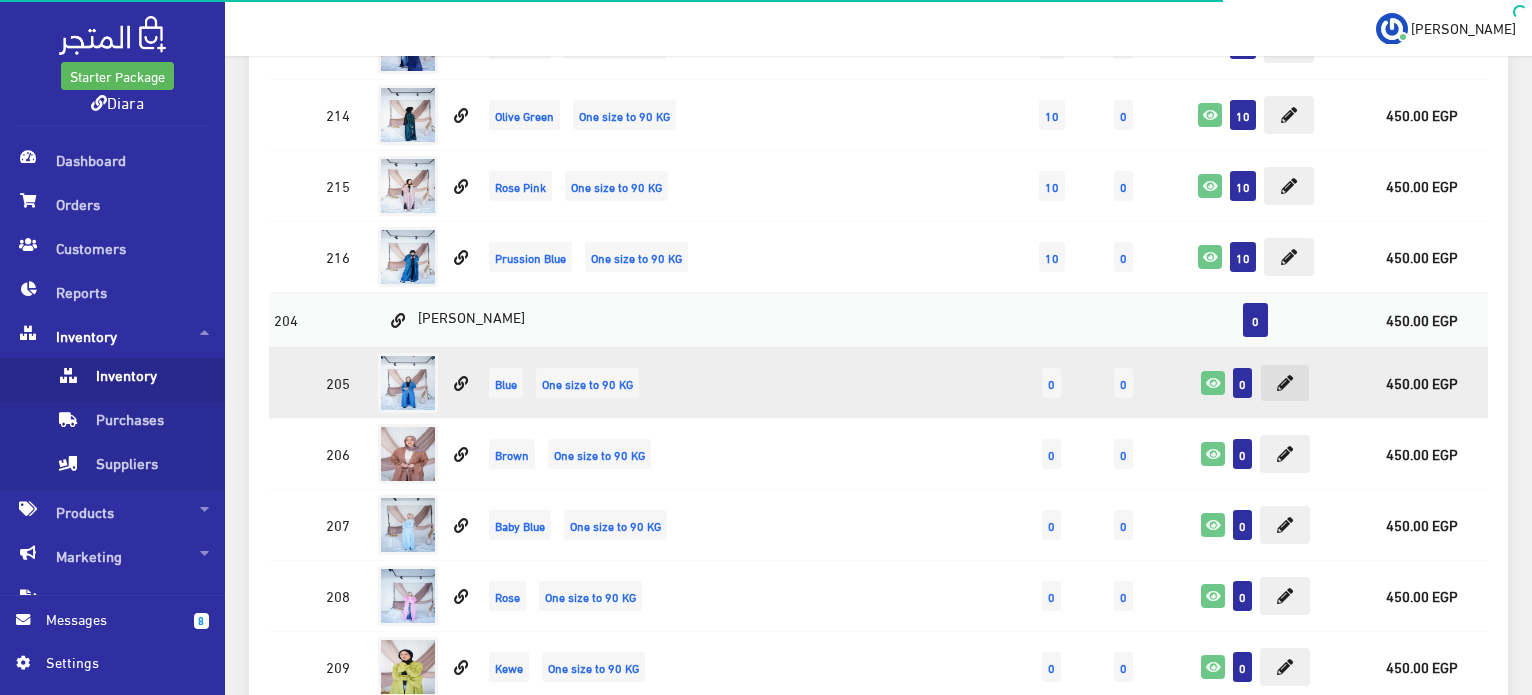 click at bounding box center (1285, 383) 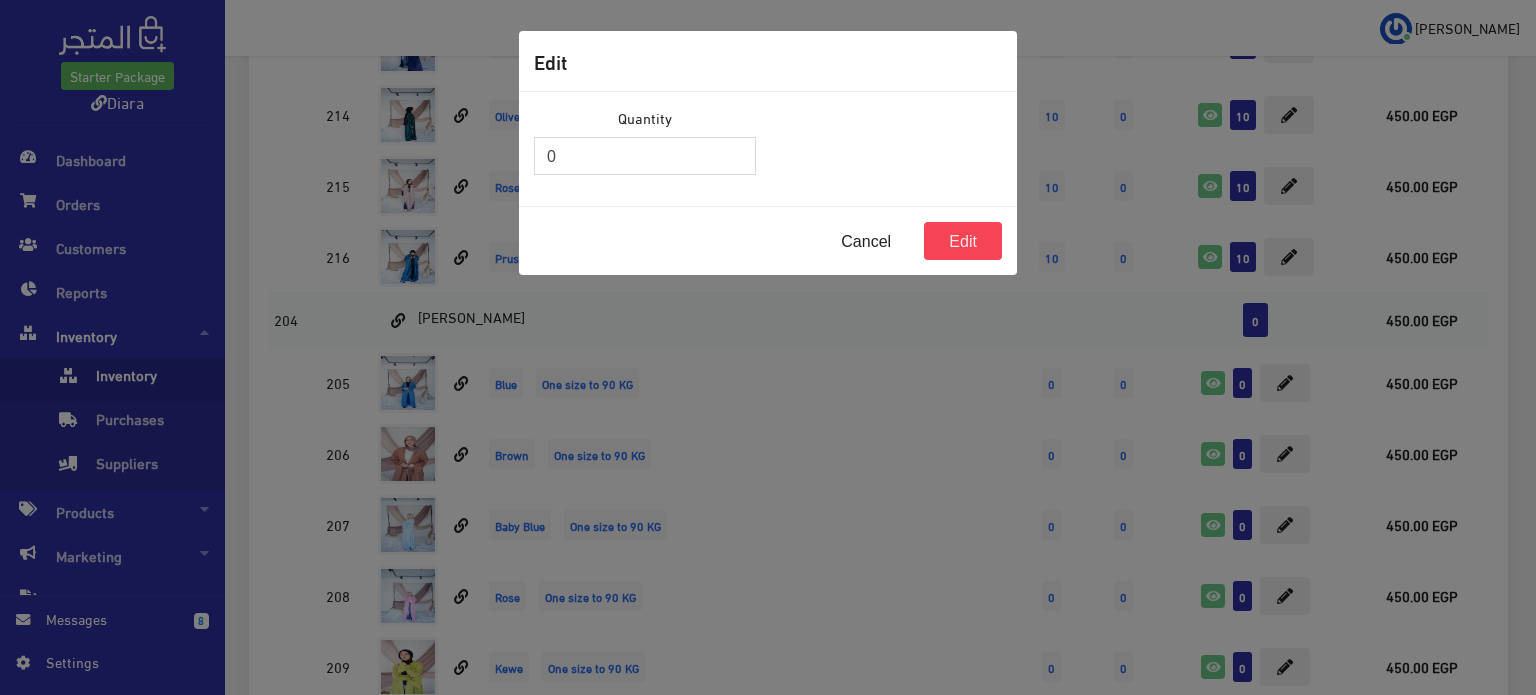 drag, startPoint x: 593, startPoint y: 151, endPoint x: 524, endPoint y: 149, distance: 69.02898 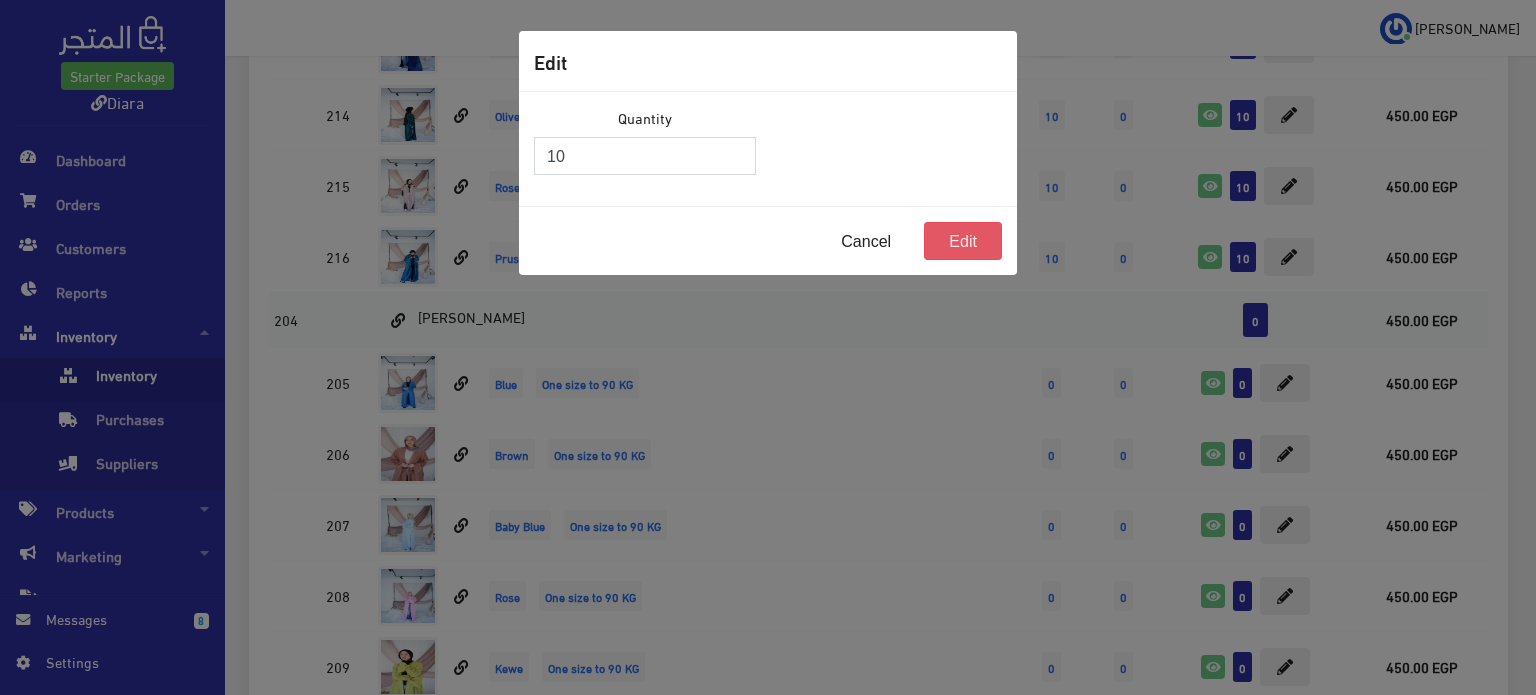 type on "10" 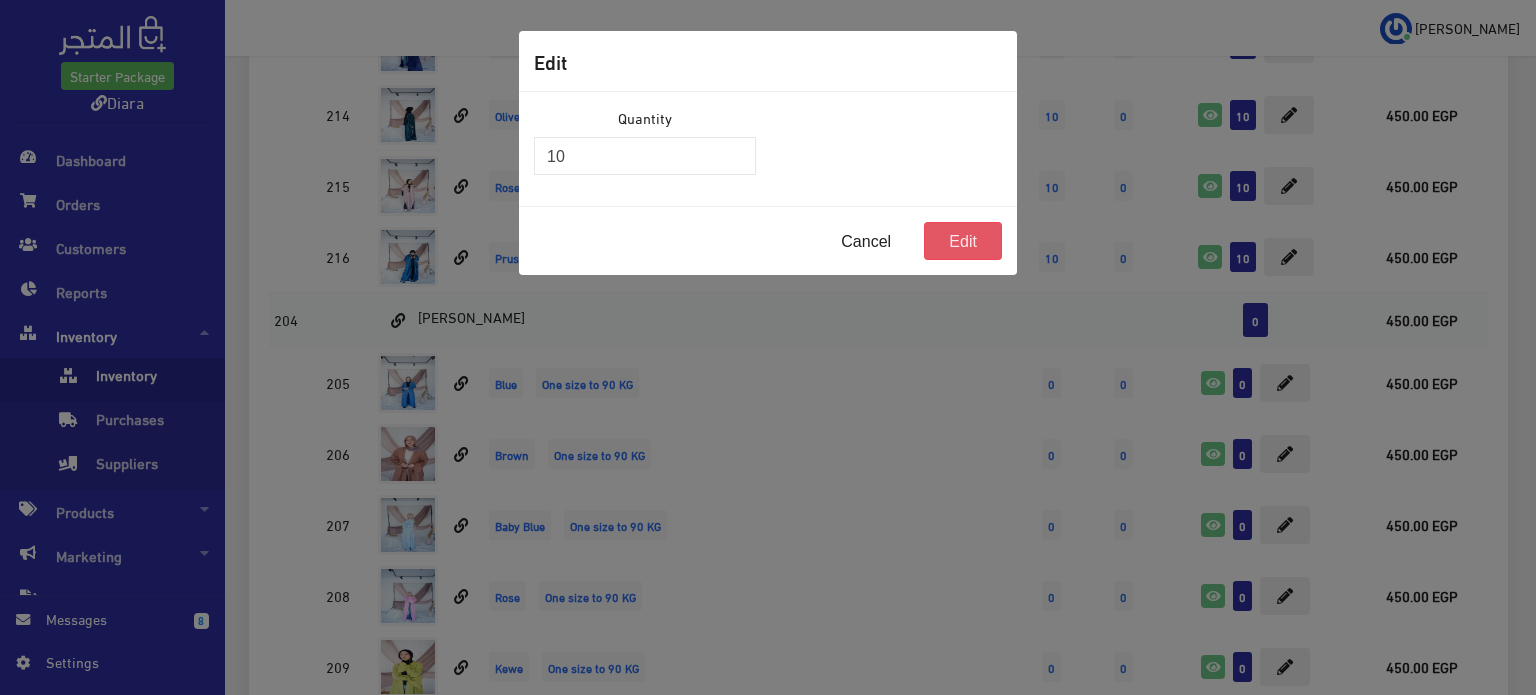 click on "Edit" at bounding box center [963, 241] 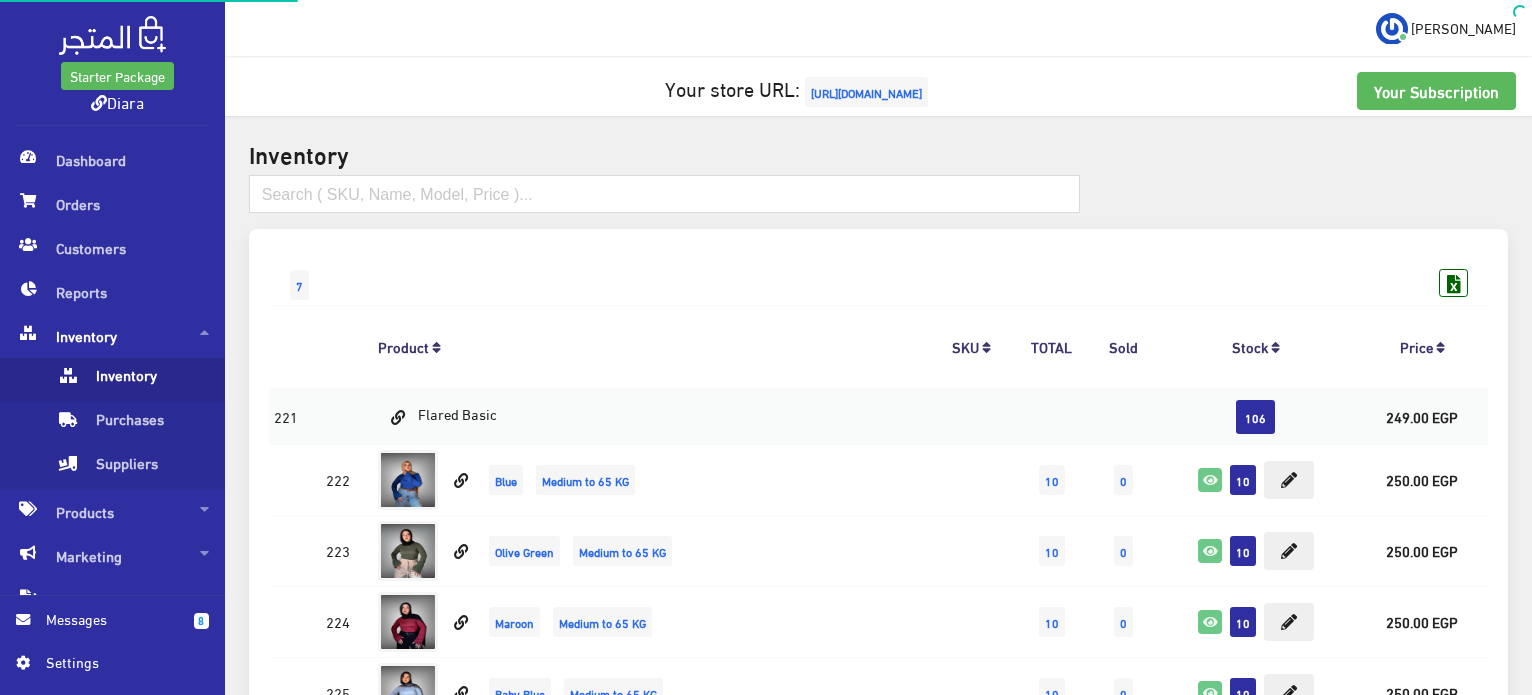 scroll, scrollTop: 1414, scrollLeft: 0, axis: vertical 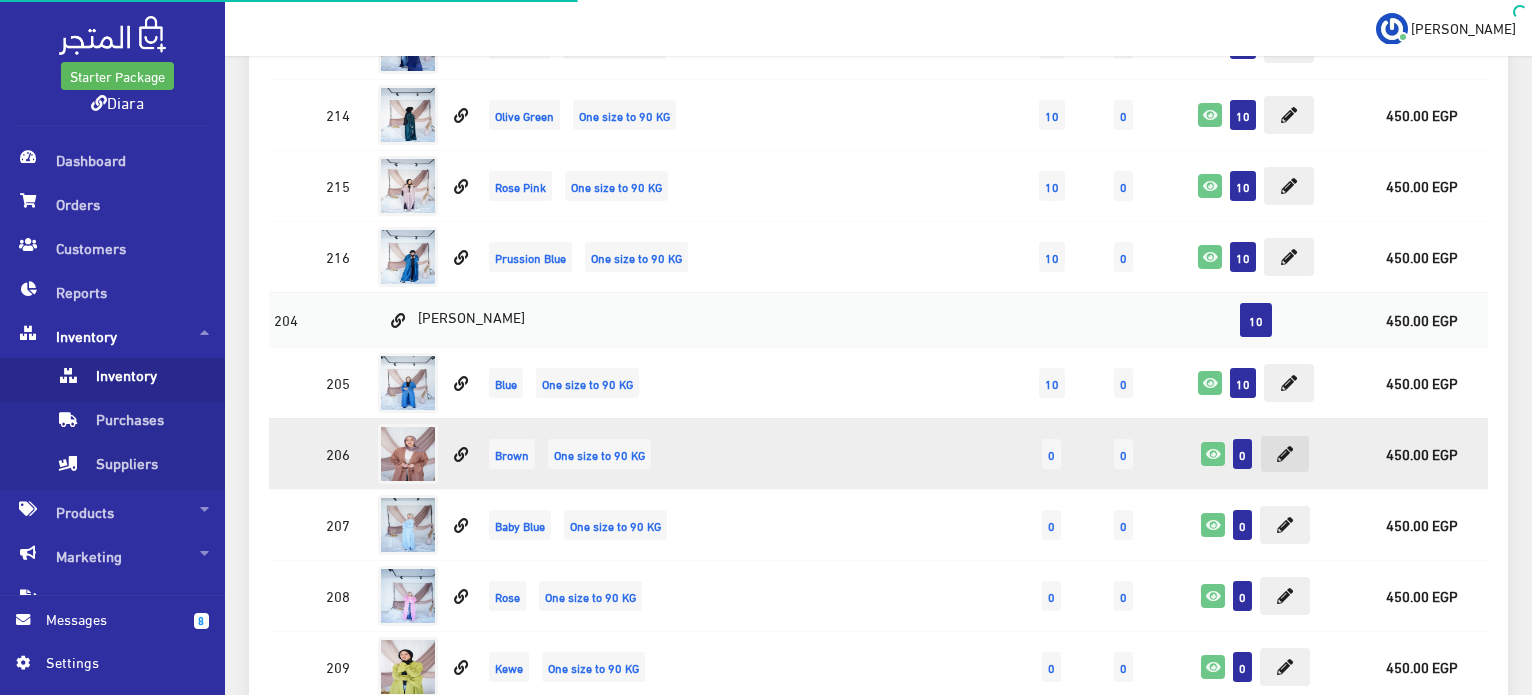 click at bounding box center (1285, 454) 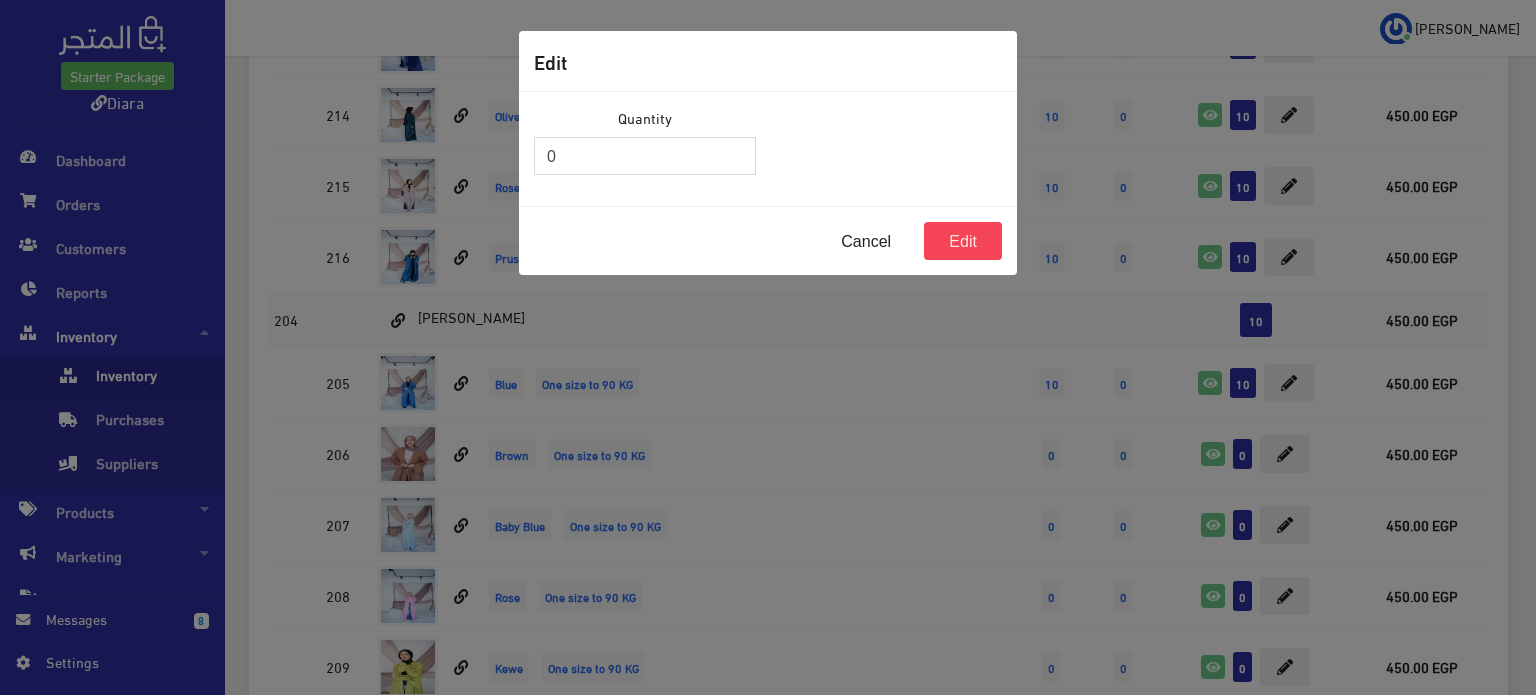 click on "0" at bounding box center [645, 156] 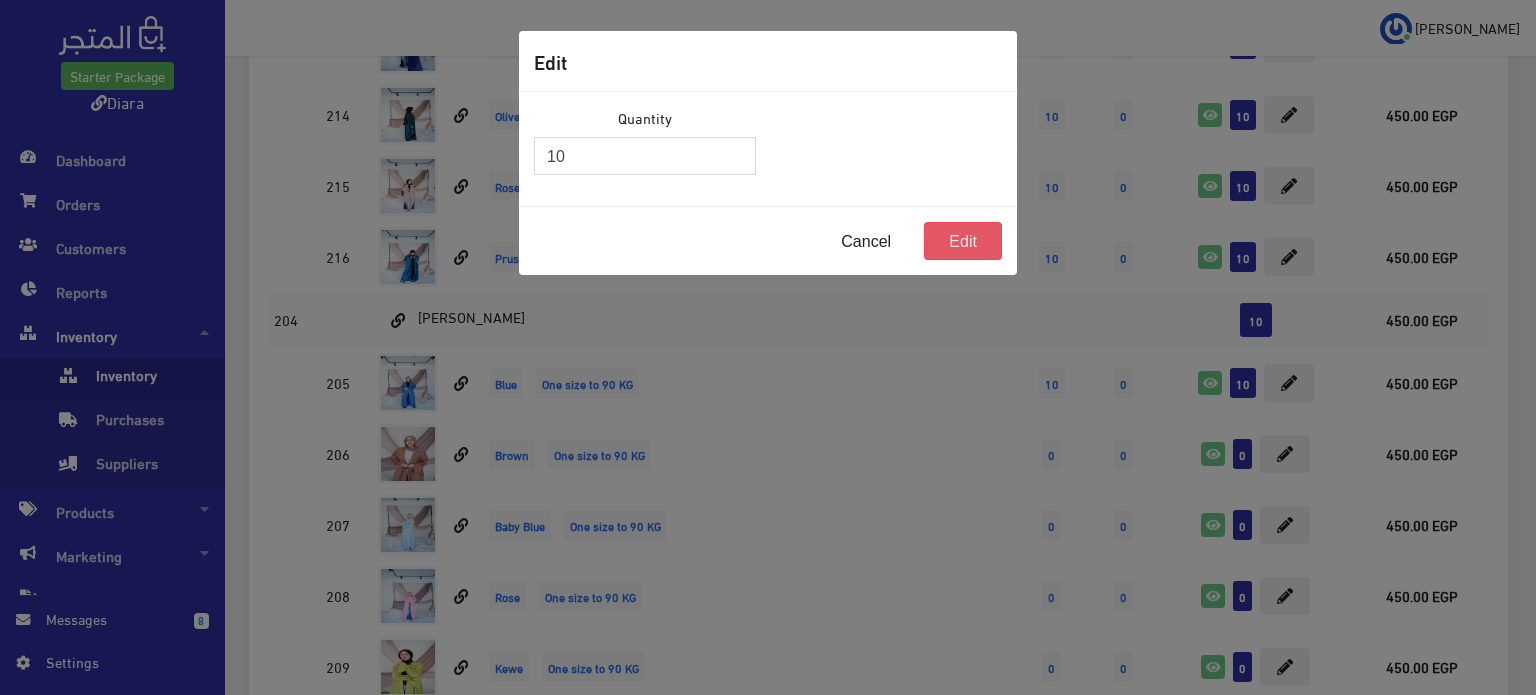 type on "10" 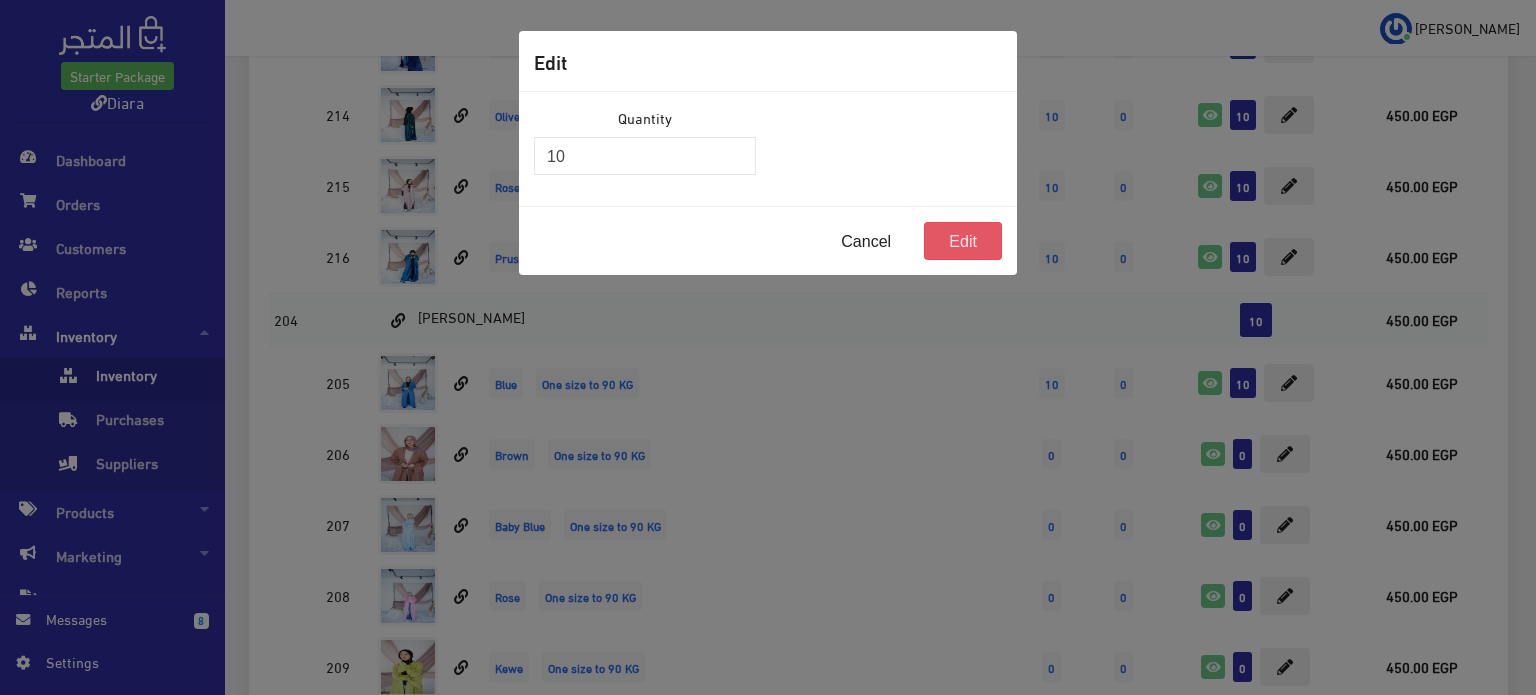 click on "Edit" at bounding box center (963, 241) 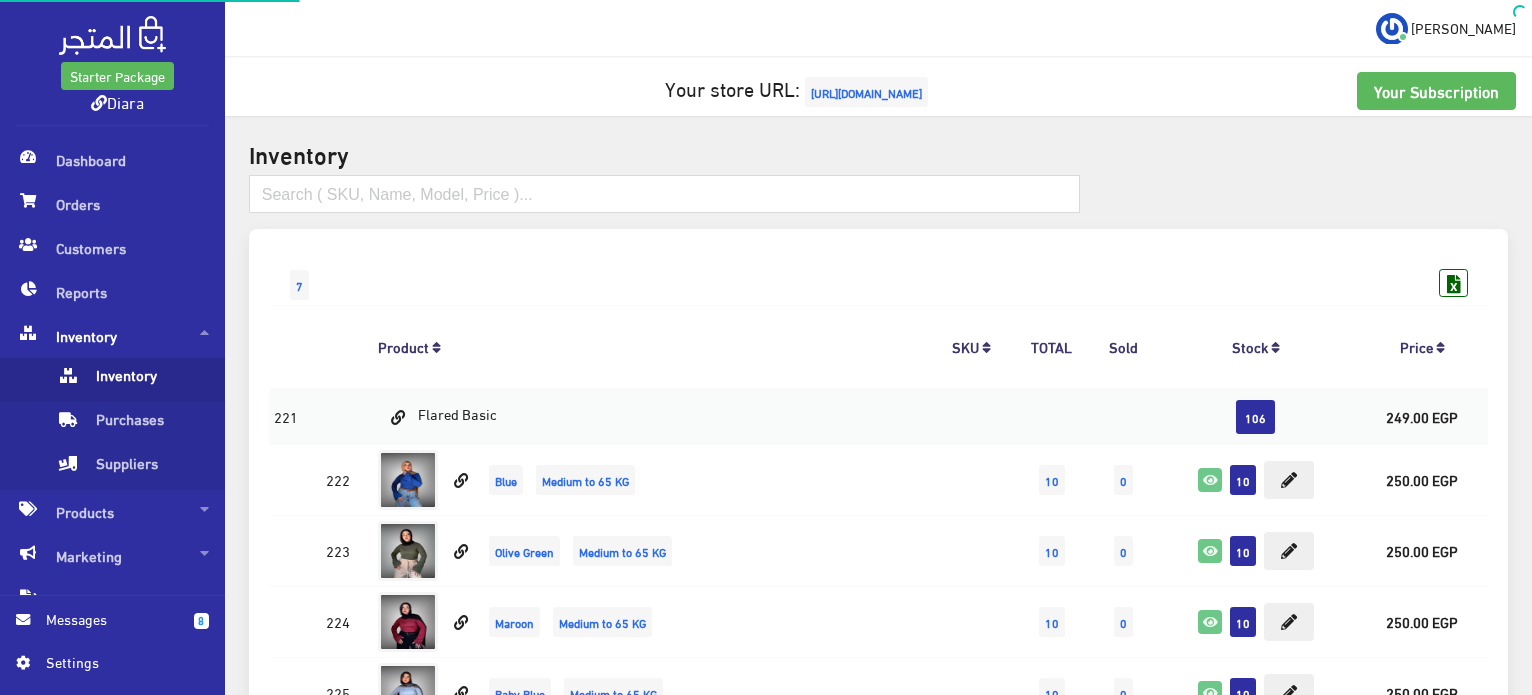 scroll, scrollTop: 1414, scrollLeft: 0, axis: vertical 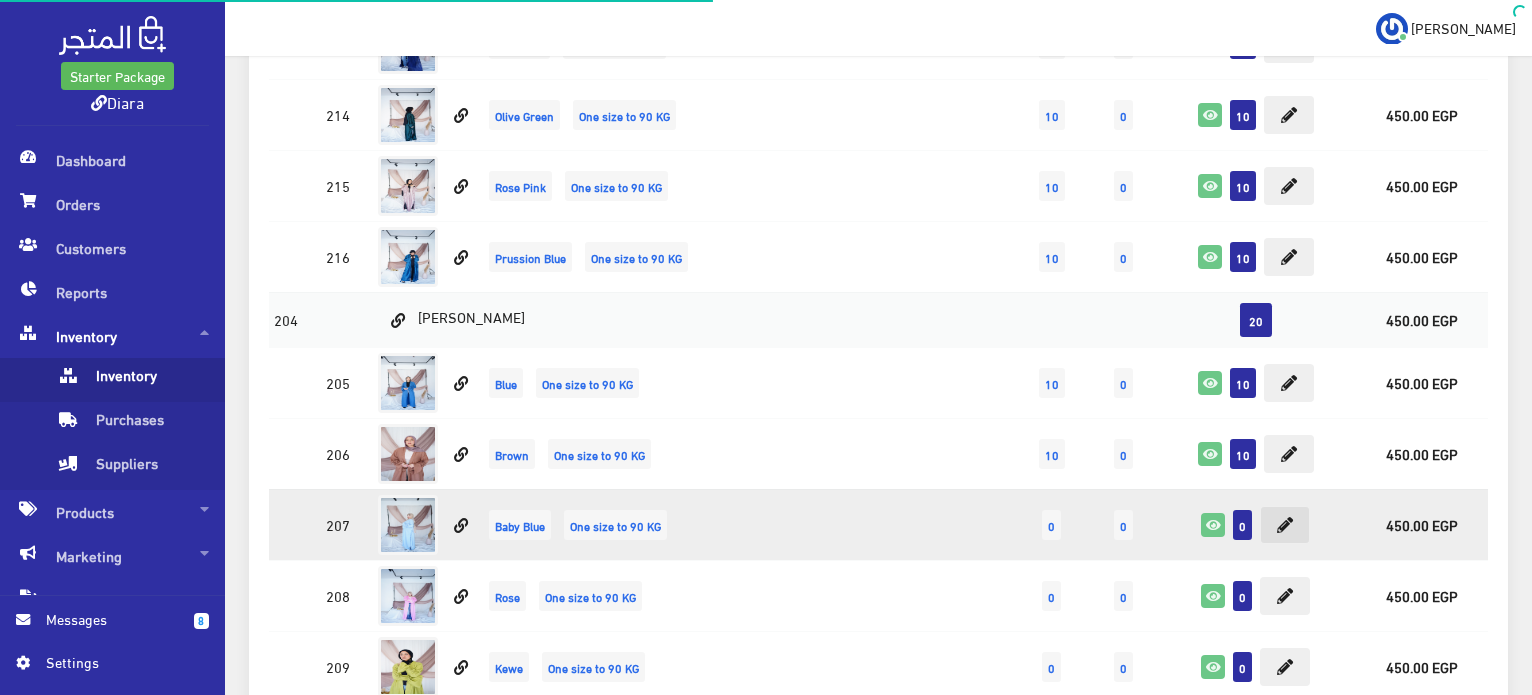 click at bounding box center (1285, 525) 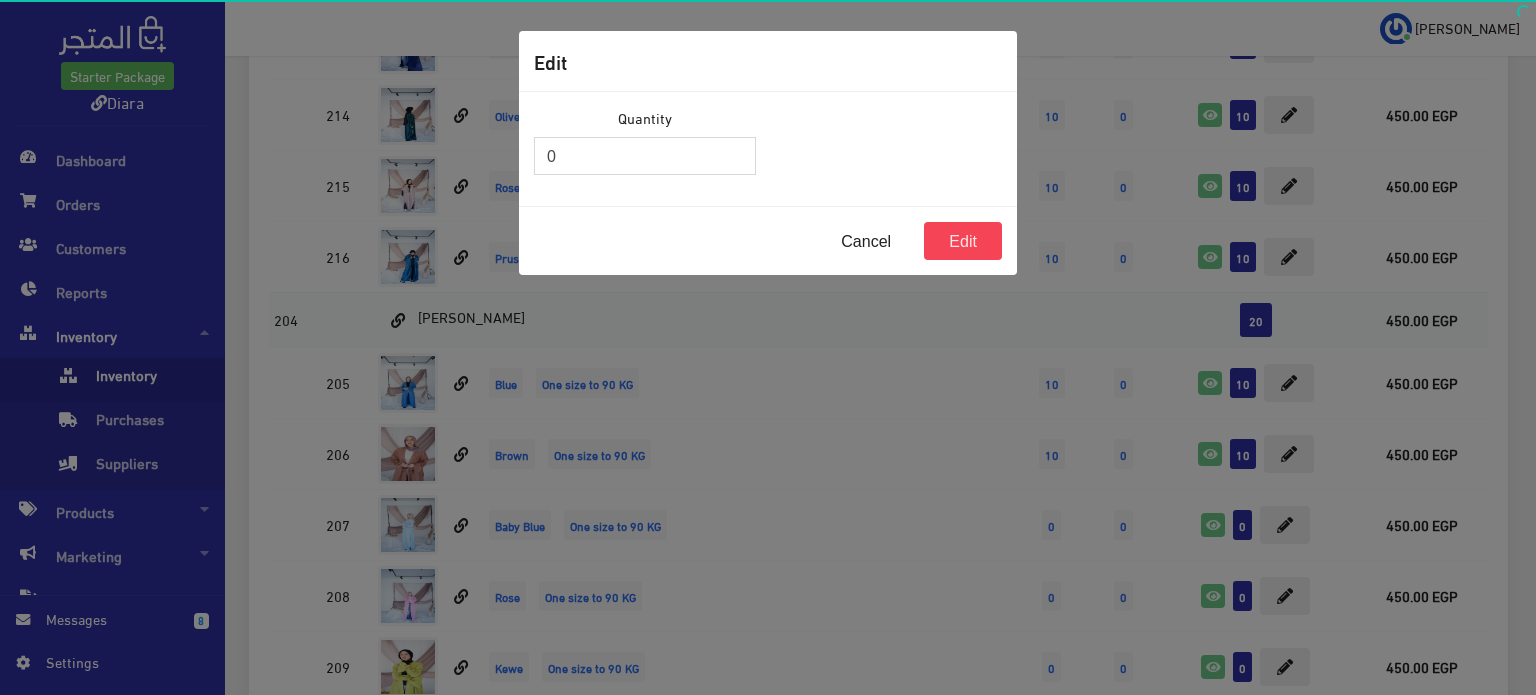 drag, startPoint x: 544, startPoint y: 143, endPoint x: 391, endPoint y: 140, distance: 153.0294 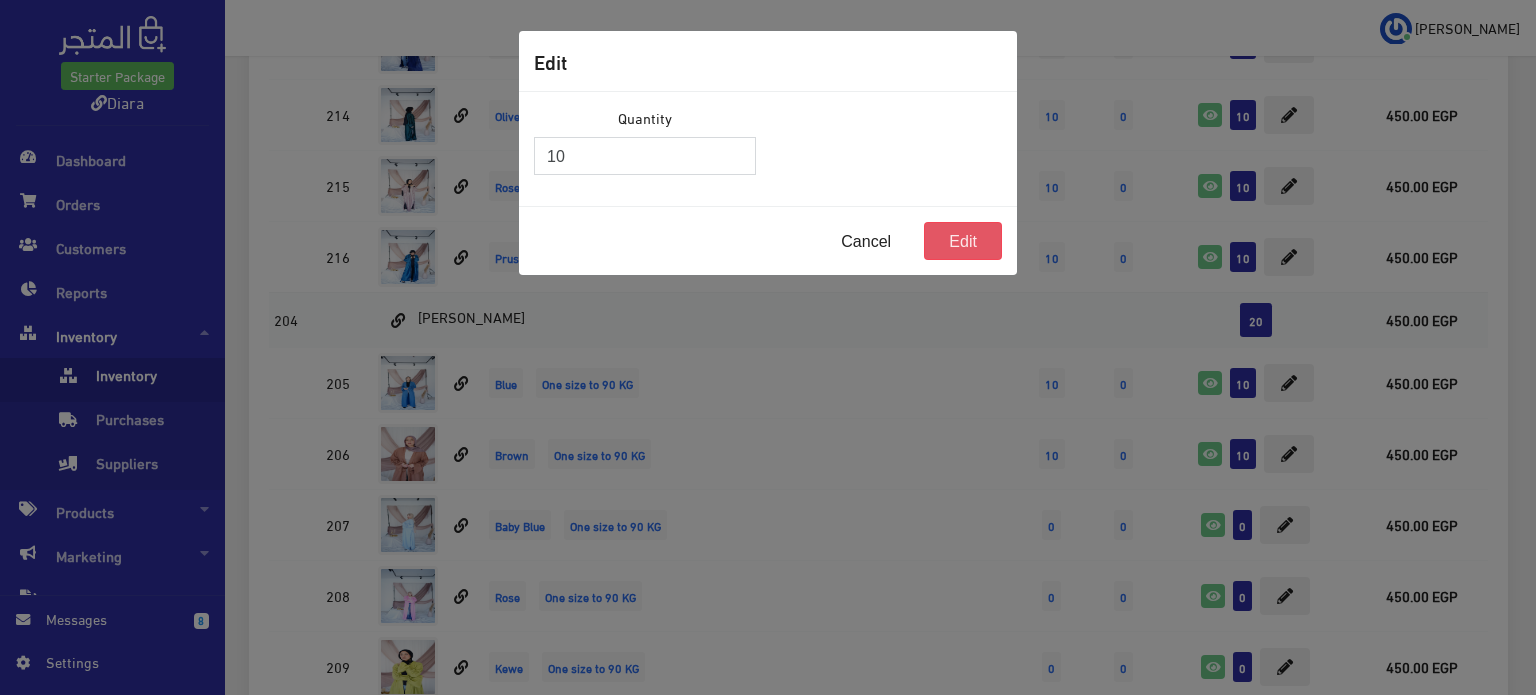 type on "10" 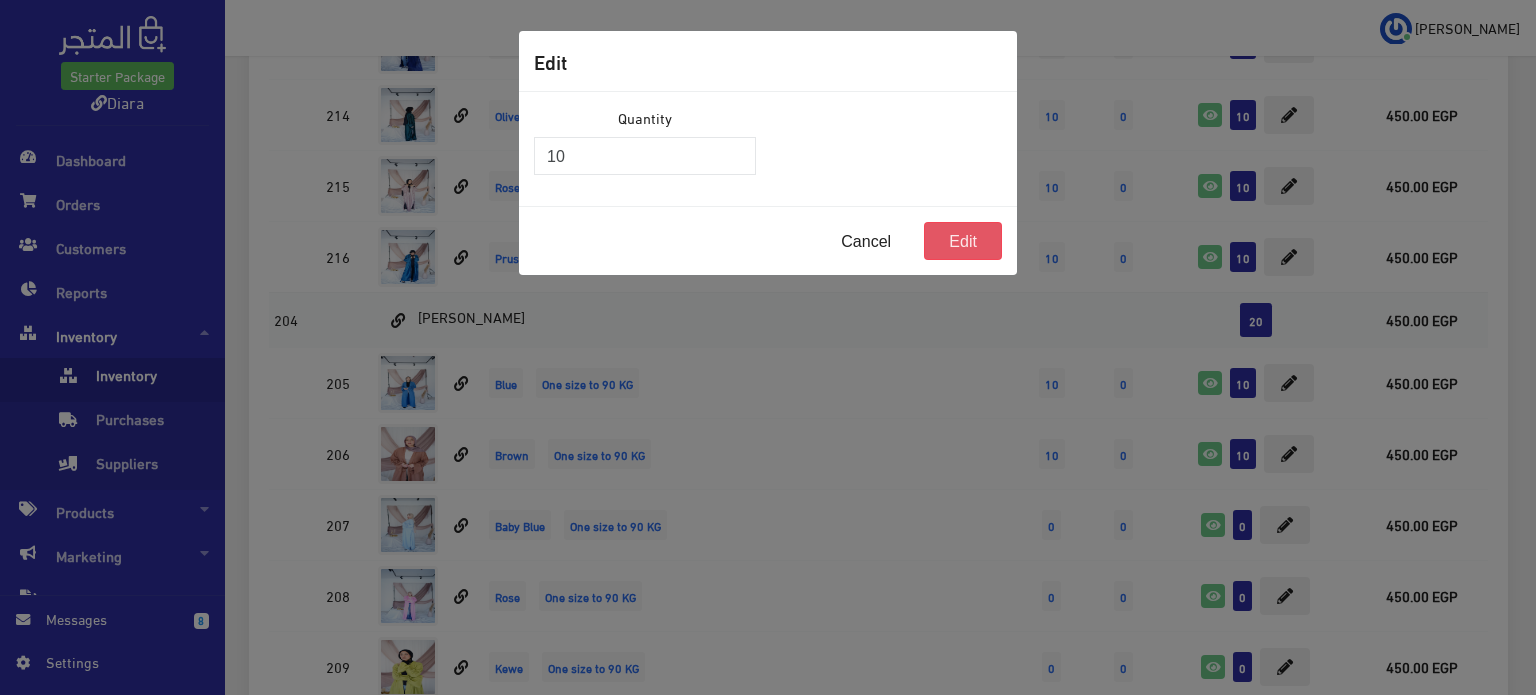 click on "Edit" at bounding box center [963, 241] 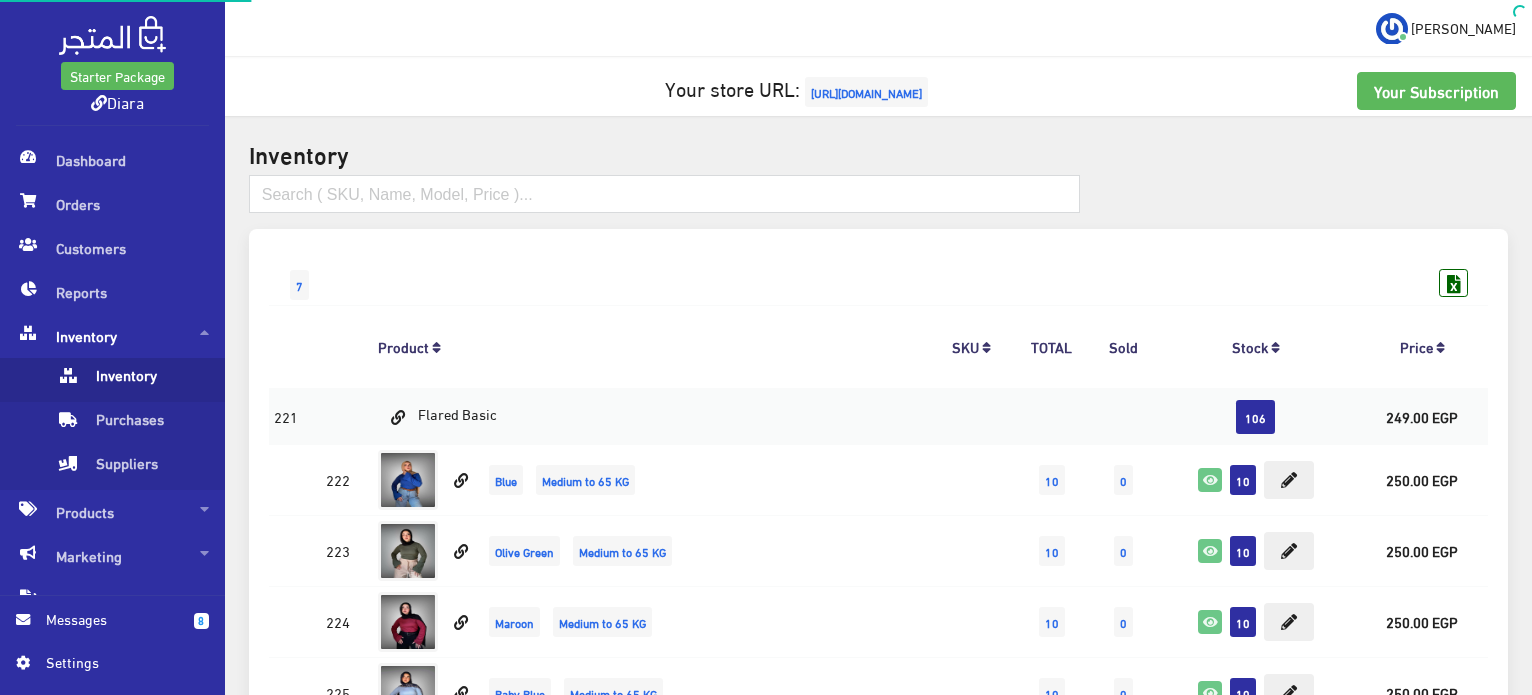 scroll, scrollTop: 1414, scrollLeft: 0, axis: vertical 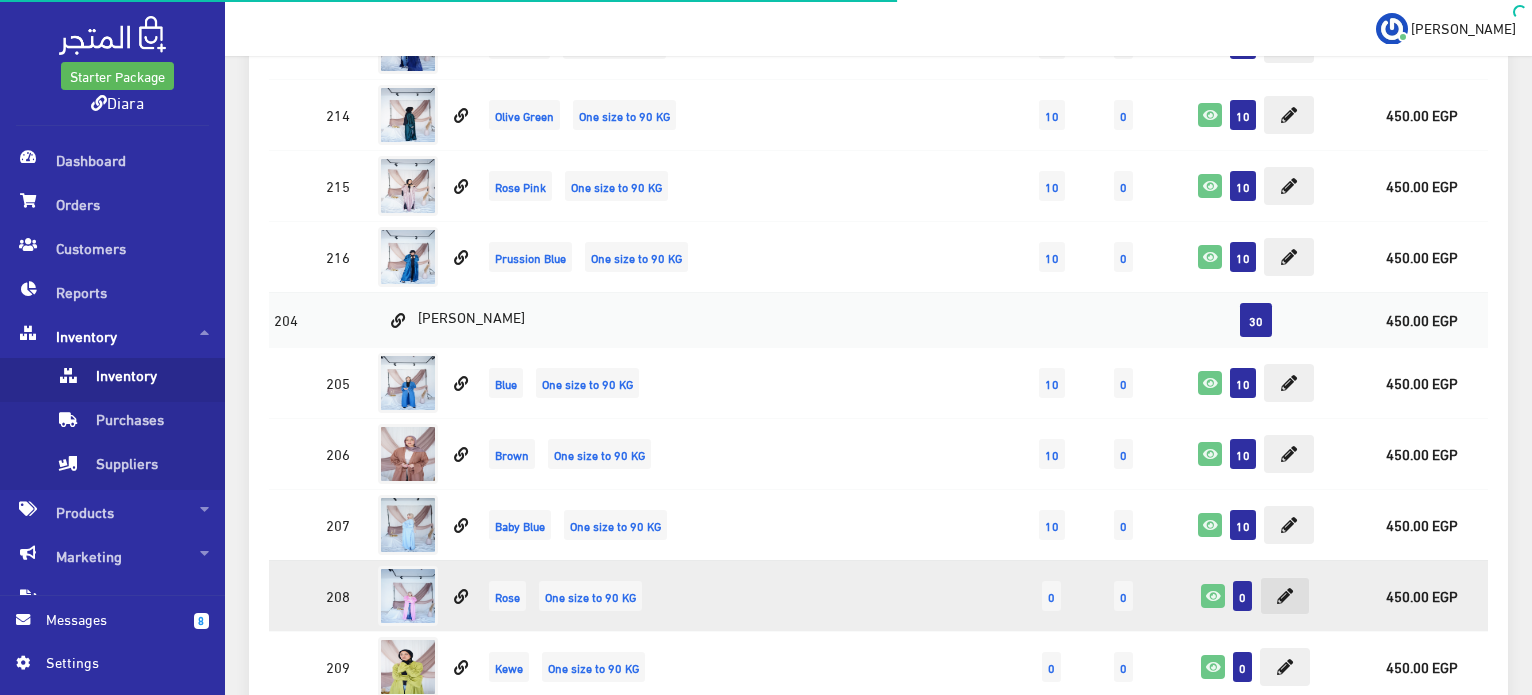 click at bounding box center [1285, 596] 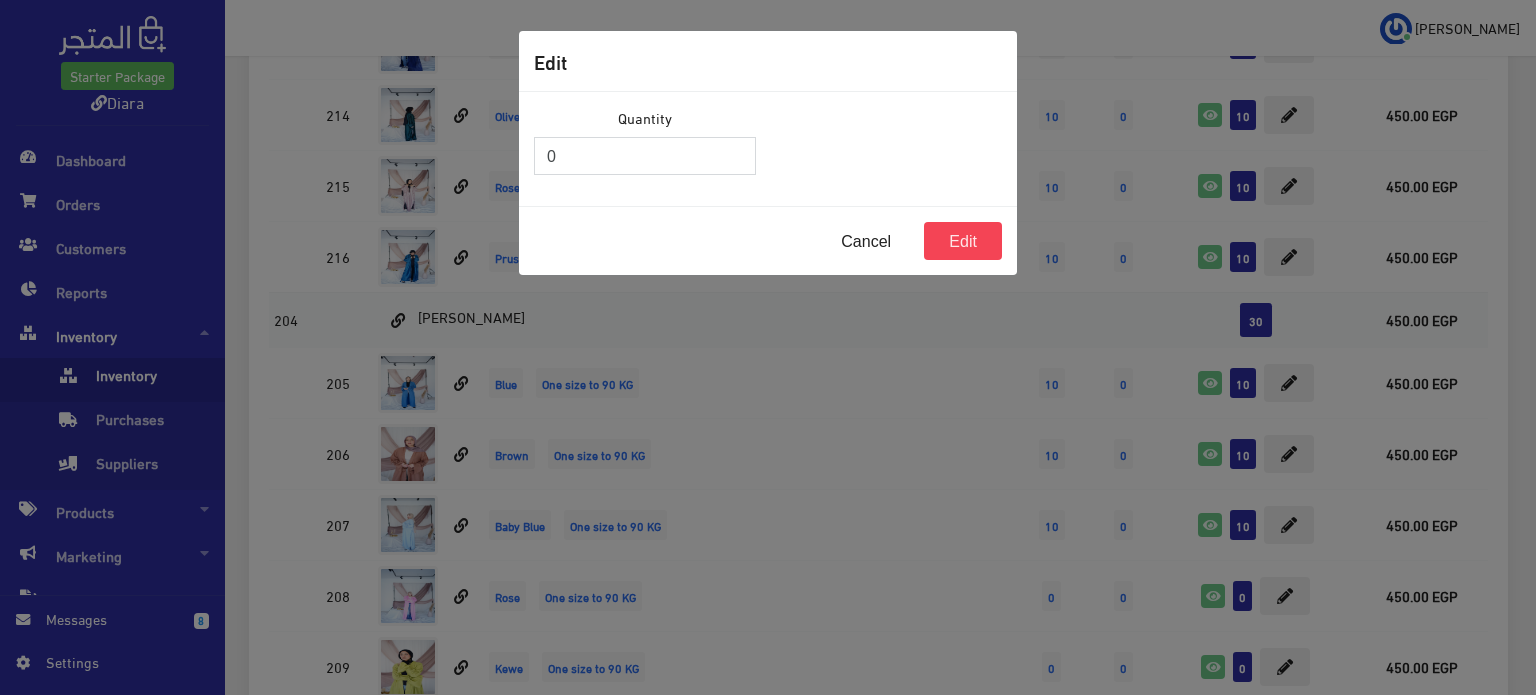 drag, startPoint x: 620, startPoint y: 171, endPoint x: 473, endPoint y: 156, distance: 147.76332 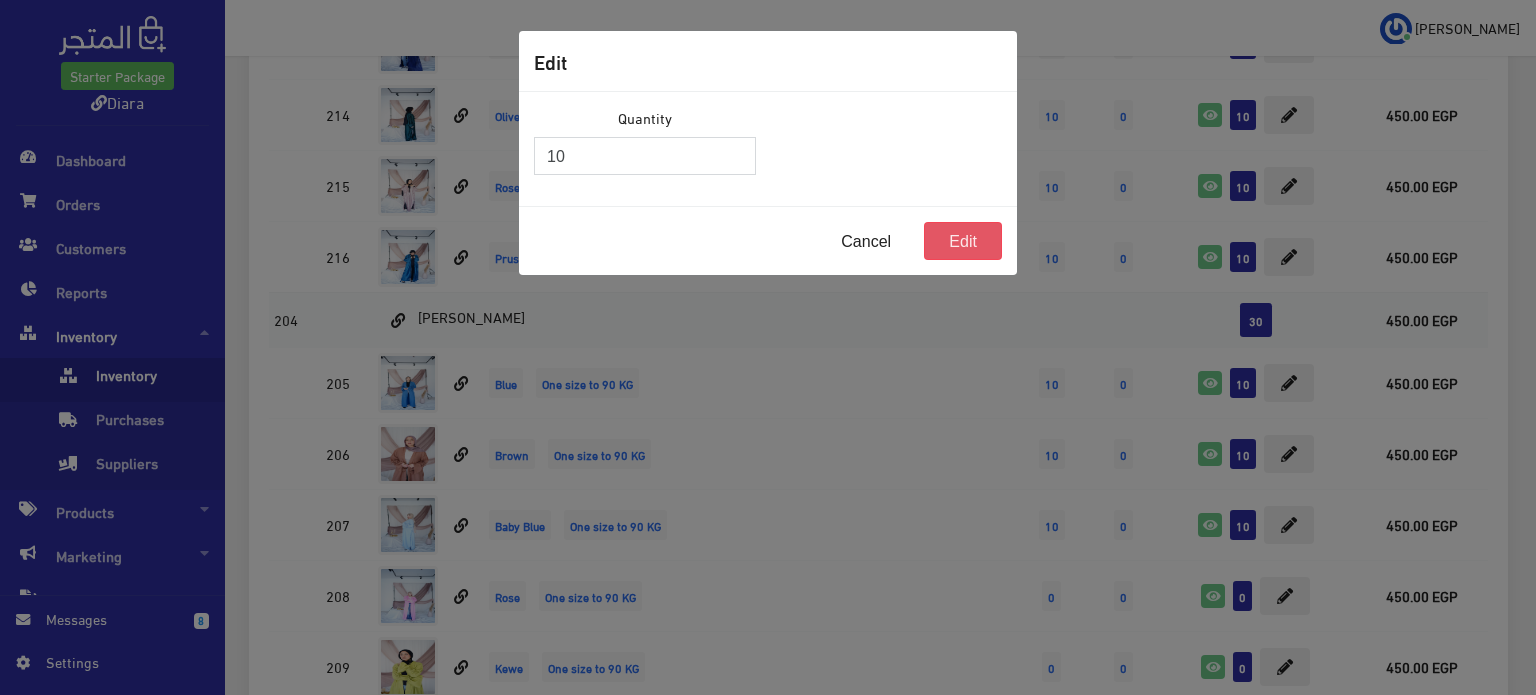 type on "10" 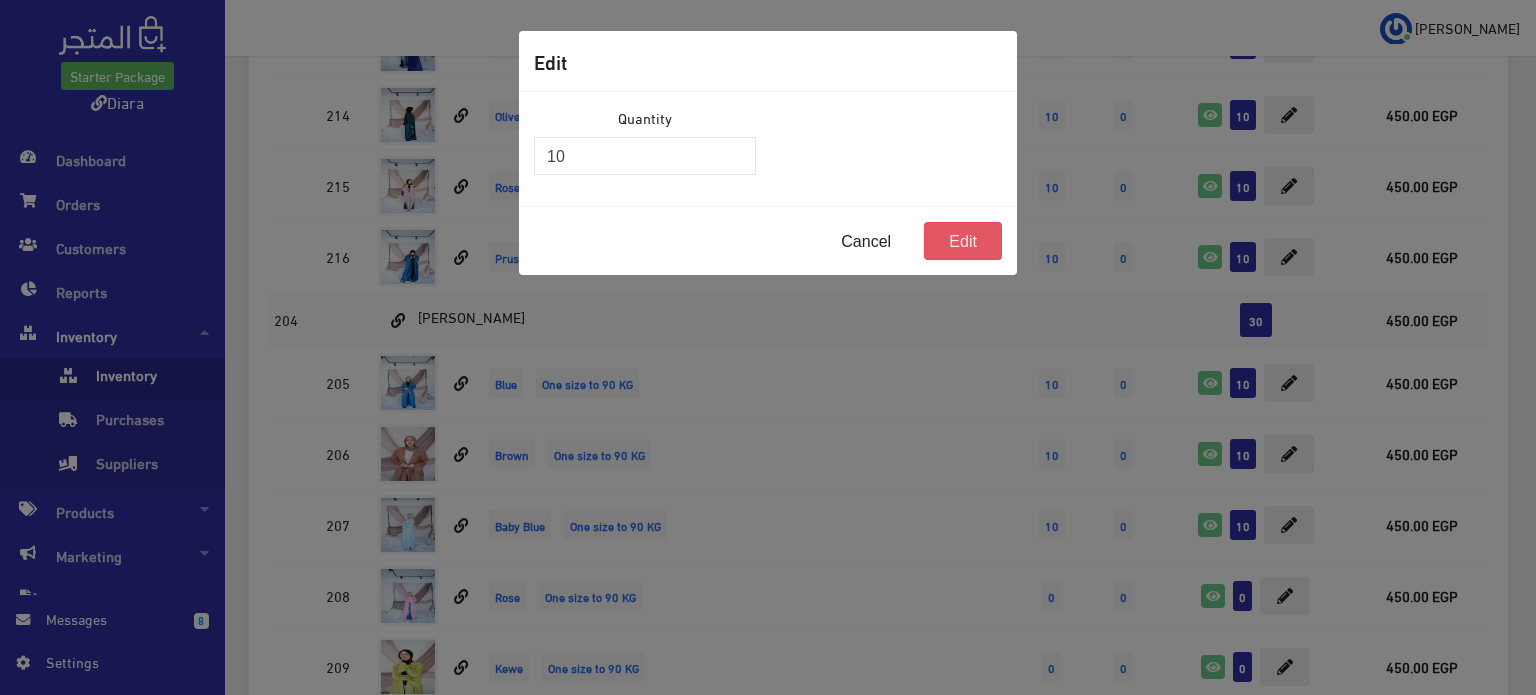 click on "Edit" at bounding box center (963, 241) 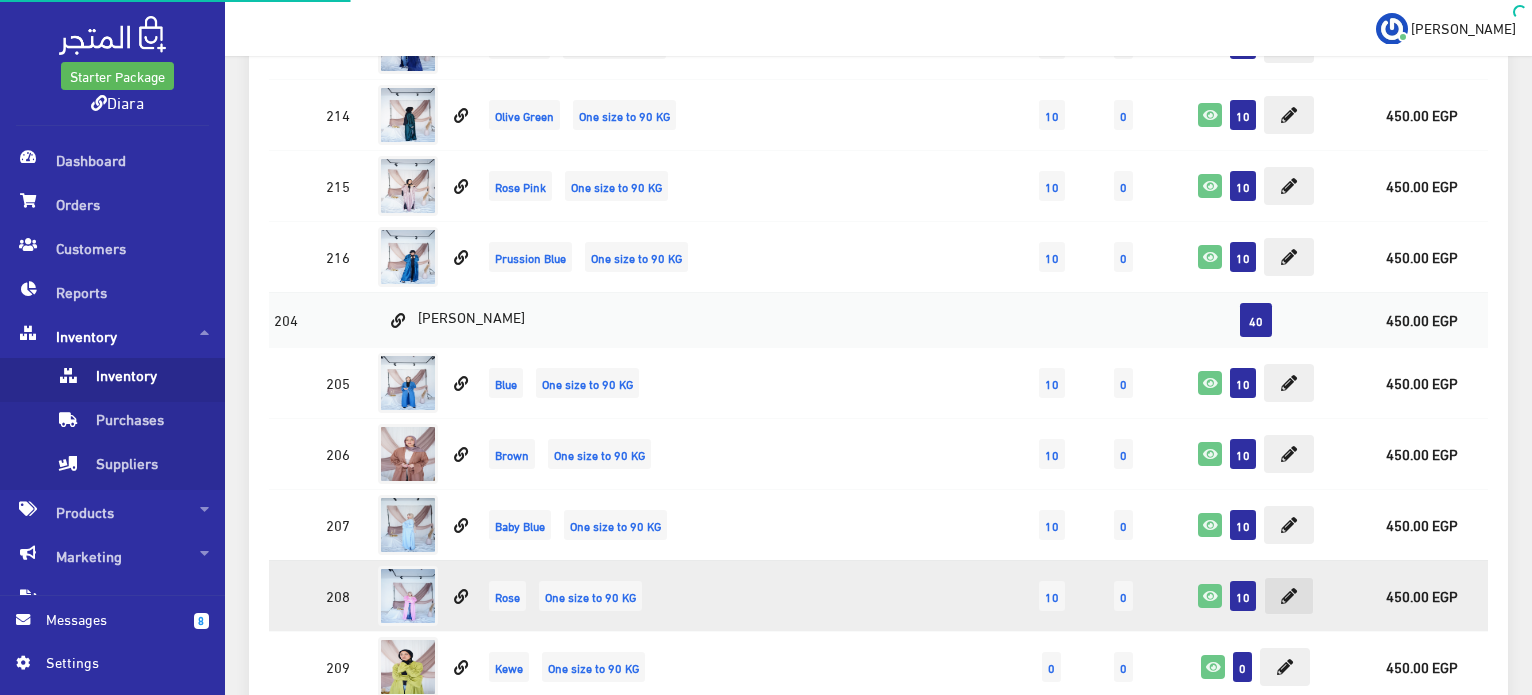 scroll, scrollTop: 1414, scrollLeft: 0, axis: vertical 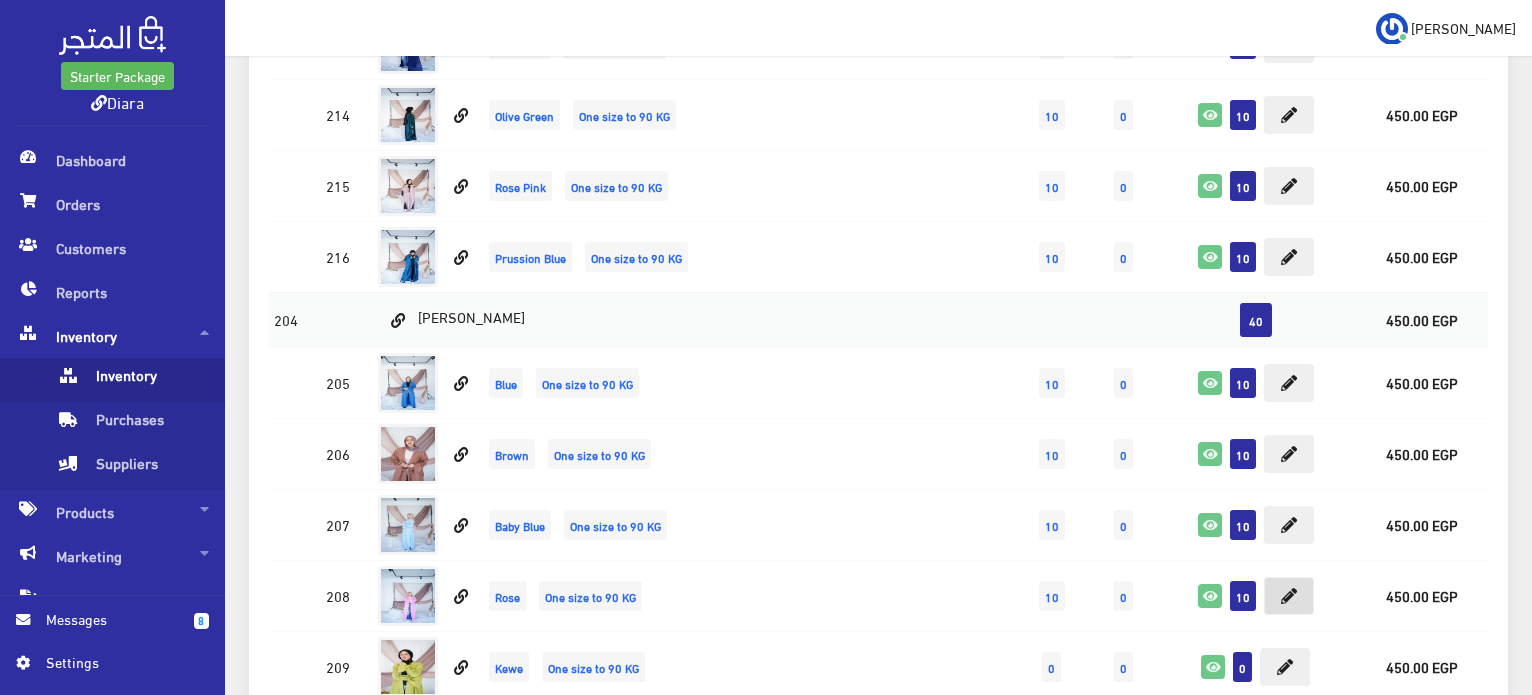 drag, startPoint x: 1292, startPoint y: 593, endPoint x: 1500, endPoint y: 127, distance: 510.31363 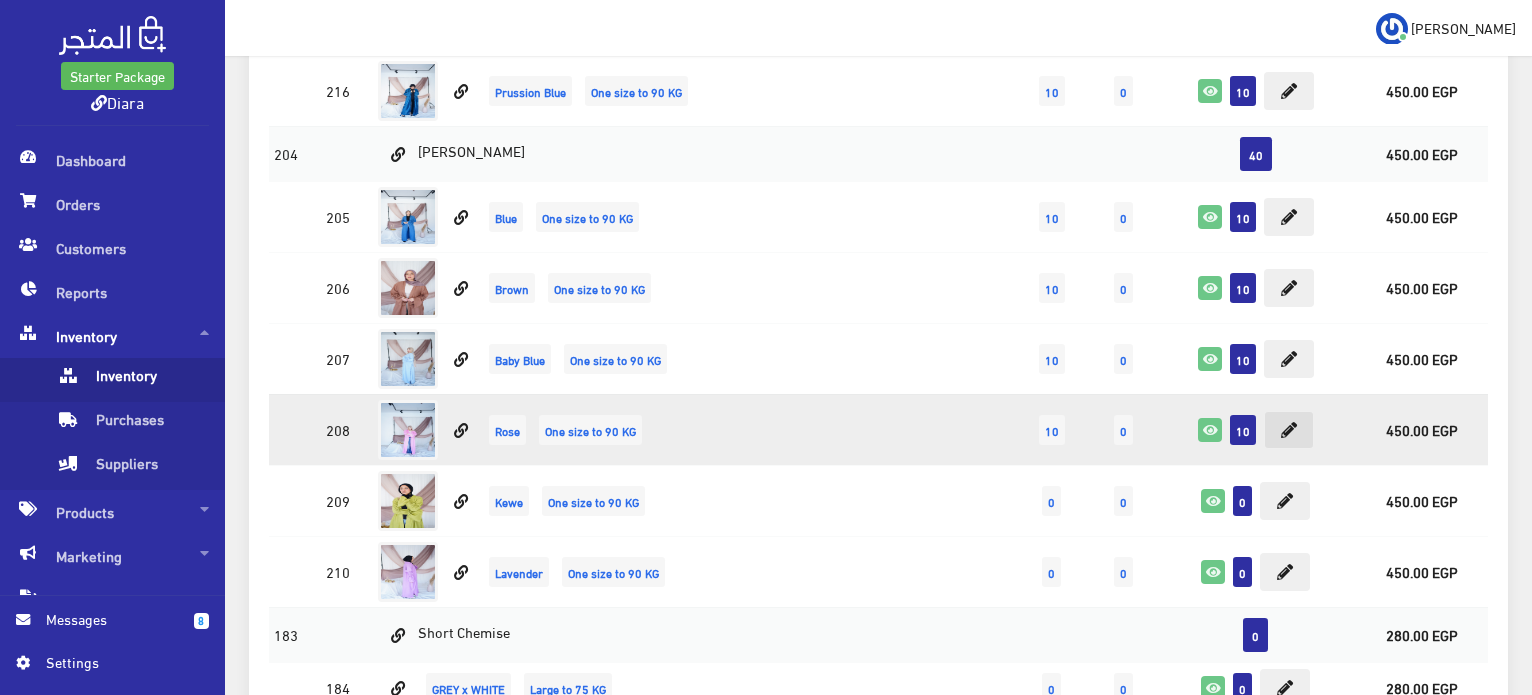 scroll, scrollTop: 1614, scrollLeft: 0, axis: vertical 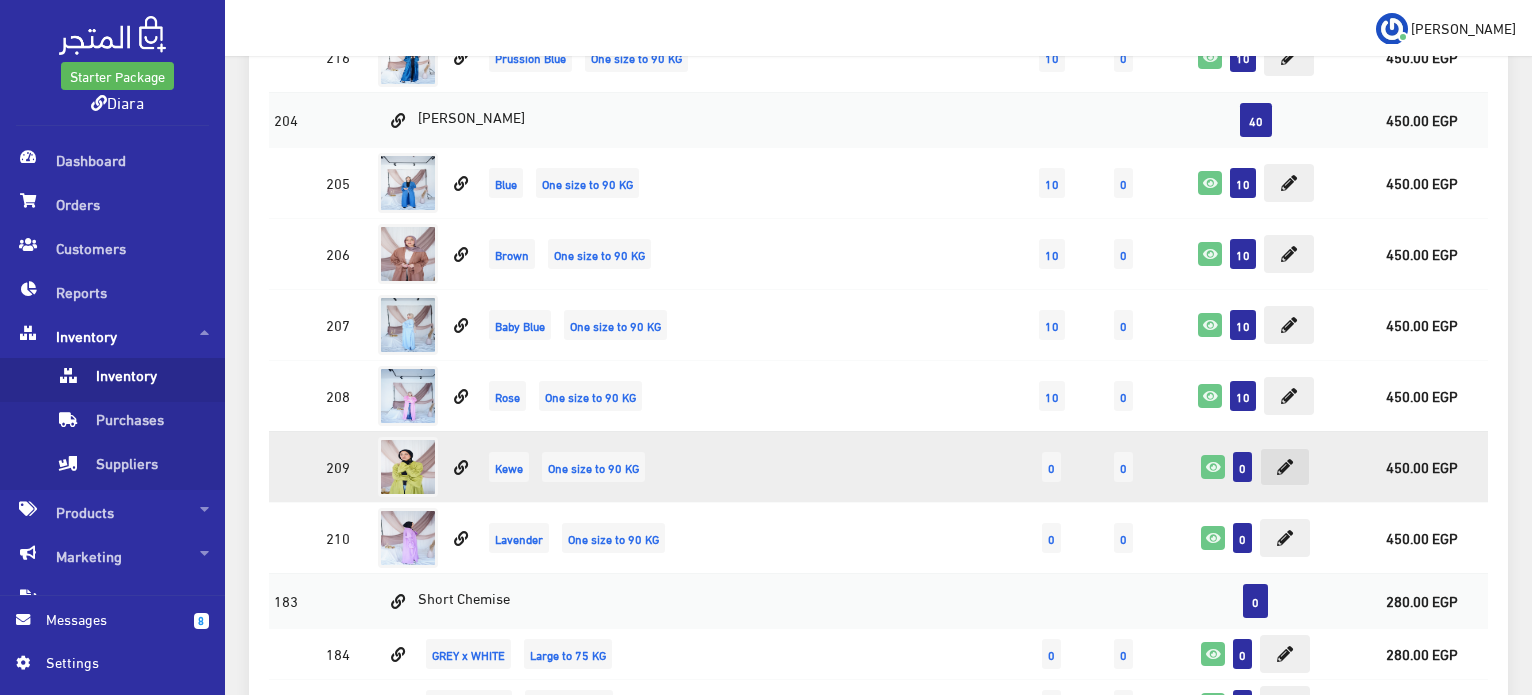 click at bounding box center [1285, 467] 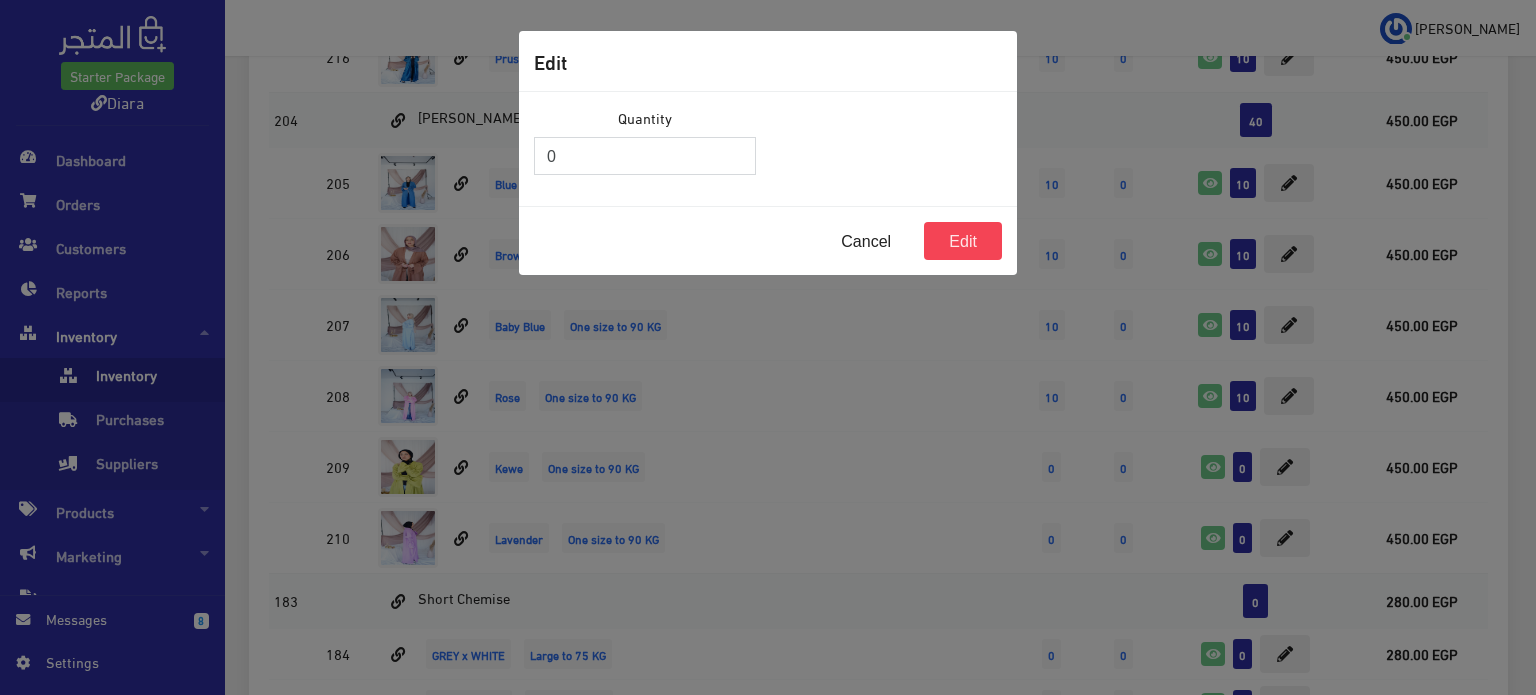 drag, startPoint x: 647, startPoint y: 160, endPoint x: 364, endPoint y: 107, distance: 287.92014 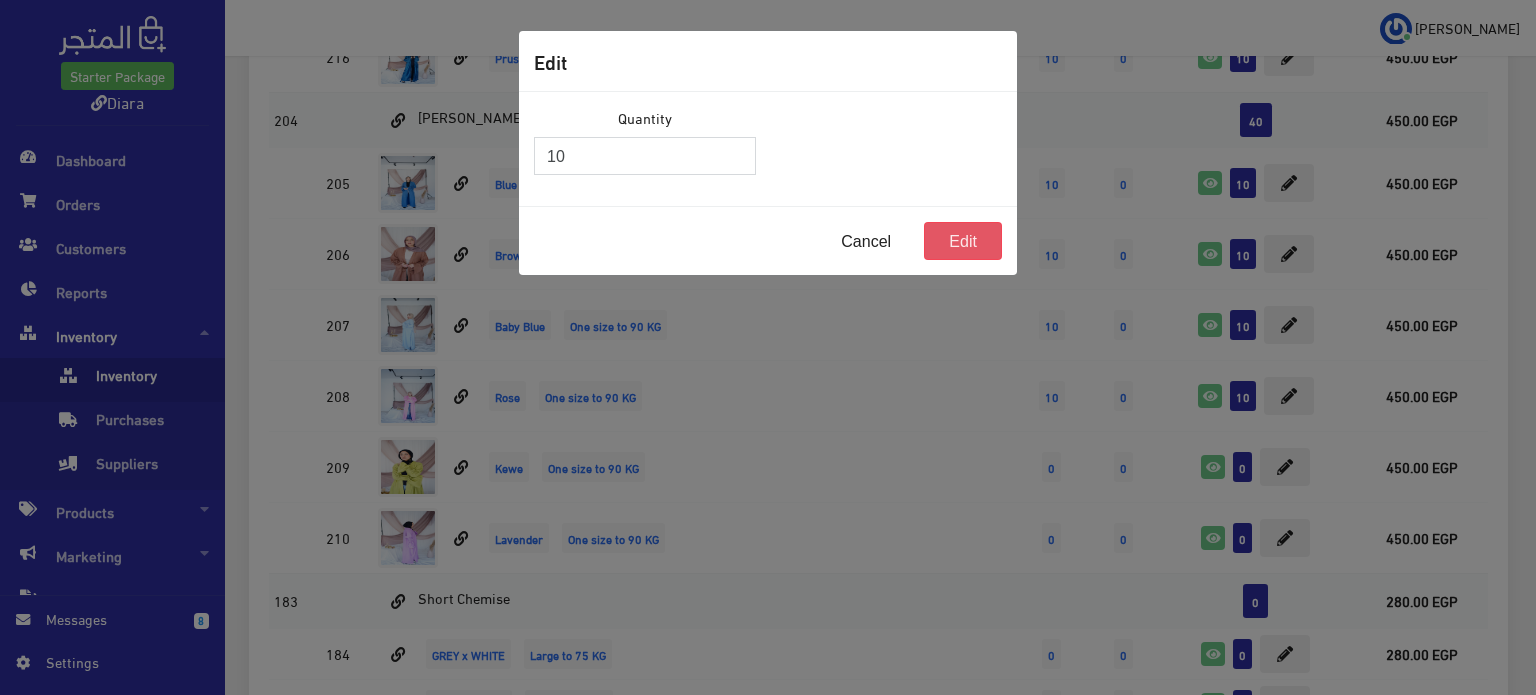 type on "10" 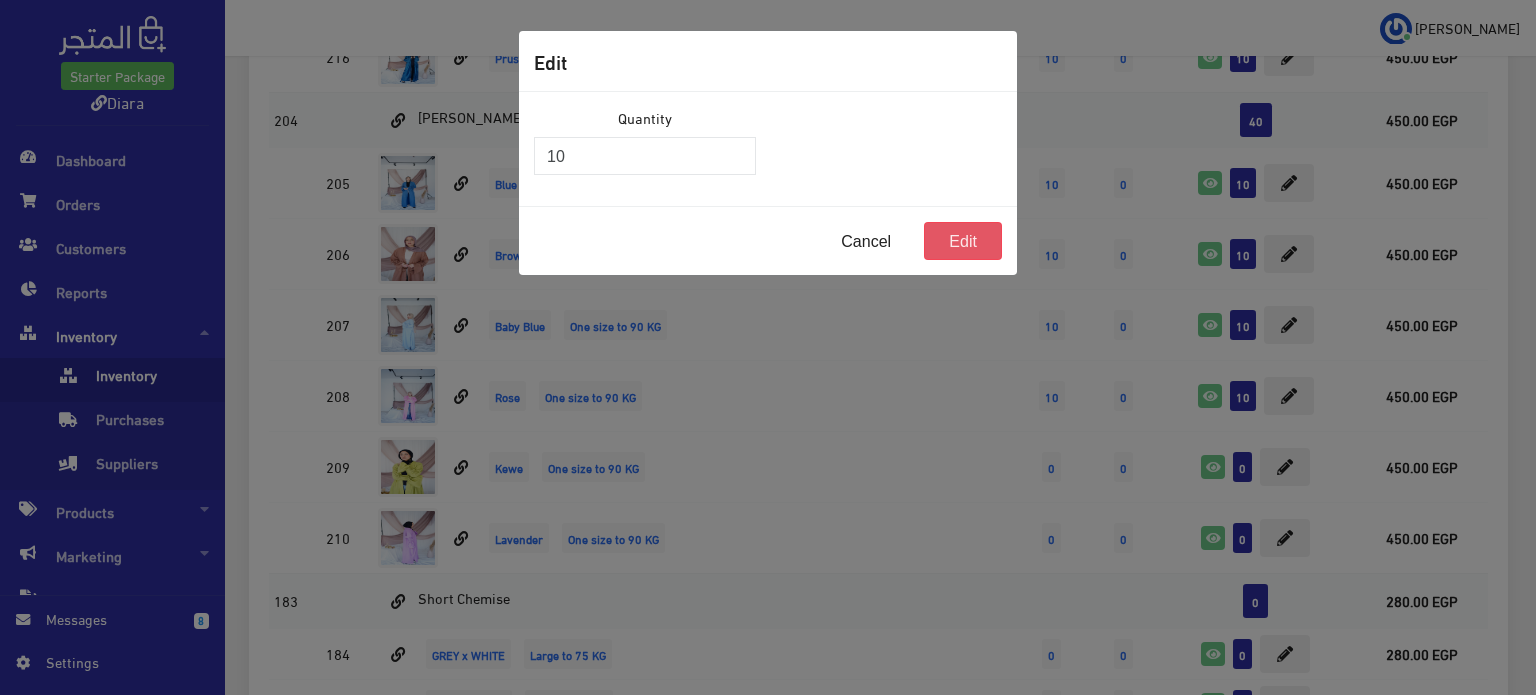 click on "Edit" at bounding box center [963, 241] 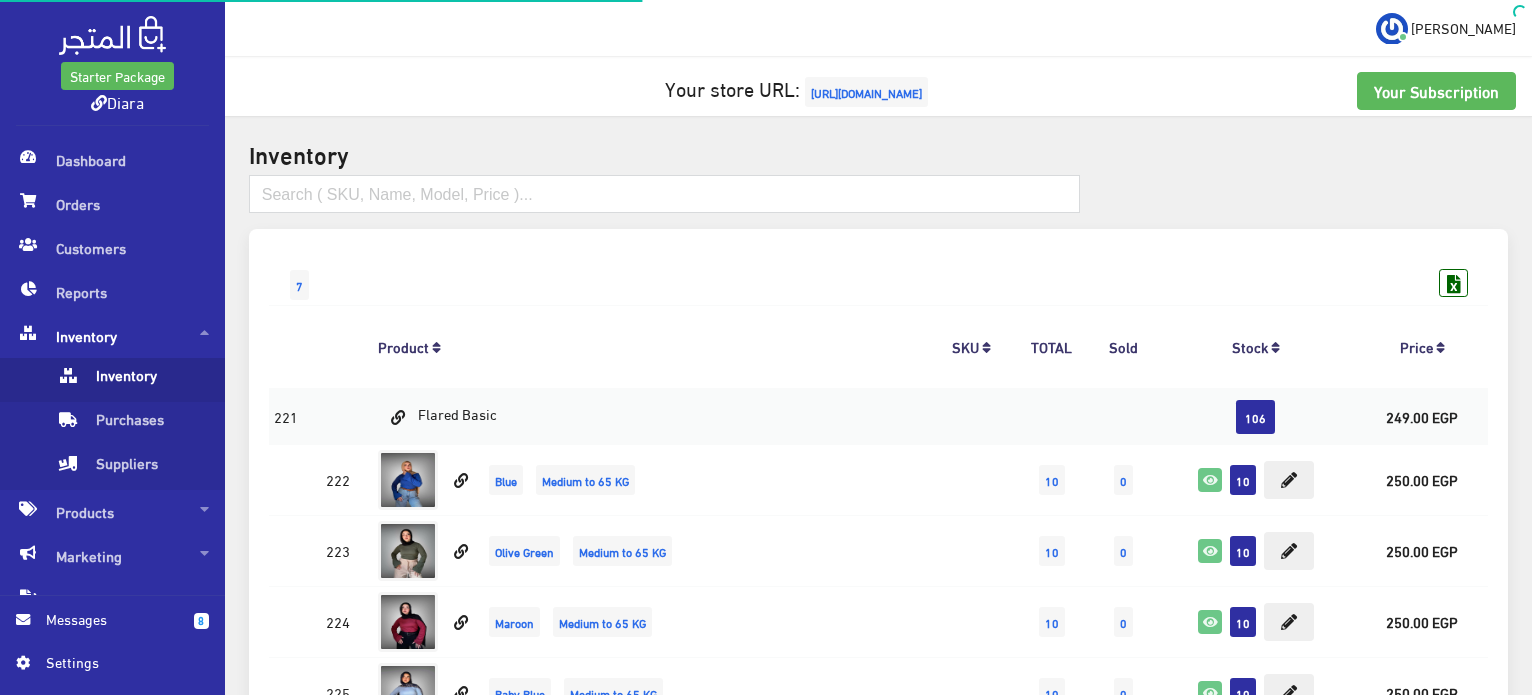 scroll, scrollTop: 1614, scrollLeft: 0, axis: vertical 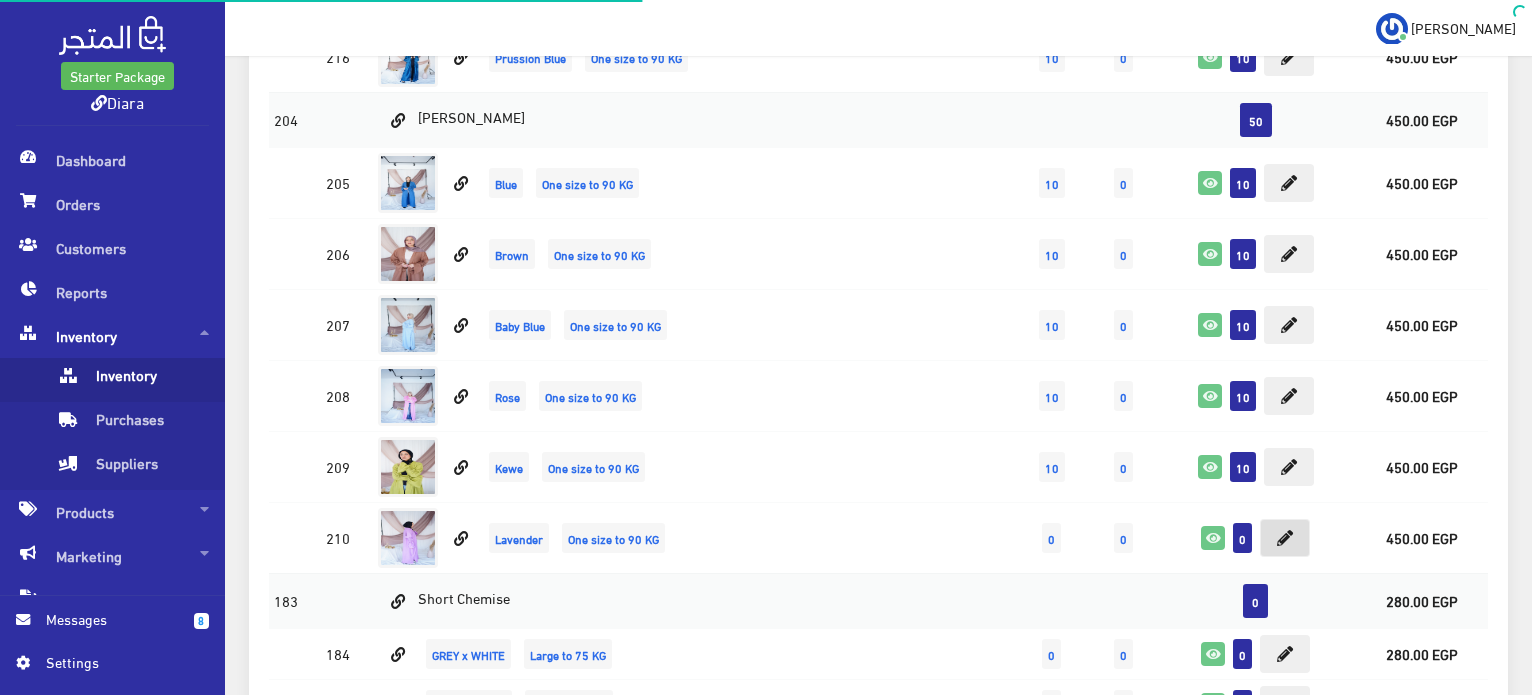 click at bounding box center [1285, 538] 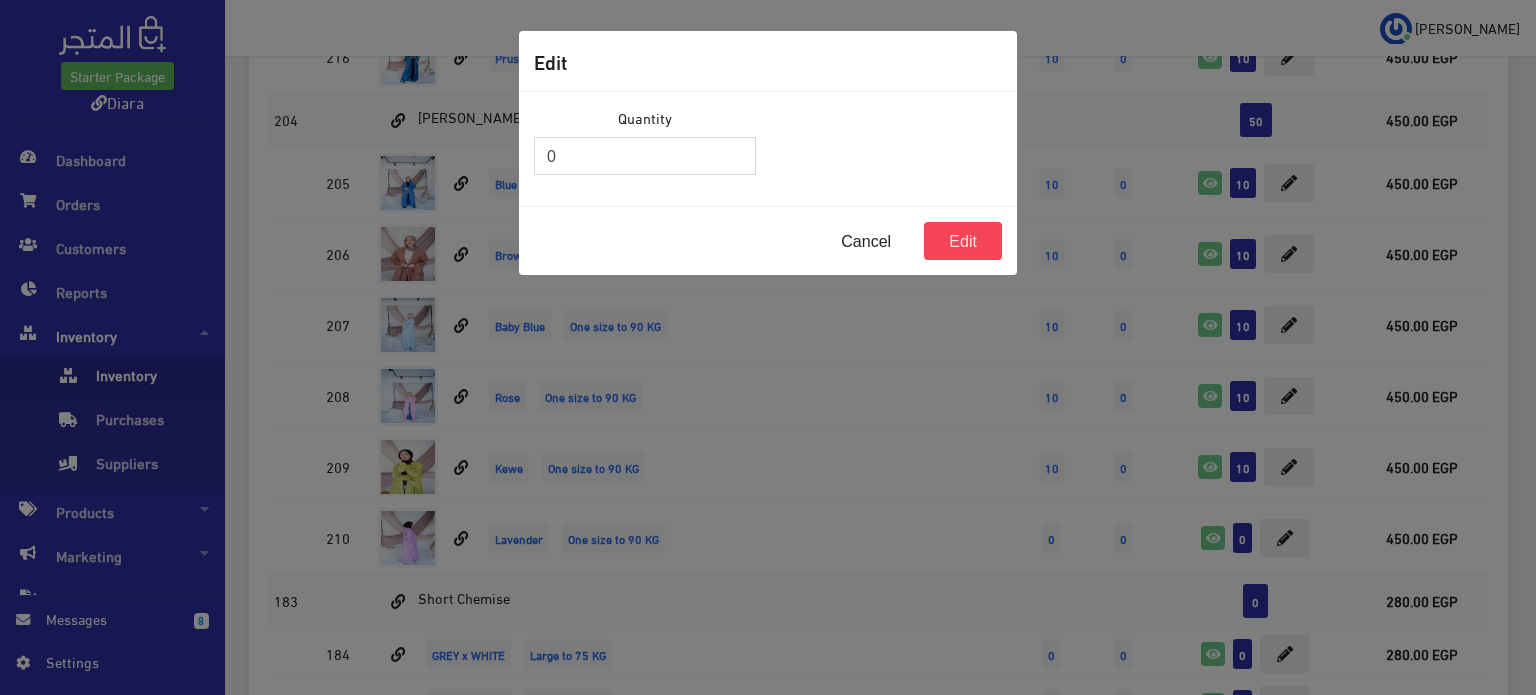 drag, startPoint x: 554, startPoint y: 162, endPoint x: 476, endPoint y: 143, distance: 80.280754 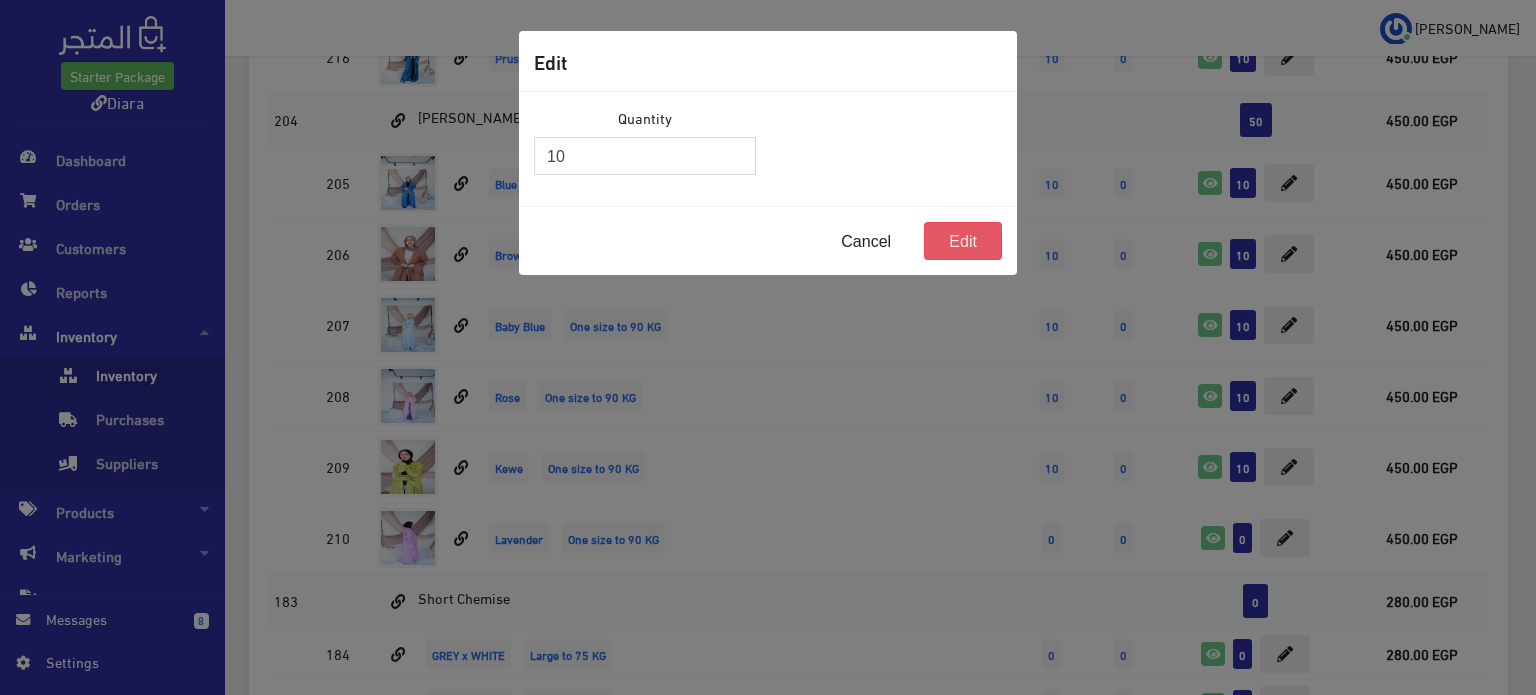 type on "10" 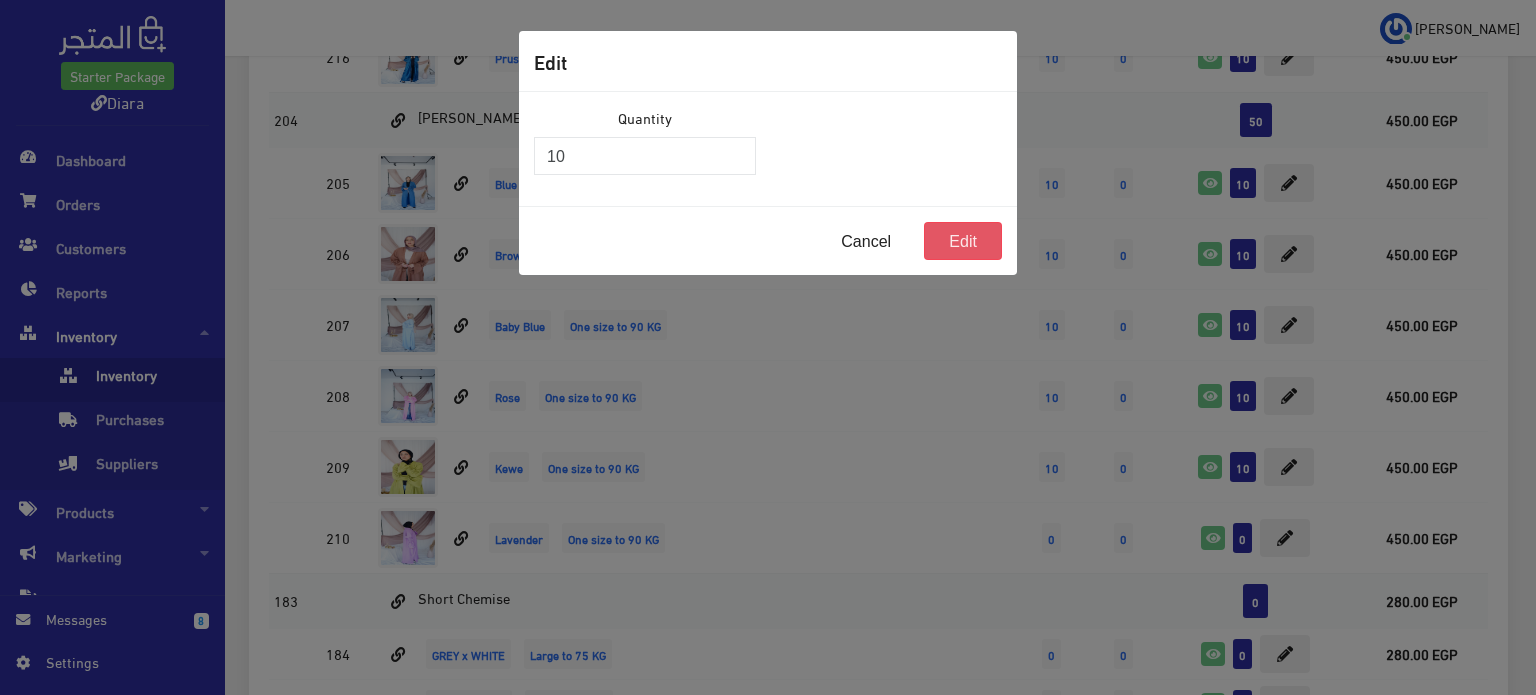 click on "Edit" at bounding box center [963, 241] 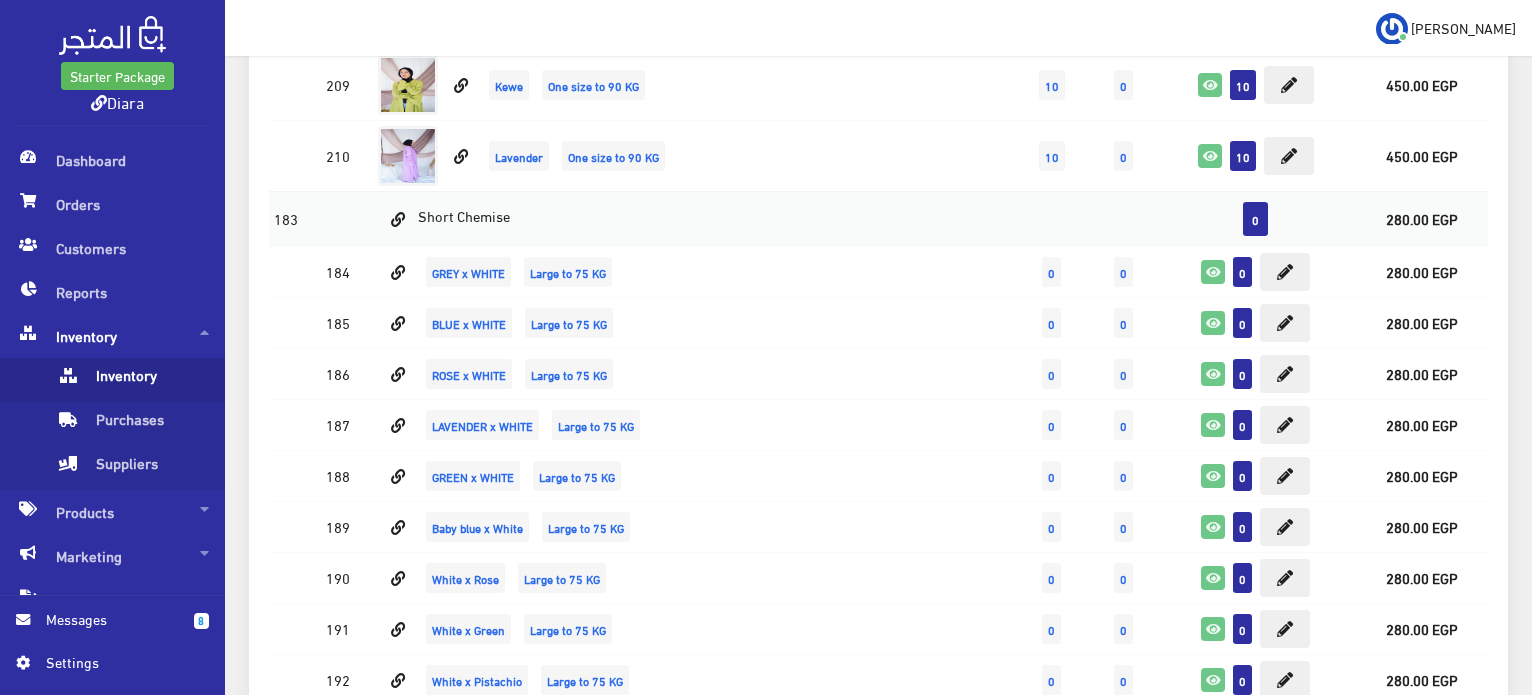 scroll, scrollTop: 1614, scrollLeft: 0, axis: vertical 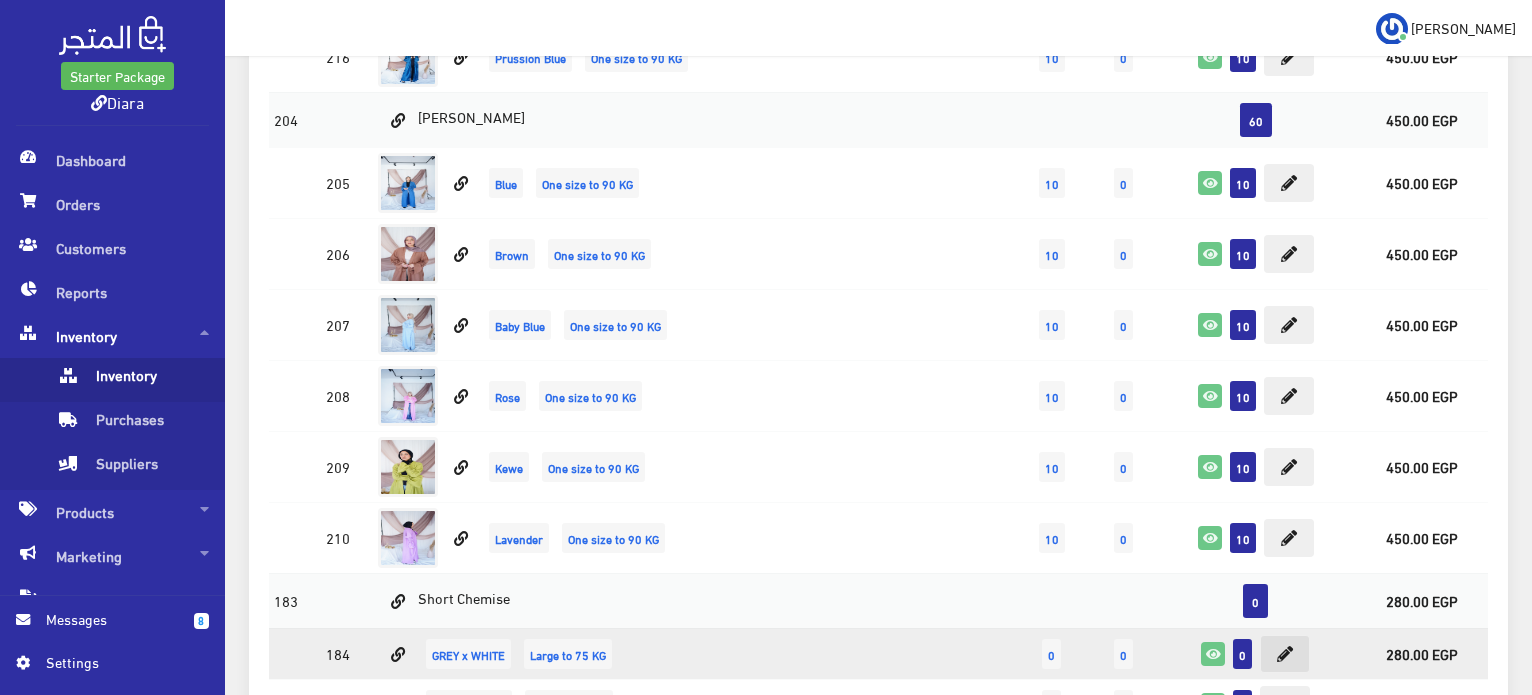 click at bounding box center [1285, 654] 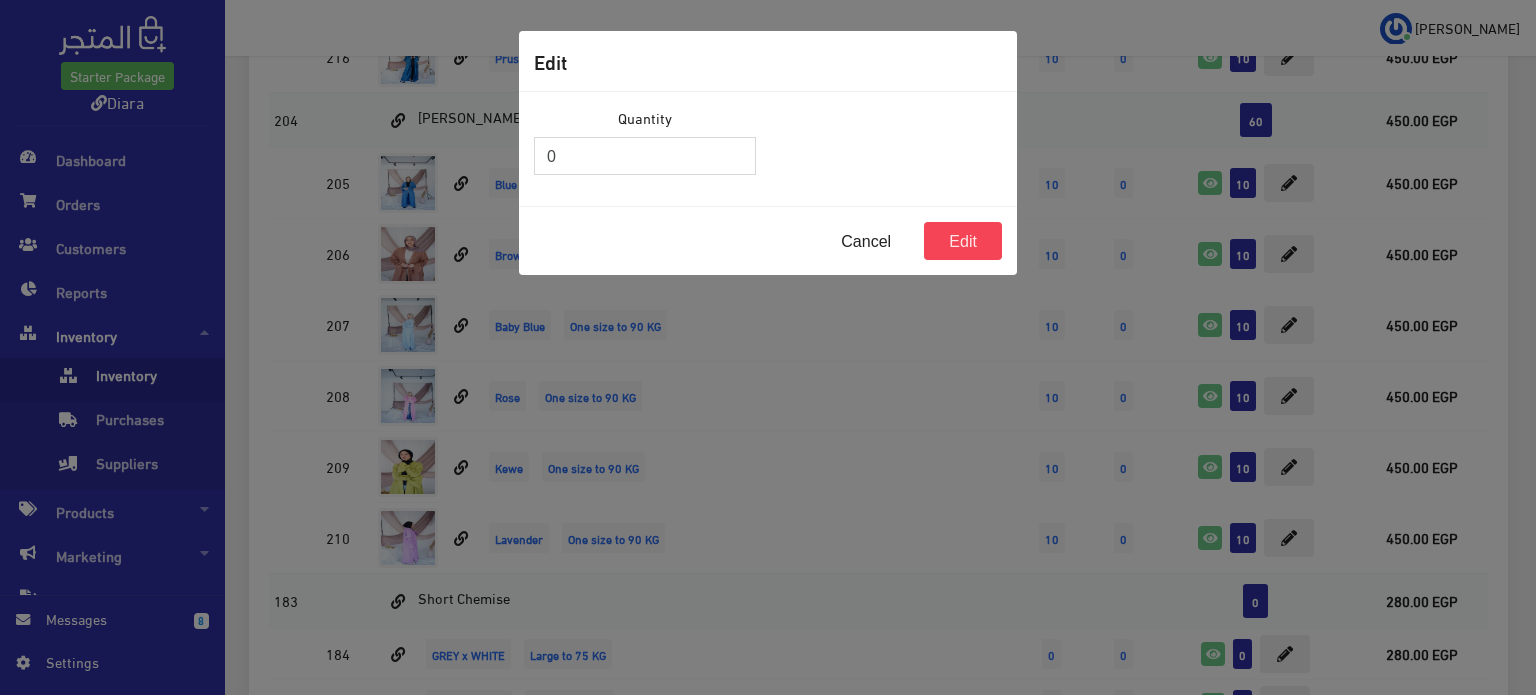 drag, startPoint x: 557, startPoint y: 155, endPoint x: 487, endPoint y: 146, distance: 70.5762 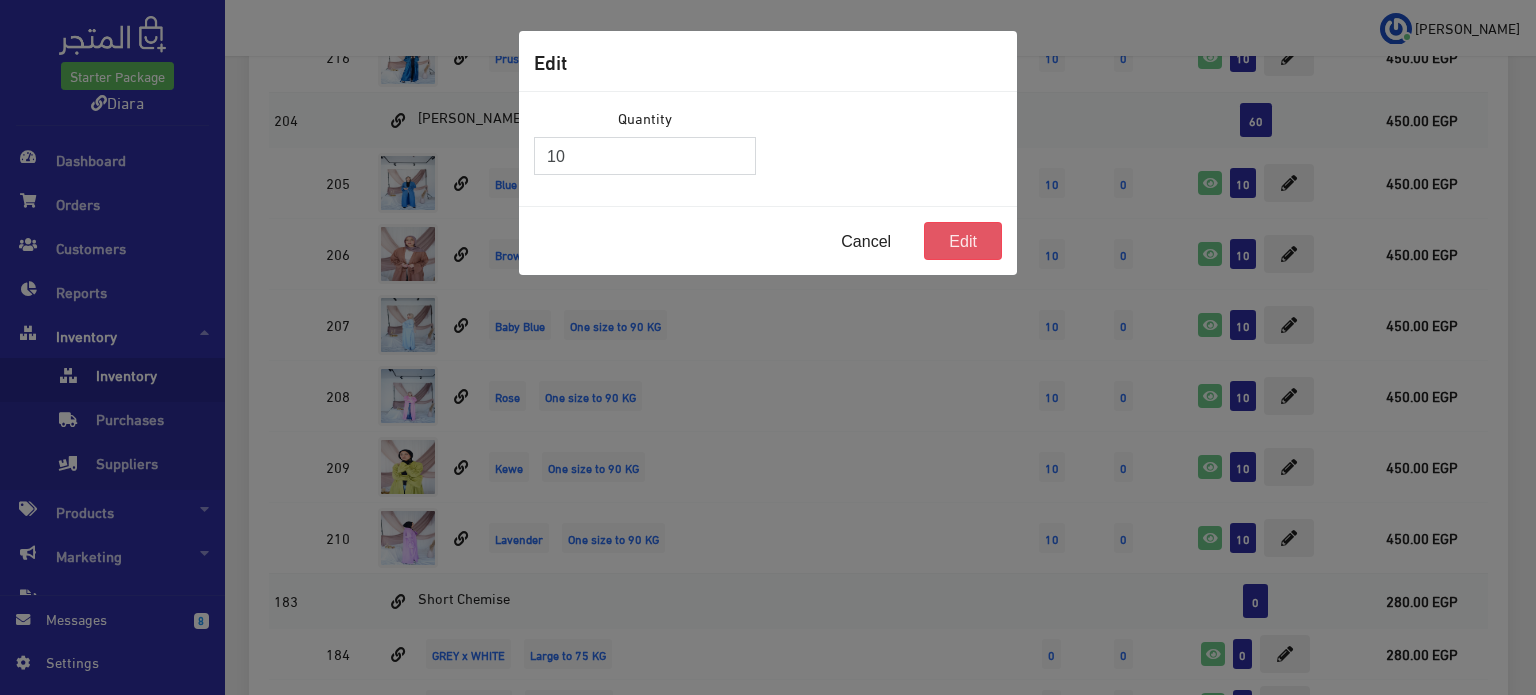 type on "10" 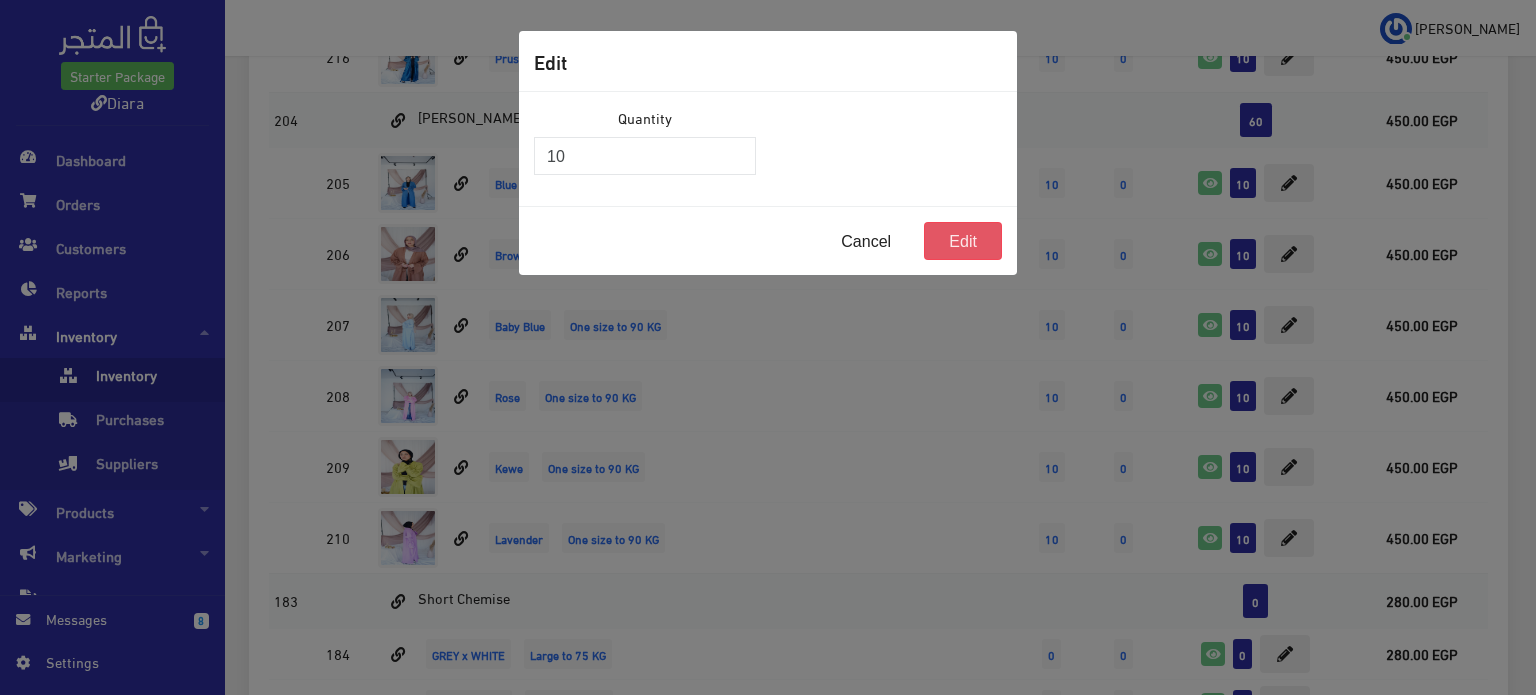 click on "Edit" at bounding box center (963, 241) 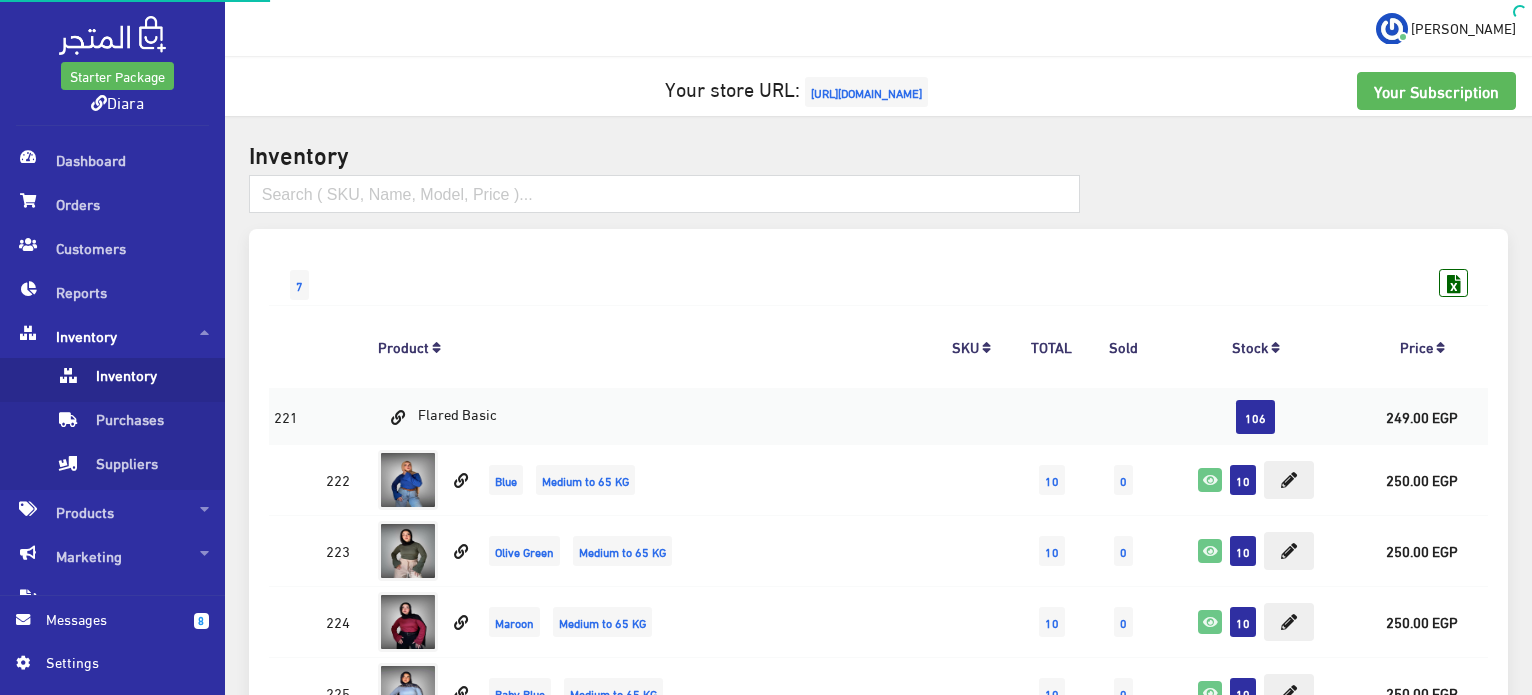 scroll, scrollTop: 1614, scrollLeft: 0, axis: vertical 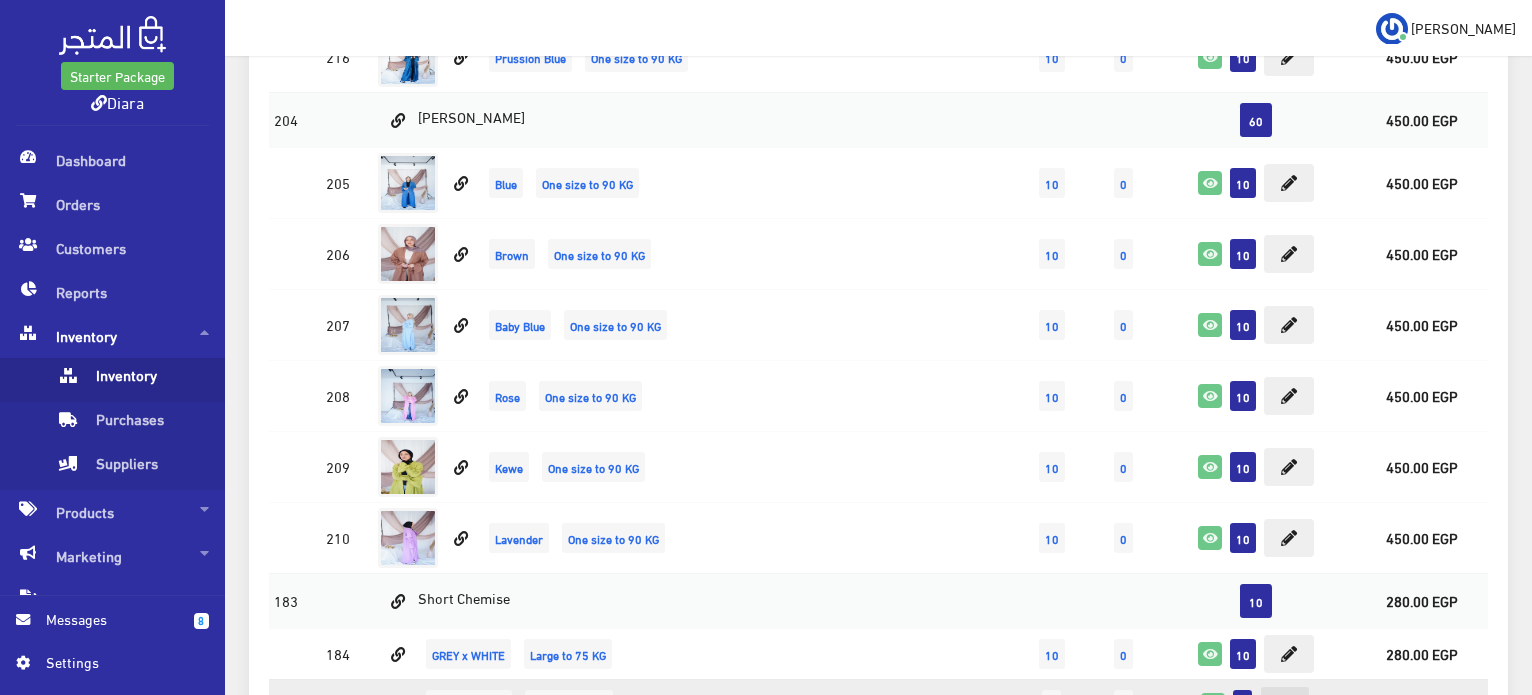click at bounding box center [1285, 705] 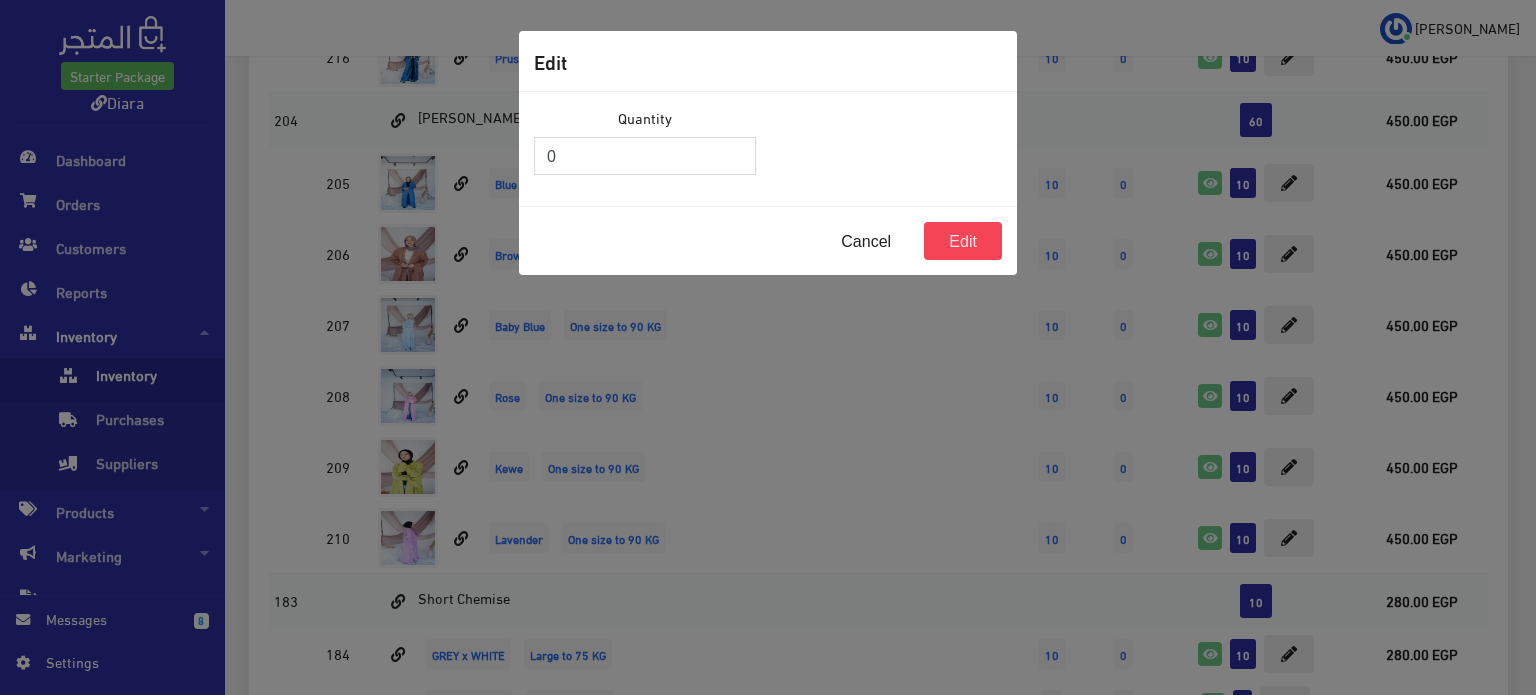 drag, startPoint x: 612, startPoint y: 156, endPoint x: 449, endPoint y: 116, distance: 167.83623 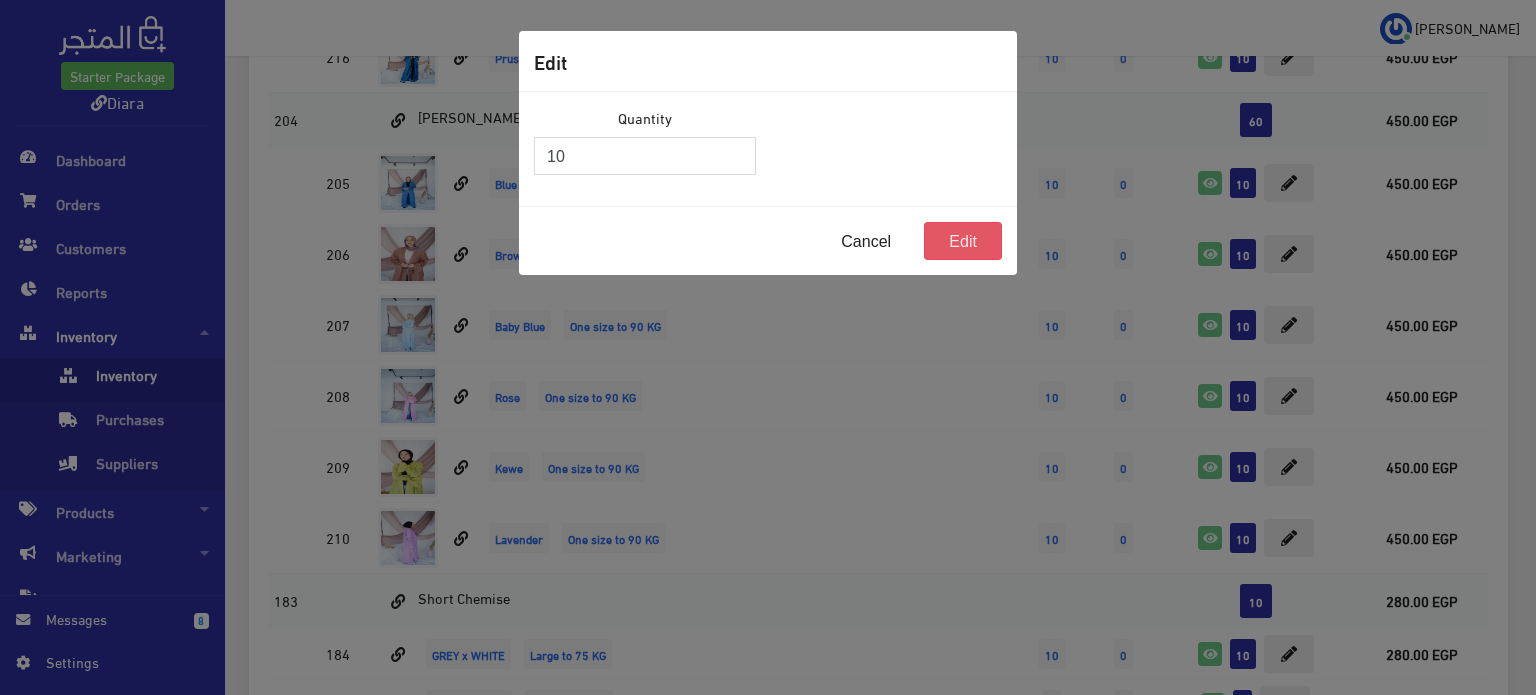 type on "10" 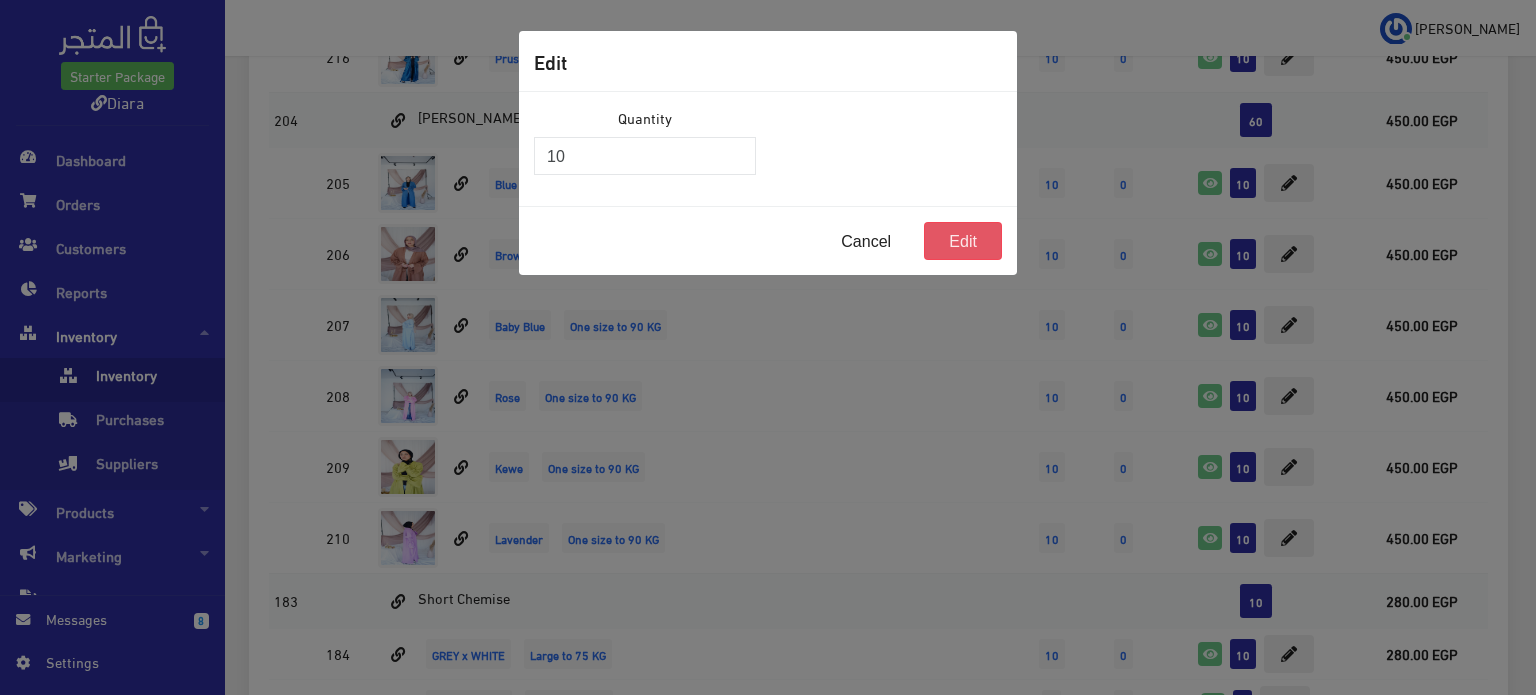 click on "Edit" at bounding box center (963, 241) 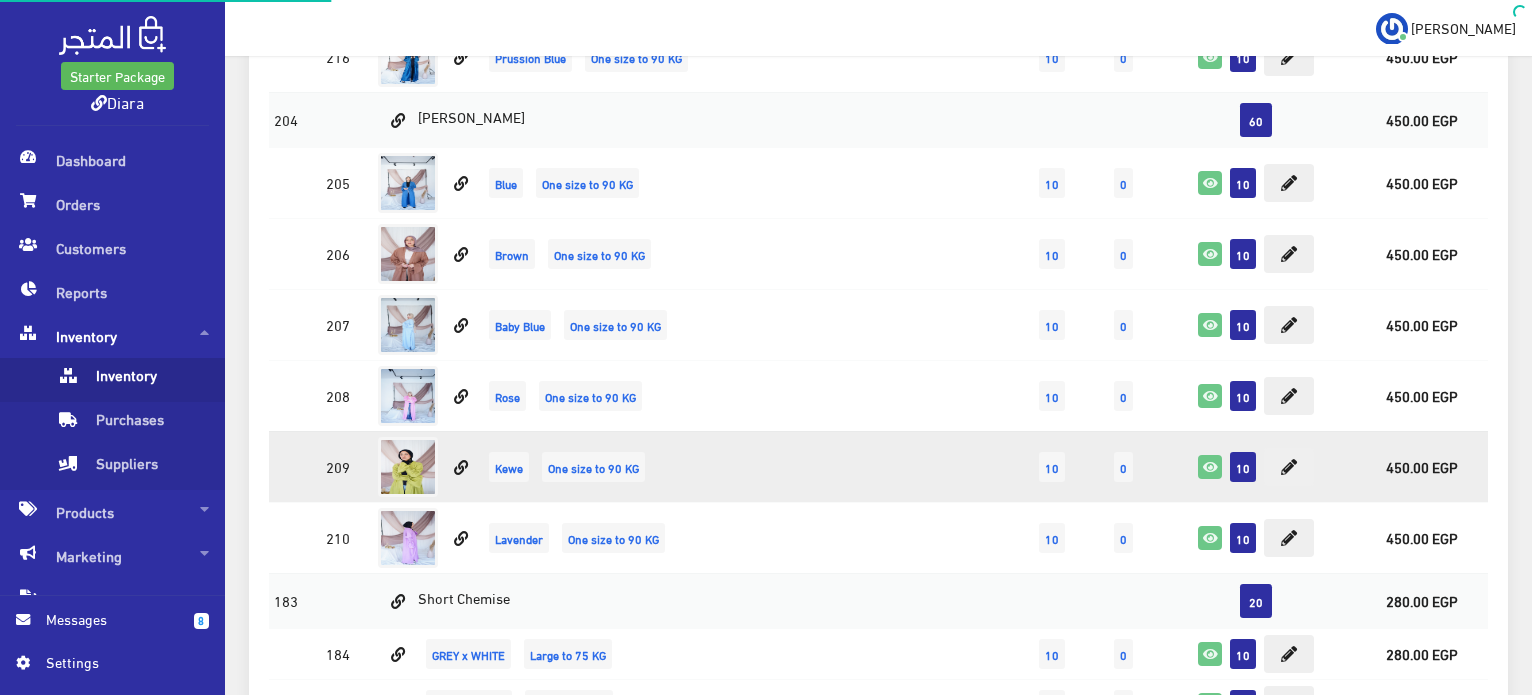 scroll, scrollTop: 1914, scrollLeft: 0, axis: vertical 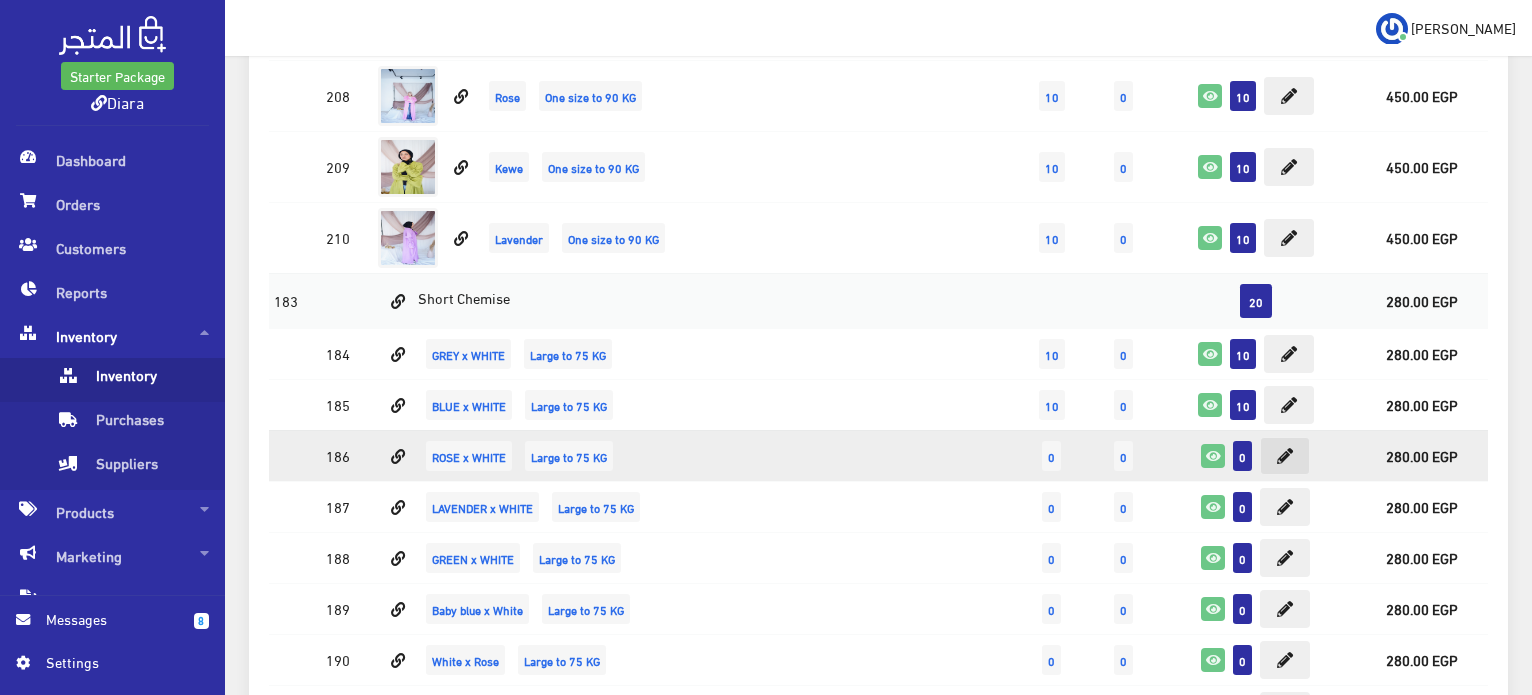 click at bounding box center (1285, 456) 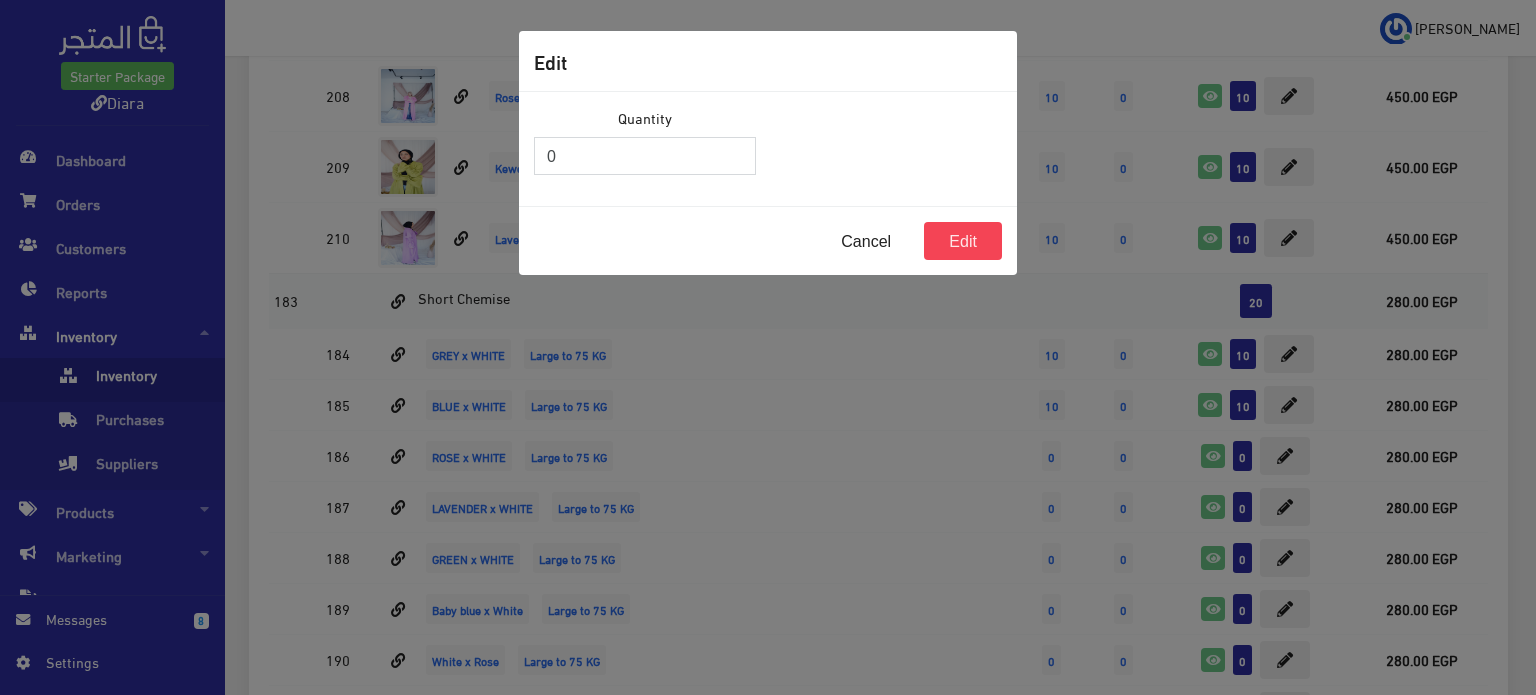 click on "Edit
Quantity
0
Cancel
Edit" at bounding box center (768, 347) 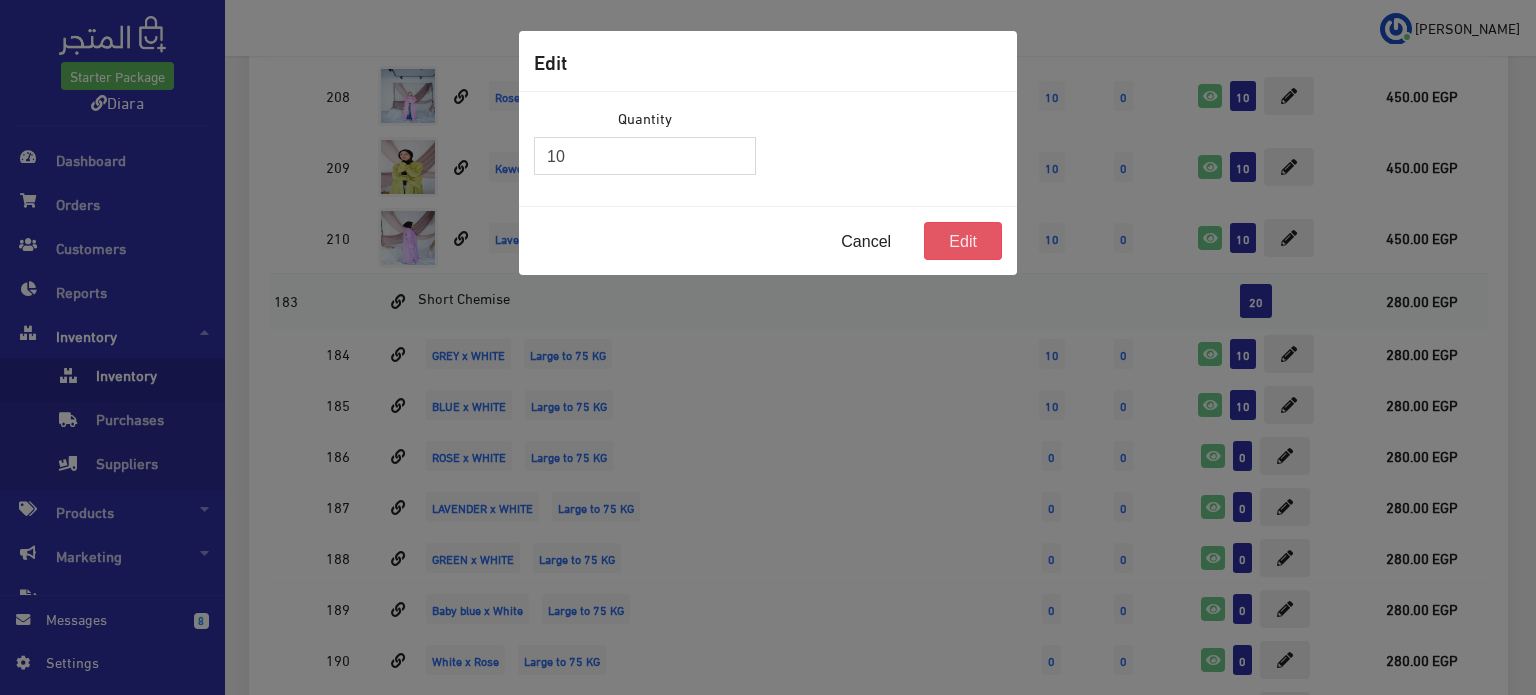 type on "10" 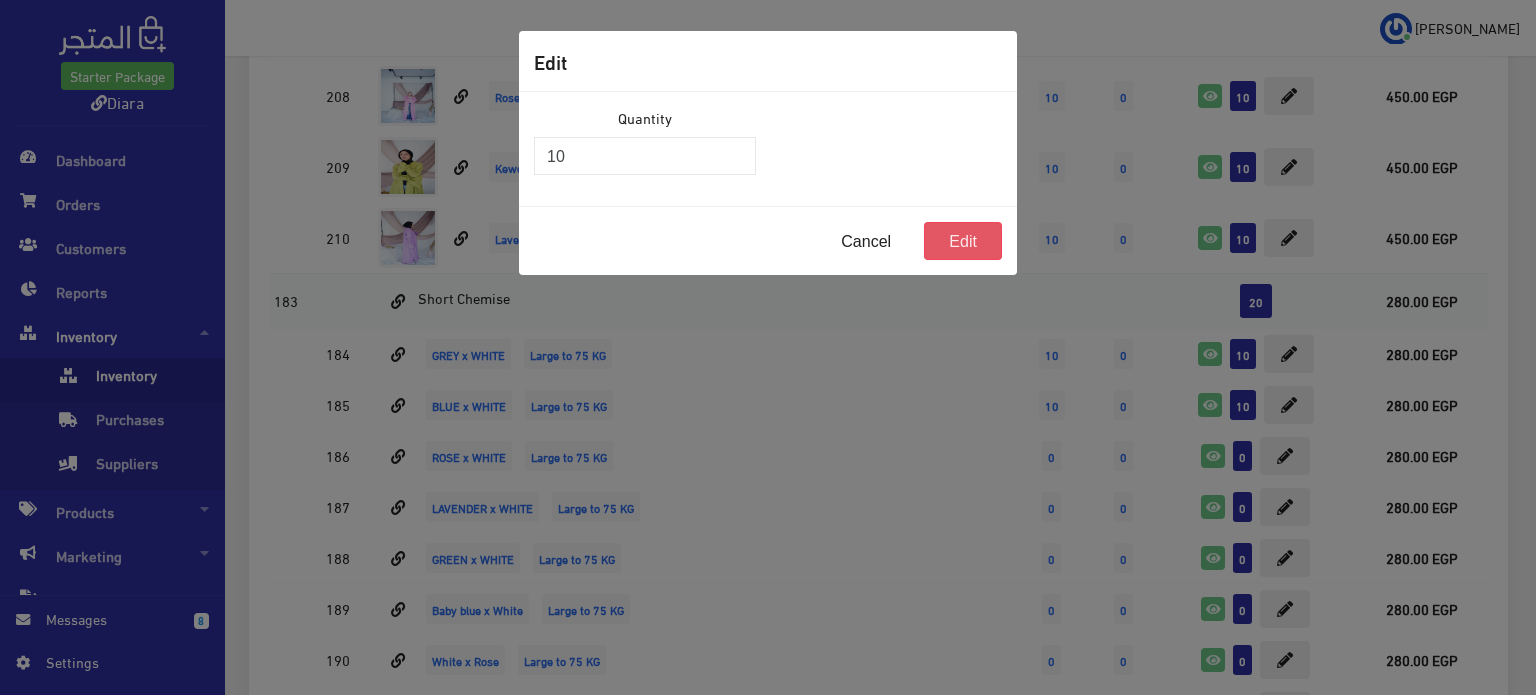 click on "Edit" at bounding box center [963, 241] 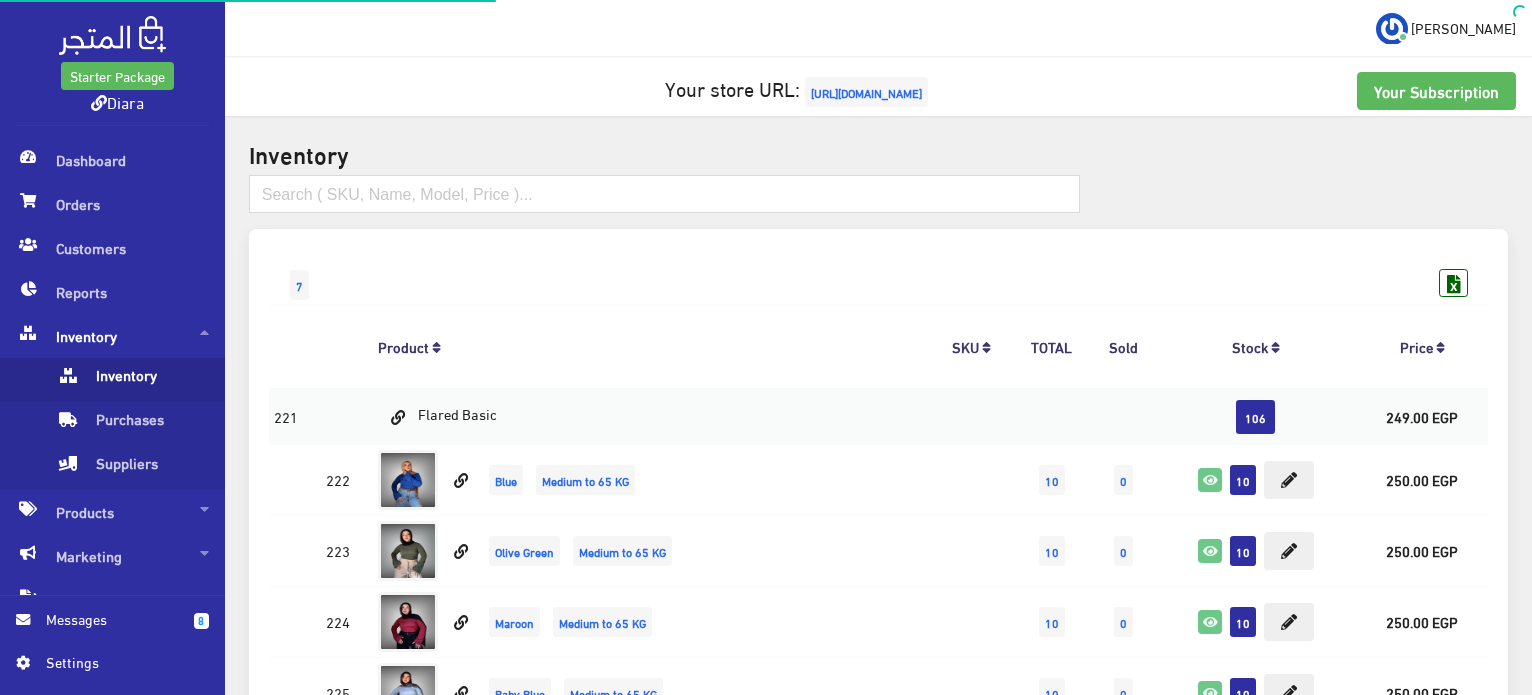 scroll, scrollTop: 1914, scrollLeft: 0, axis: vertical 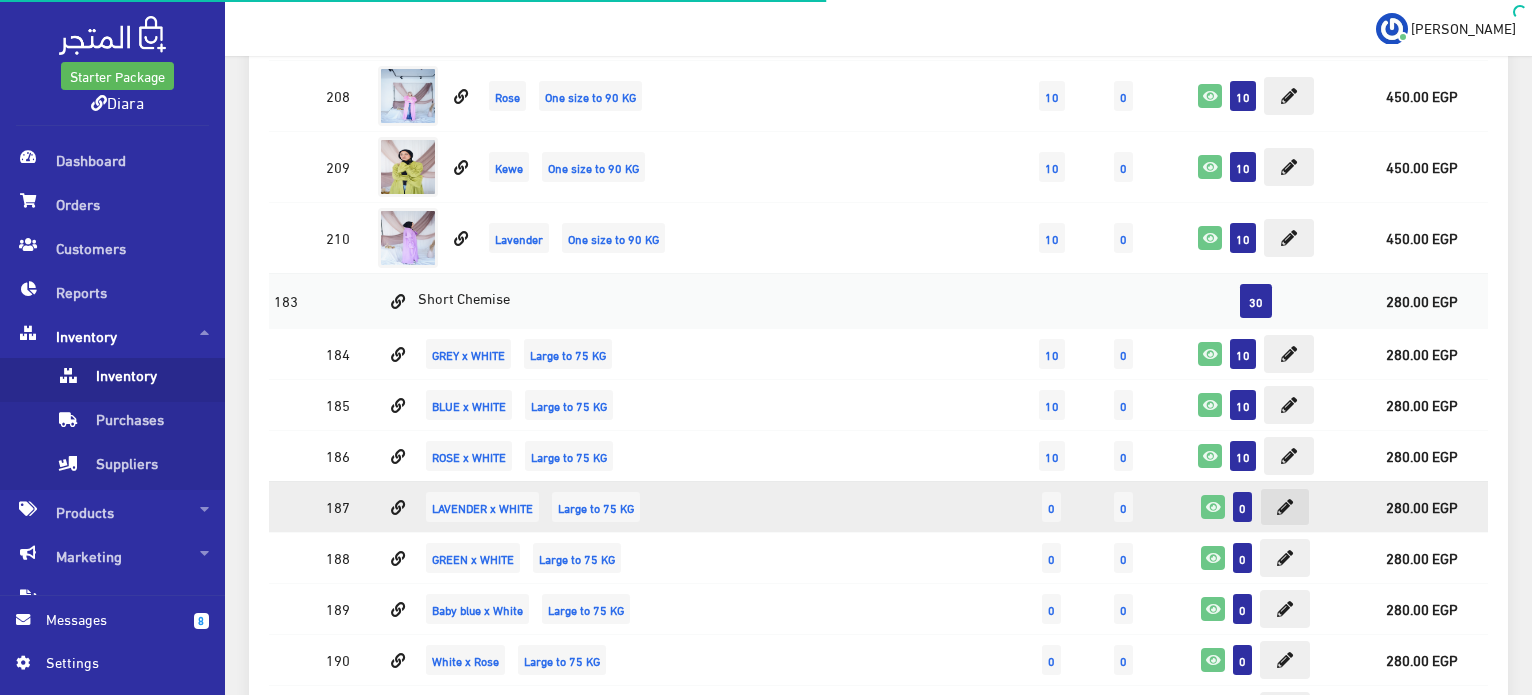 click at bounding box center (1285, 507) 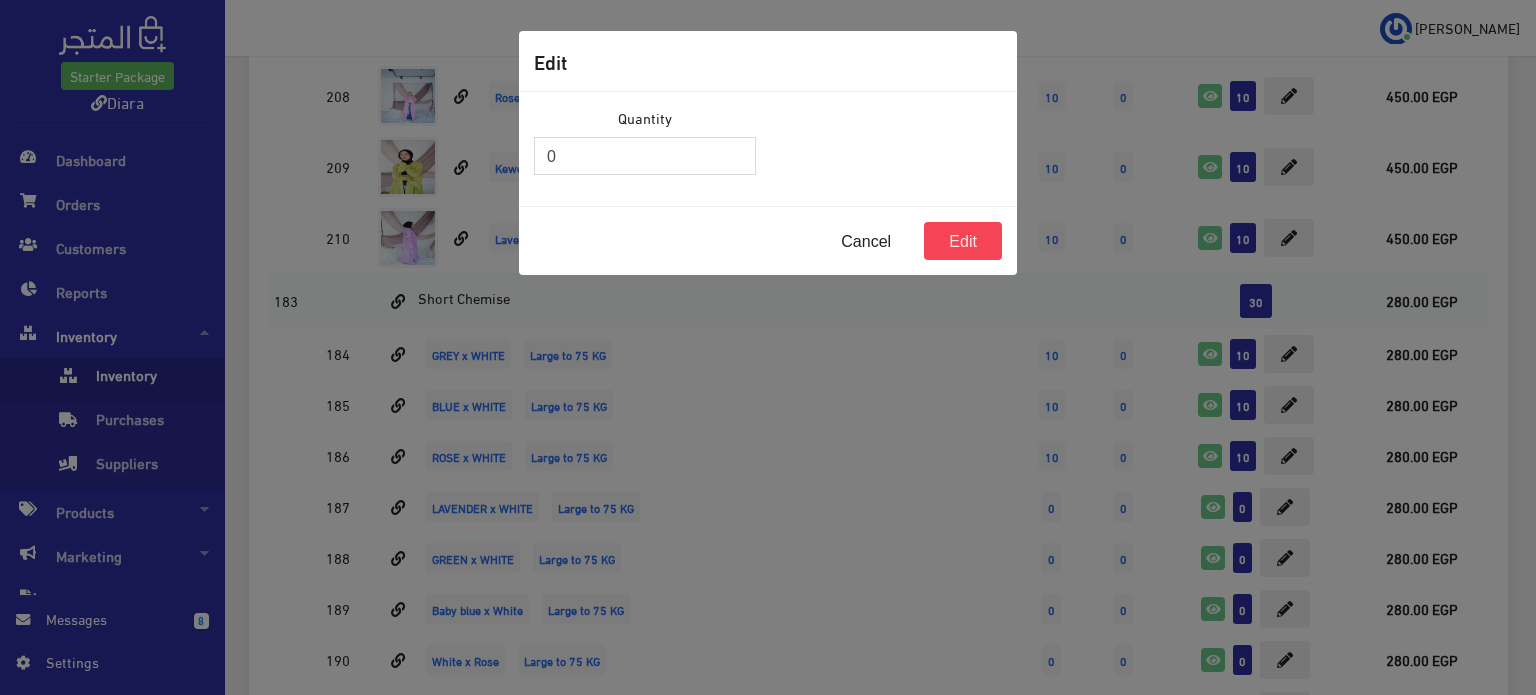 drag, startPoint x: 587, startPoint y: 158, endPoint x: 486, endPoint y: 157, distance: 101.00495 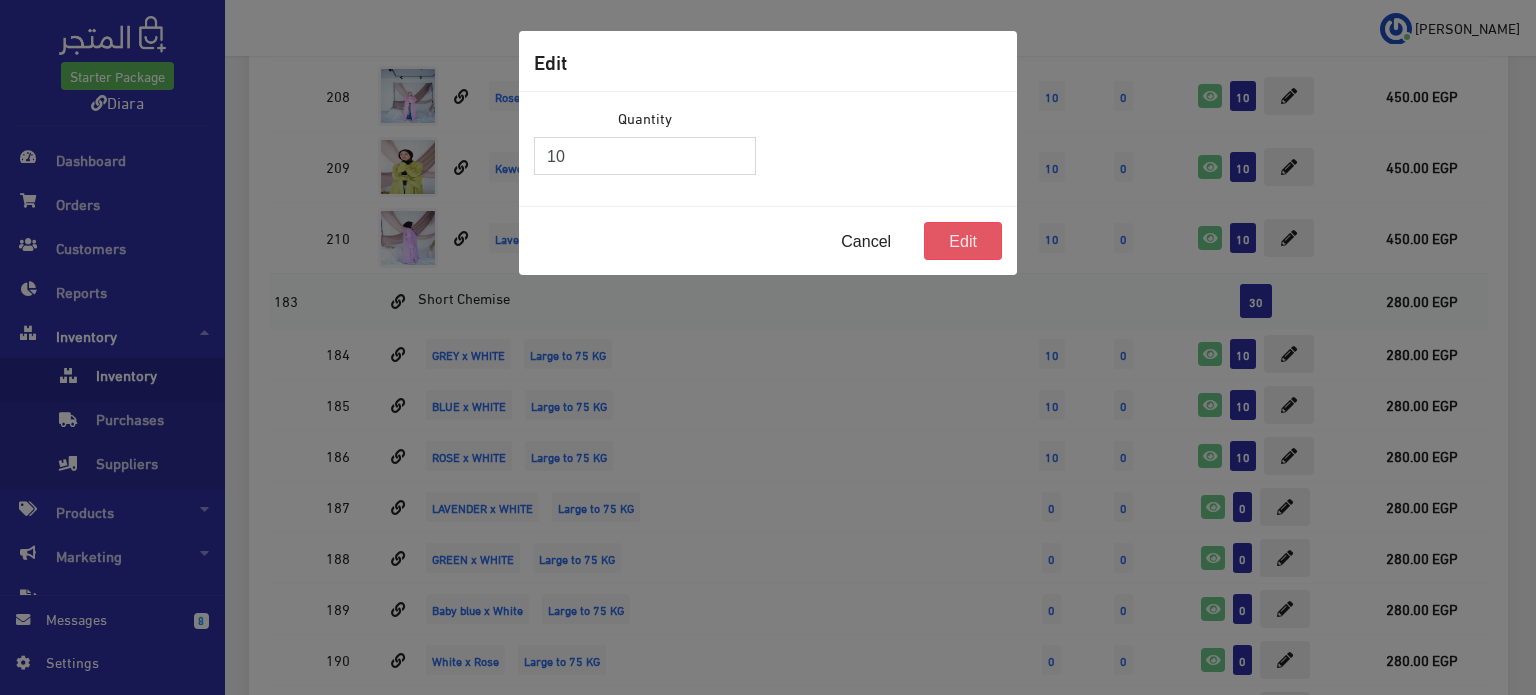 type on "10" 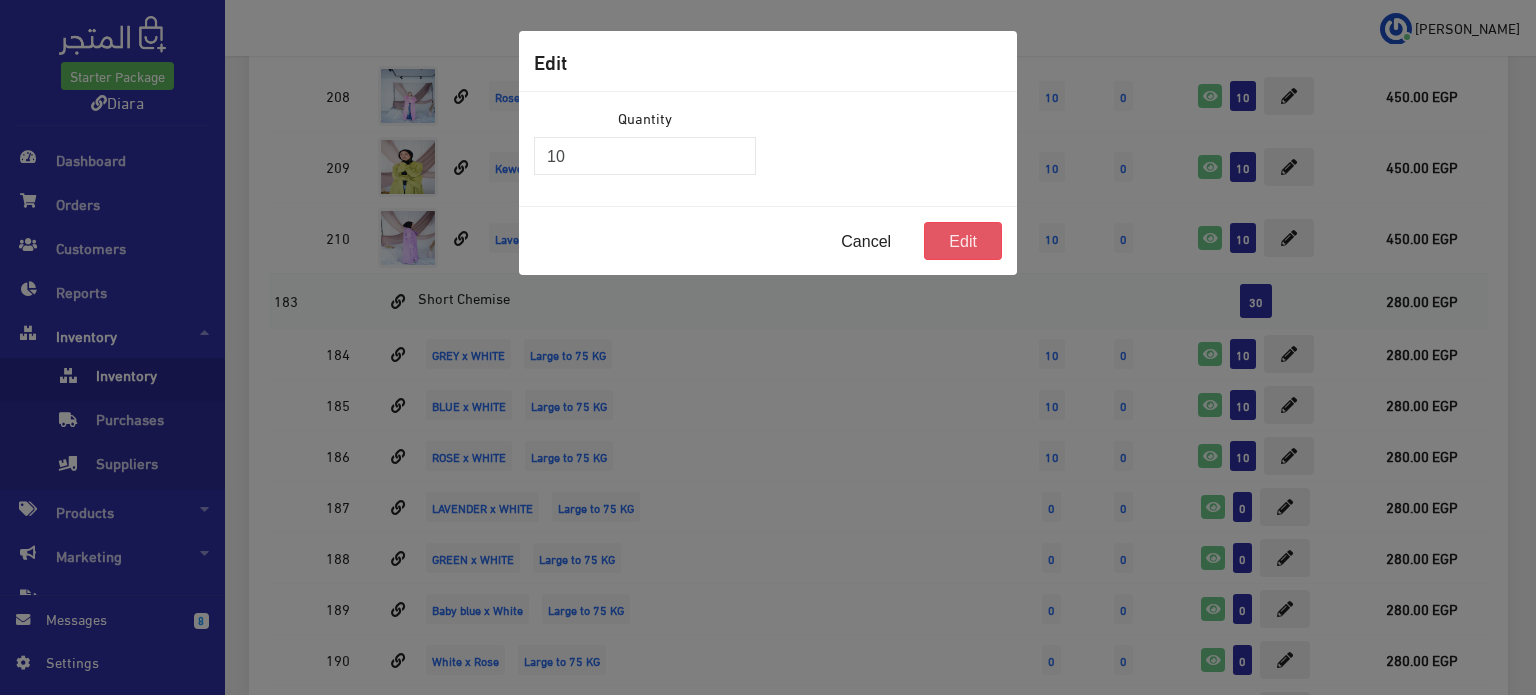 click on "Edit" at bounding box center (963, 241) 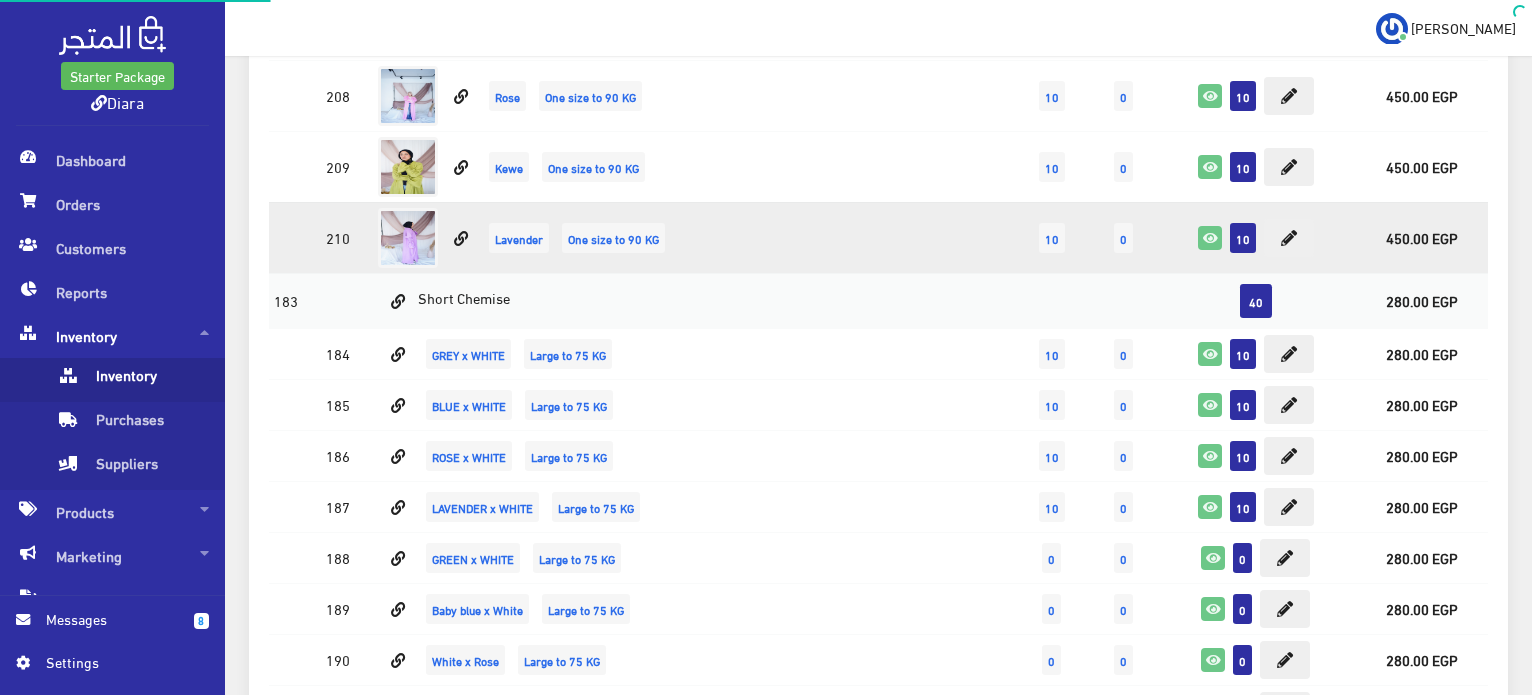 scroll, scrollTop: 1914, scrollLeft: 0, axis: vertical 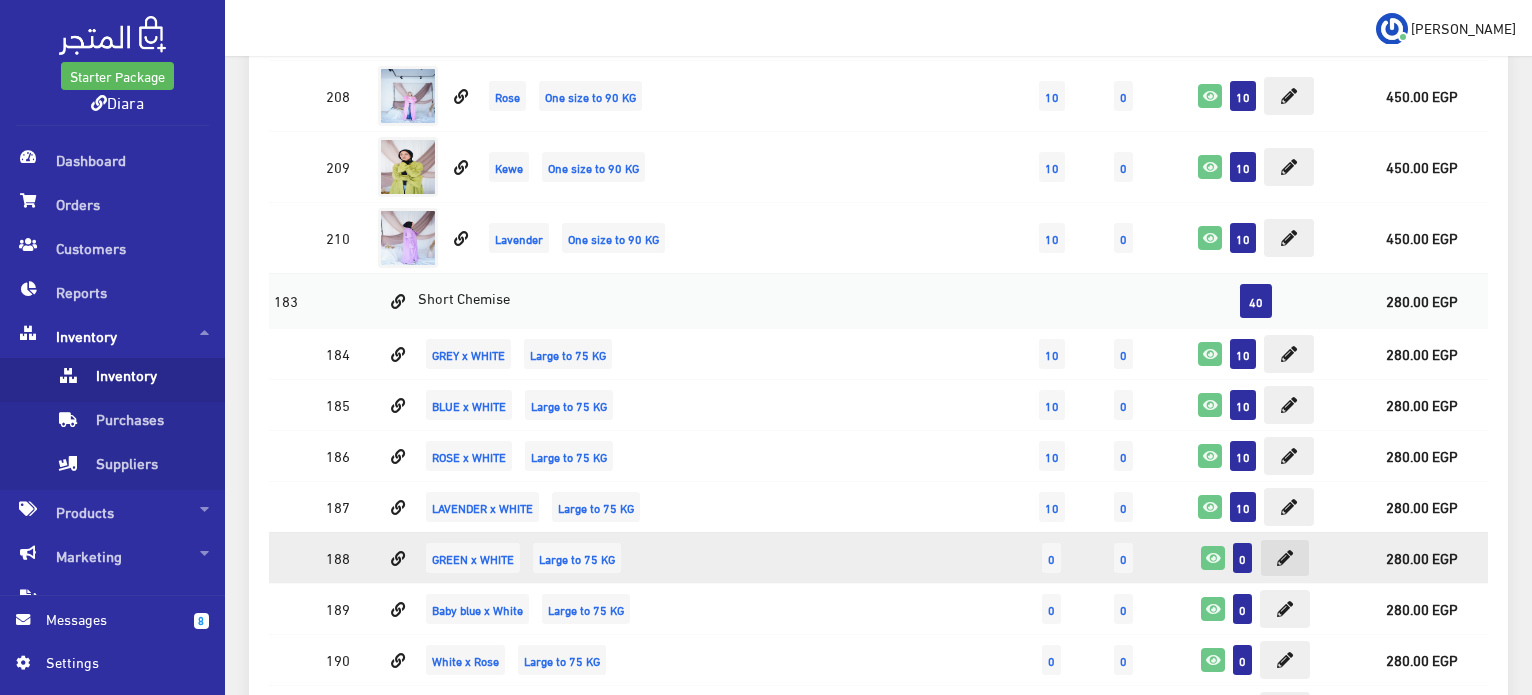 click at bounding box center [1285, 558] 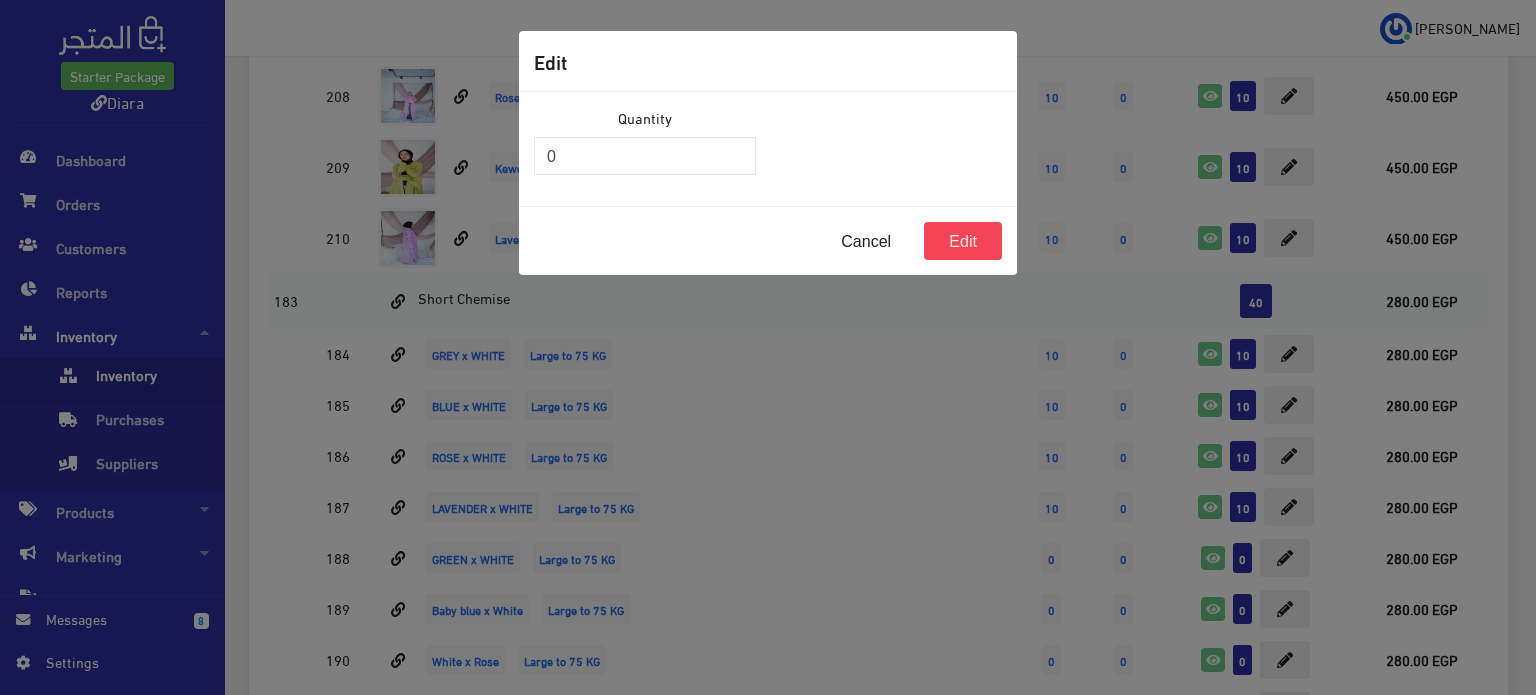 drag, startPoint x: 607, startPoint y: 134, endPoint x: 486, endPoint y: 109, distance: 123.55566 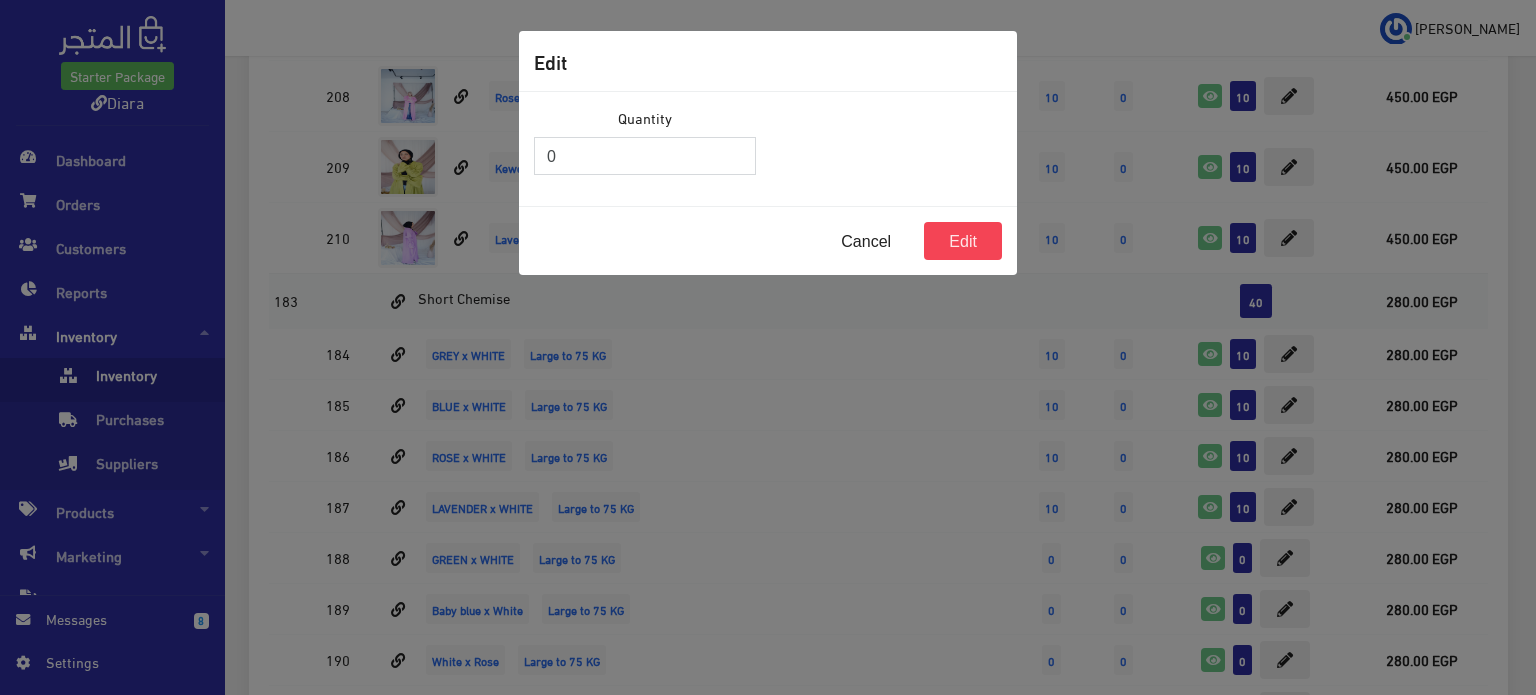 drag, startPoint x: 556, startPoint y: 158, endPoint x: 519, endPoint y: 148, distance: 38.327538 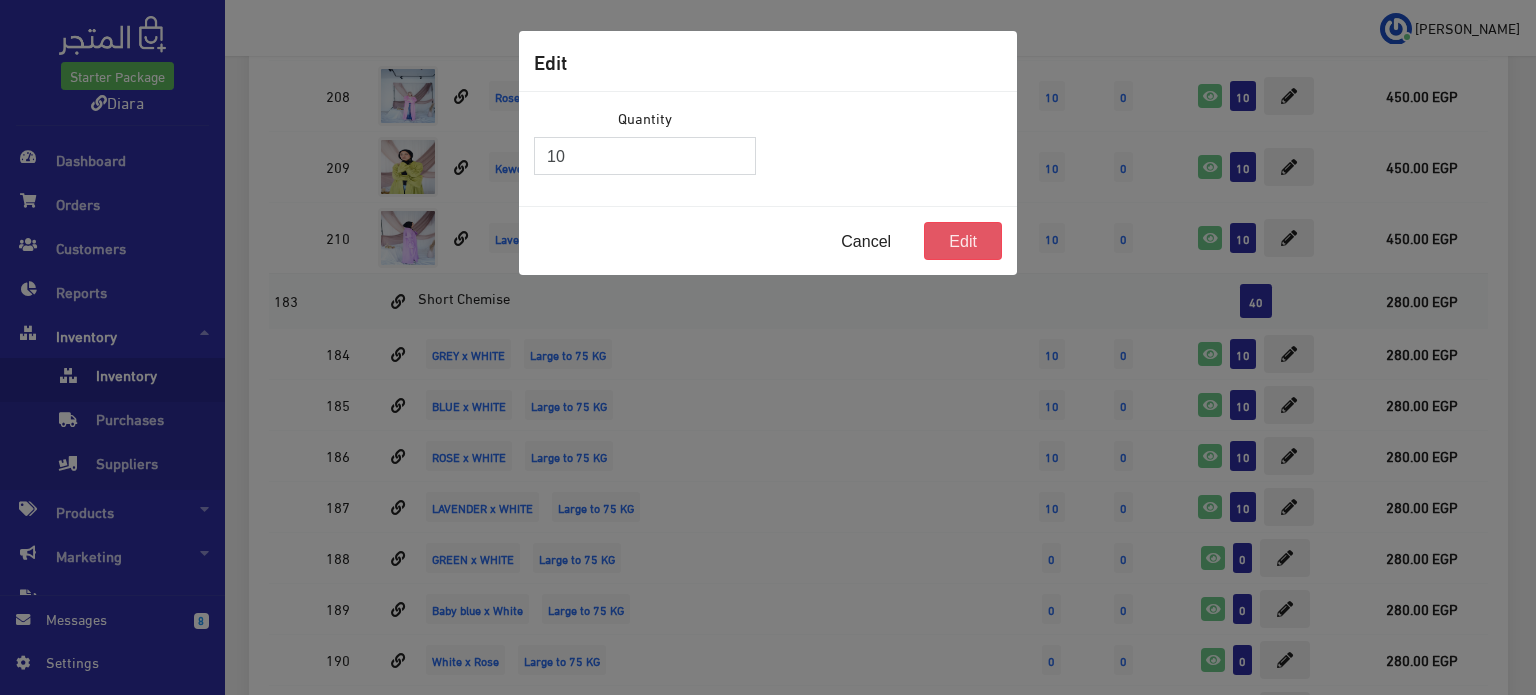 type on "10" 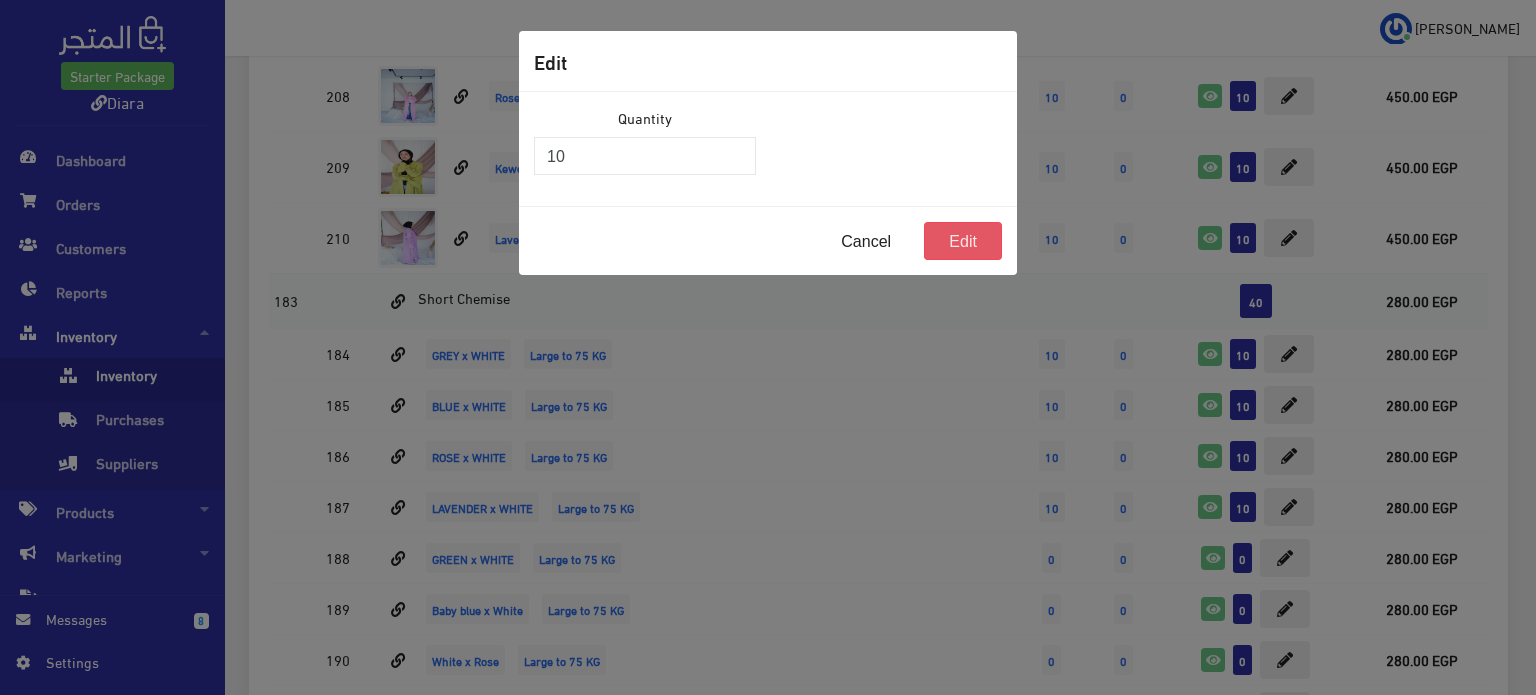 click on "Edit" at bounding box center [963, 241] 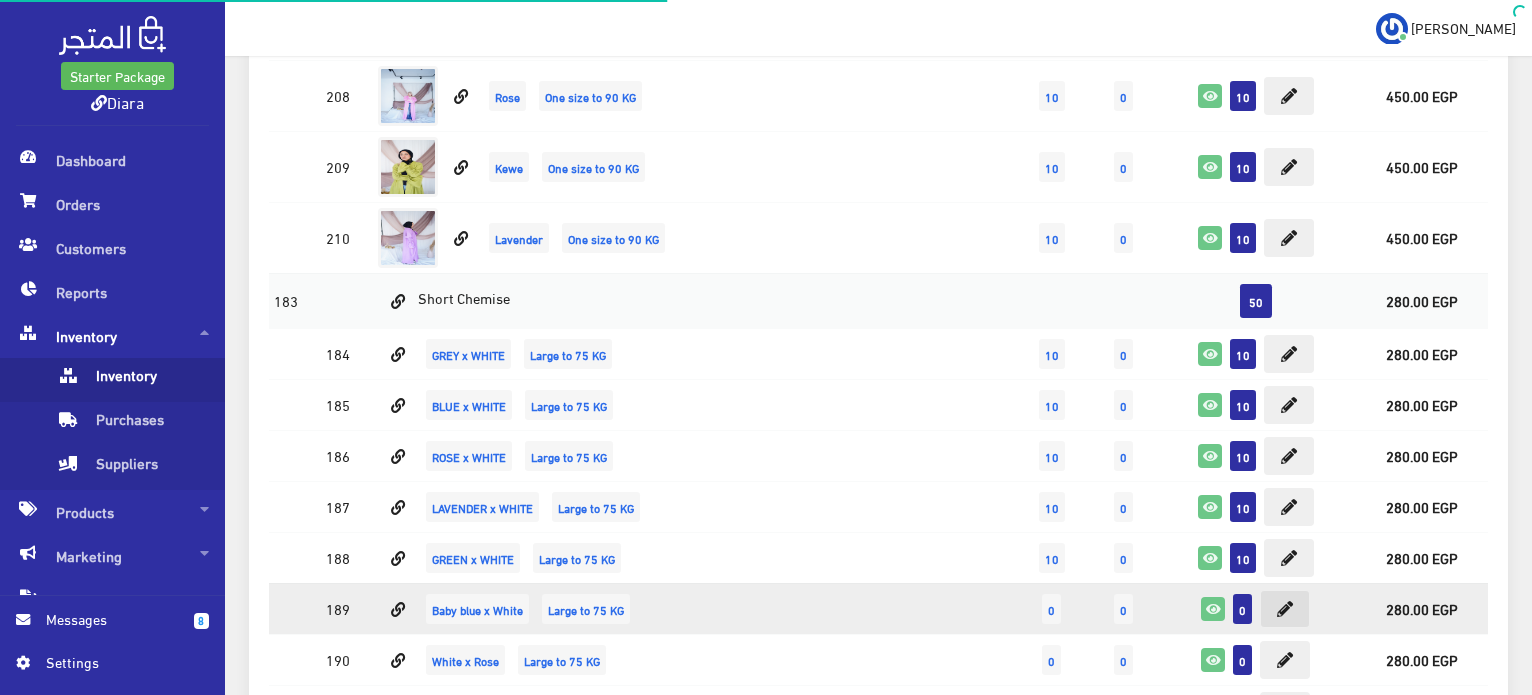 scroll, scrollTop: 1914, scrollLeft: 0, axis: vertical 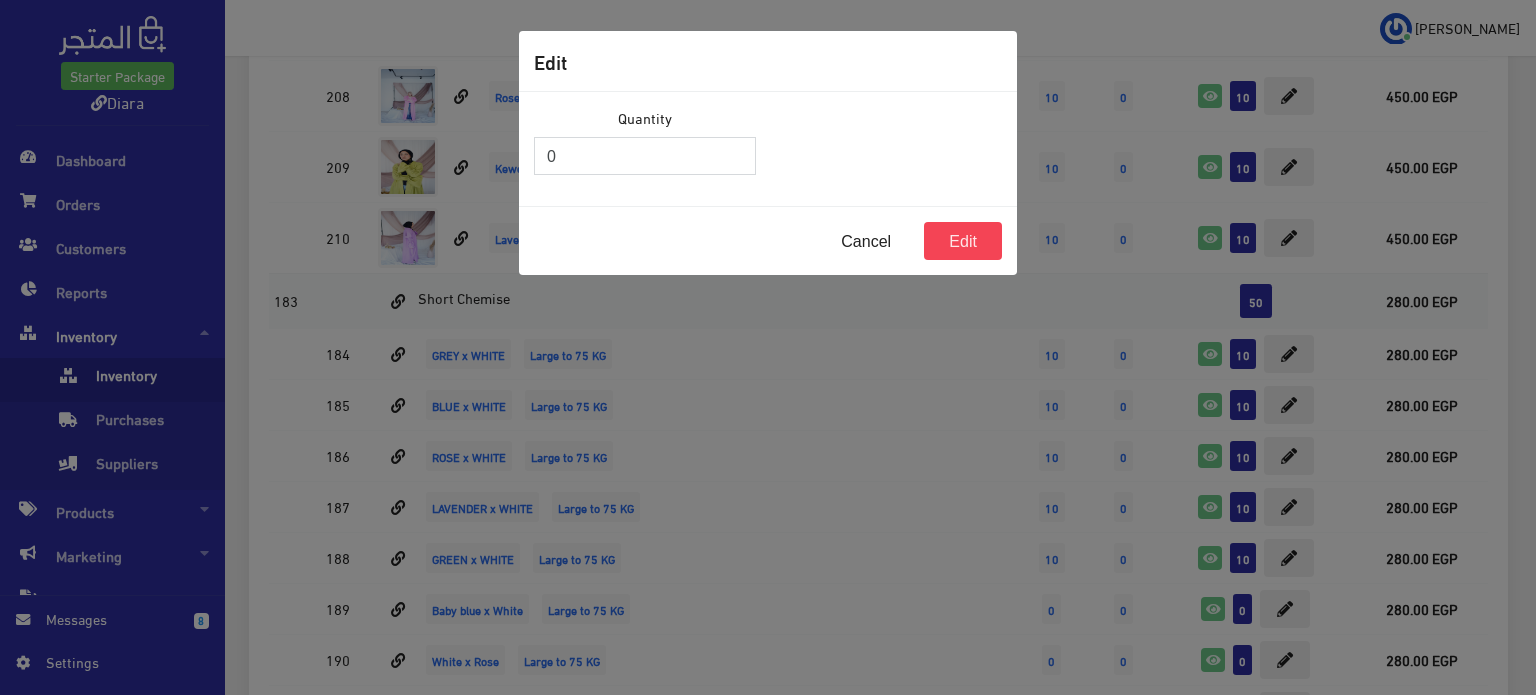 drag, startPoint x: 581, startPoint y: 157, endPoint x: 229, endPoint y: 101, distance: 356.4267 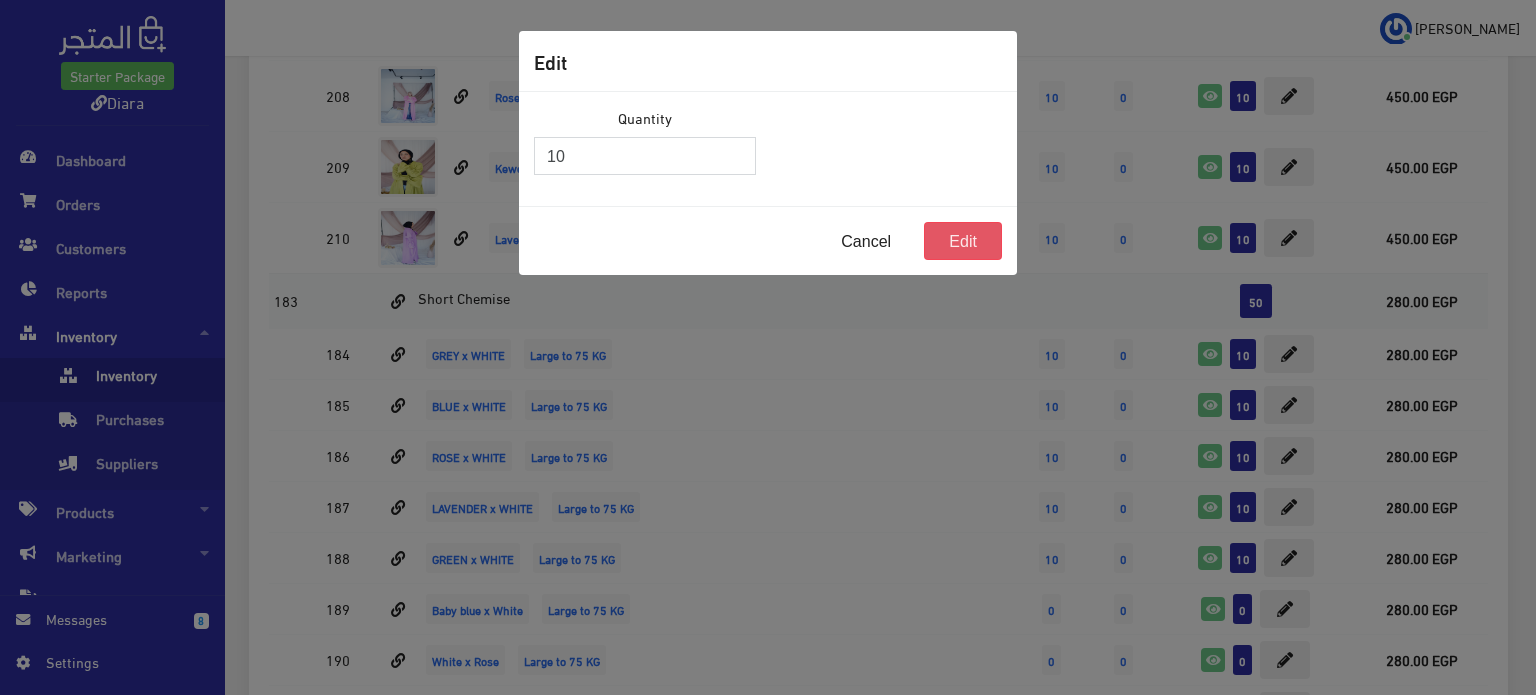 type on "10" 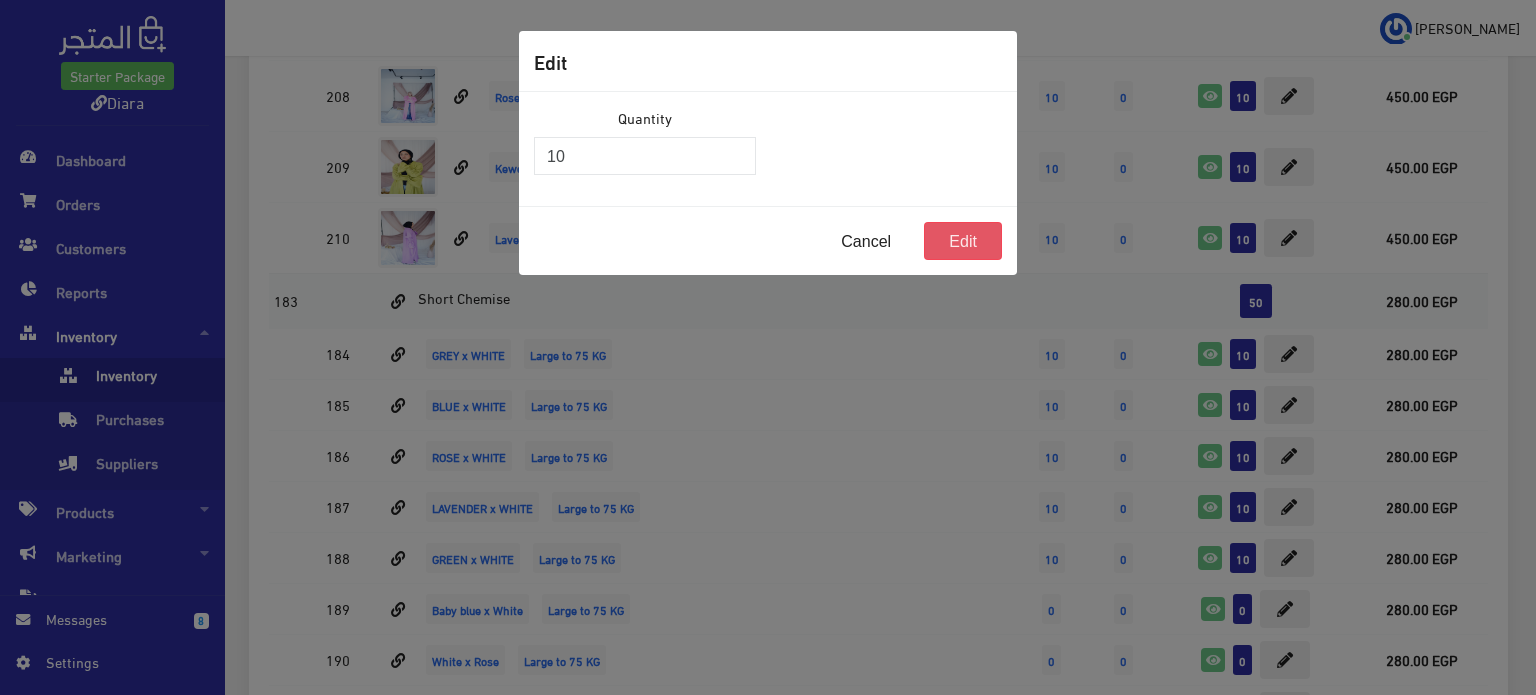 click on "Edit" at bounding box center [963, 241] 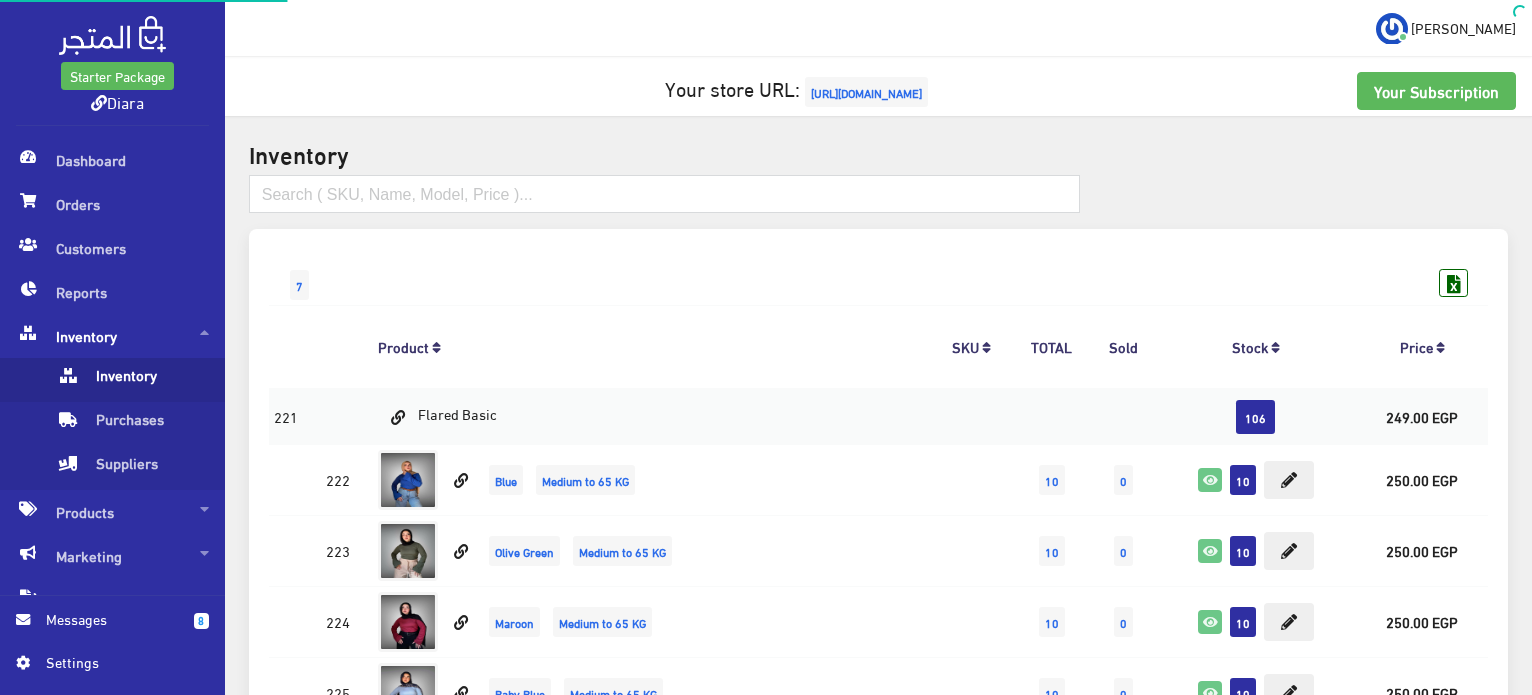 scroll, scrollTop: 1914, scrollLeft: 0, axis: vertical 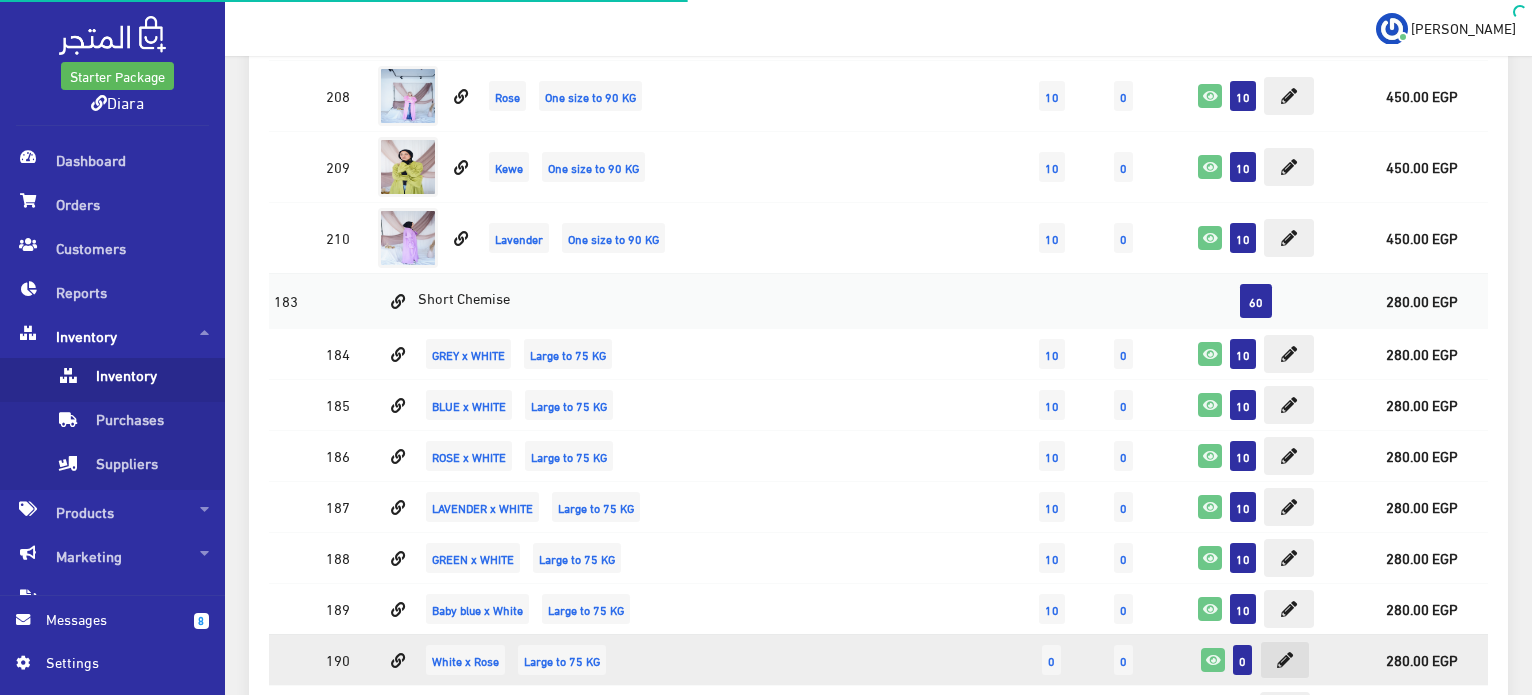 click at bounding box center (1285, 660) 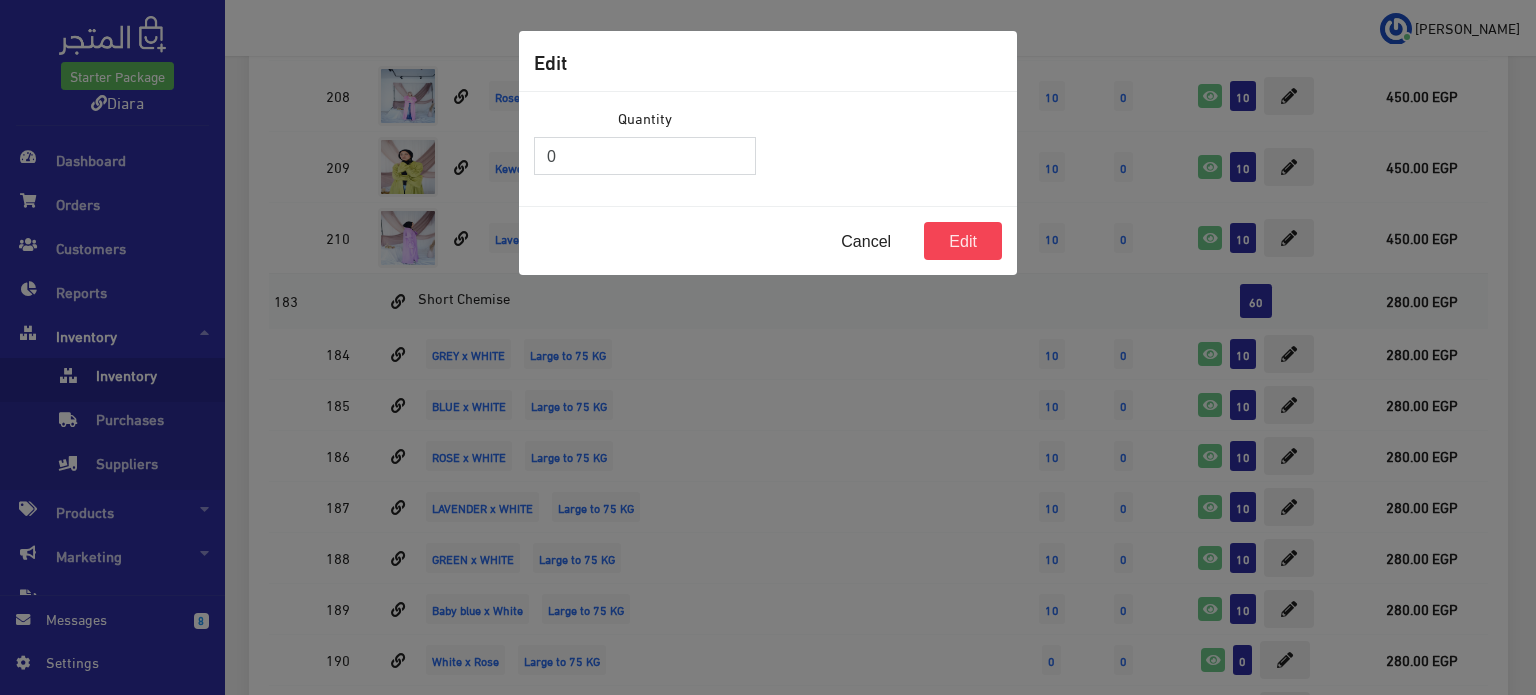 drag, startPoint x: 626, startPoint y: 159, endPoint x: 511, endPoint y: 136, distance: 117.27745 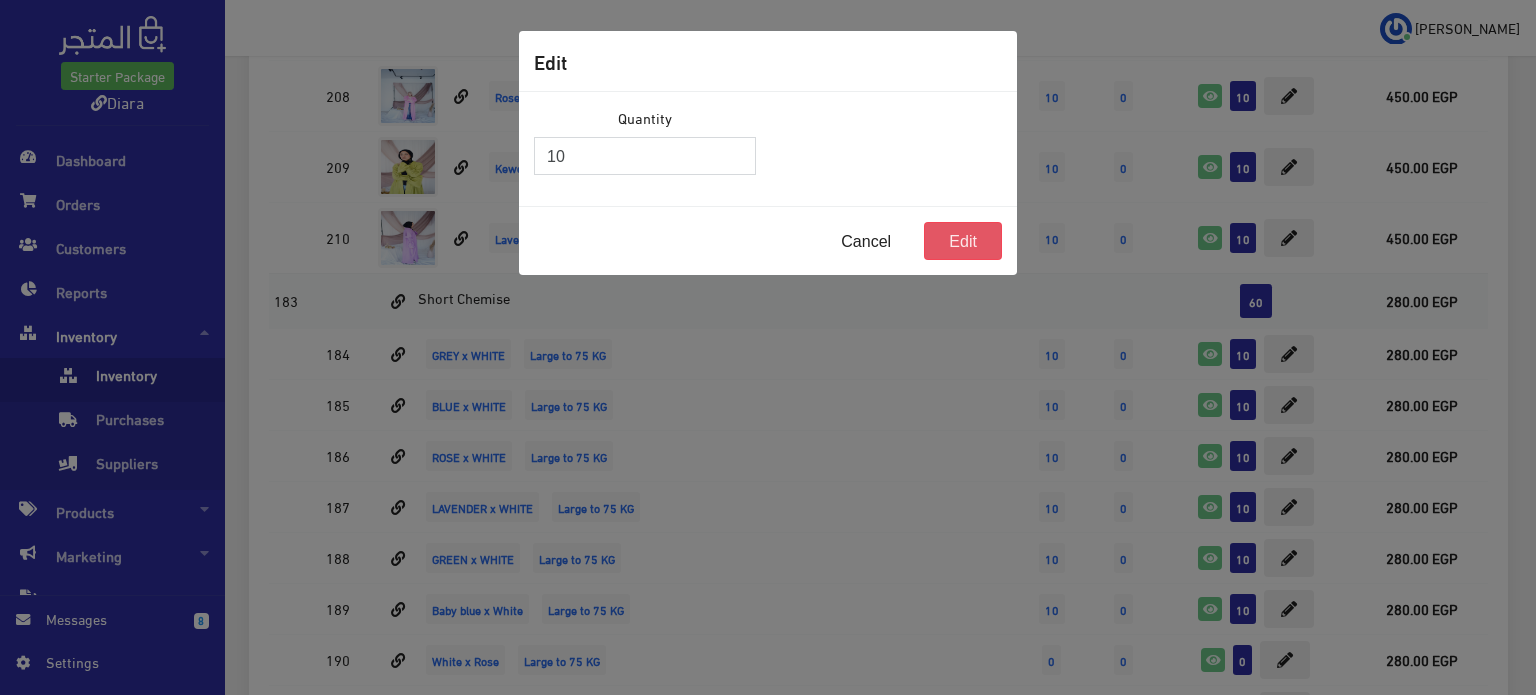 type on "10" 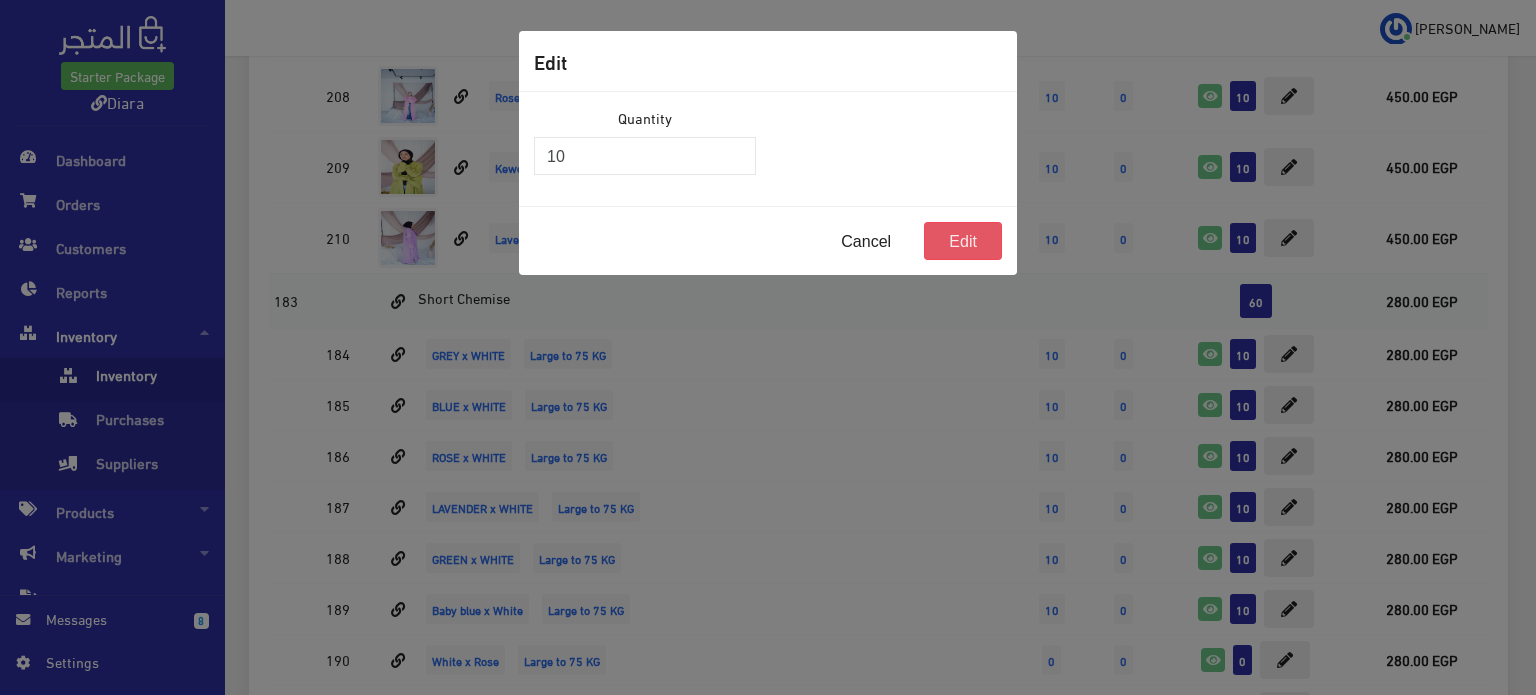 click on "Edit" at bounding box center (963, 241) 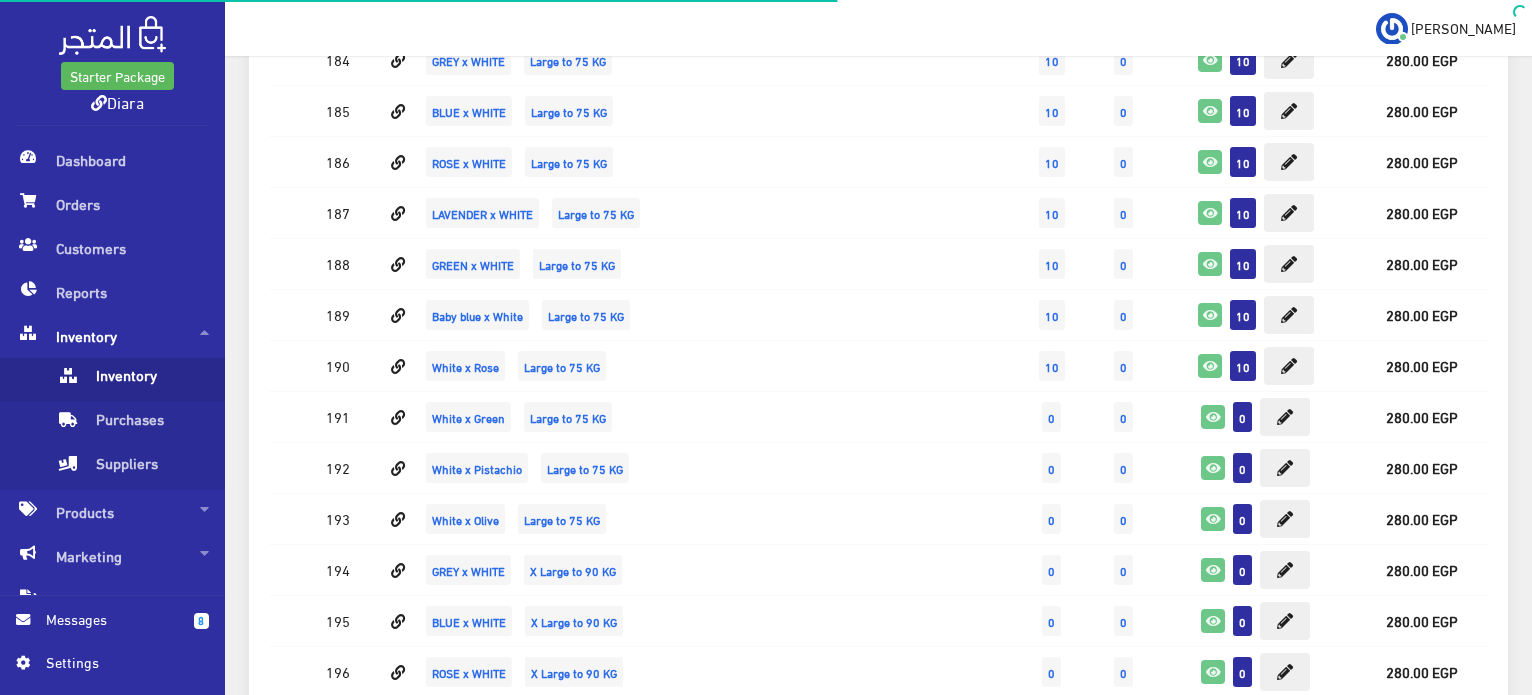 scroll, scrollTop: 2214, scrollLeft: 0, axis: vertical 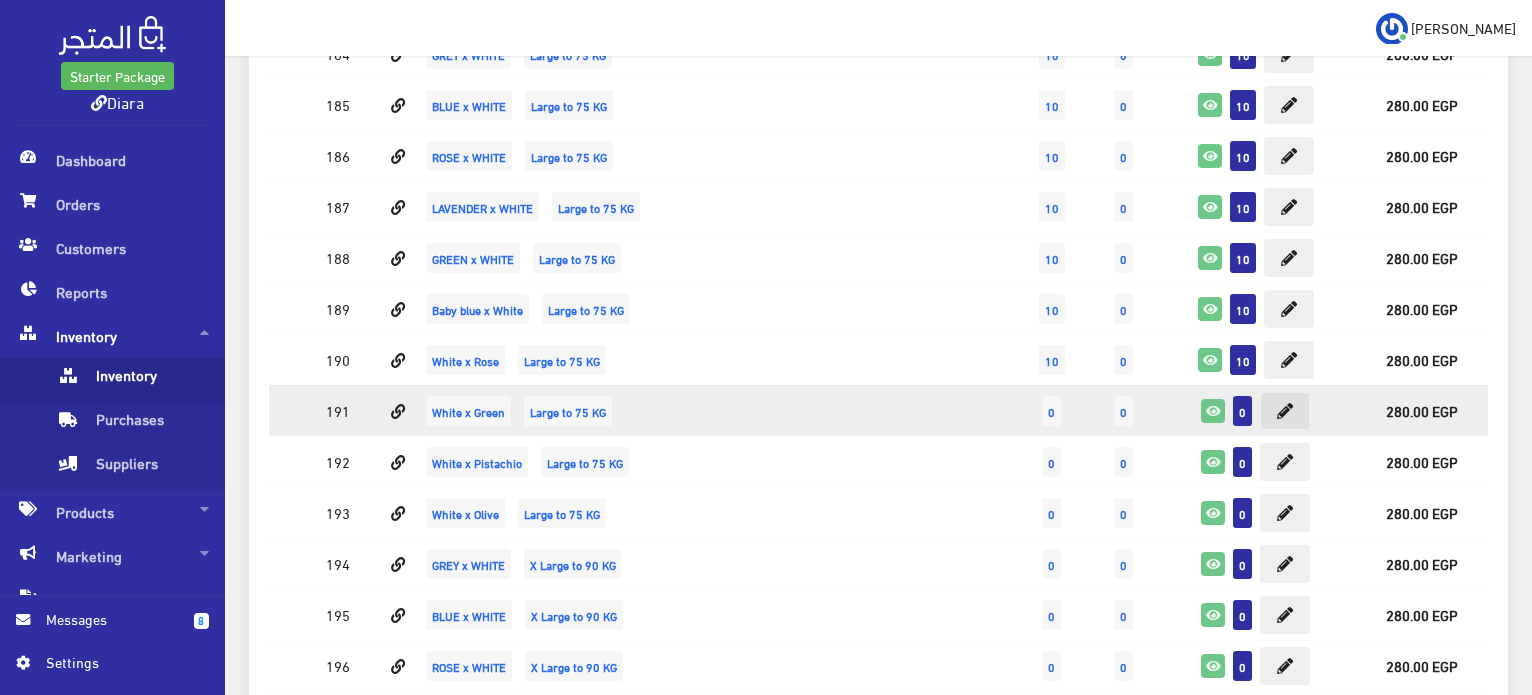 click at bounding box center (1285, 411) 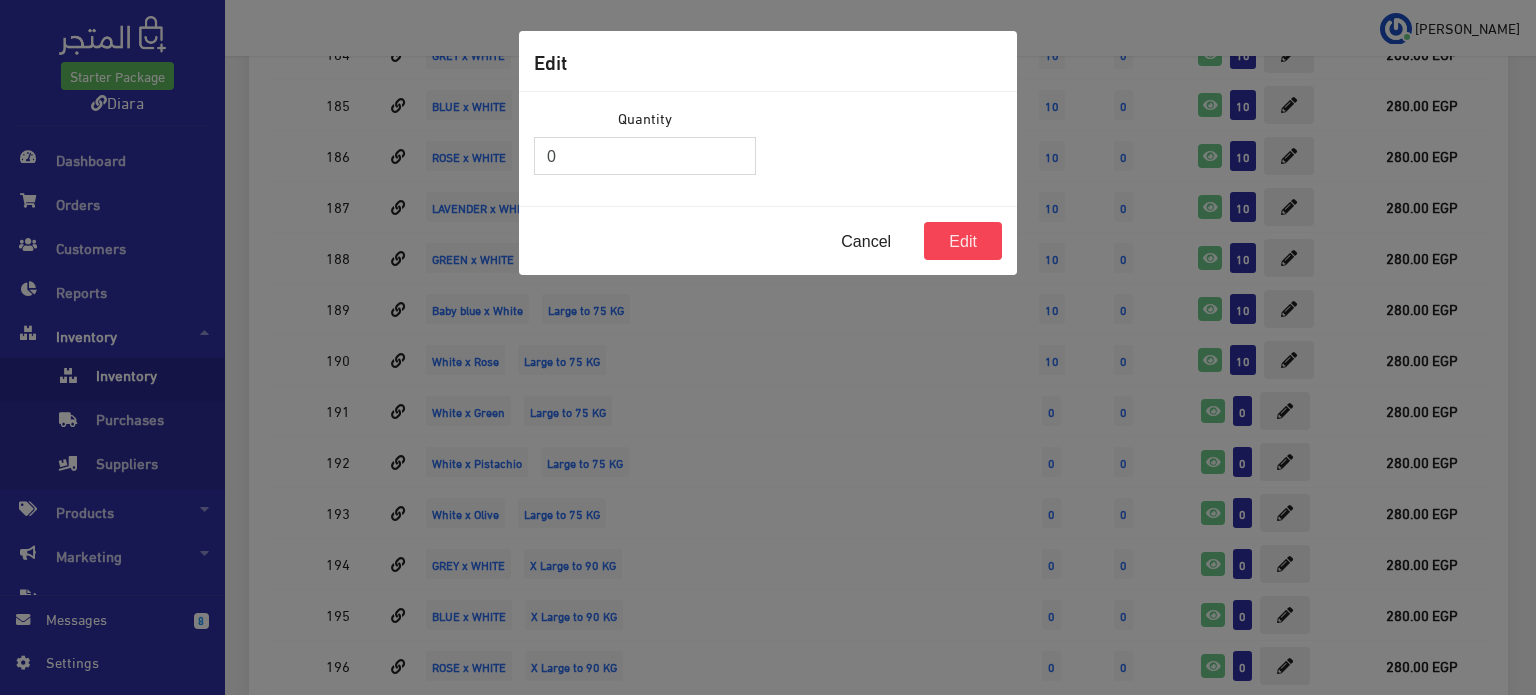 drag, startPoint x: 535, startPoint y: 135, endPoint x: 467, endPoint y: 130, distance: 68.18358 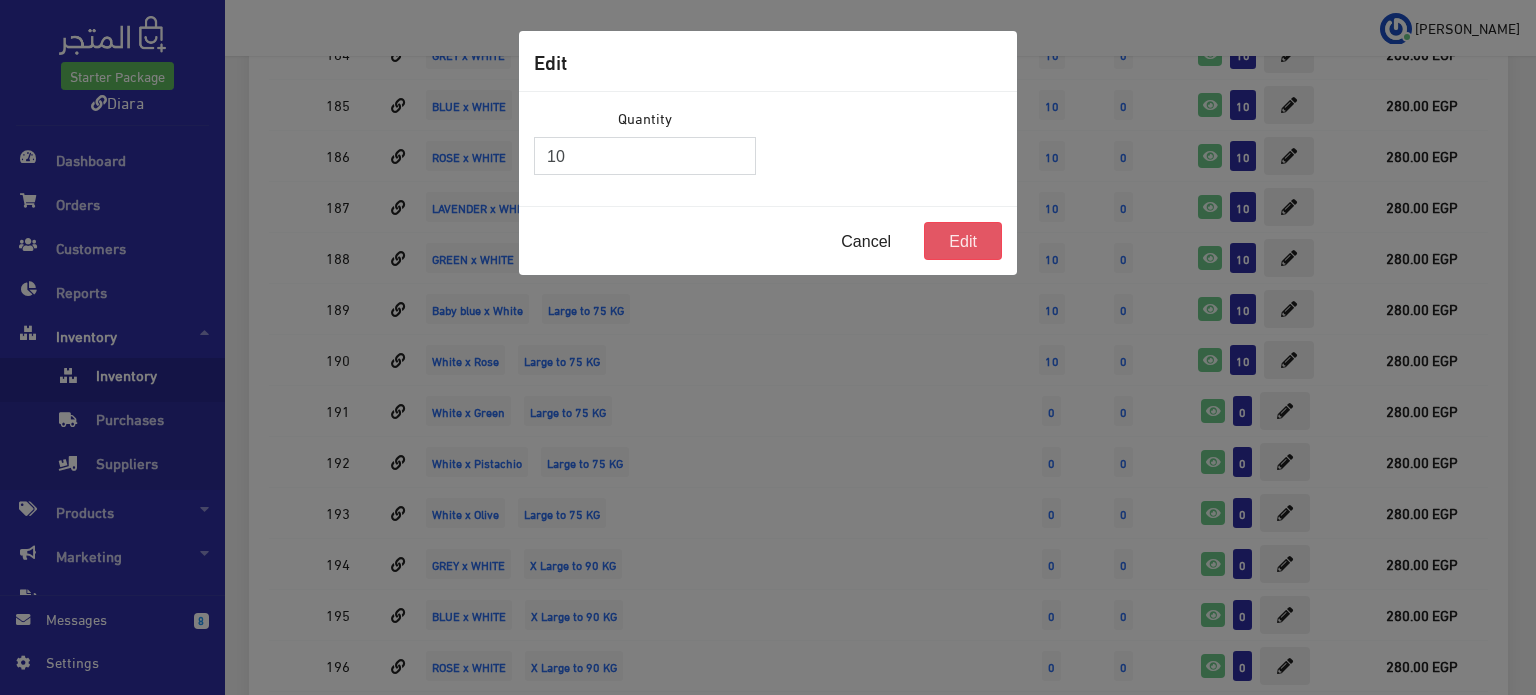 type on "10" 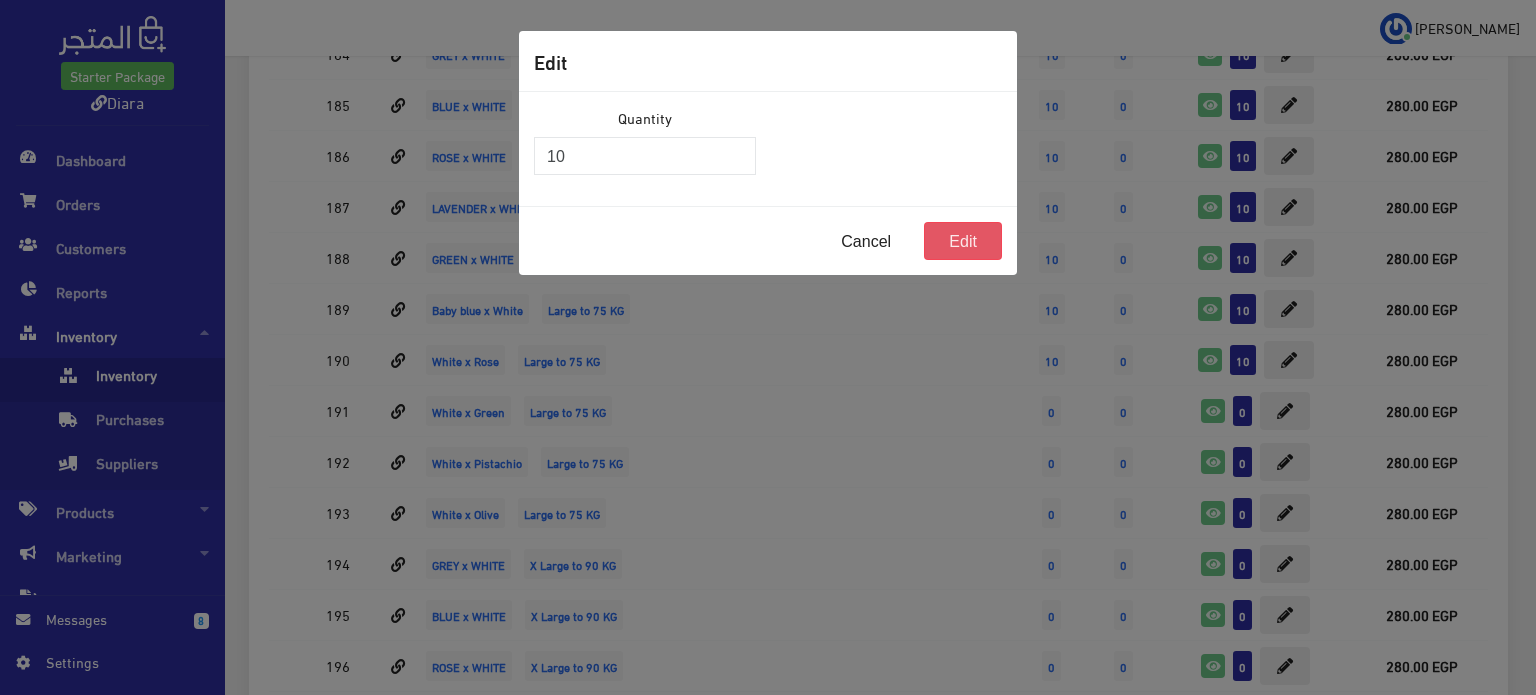 click on "Edit" at bounding box center [963, 241] 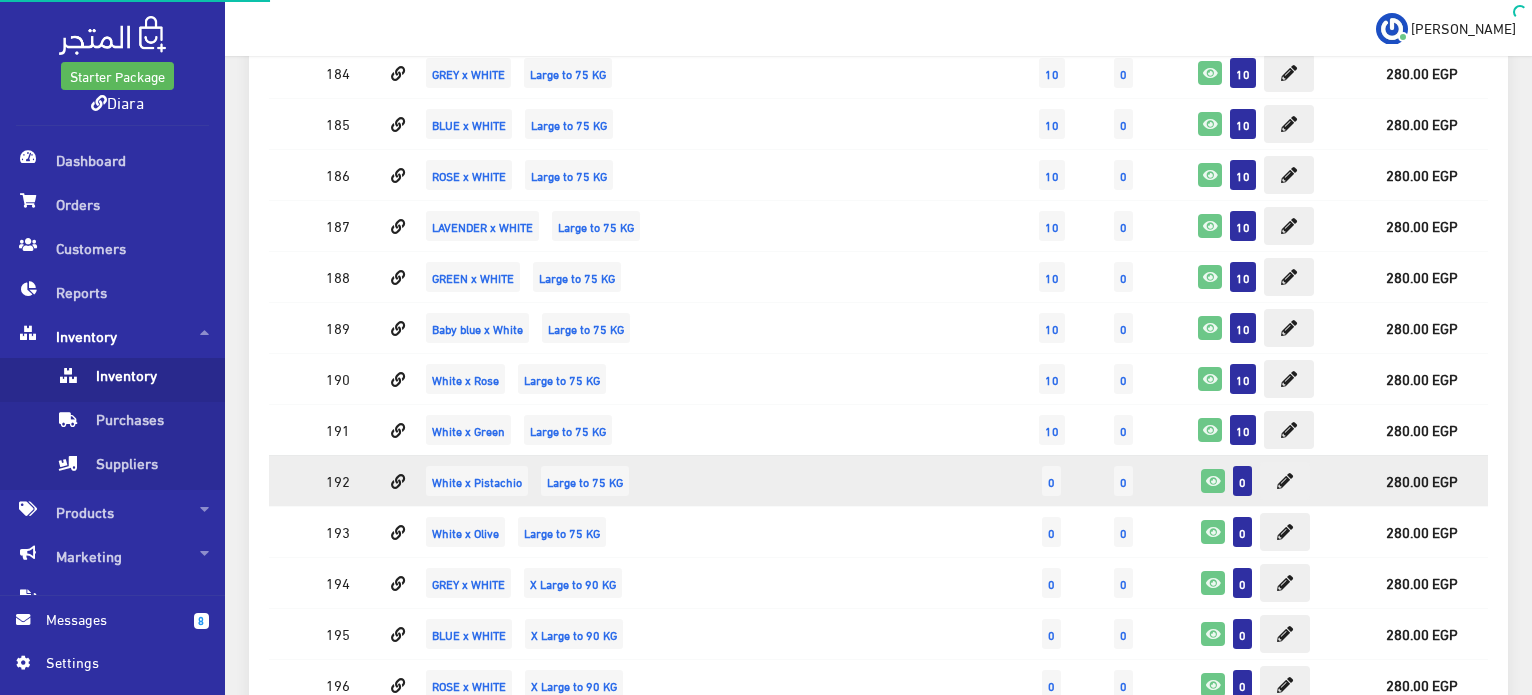 scroll, scrollTop: 2195, scrollLeft: 0, axis: vertical 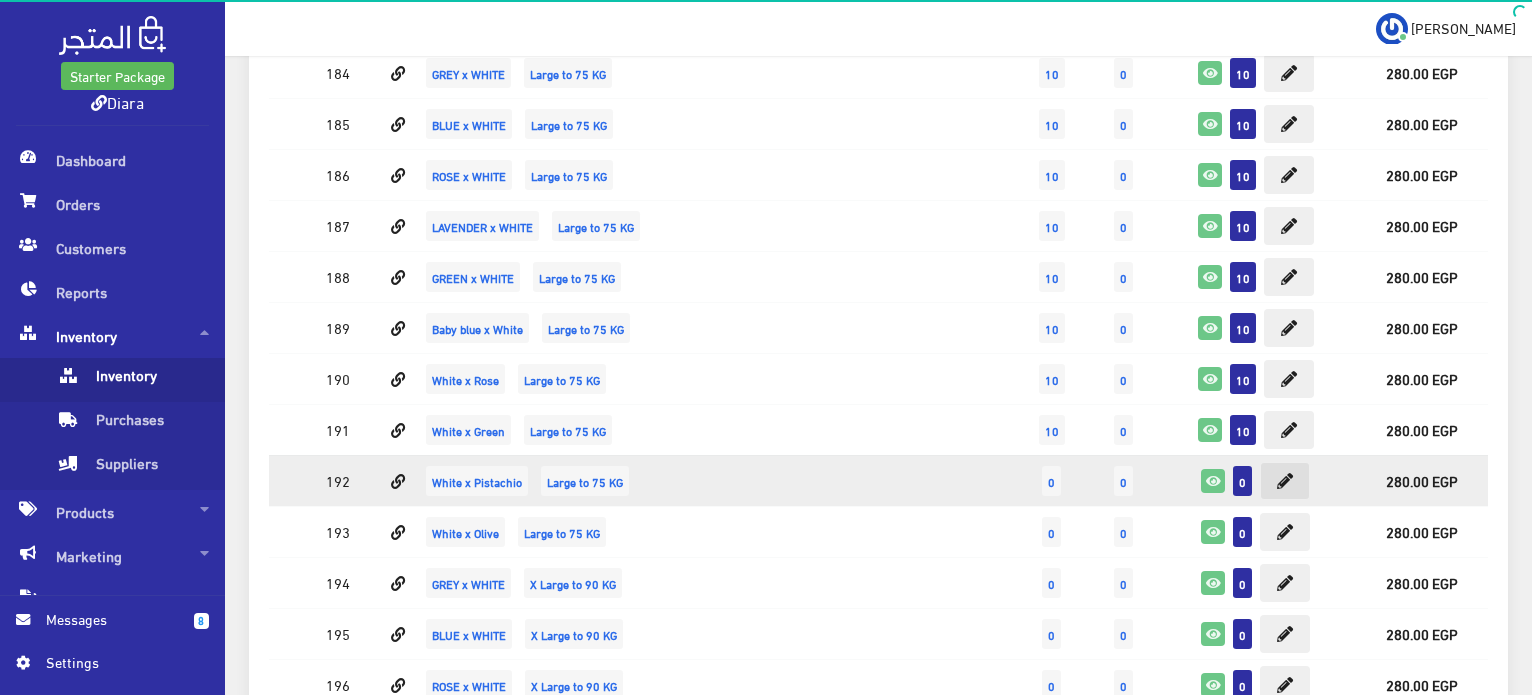 click at bounding box center [1285, 481] 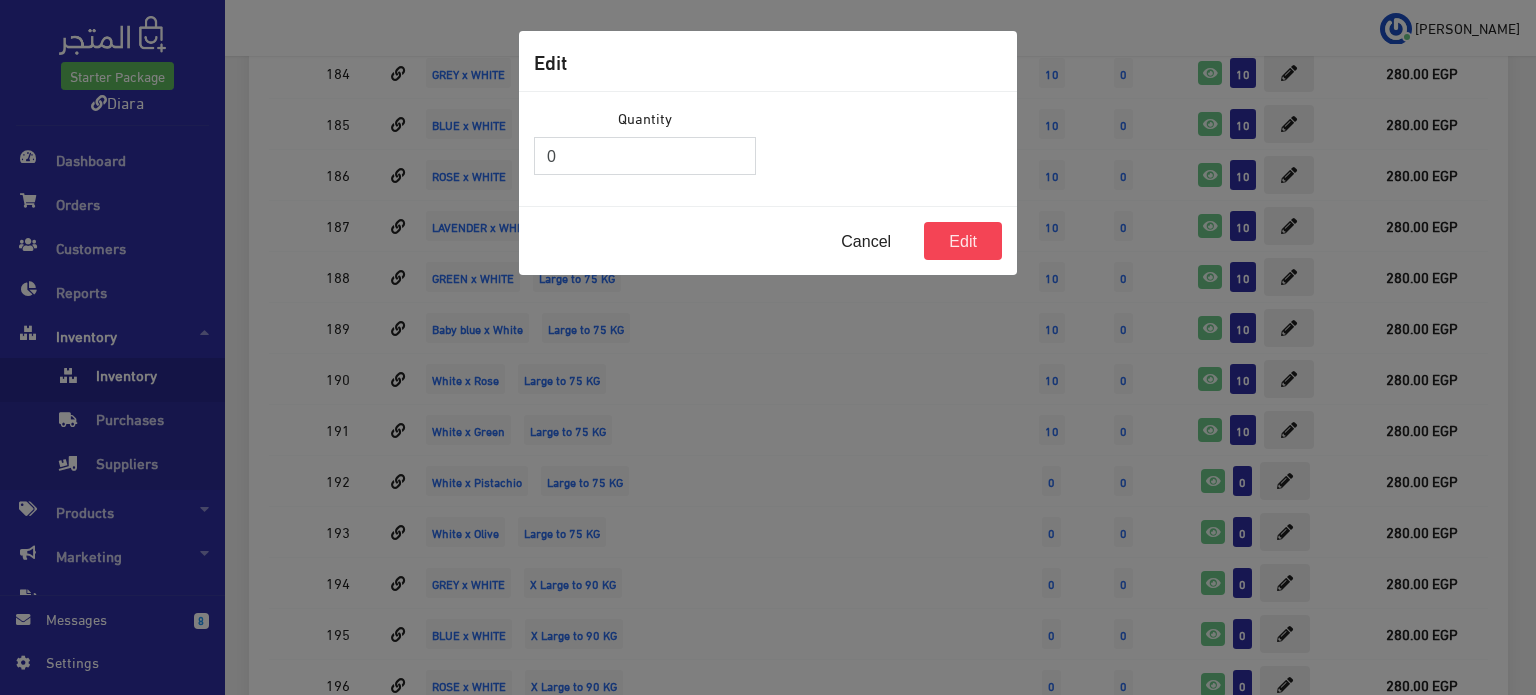 drag, startPoint x: 598, startPoint y: 143, endPoint x: 545, endPoint y: 156, distance: 54.571056 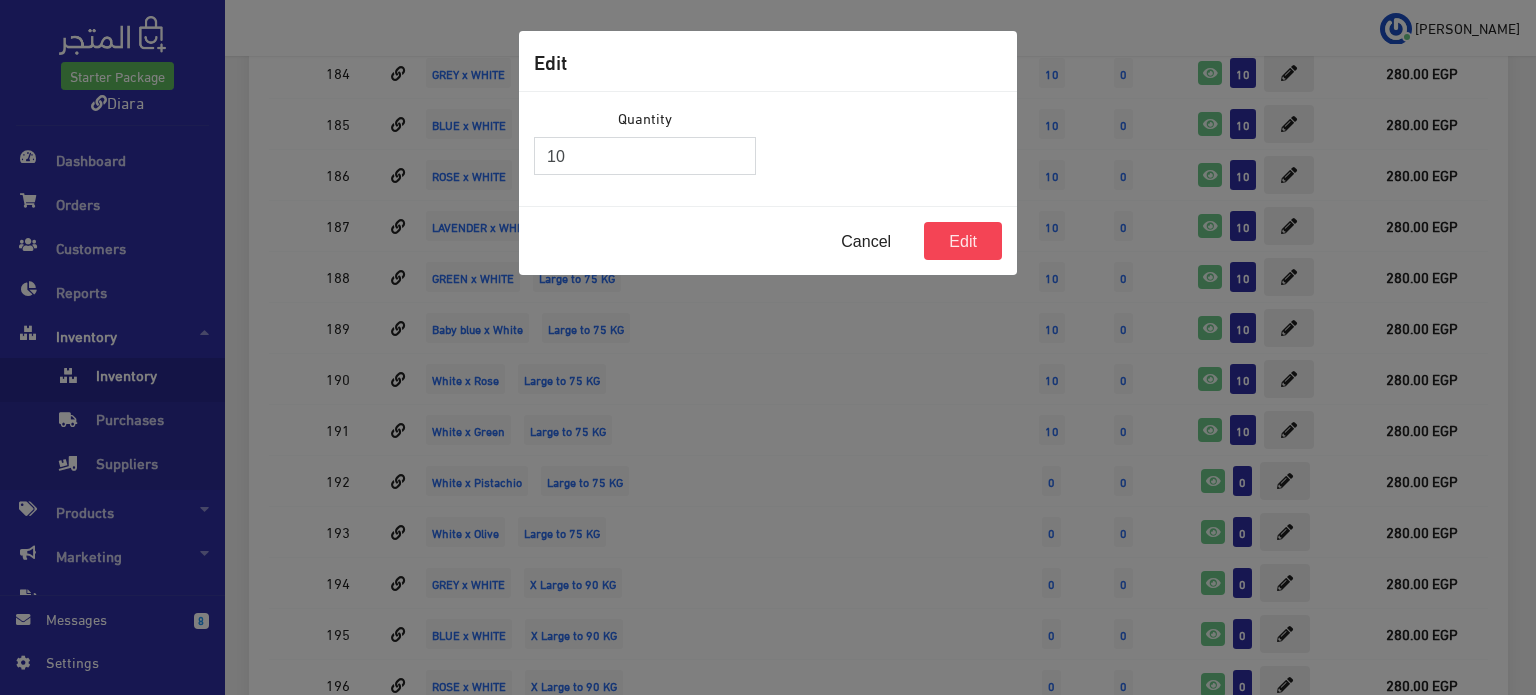 type on "10" 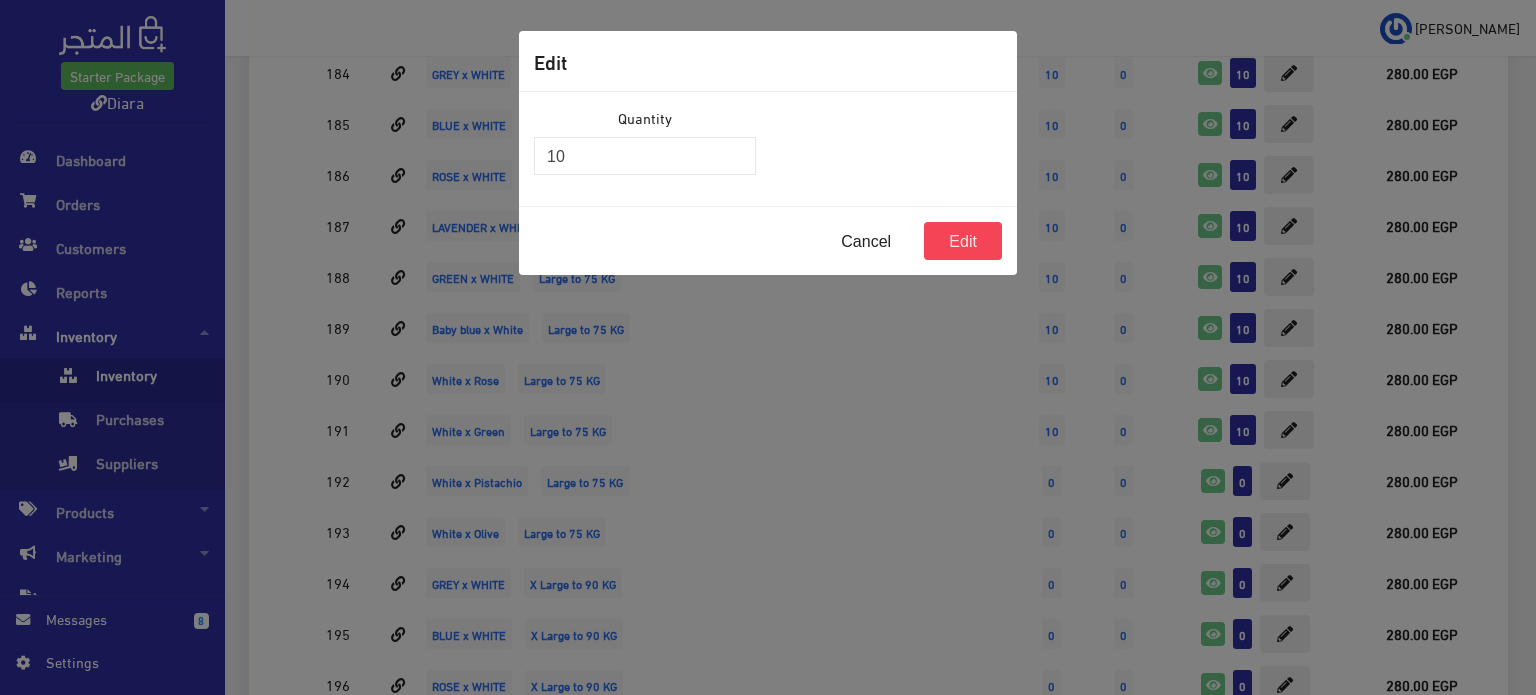 click on "Cancel
Edit" at bounding box center (768, 240) 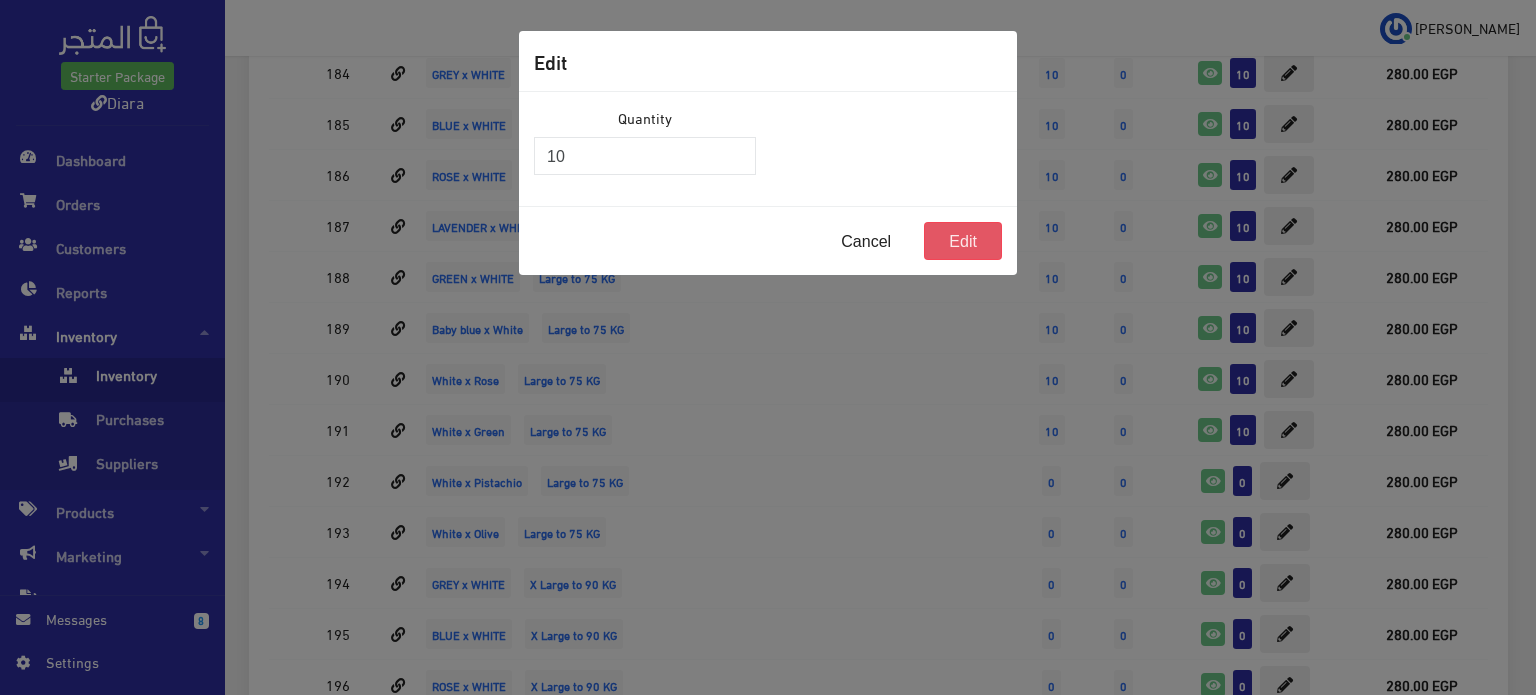 click on "Edit" at bounding box center [963, 241] 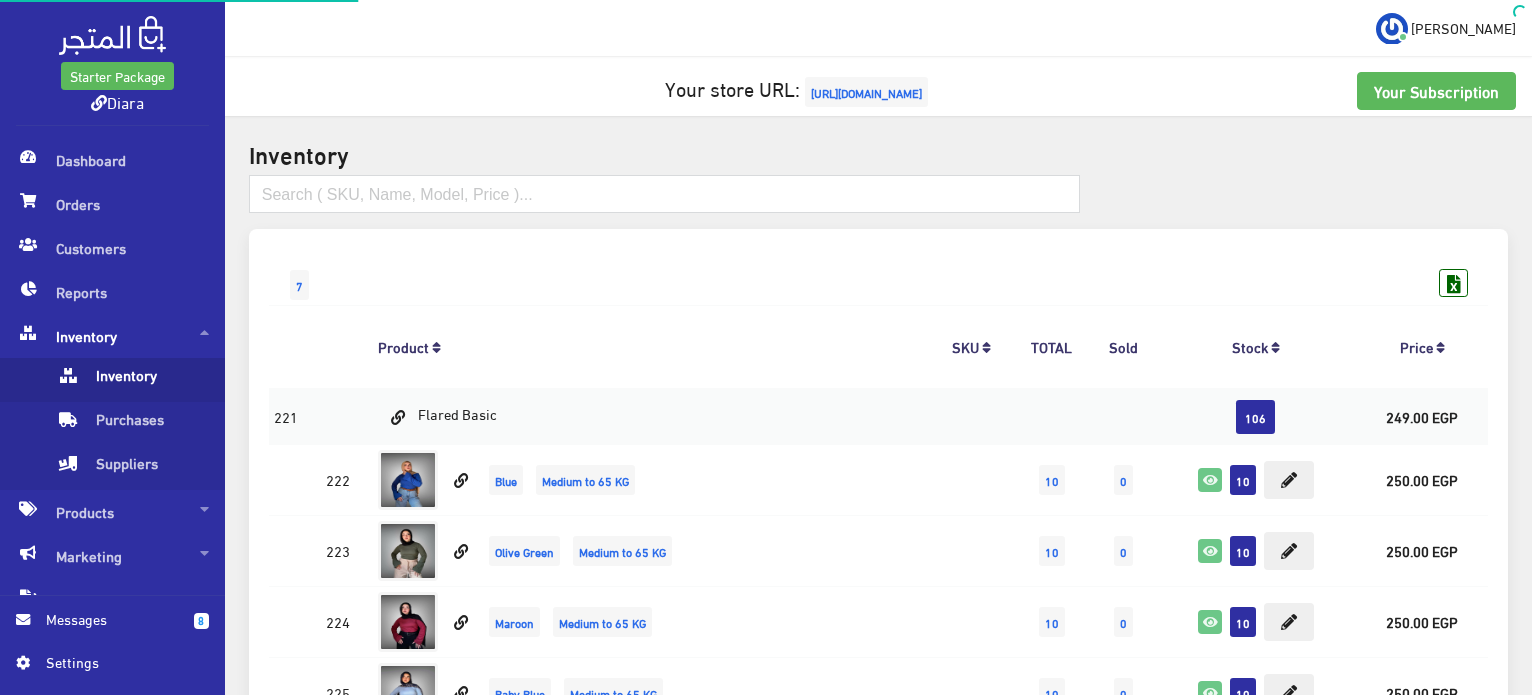scroll, scrollTop: 2178, scrollLeft: 0, axis: vertical 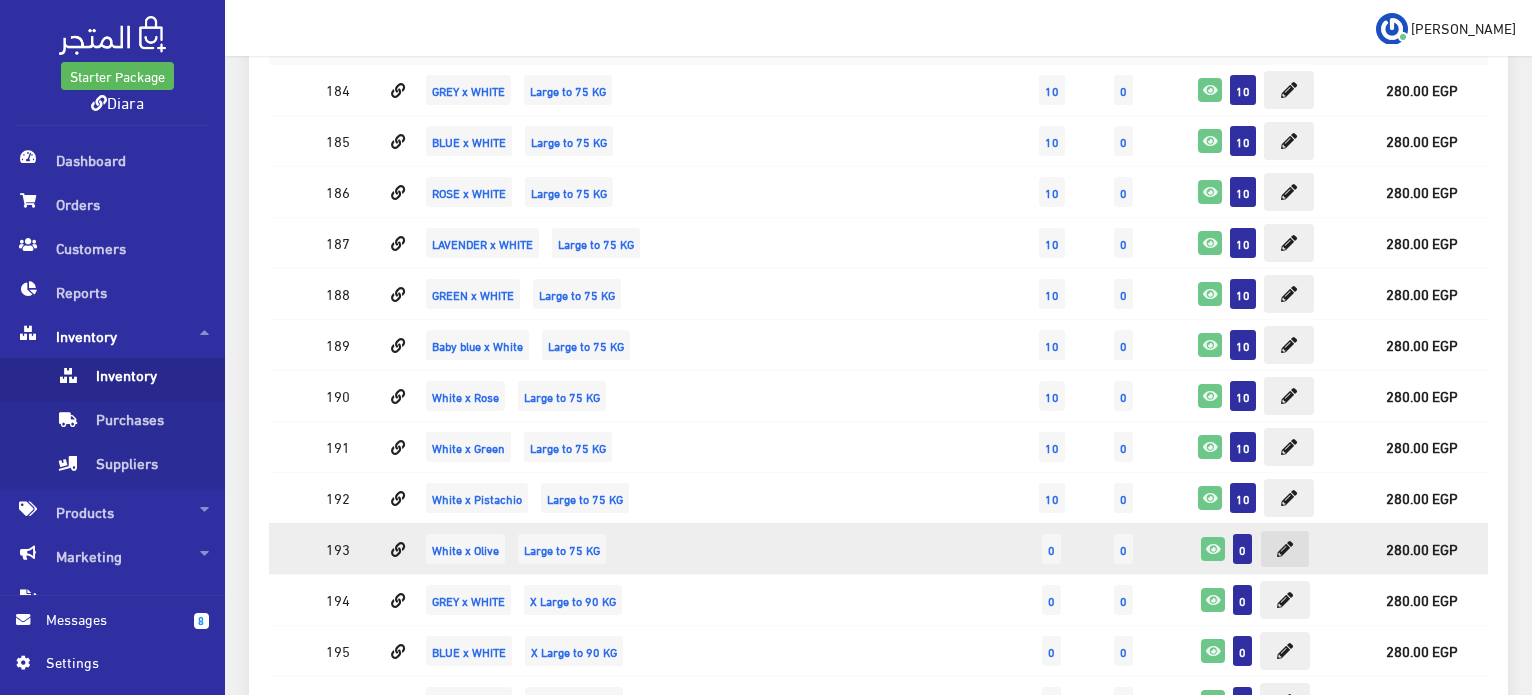 click at bounding box center [1285, 549] 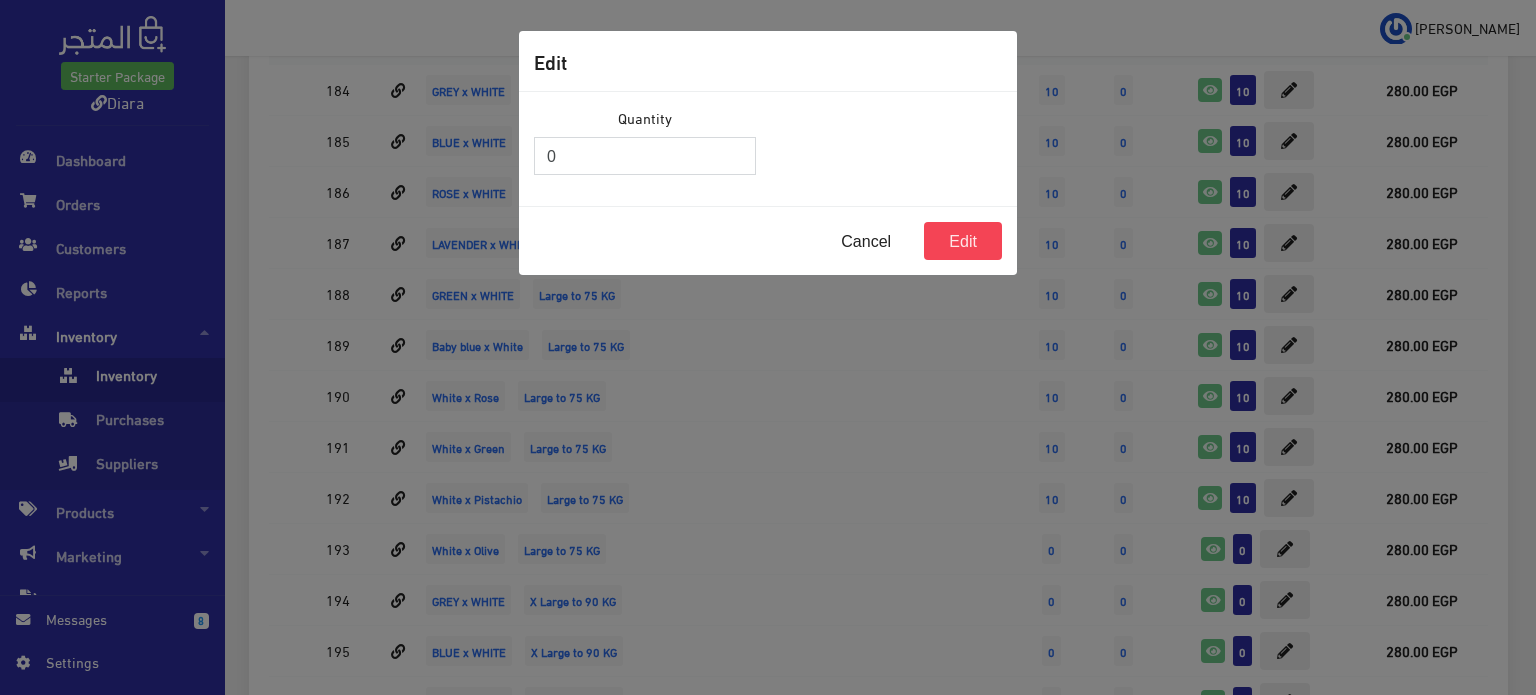 drag, startPoint x: 524, startPoint y: 152, endPoint x: 415, endPoint y: 123, distance: 112.79185 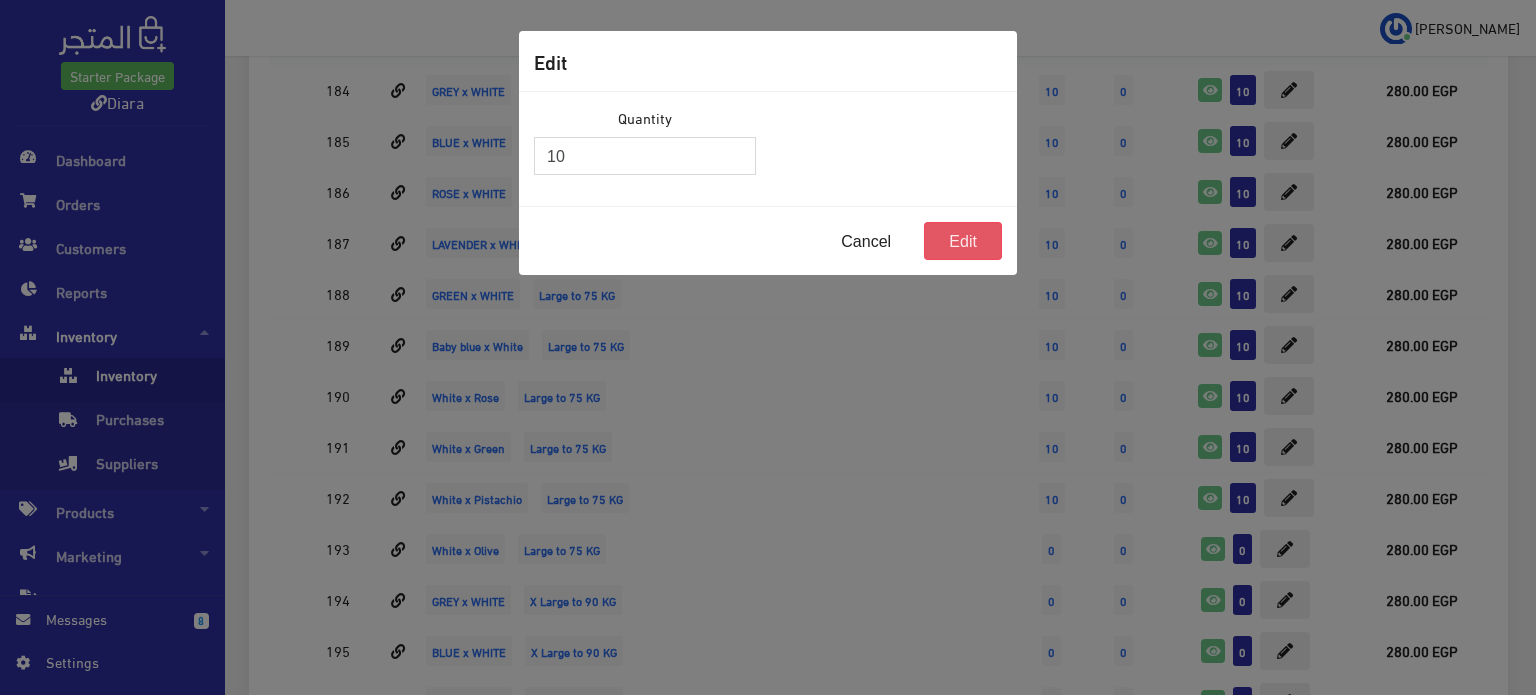 type on "10" 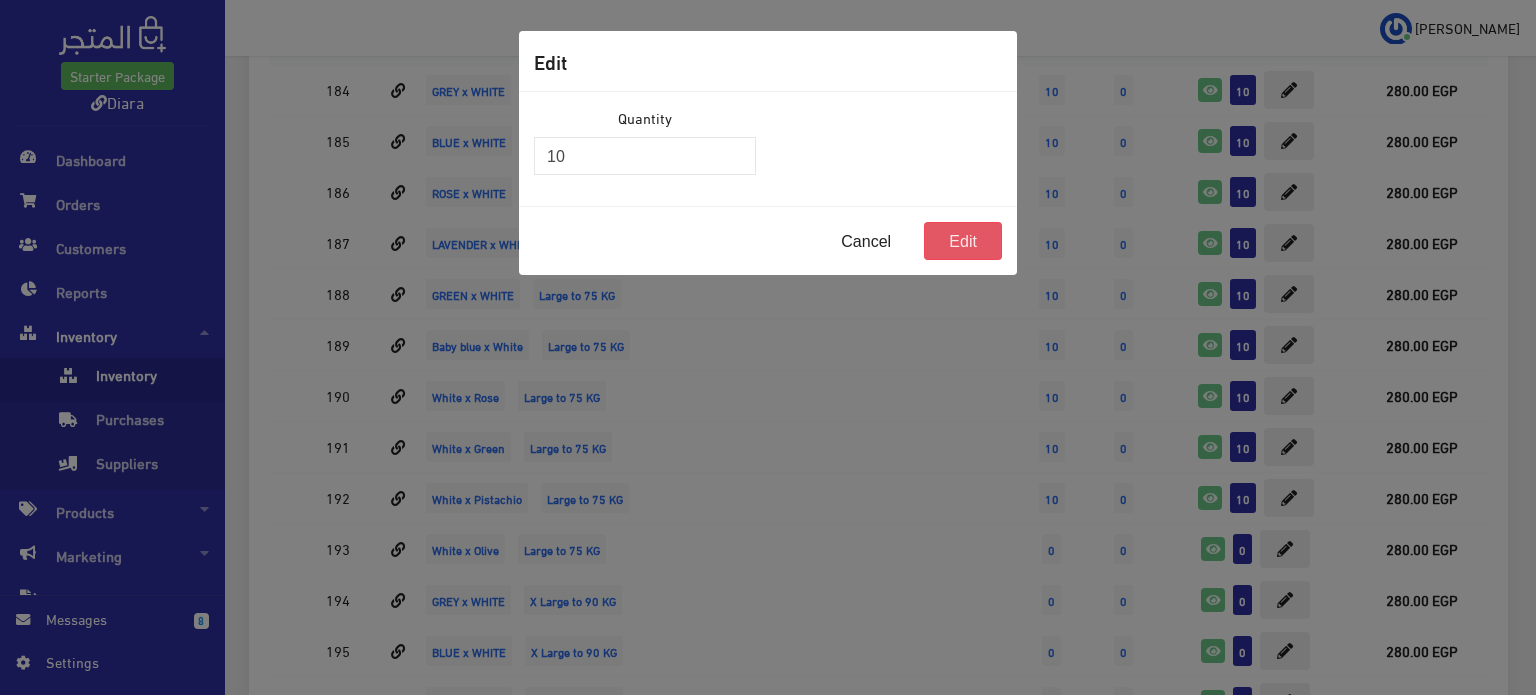 click on "Edit" at bounding box center (963, 241) 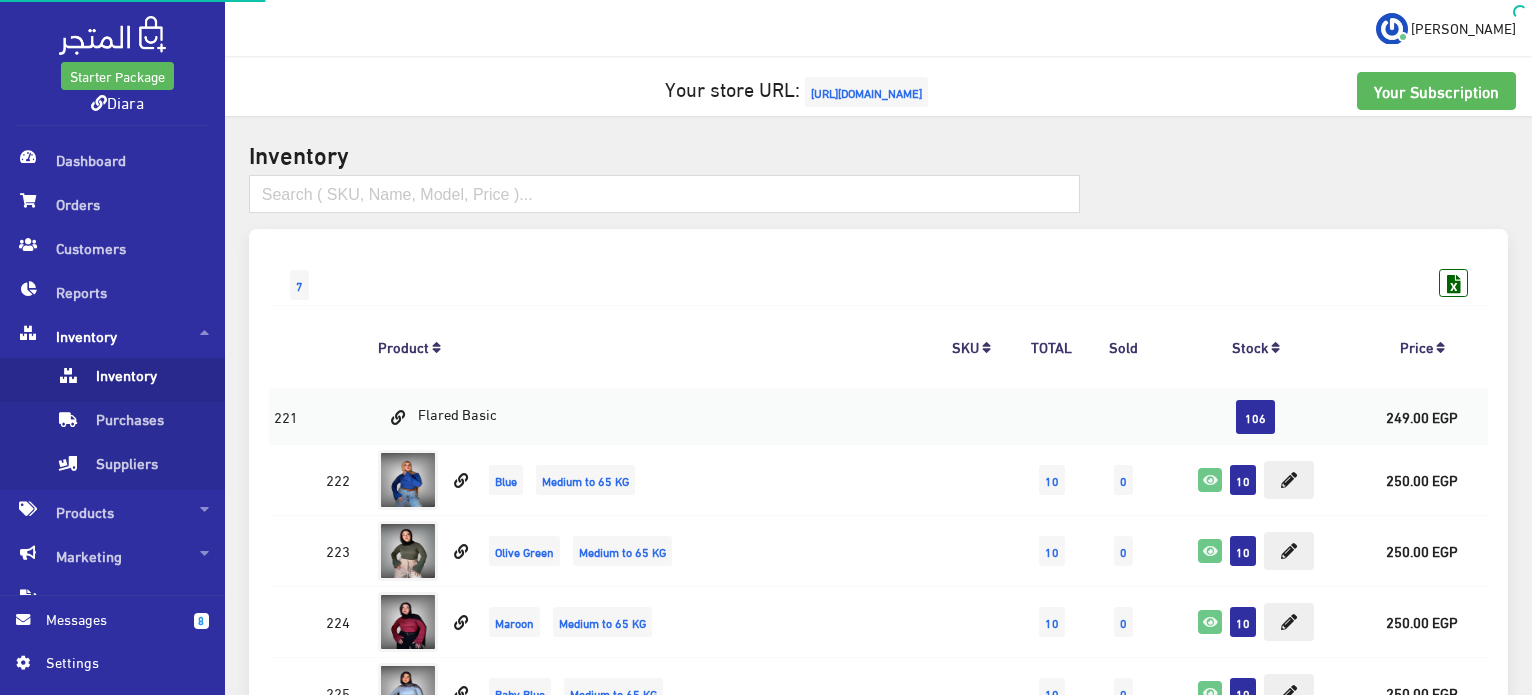 scroll, scrollTop: 2178, scrollLeft: 0, axis: vertical 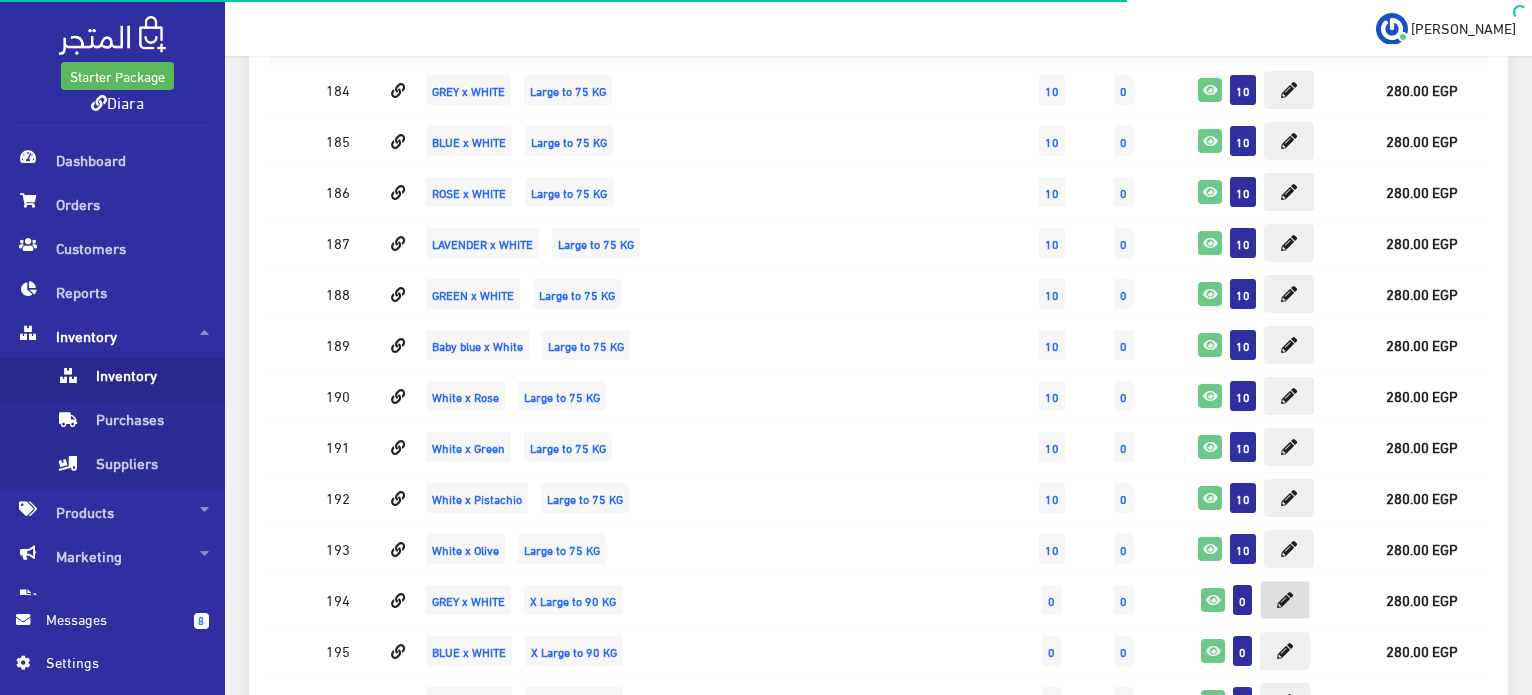click at bounding box center [1285, 600] 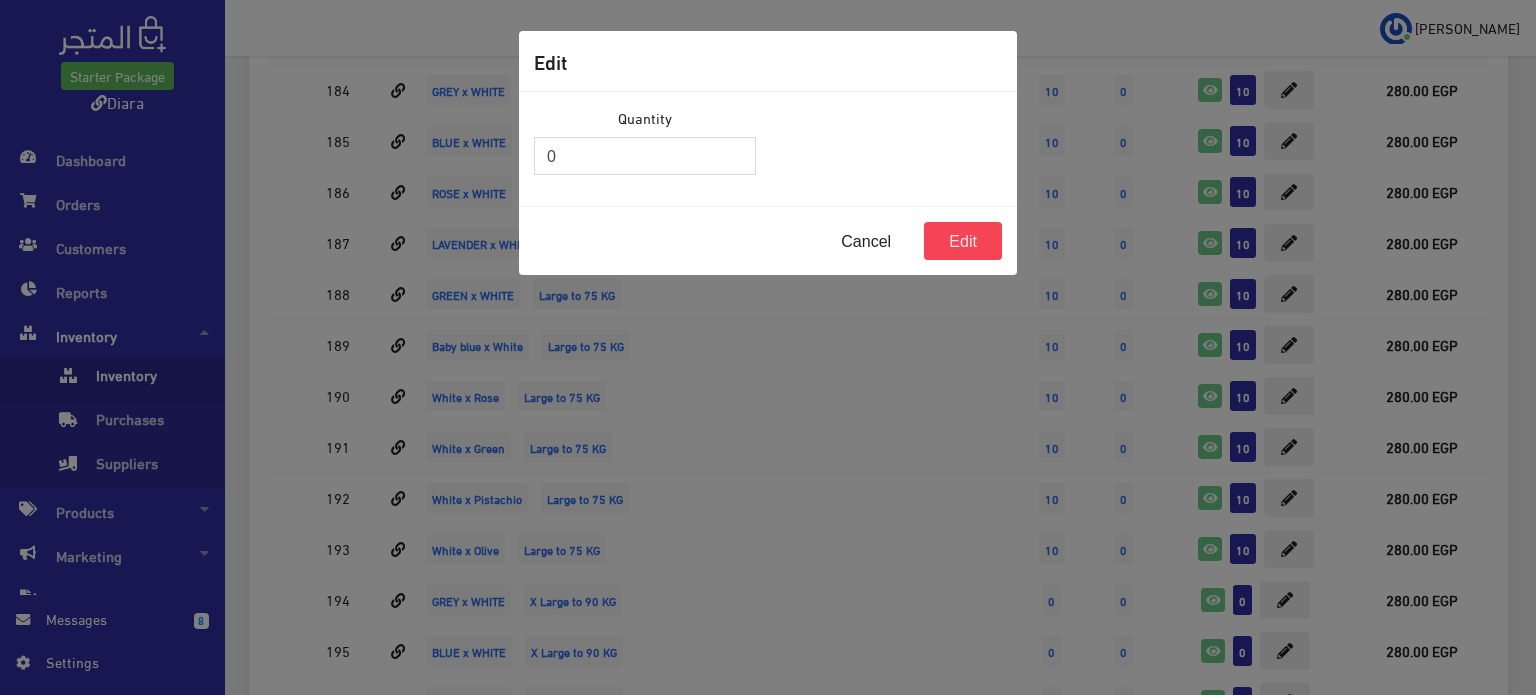drag, startPoint x: 579, startPoint y: 150, endPoint x: 426, endPoint y: 126, distance: 154.87091 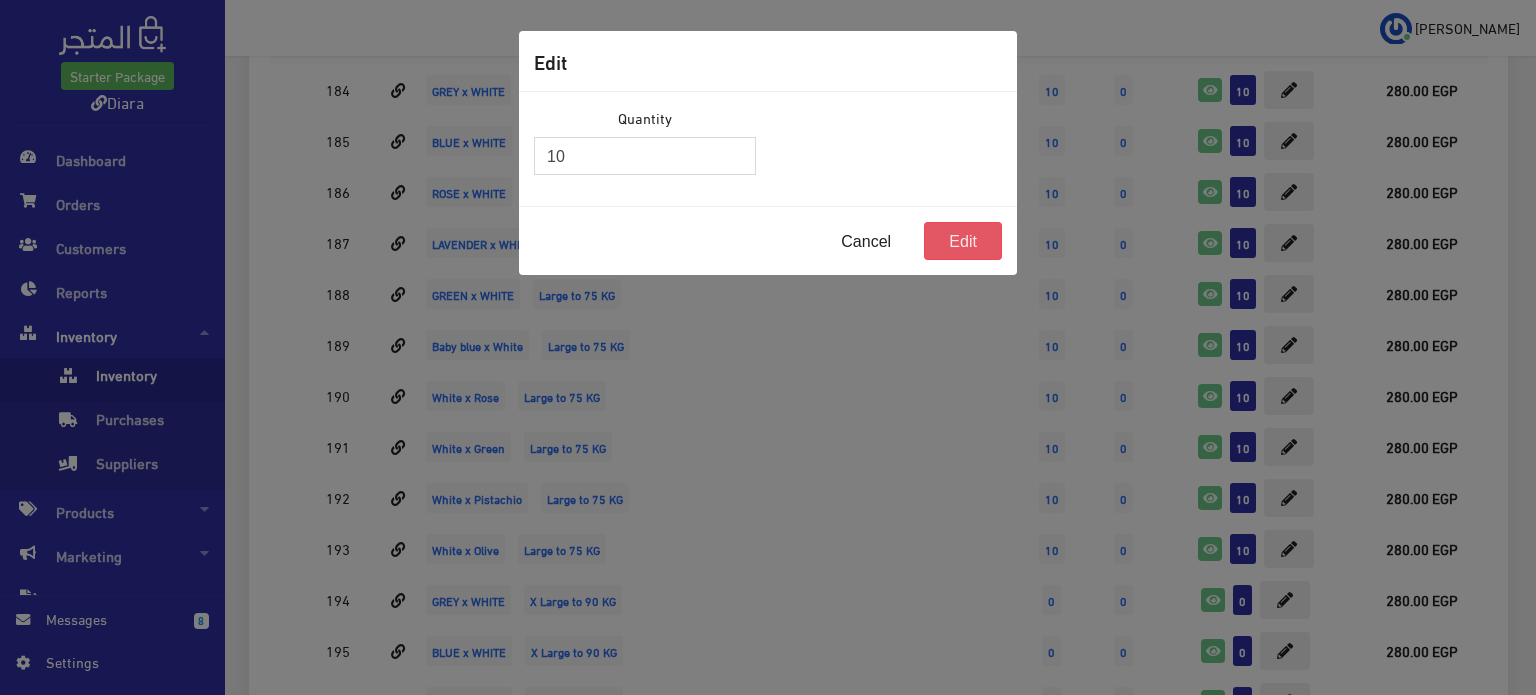 type on "10" 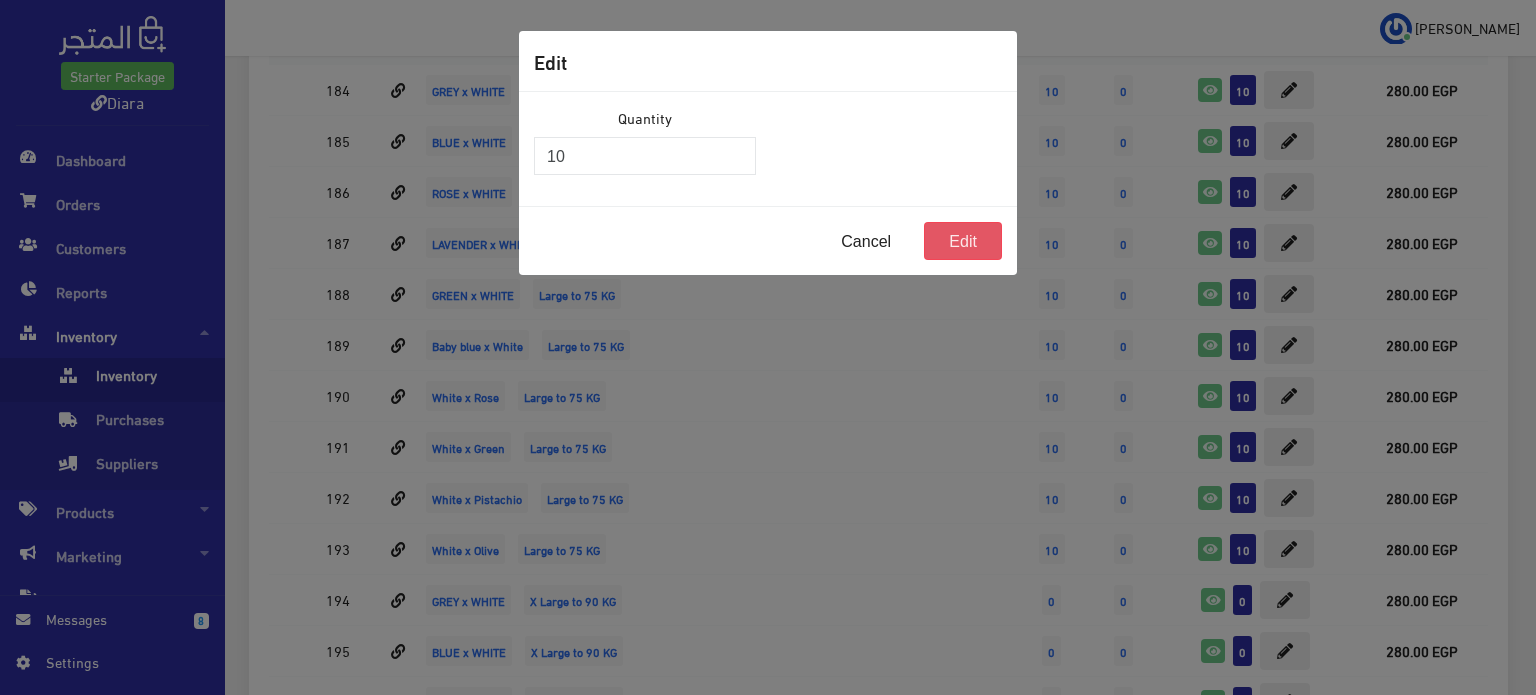 click on "Edit" at bounding box center [963, 241] 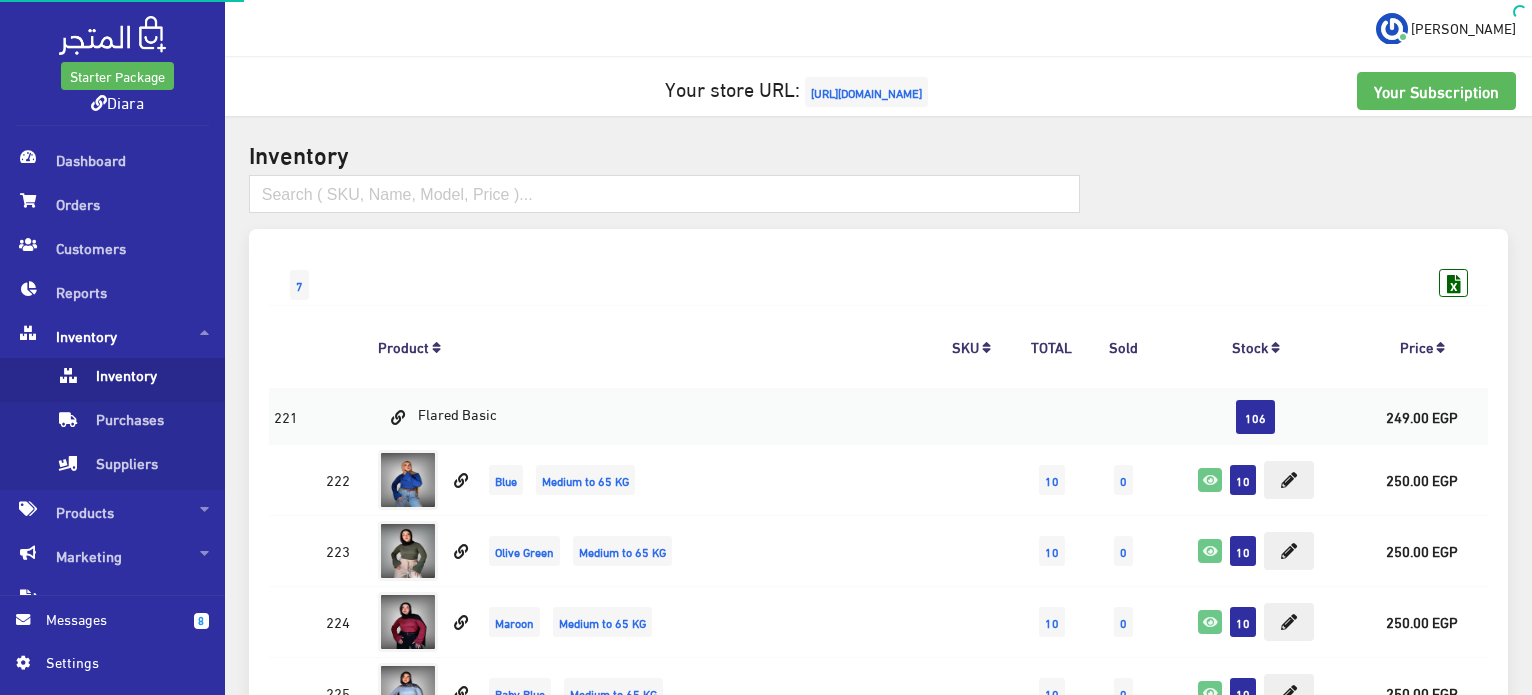 scroll, scrollTop: 2178, scrollLeft: 0, axis: vertical 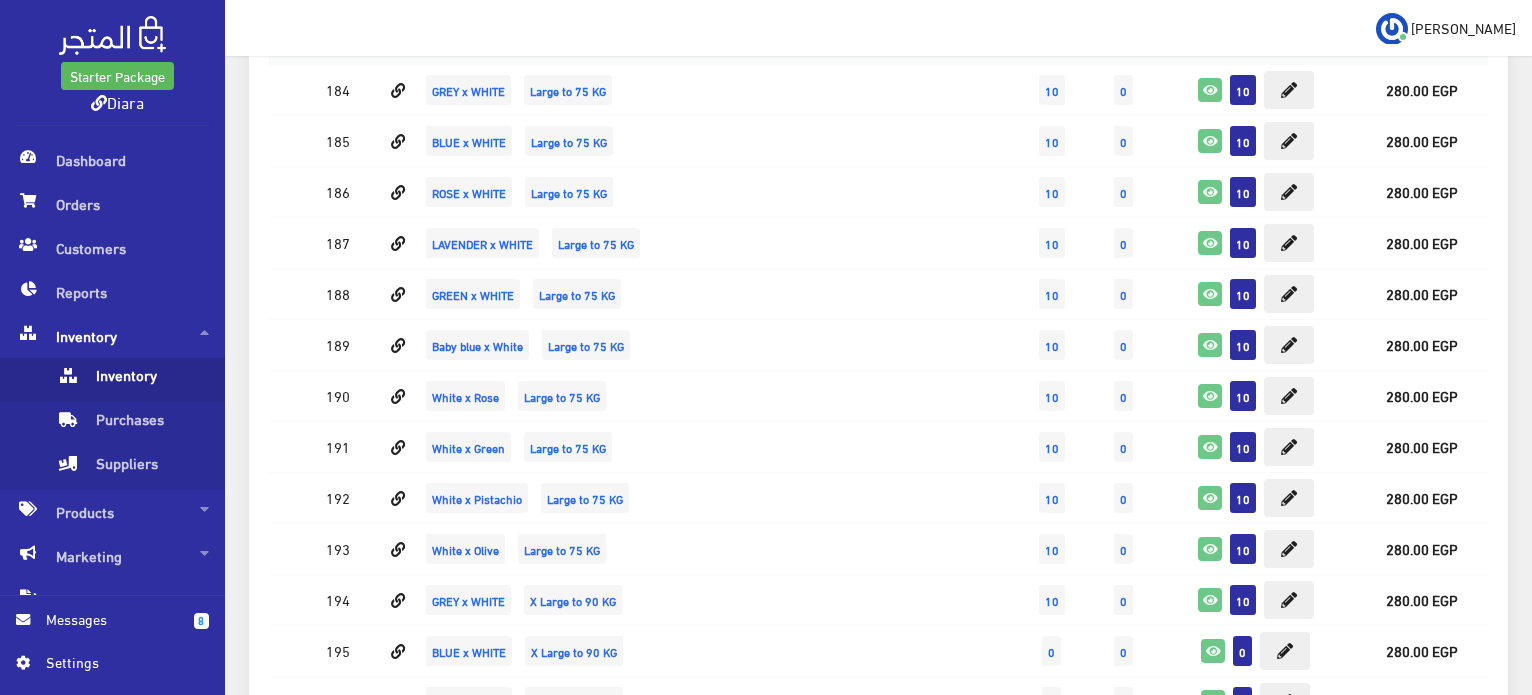 click on "7
Product
SKU
TOTAL
Sold
Stock
Price
106 Blue Medium to 65 KG 10 0 10" at bounding box center [878, 945] 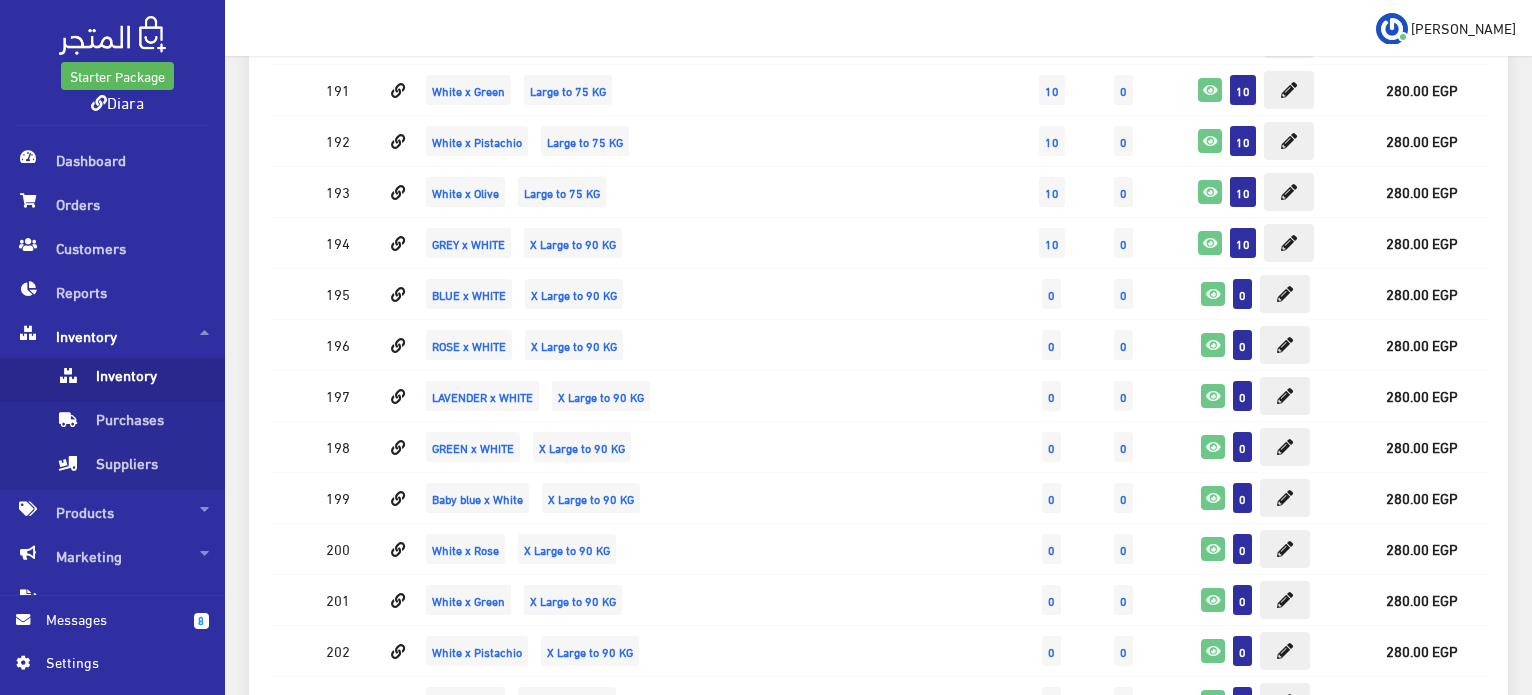 scroll, scrollTop: 2632, scrollLeft: 0, axis: vertical 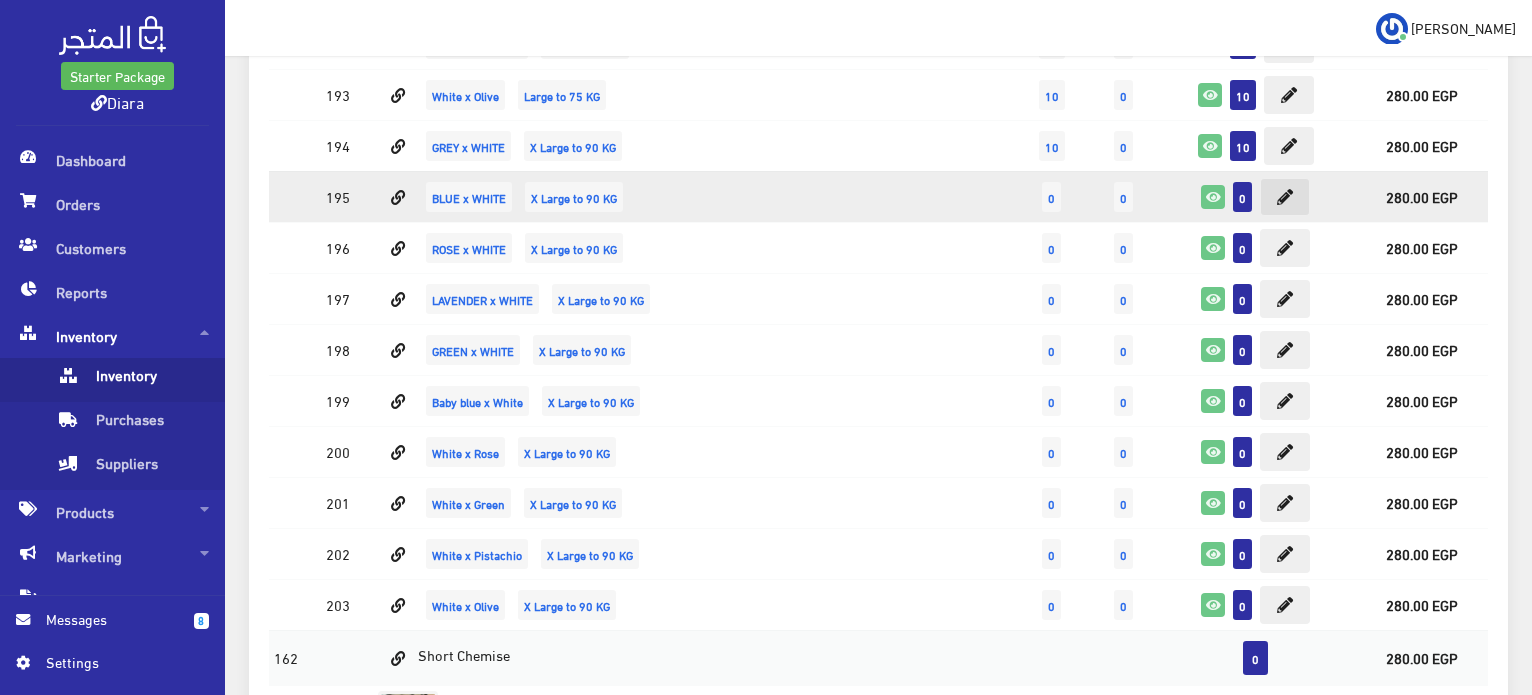 click at bounding box center [1285, 197] 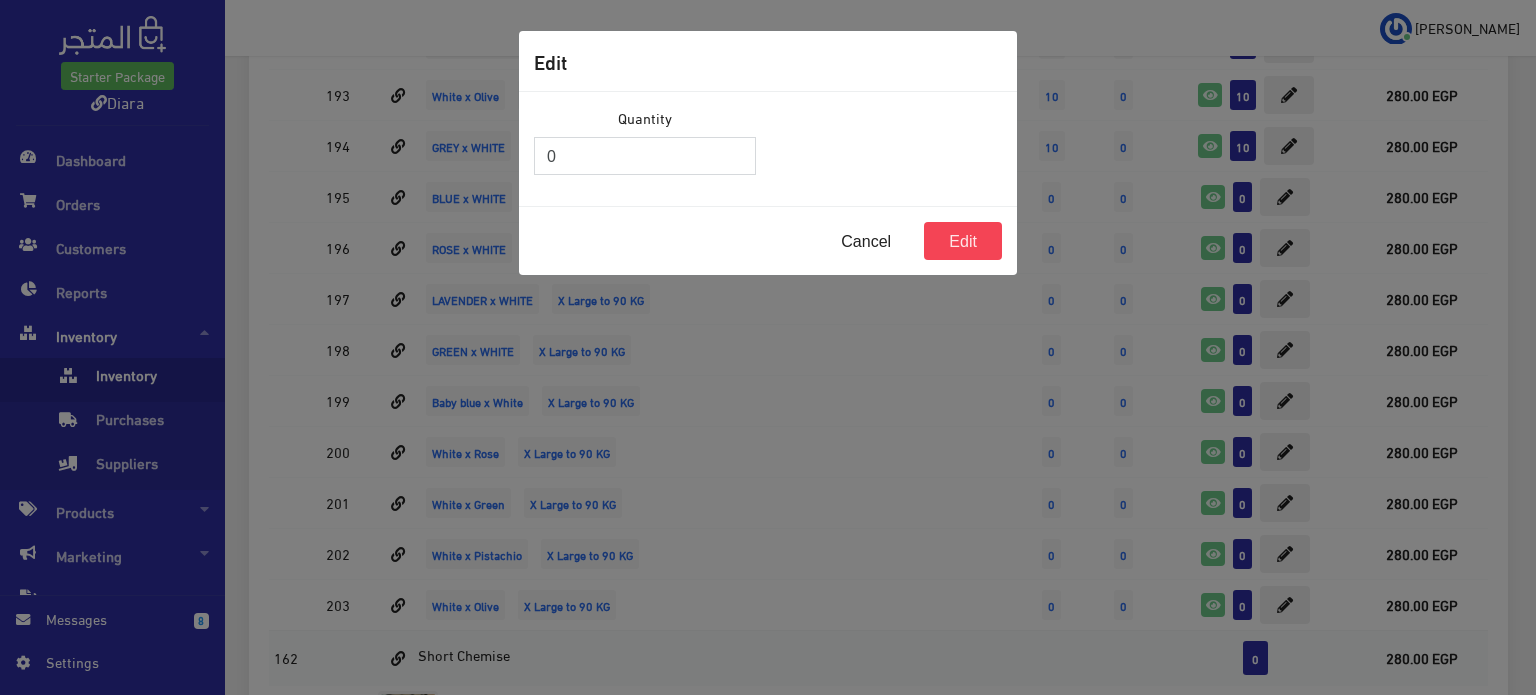 drag, startPoint x: 604, startPoint y: 166, endPoint x: 488, endPoint y: 139, distance: 119.1008 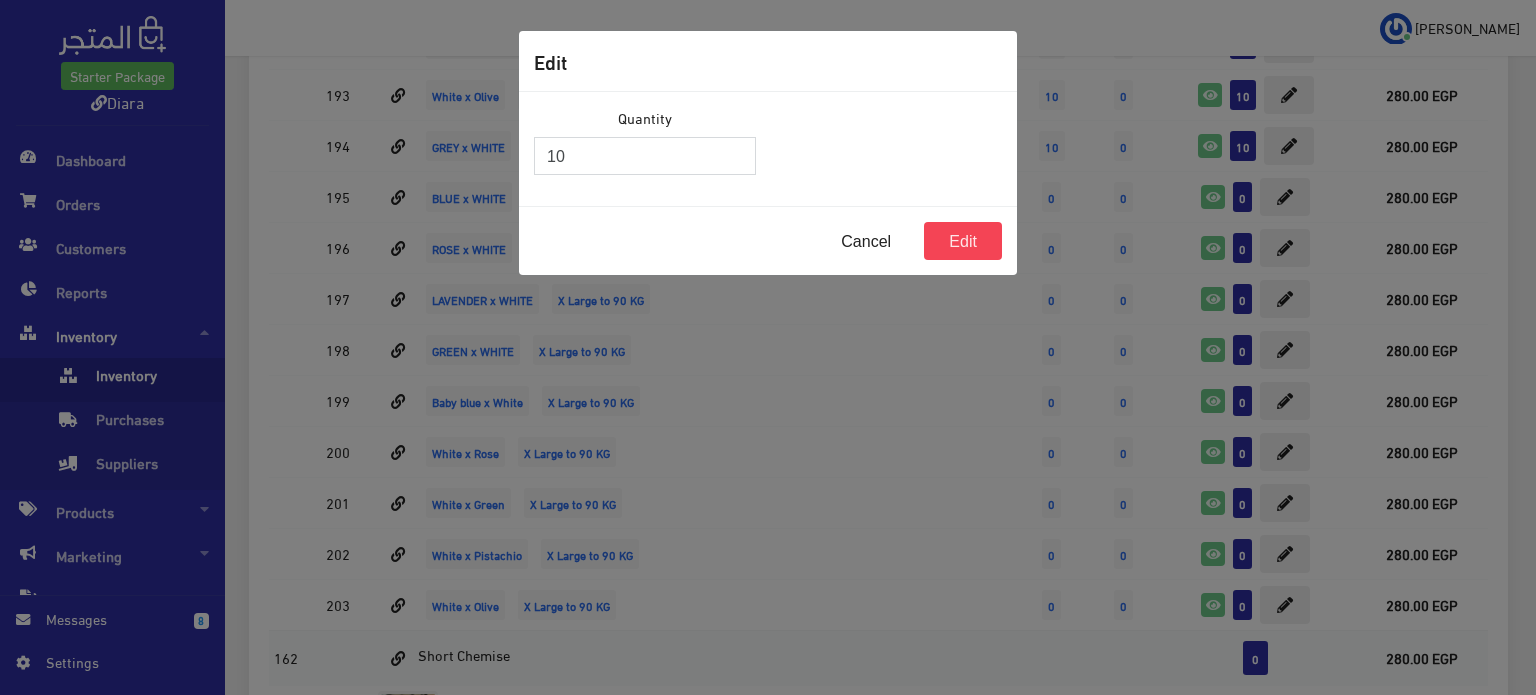 type on "10" 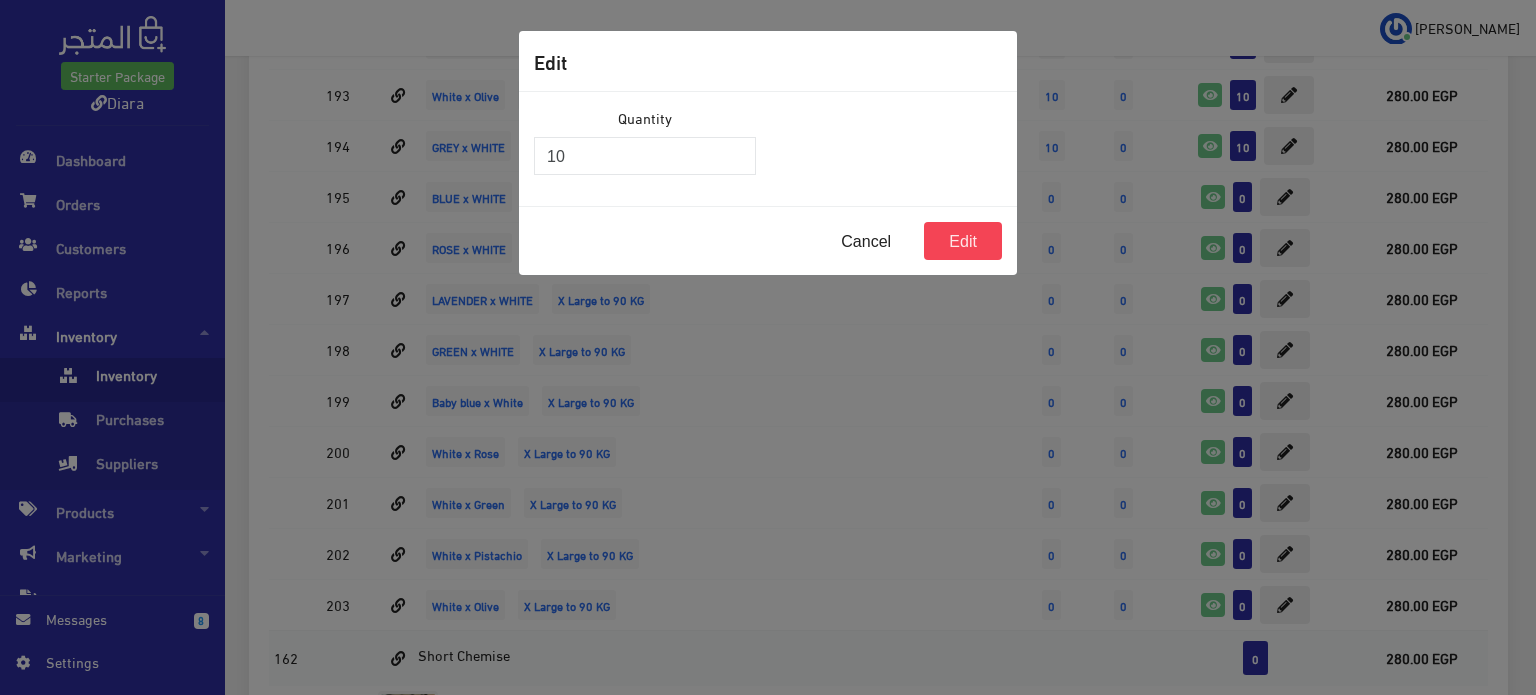 click on "Cancel
Edit" at bounding box center [768, 240] 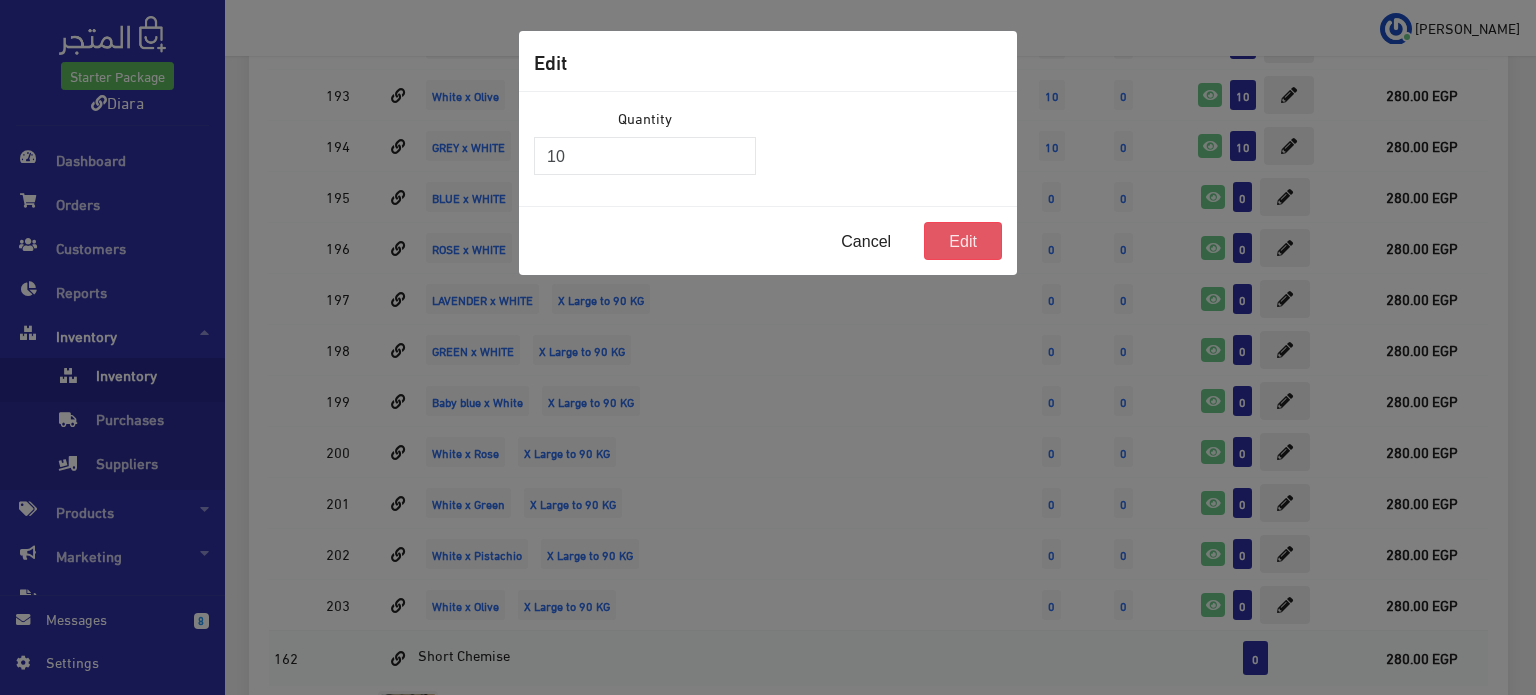 click on "Edit" at bounding box center (963, 241) 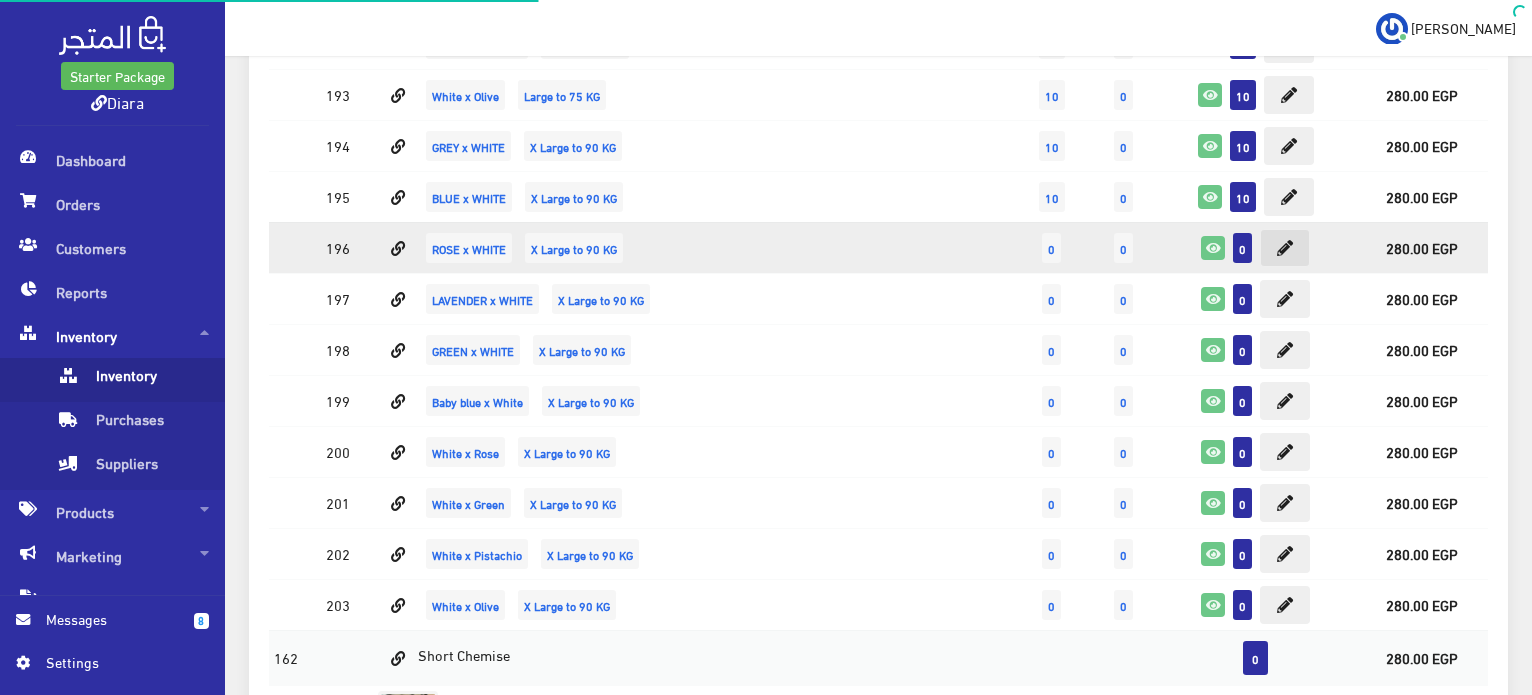 scroll, scrollTop: 2632, scrollLeft: 0, axis: vertical 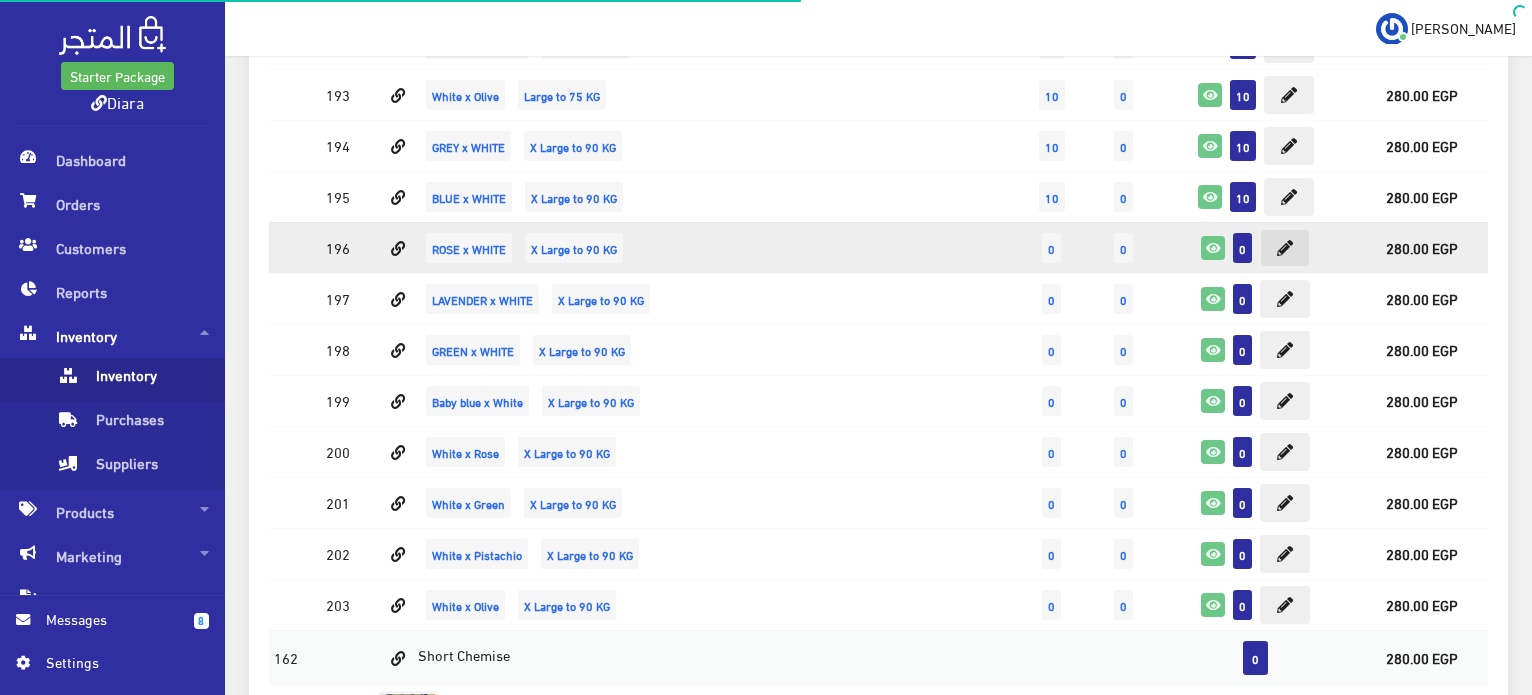 click at bounding box center [1285, 248] 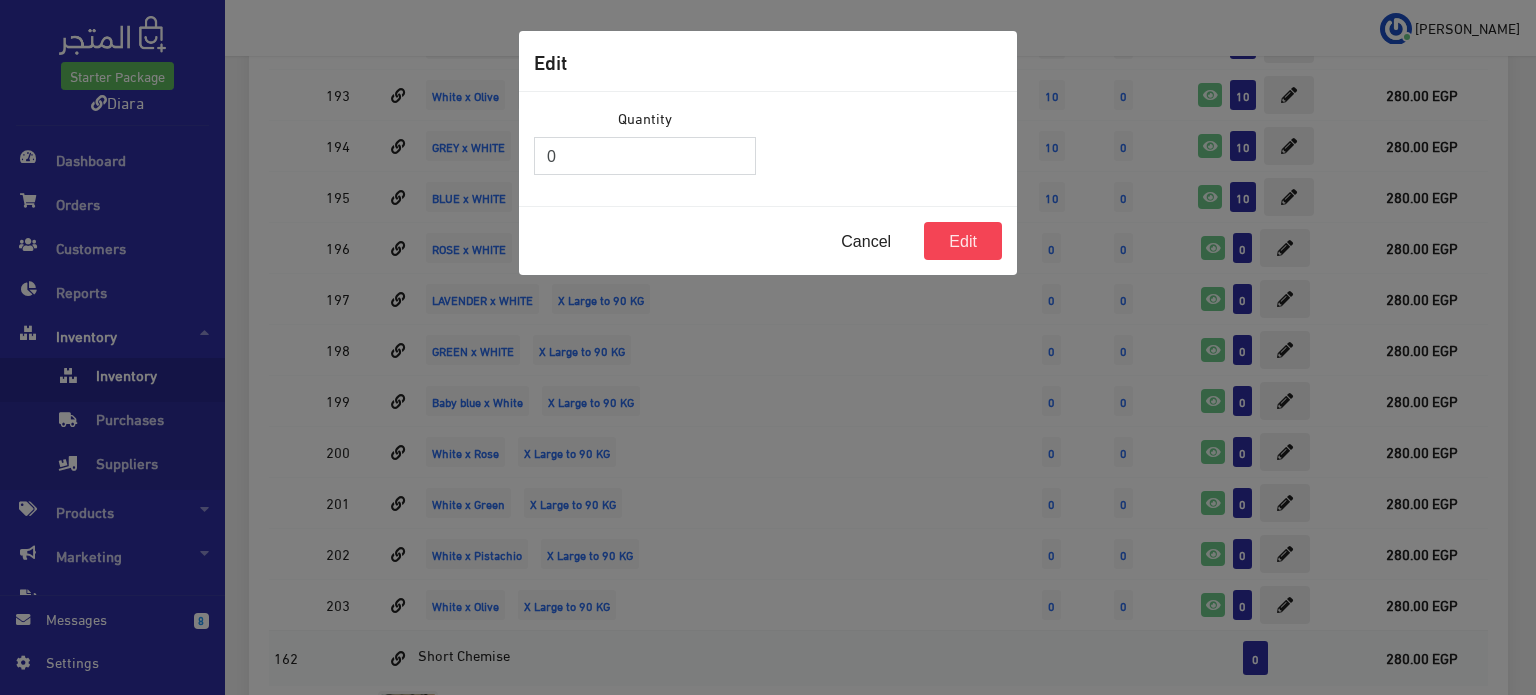 drag, startPoint x: 625, startPoint y: 144, endPoint x: 505, endPoint y: 142, distance: 120.01666 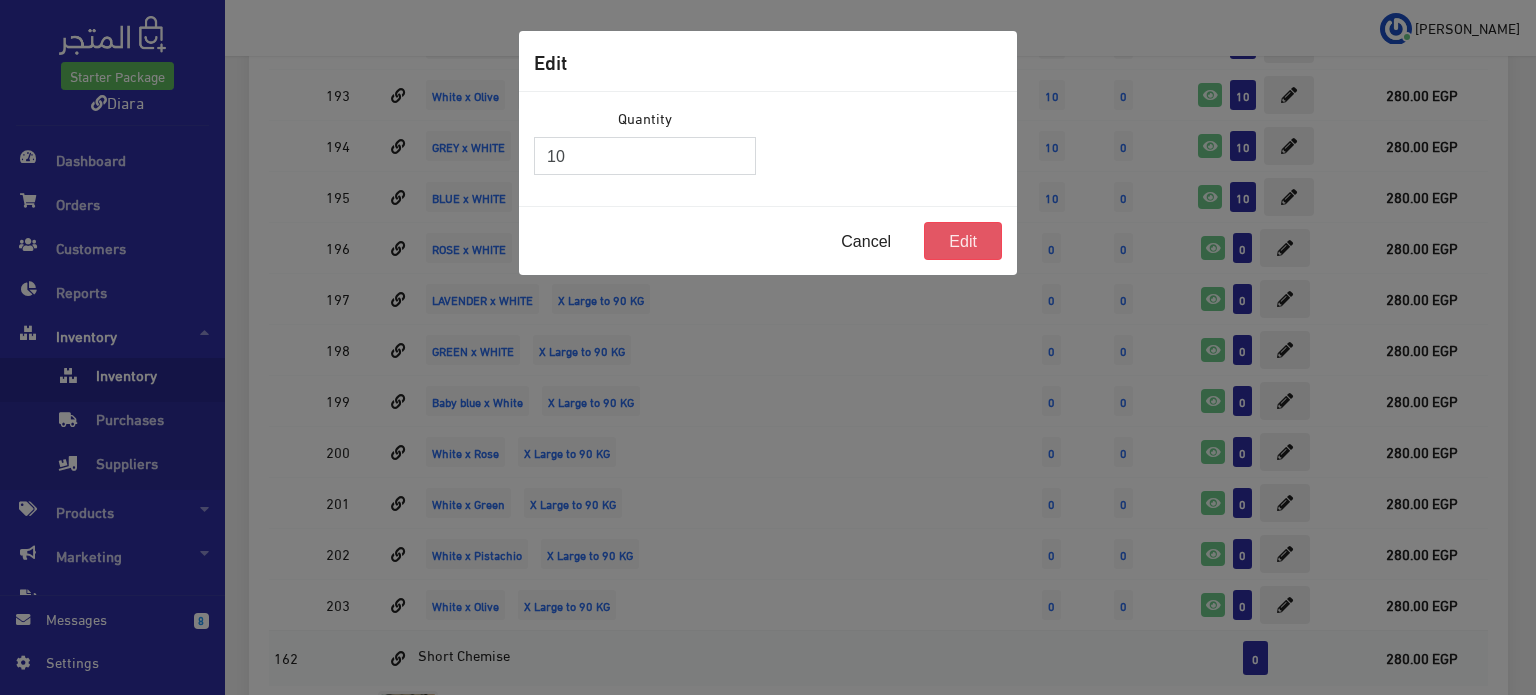 type on "10" 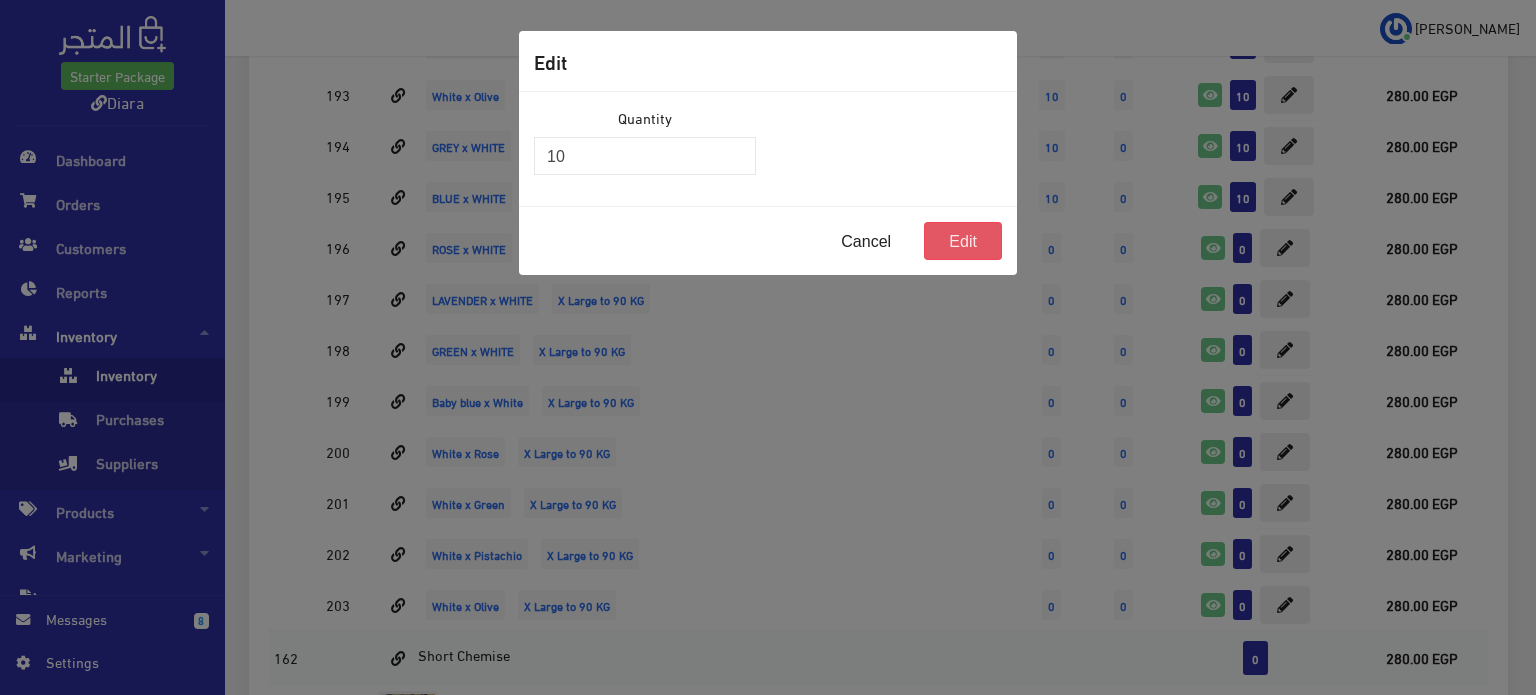 click on "Edit" at bounding box center (963, 241) 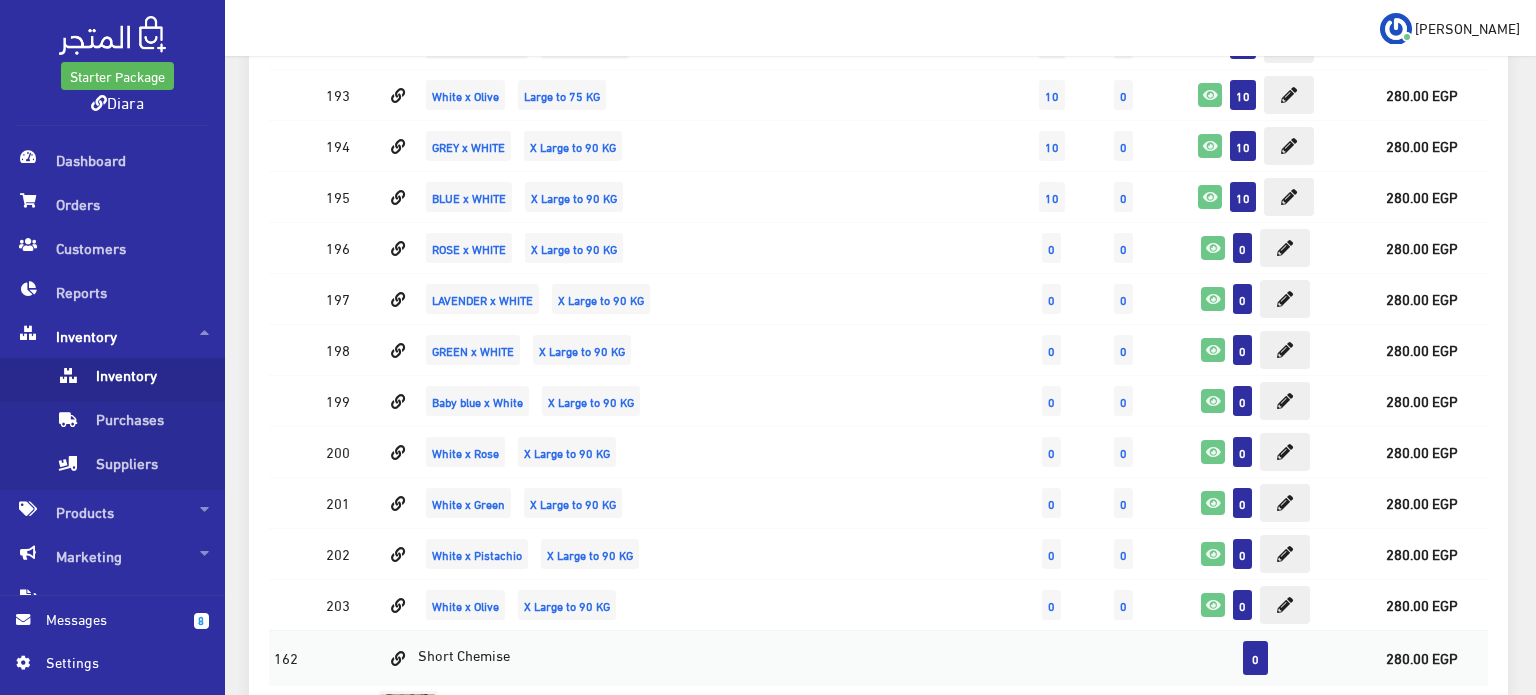 click at bounding box center [768, 347] 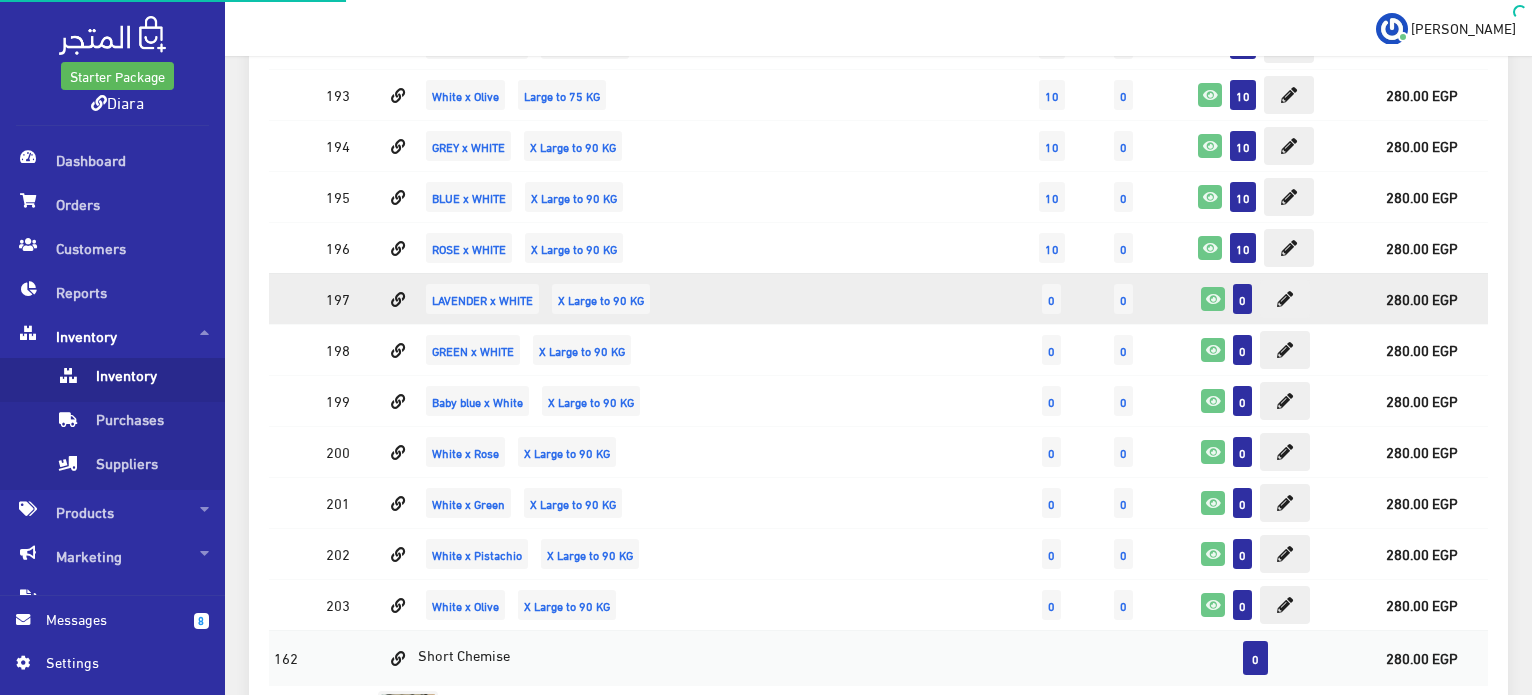 scroll, scrollTop: 2632, scrollLeft: 0, axis: vertical 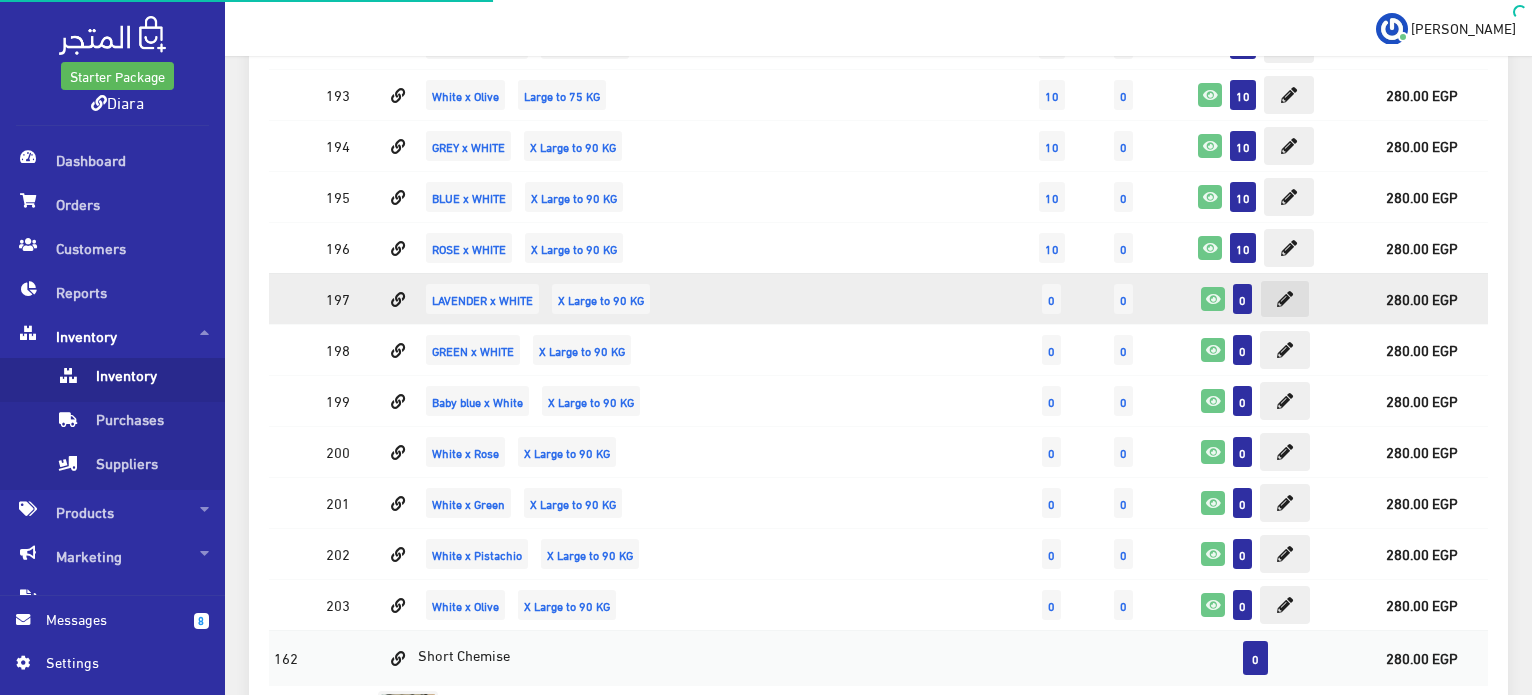 click at bounding box center [1285, 299] 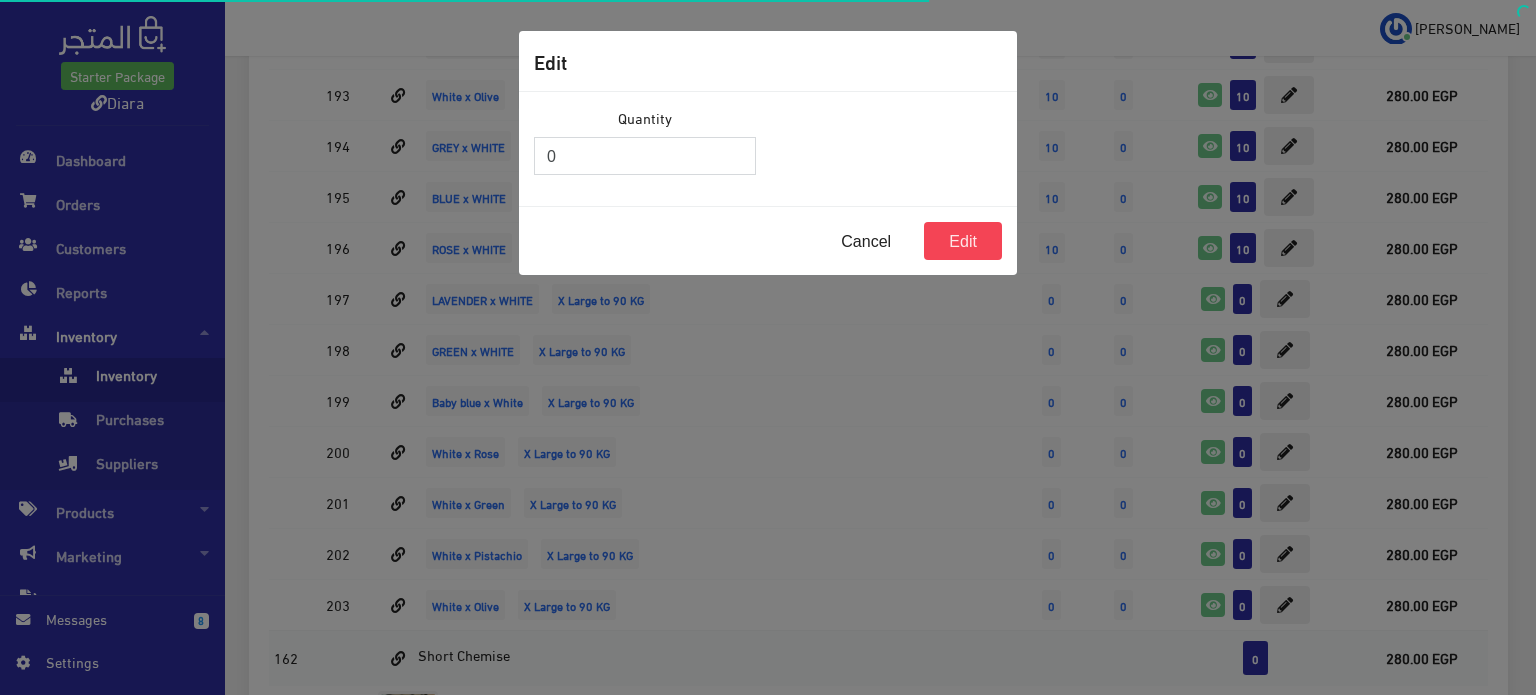 drag, startPoint x: 628, startPoint y: 151, endPoint x: 487, endPoint y: 155, distance: 141.05673 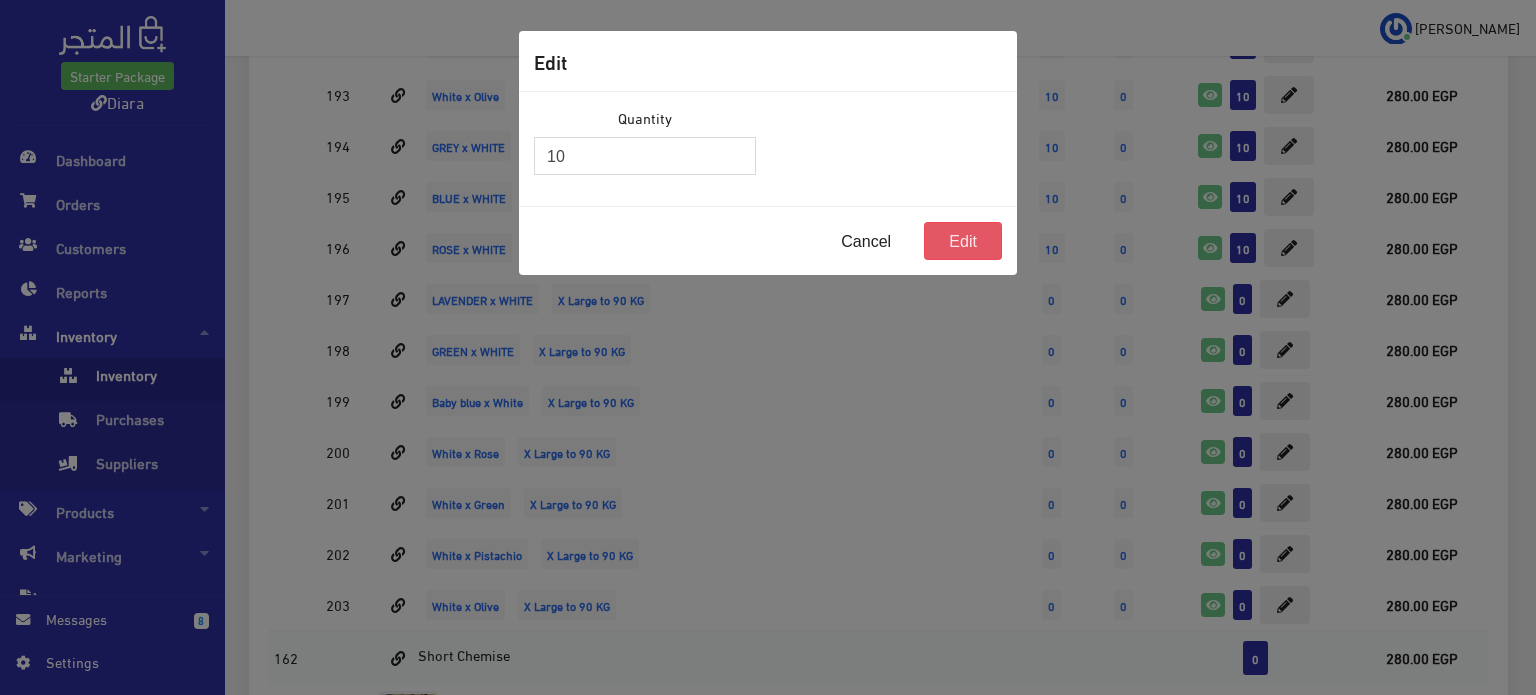 type on "10" 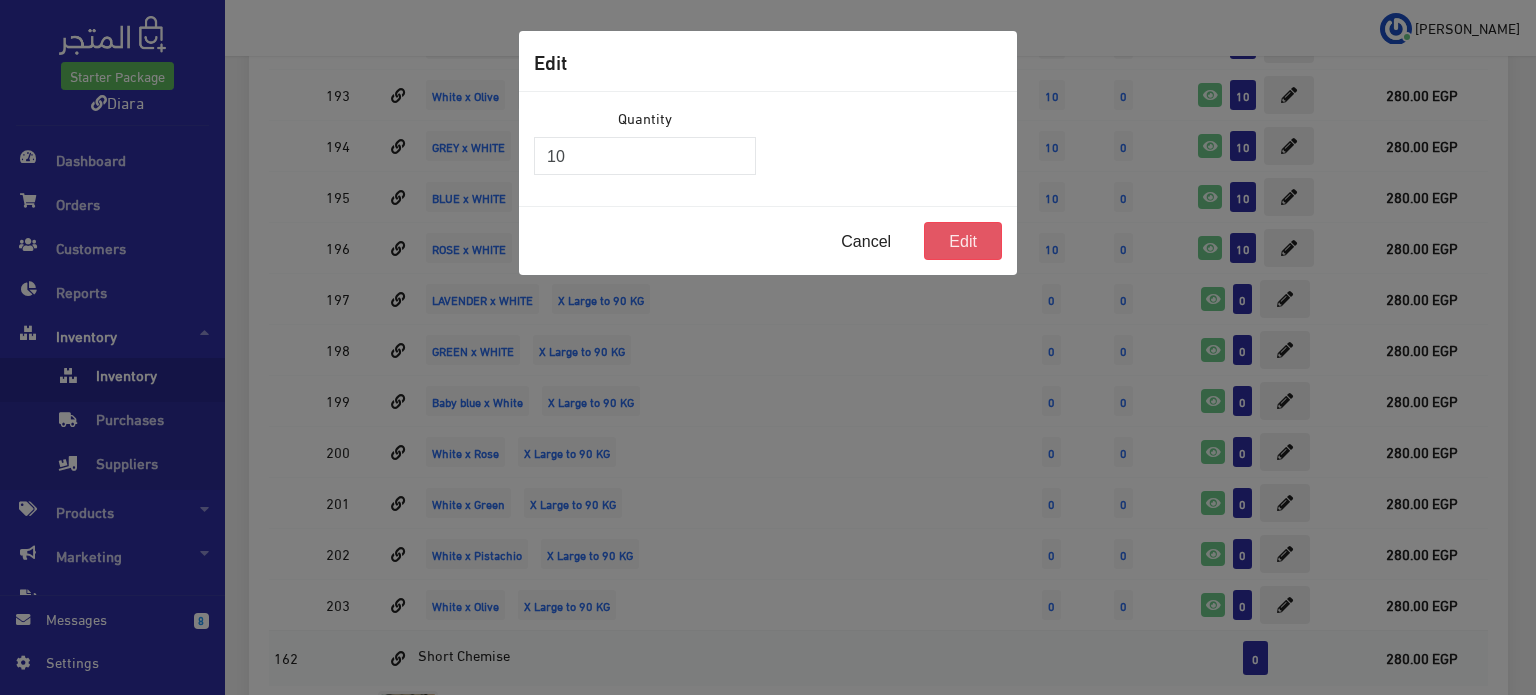 click on "Edit" at bounding box center (963, 241) 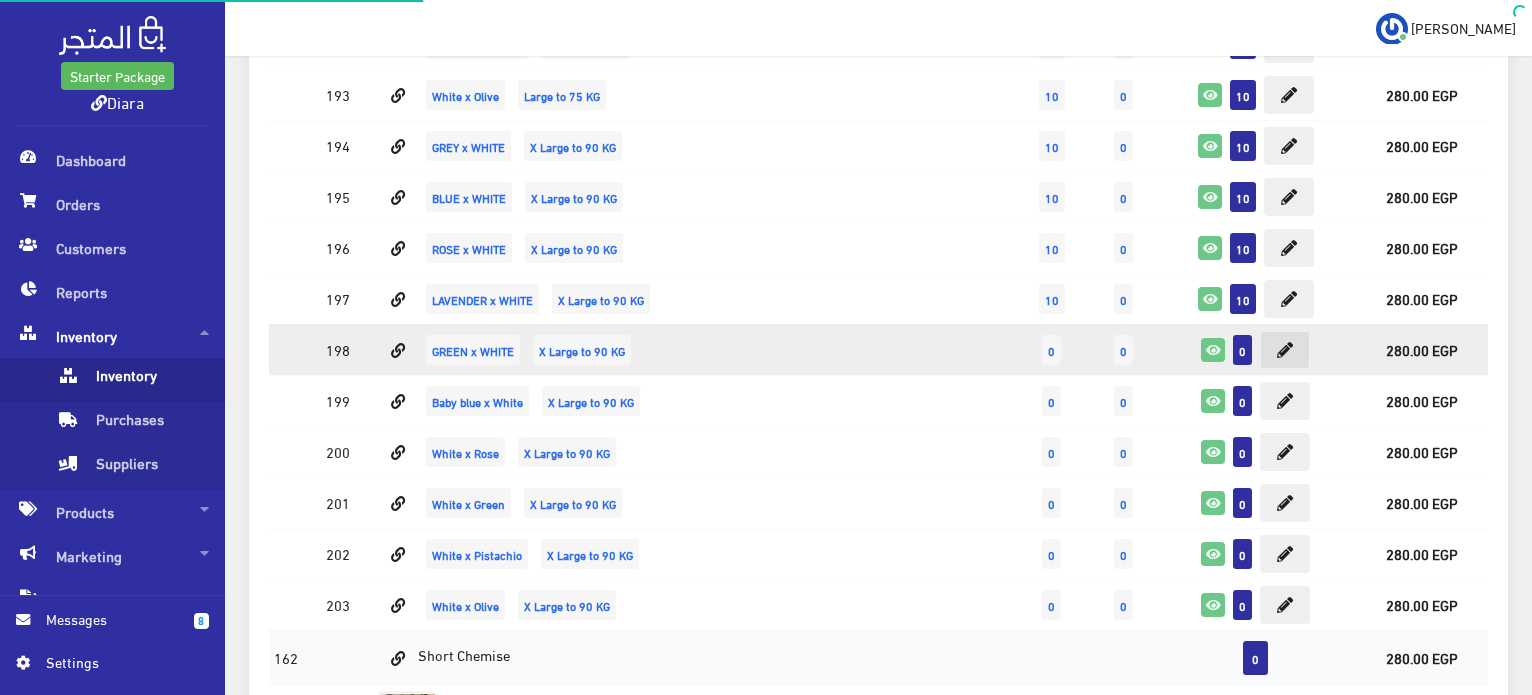 scroll, scrollTop: 2632, scrollLeft: 0, axis: vertical 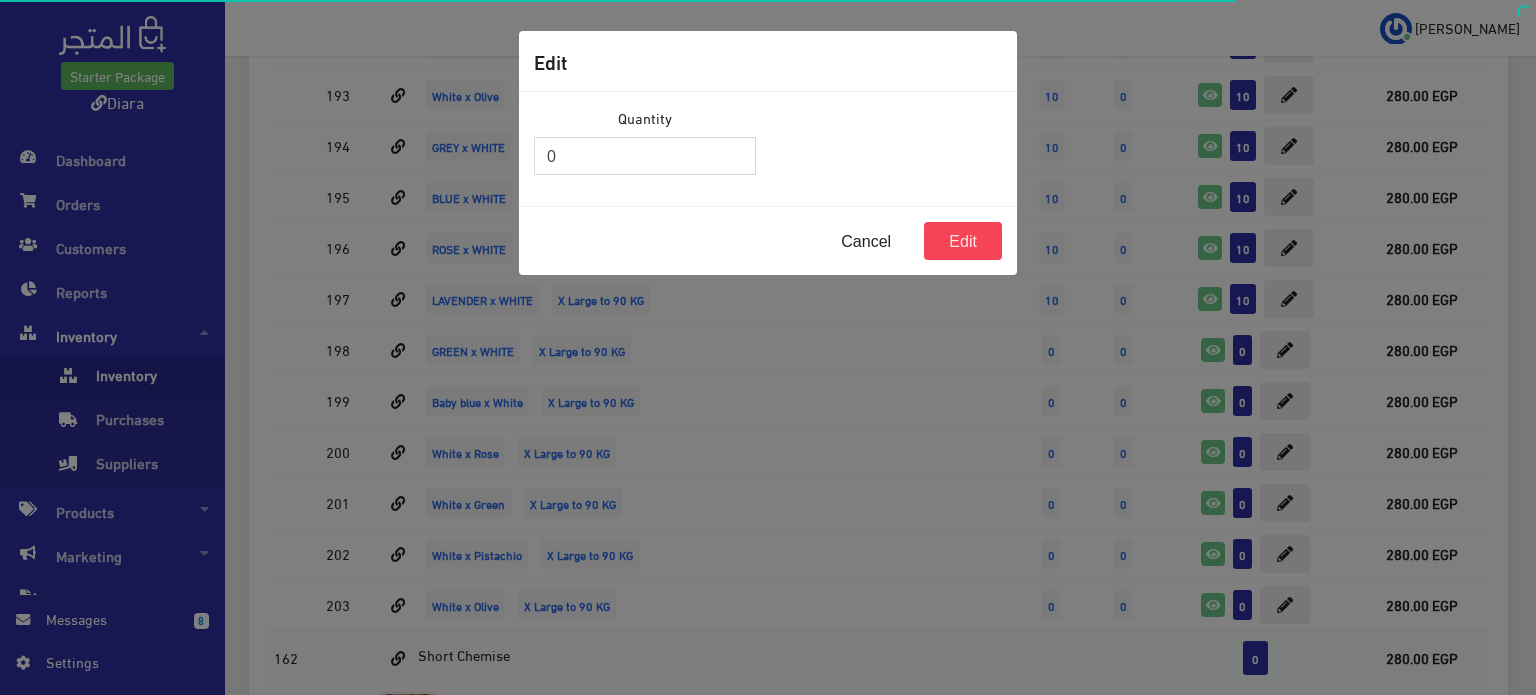 drag, startPoint x: 608, startPoint y: 154, endPoint x: 517, endPoint y: 153, distance: 91.00549 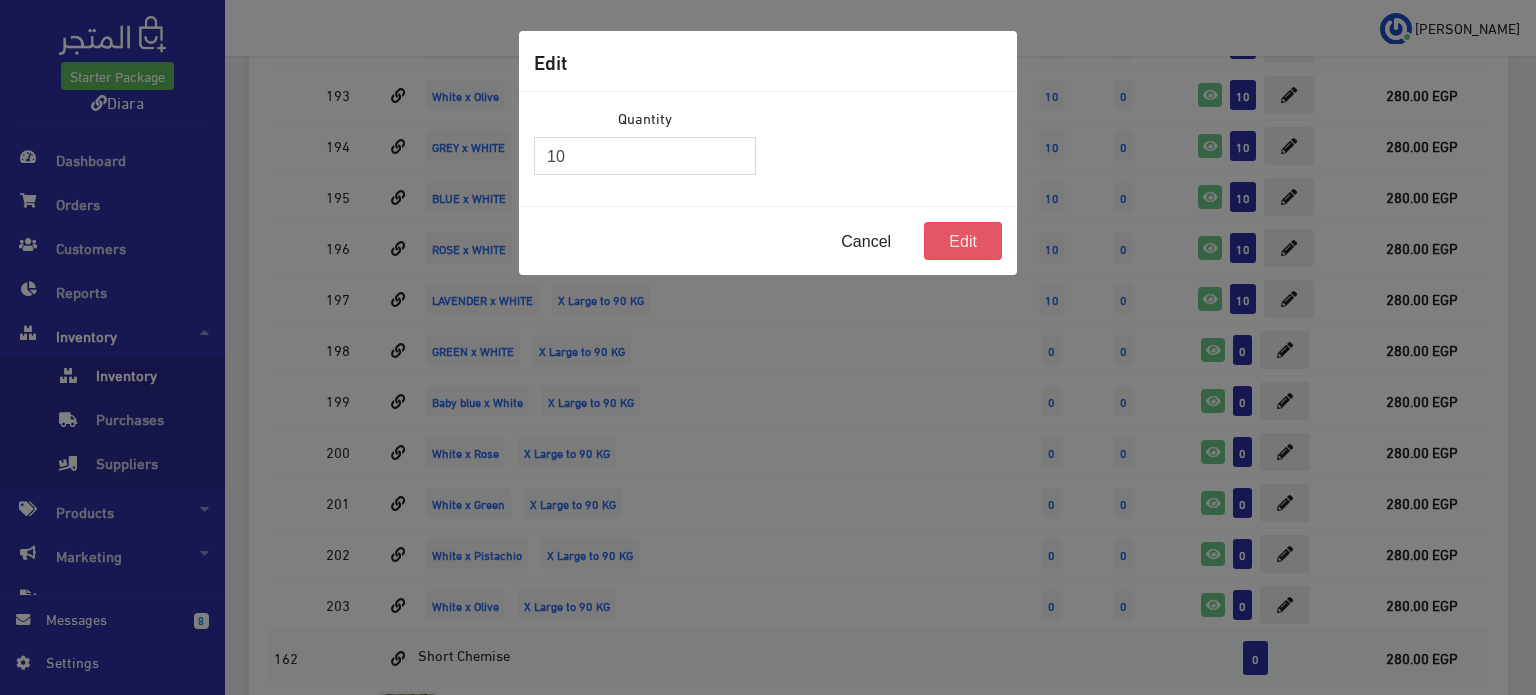 type on "10" 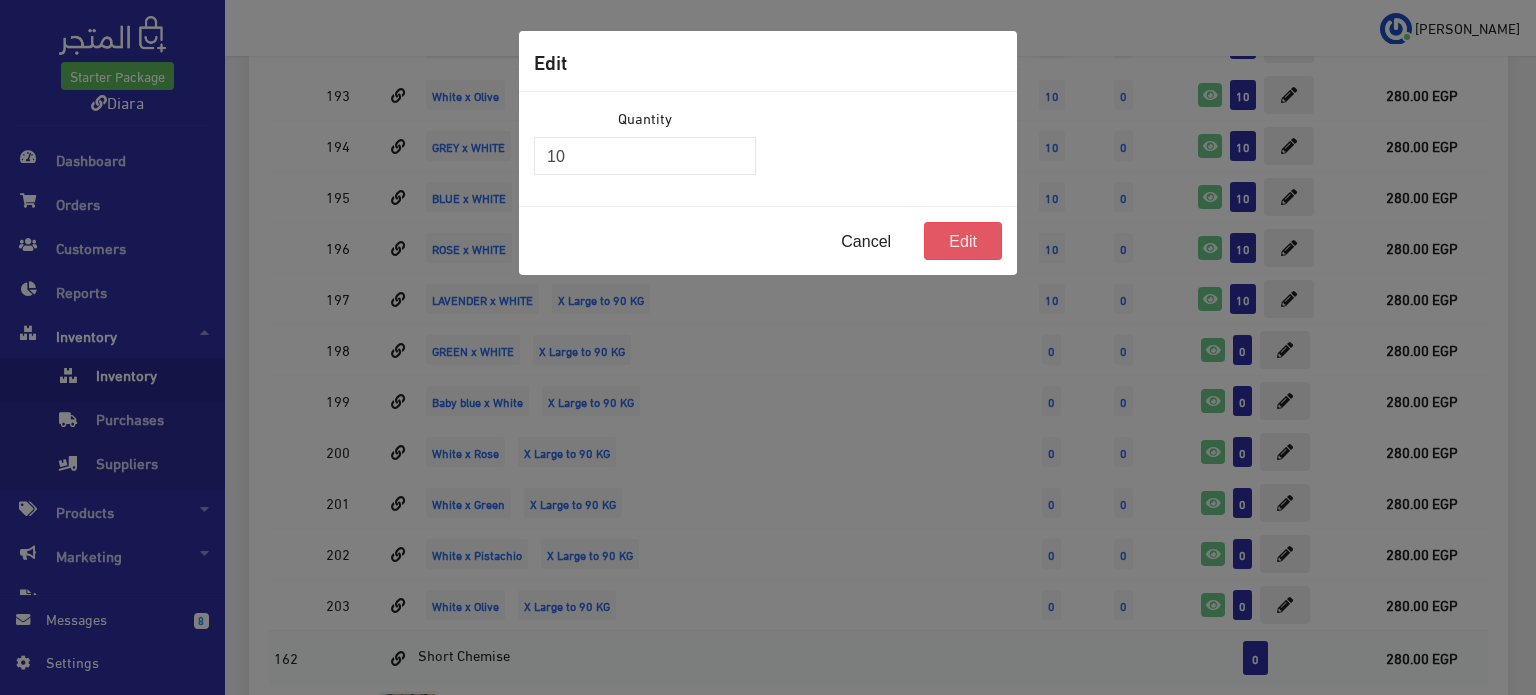 click on "Edit" at bounding box center (963, 241) 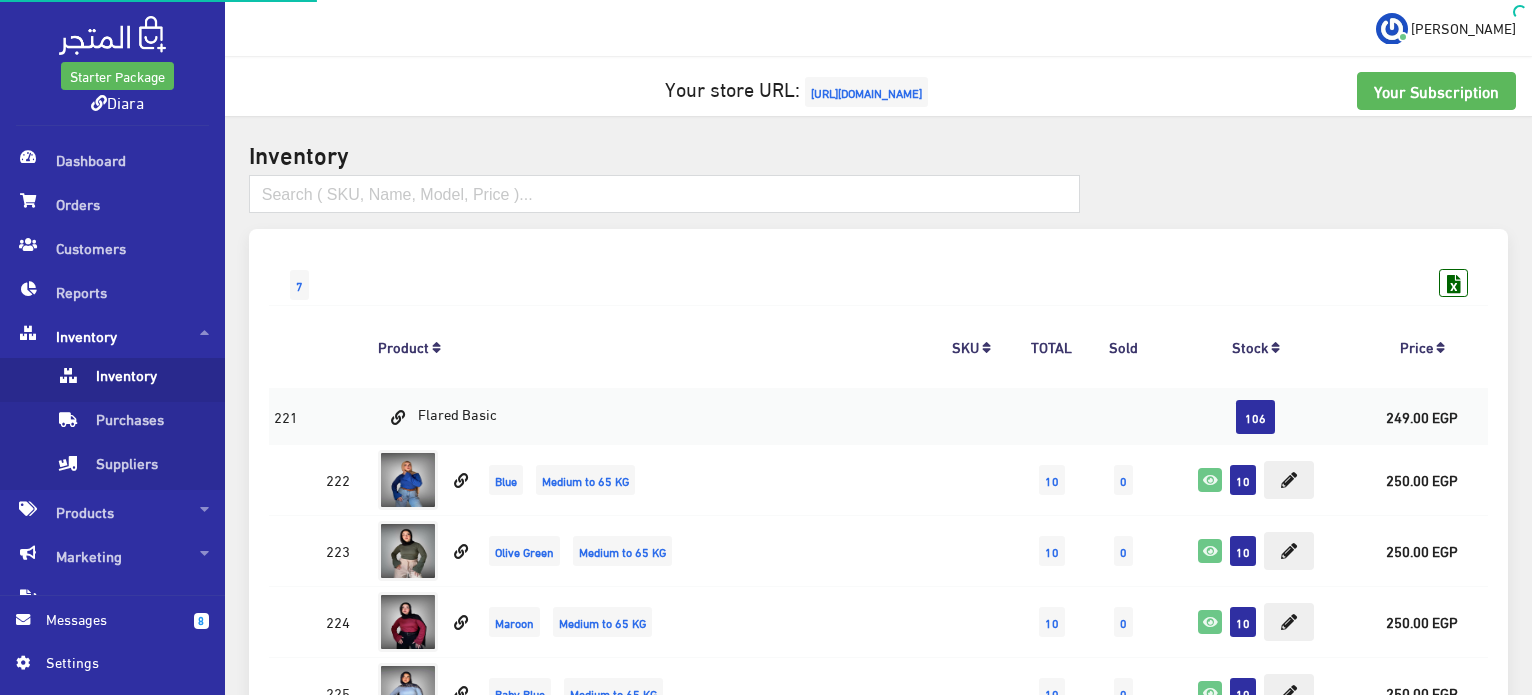 scroll, scrollTop: 2632, scrollLeft: 0, axis: vertical 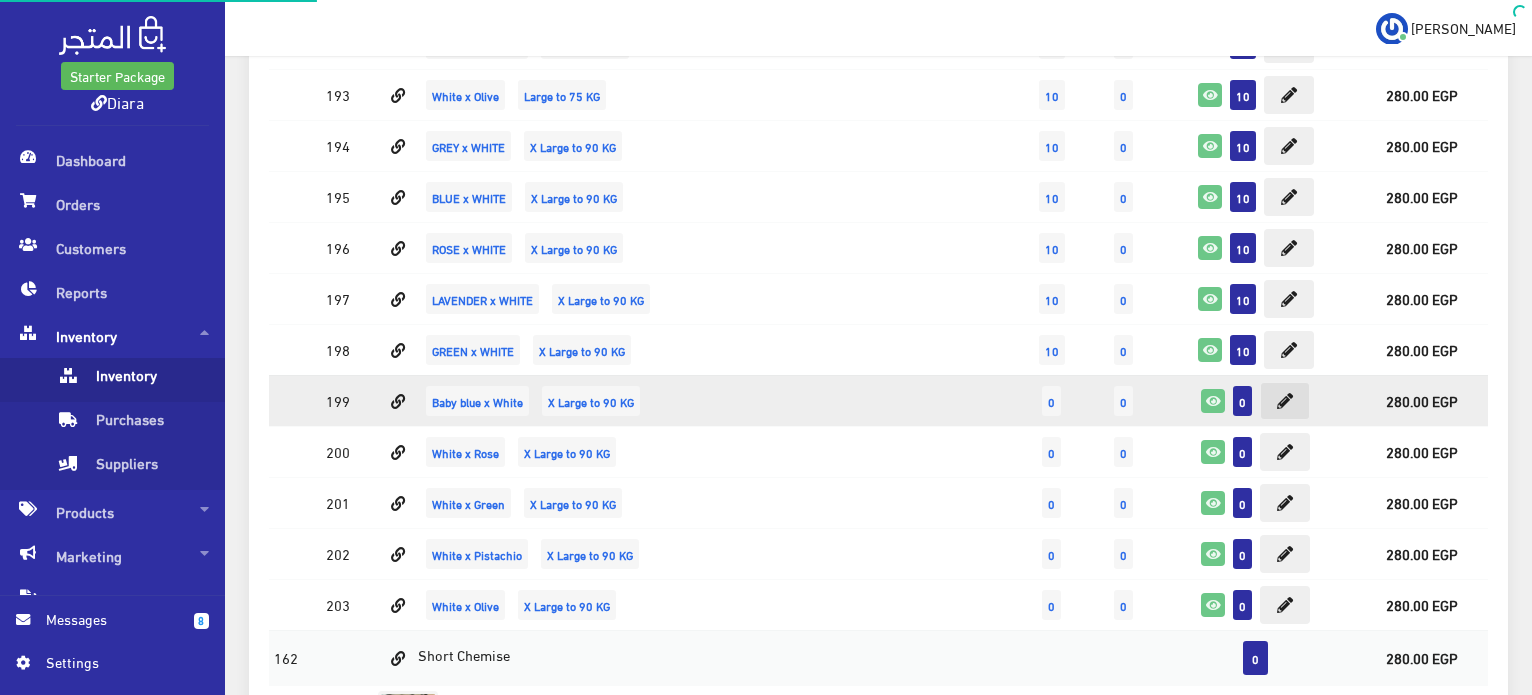 click at bounding box center [1285, 401] 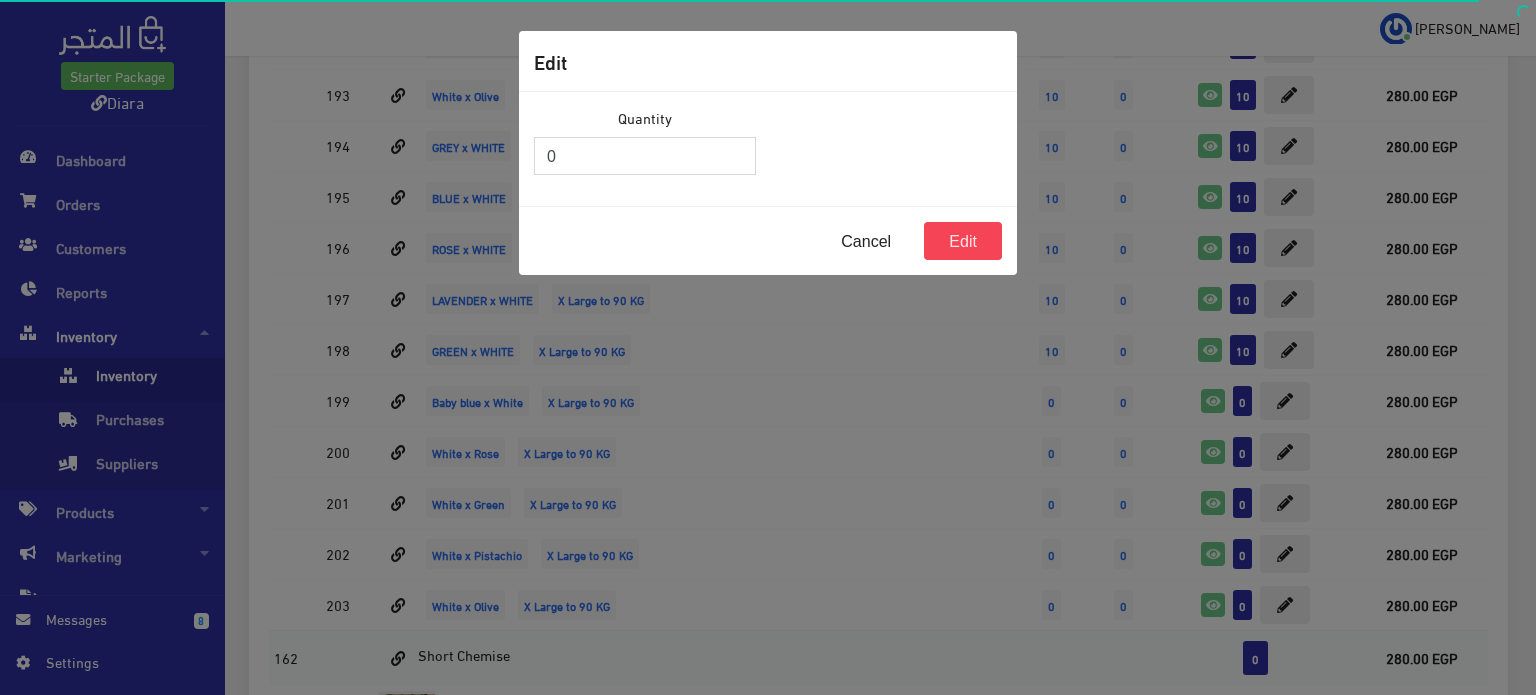 drag, startPoint x: 584, startPoint y: 152, endPoint x: 485, endPoint y: 147, distance: 99.12618 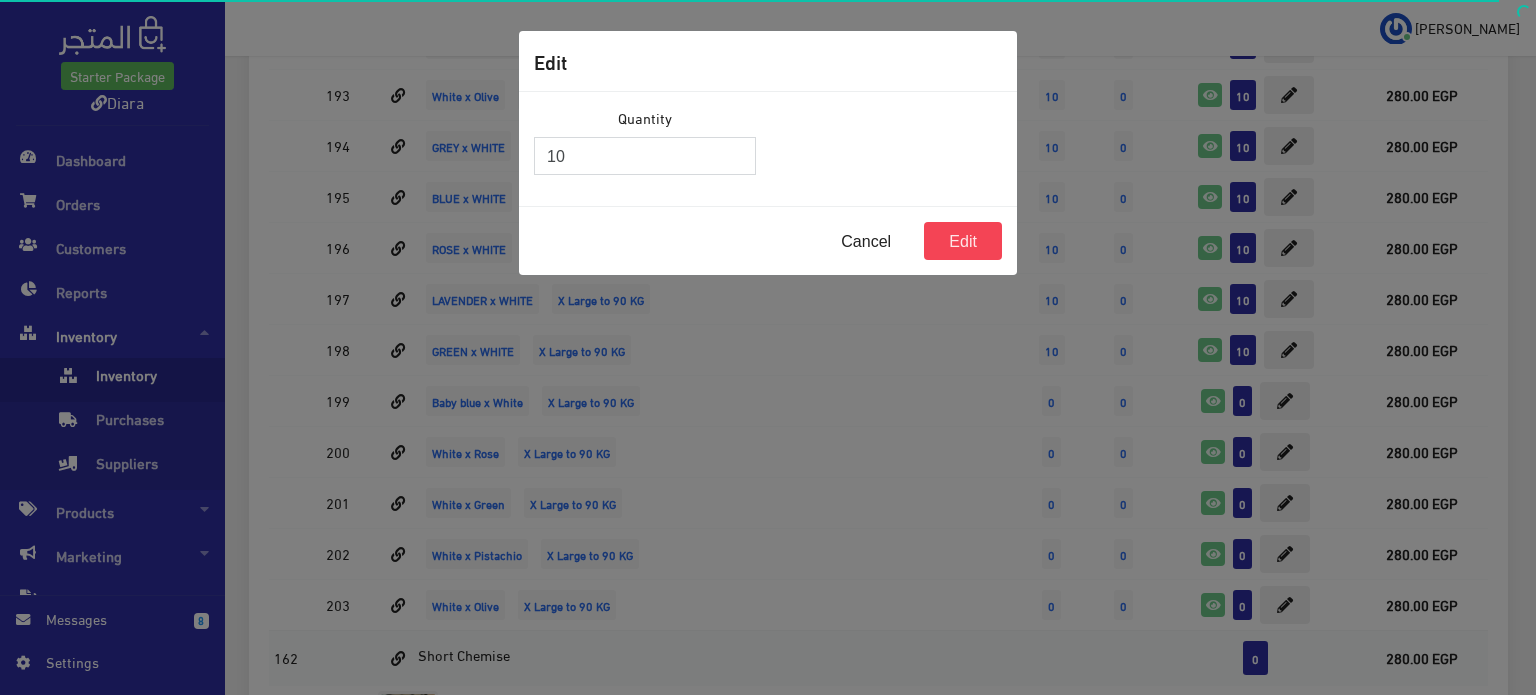 type on "10" 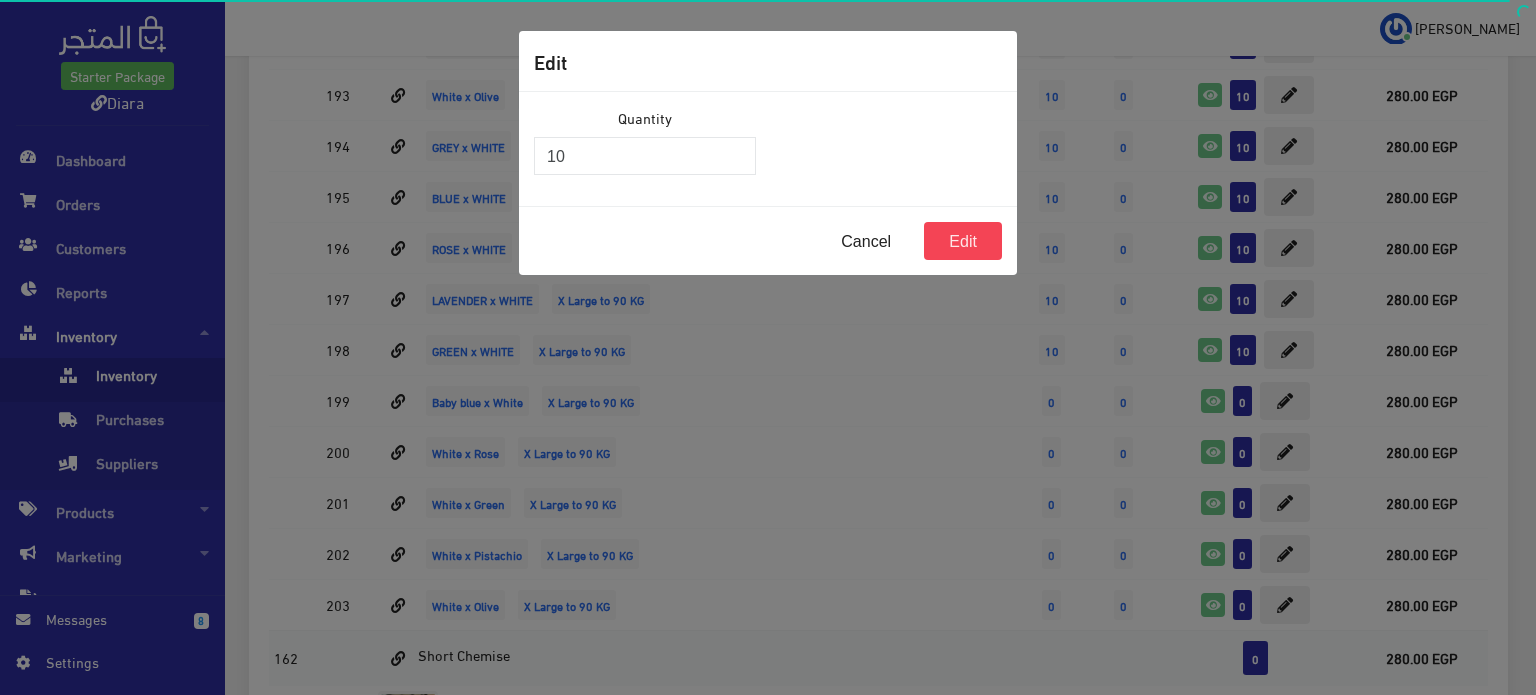 click on "Cancel
Edit" at bounding box center [768, 240] 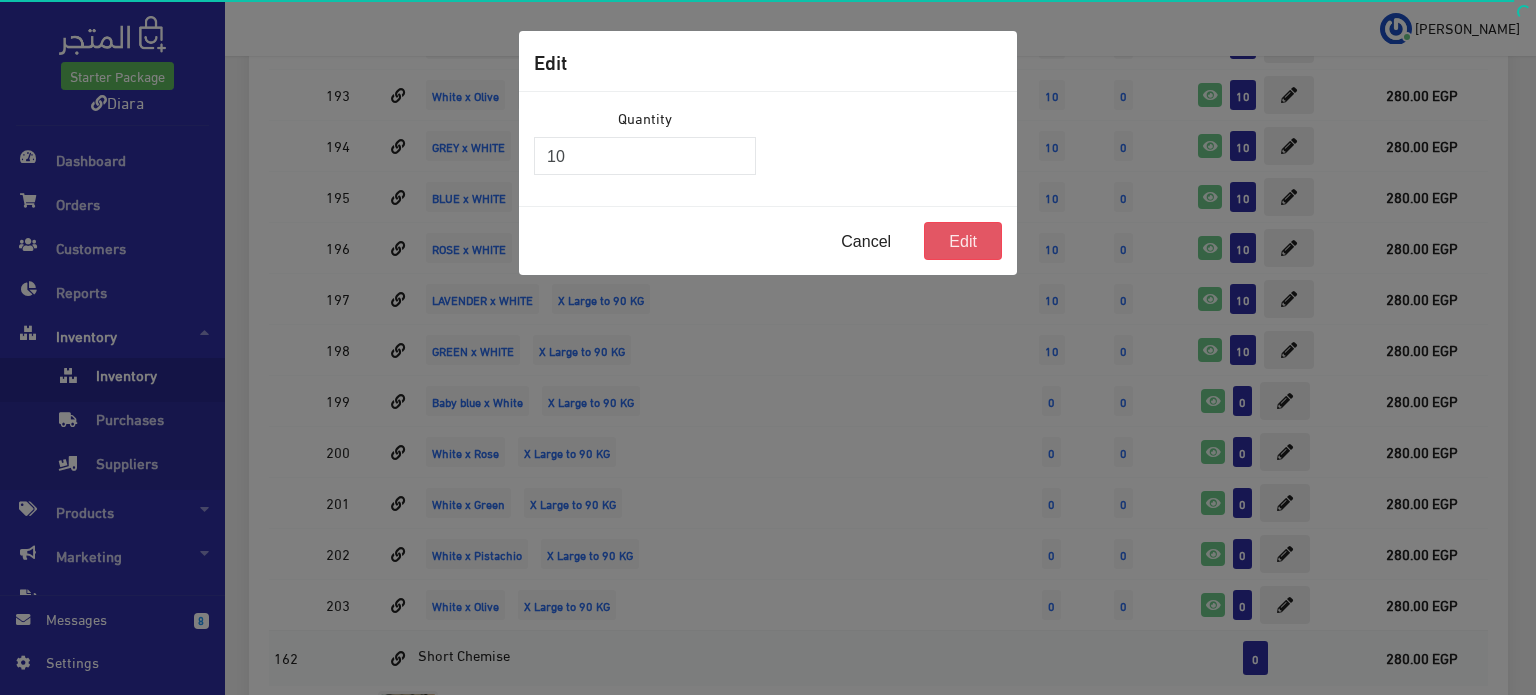 click on "Edit" at bounding box center [963, 241] 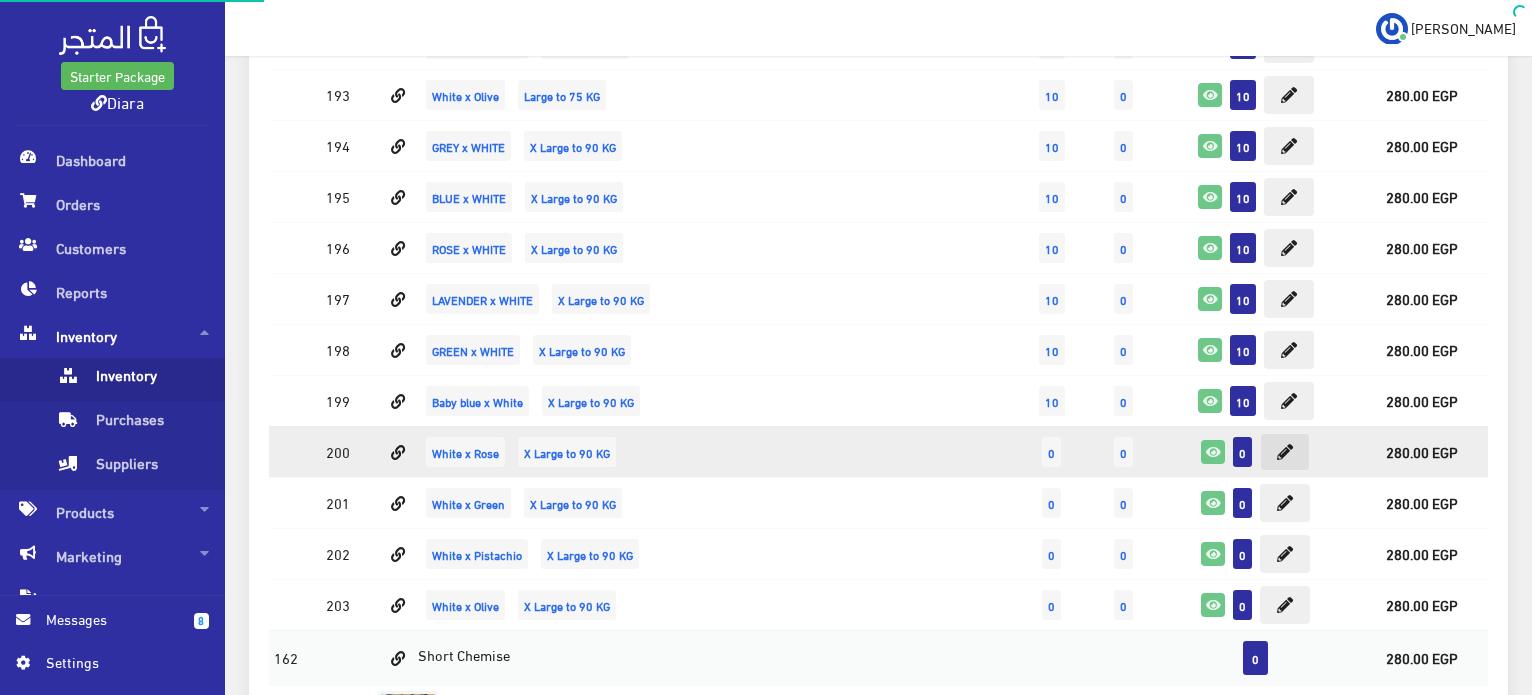 scroll, scrollTop: 2632, scrollLeft: 0, axis: vertical 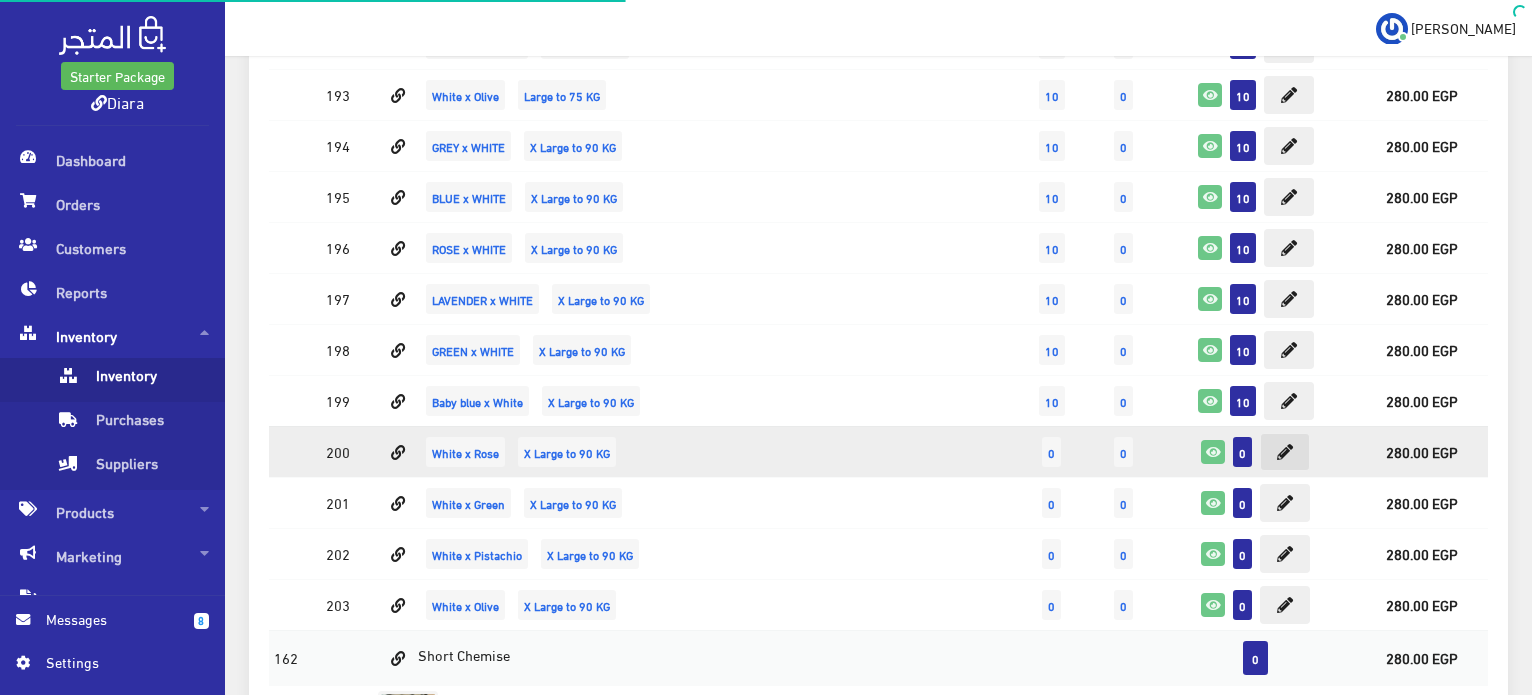 click at bounding box center [1285, 452] 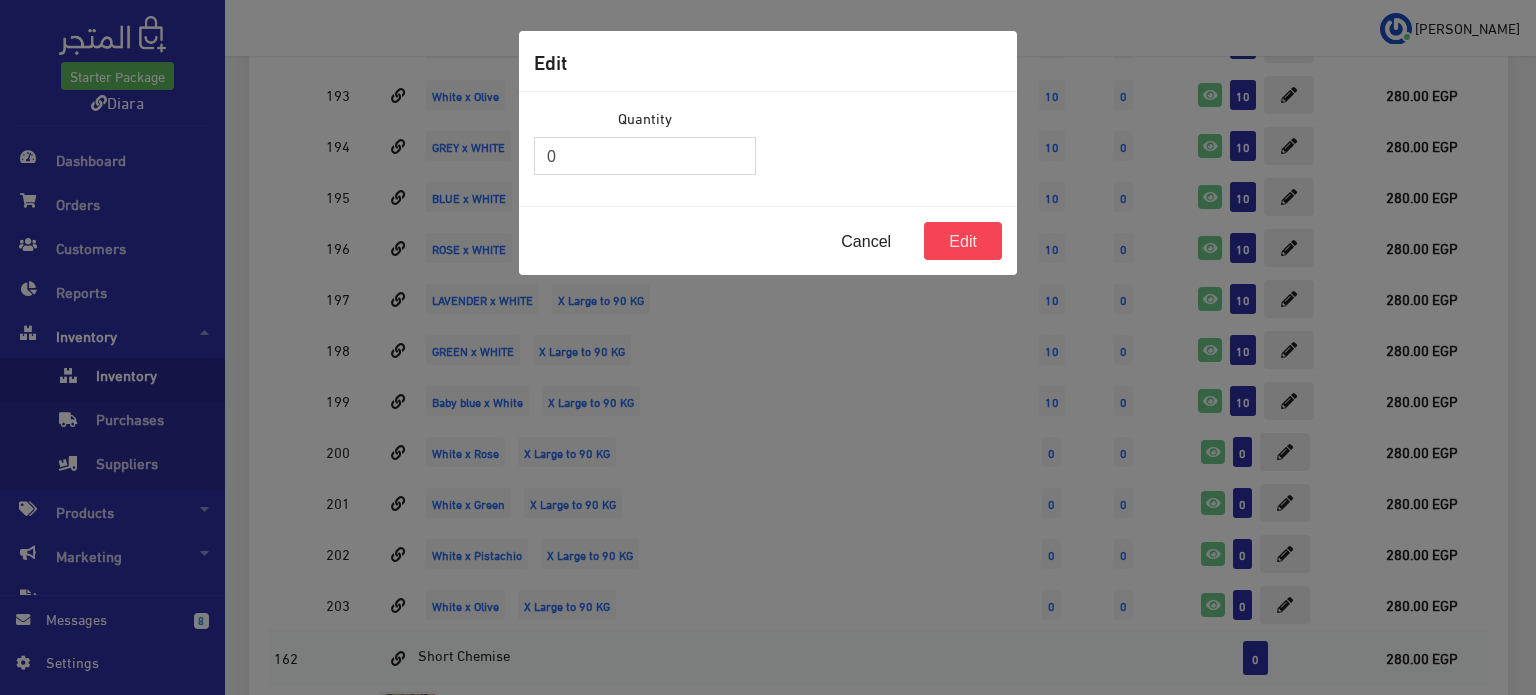 drag, startPoint x: 583, startPoint y: 152, endPoint x: 515, endPoint y: 143, distance: 68.593 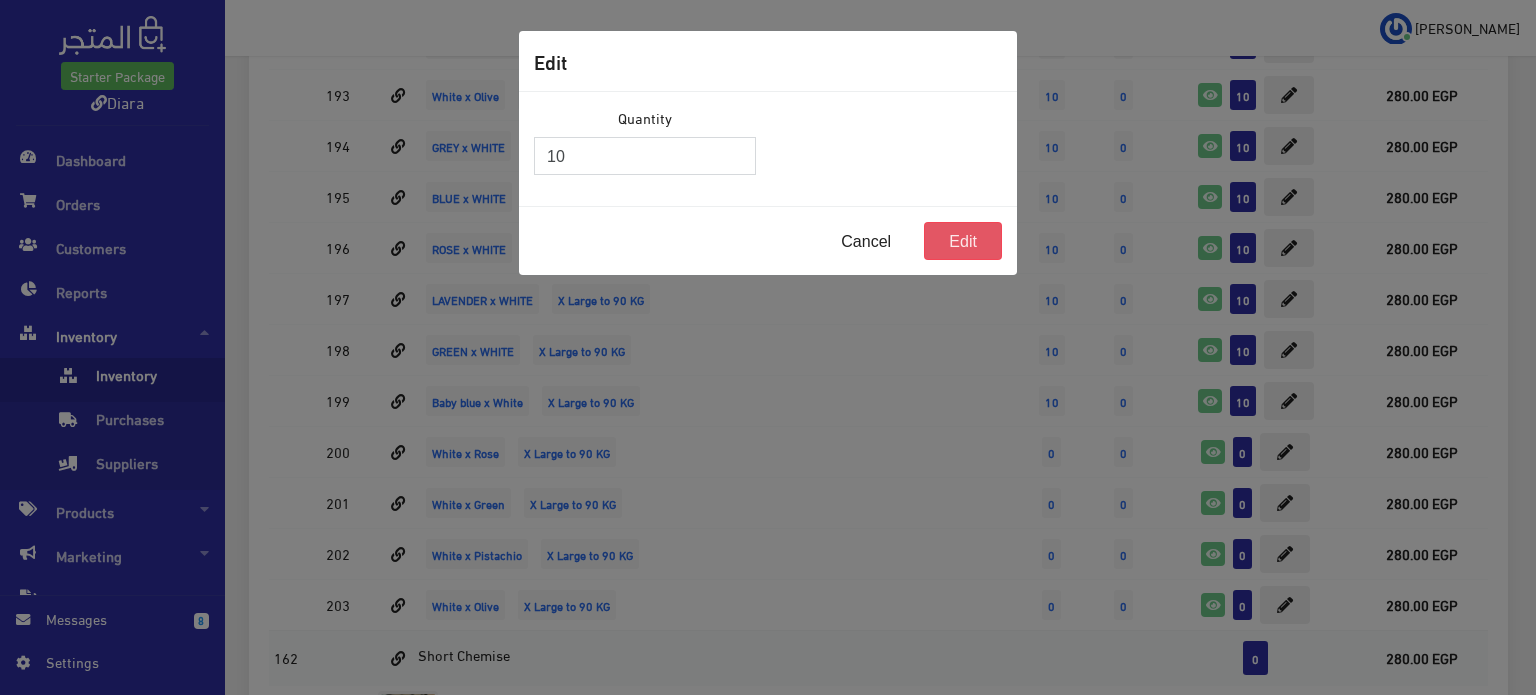 type on "10" 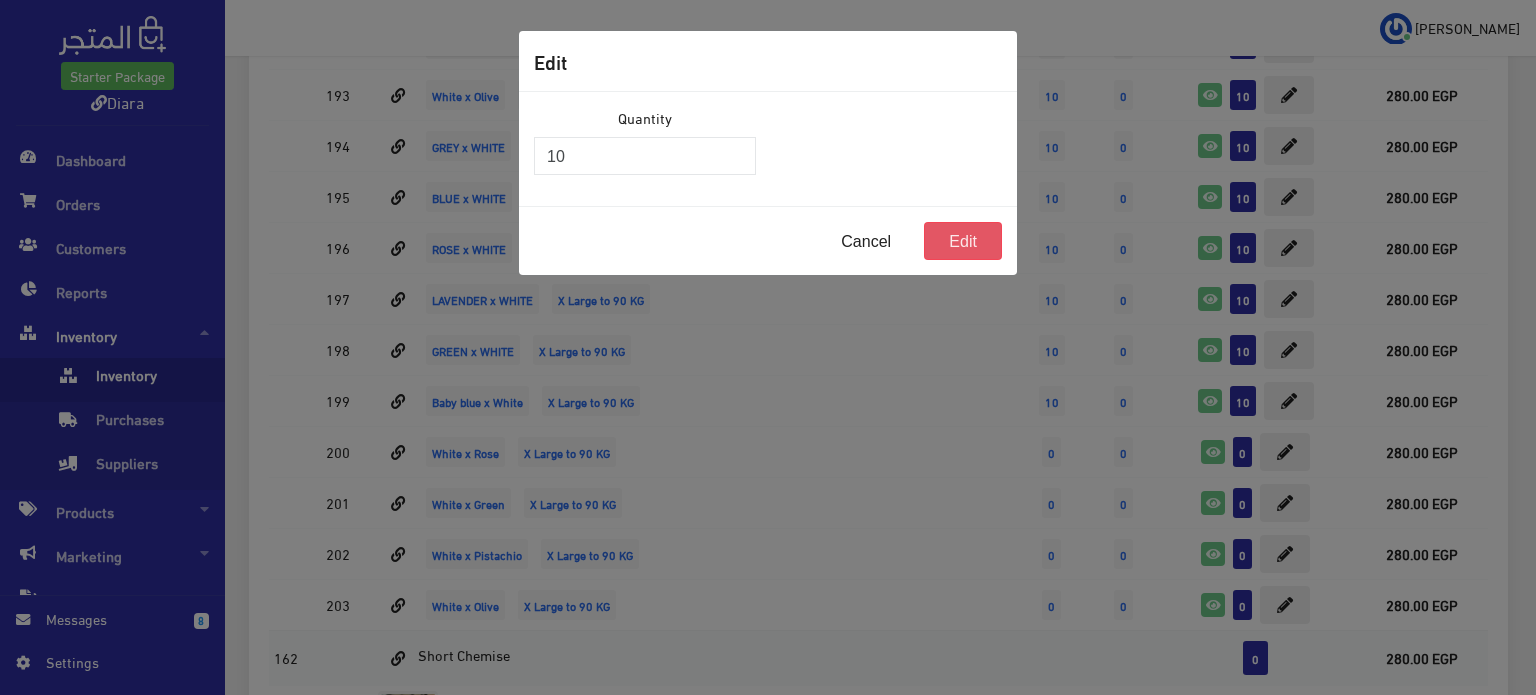 click on "Edit" at bounding box center [963, 241] 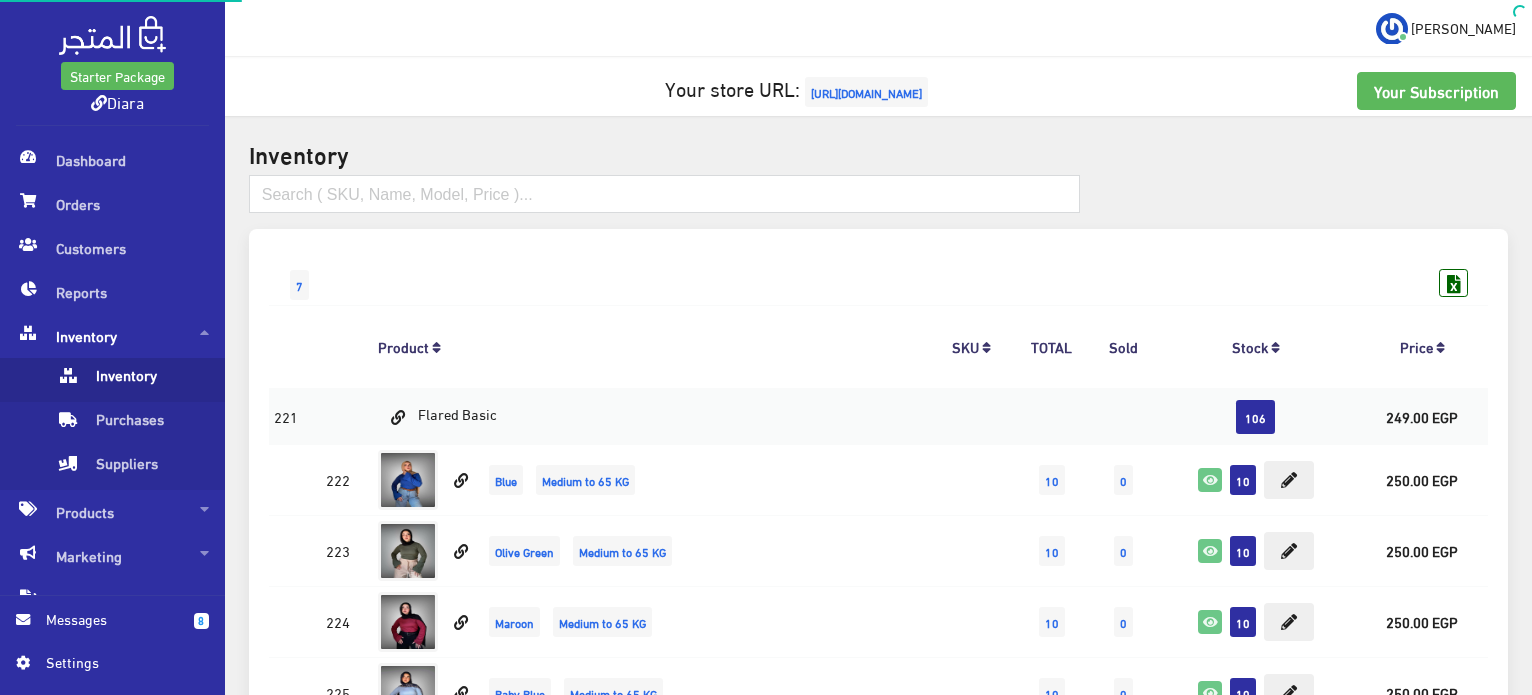 scroll, scrollTop: 2632, scrollLeft: 0, axis: vertical 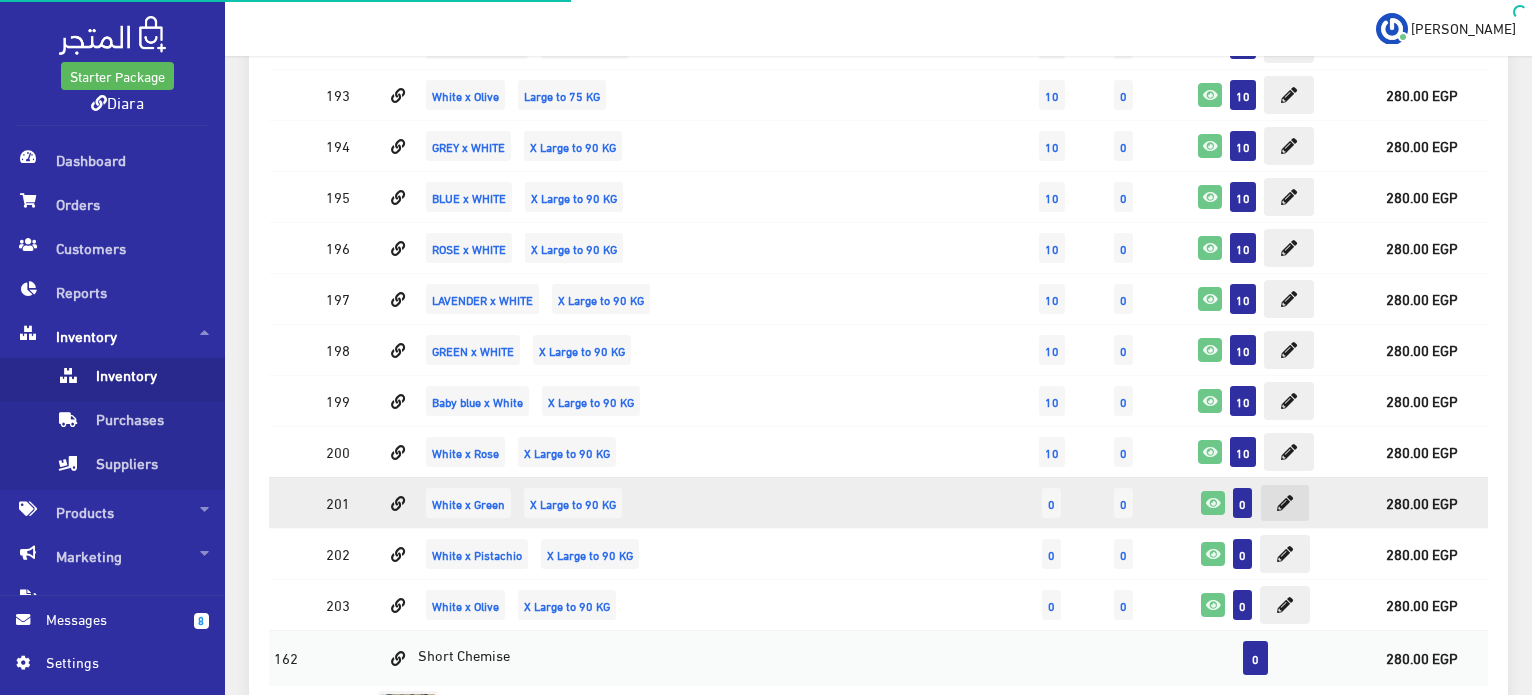 click at bounding box center [1285, 503] 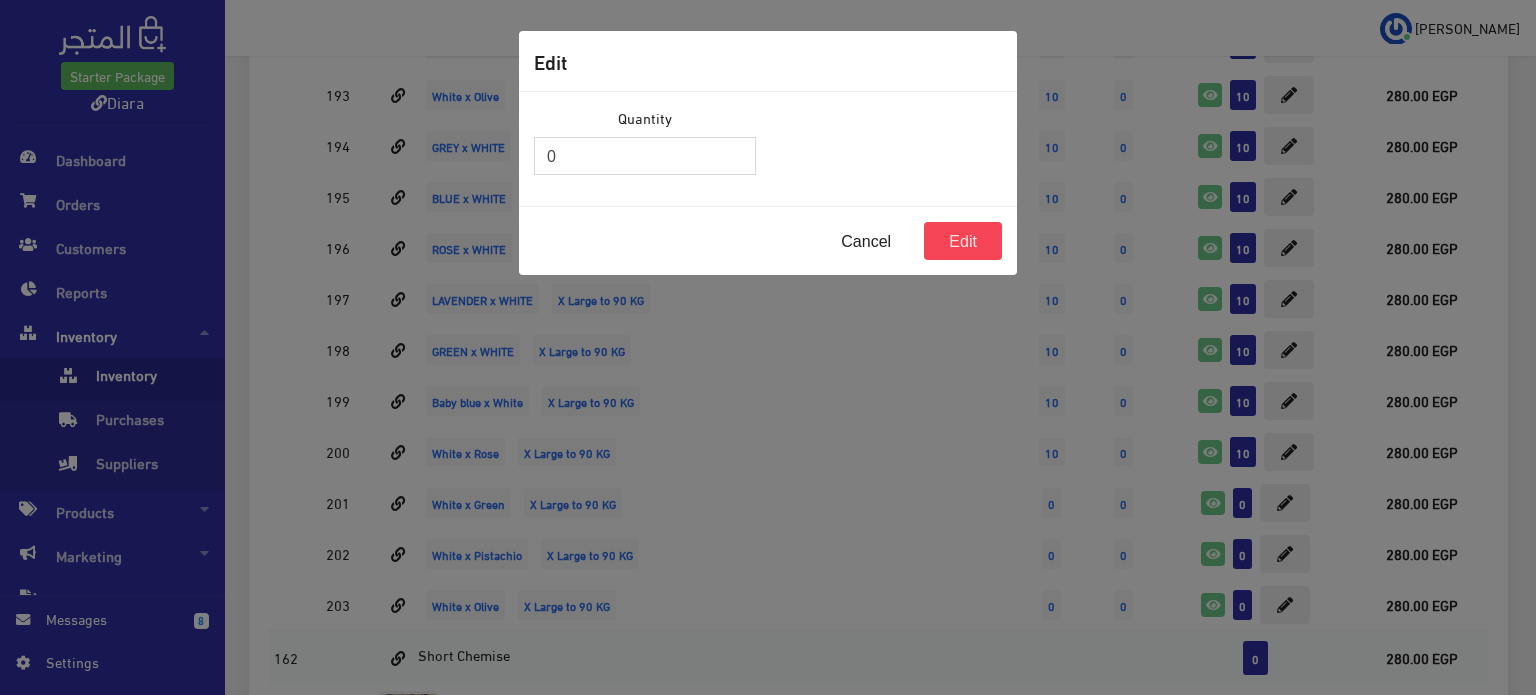 drag, startPoint x: 615, startPoint y: 157, endPoint x: 440, endPoint y: 157, distance: 175 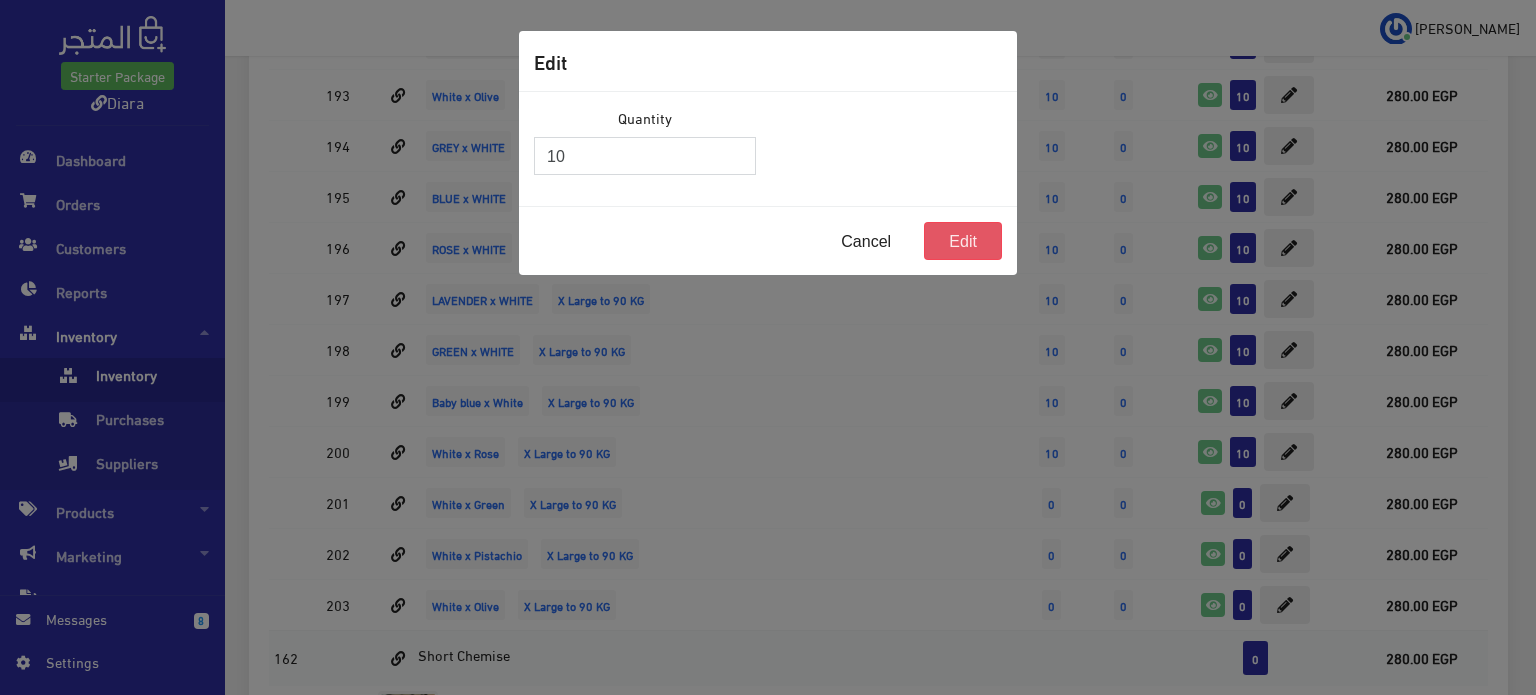 type on "10" 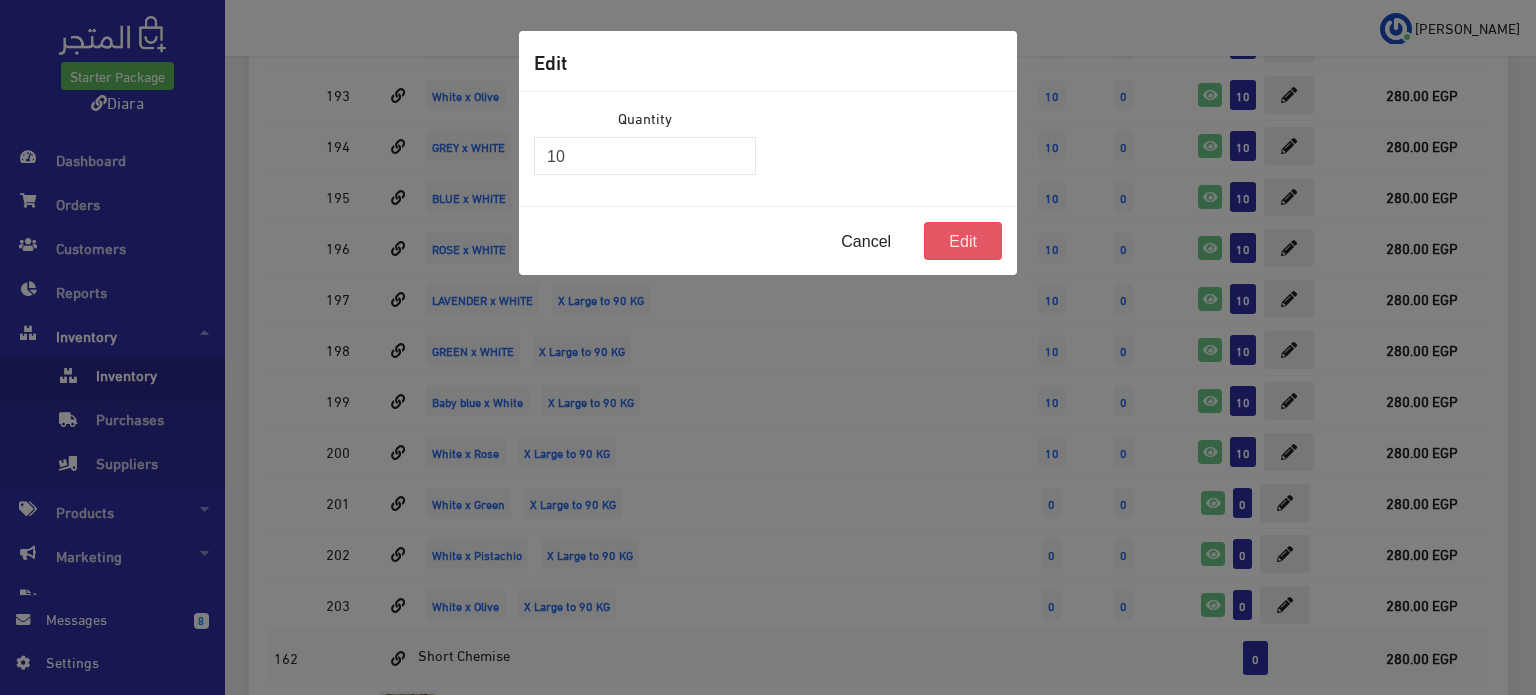 click on "Edit" at bounding box center [963, 241] 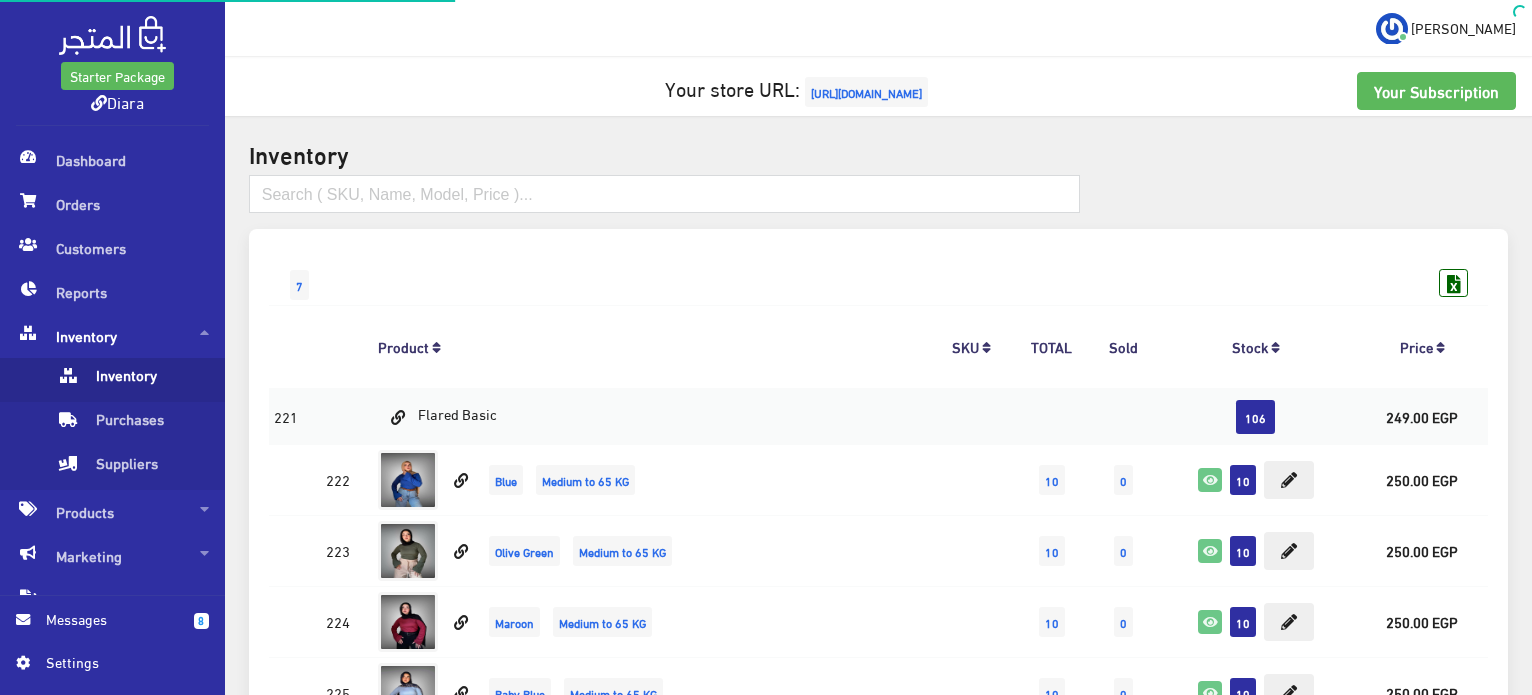 scroll, scrollTop: 2632, scrollLeft: 0, axis: vertical 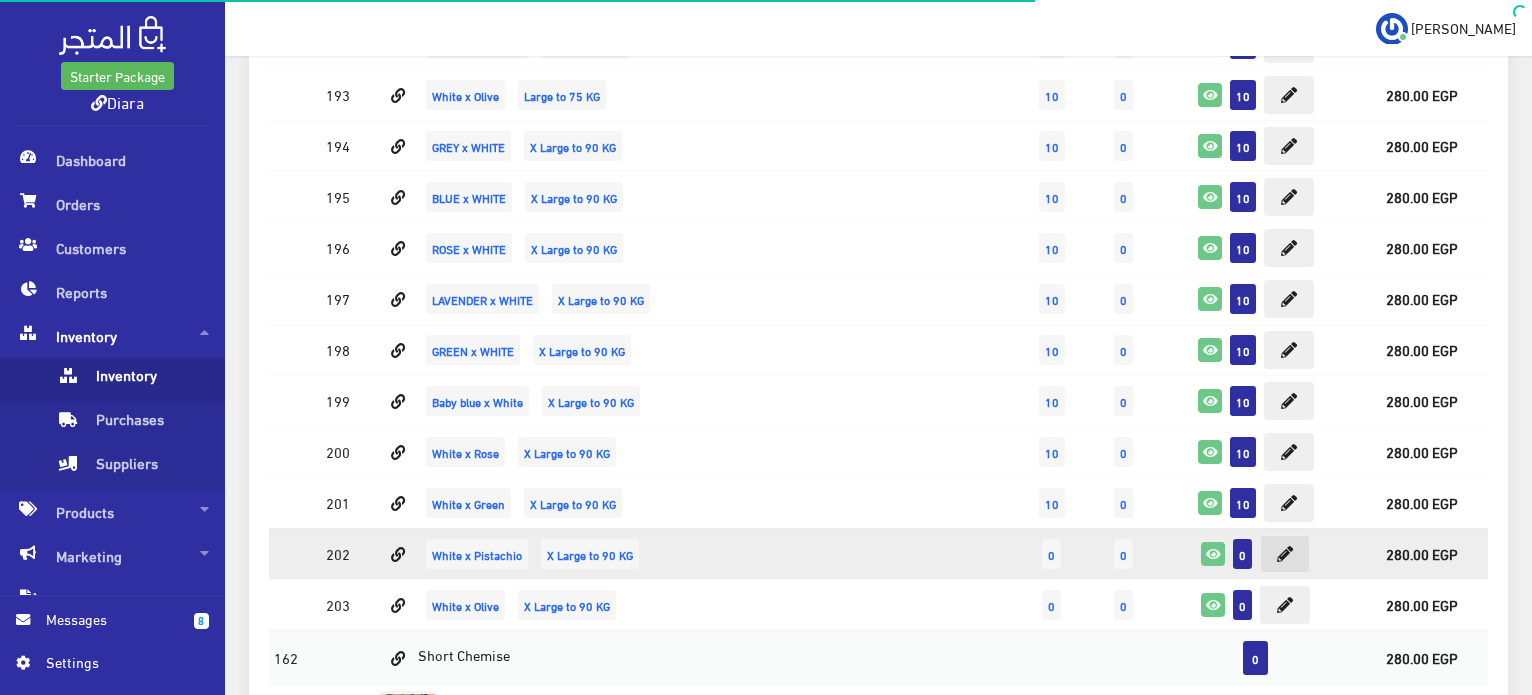 click at bounding box center [1285, 554] 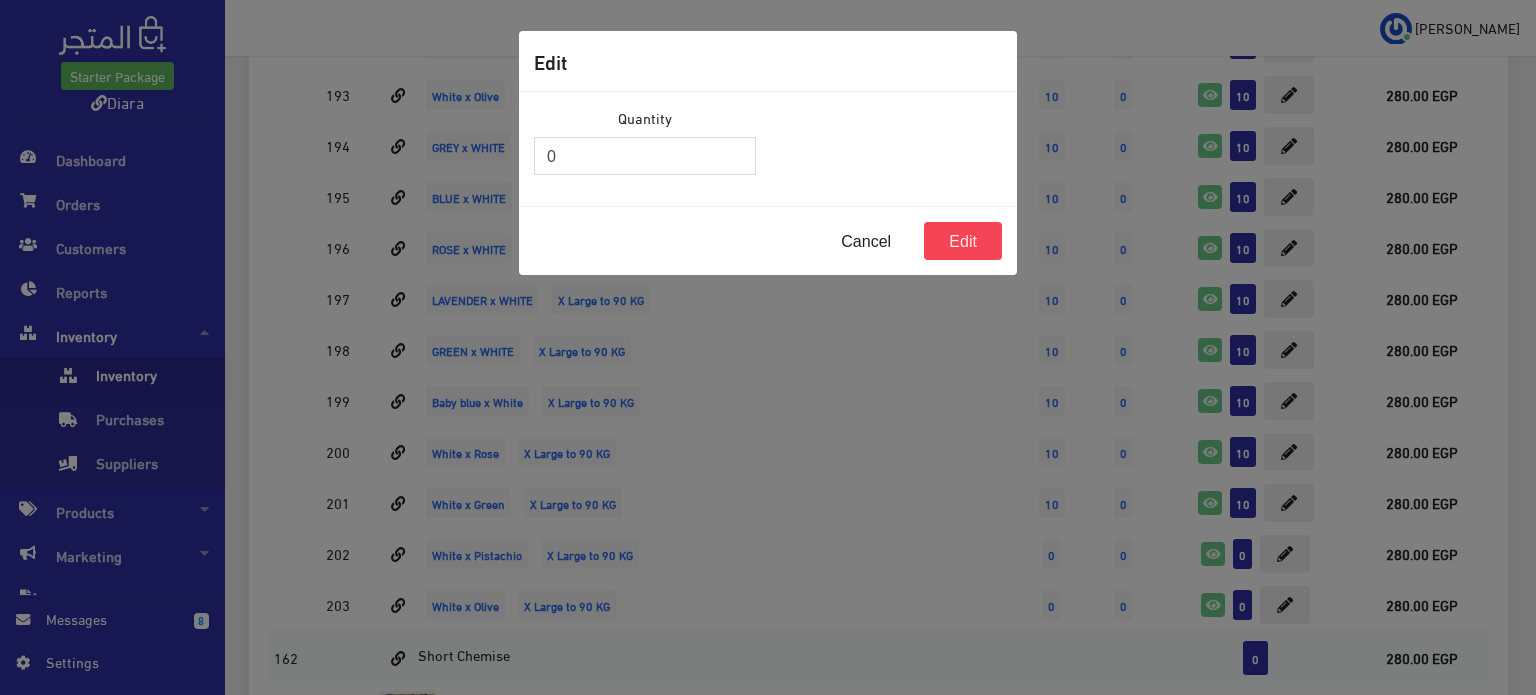 drag, startPoint x: 628, startPoint y: 154, endPoint x: 548, endPoint y: 147, distance: 80.305664 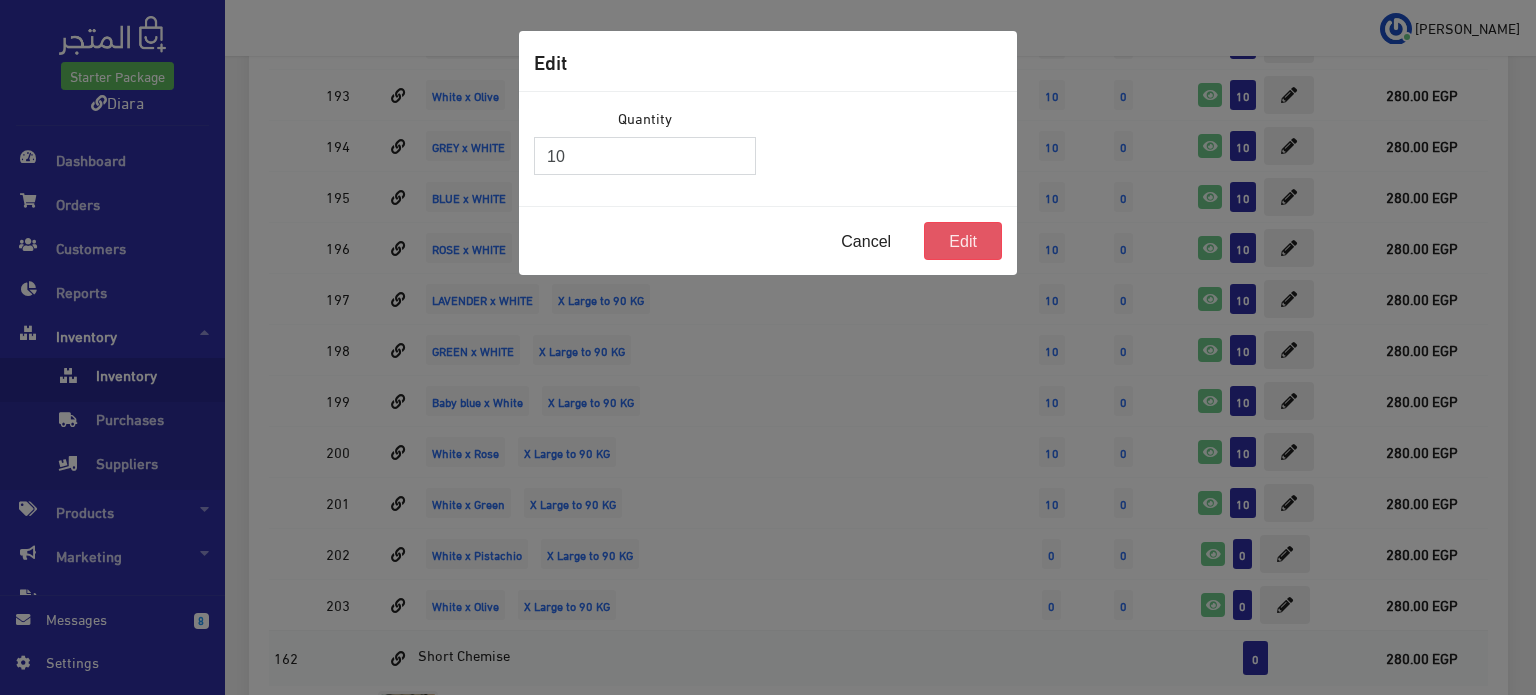 type on "10" 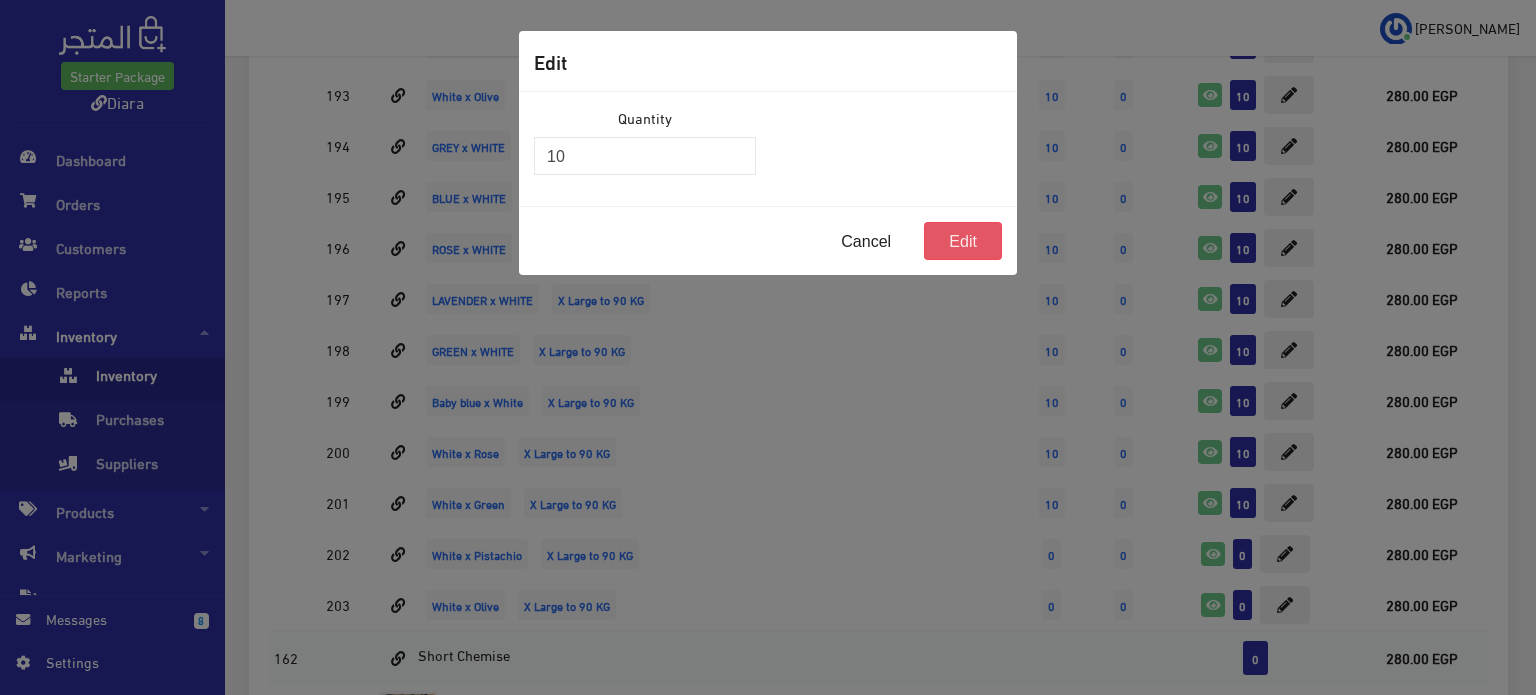 click on "Edit" at bounding box center [963, 241] 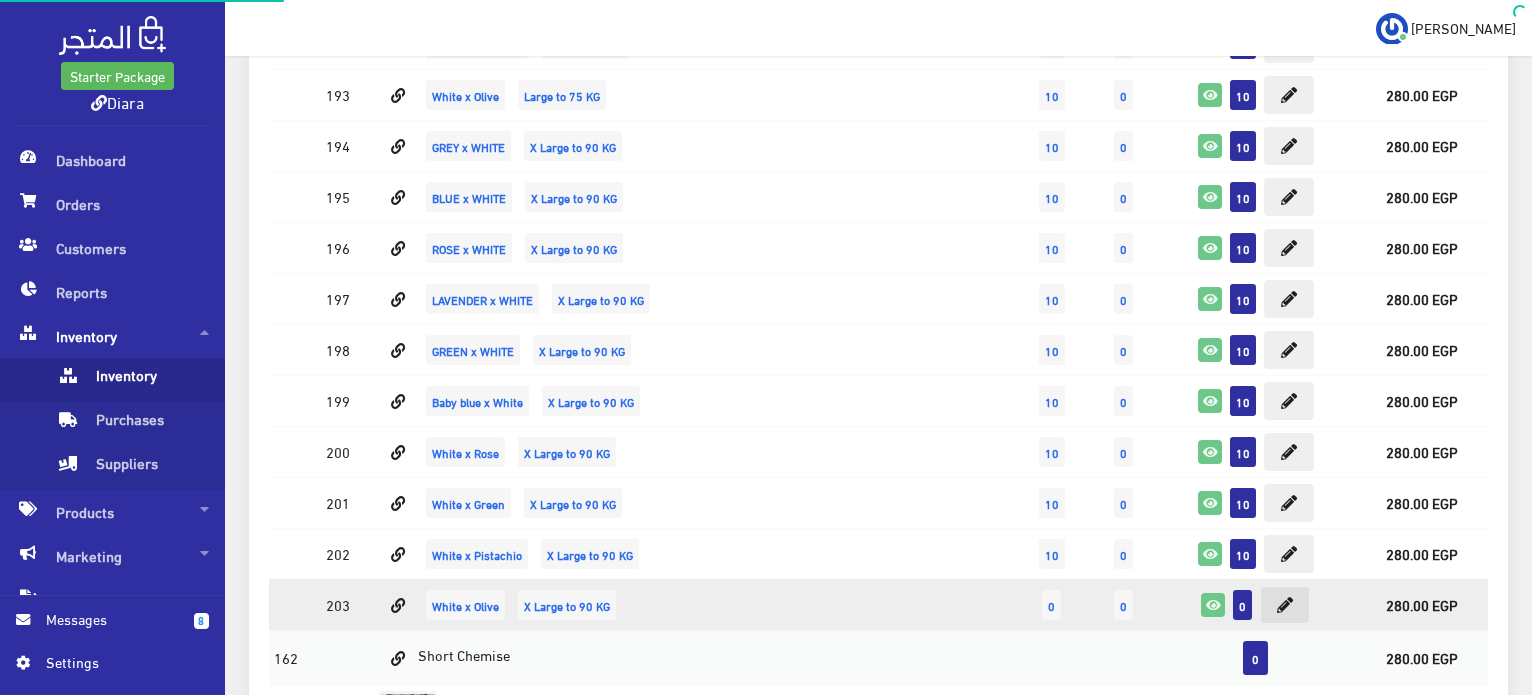click at bounding box center [1285, 605] 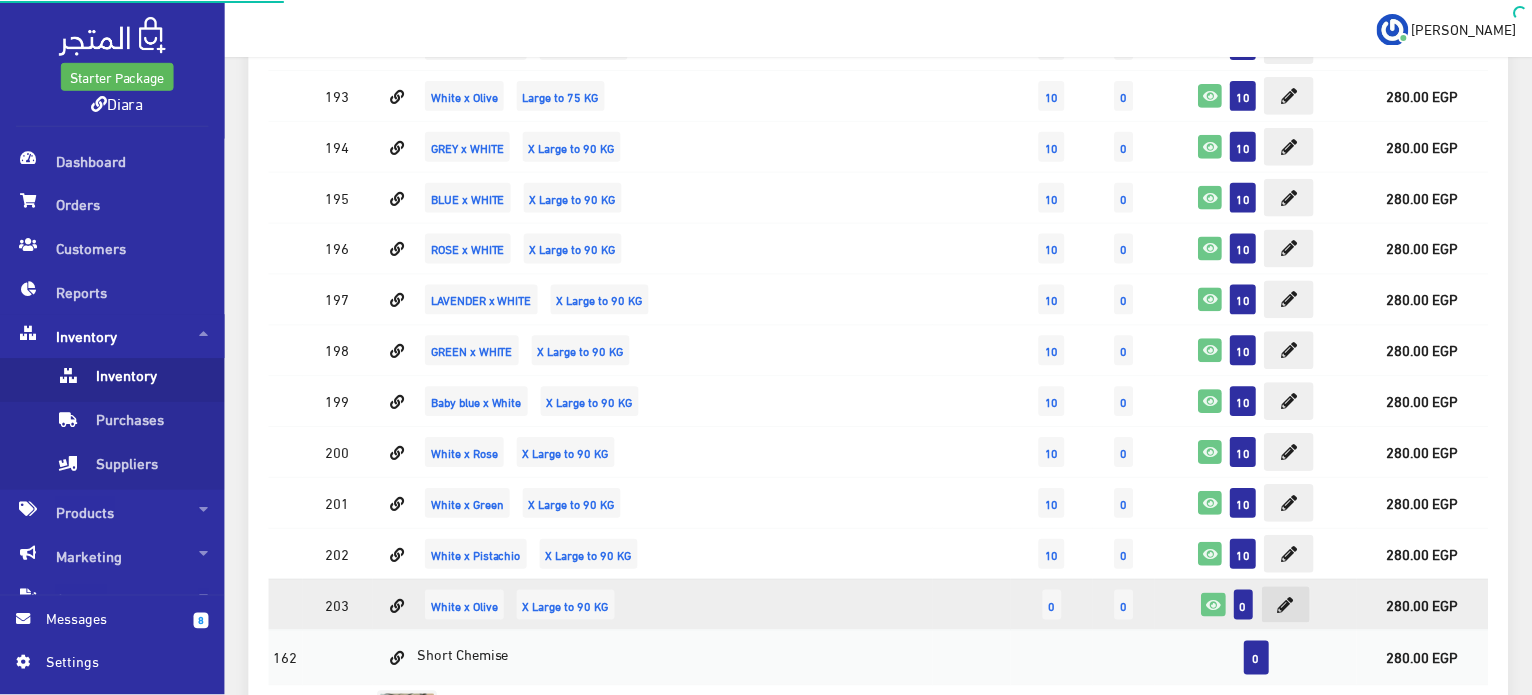scroll, scrollTop: 2632, scrollLeft: 0, axis: vertical 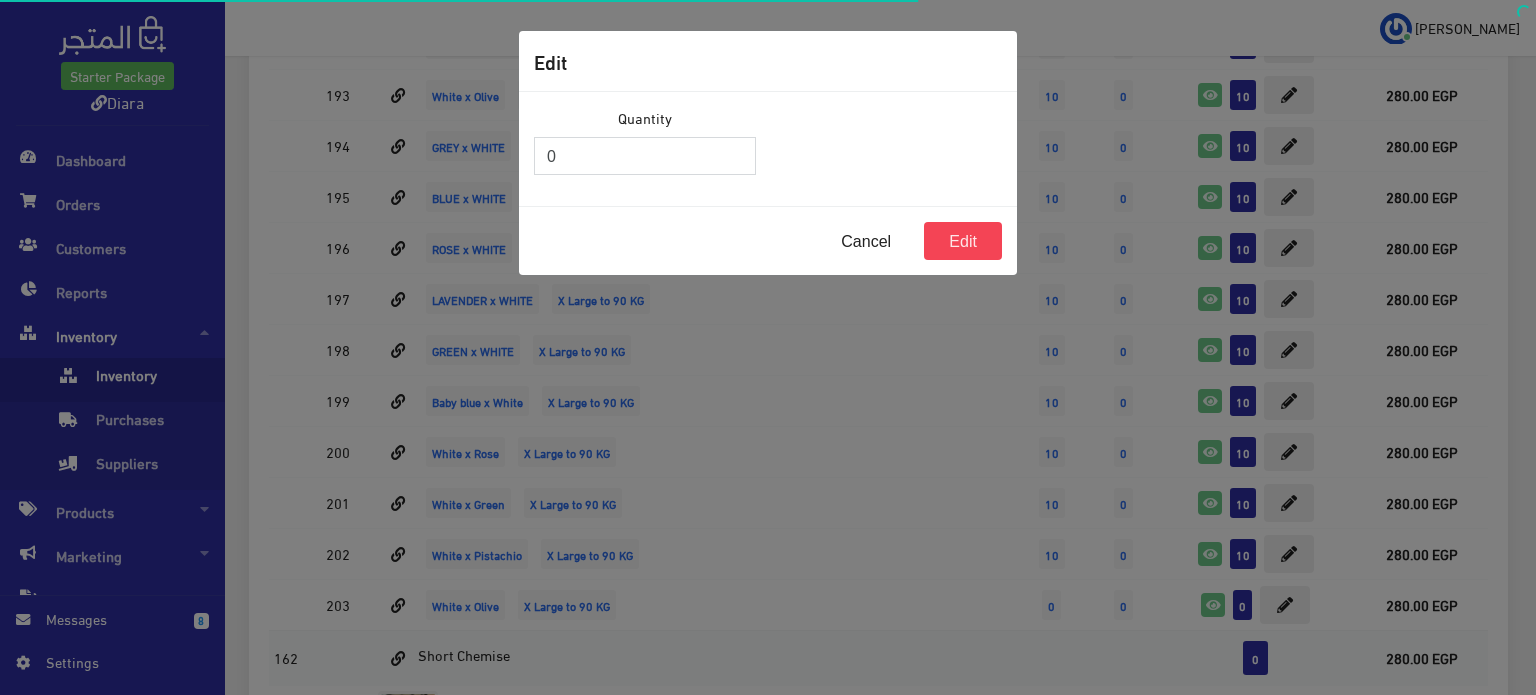 drag, startPoint x: 586, startPoint y: 149, endPoint x: 396, endPoint y: 131, distance: 190.85072 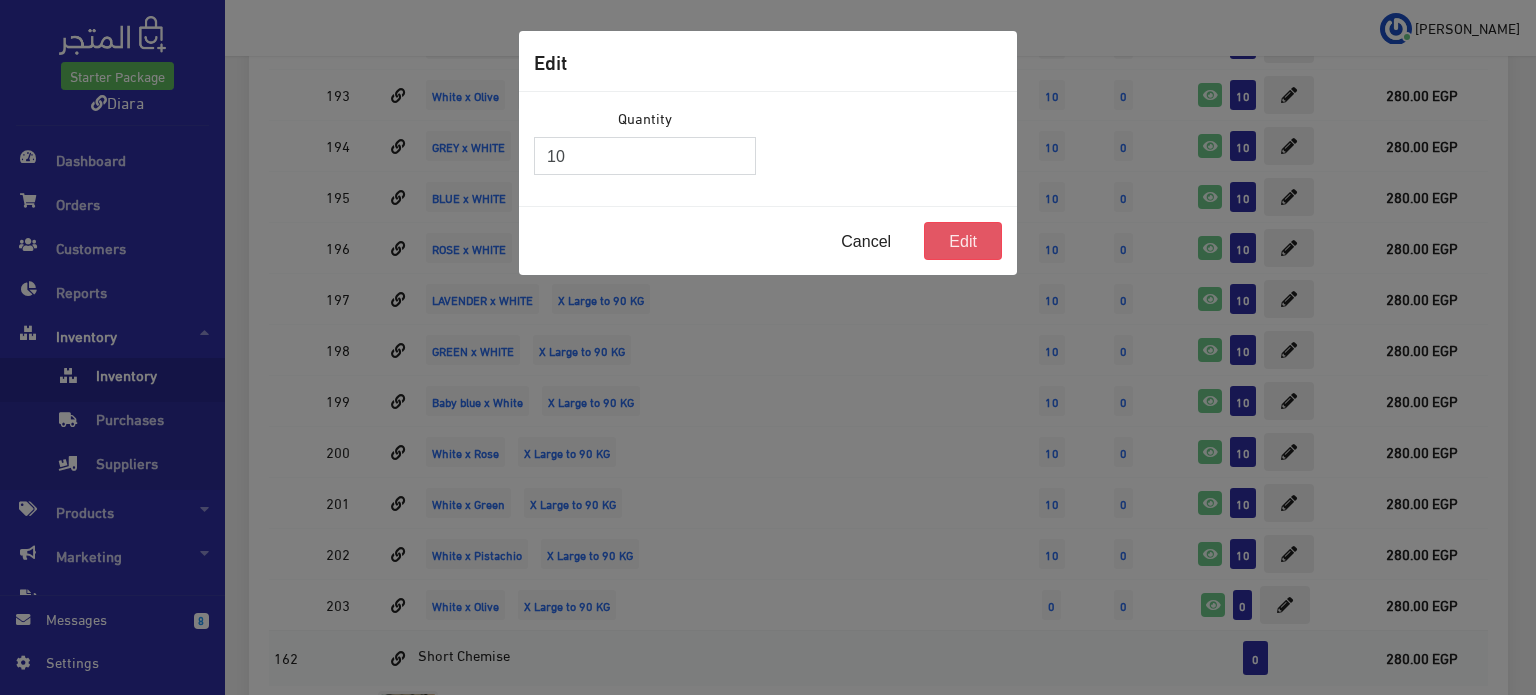 type on "10" 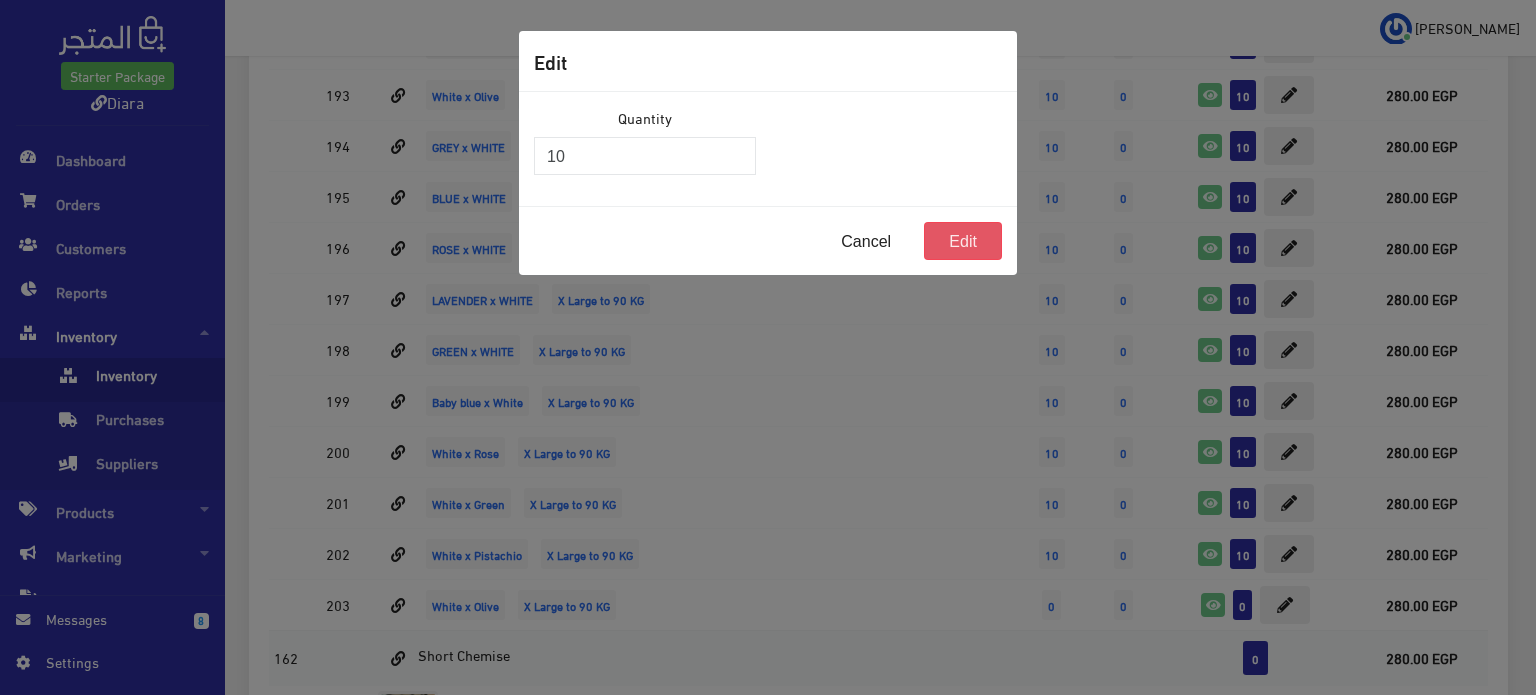 click on "Edit" at bounding box center [963, 241] 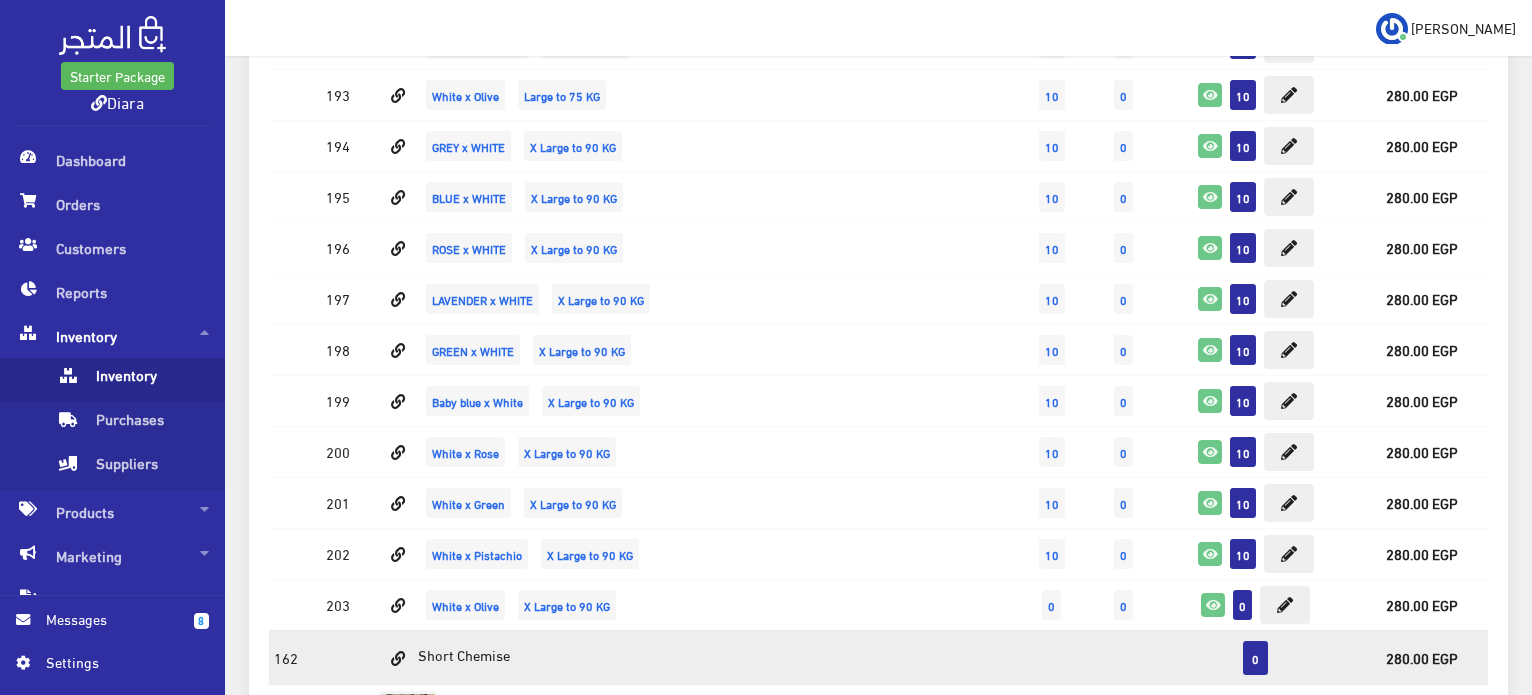 scroll, scrollTop: 3732, scrollLeft: 0, axis: vertical 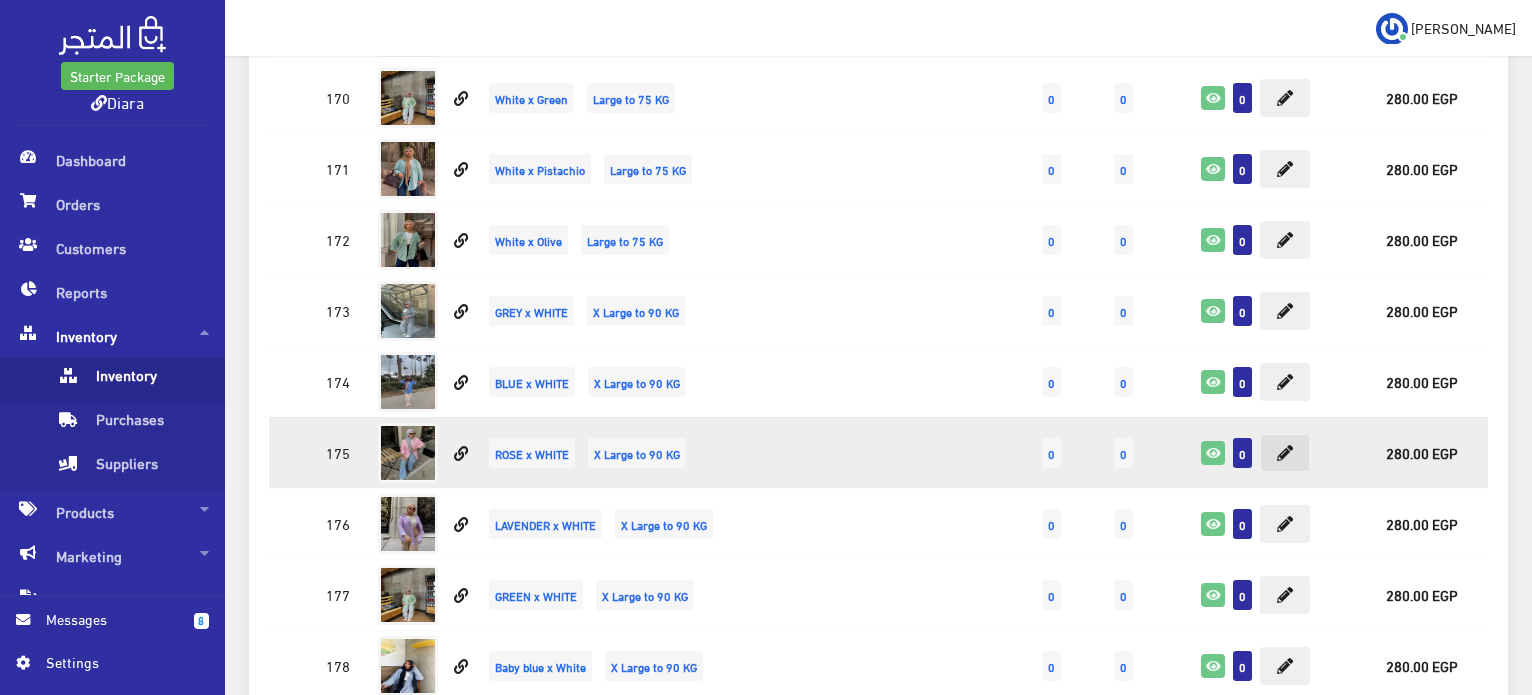 click at bounding box center [1285, 453] 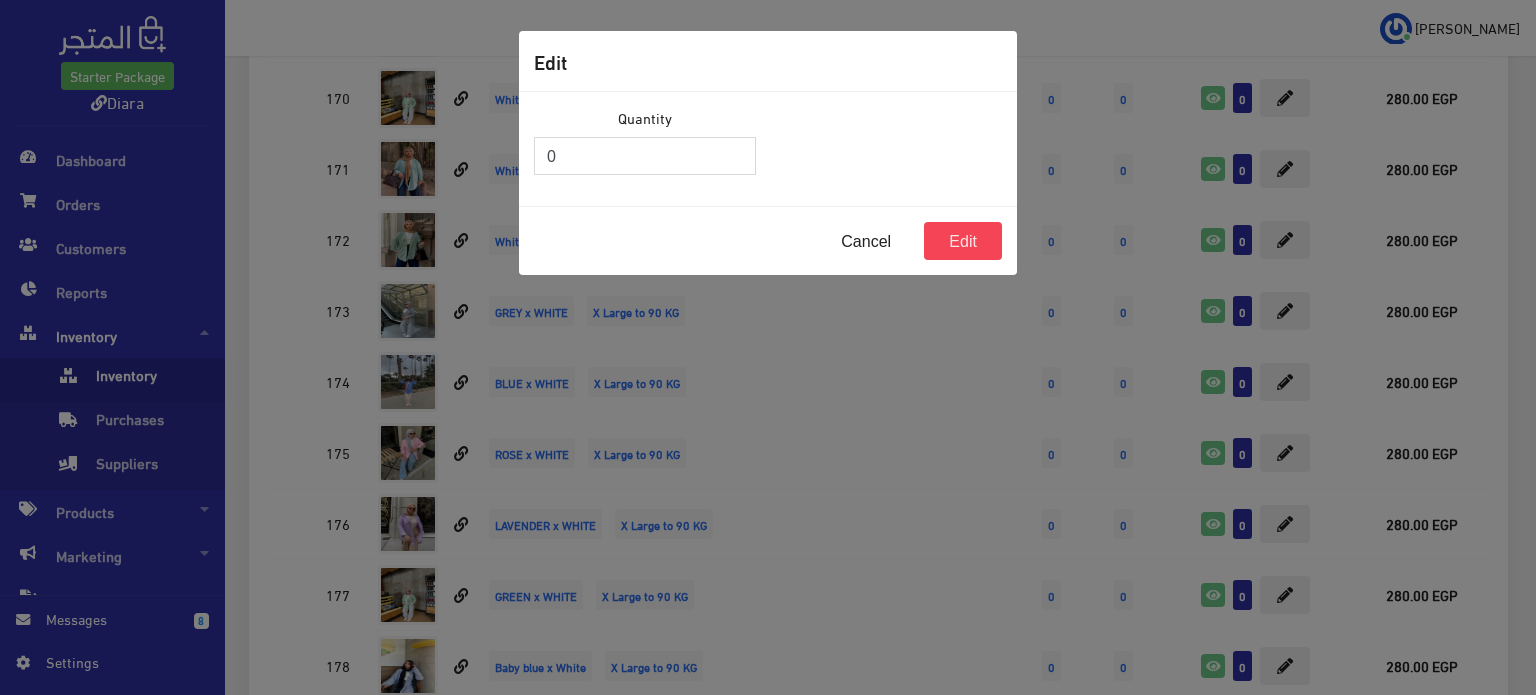 drag, startPoint x: 663, startPoint y: 155, endPoint x: 396, endPoint y: 129, distance: 268.26294 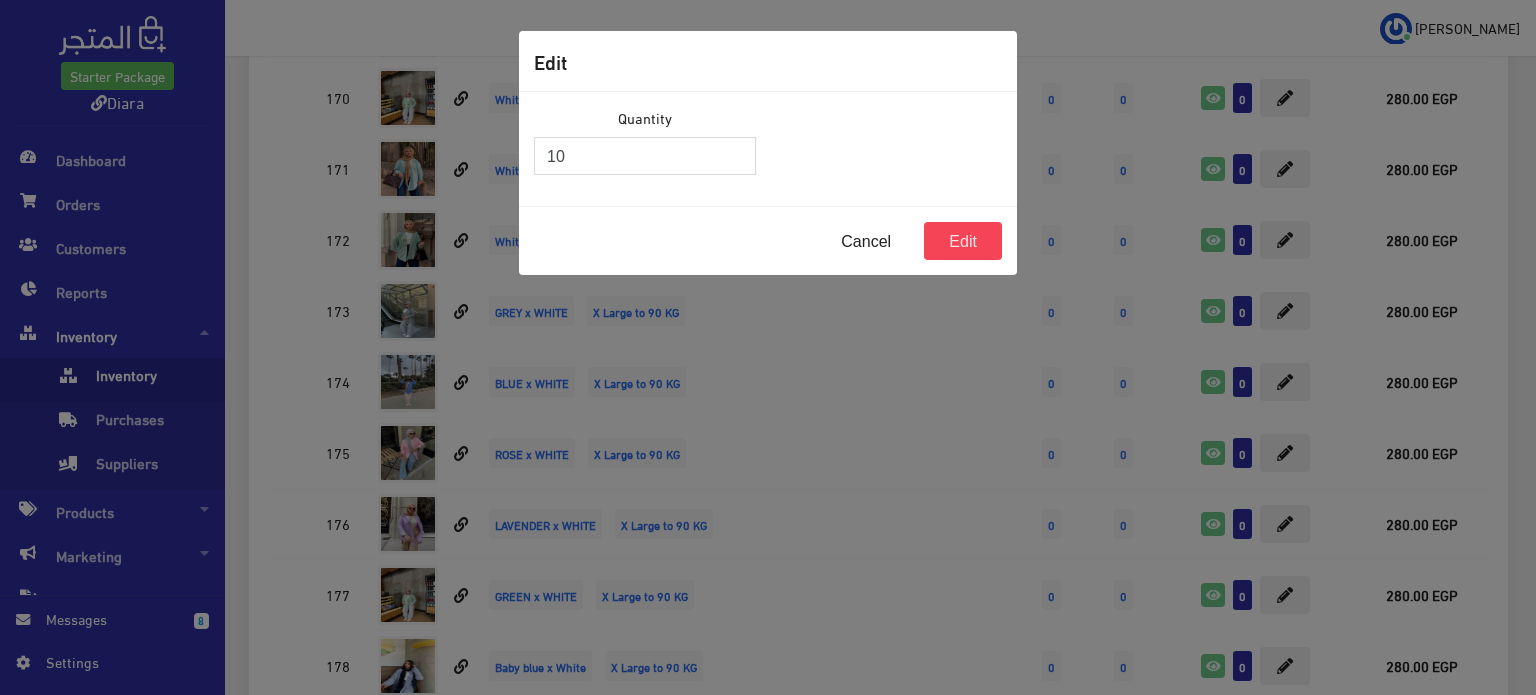 type on "10" 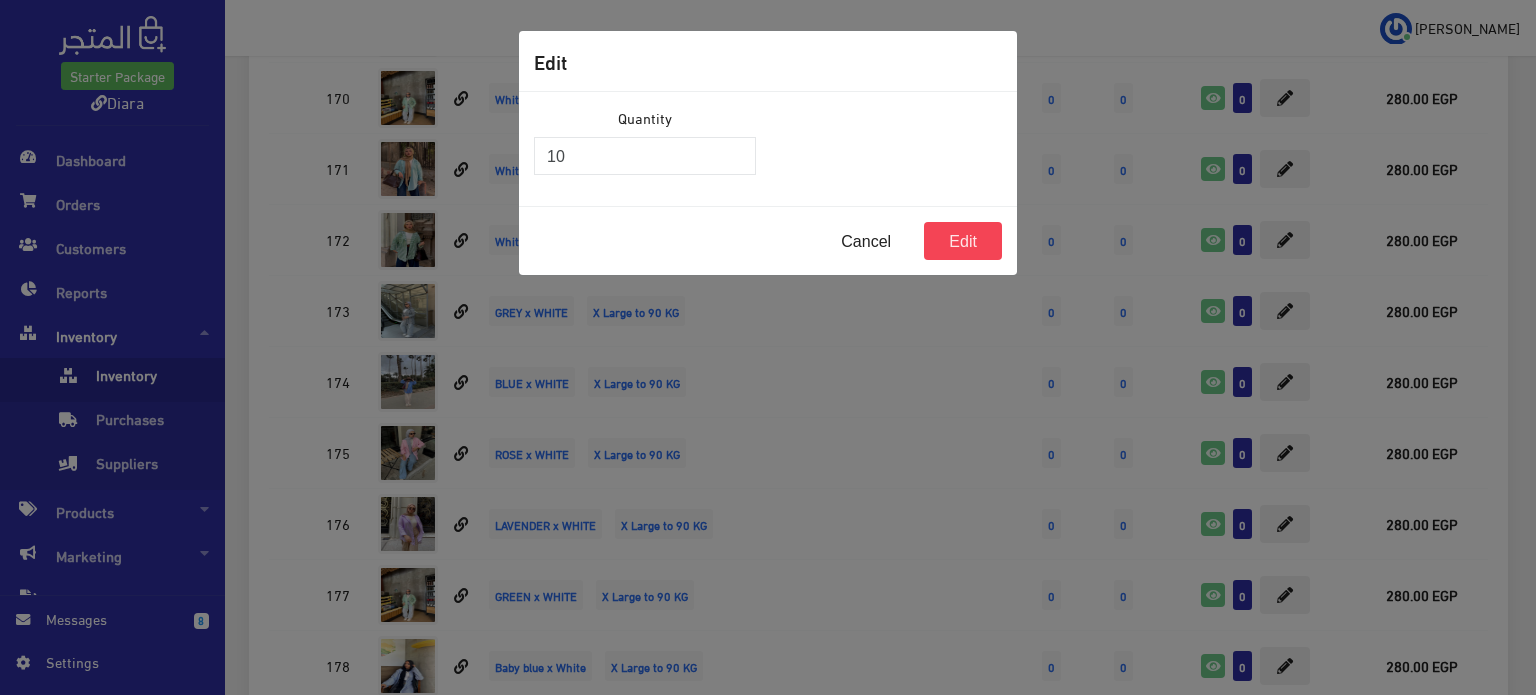 click on "Cancel
Edit" at bounding box center (768, 240) 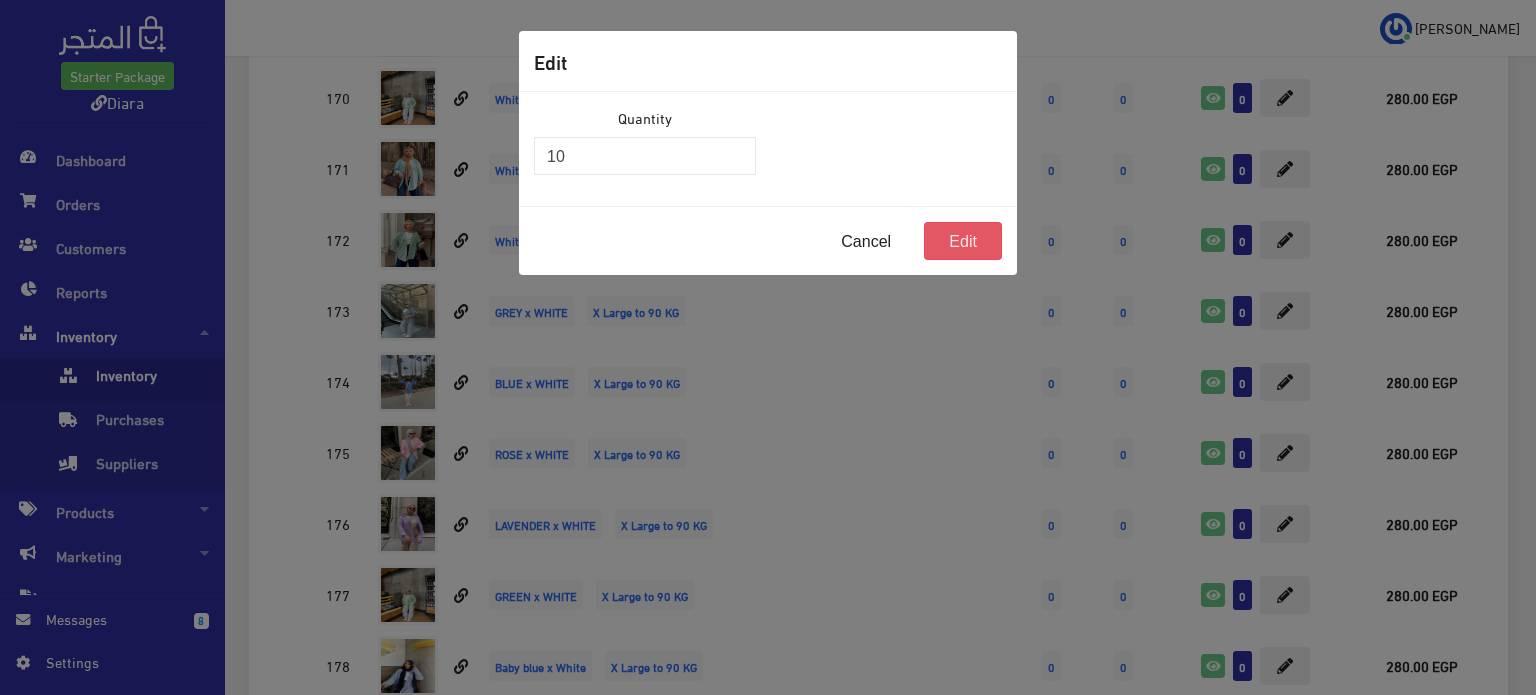 click on "Edit" at bounding box center (963, 241) 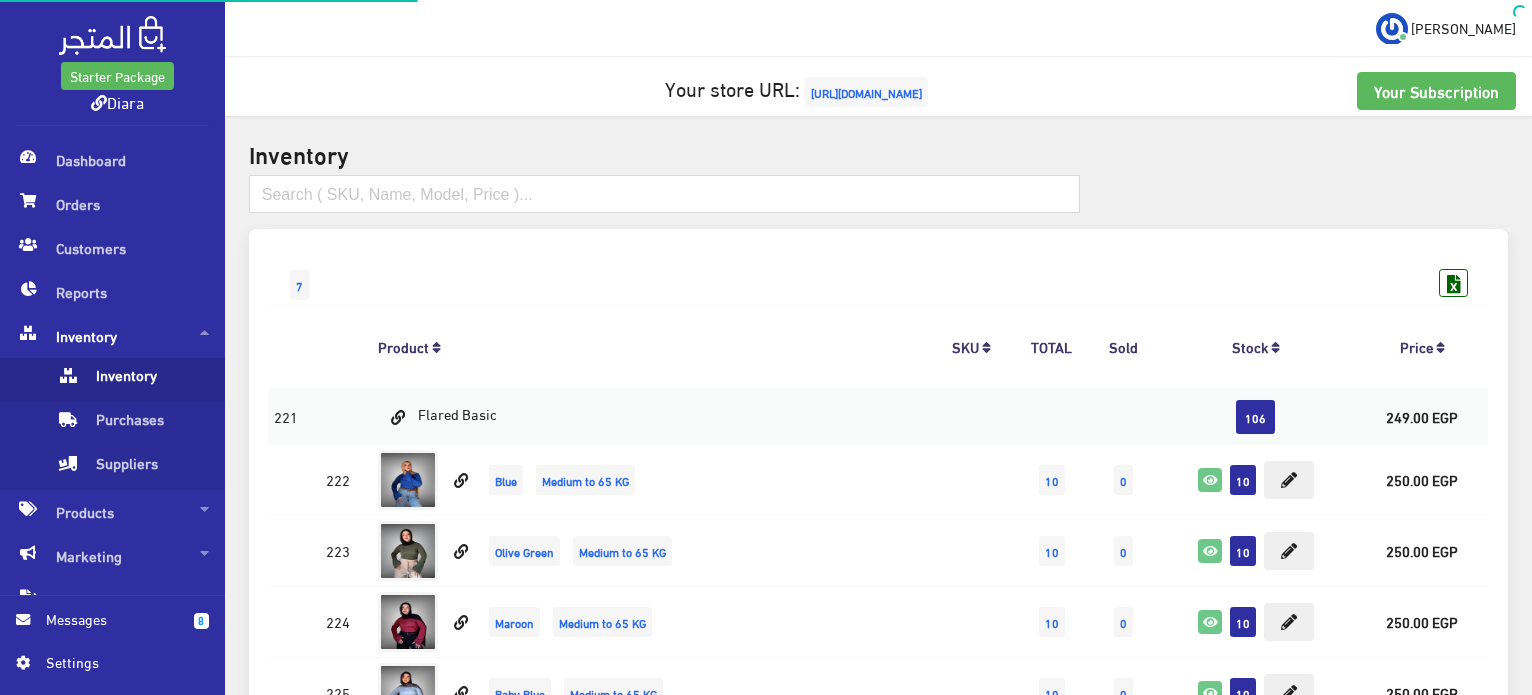scroll, scrollTop: 3732, scrollLeft: 0, axis: vertical 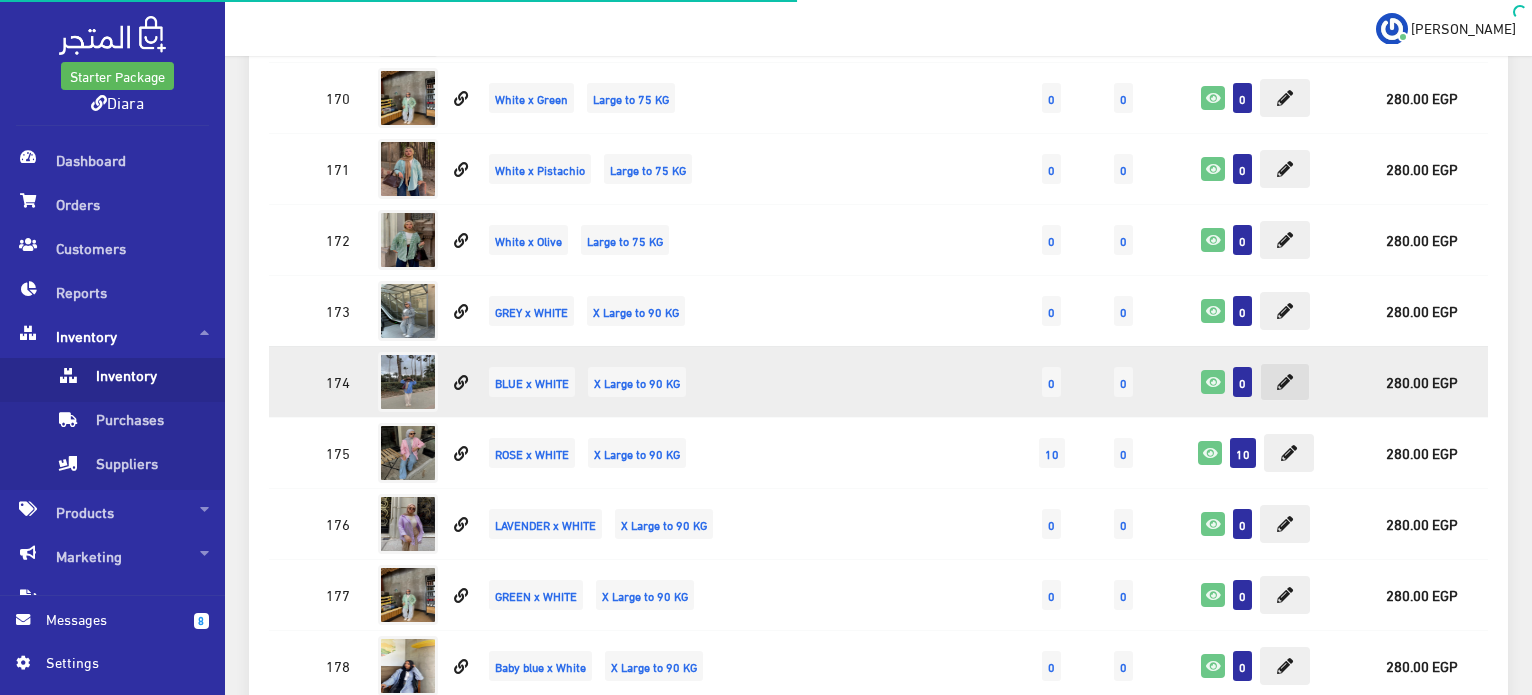 click at bounding box center [1285, 382] 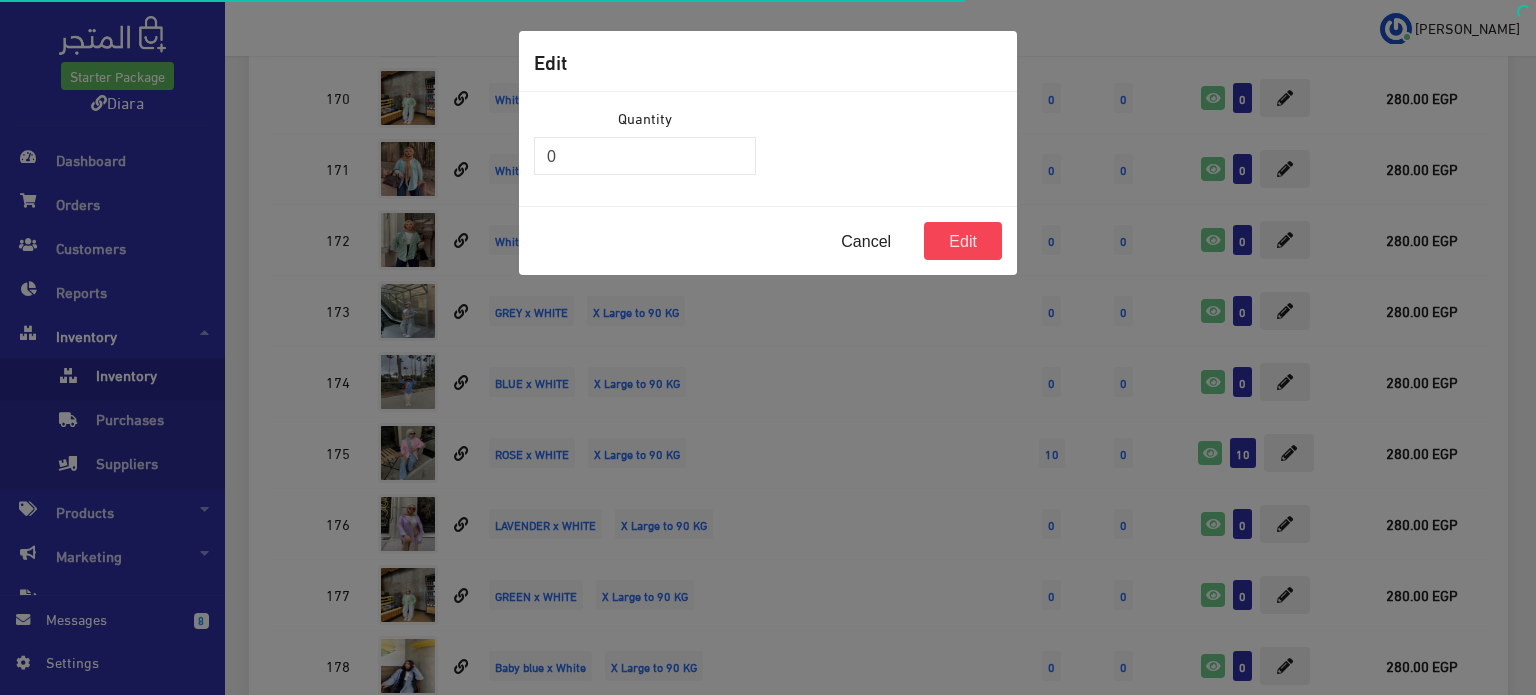 drag, startPoint x: 630, startPoint y: 181, endPoint x: 602, endPoint y: 157, distance: 36.878178 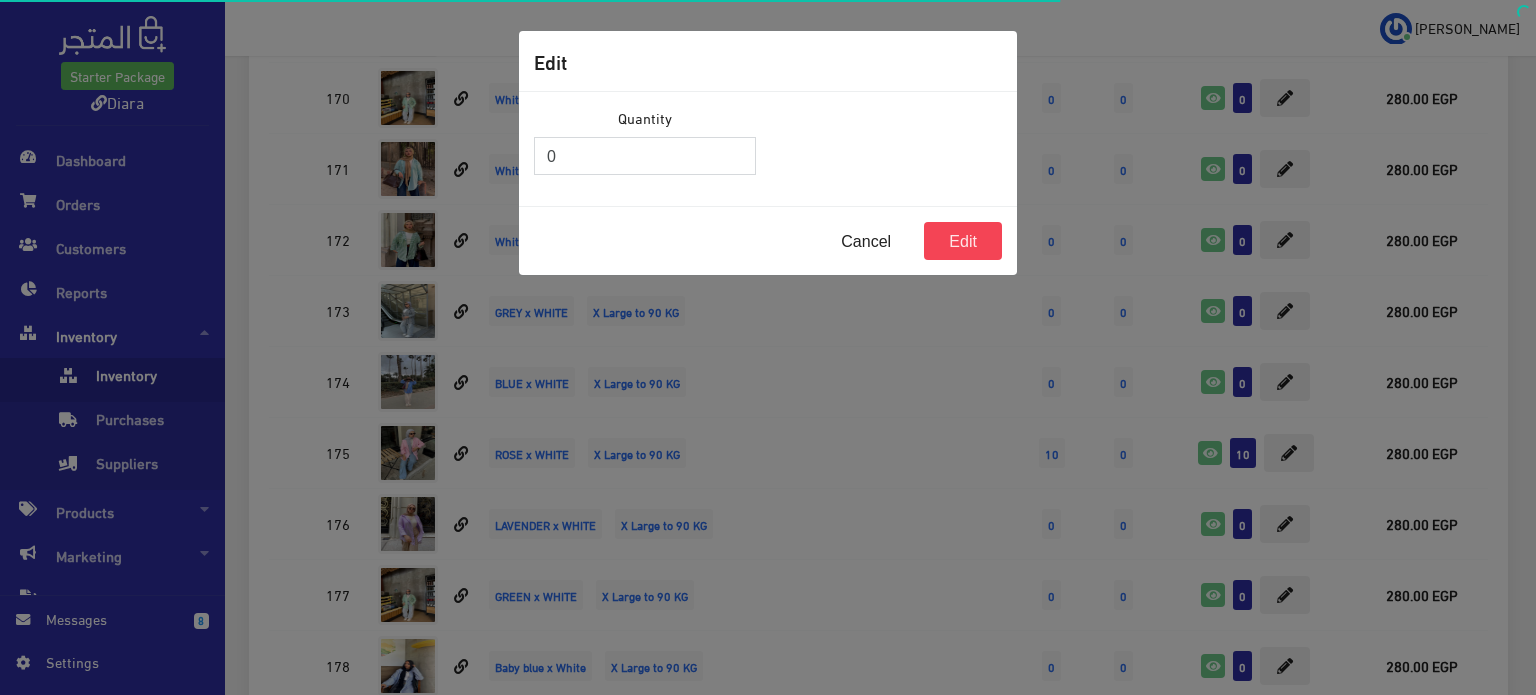 drag, startPoint x: 602, startPoint y: 156, endPoint x: 692, endPoint y: 179, distance: 92.89241 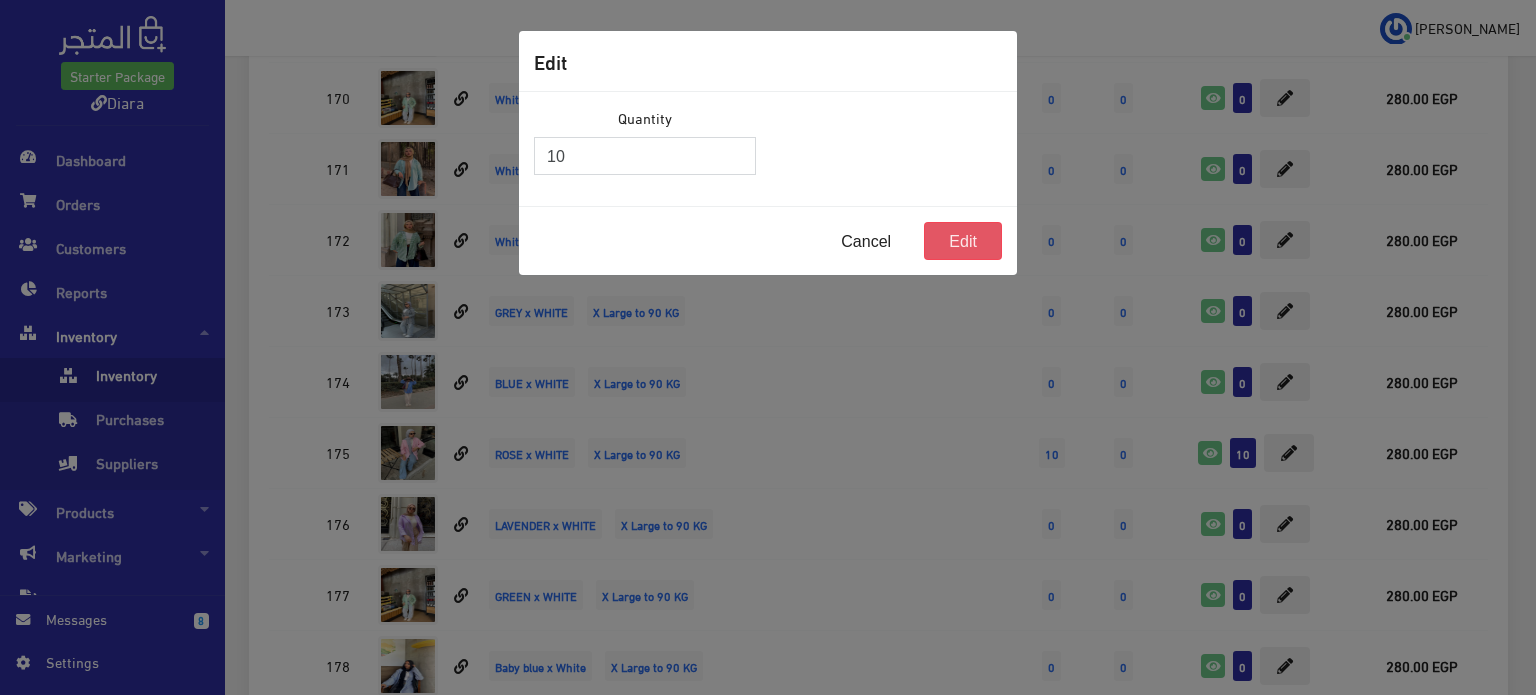 type on "10" 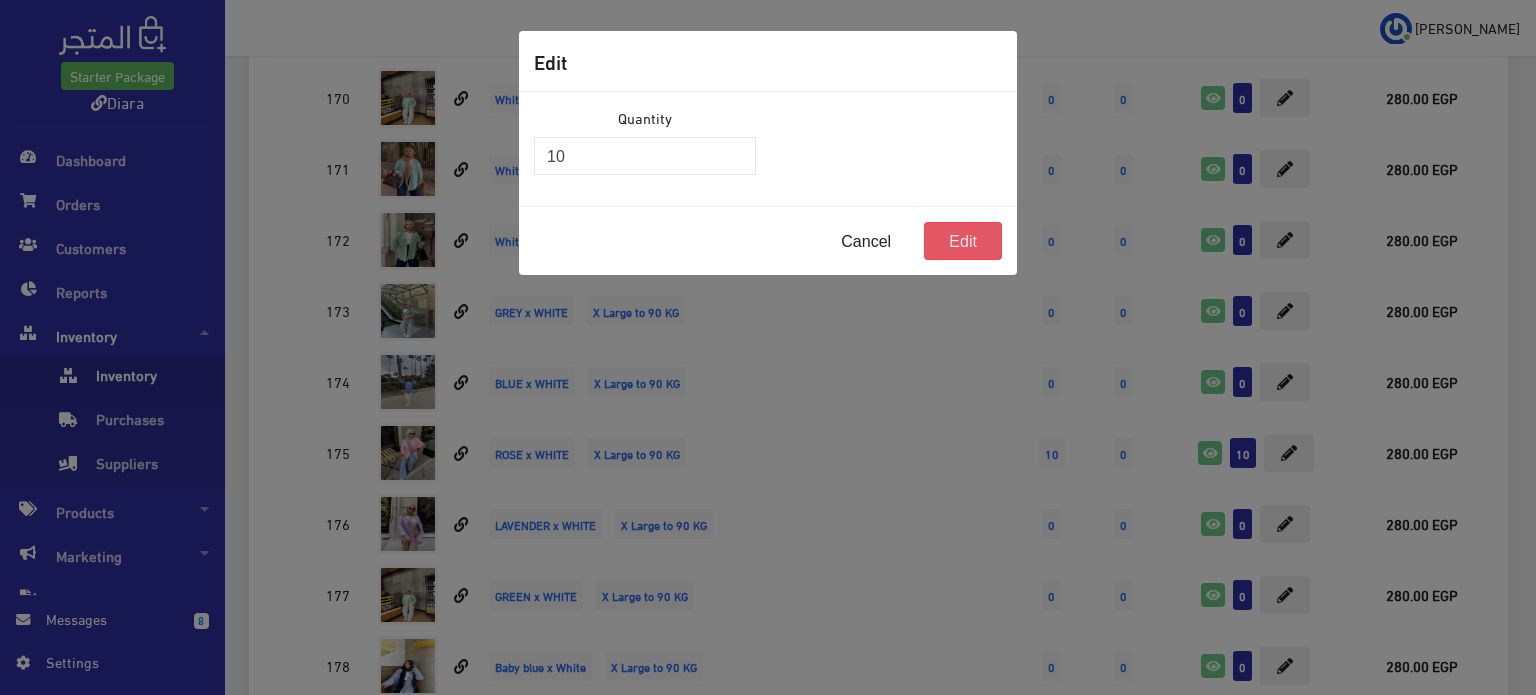 click on "Edit" at bounding box center [963, 241] 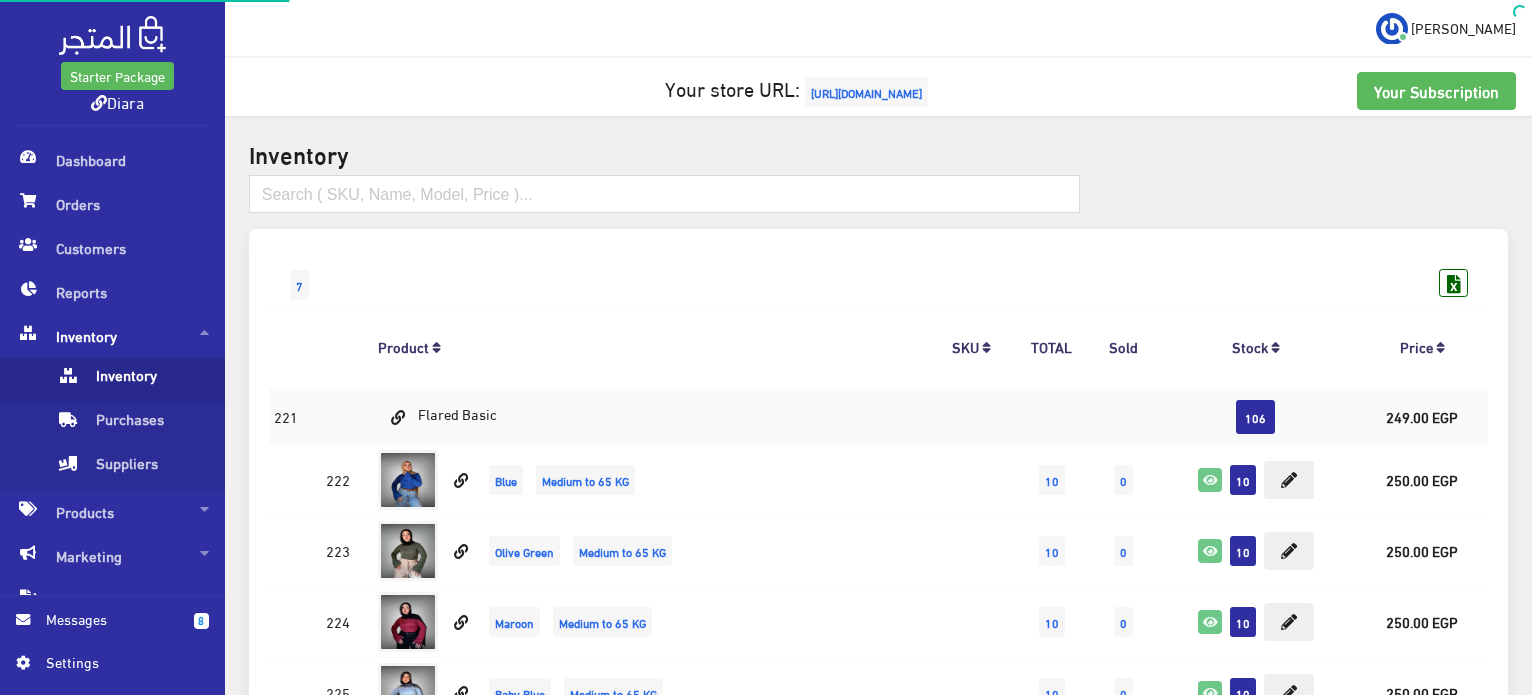 scroll, scrollTop: 3732, scrollLeft: 0, axis: vertical 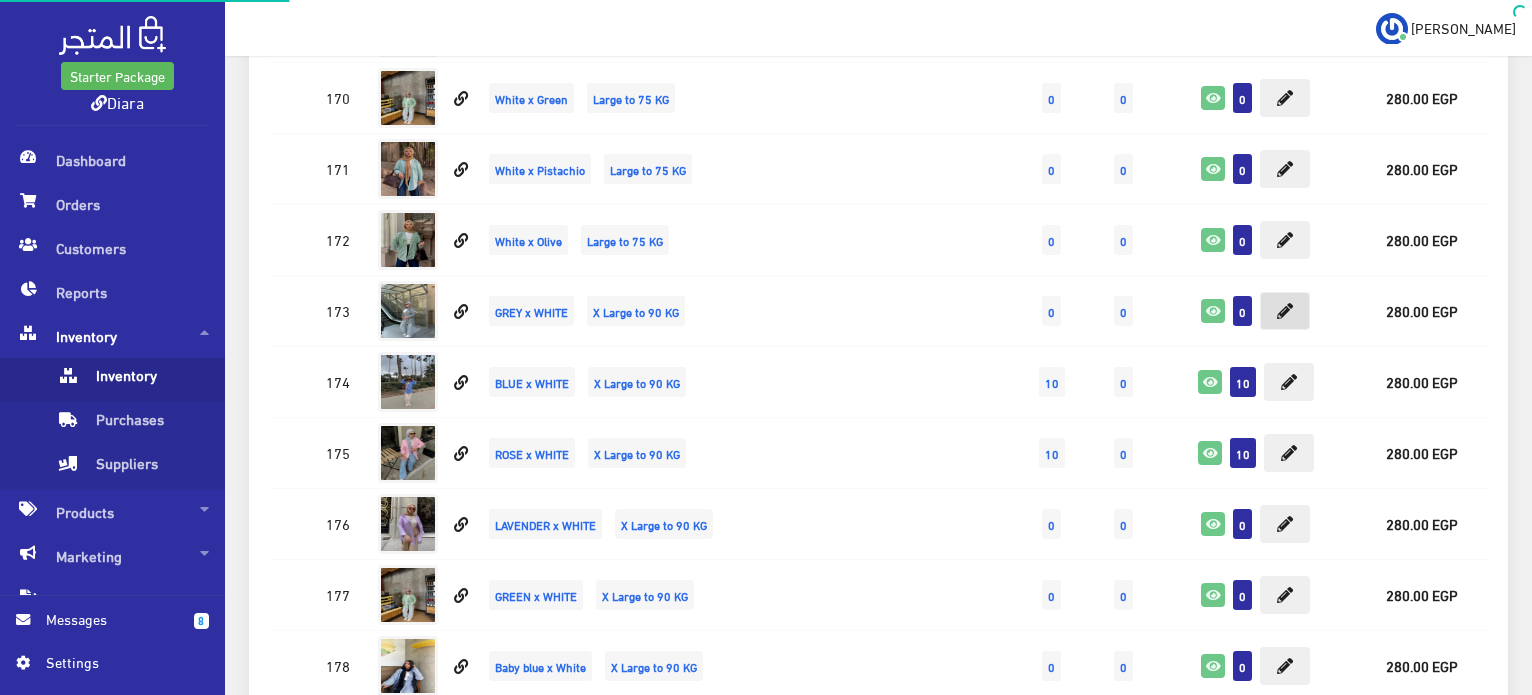 click at bounding box center [1285, 311] 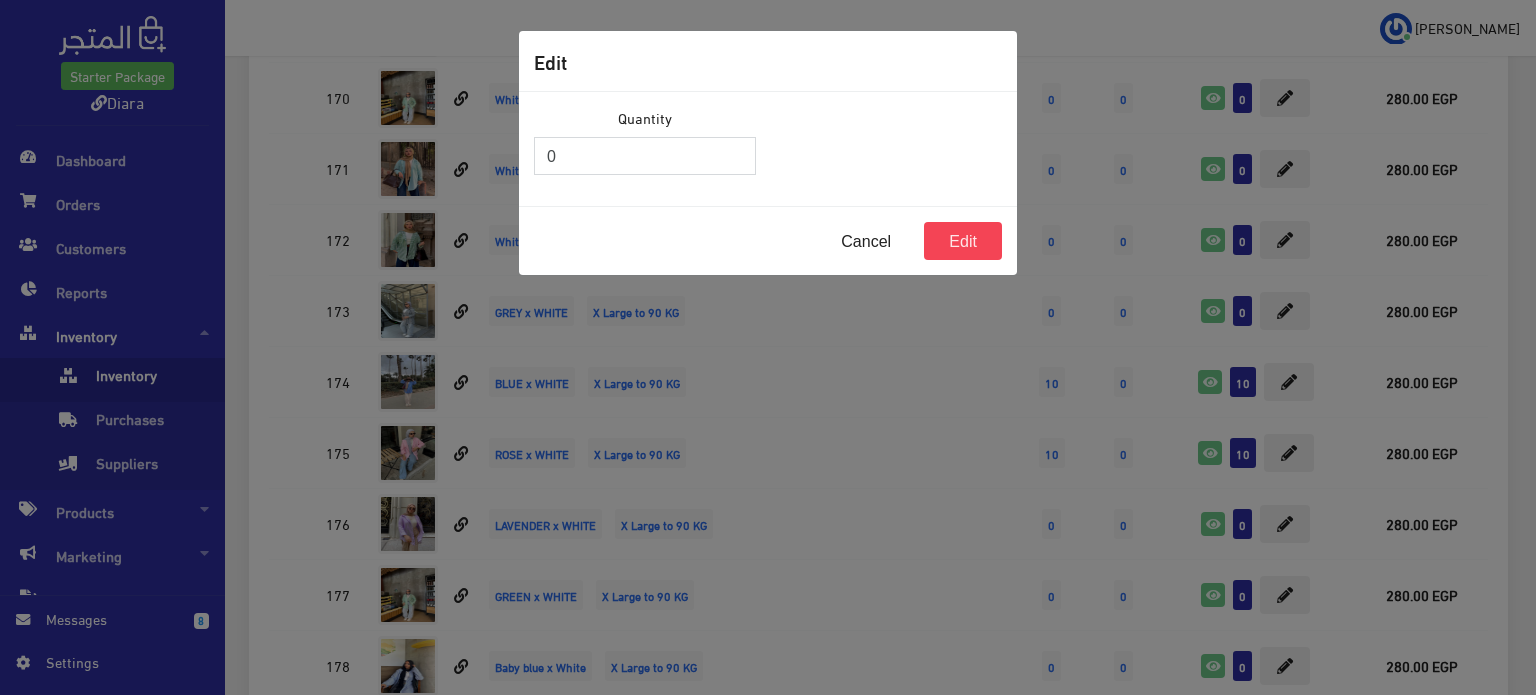 drag, startPoint x: 552, startPoint y: 146, endPoint x: 517, endPoint y: 141, distance: 35.35534 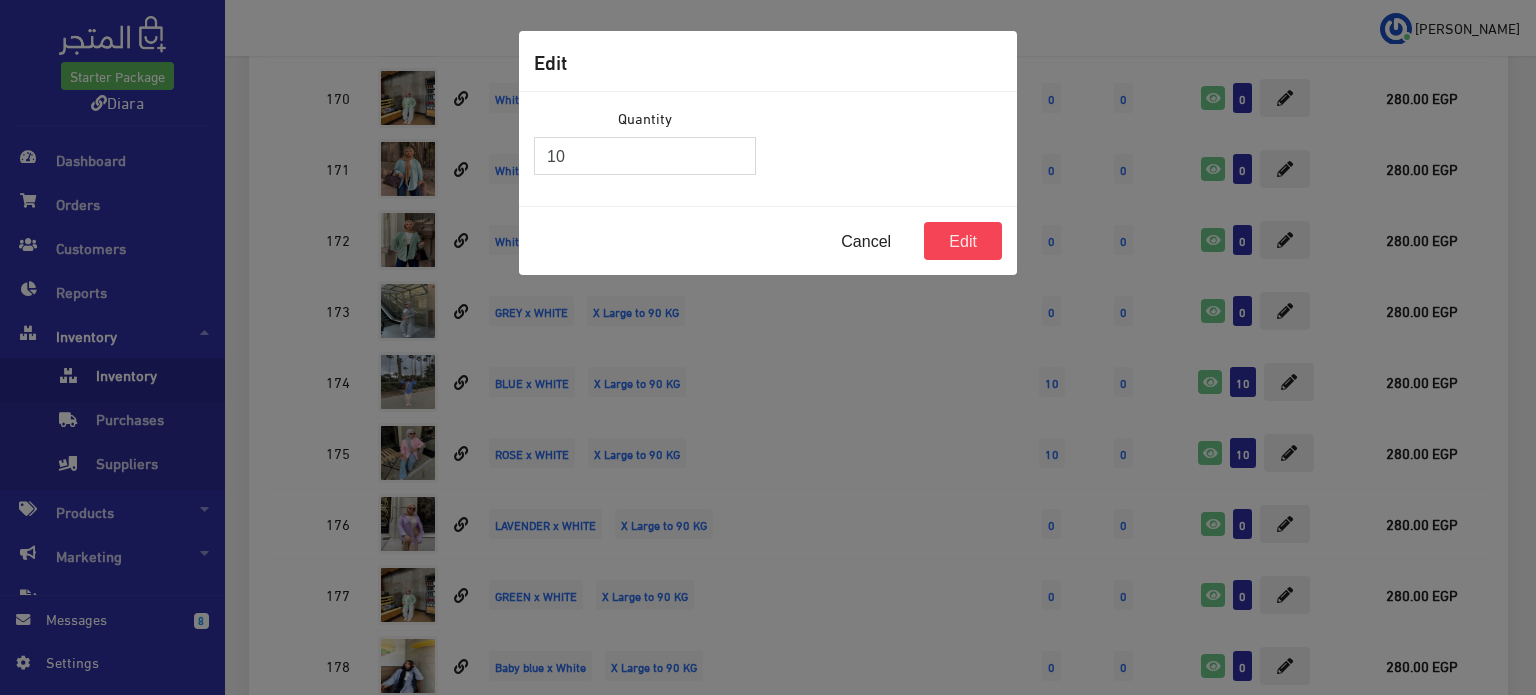 type on "10" 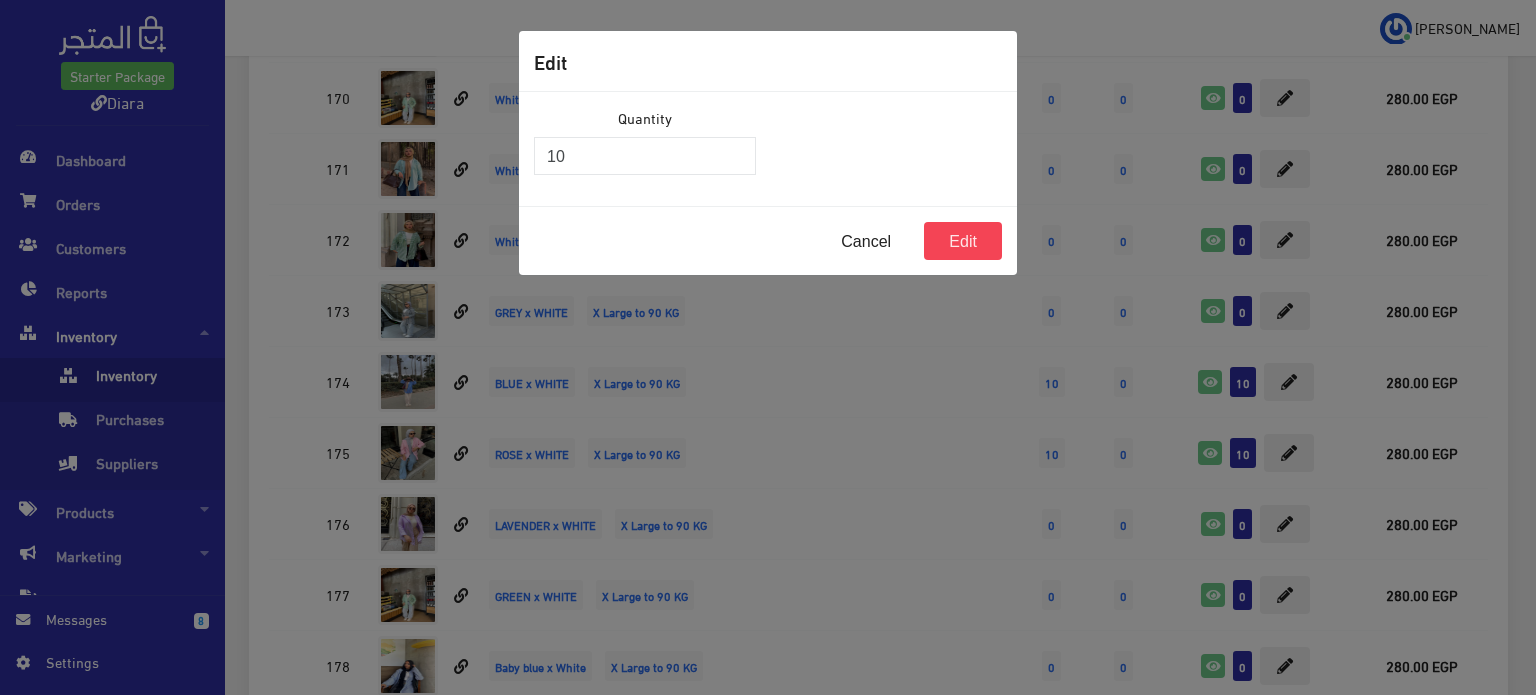 click on "Cancel
Edit" at bounding box center [768, 240] 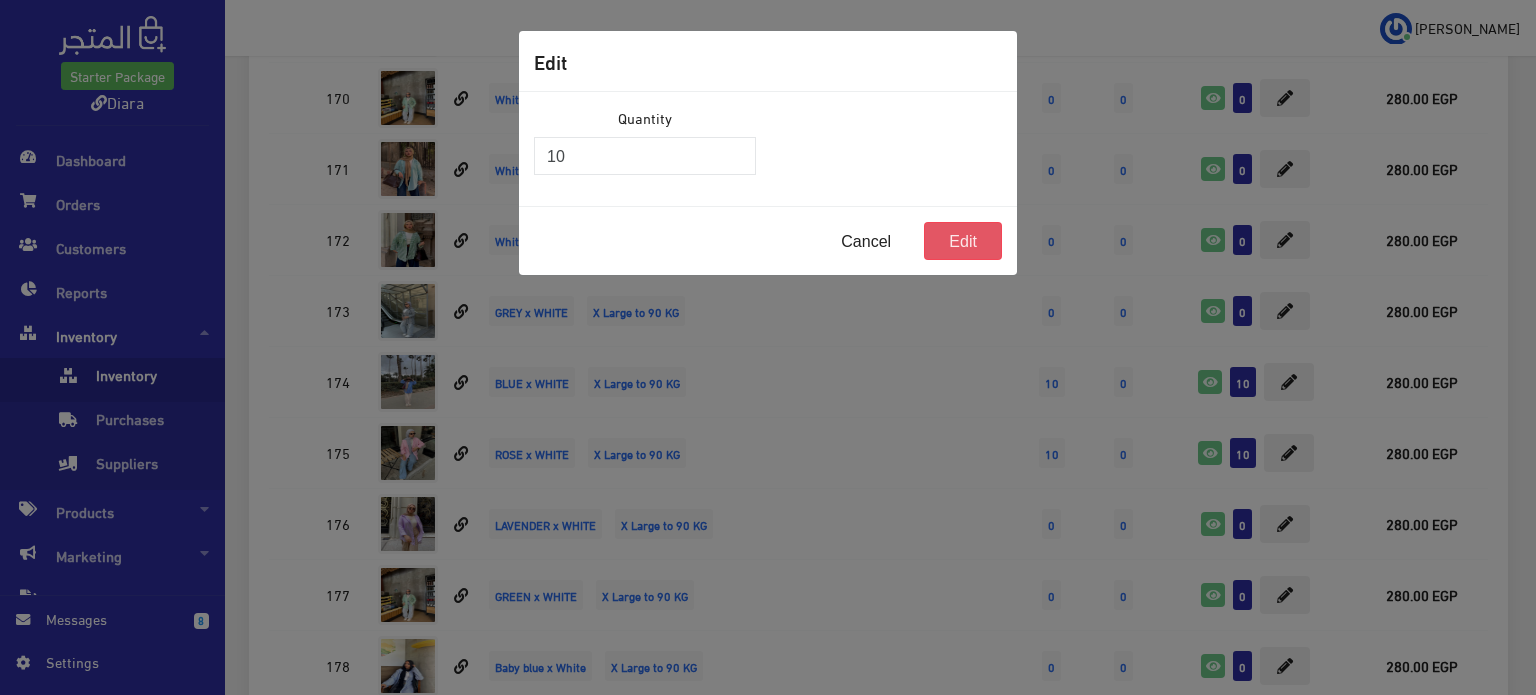 click on "Edit" at bounding box center (963, 241) 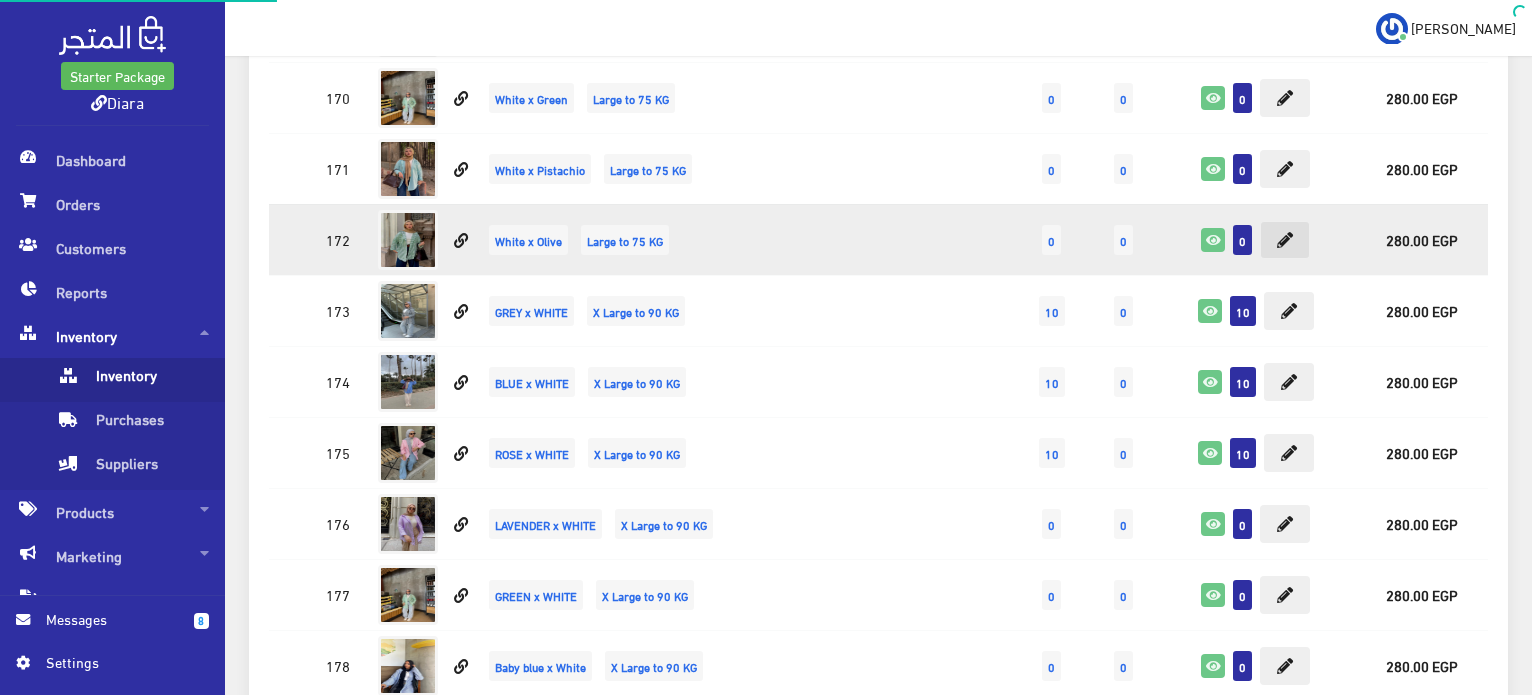 scroll, scrollTop: 3732, scrollLeft: 0, axis: vertical 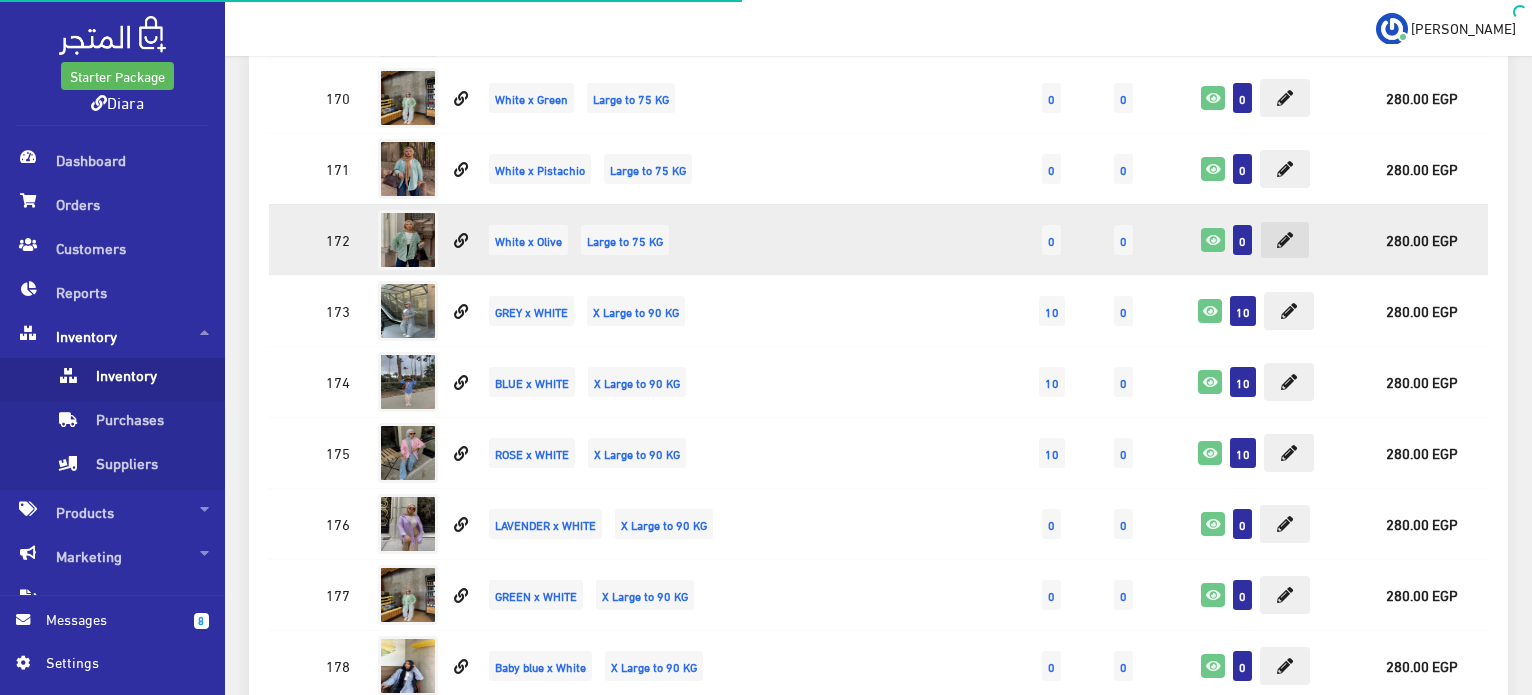click at bounding box center (1285, 240) 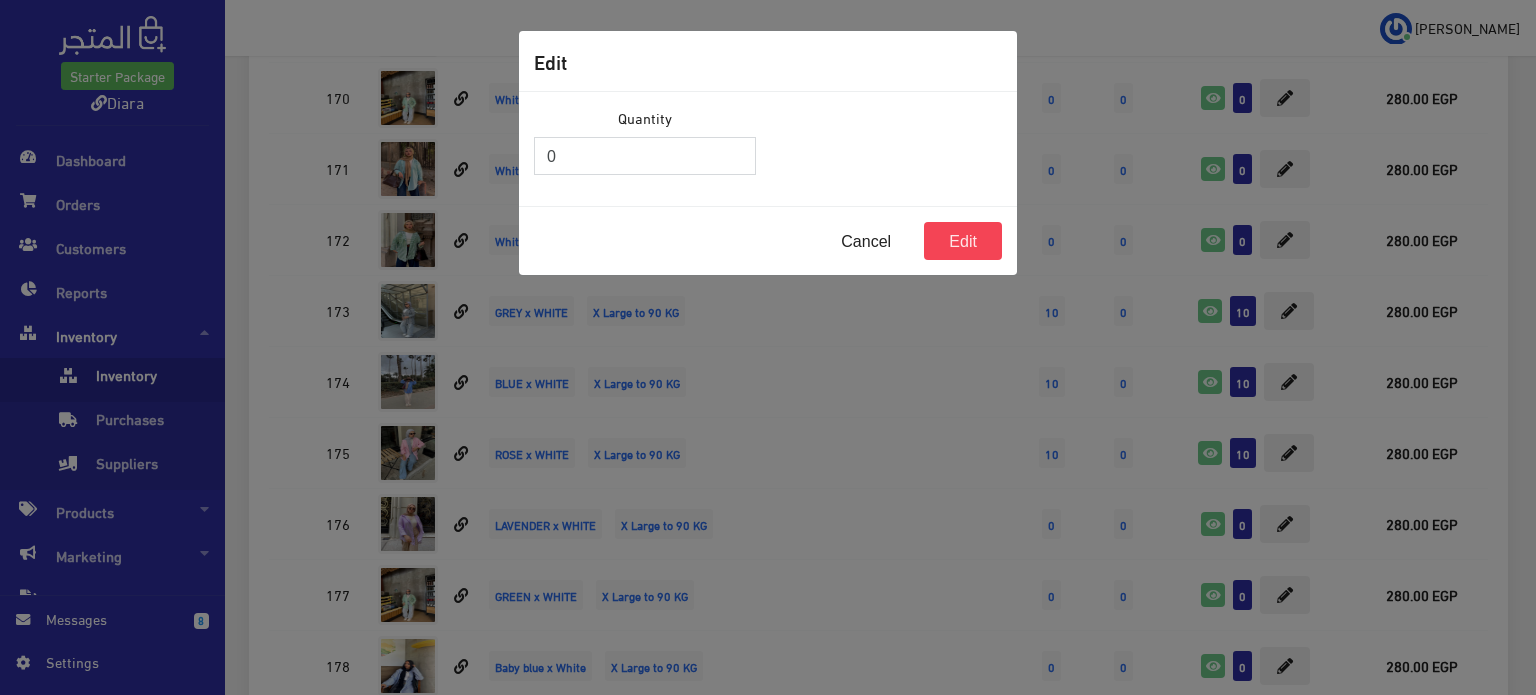 drag, startPoint x: 524, startPoint y: 147, endPoint x: 495, endPoint y: 145, distance: 29.068884 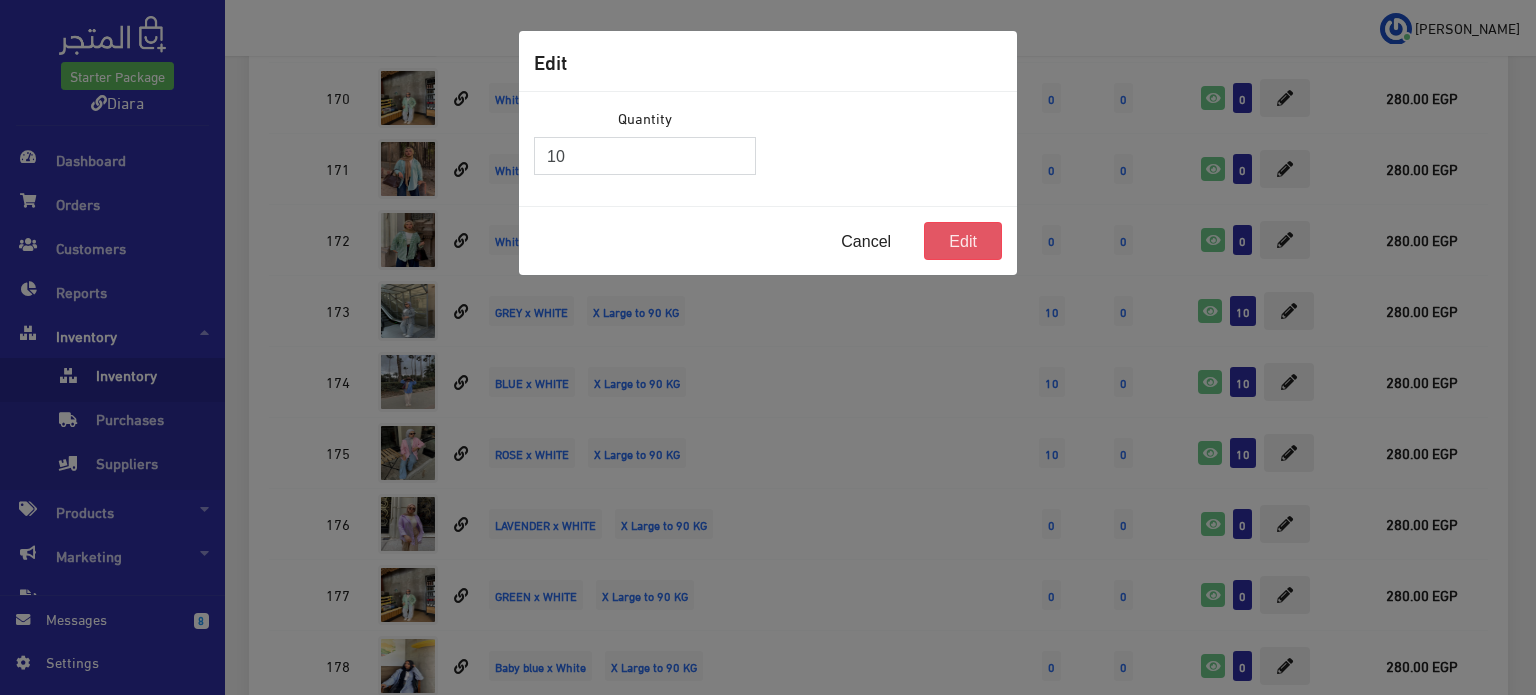 type on "10" 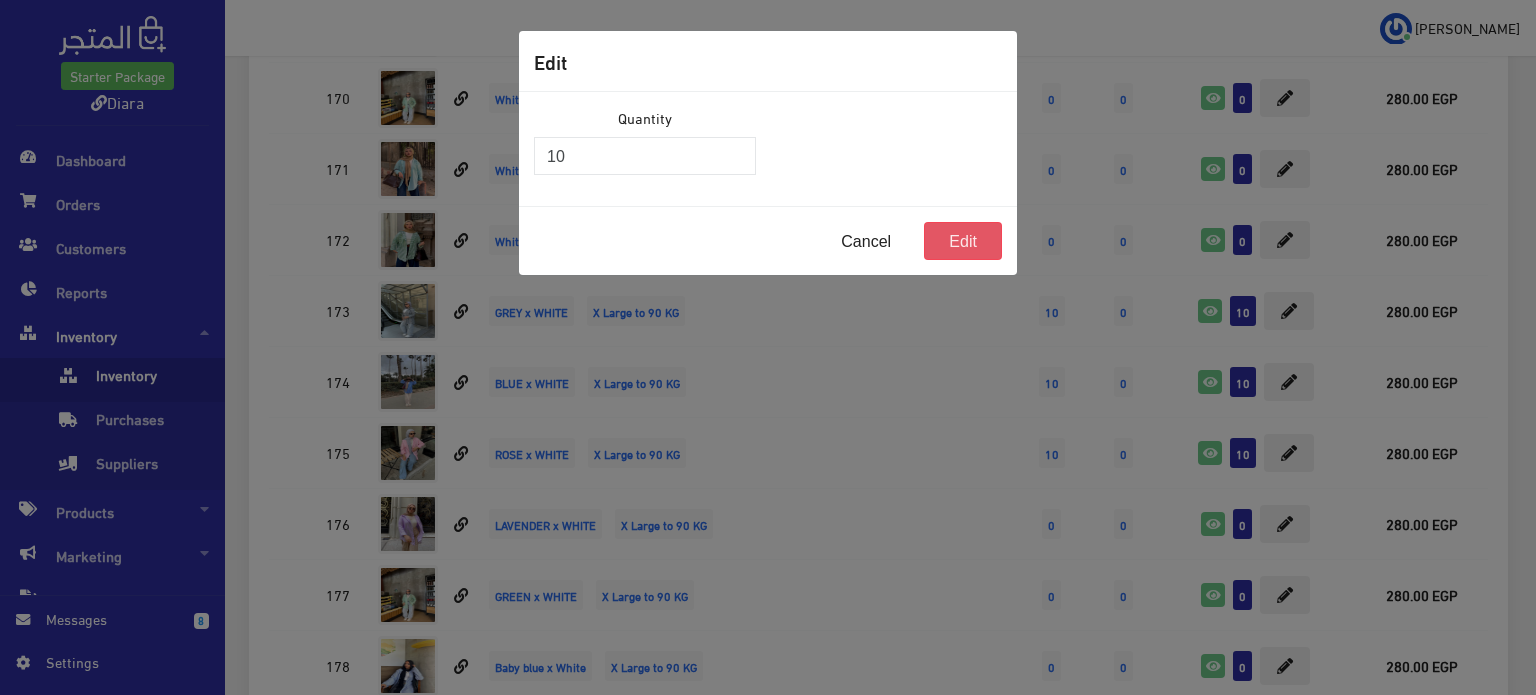 click on "Edit" at bounding box center [963, 241] 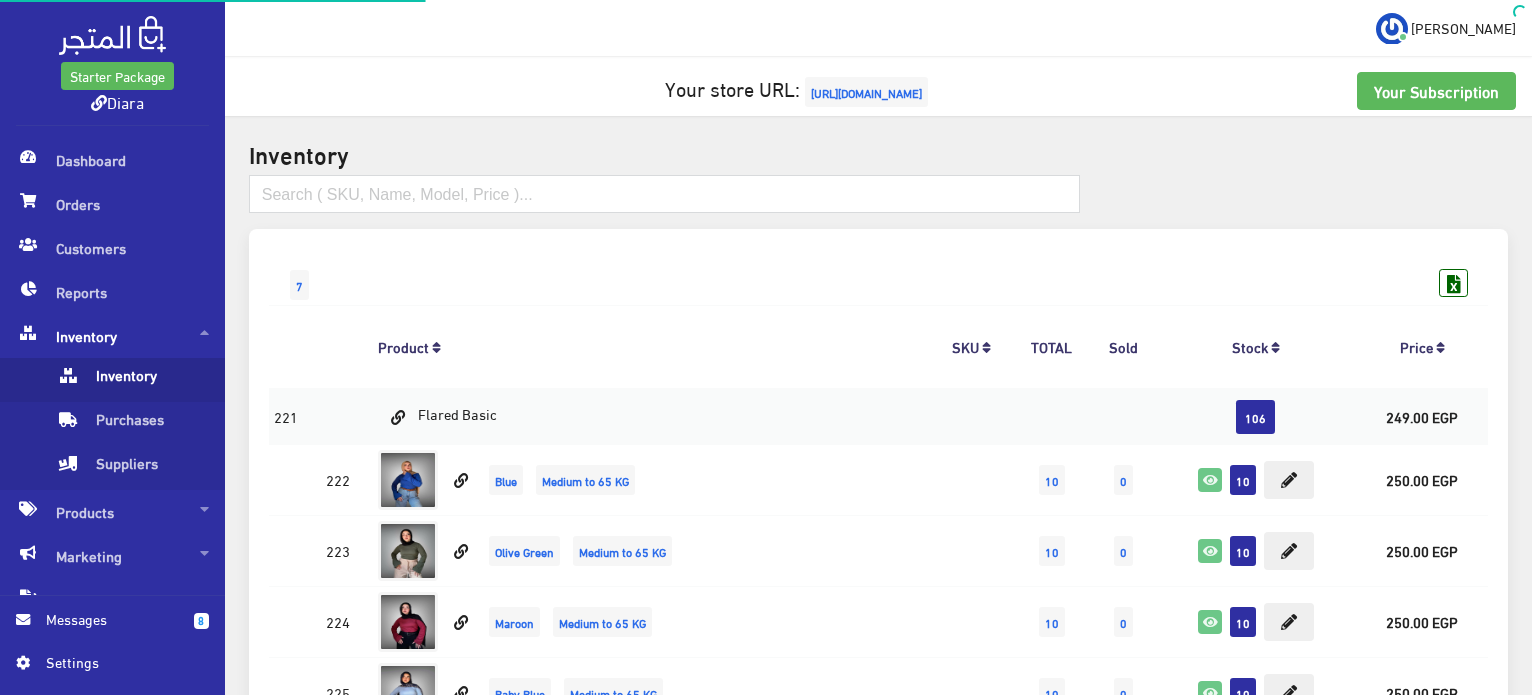 scroll, scrollTop: 3732, scrollLeft: 0, axis: vertical 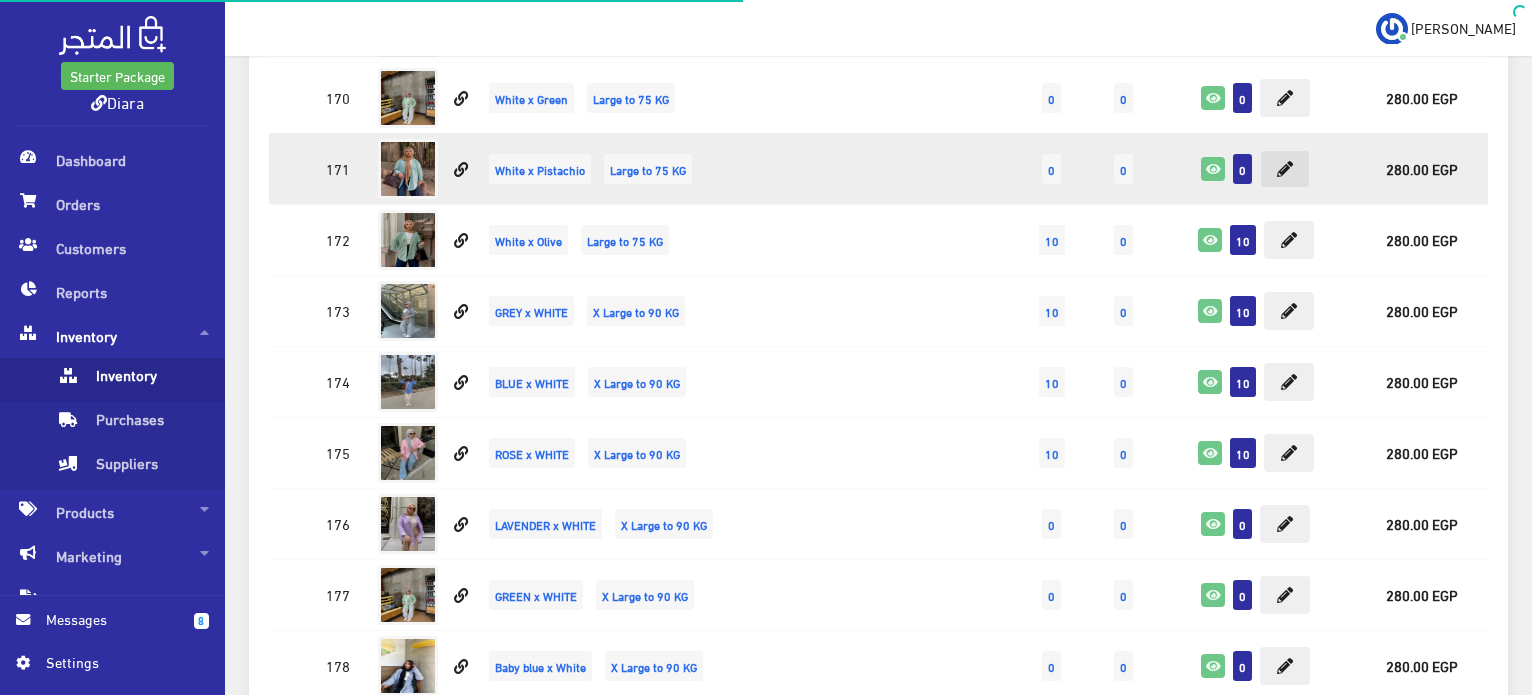 click at bounding box center [1285, 169] 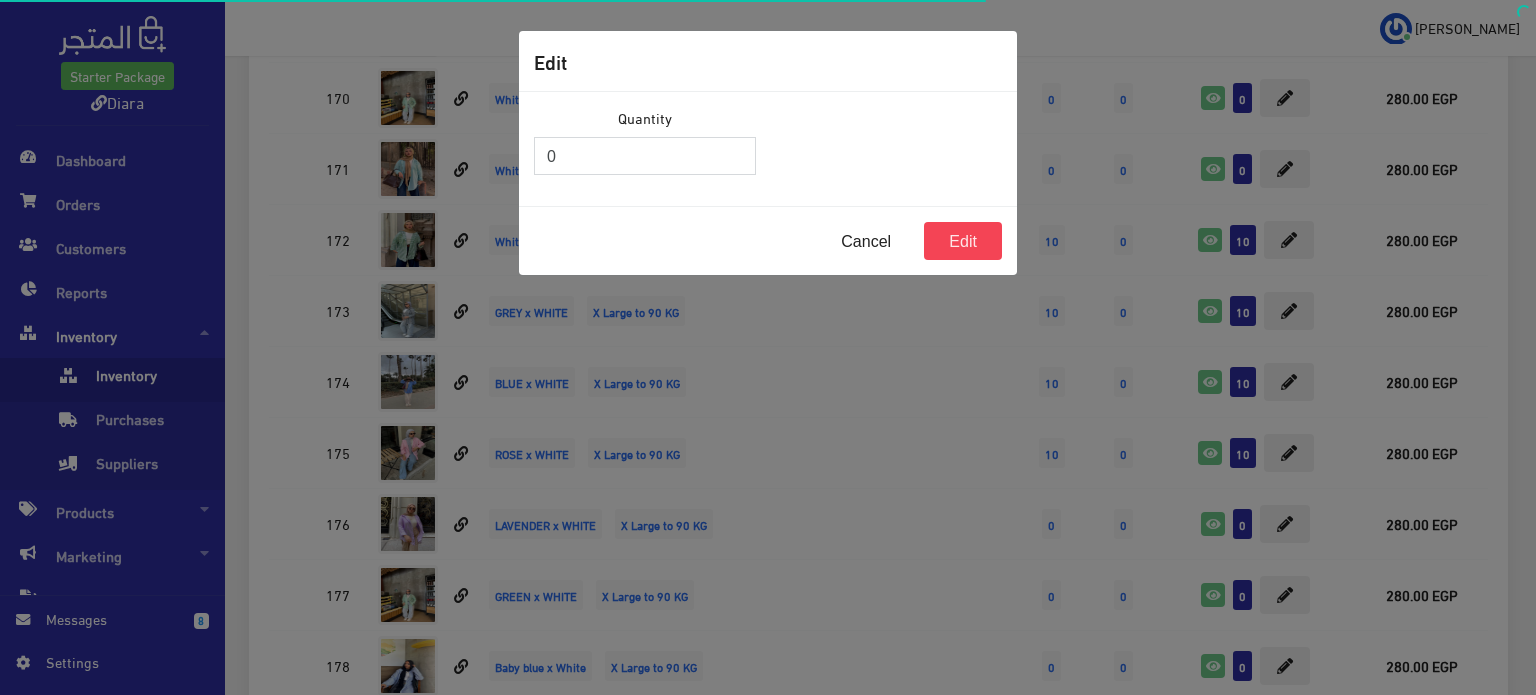 drag, startPoint x: 640, startPoint y: 168, endPoint x: 372, endPoint y: 137, distance: 269.78696 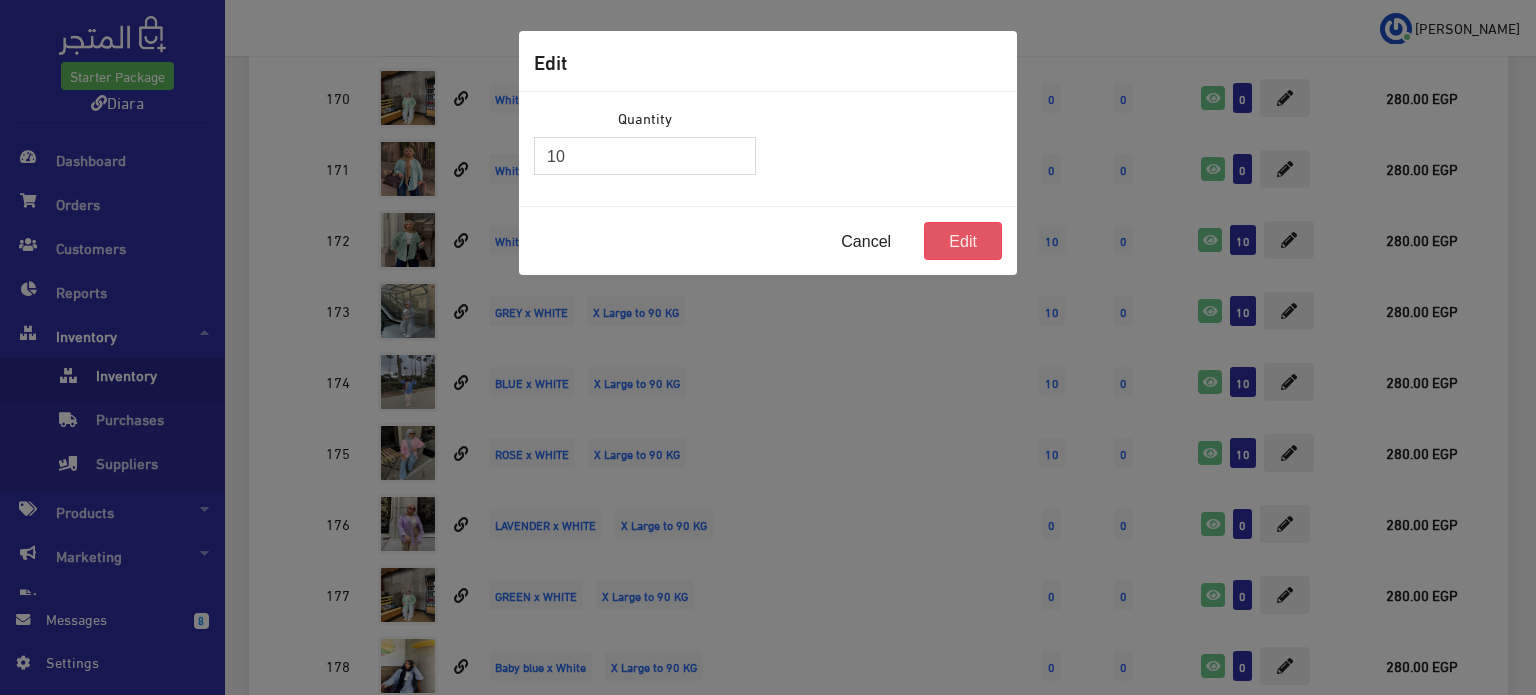 type on "10" 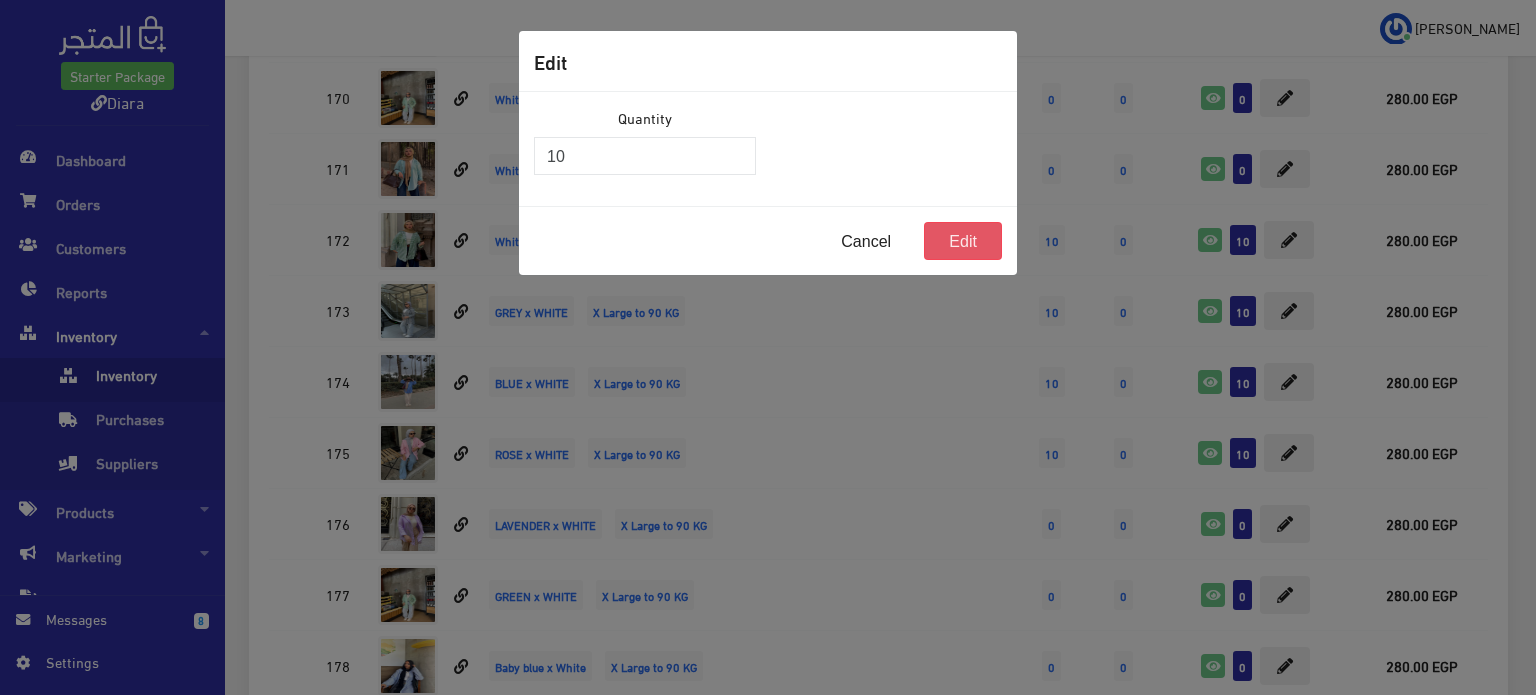 click on "Edit" at bounding box center [963, 241] 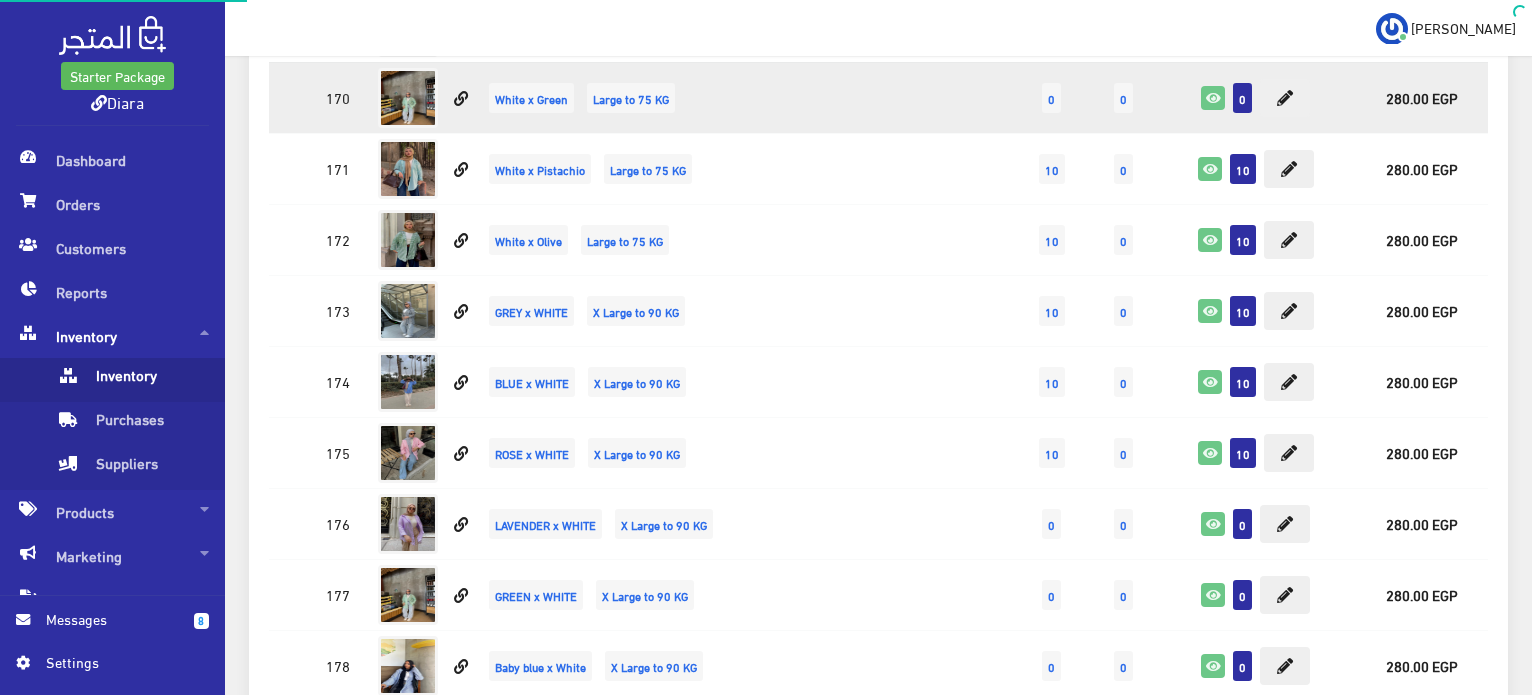 scroll, scrollTop: 3732, scrollLeft: 0, axis: vertical 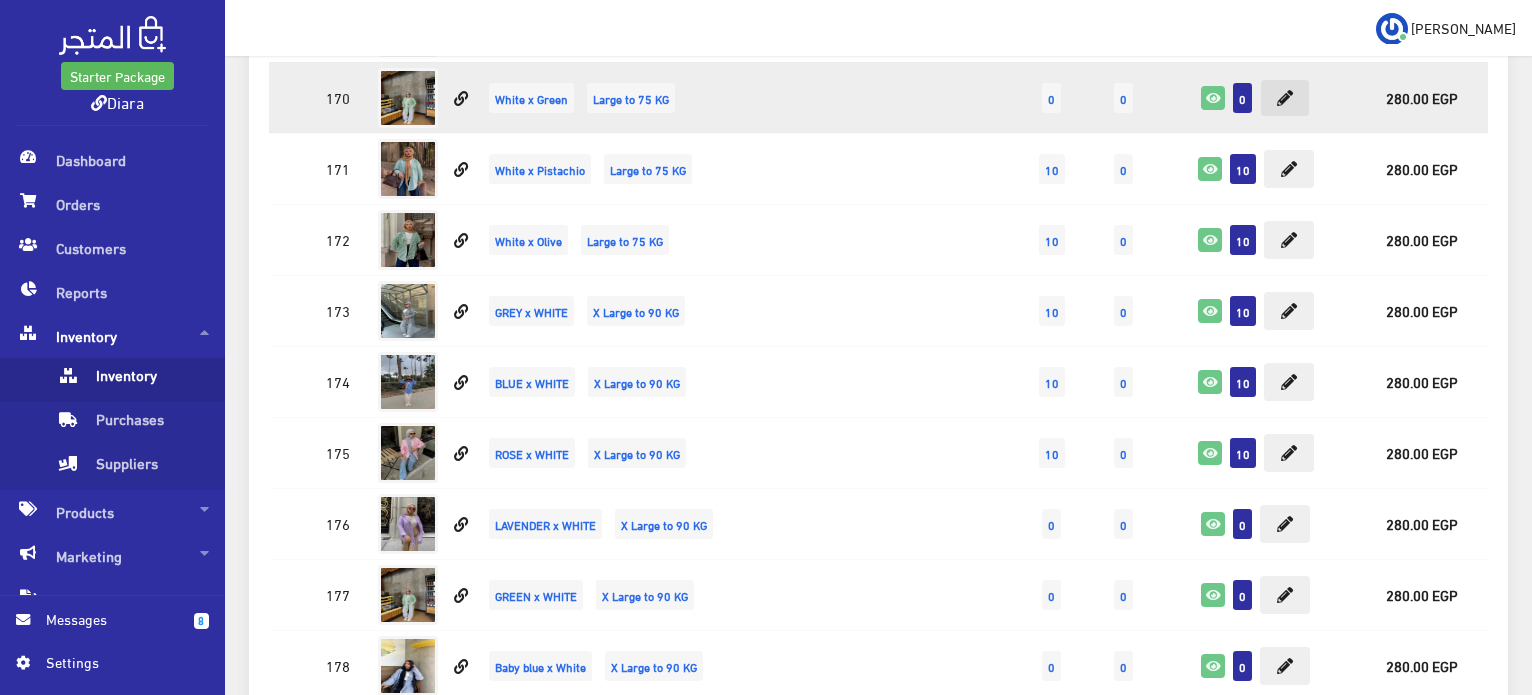 click at bounding box center (1285, 98) 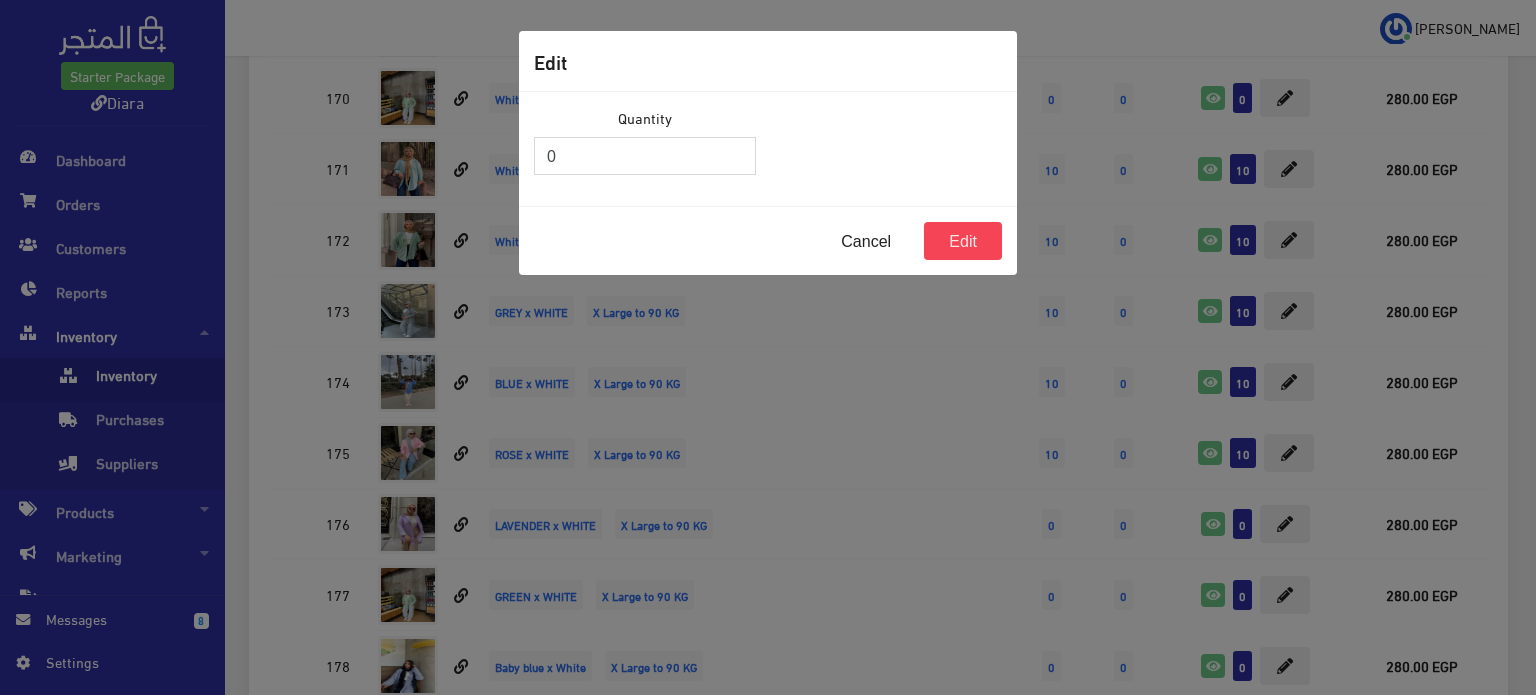 drag, startPoint x: 595, startPoint y: 148, endPoint x: 433, endPoint y: 147, distance: 162.00308 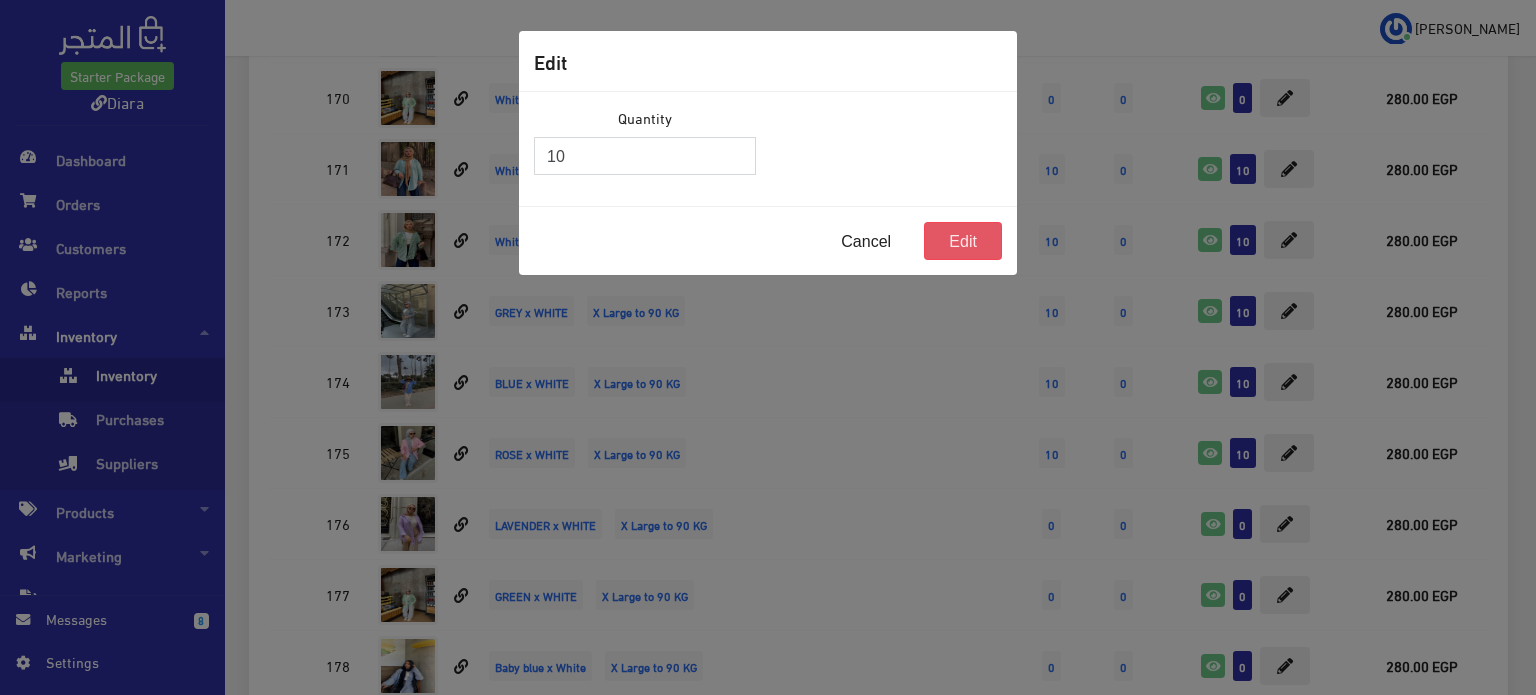 type on "10" 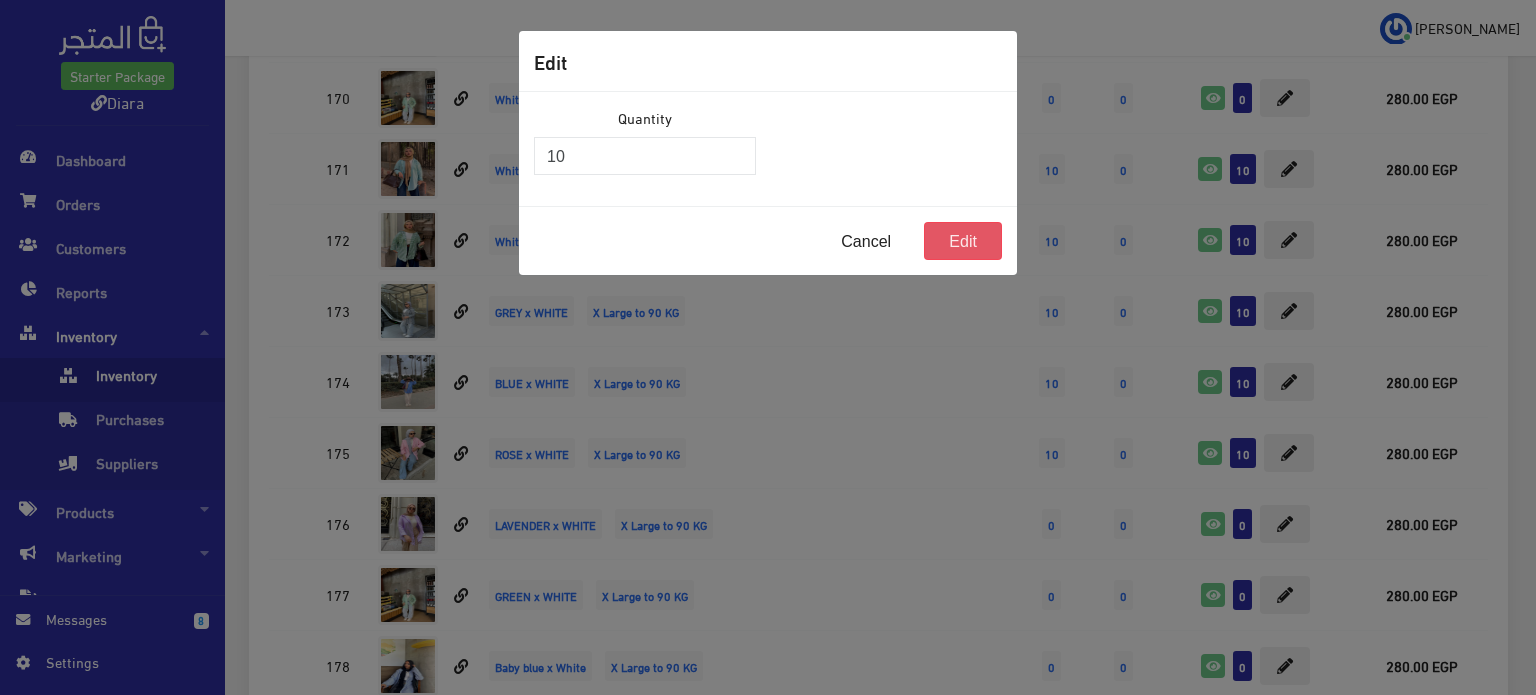 click on "Edit" at bounding box center [963, 241] 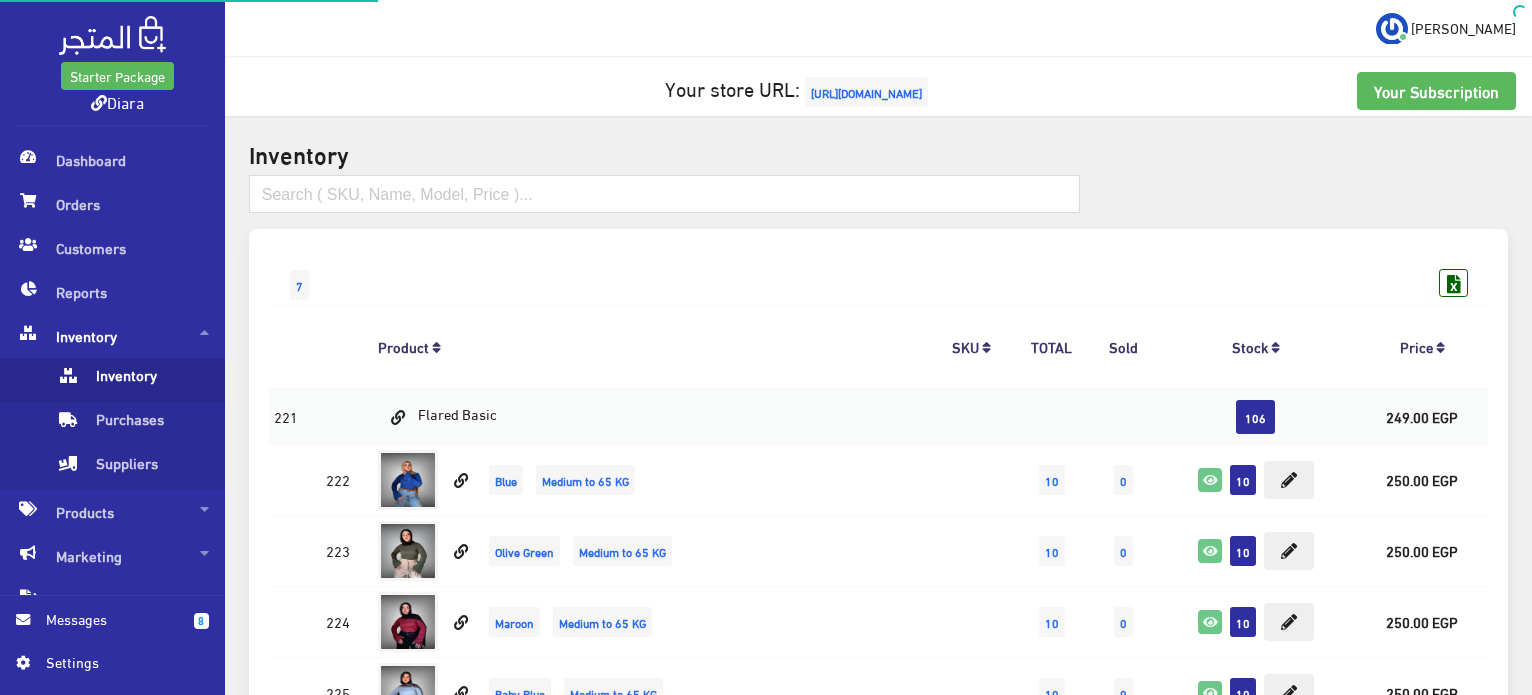 scroll, scrollTop: 3732, scrollLeft: 0, axis: vertical 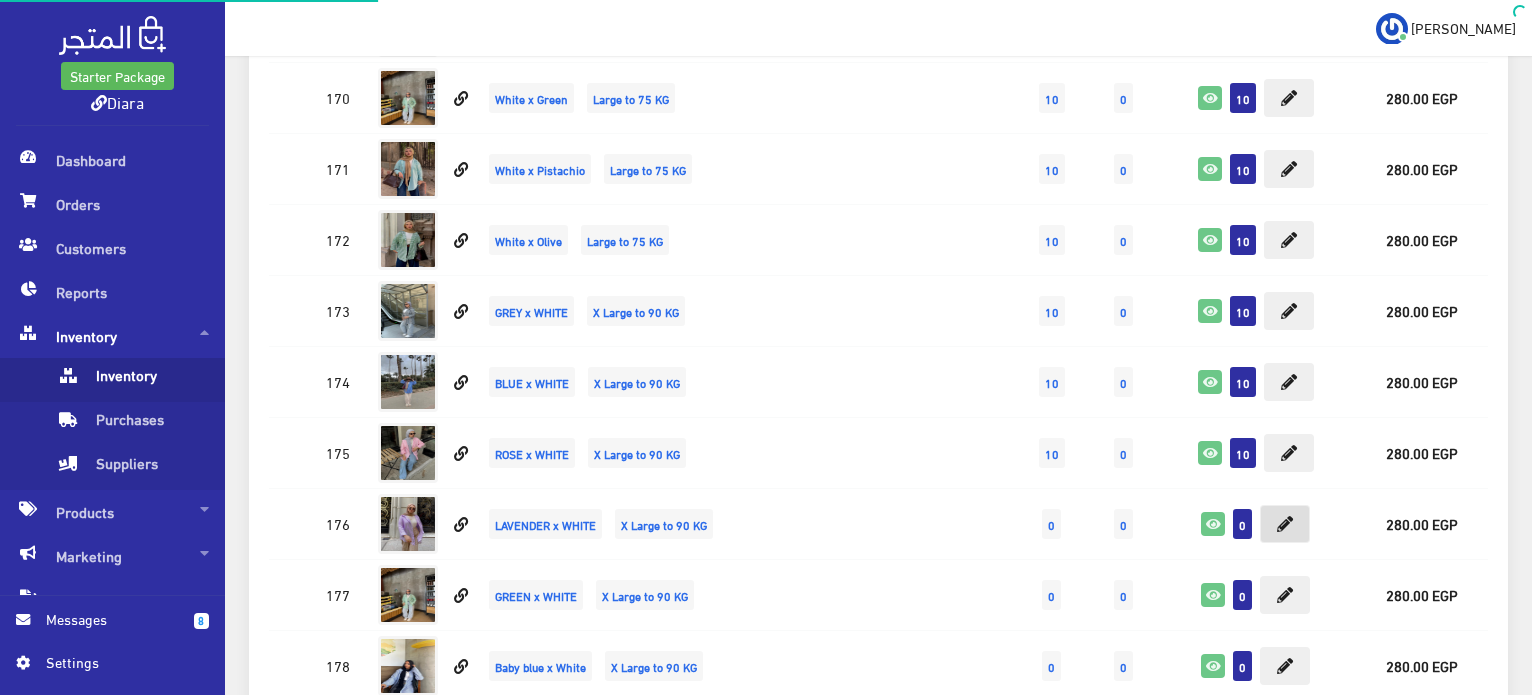 click at bounding box center (1285, 524) 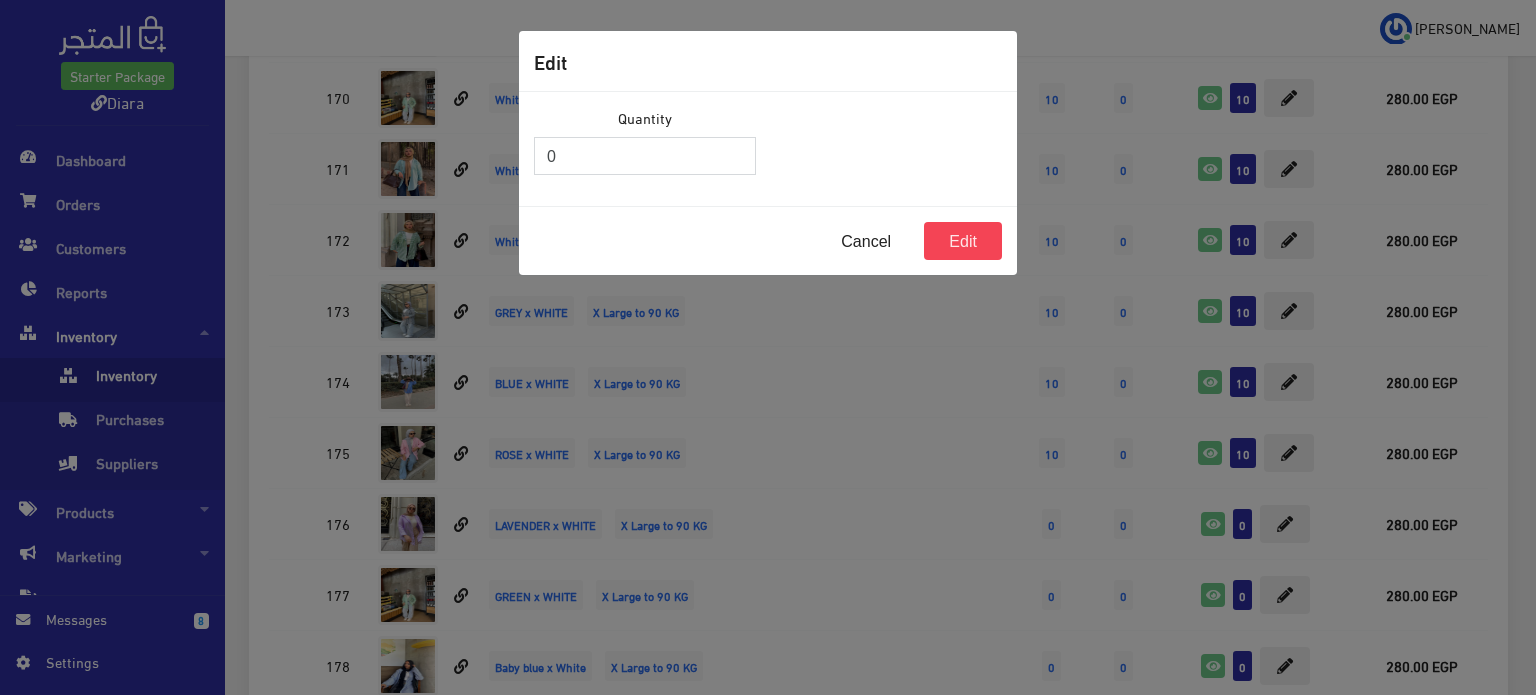 drag, startPoint x: 557, startPoint y: 168, endPoint x: 513, endPoint y: 142, distance: 51.10773 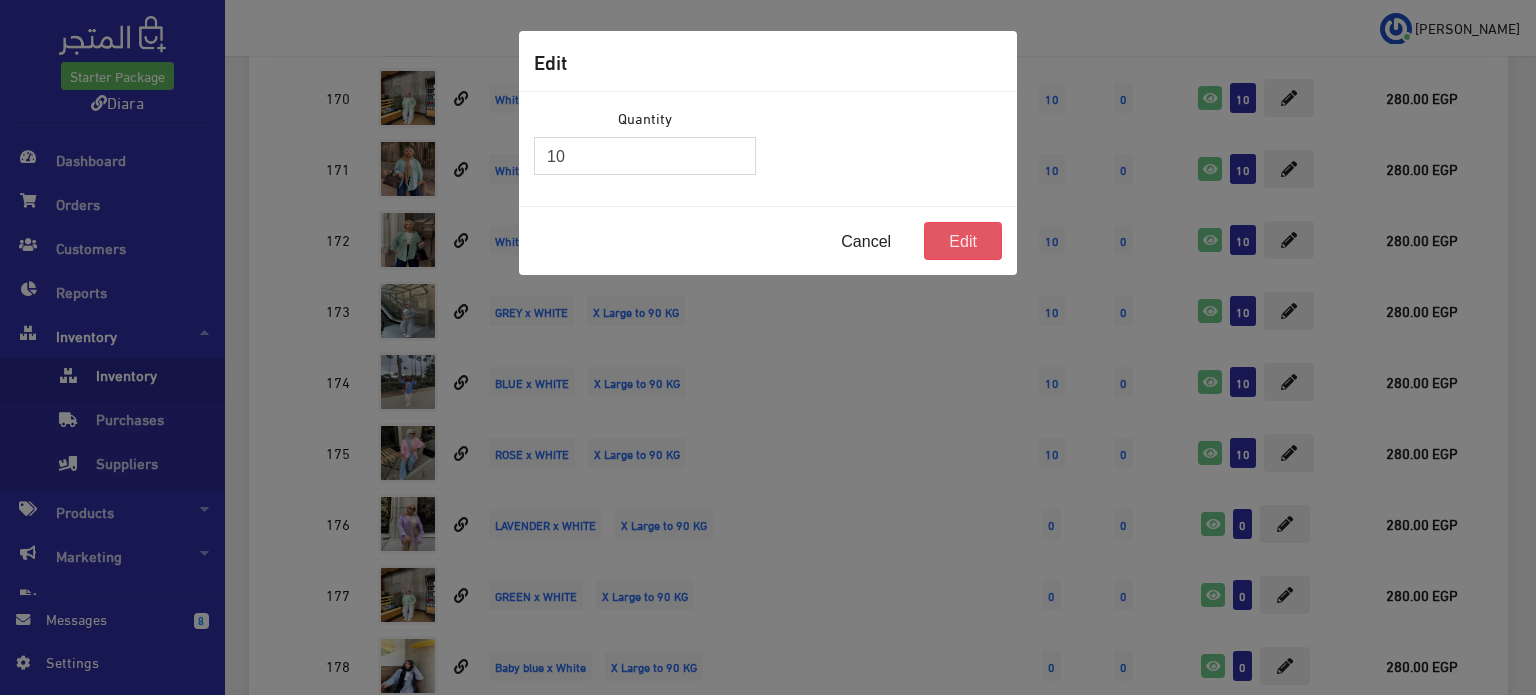 type on "10" 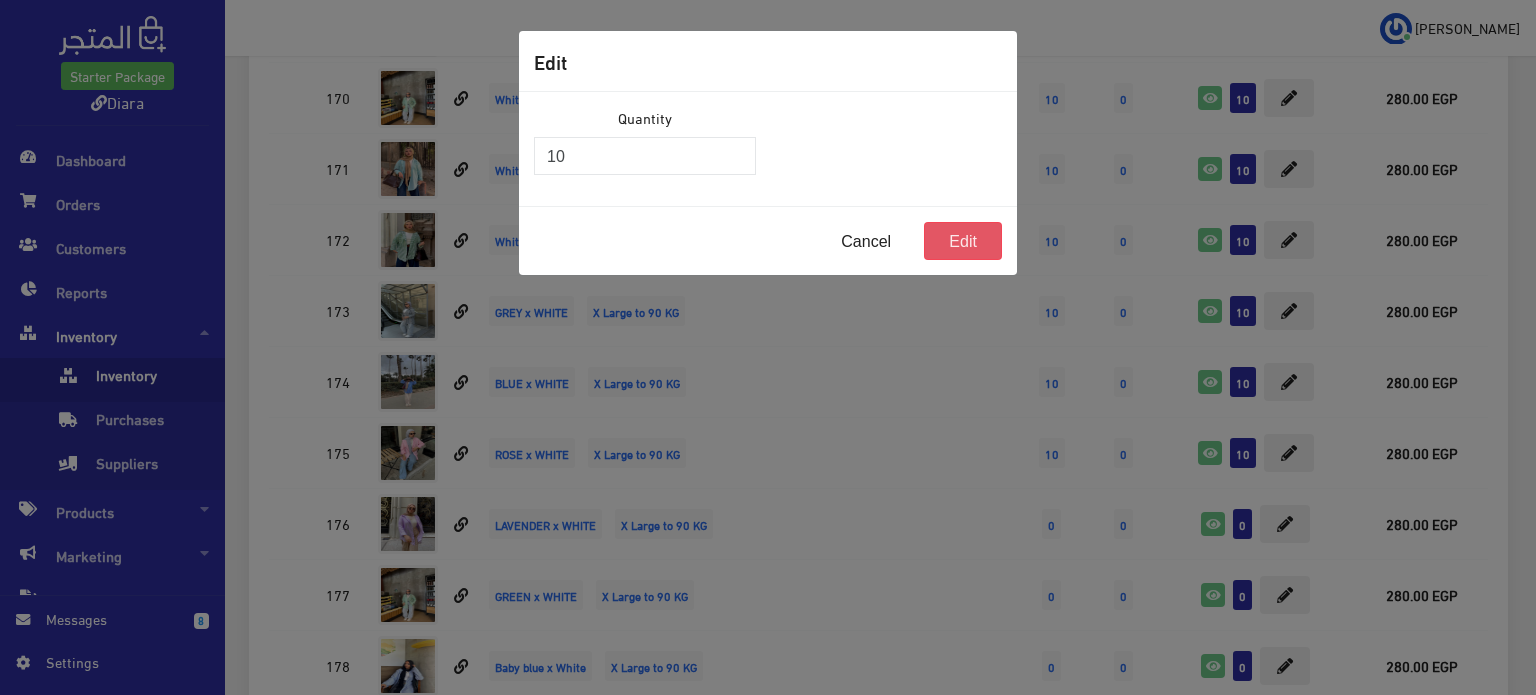 click on "Edit" at bounding box center (963, 241) 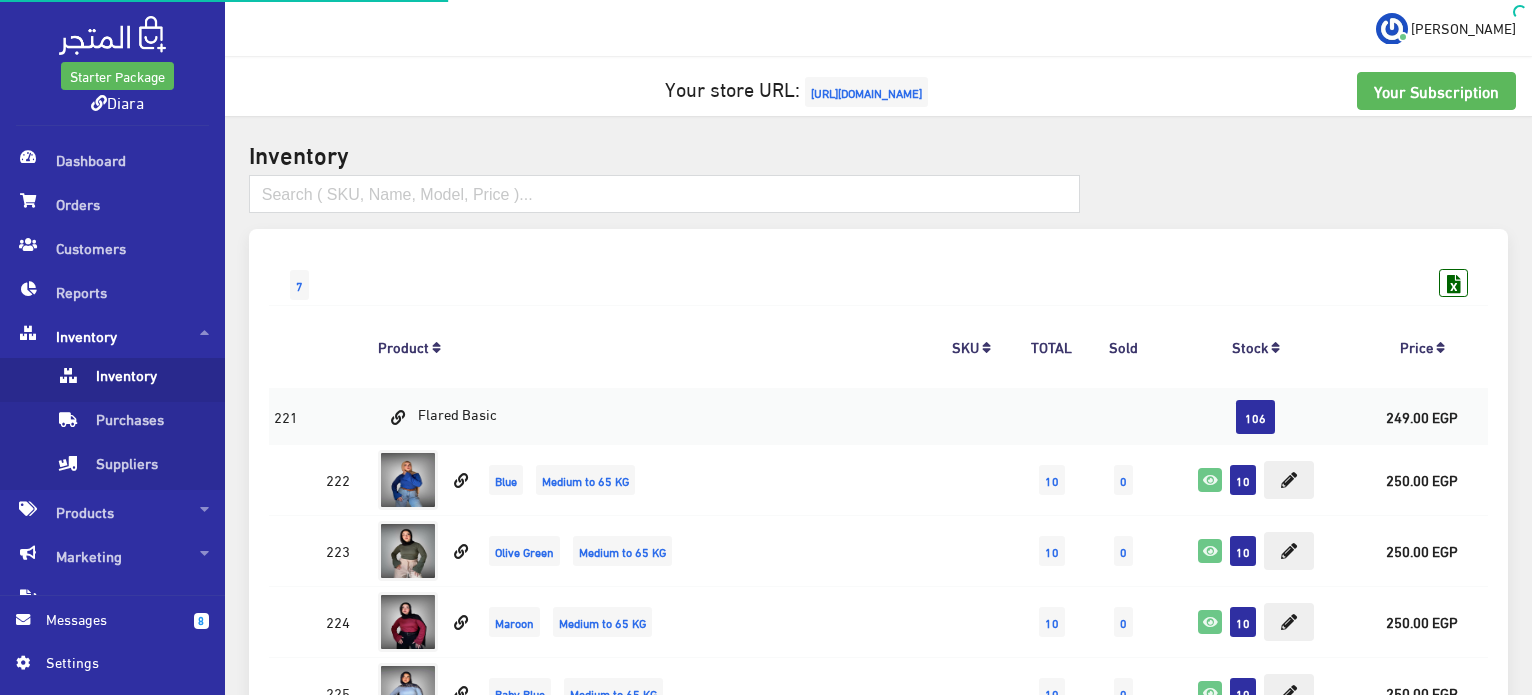 scroll, scrollTop: 3732, scrollLeft: 0, axis: vertical 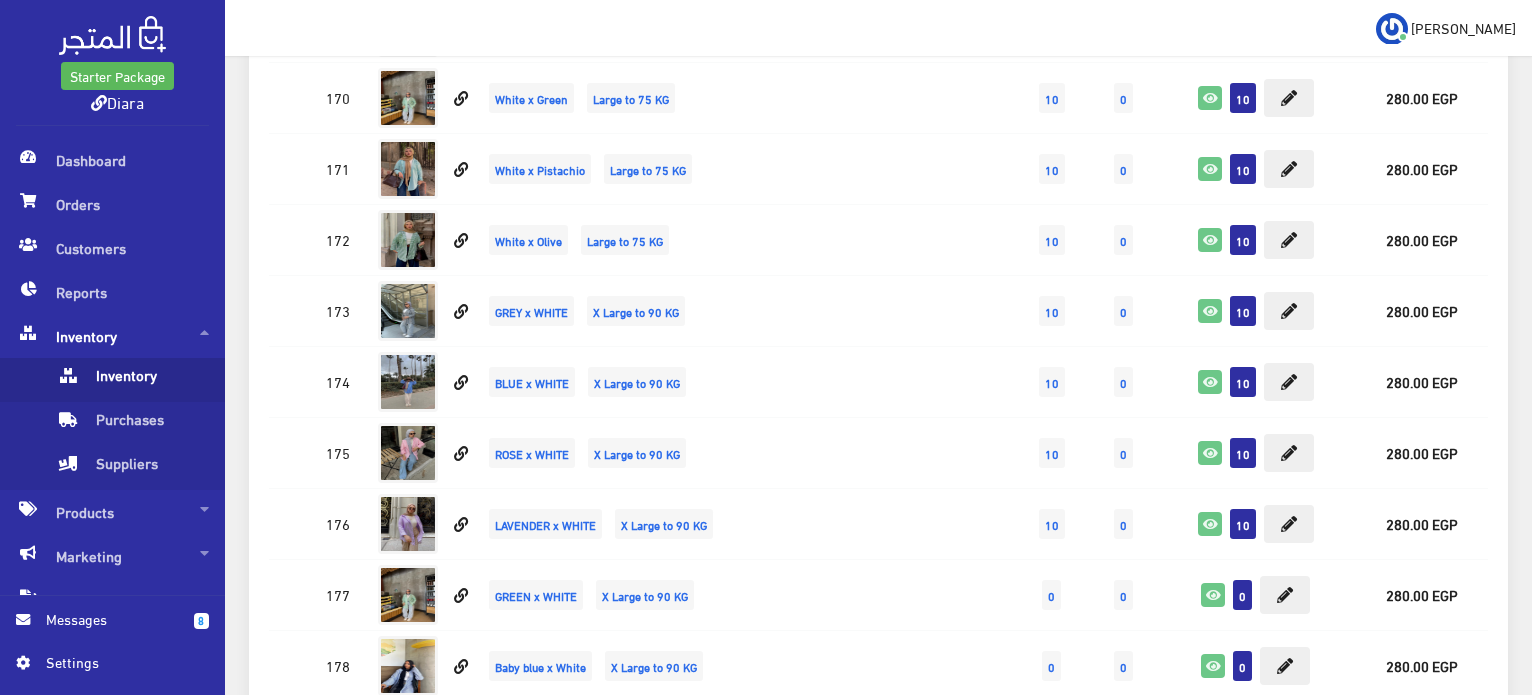 drag, startPoint x: 963, startPoint y: 239, endPoint x: 1535, endPoint y: 395, distance: 592.89124 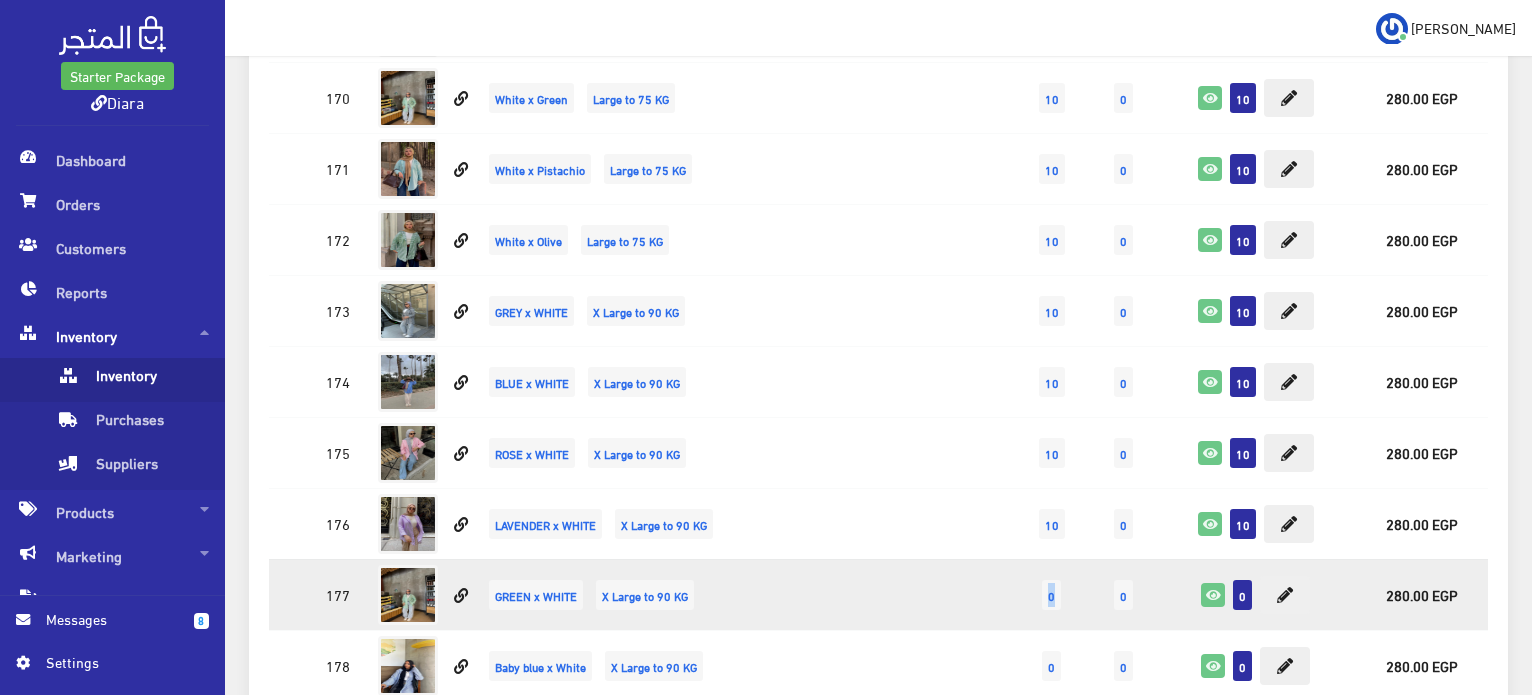 drag, startPoint x: 1535, startPoint y: 395, endPoint x: 1186, endPoint y: 600, distance: 404.75424 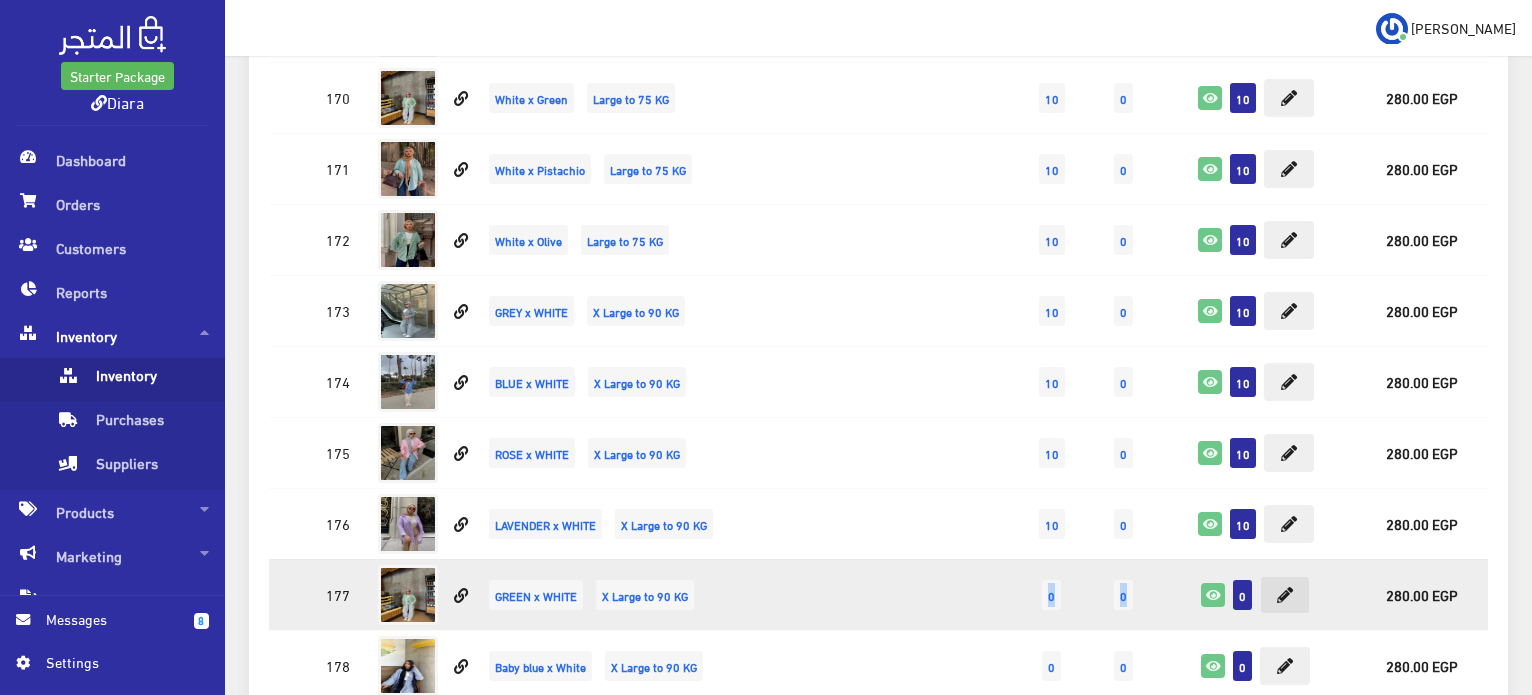 click at bounding box center (1285, 595) 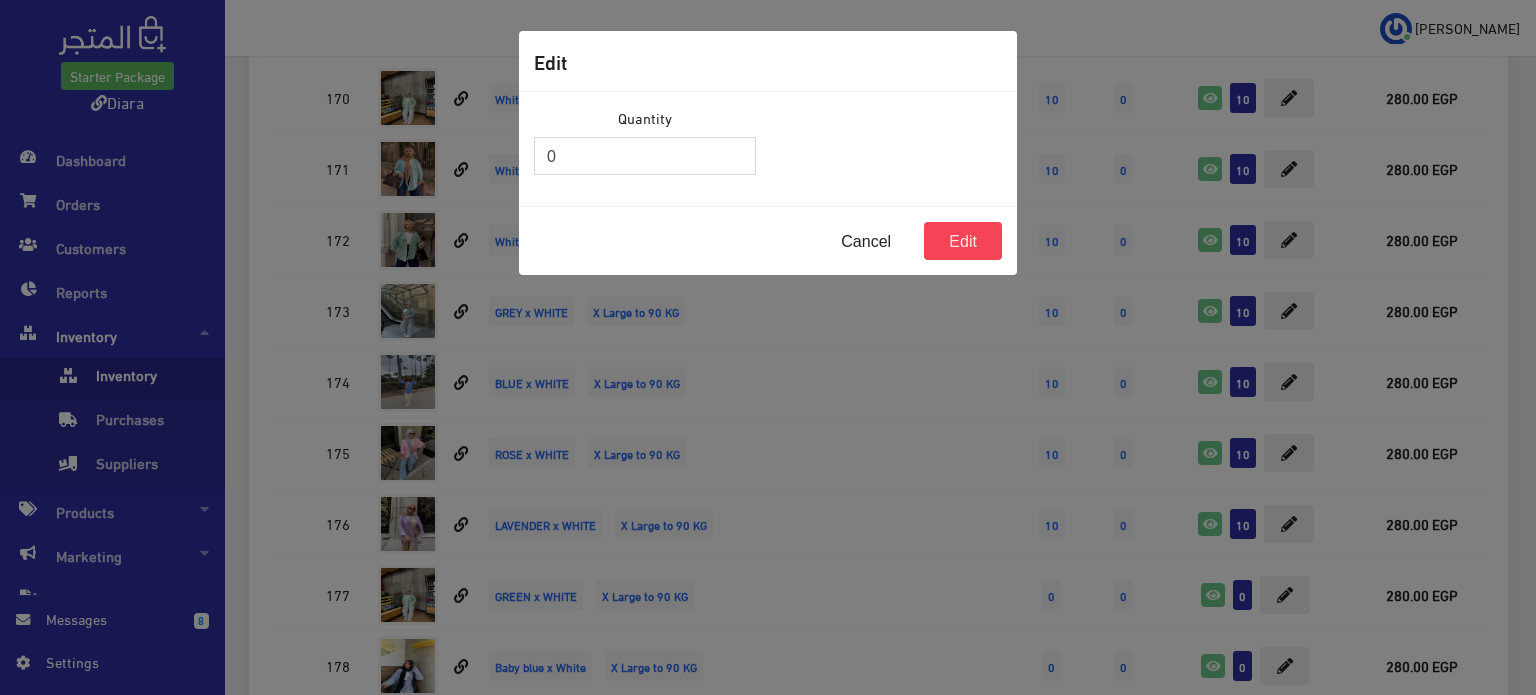 drag, startPoint x: 570, startPoint y: 152, endPoint x: 512, endPoint y: 143, distance: 58.694122 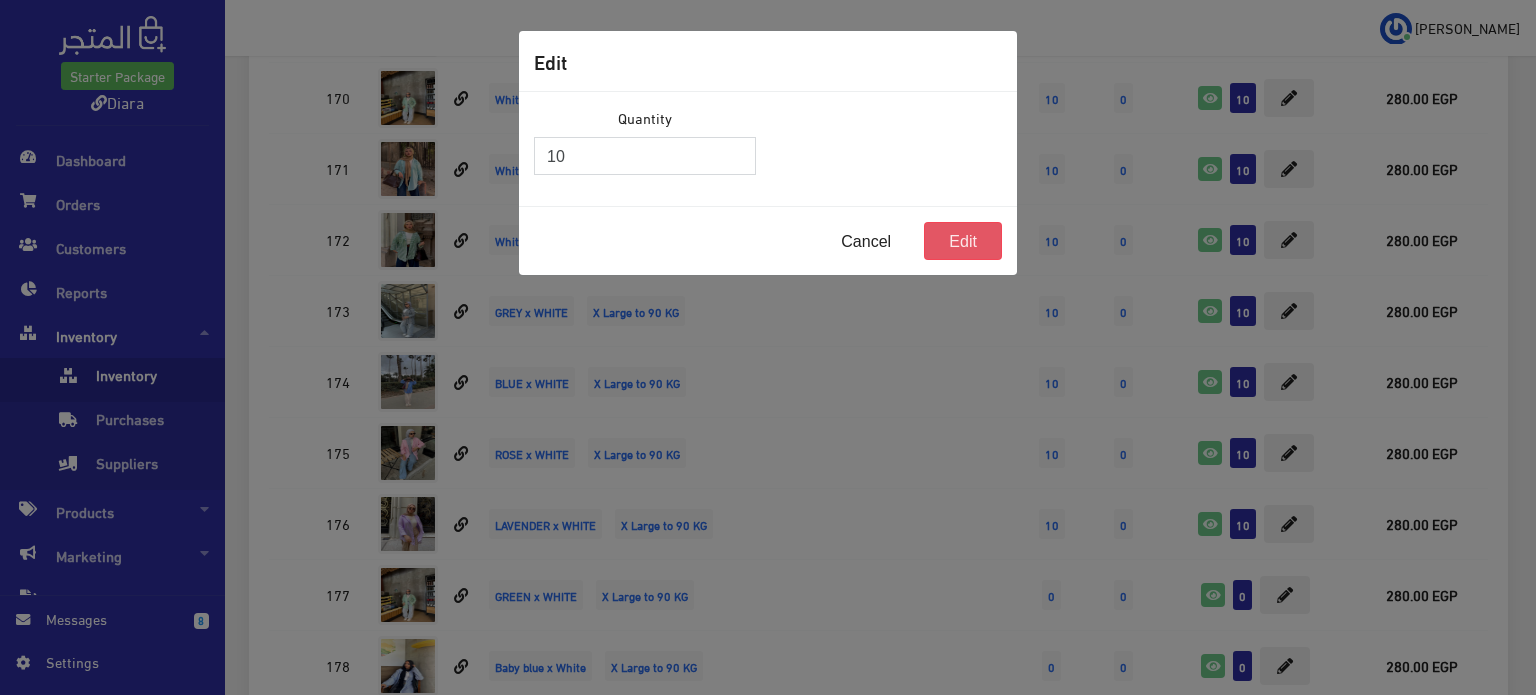 type on "10" 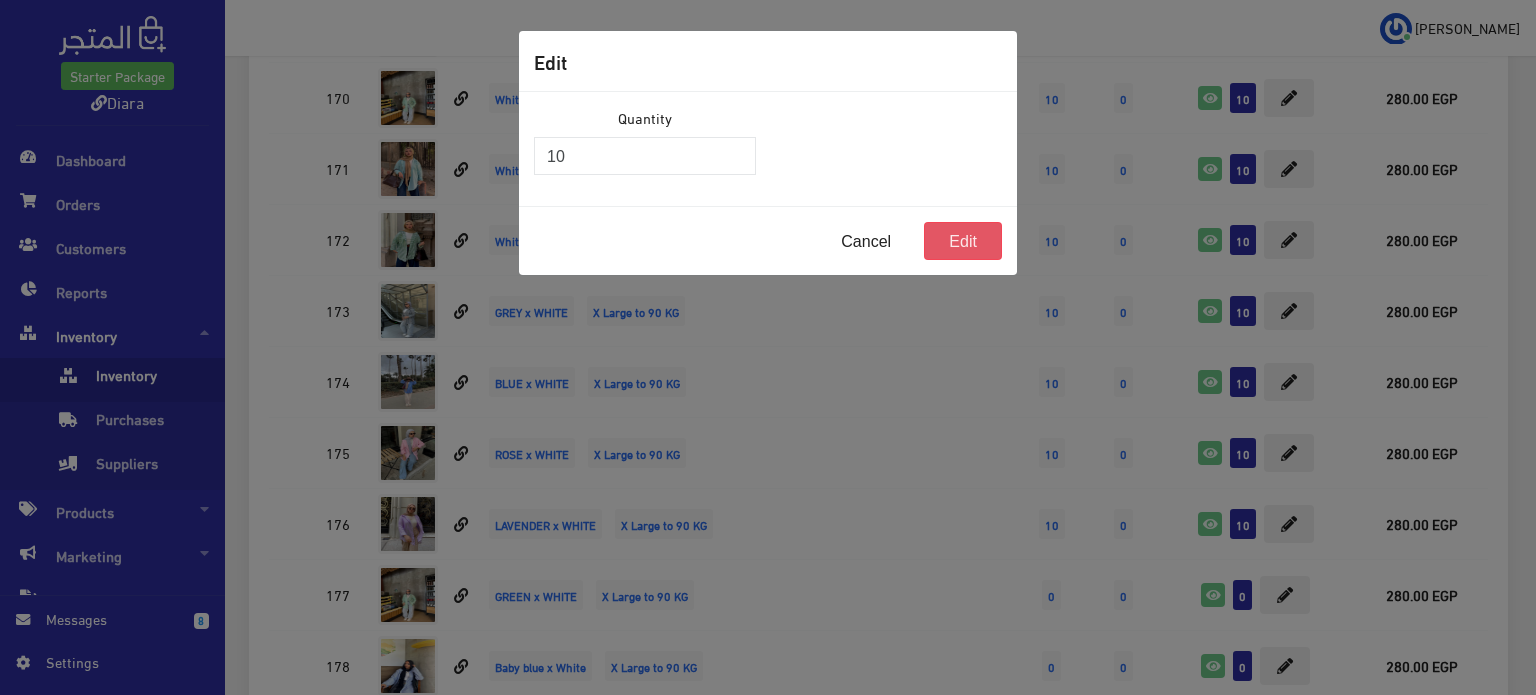 click on "Edit" at bounding box center (963, 241) 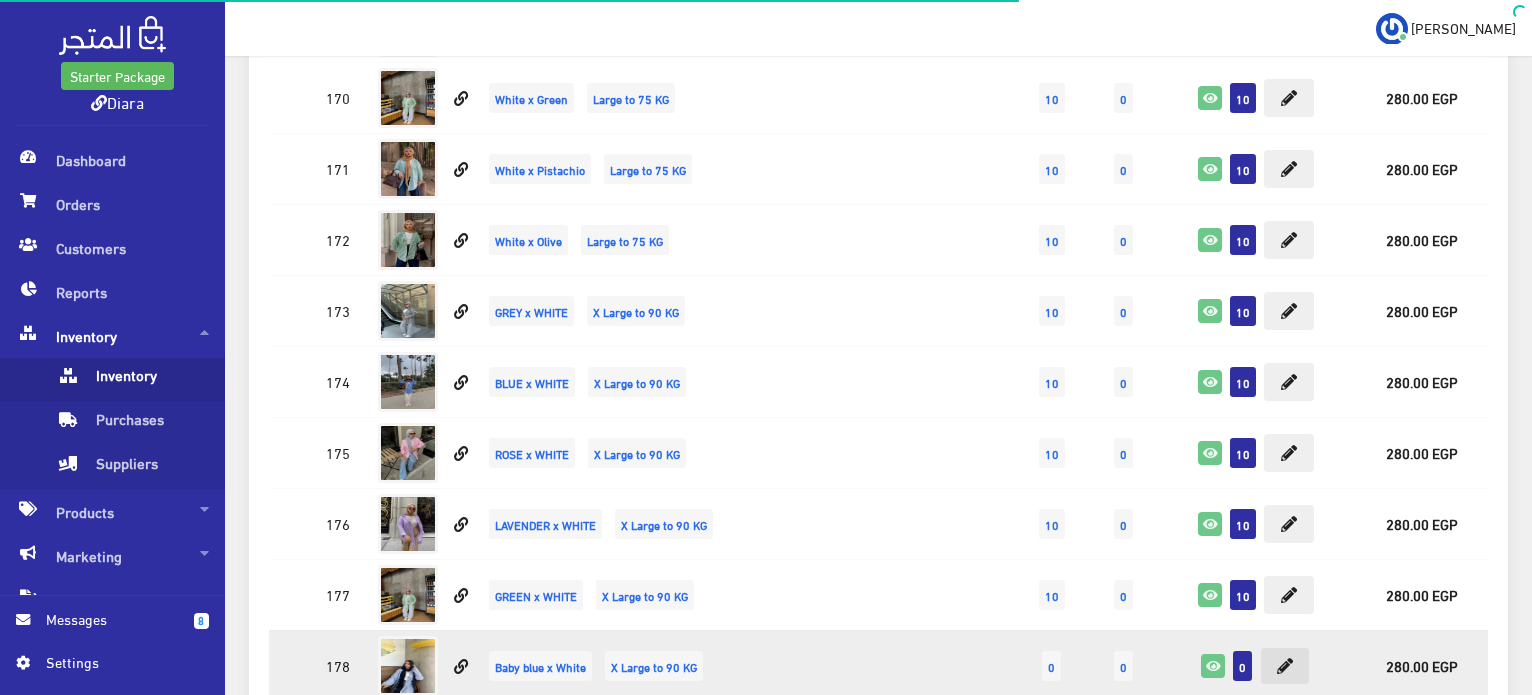 scroll, scrollTop: 3732, scrollLeft: 0, axis: vertical 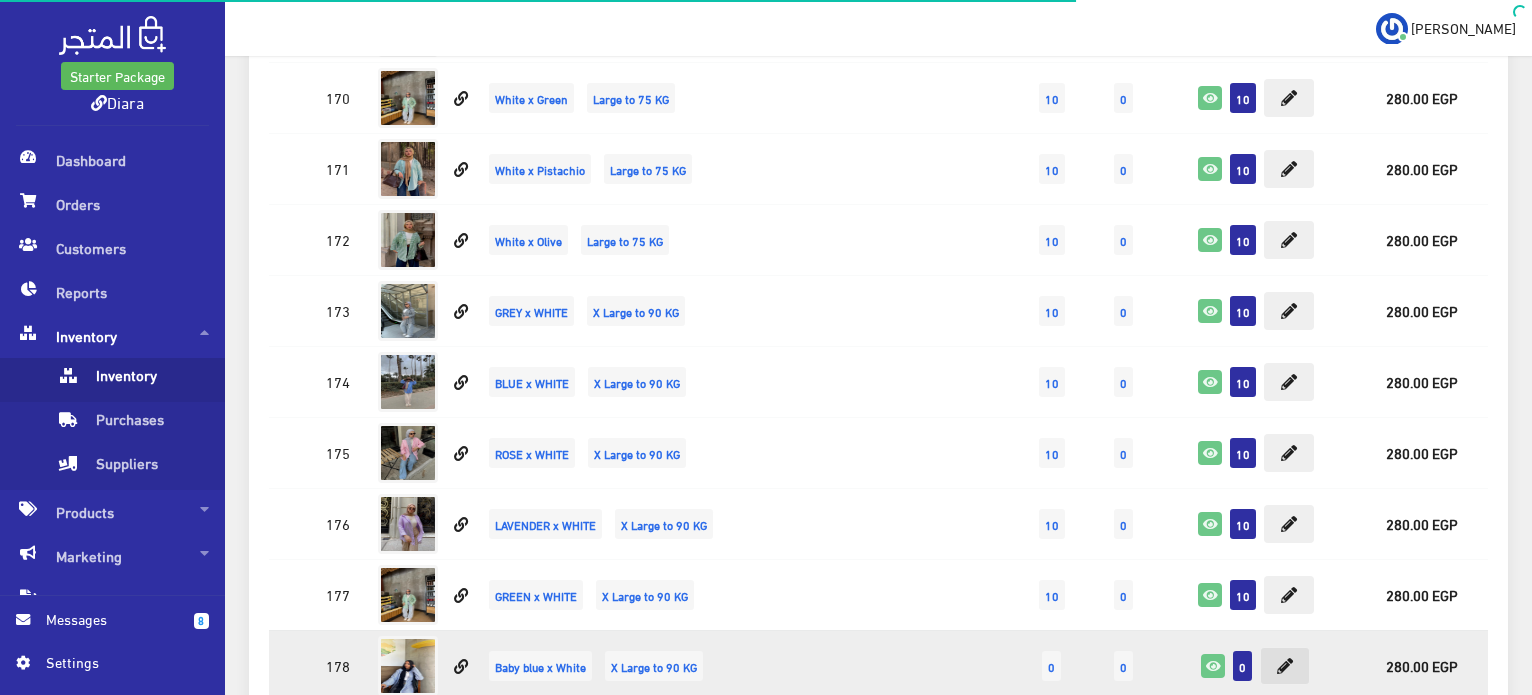 click at bounding box center (1285, 666) 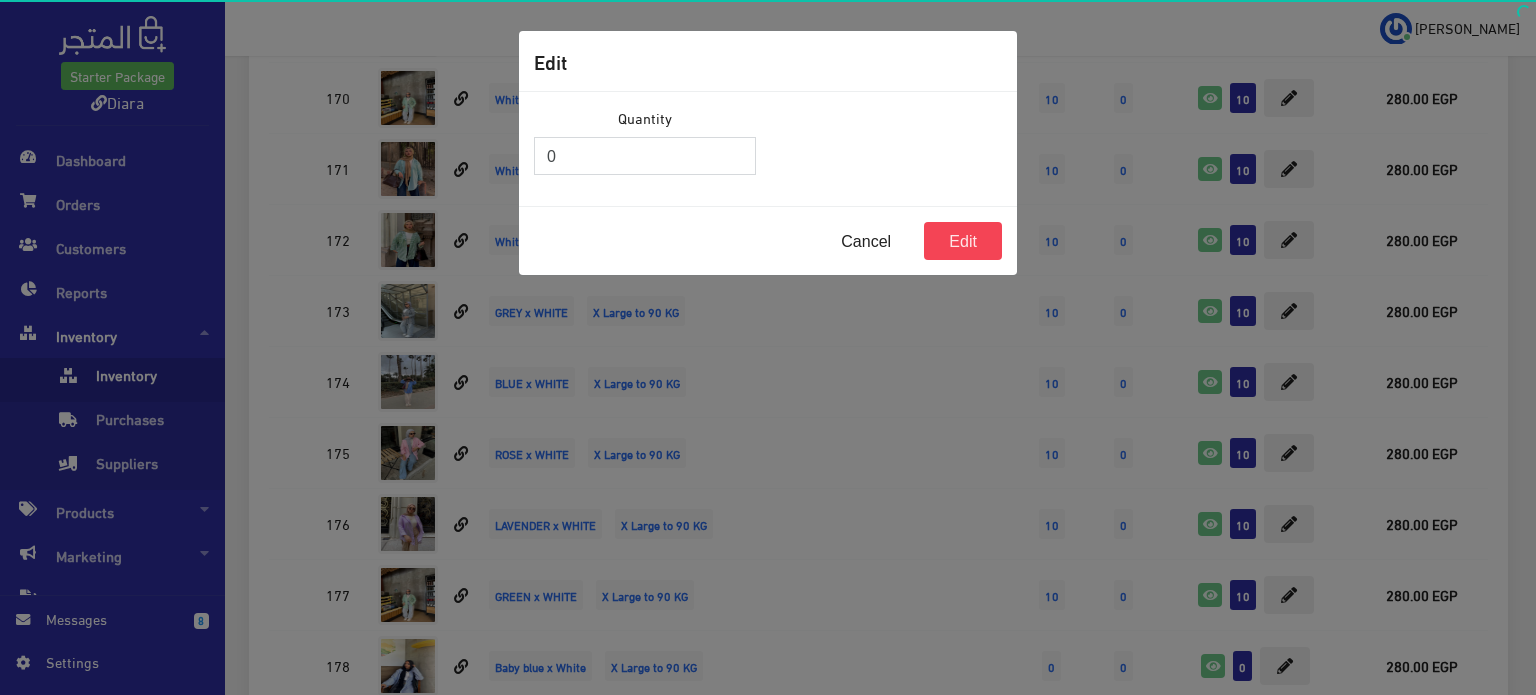 drag, startPoint x: 553, startPoint y: 167, endPoint x: 526, endPoint y: 152, distance: 30.88689 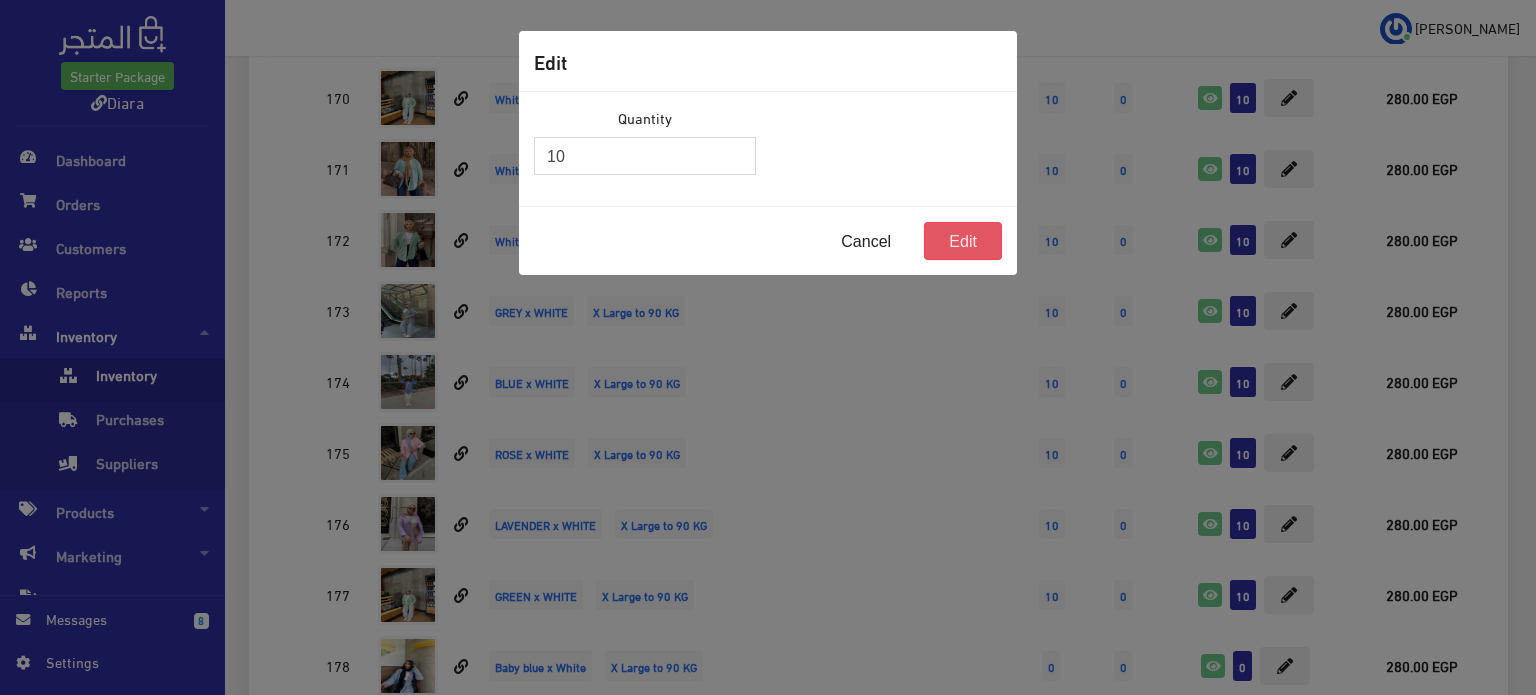 type on "10" 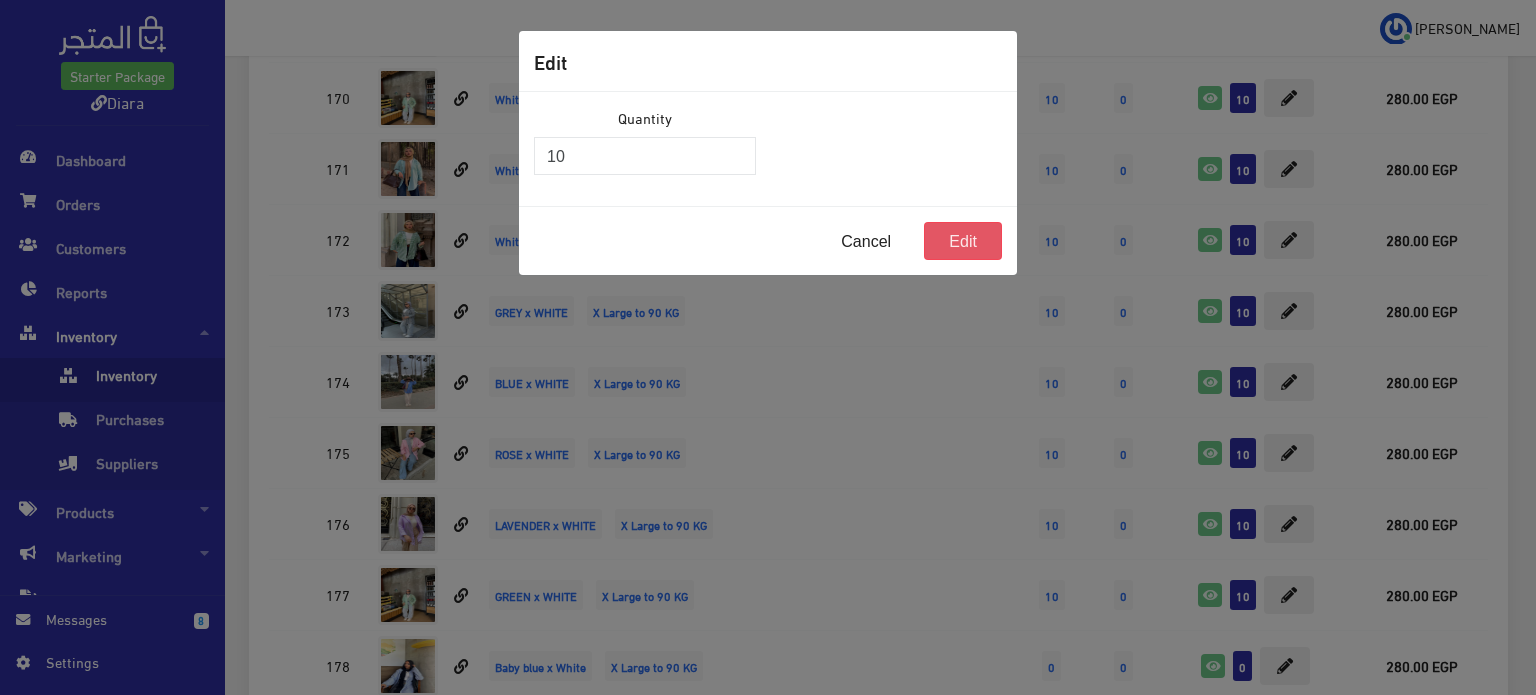 click on "Edit" at bounding box center [963, 241] 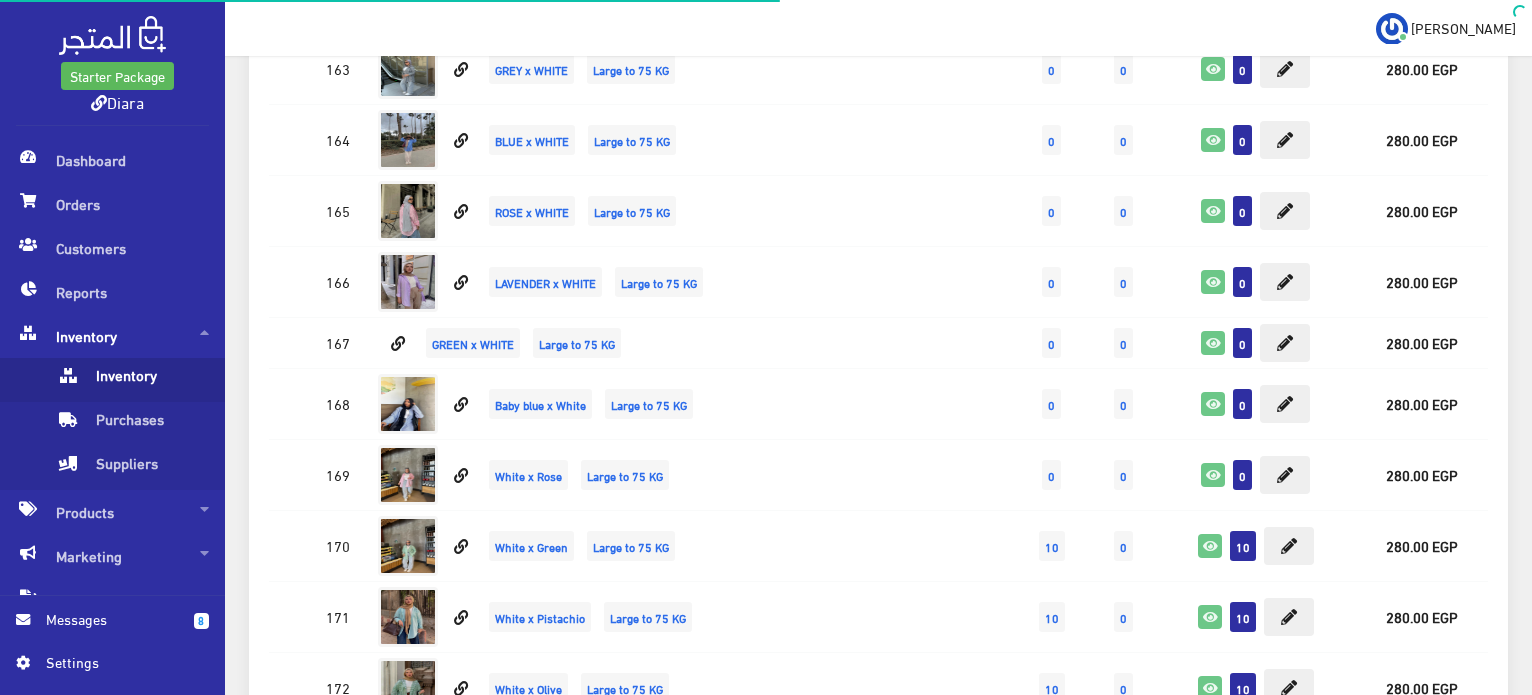 scroll, scrollTop: 3232, scrollLeft: 0, axis: vertical 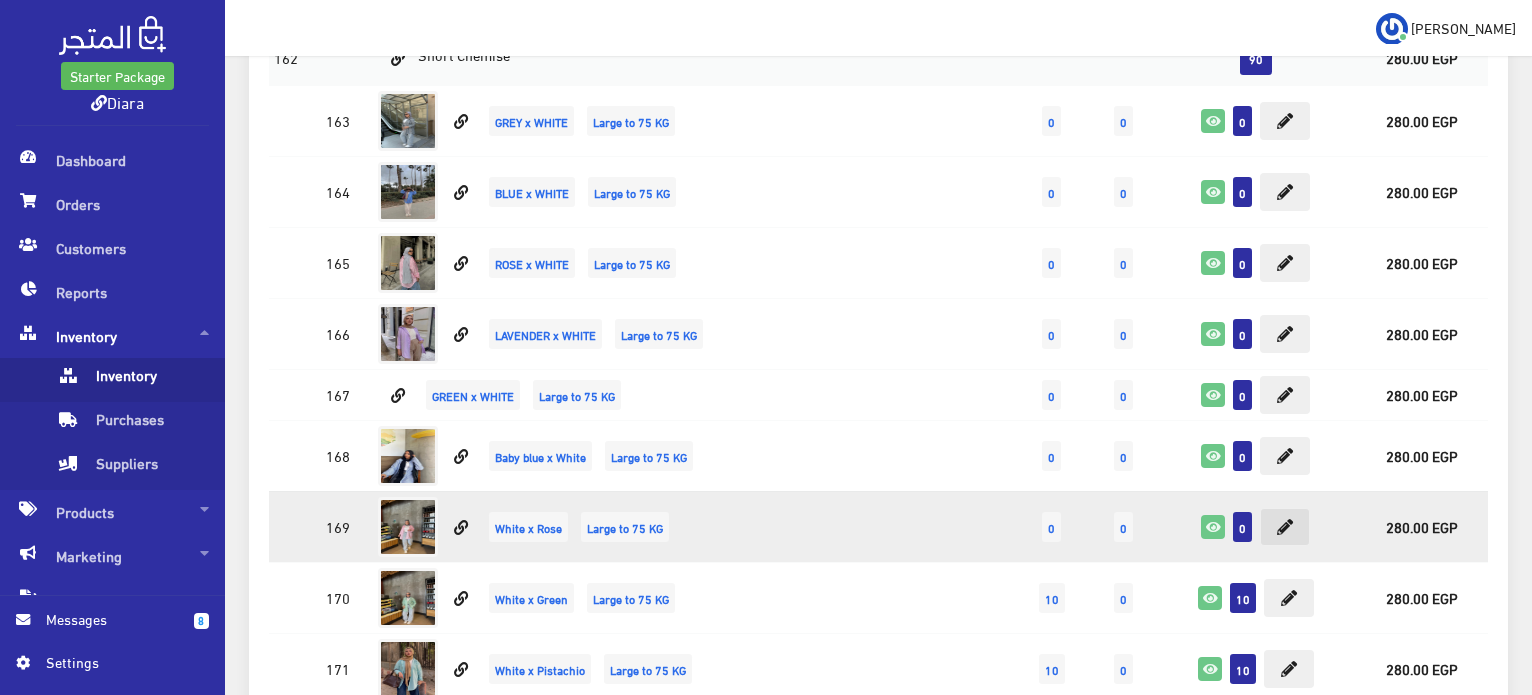 click at bounding box center [1285, 527] 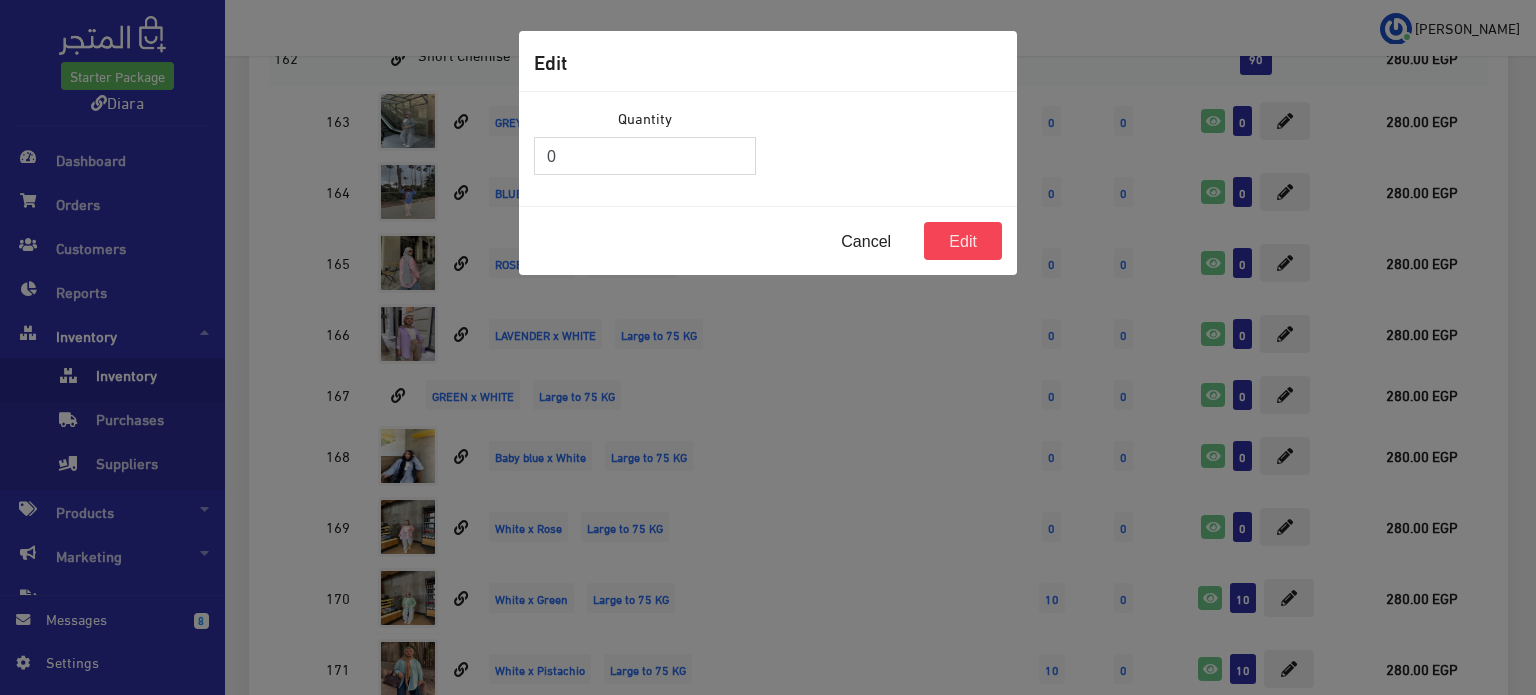drag, startPoint x: 573, startPoint y: 147, endPoint x: 515, endPoint y: 131, distance: 60.166435 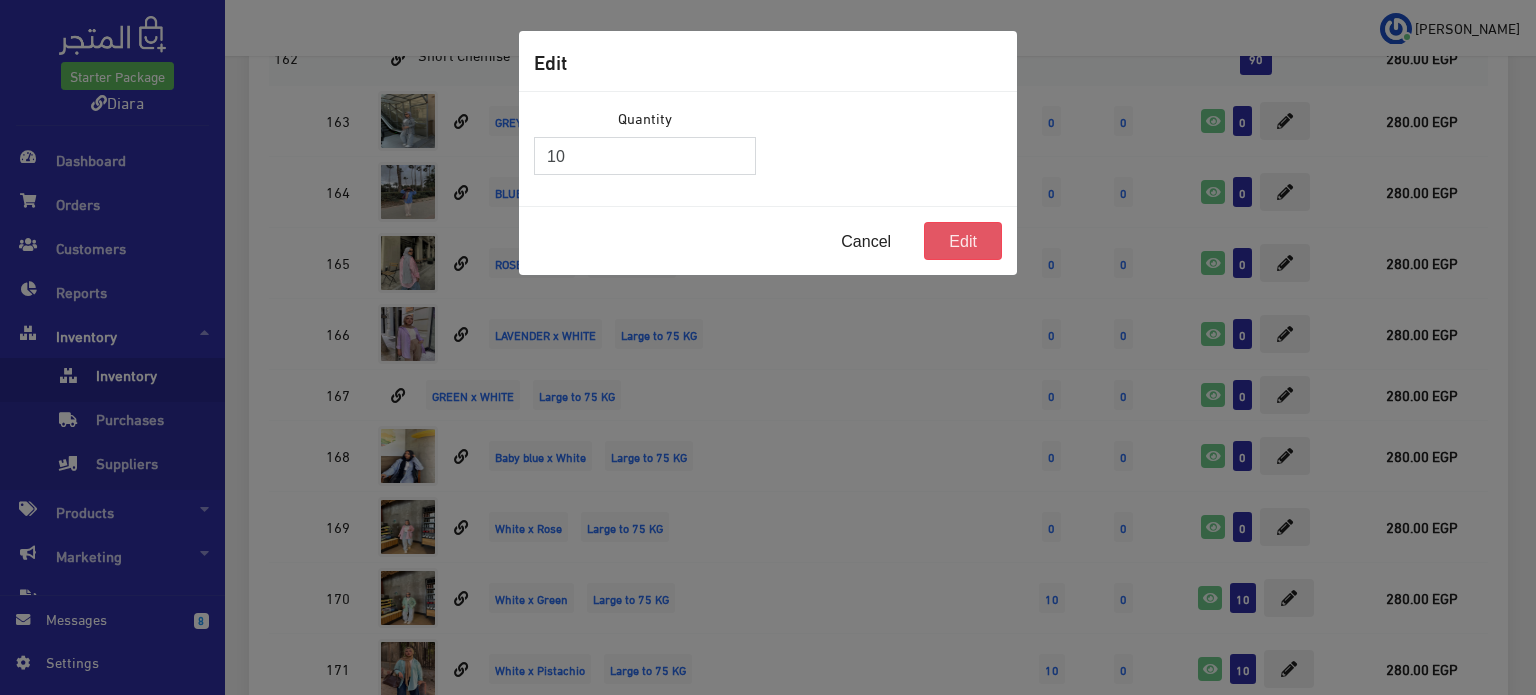 type on "10" 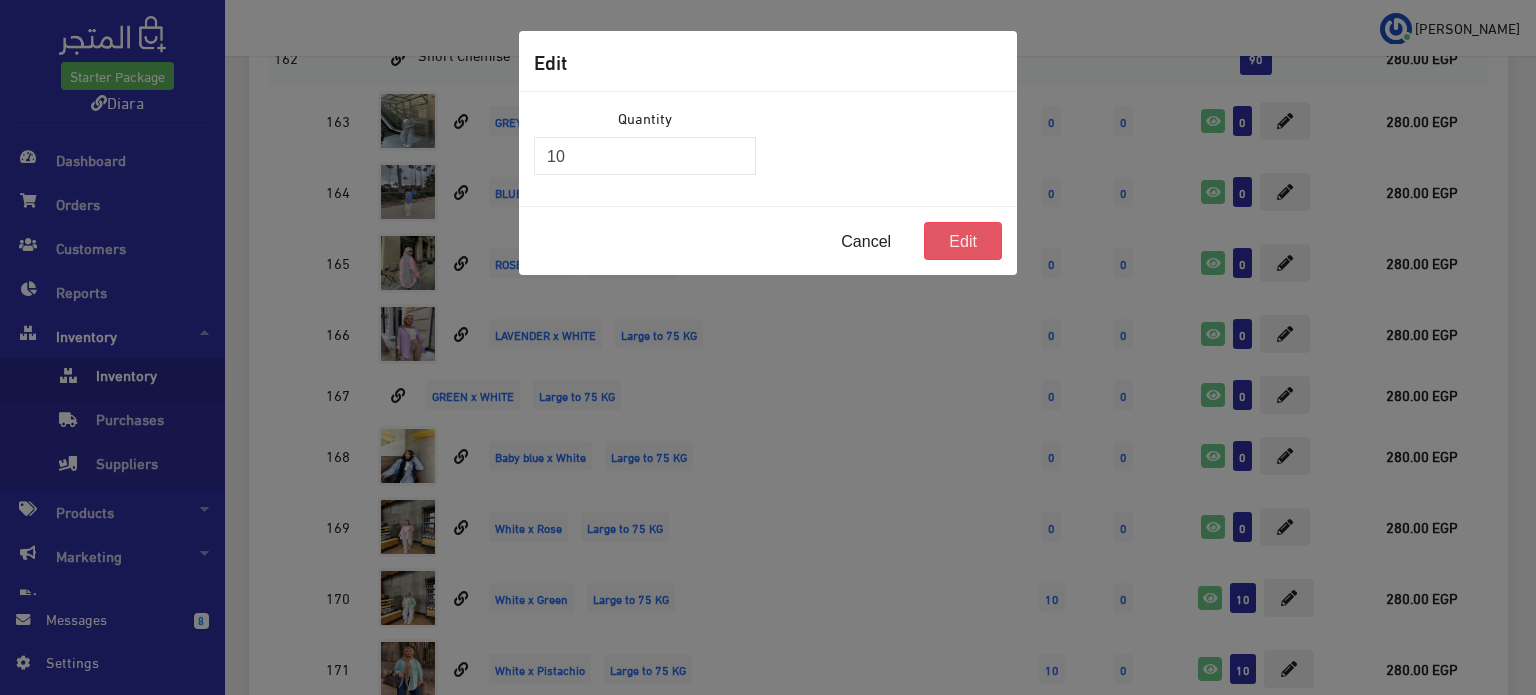 click on "Edit" at bounding box center (963, 241) 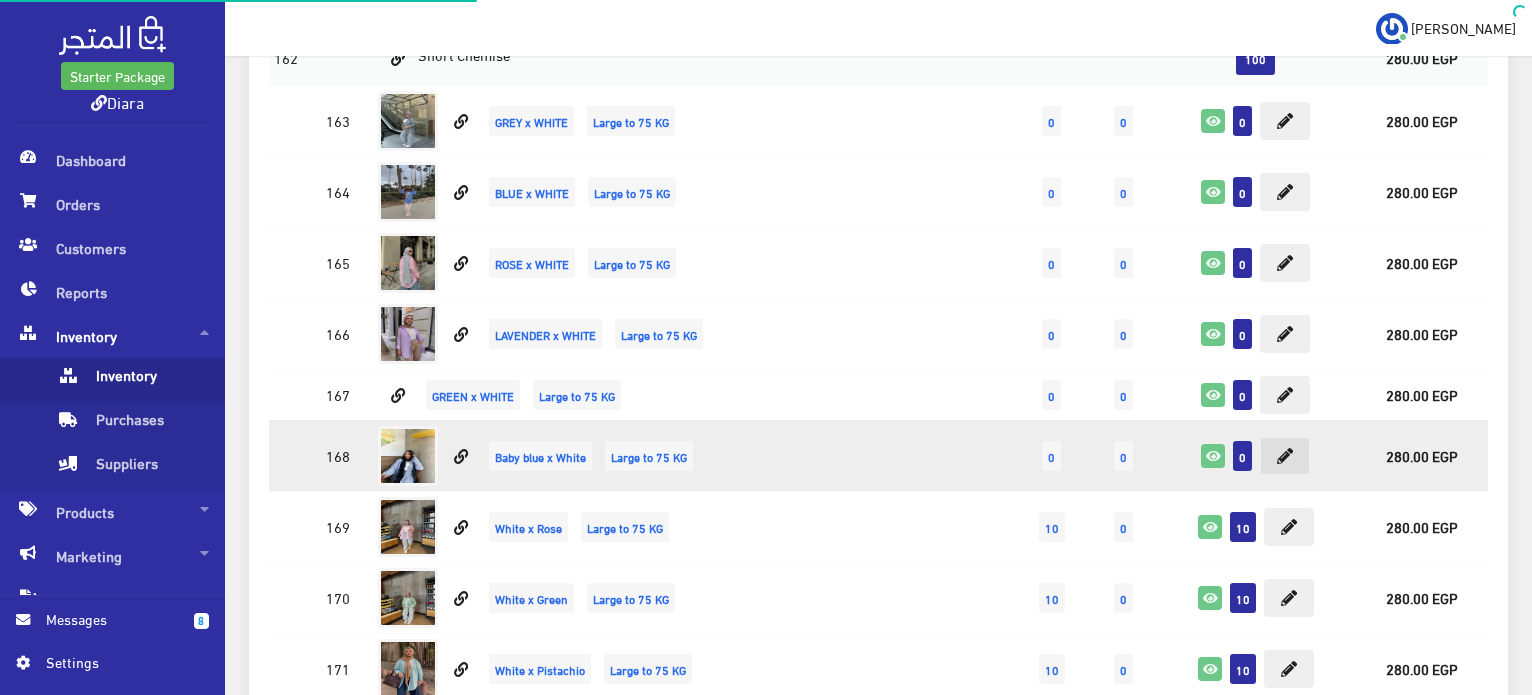 scroll, scrollTop: 3232, scrollLeft: 0, axis: vertical 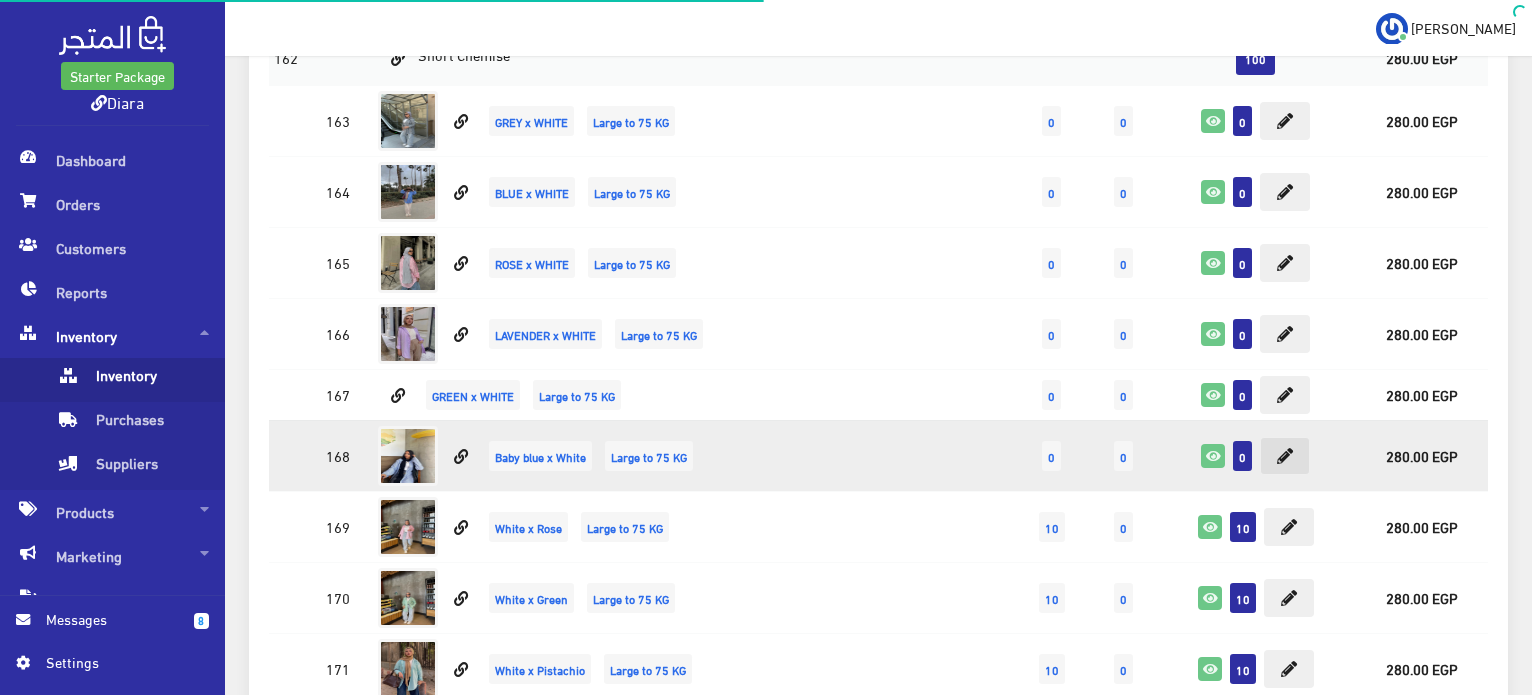 click at bounding box center (1285, 456) 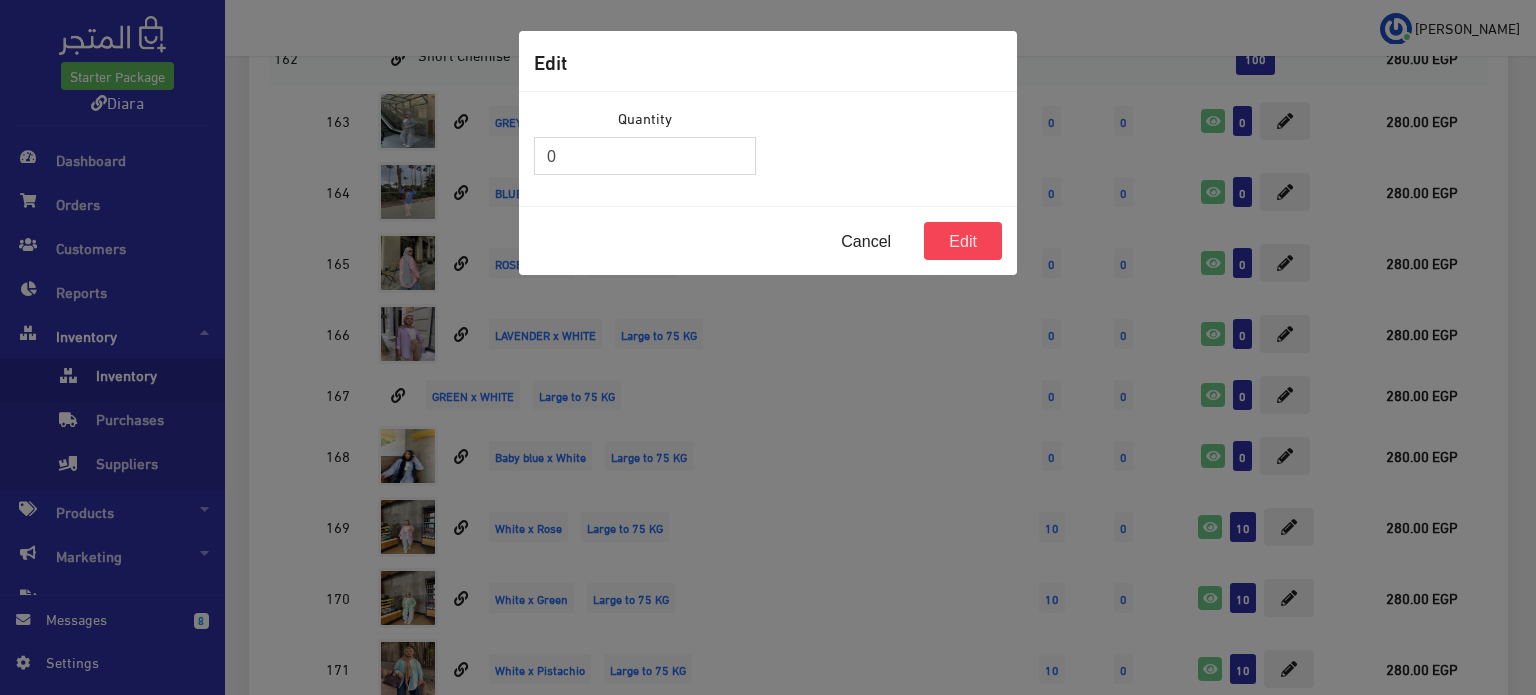 drag, startPoint x: 581, startPoint y: 175, endPoint x: 534, endPoint y: 155, distance: 51.078373 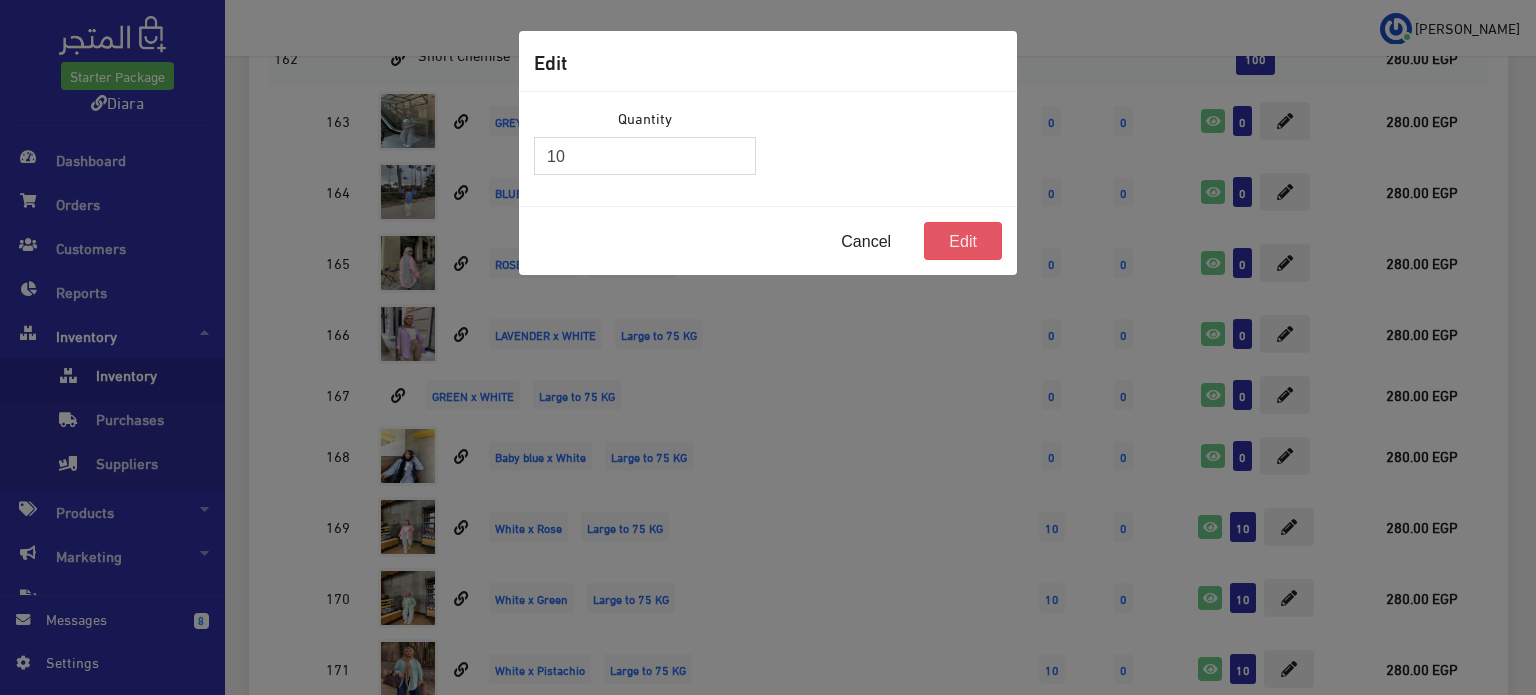 type on "10" 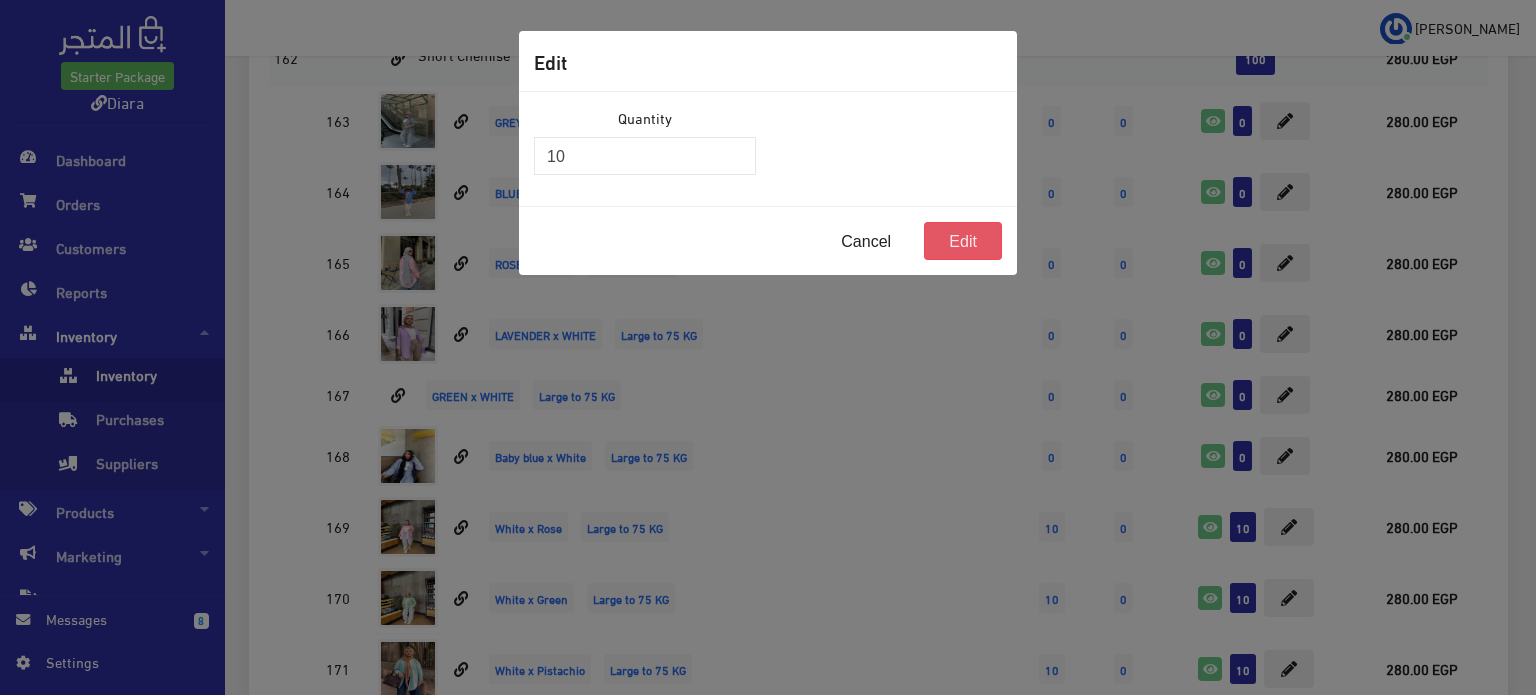 click on "Edit" at bounding box center [963, 241] 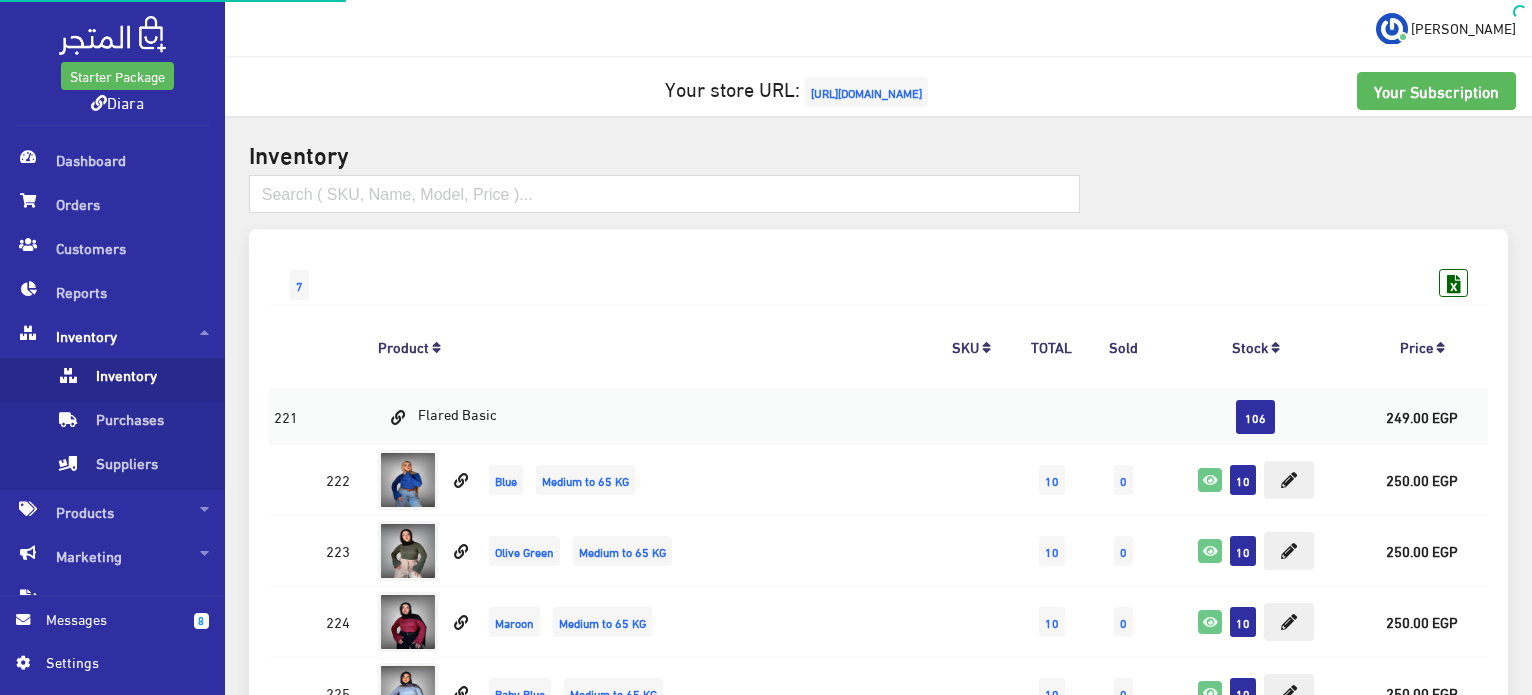 scroll, scrollTop: 3232, scrollLeft: 0, axis: vertical 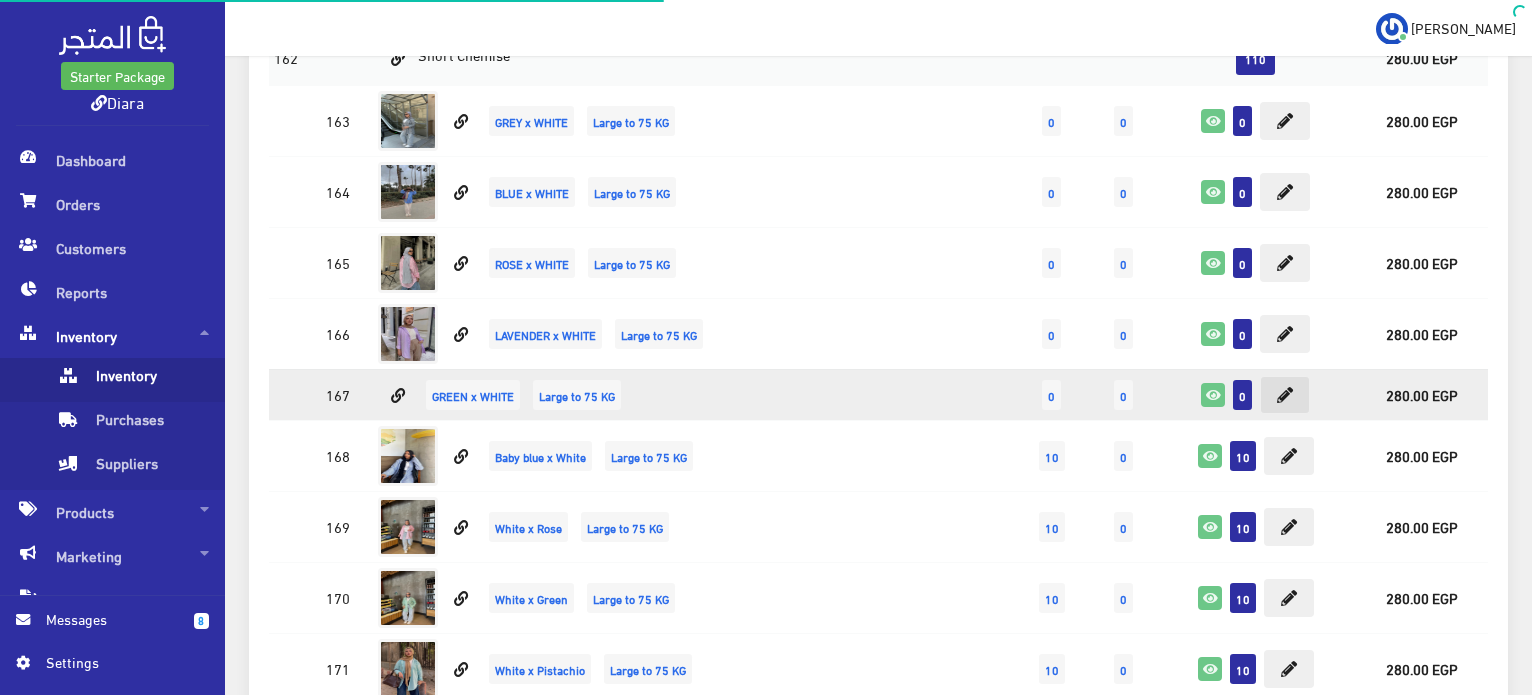 click at bounding box center [1285, 395] 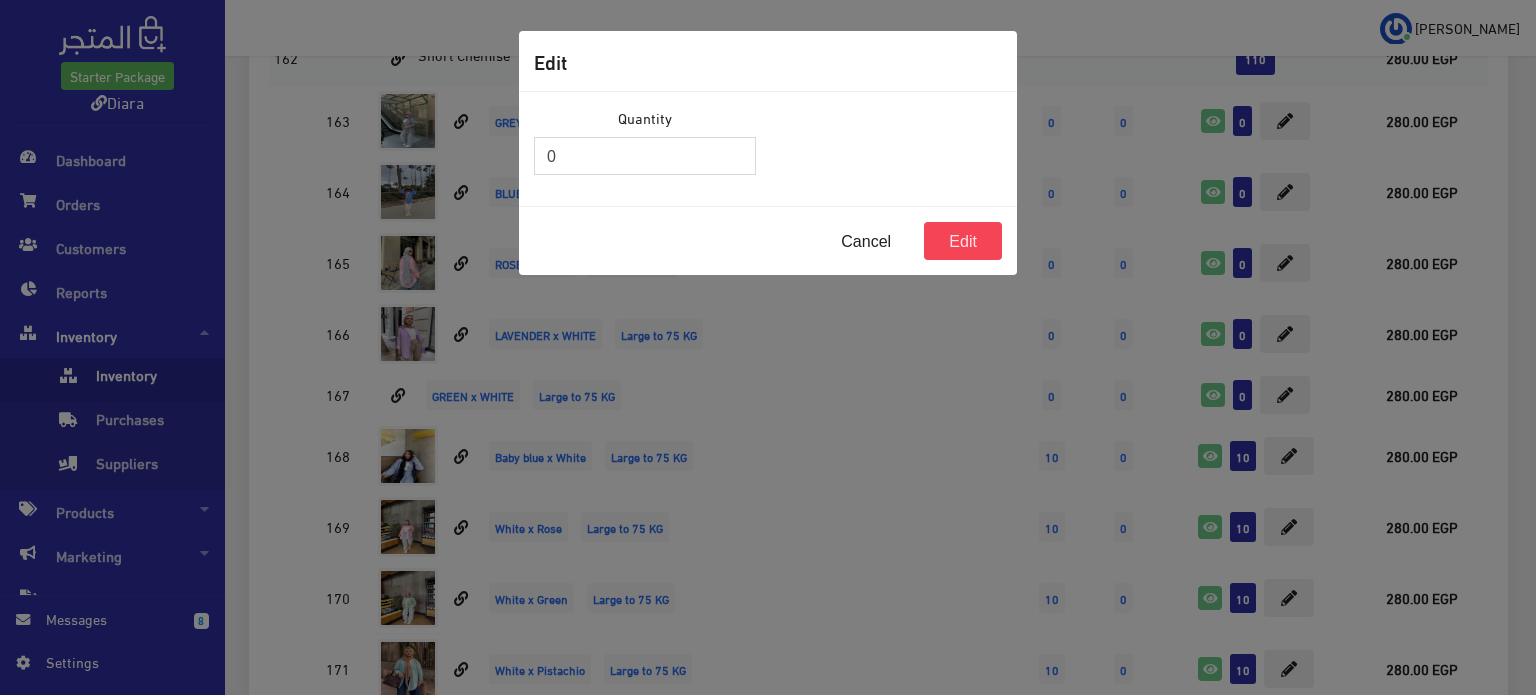 drag, startPoint x: 570, startPoint y: 165, endPoint x: 528, endPoint y: 153, distance: 43.68066 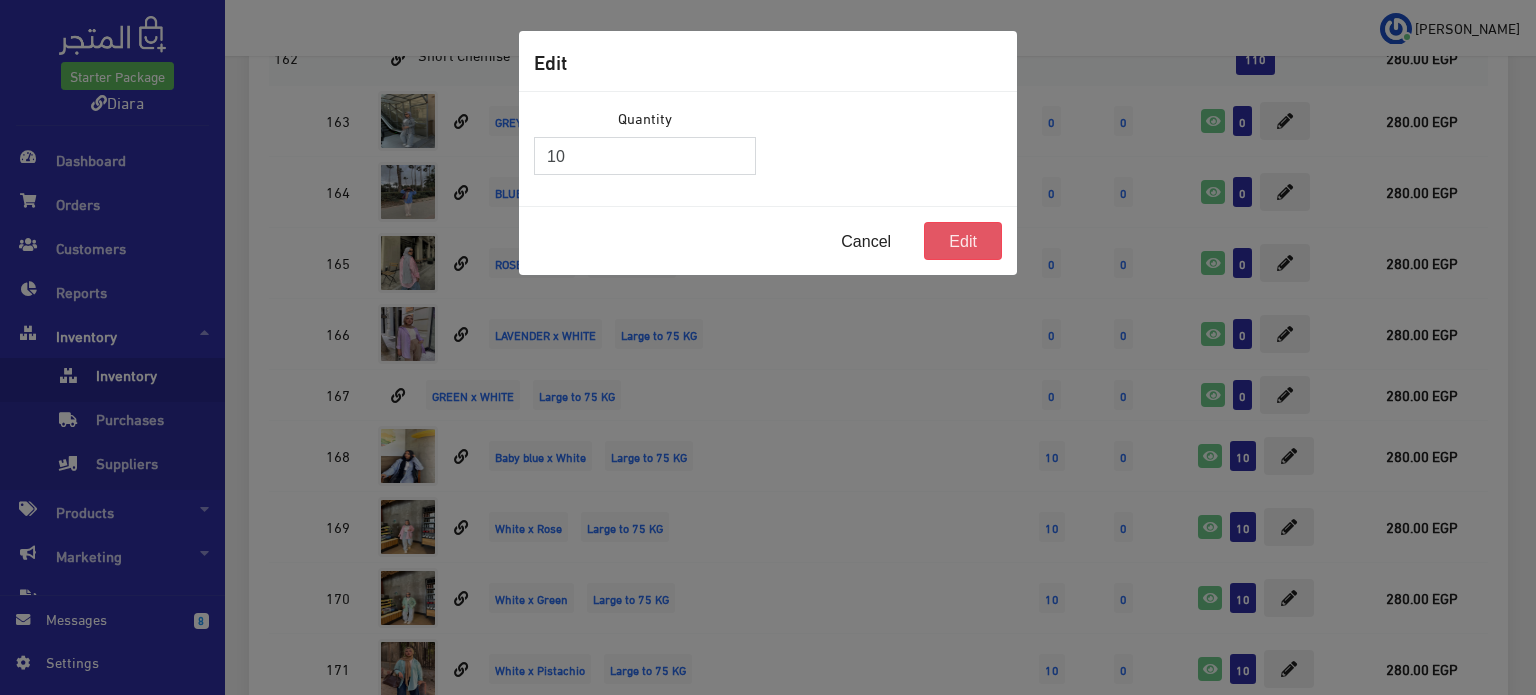 type on "10" 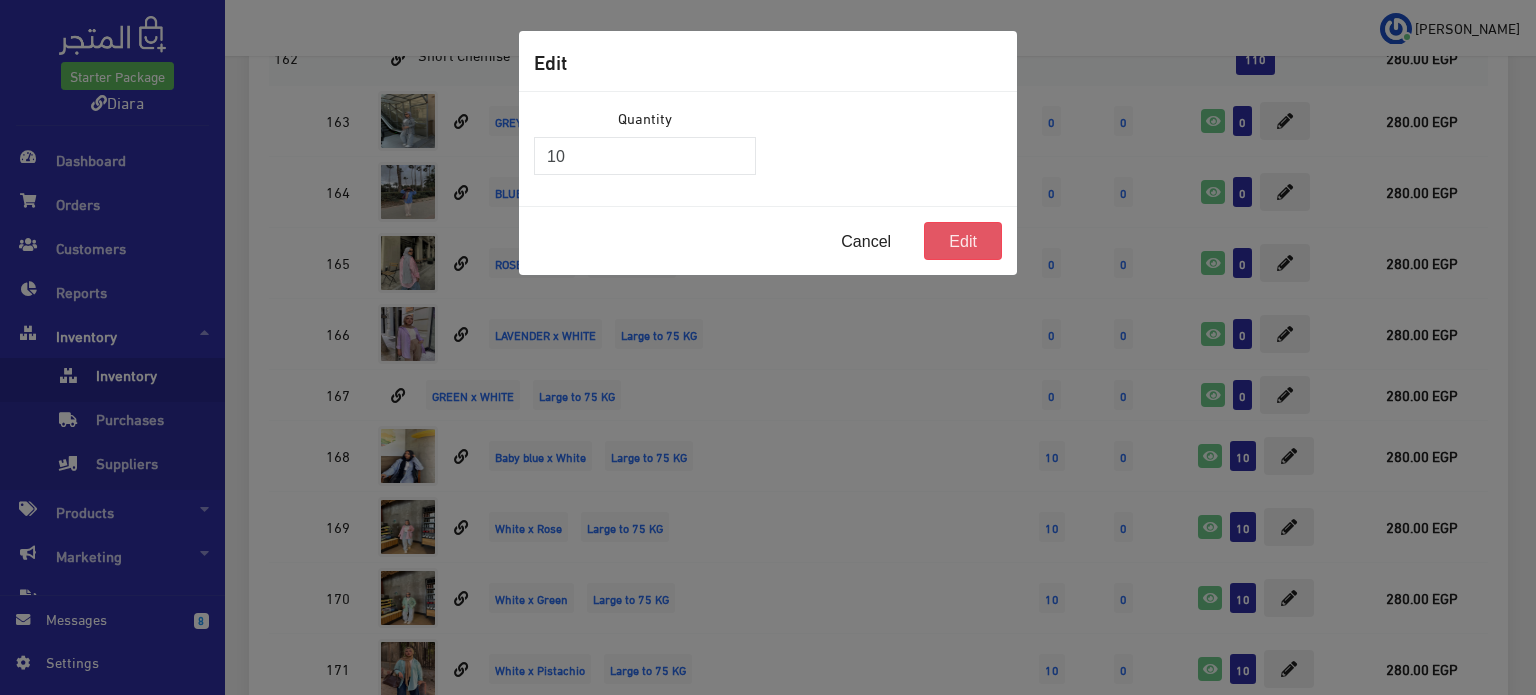 click on "Edit" at bounding box center [963, 241] 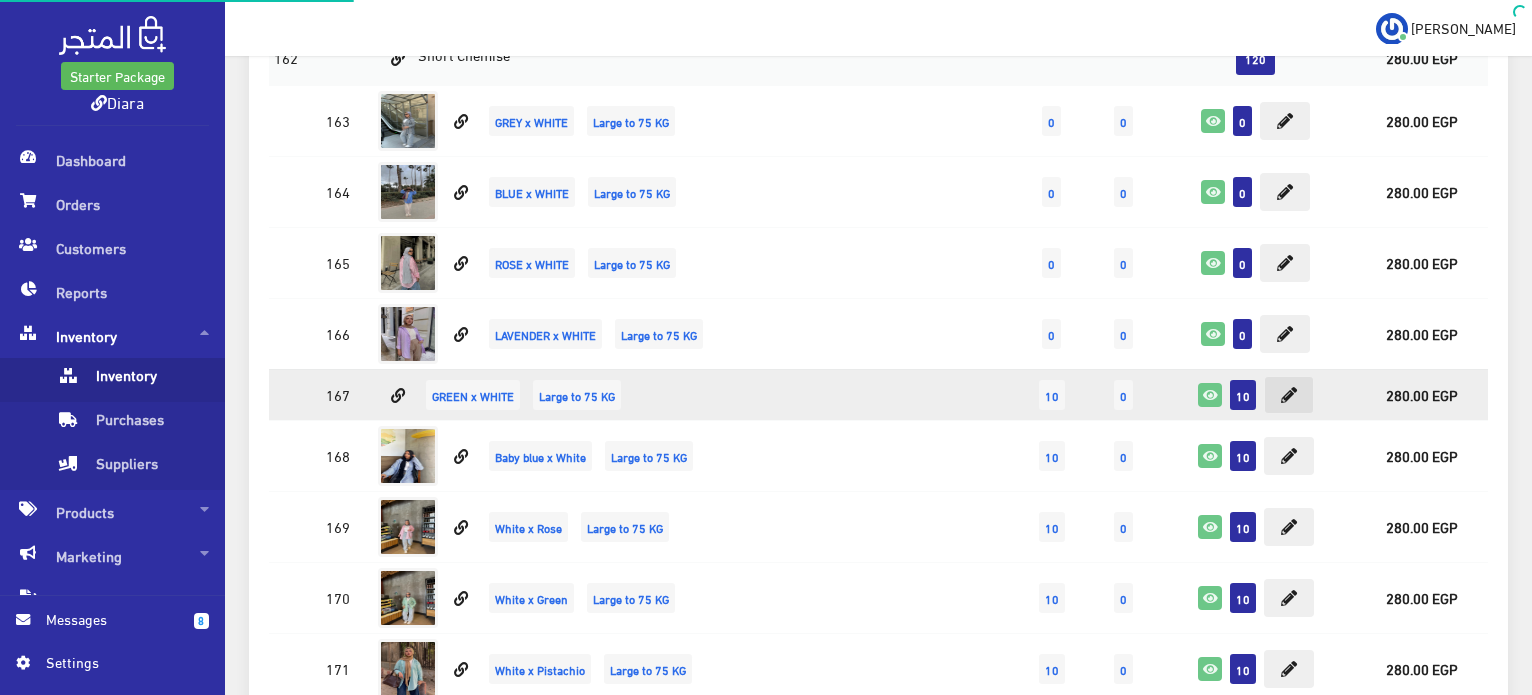 scroll, scrollTop: 3232, scrollLeft: 0, axis: vertical 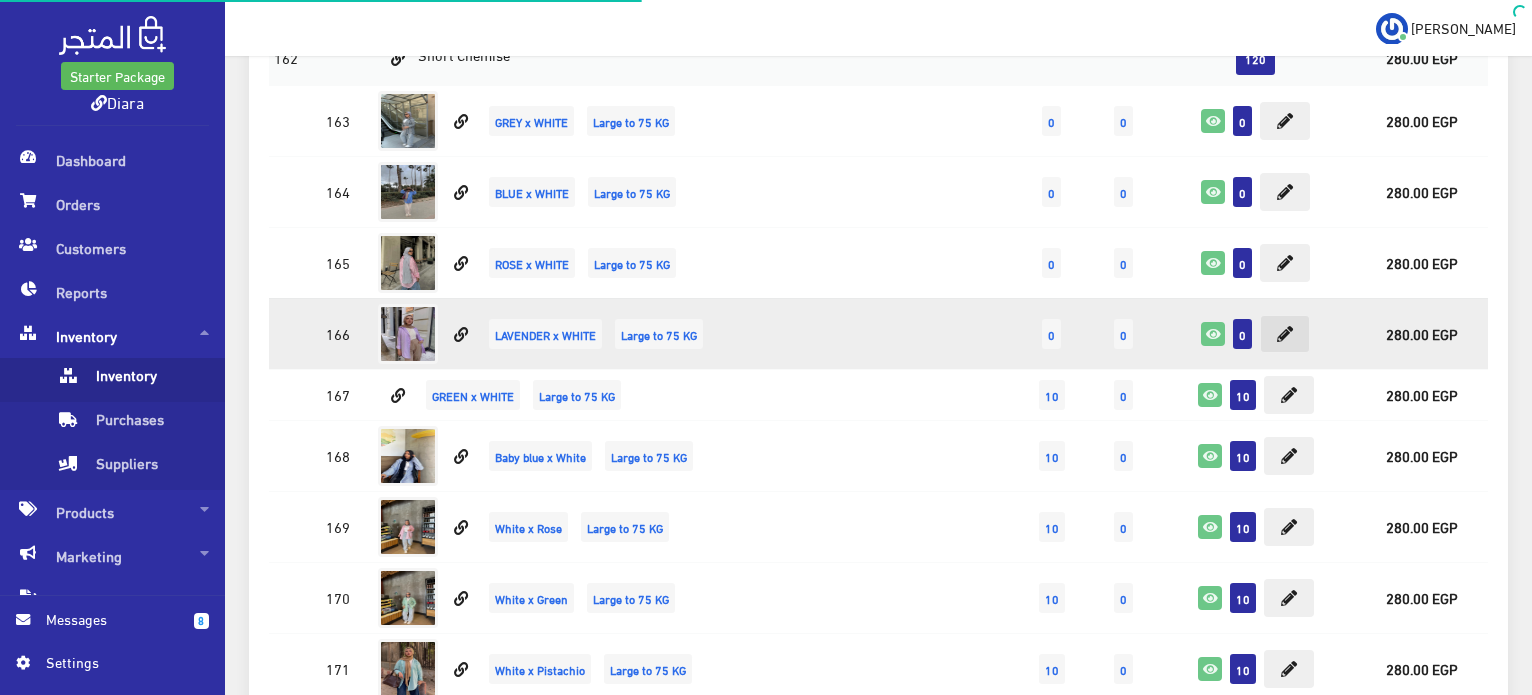click at bounding box center [1285, 334] 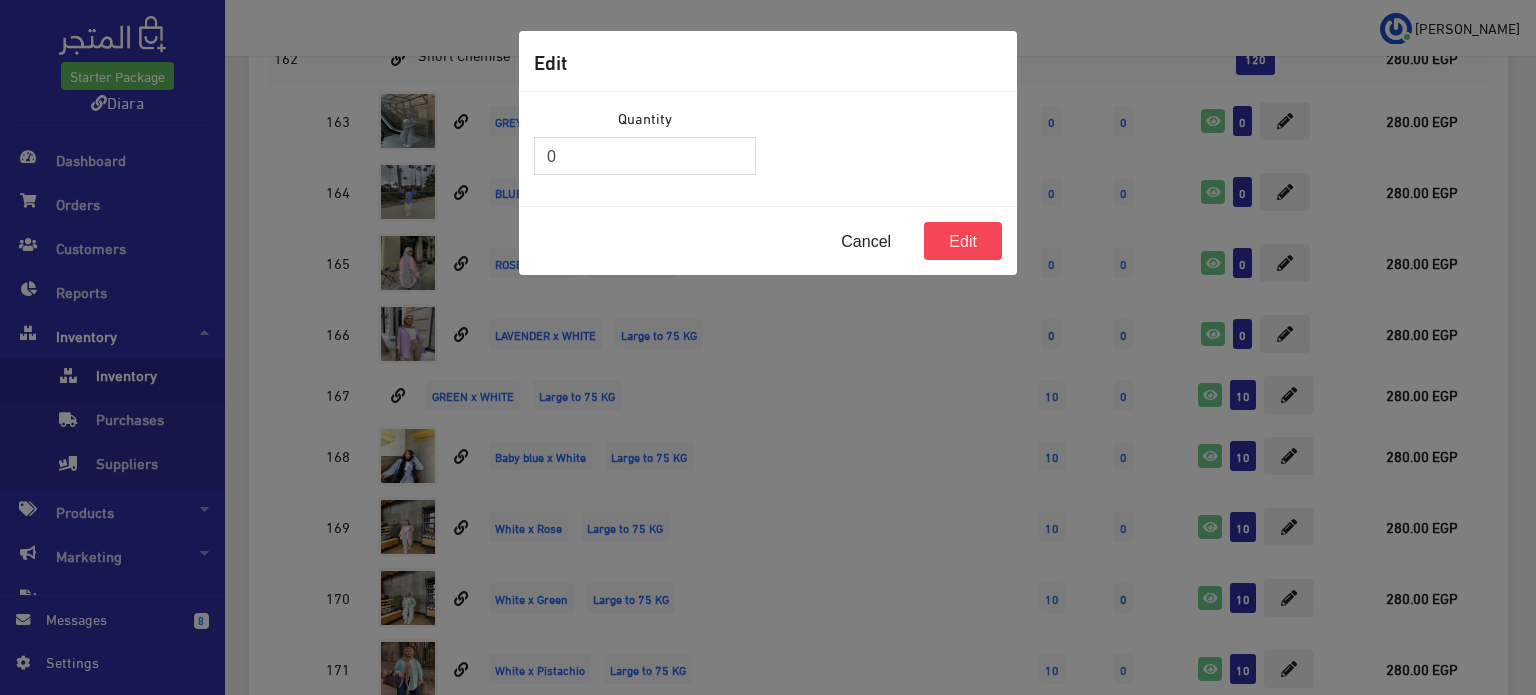 drag, startPoint x: 575, startPoint y: 160, endPoint x: 502, endPoint y: 146, distance: 74.330345 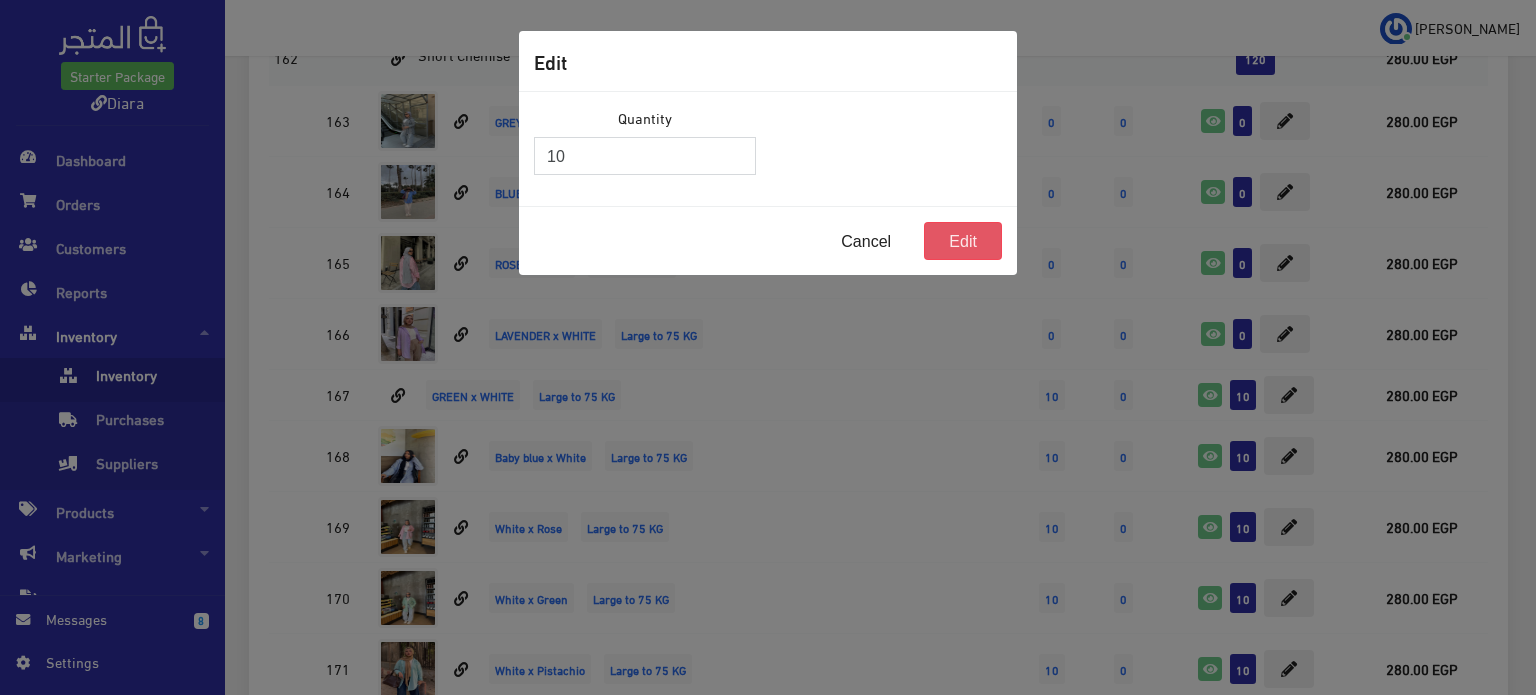 type on "10" 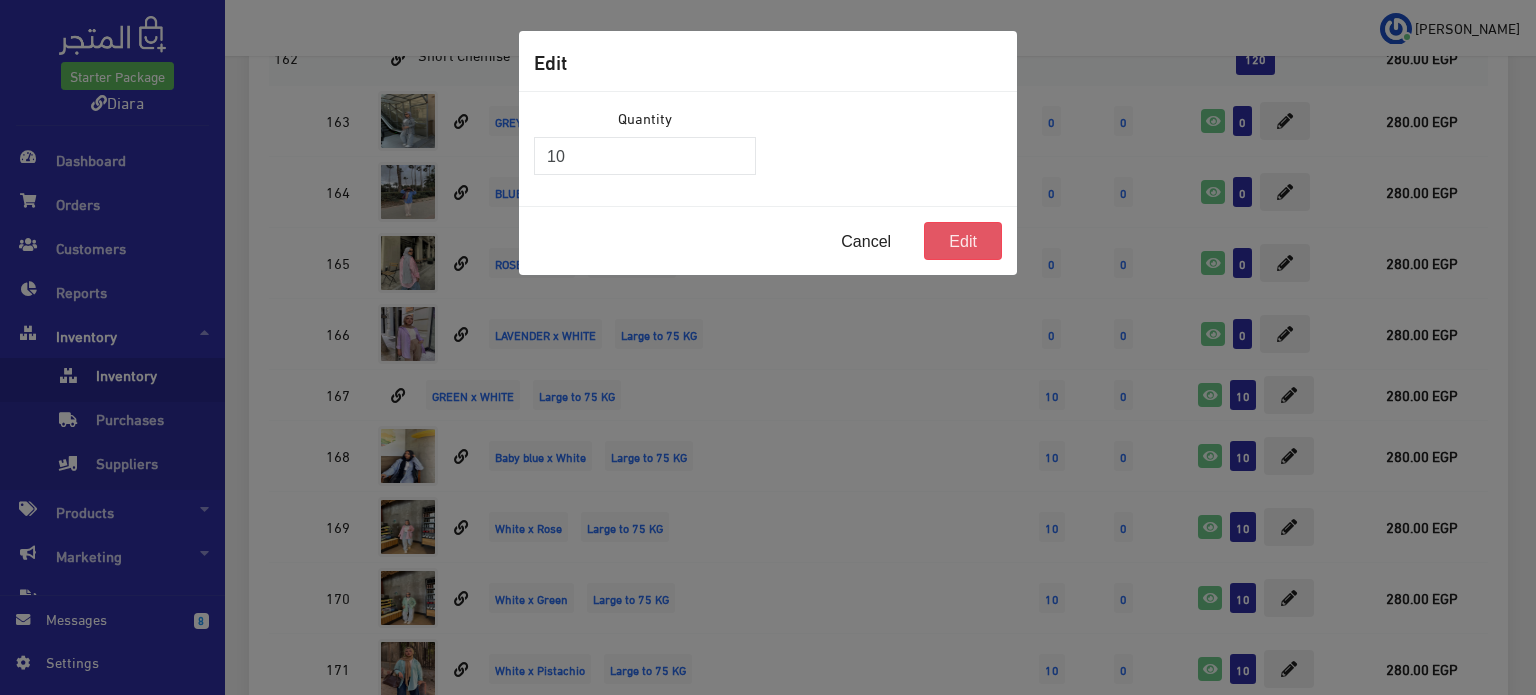 click on "Edit" at bounding box center [963, 241] 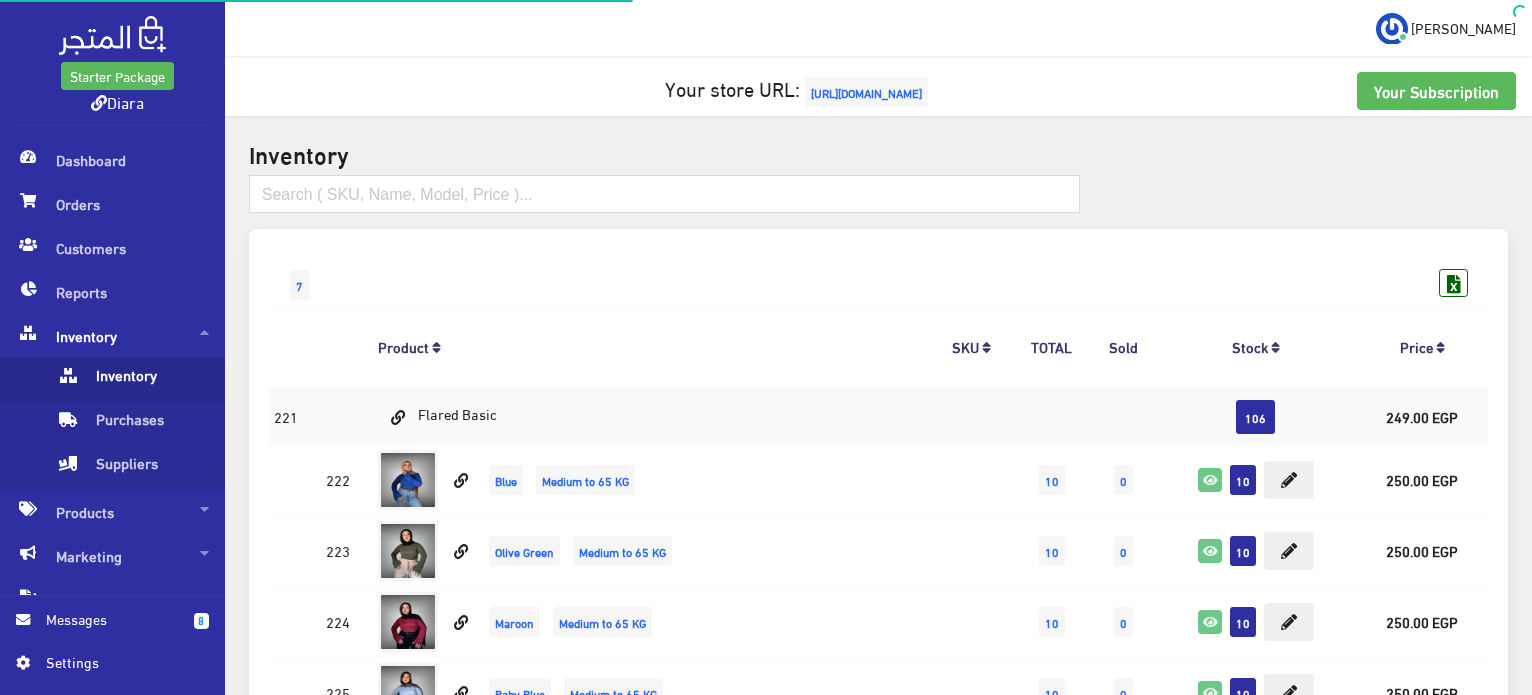scroll, scrollTop: 3232, scrollLeft: 0, axis: vertical 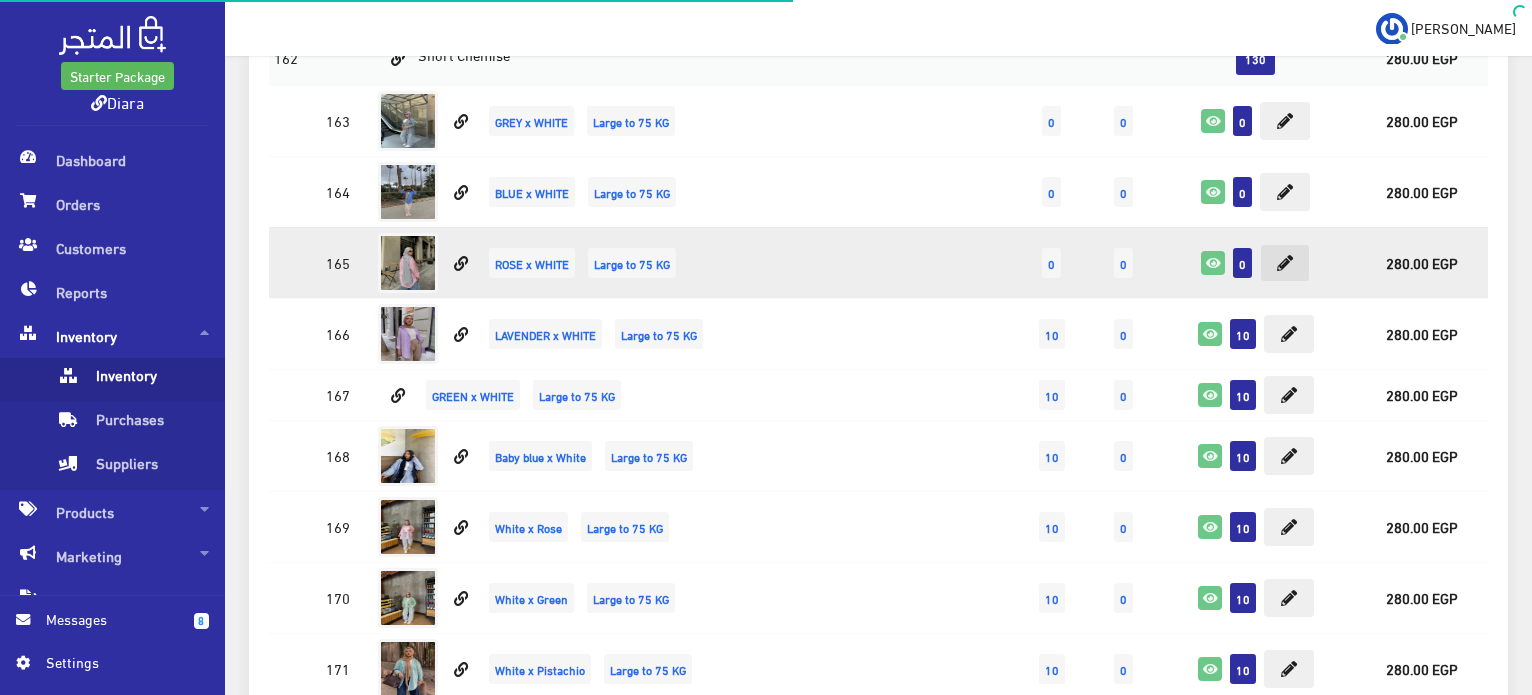 click at bounding box center [1285, 263] 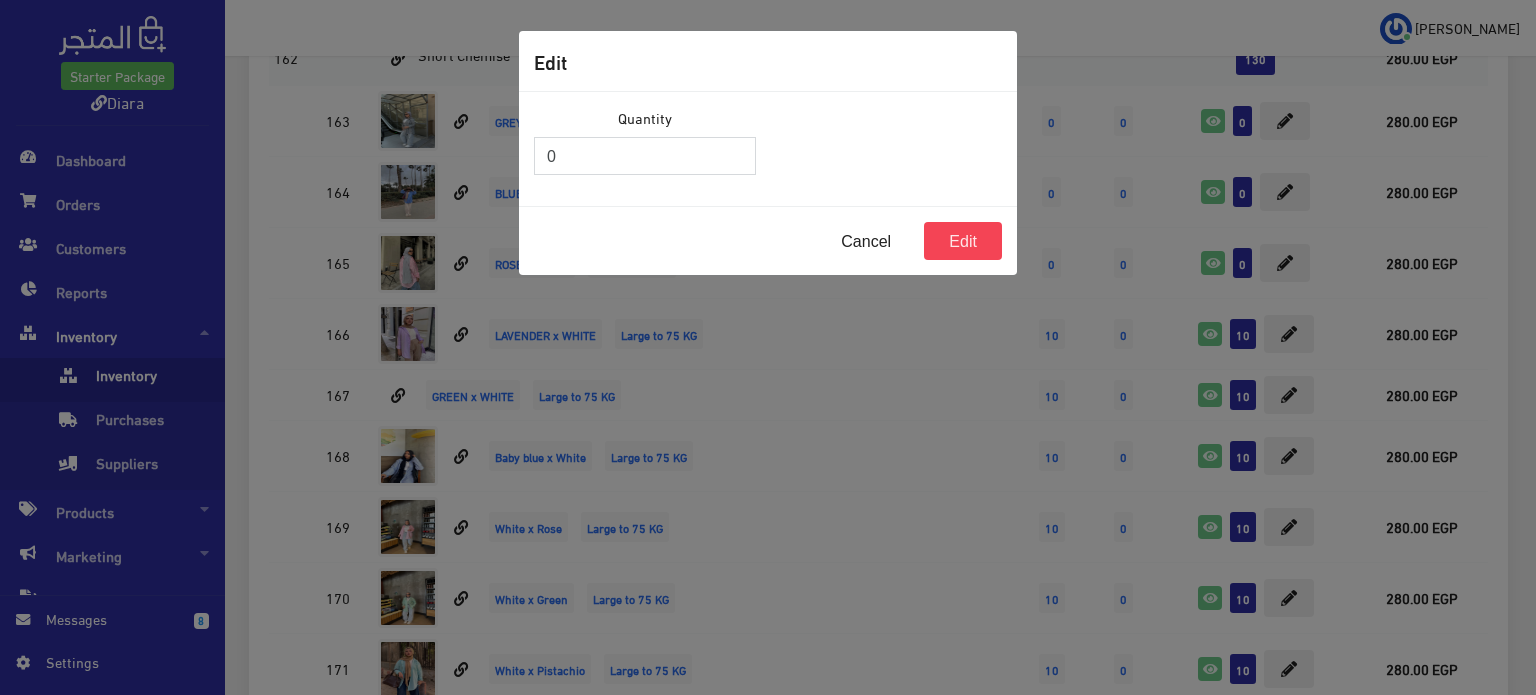 drag, startPoint x: 566, startPoint y: 153, endPoint x: 489, endPoint y: 119, distance: 84.17244 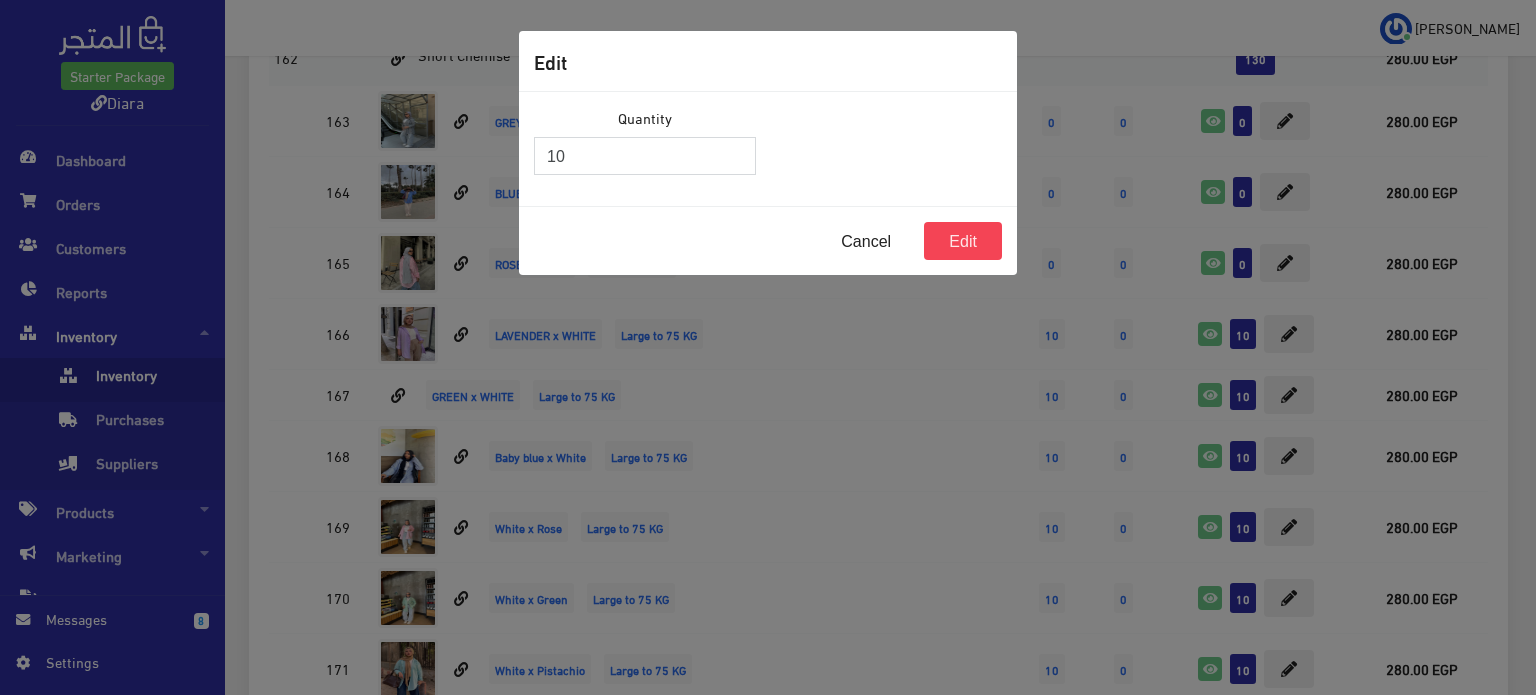 type on "10" 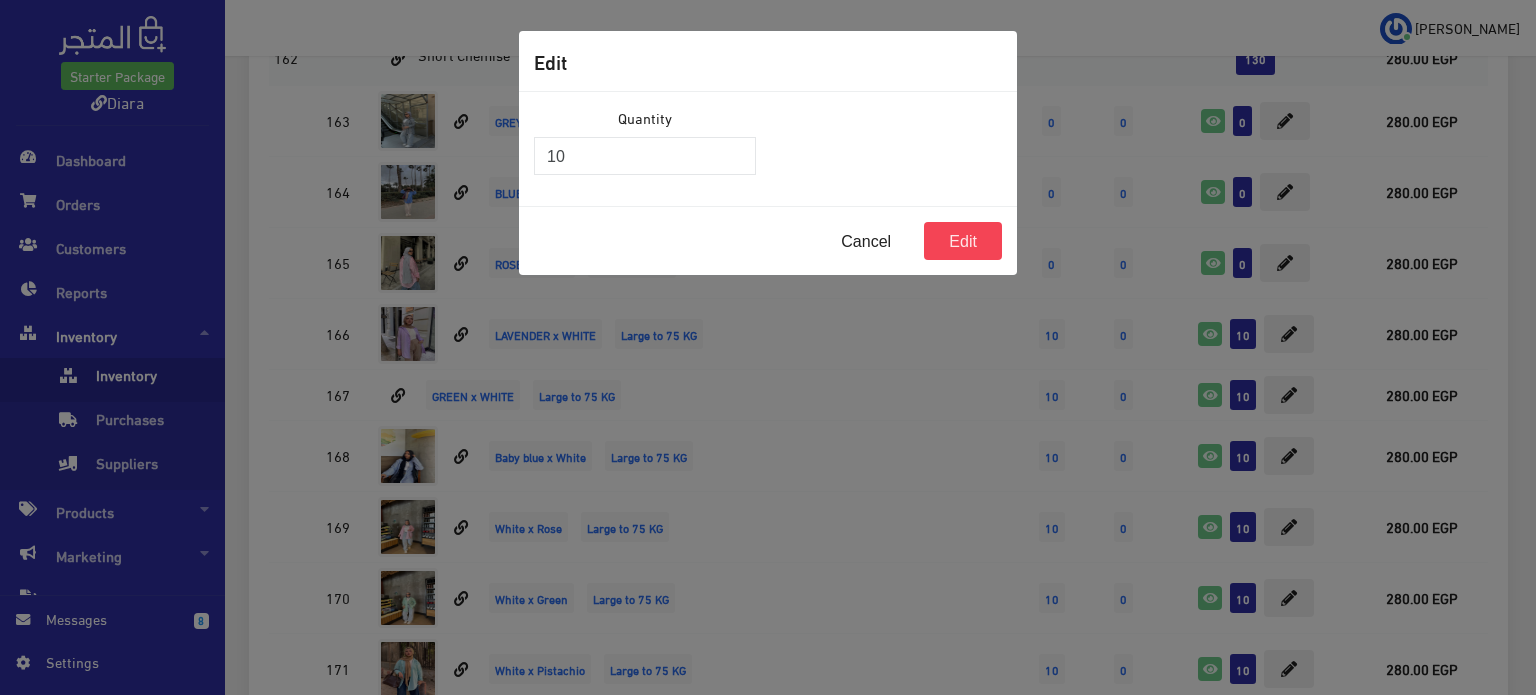 click on "Cancel
Edit" at bounding box center [768, 240] 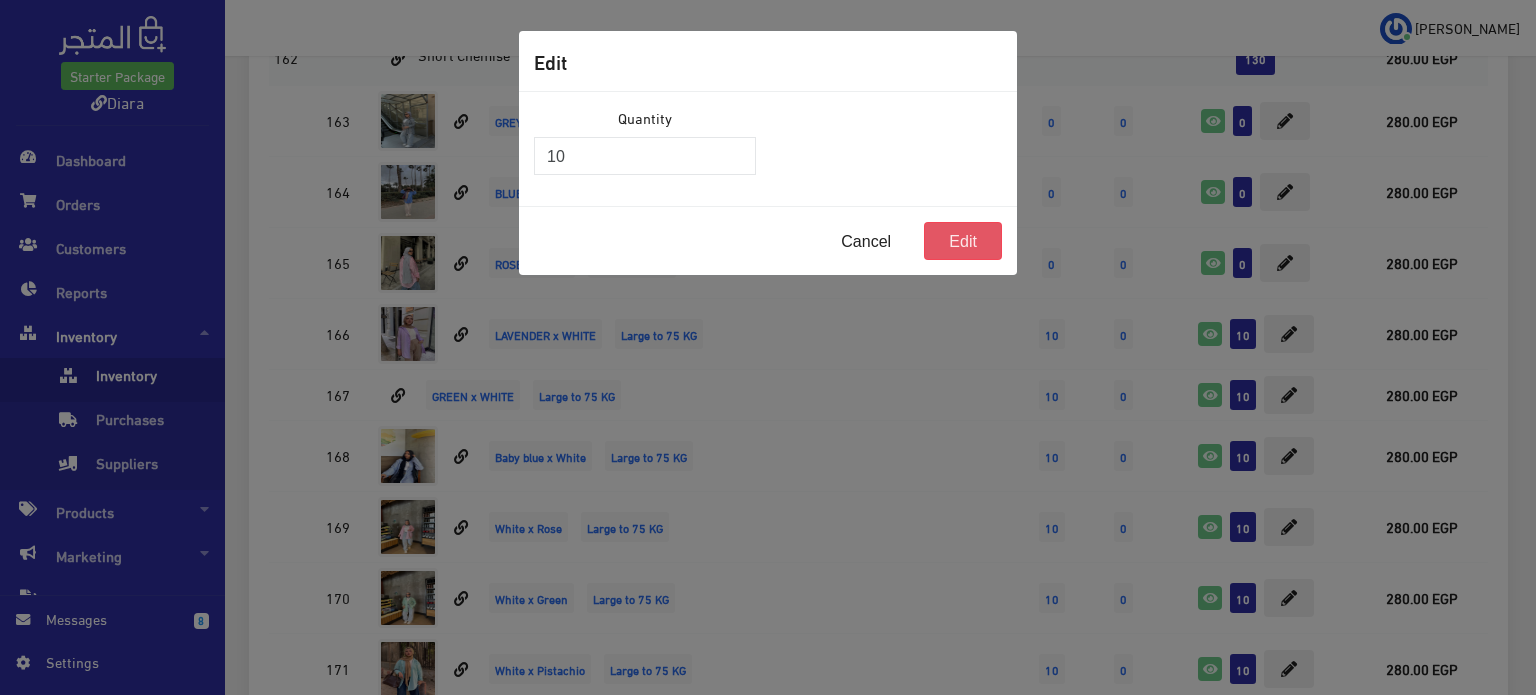click on "Edit" at bounding box center [963, 241] 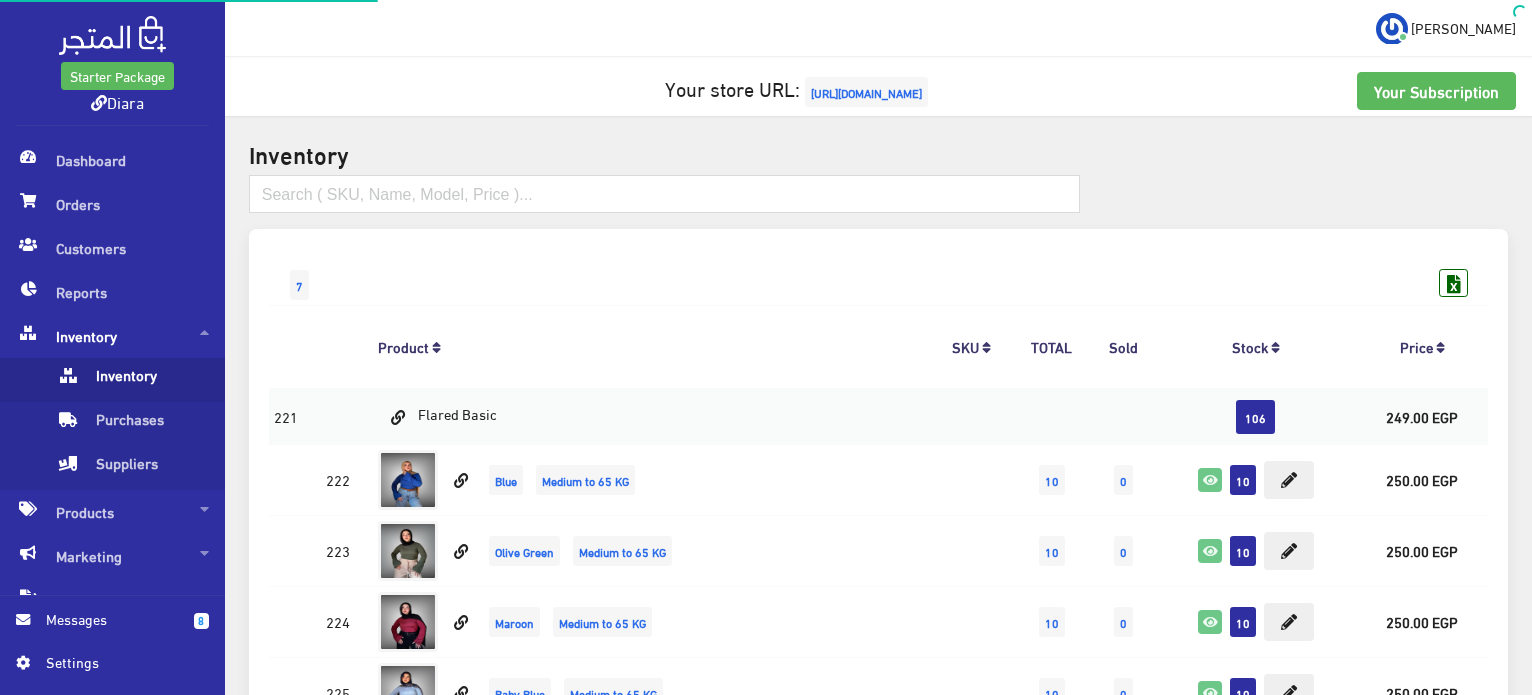 scroll, scrollTop: 3232, scrollLeft: 0, axis: vertical 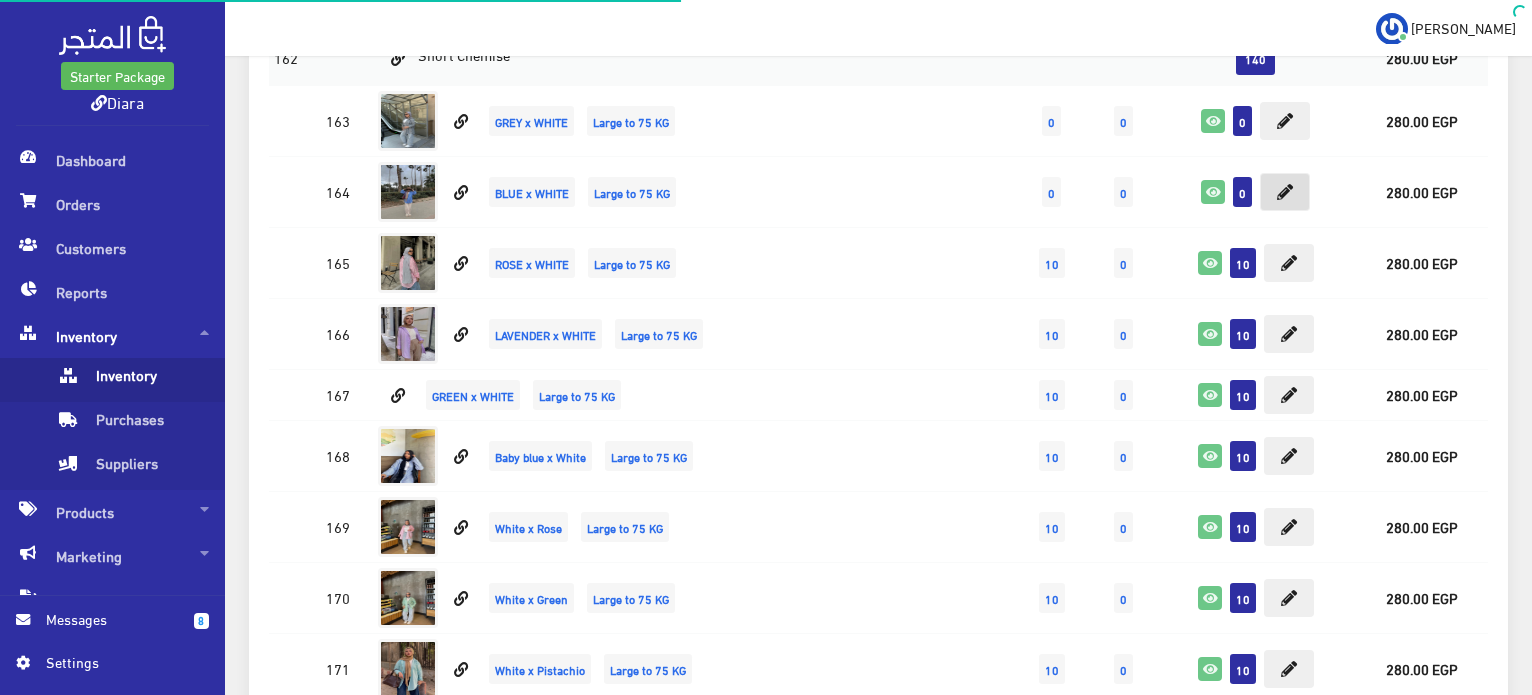 click at bounding box center (1285, 192) 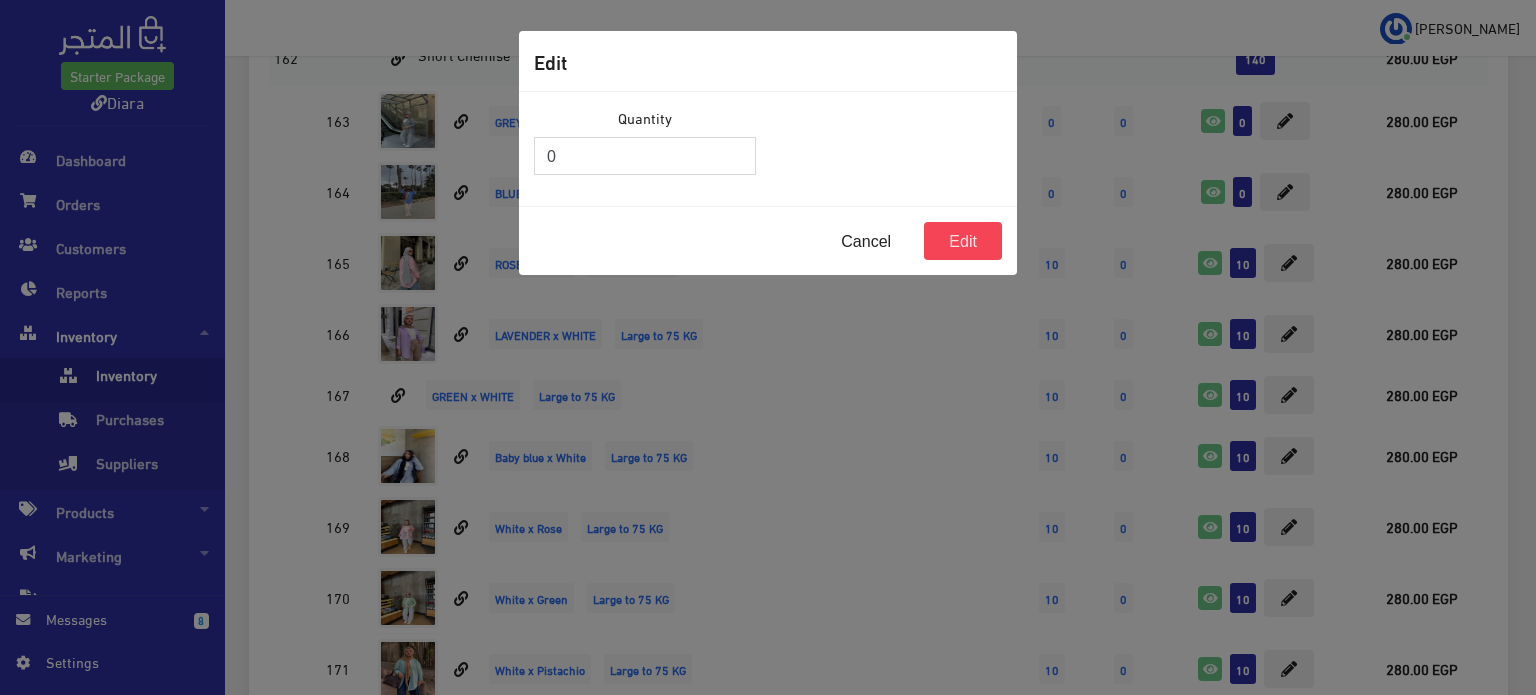 drag, startPoint x: 530, startPoint y: 174, endPoint x: 554, endPoint y: 147, distance: 36.124783 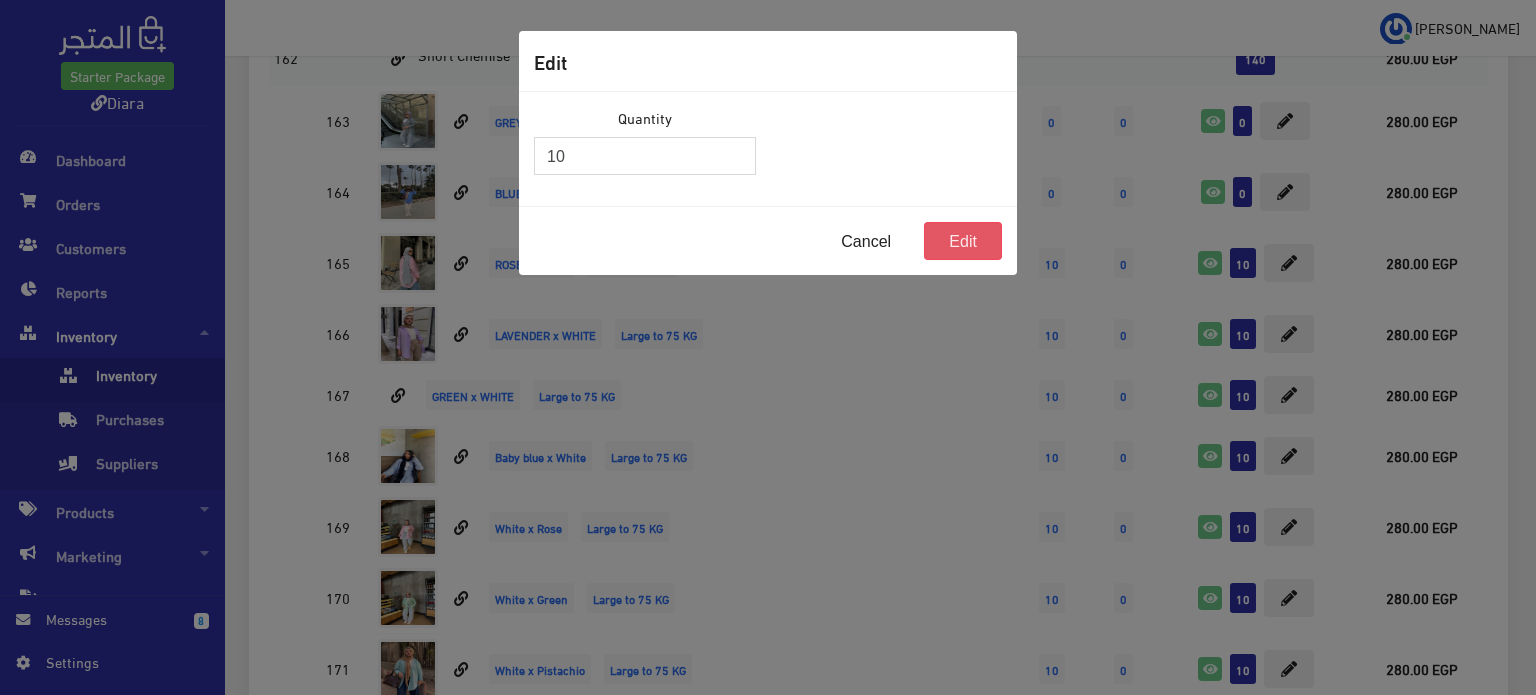 type on "10" 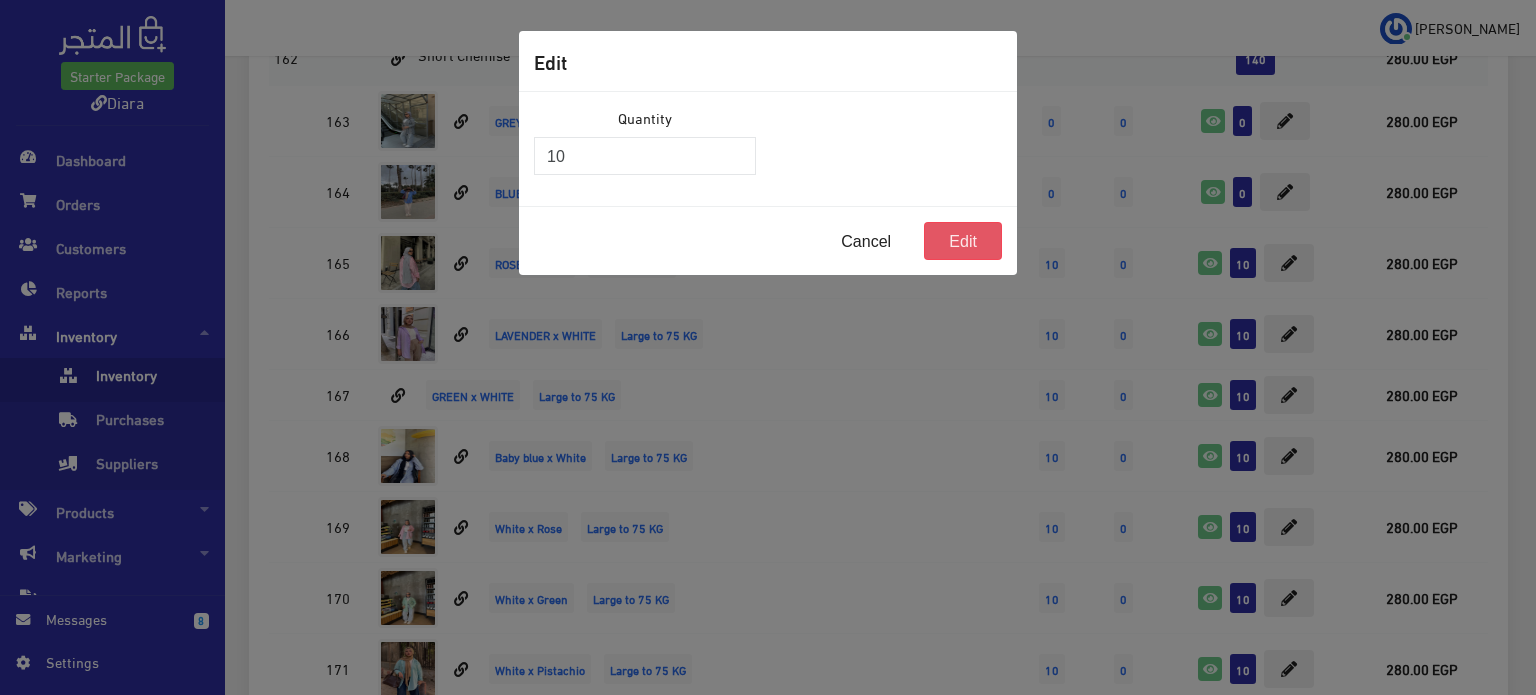 click on "Edit" at bounding box center [963, 241] 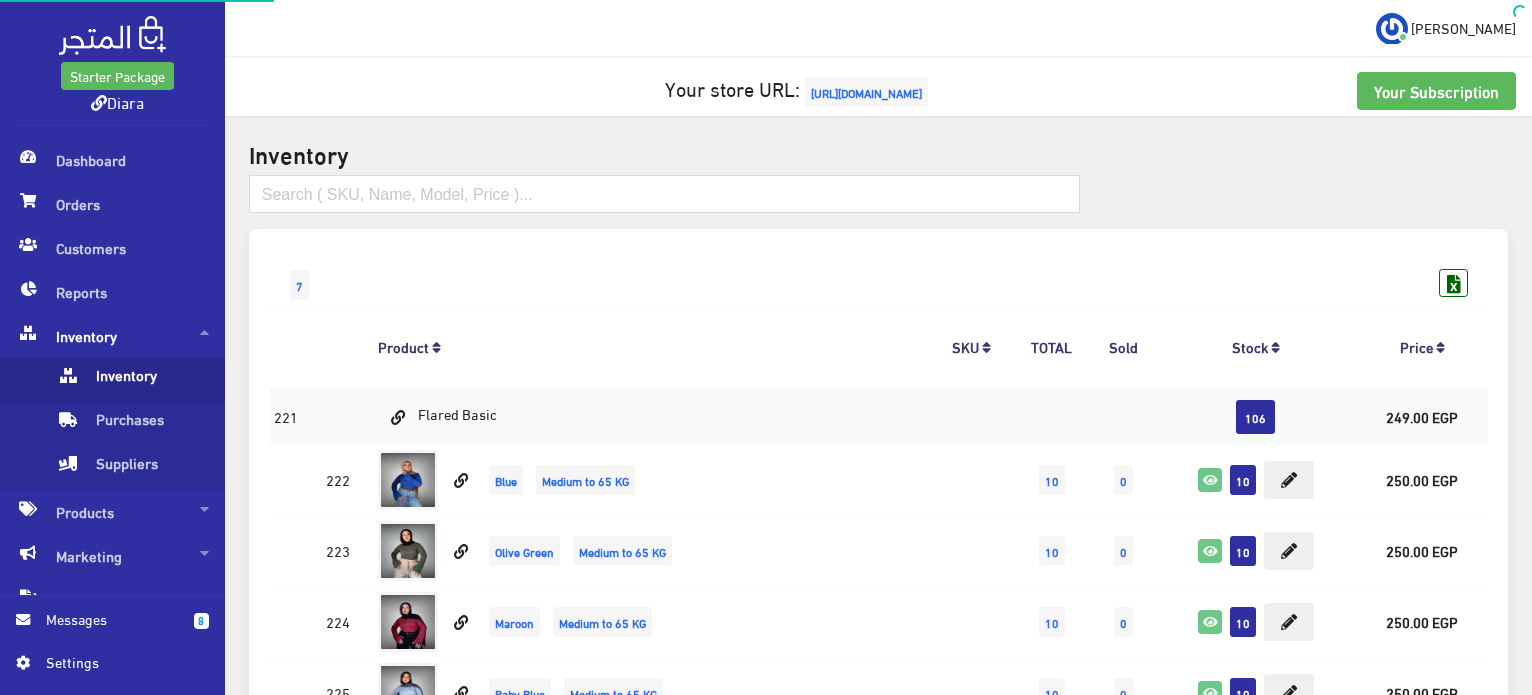 scroll, scrollTop: 3232, scrollLeft: 0, axis: vertical 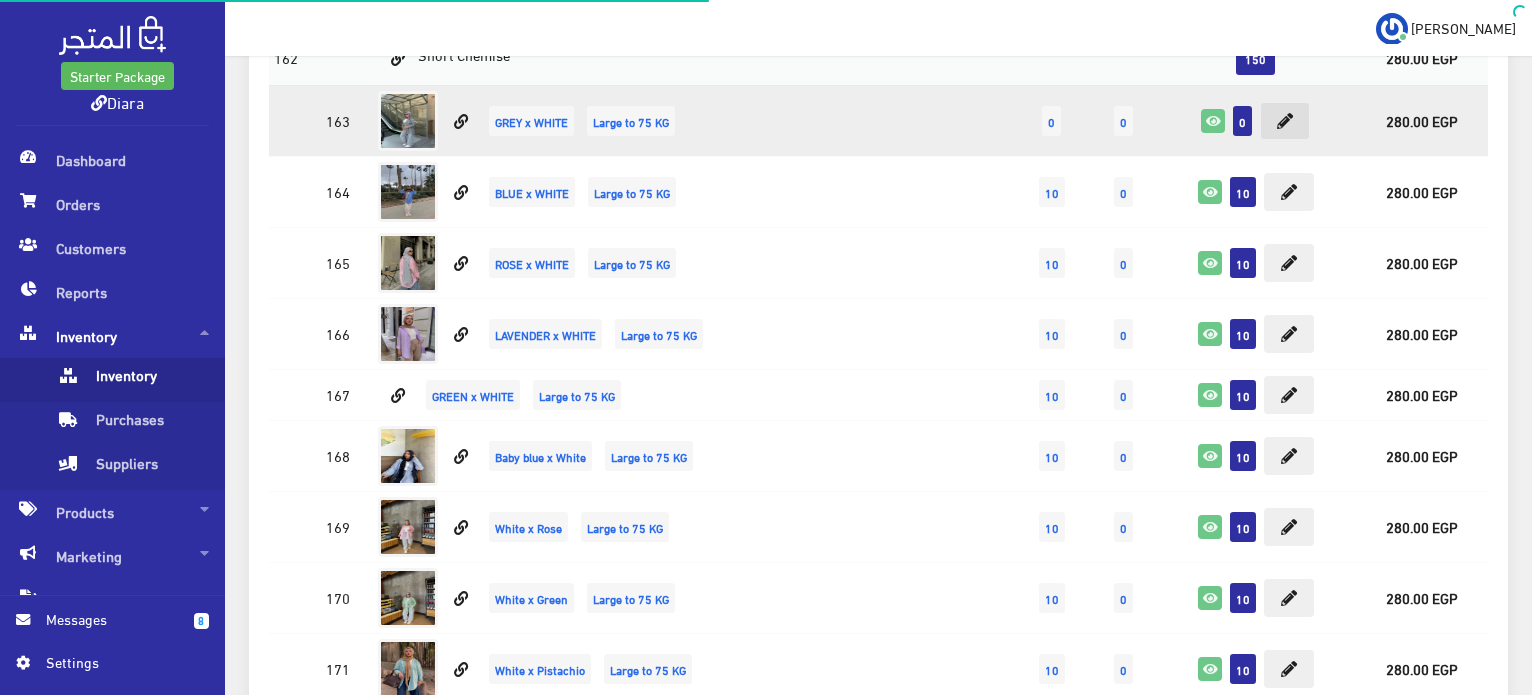 click at bounding box center [1285, 121] 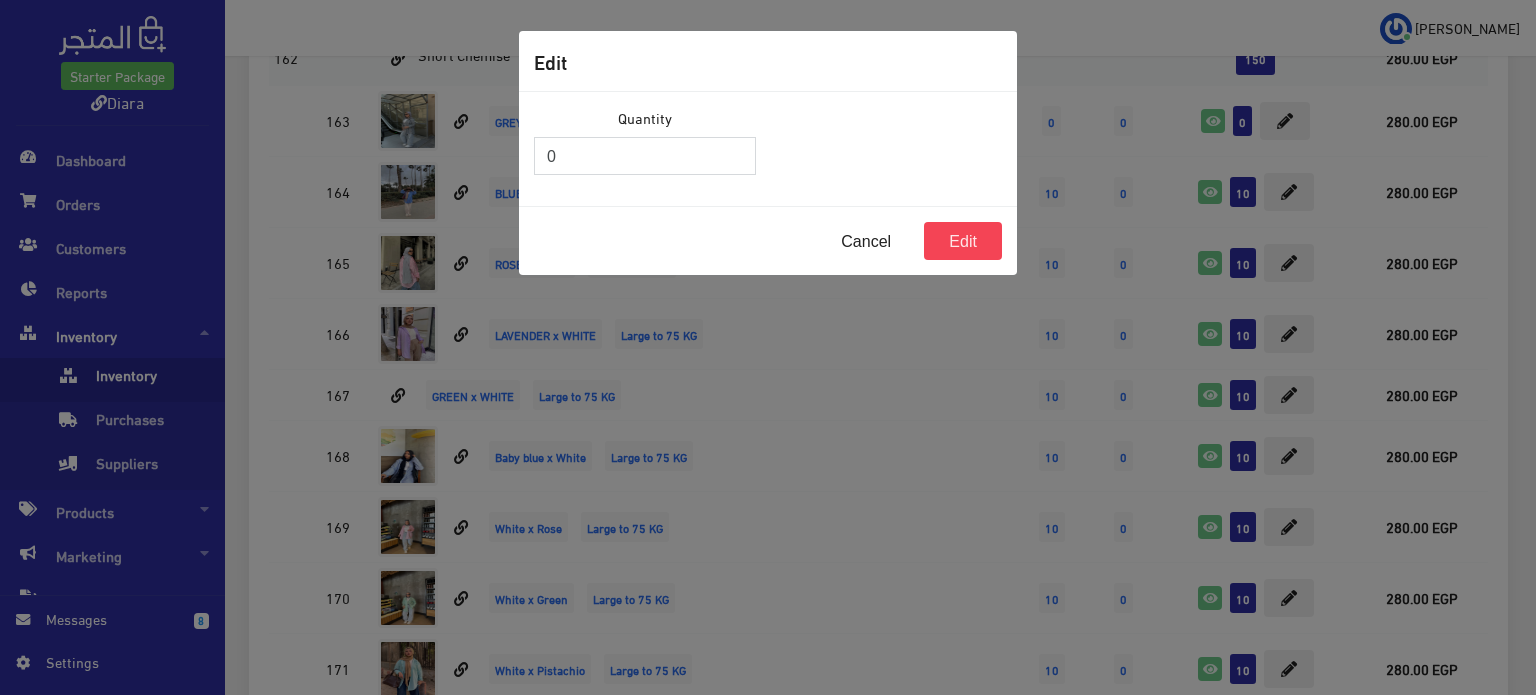 drag, startPoint x: 607, startPoint y: 153, endPoint x: 542, endPoint y: 154, distance: 65.00769 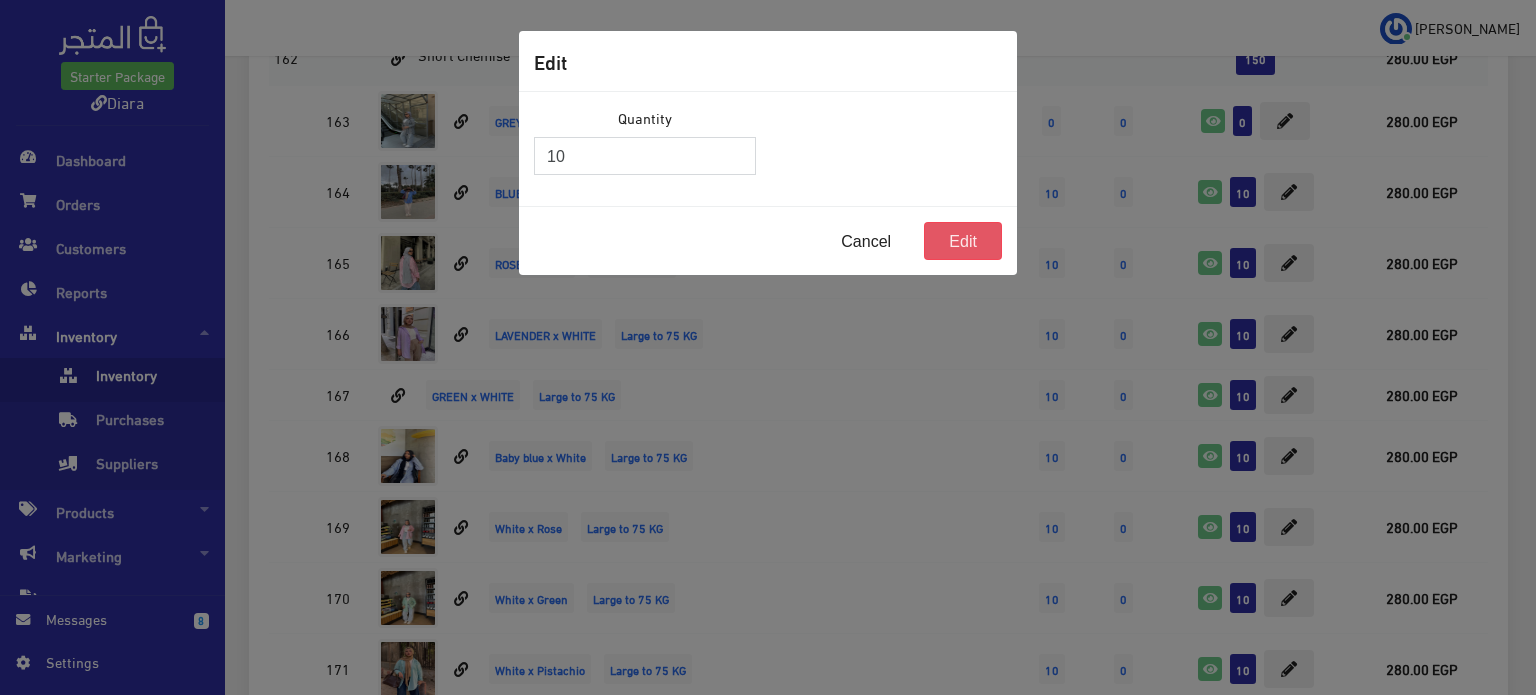 type on "10" 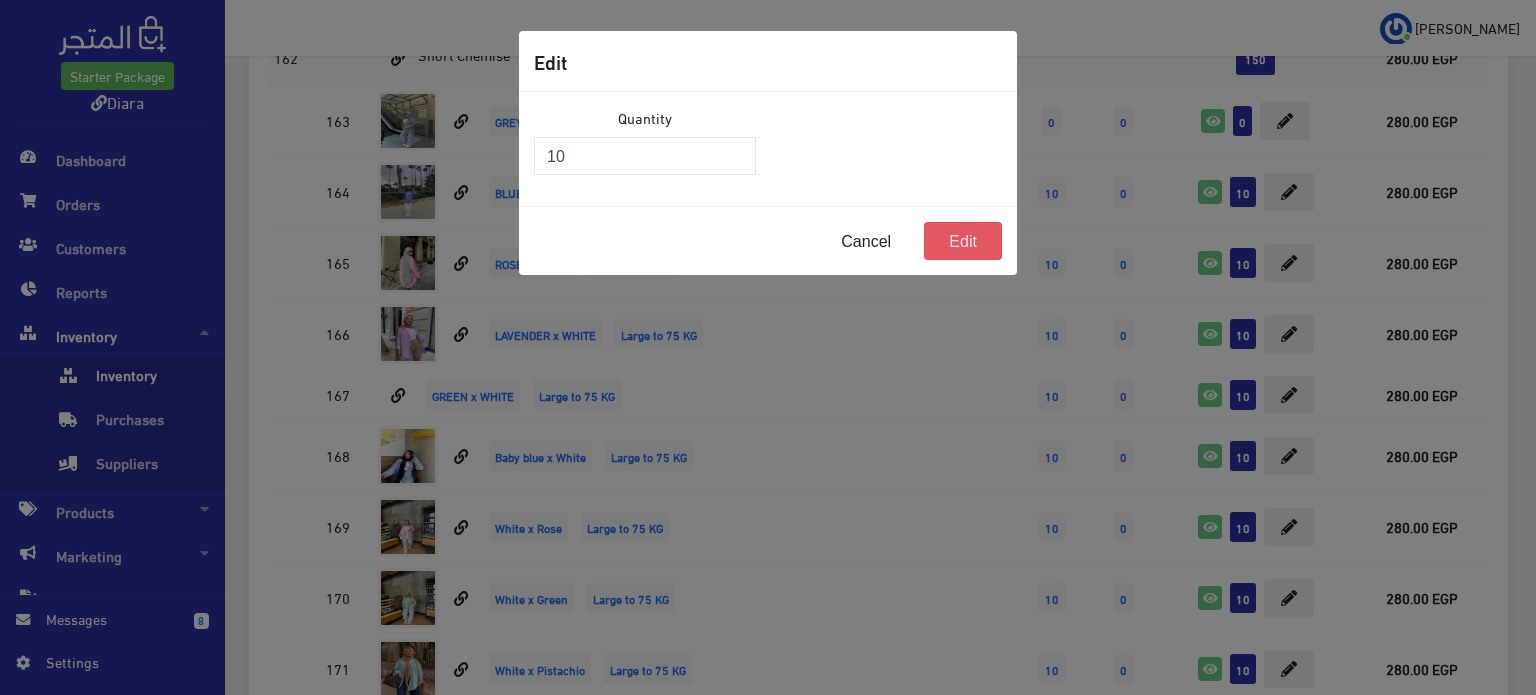 click on "Edit" at bounding box center [963, 241] 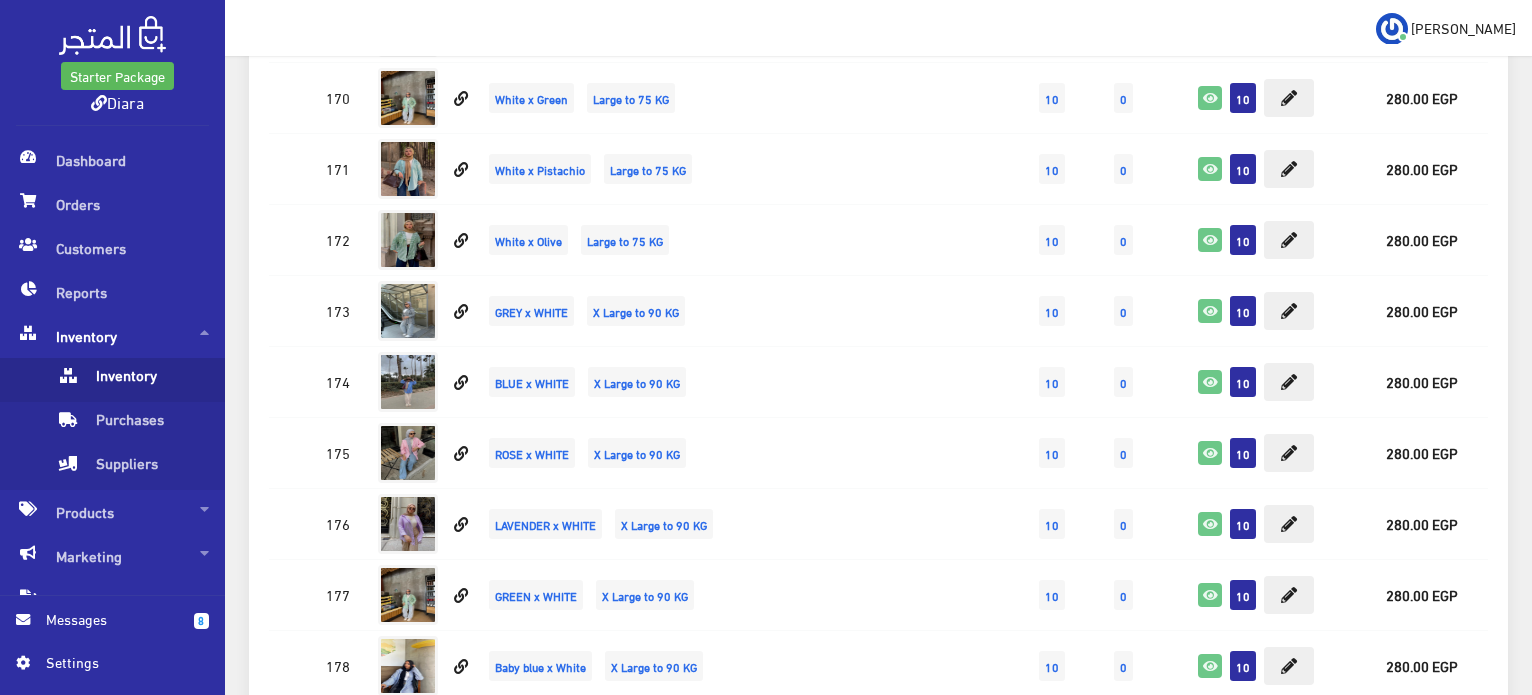scroll, scrollTop: 3932, scrollLeft: 0, axis: vertical 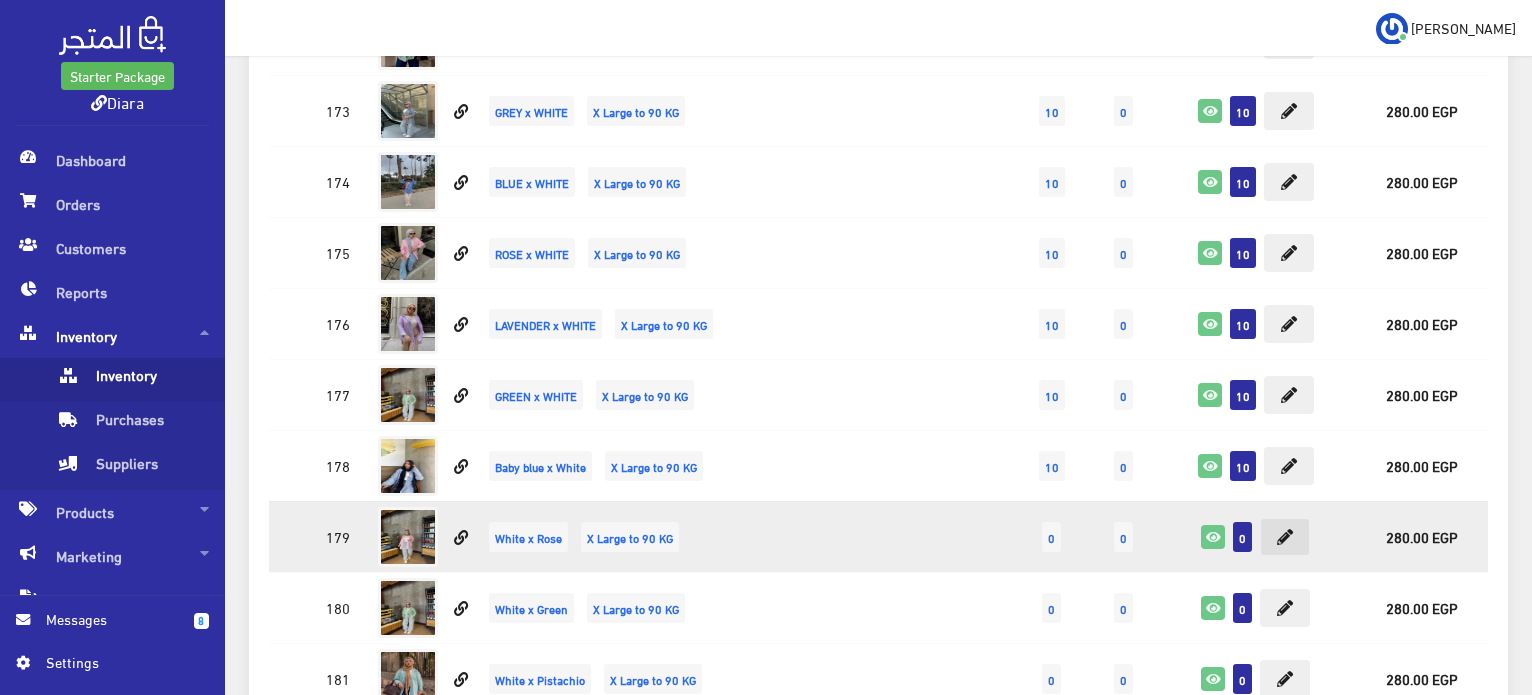 click at bounding box center [1285, 537] 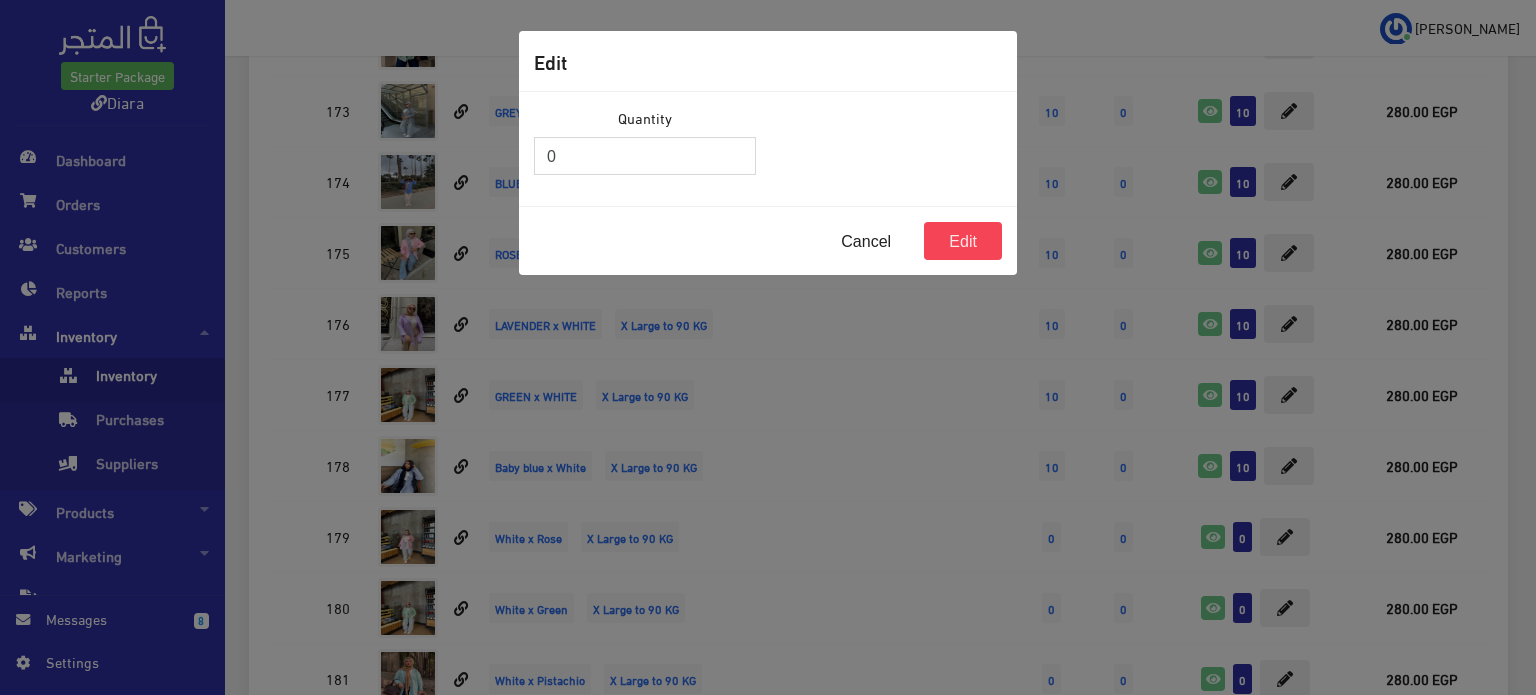 drag, startPoint x: 571, startPoint y: 156, endPoint x: 472, endPoint y: 130, distance: 102.357216 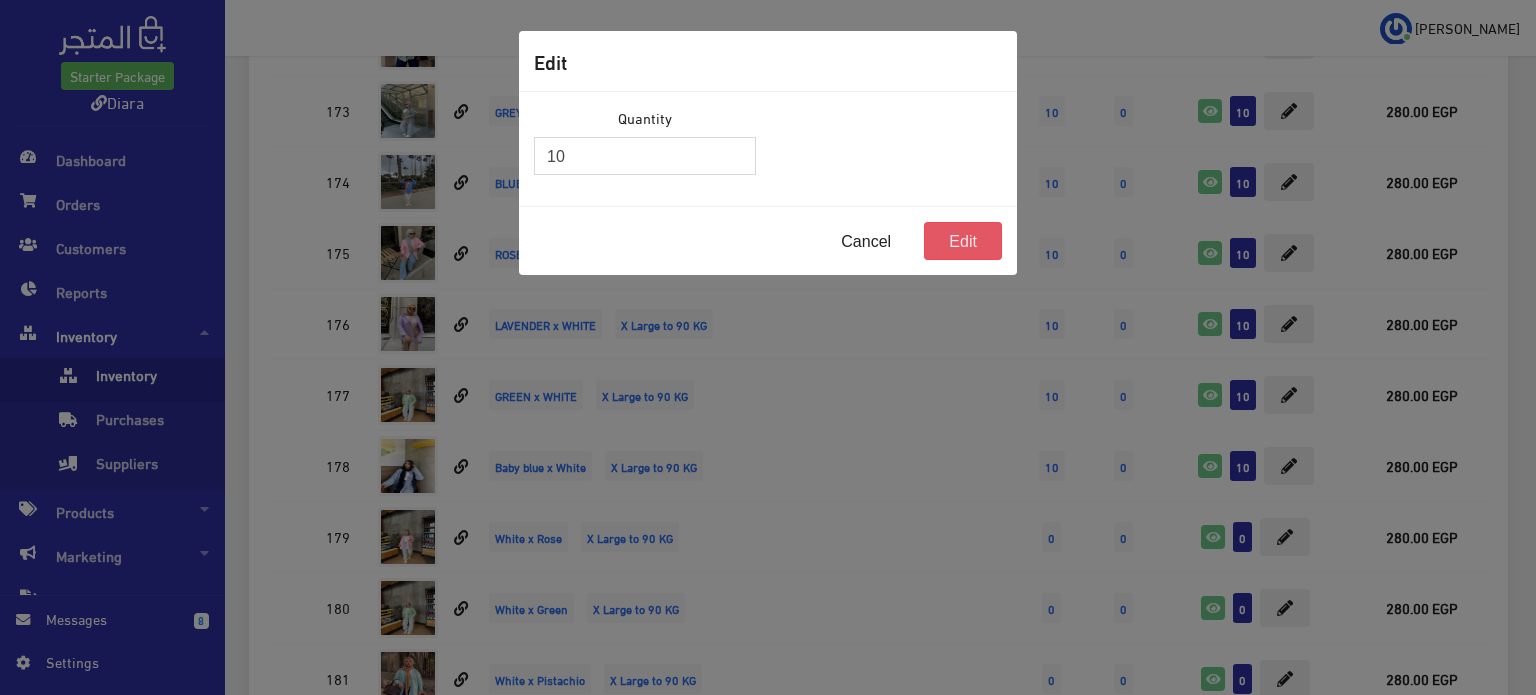 type on "10" 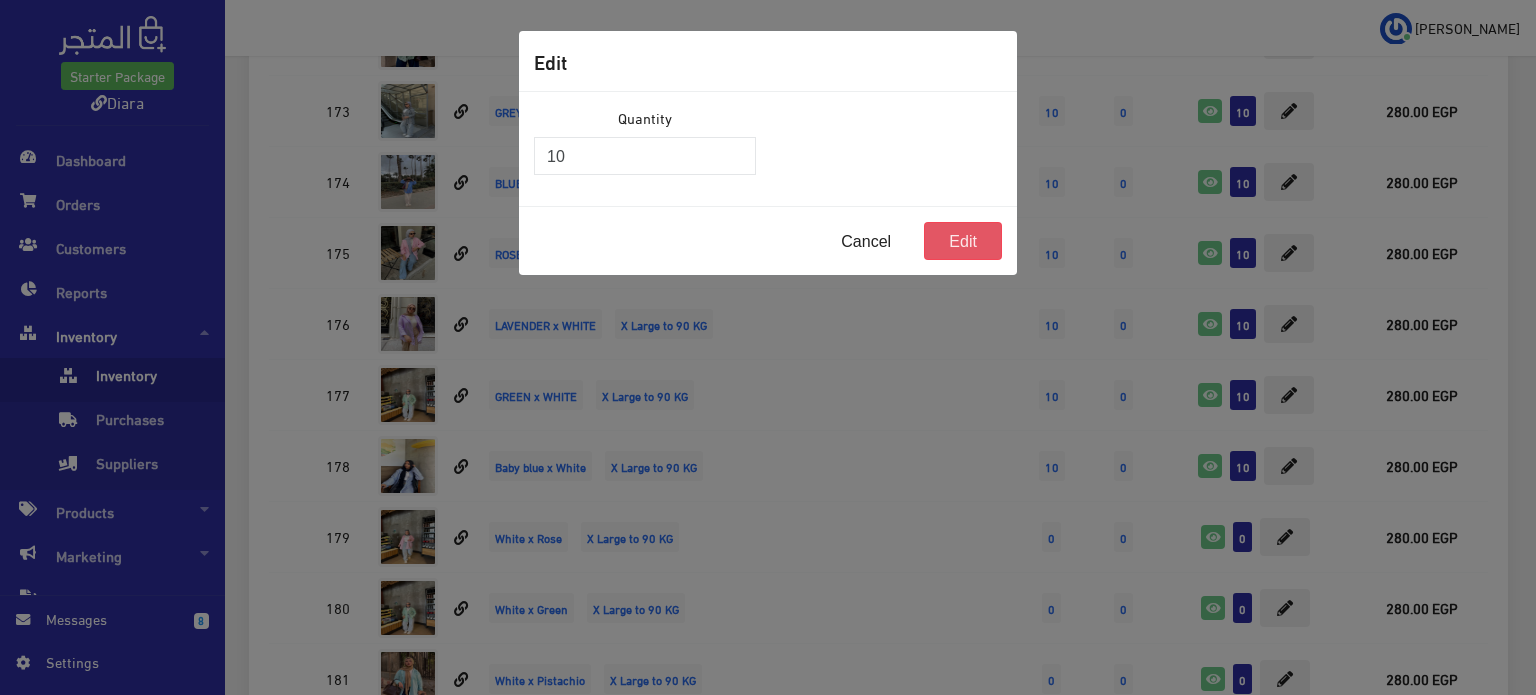 click on "Edit" at bounding box center [963, 241] 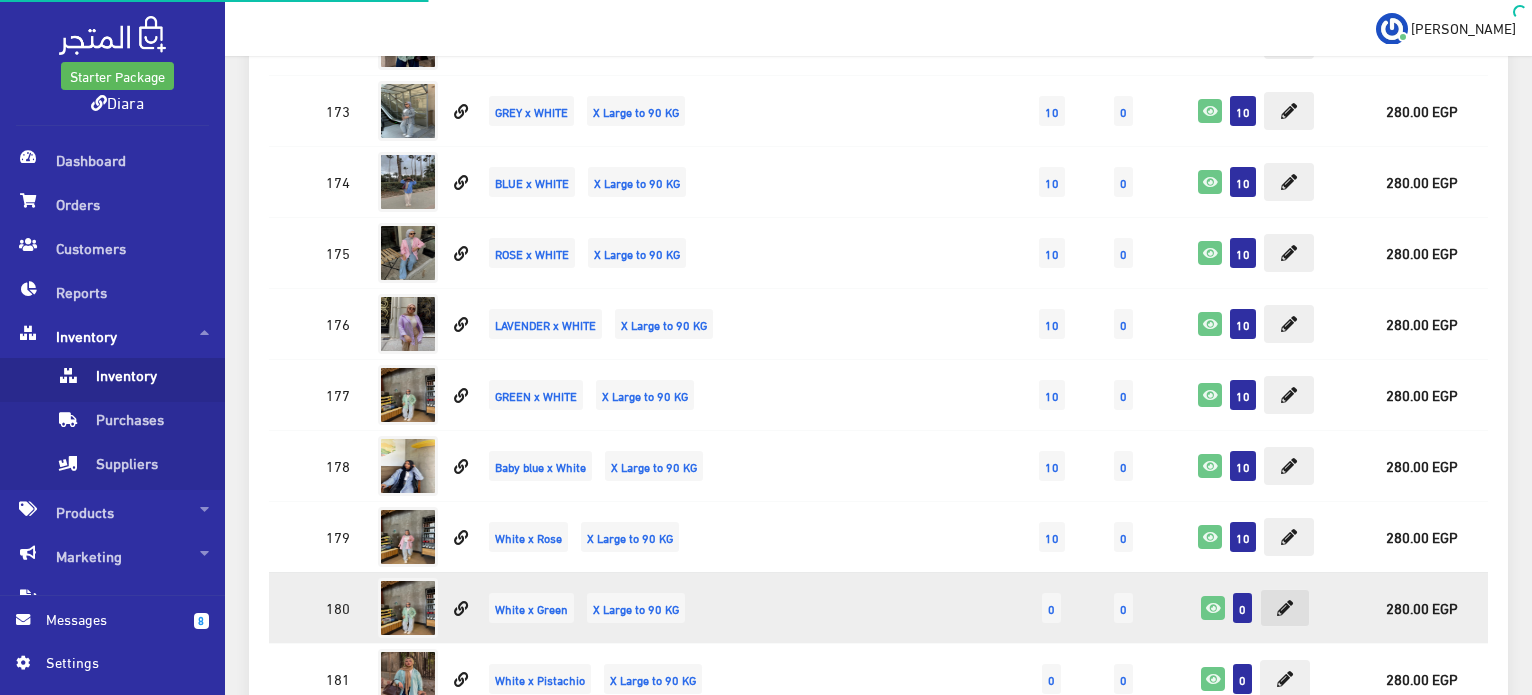 click at bounding box center [1285, 608] 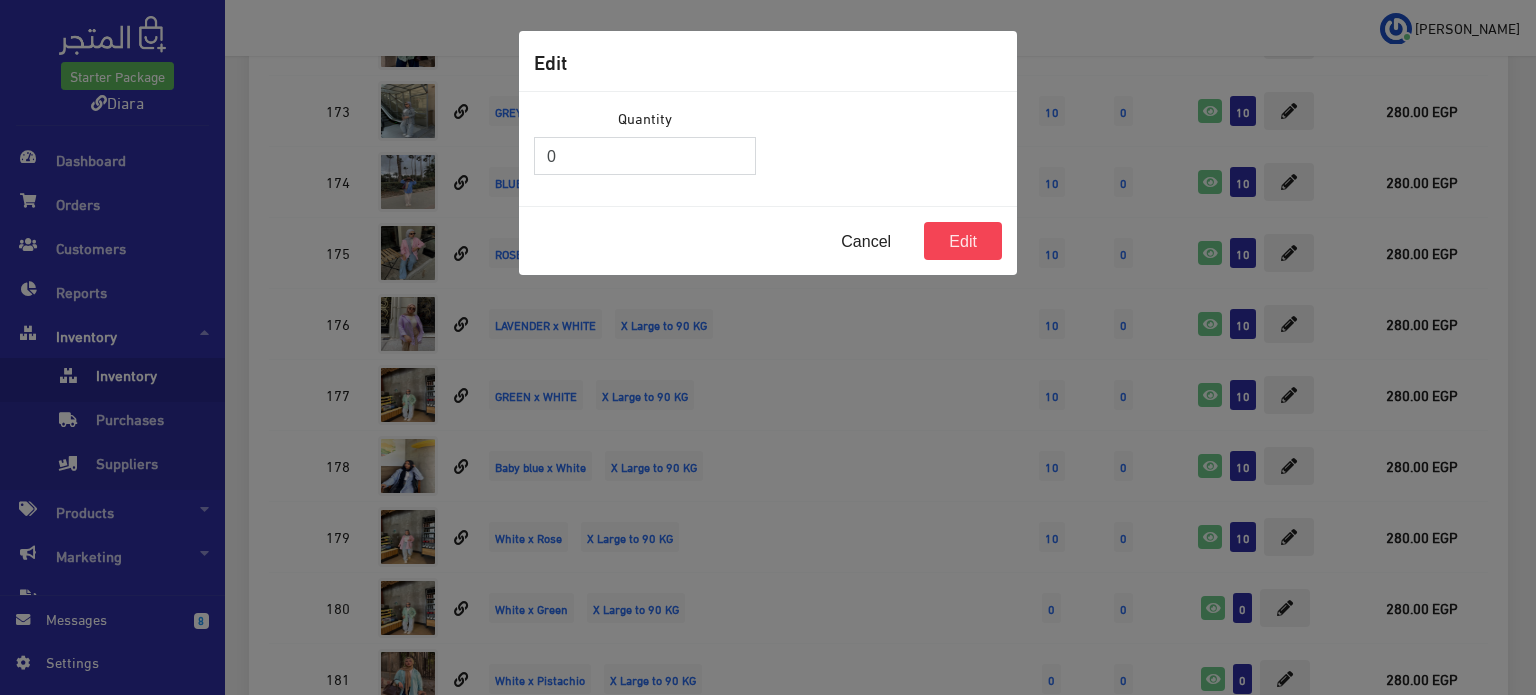 drag, startPoint x: 596, startPoint y: 154, endPoint x: 509, endPoint y: 146, distance: 87.36704 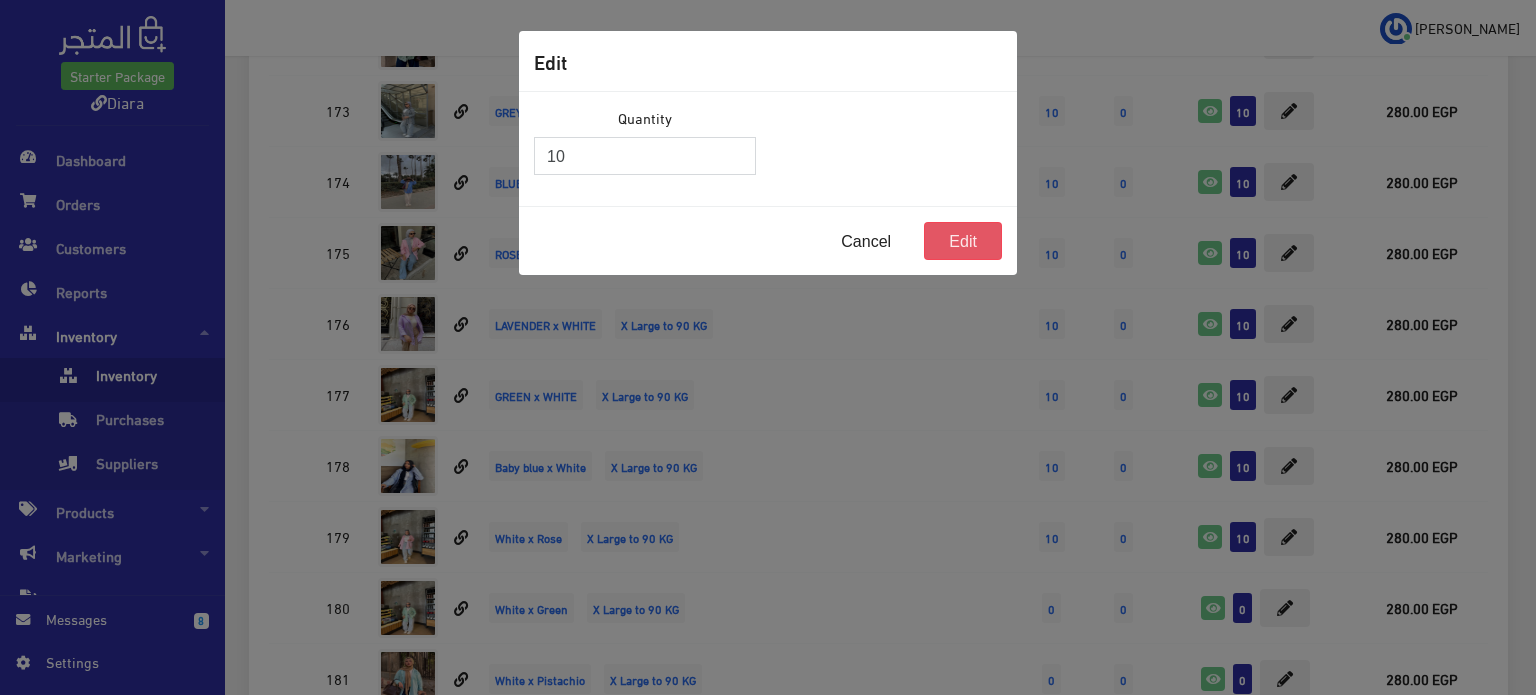 type on "10" 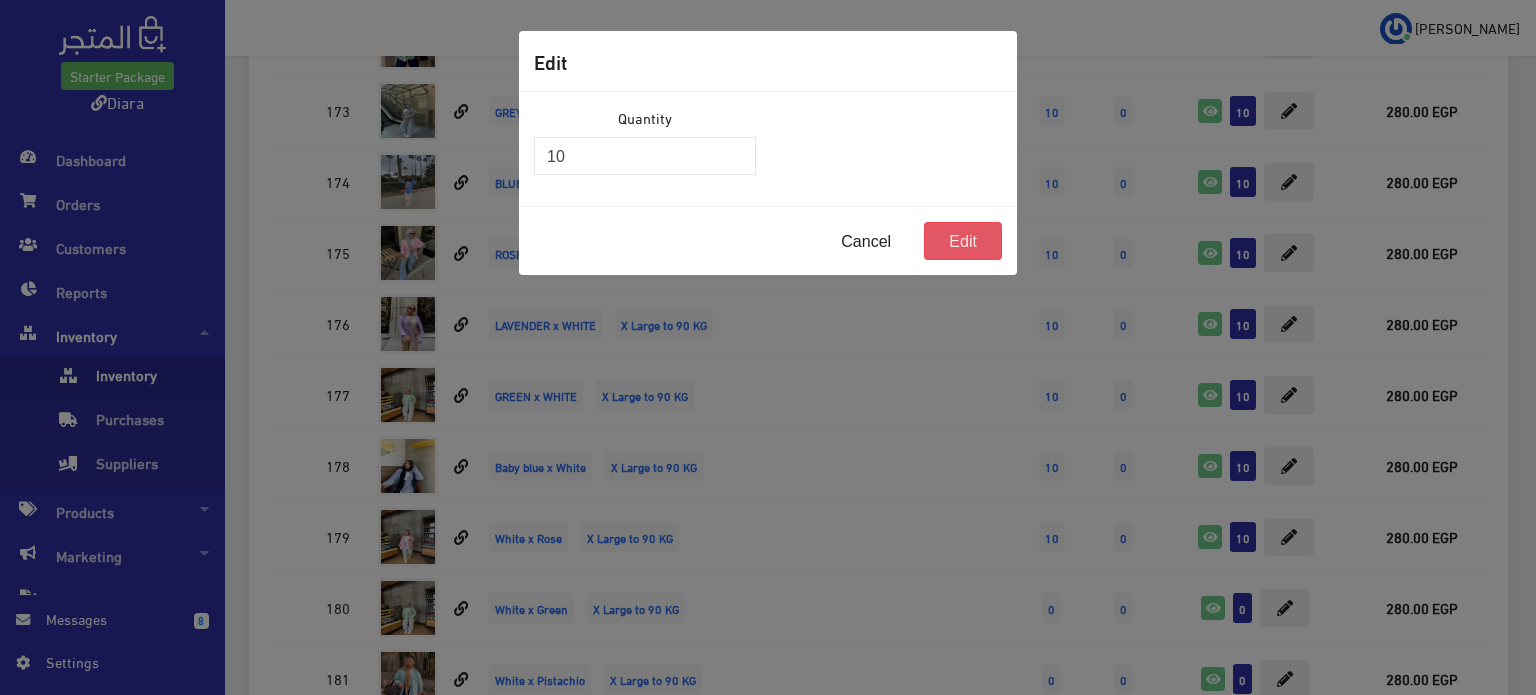 click on "Edit" at bounding box center [963, 241] 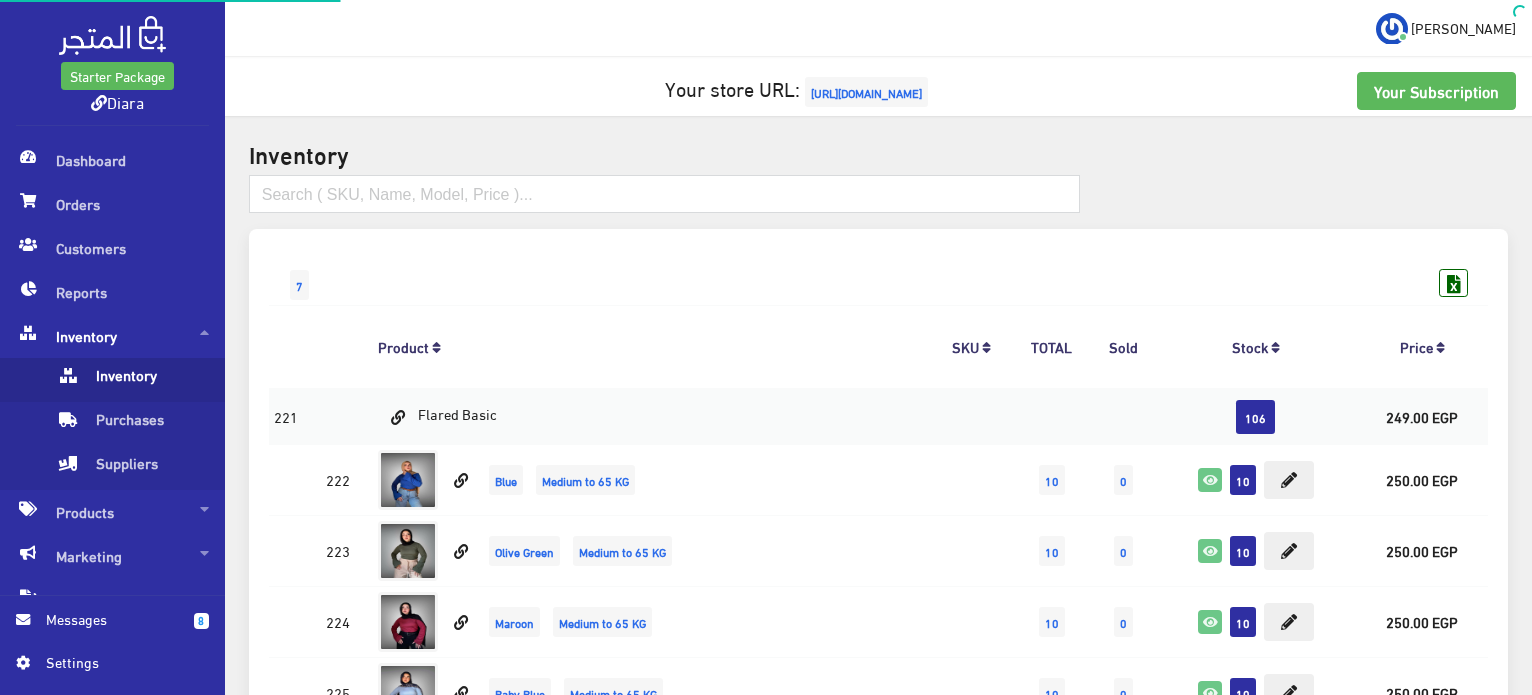scroll, scrollTop: 3932, scrollLeft: 0, axis: vertical 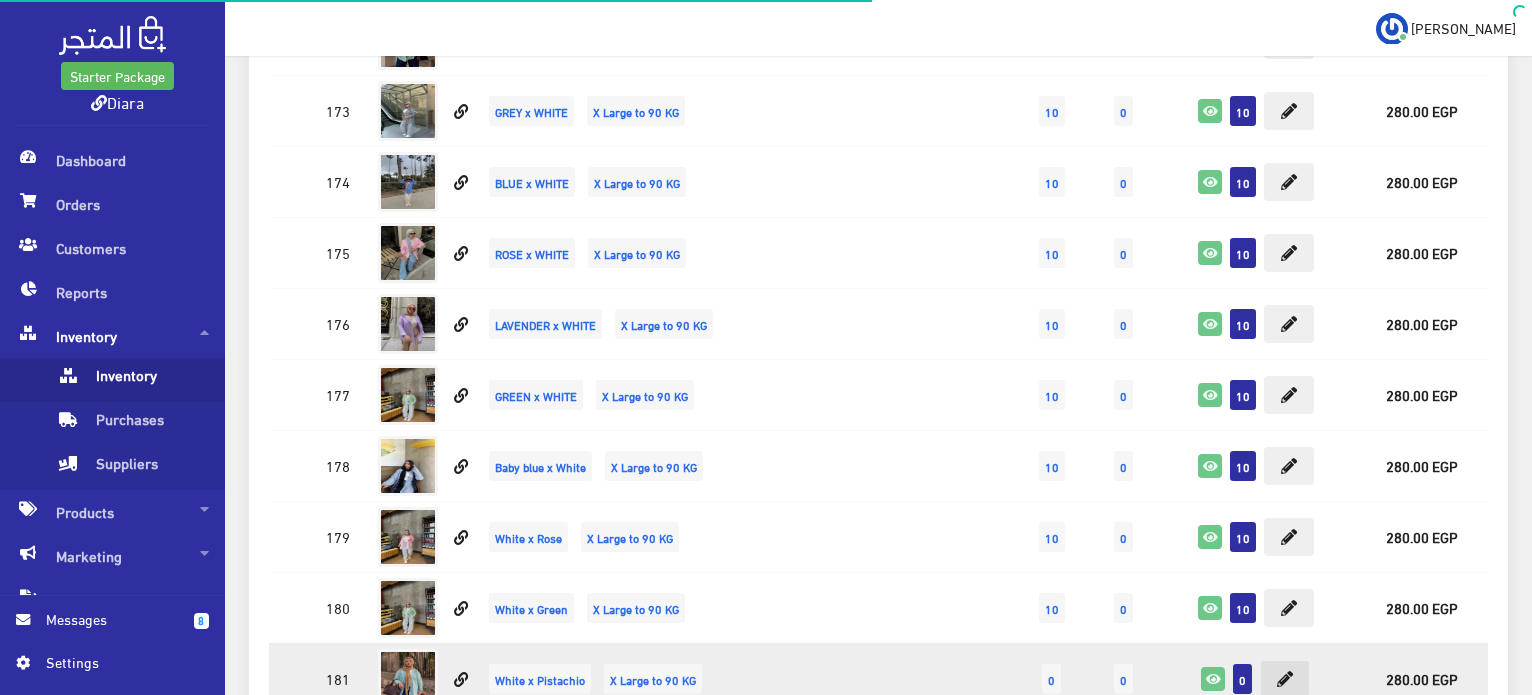 click at bounding box center (1285, 679) 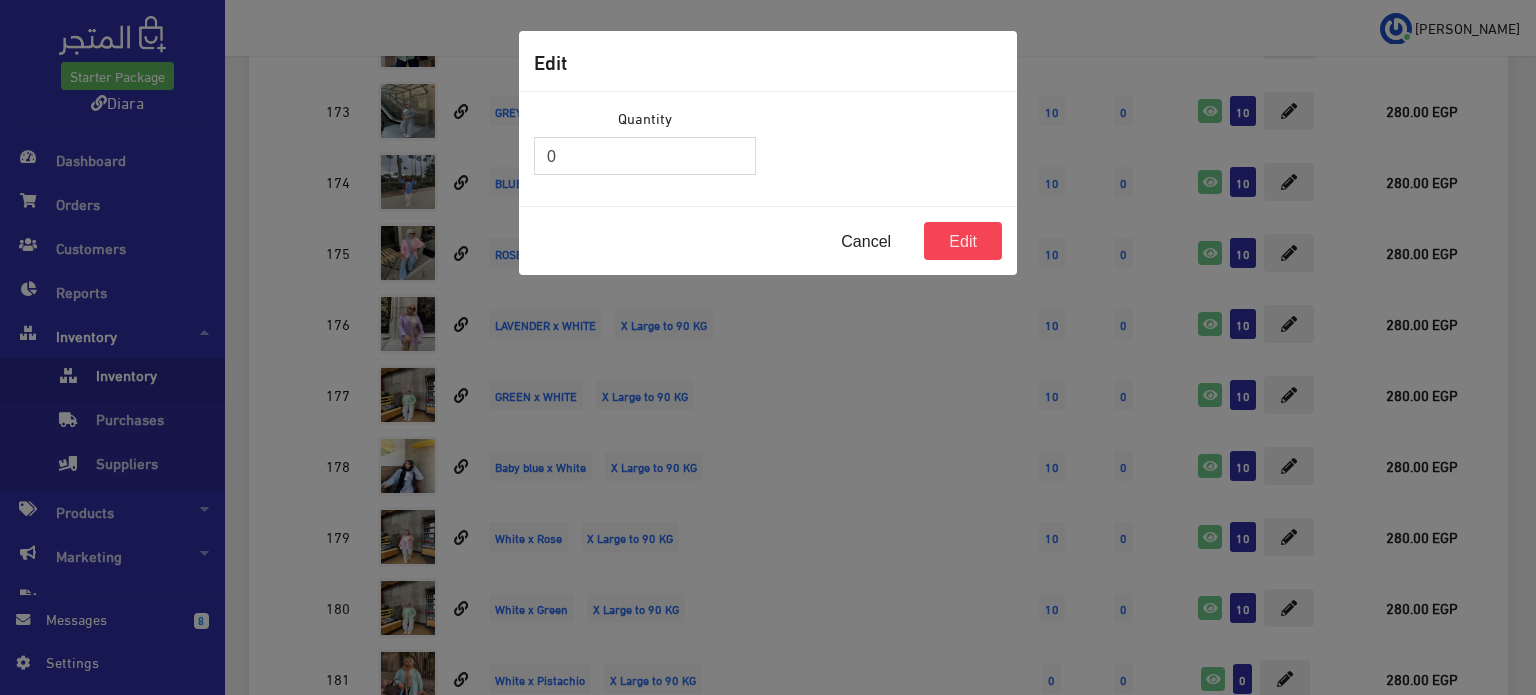 drag, startPoint x: 584, startPoint y: 153, endPoint x: 472, endPoint y: 163, distance: 112.44554 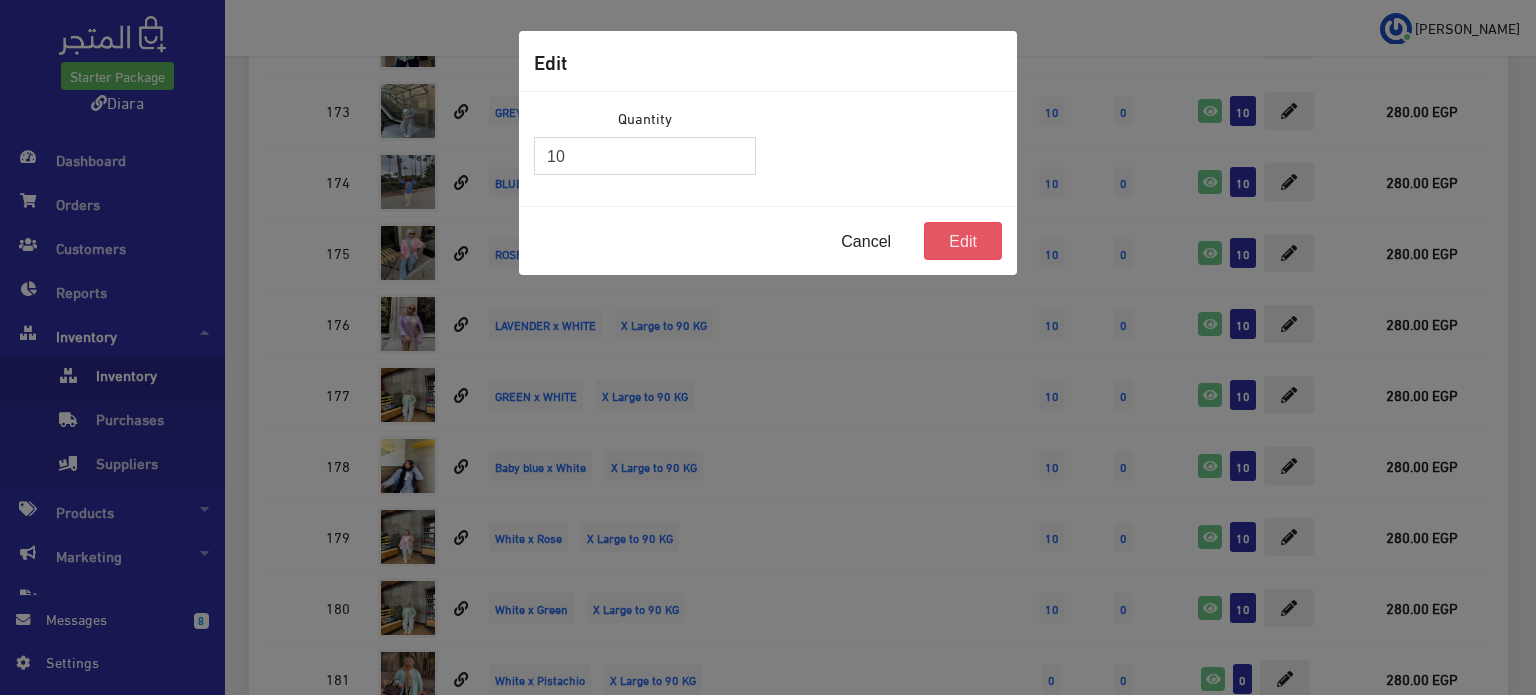 type on "10" 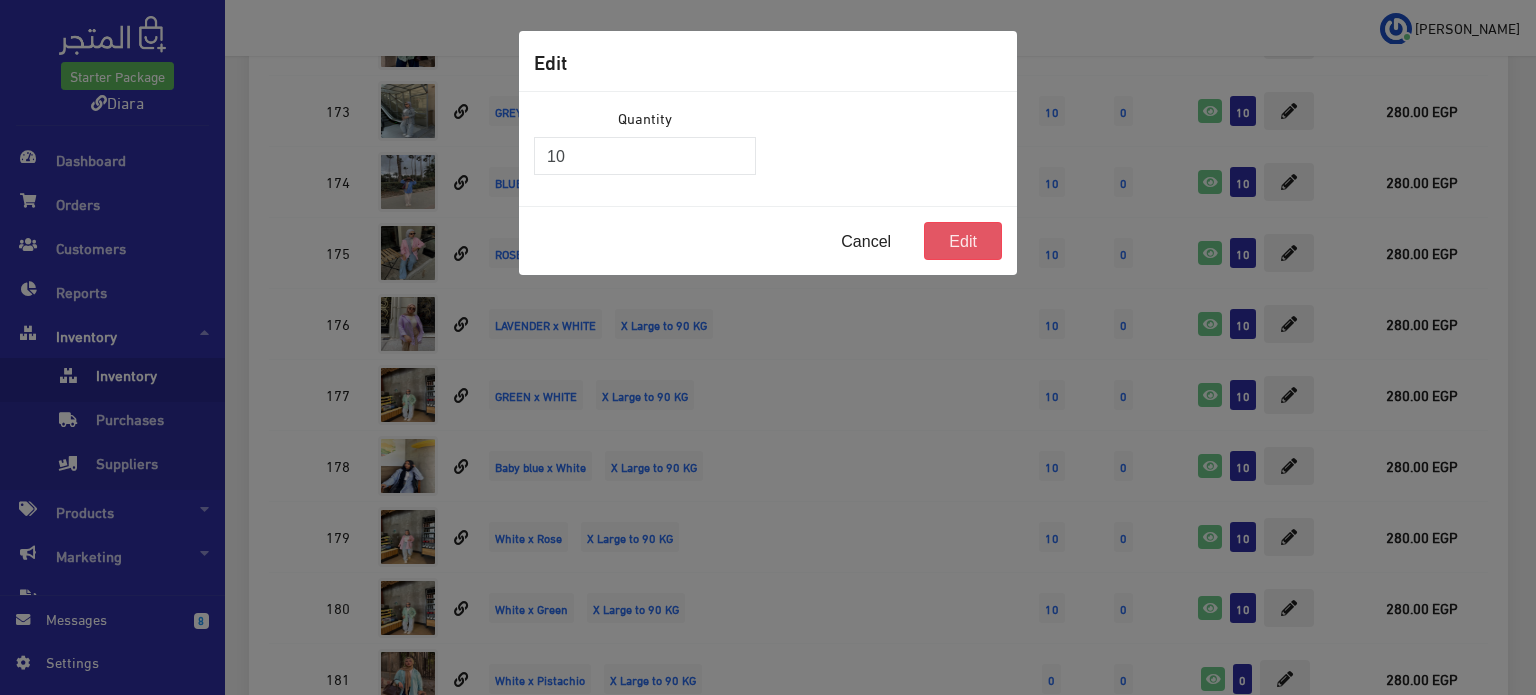 click on "Edit" at bounding box center (963, 241) 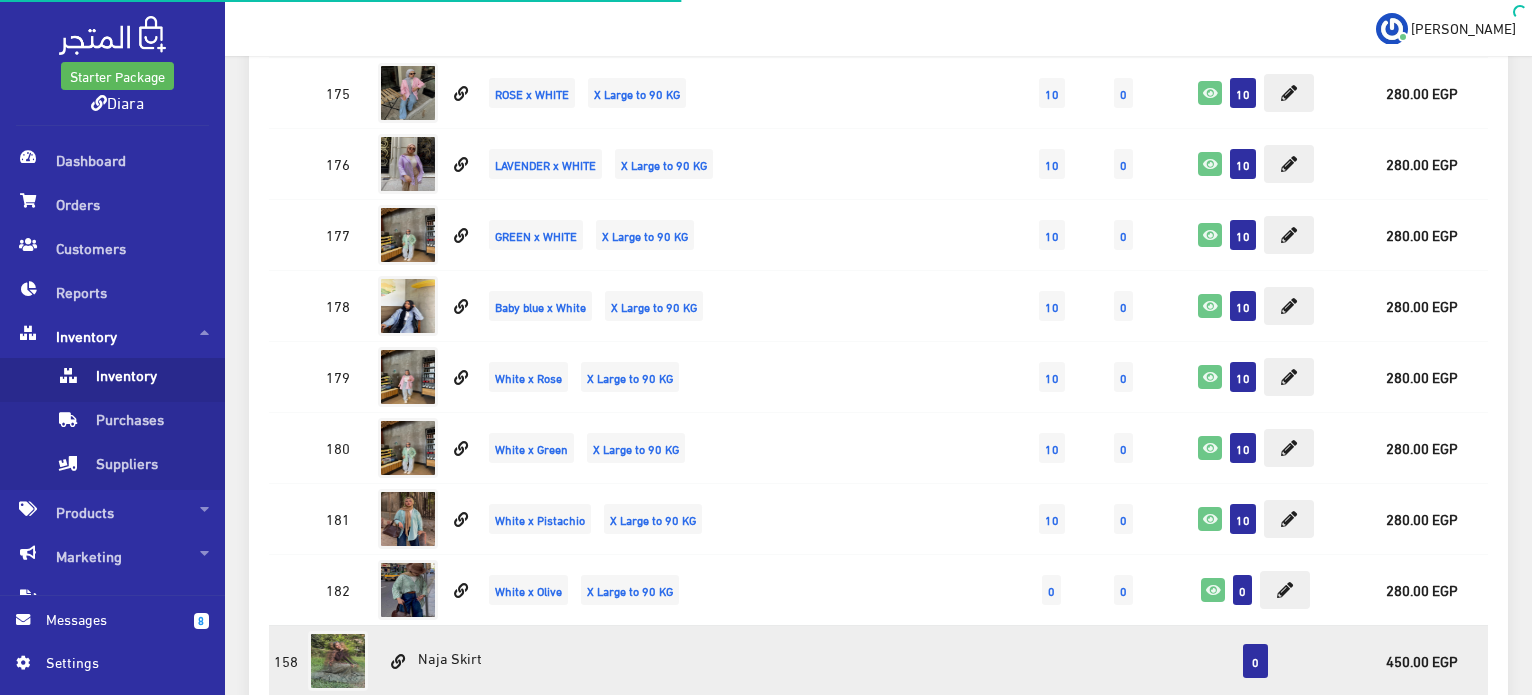 scroll, scrollTop: 4232, scrollLeft: 0, axis: vertical 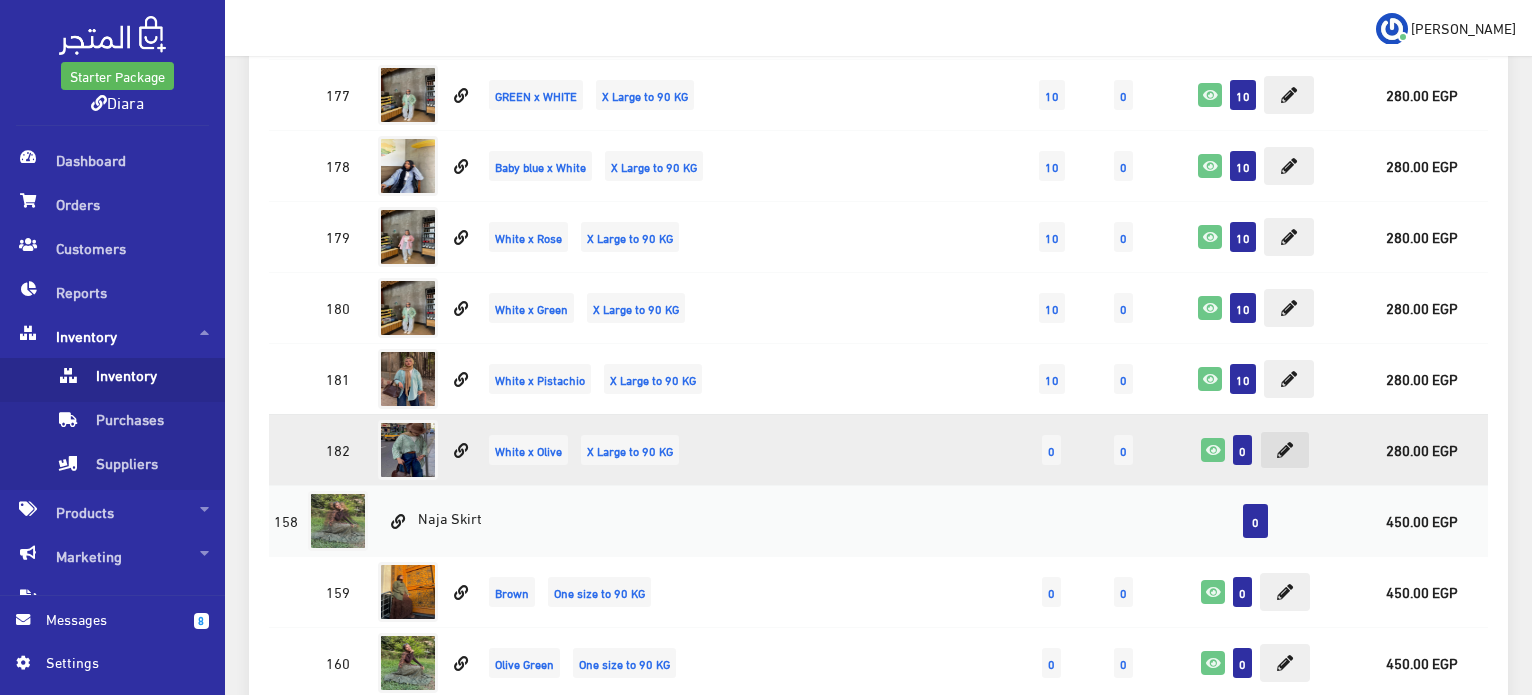 click at bounding box center [1285, 450] 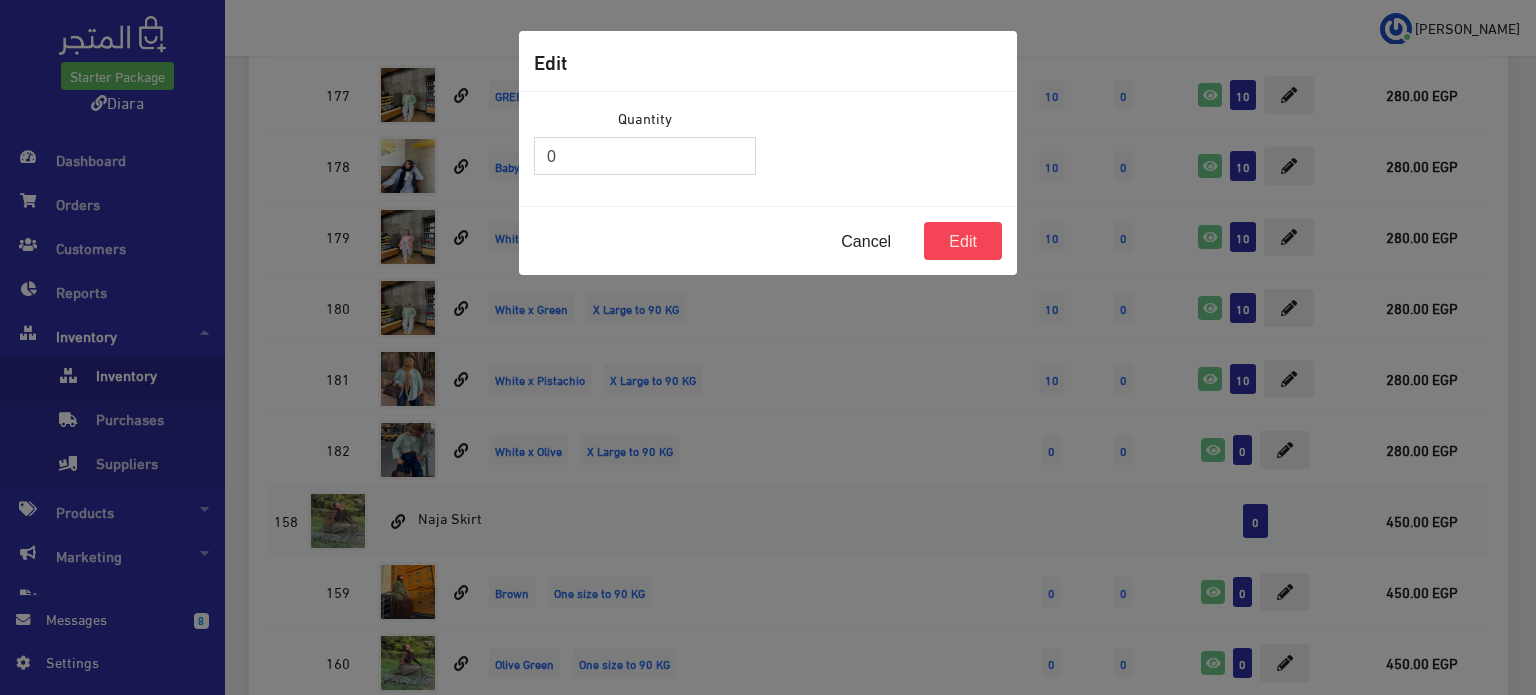 drag, startPoint x: 628, startPoint y: 155, endPoint x: 553, endPoint y: 138, distance: 76.902534 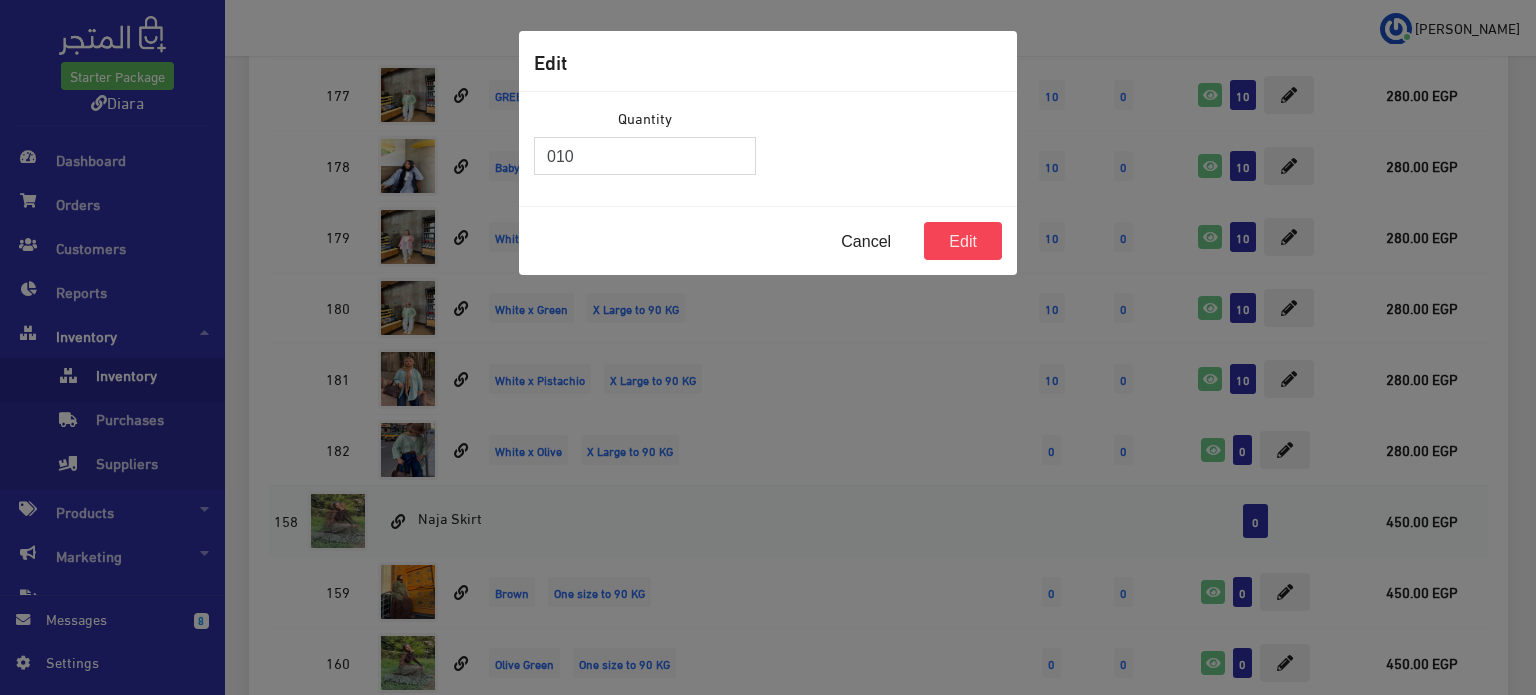 drag, startPoint x: 610, startPoint y: 165, endPoint x: 492, endPoint y: 143, distance: 120.033325 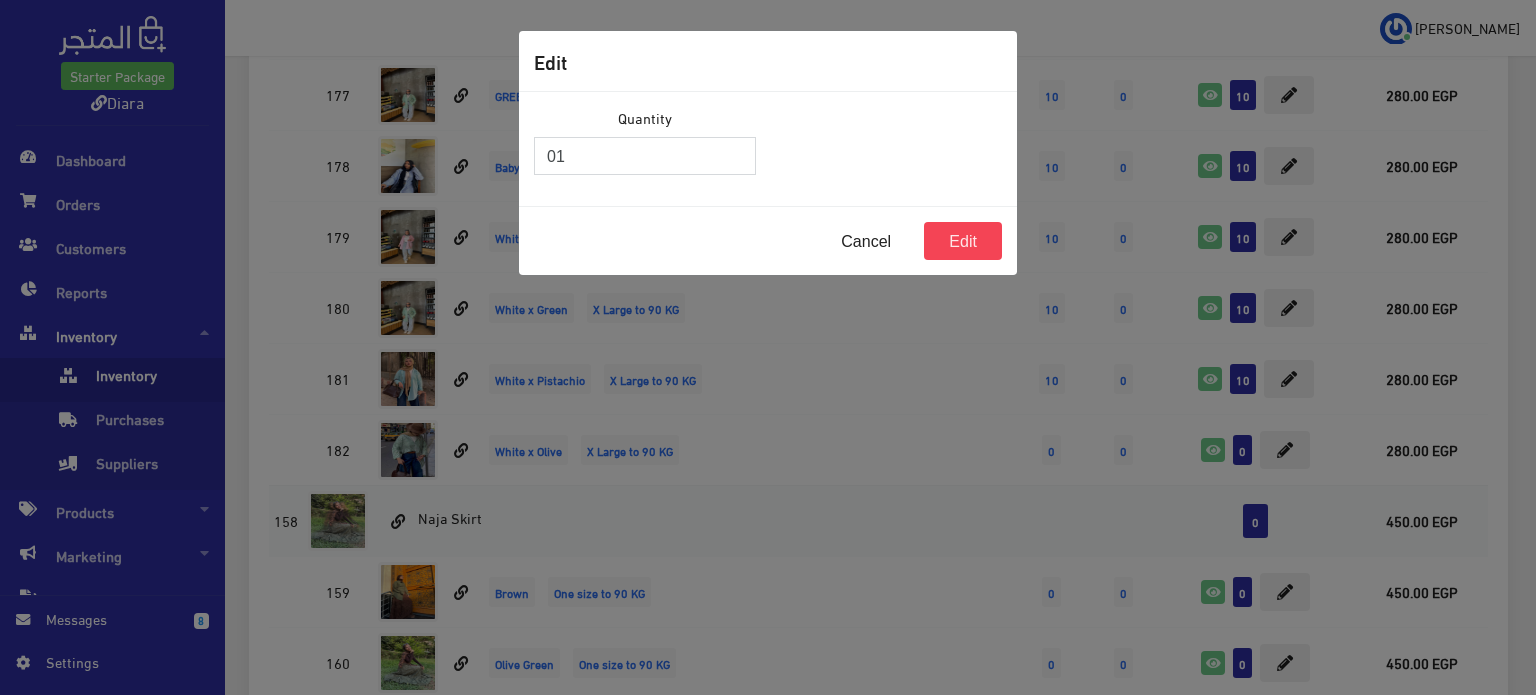 drag, startPoint x: 596, startPoint y: 151, endPoint x: 428, endPoint y: 150, distance: 168.00298 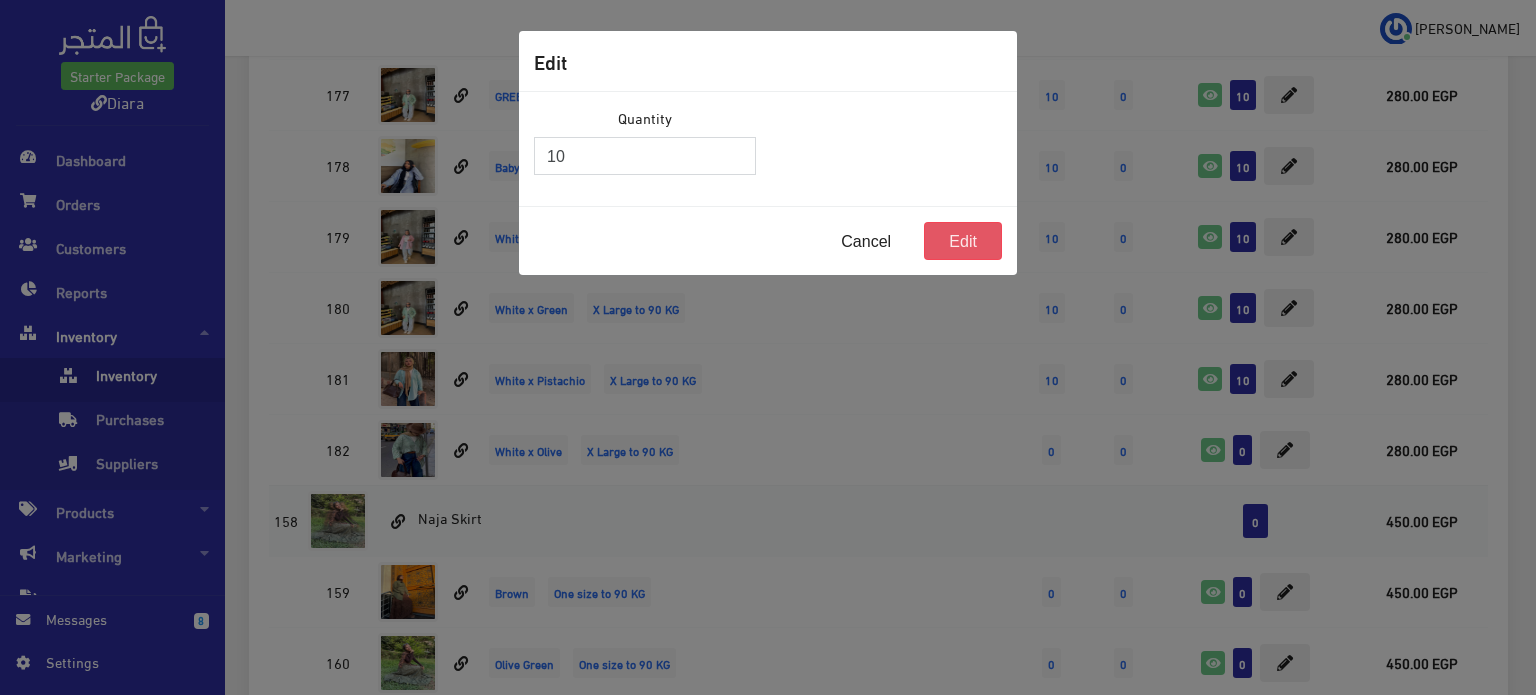 type on "10" 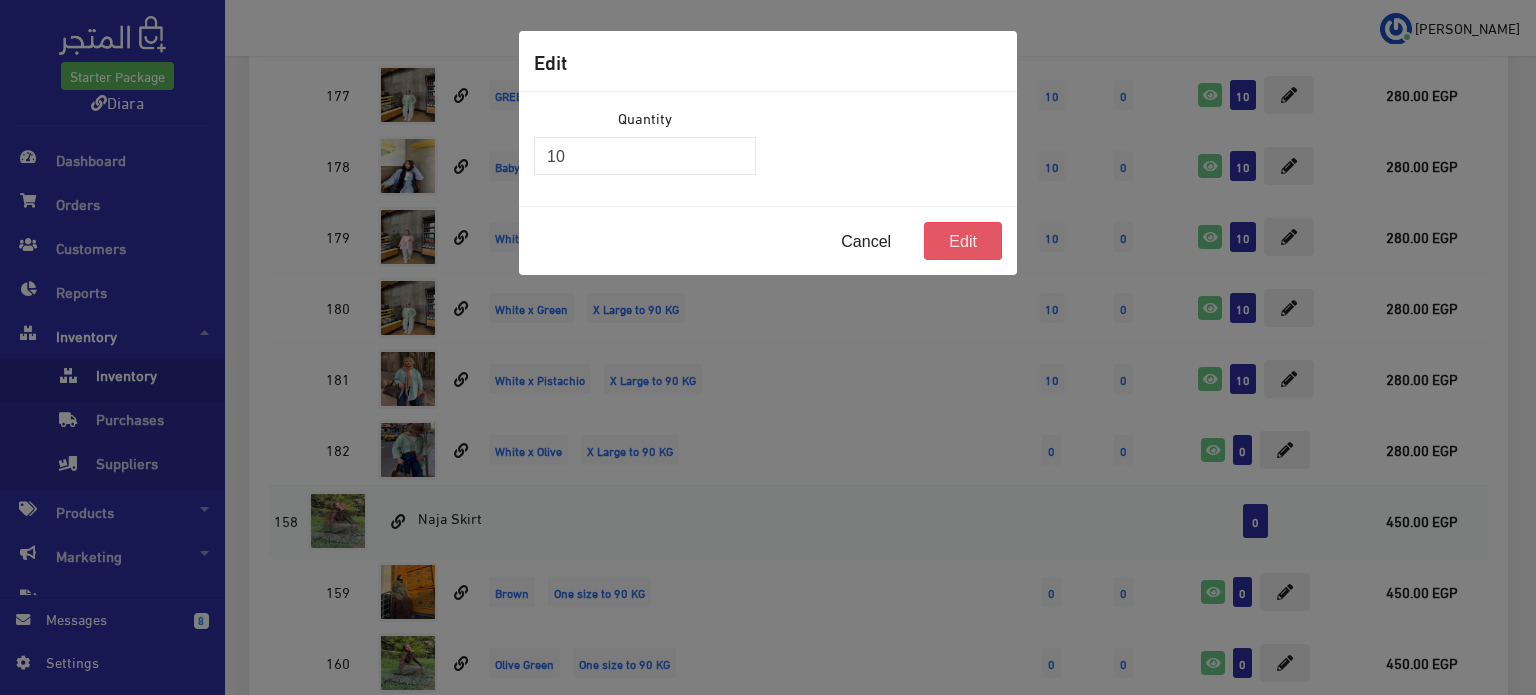 click on "Edit" at bounding box center (963, 241) 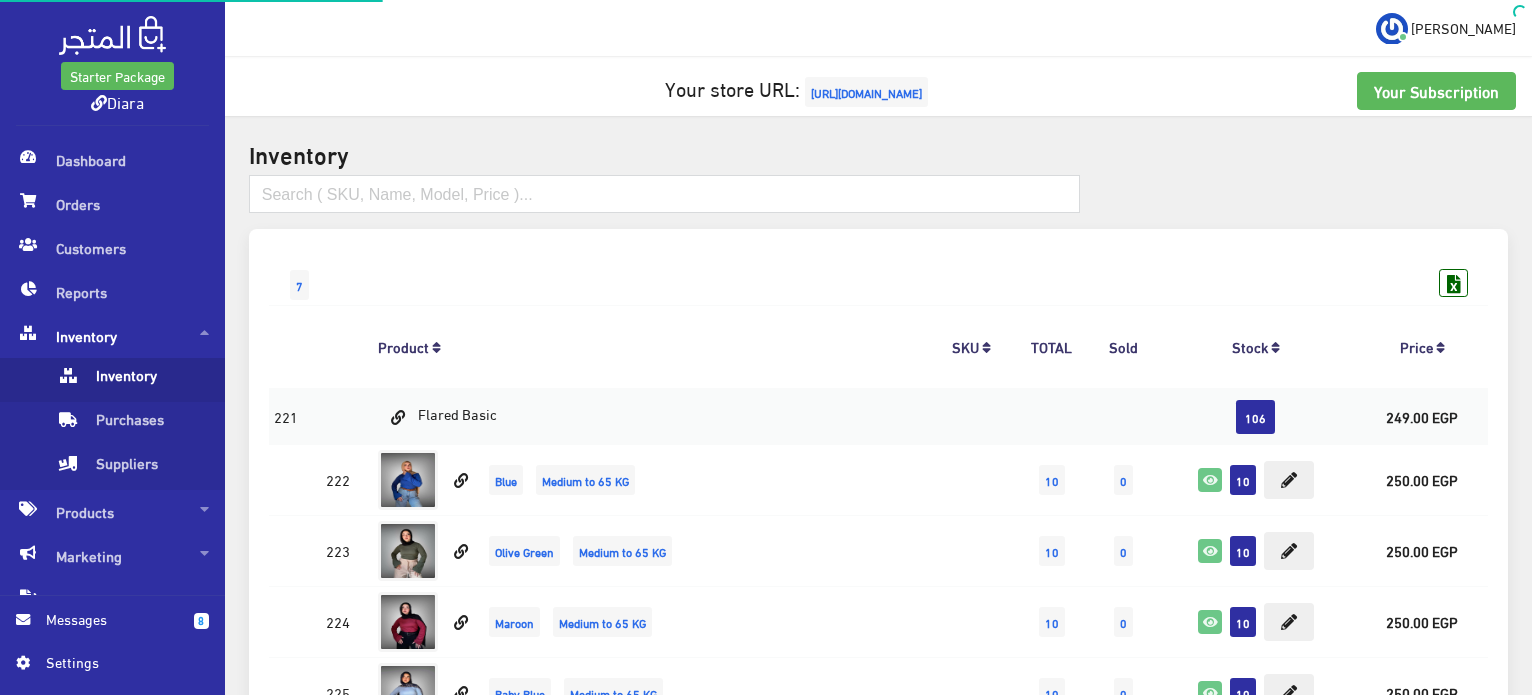 scroll, scrollTop: 4232, scrollLeft: 0, axis: vertical 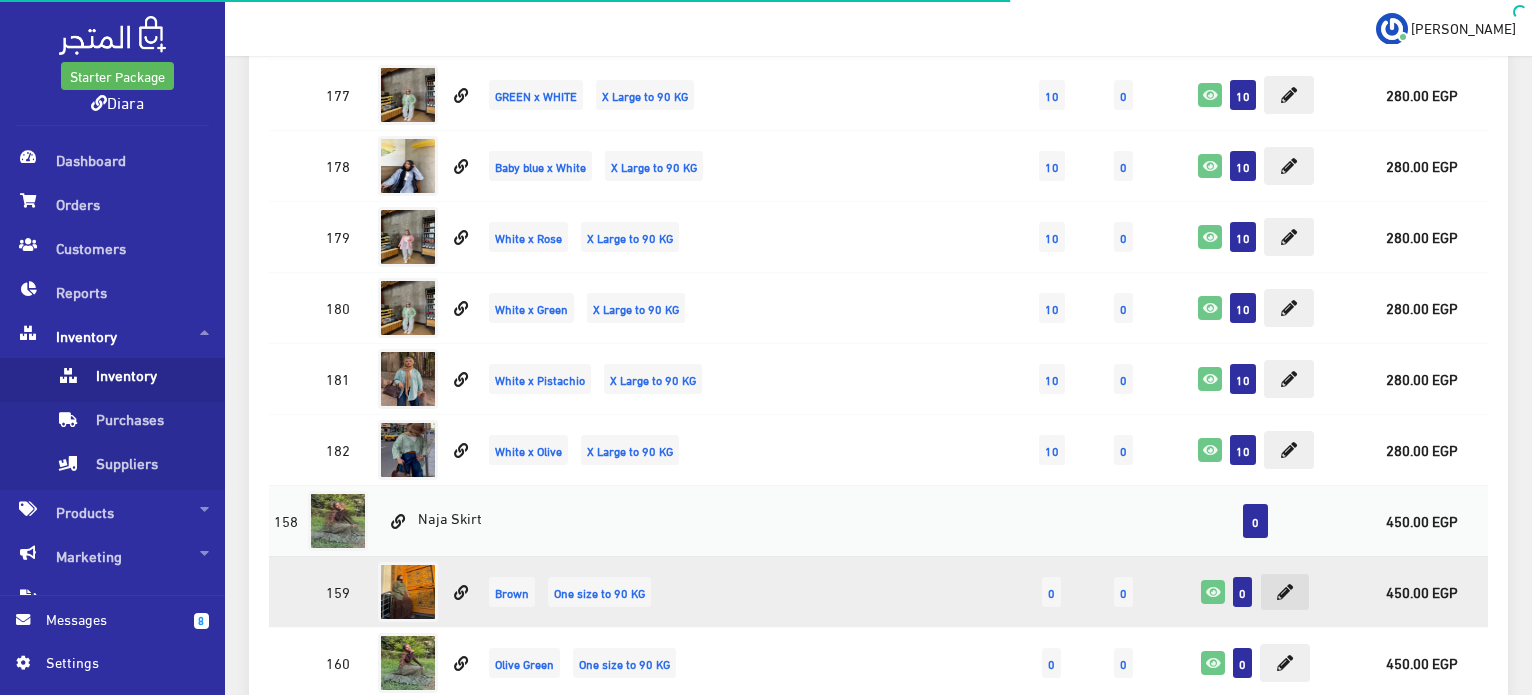click at bounding box center (1285, 592) 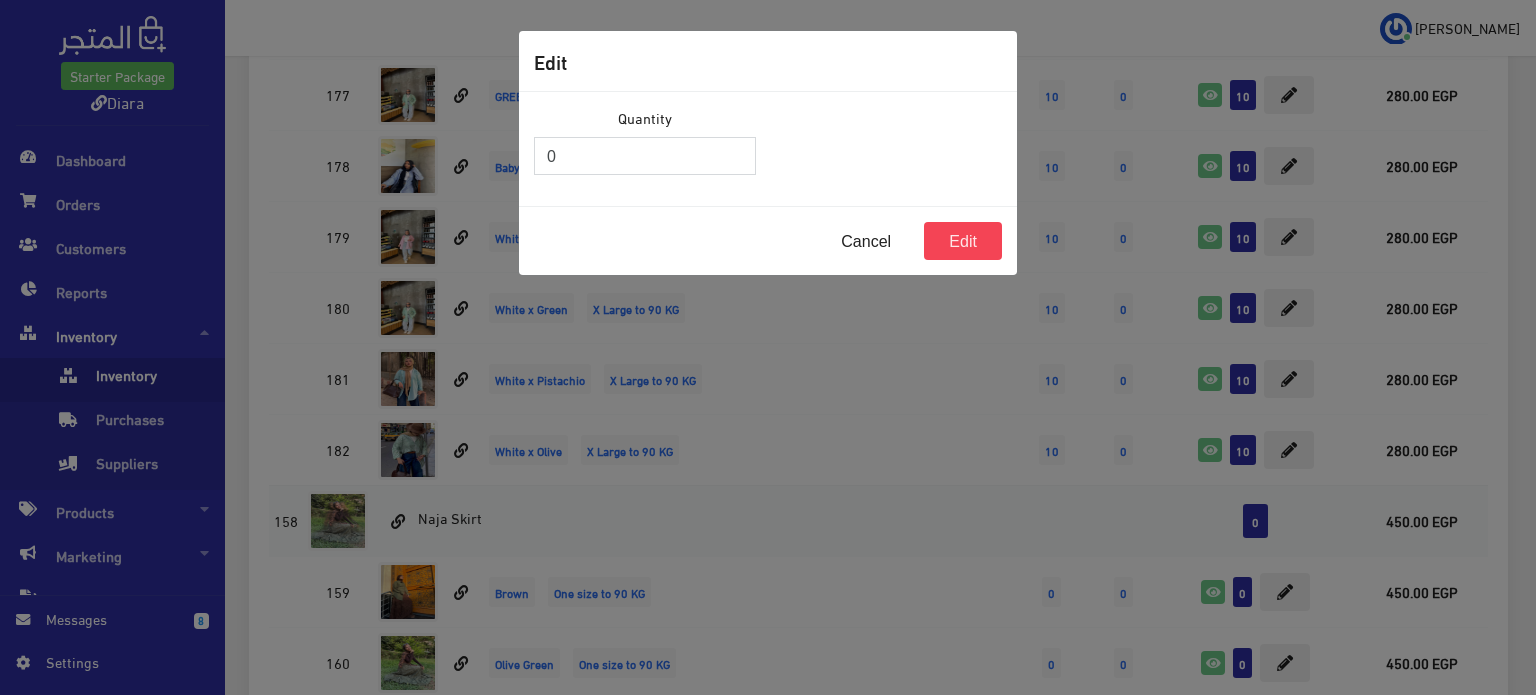 drag, startPoint x: 565, startPoint y: 159, endPoint x: 543, endPoint y: 131, distance: 35.608986 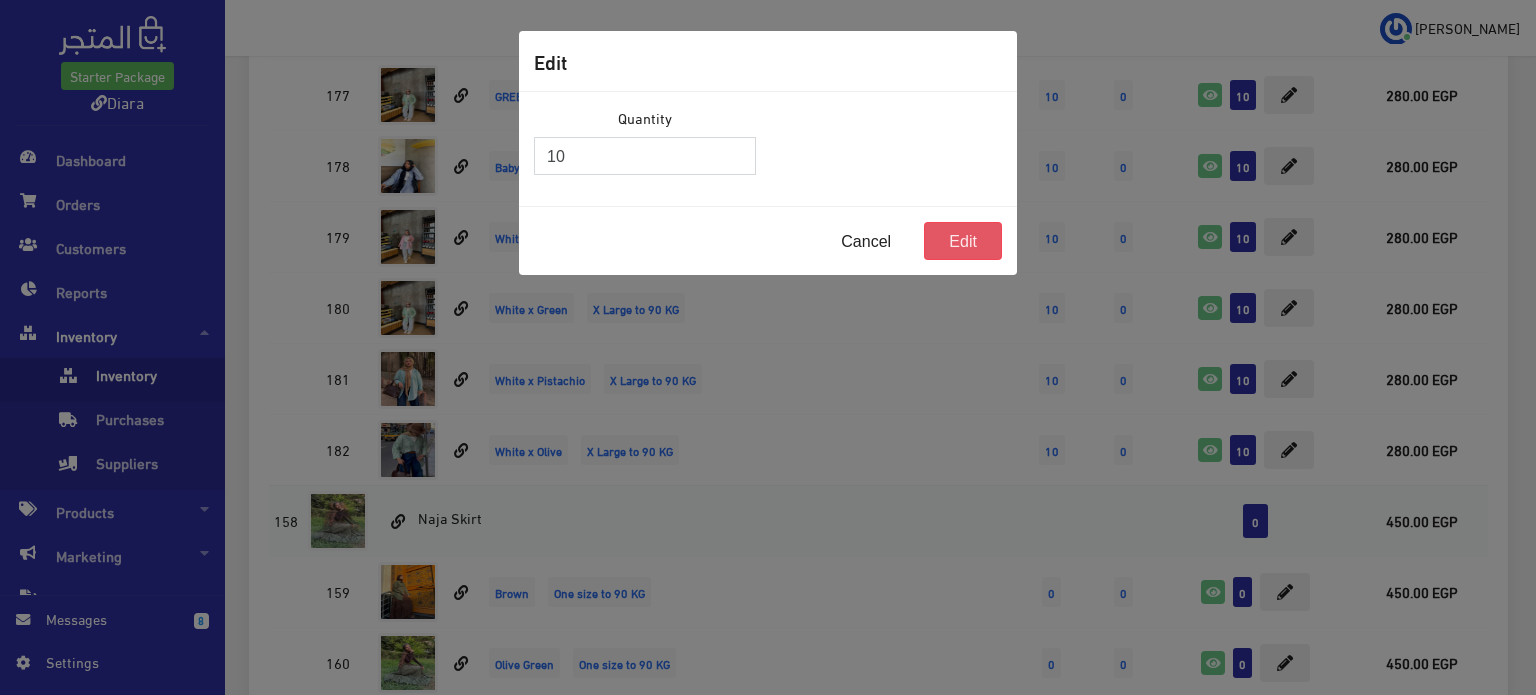 type on "10" 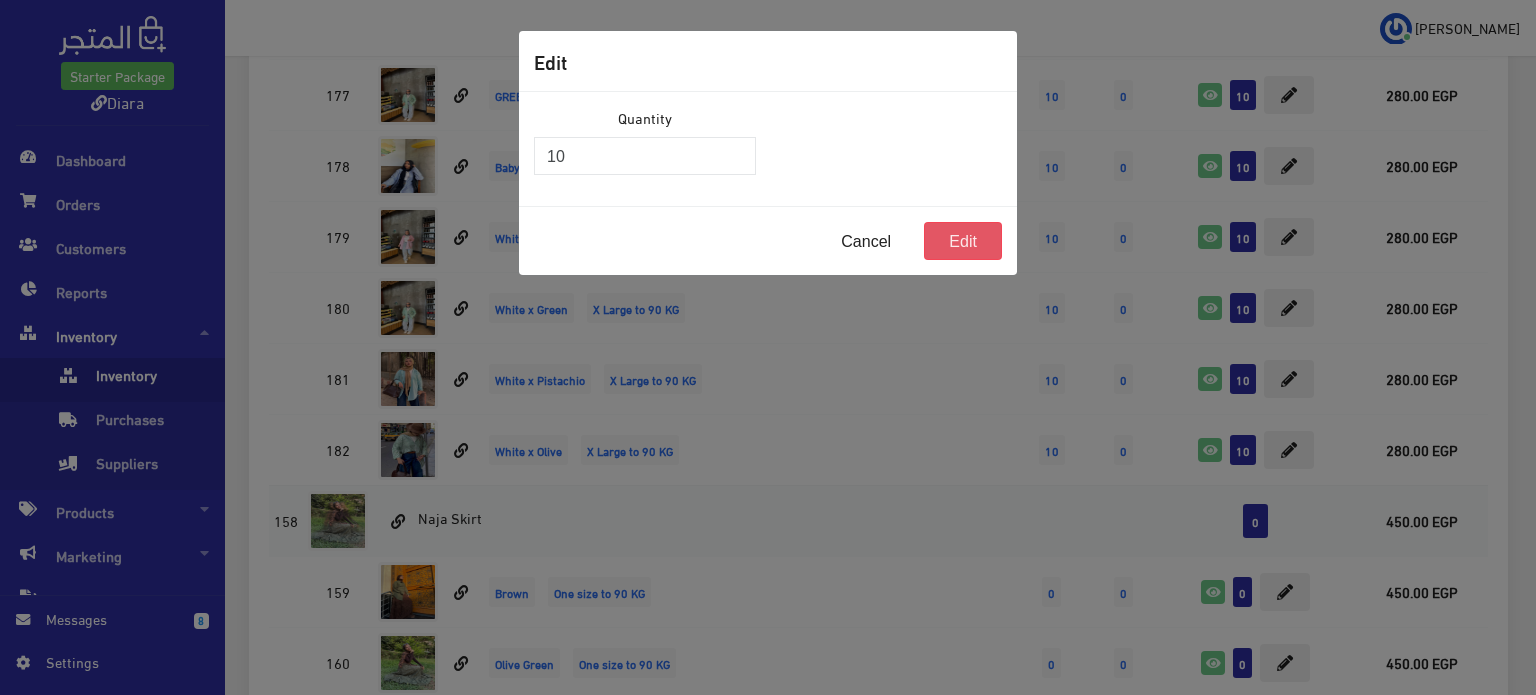 click on "Edit" at bounding box center (963, 241) 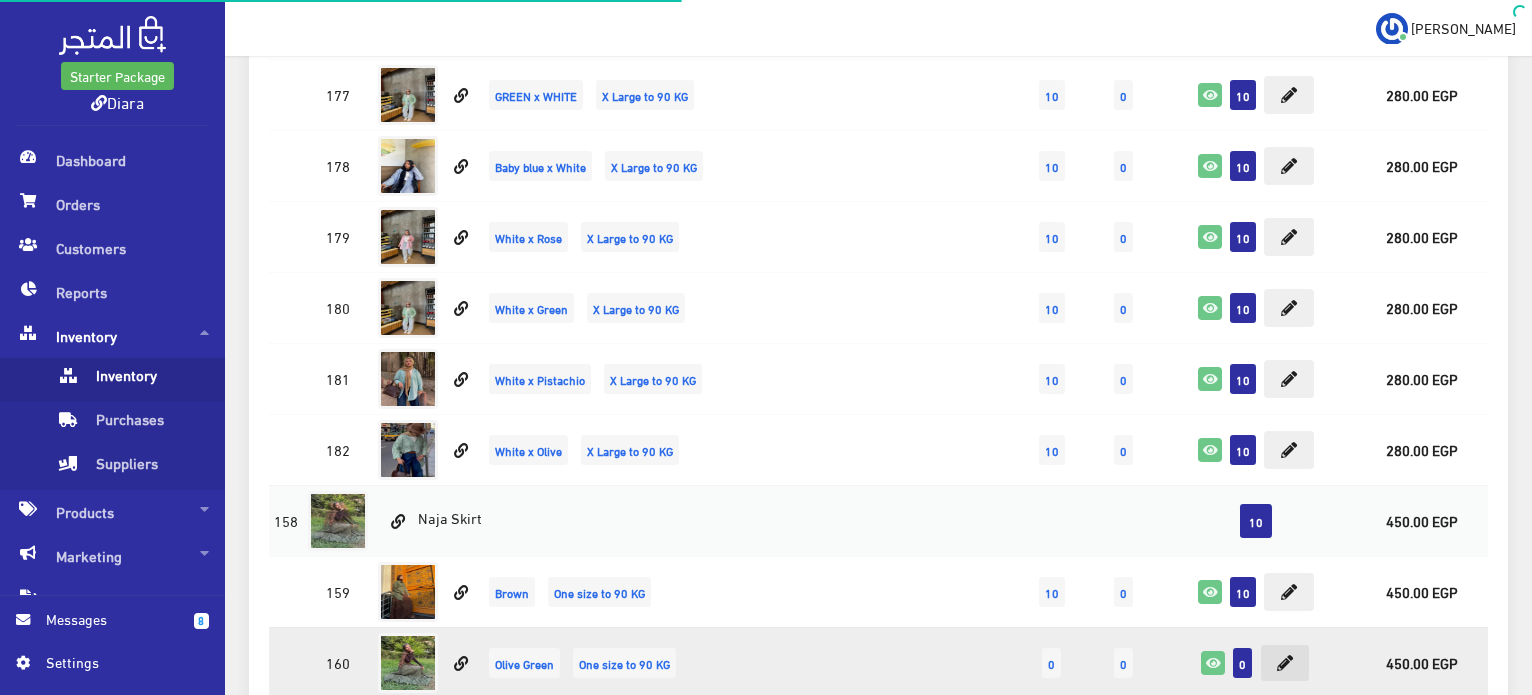 scroll, scrollTop: 4232, scrollLeft: 0, axis: vertical 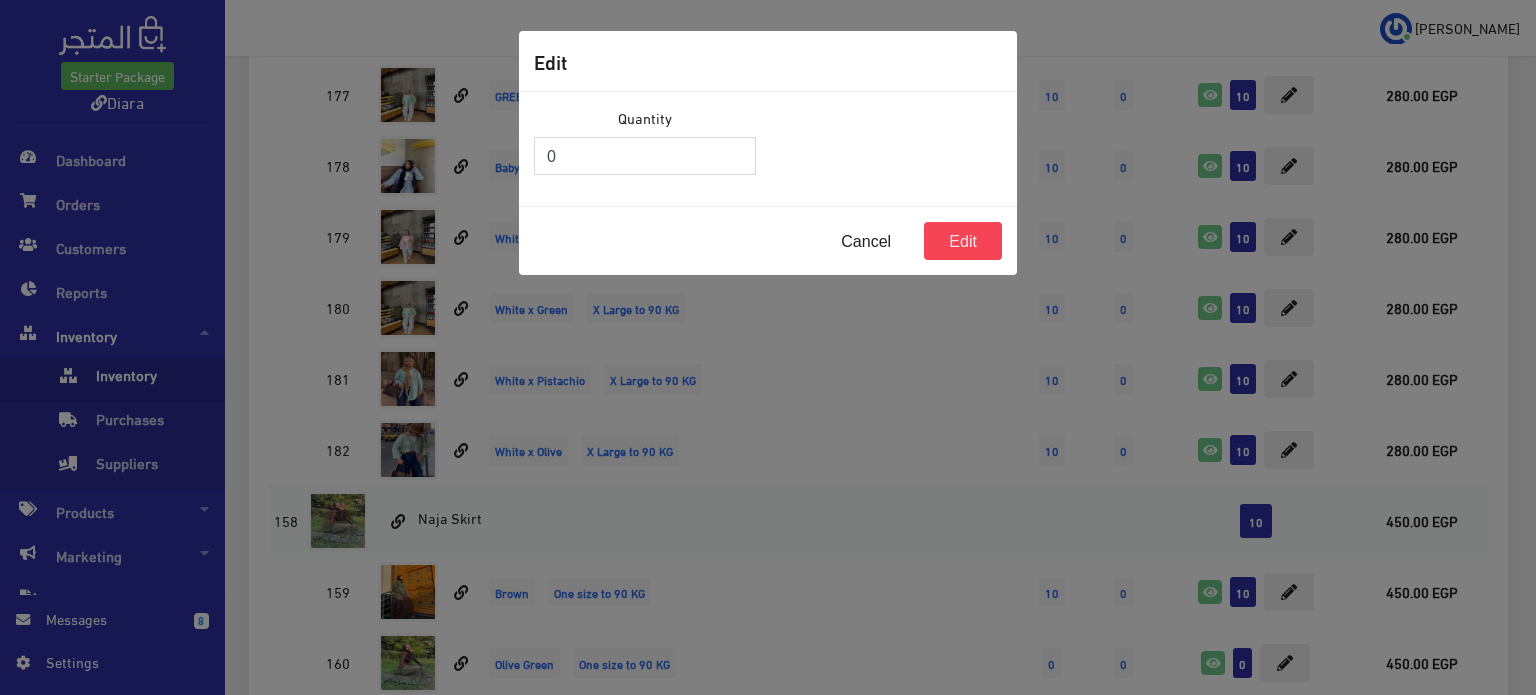 drag, startPoint x: 602, startPoint y: 151, endPoint x: 428, endPoint y: 146, distance: 174.07182 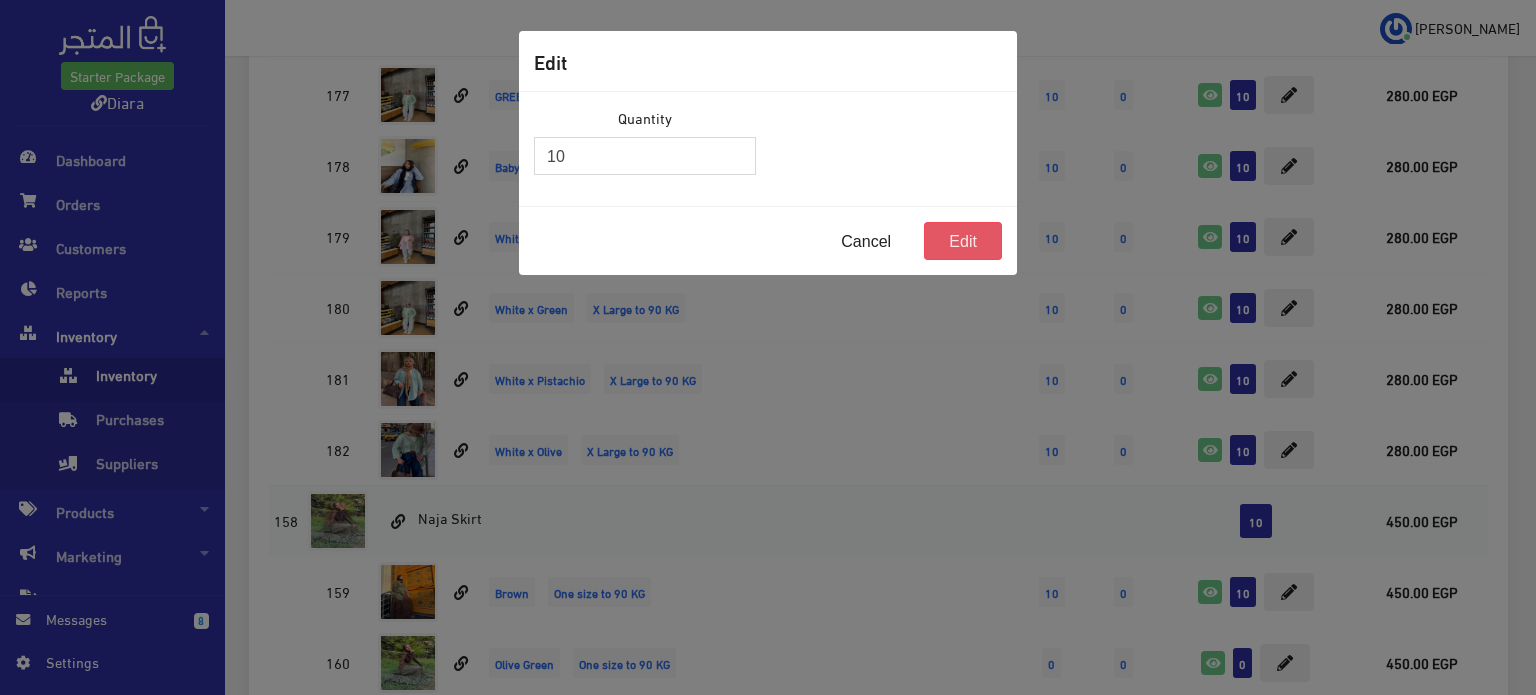 type on "10" 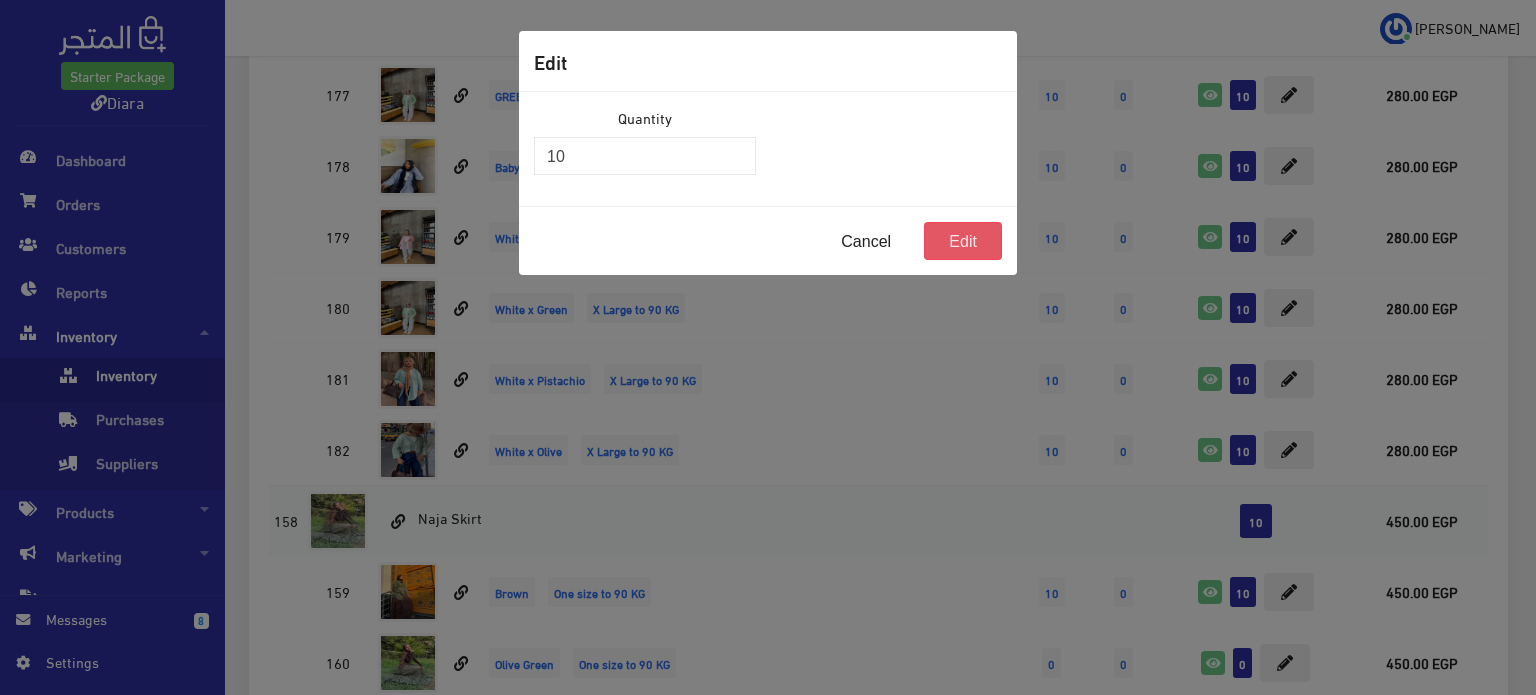 click on "Edit" at bounding box center [963, 241] 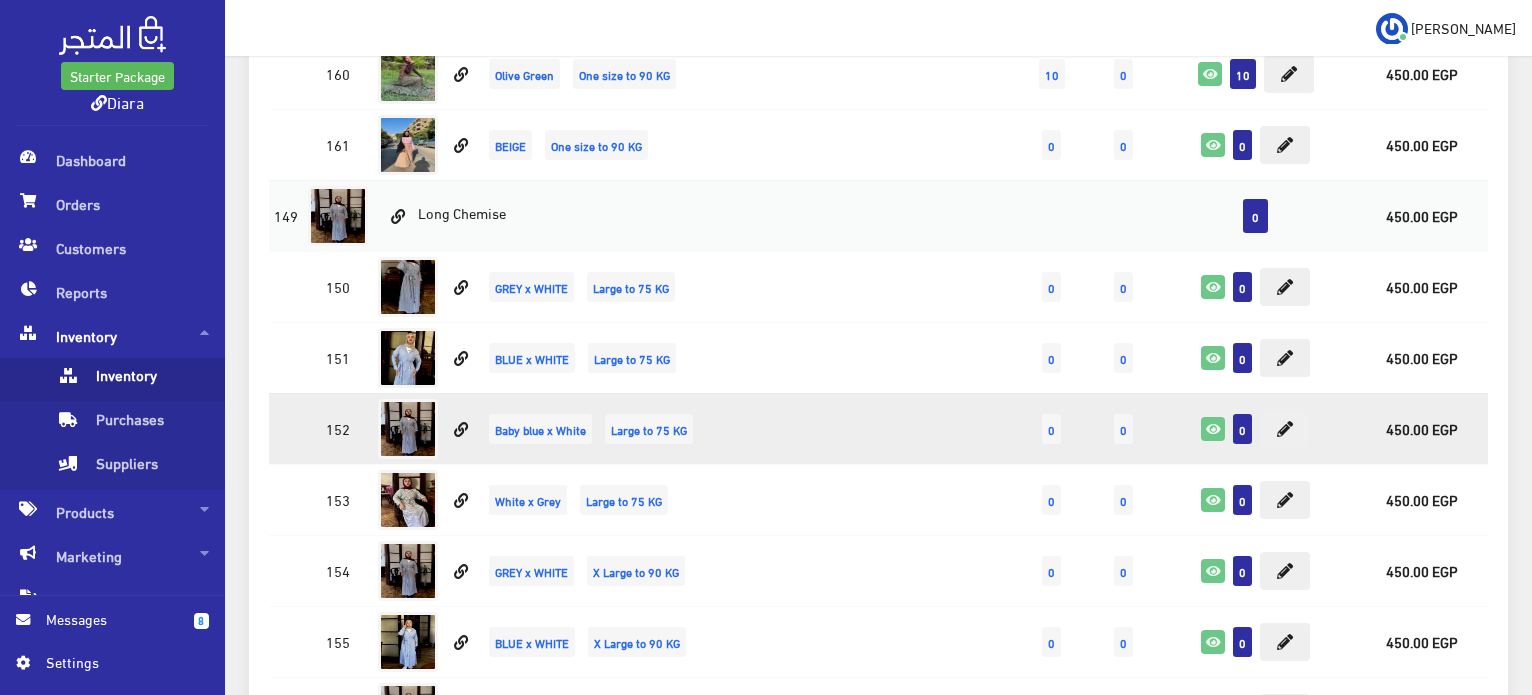 scroll, scrollTop: 4532, scrollLeft: 0, axis: vertical 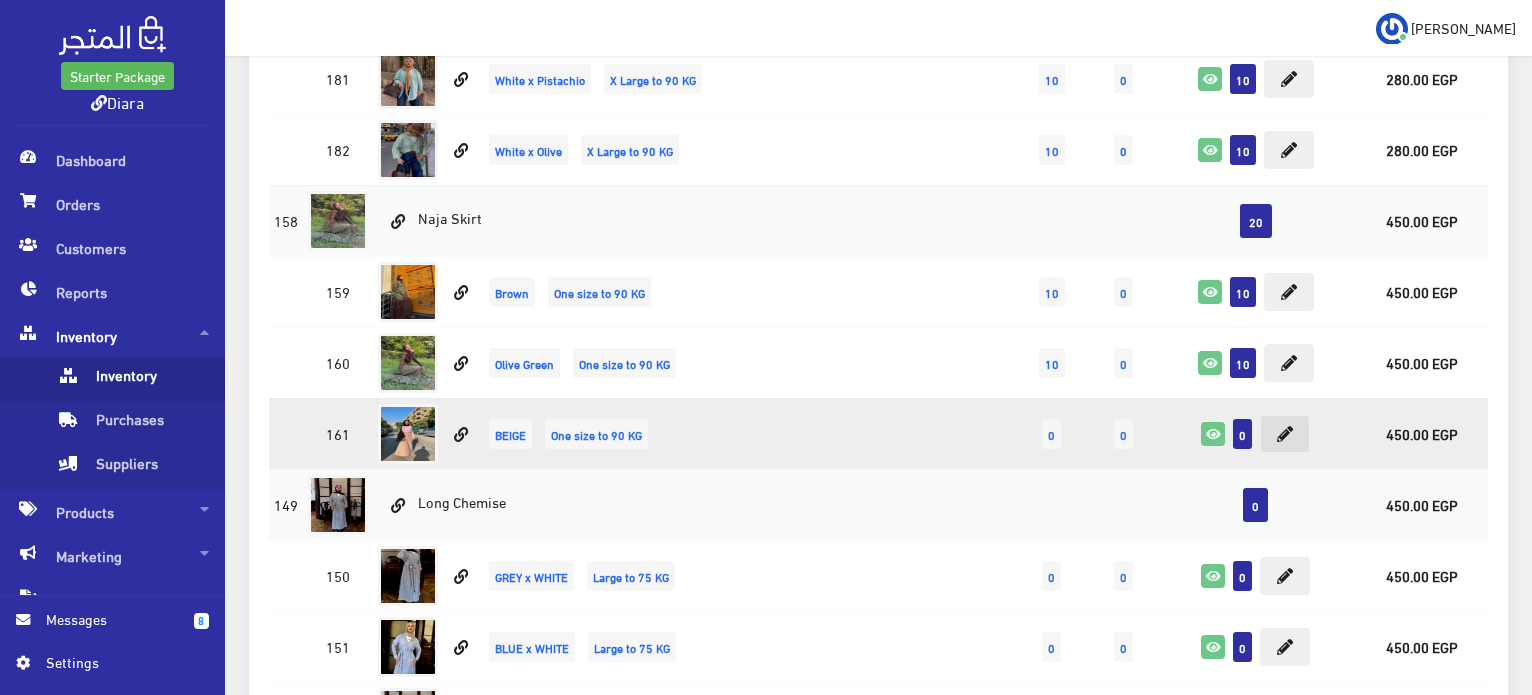 click at bounding box center (1285, 434) 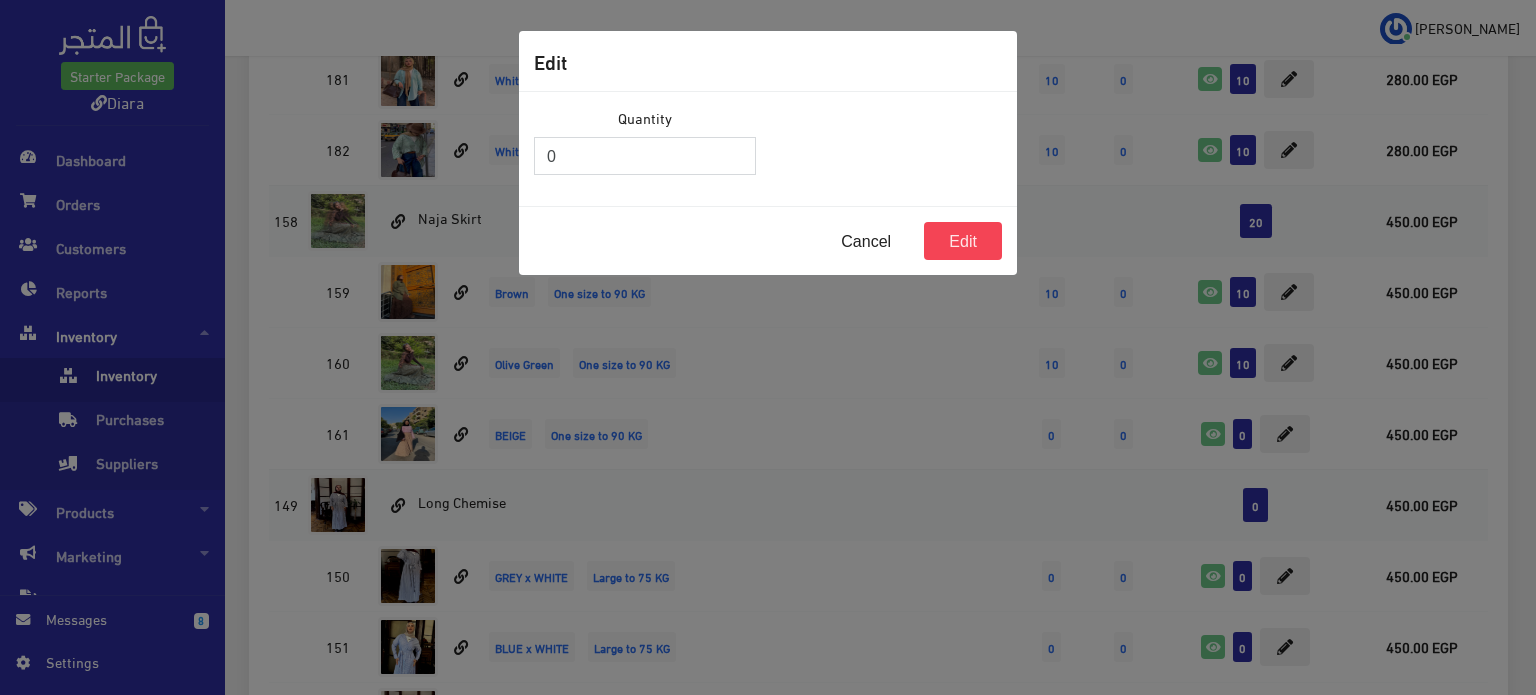 drag, startPoint x: 589, startPoint y: 171, endPoint x: 606, endPoint y: 167, distance: 17.464249 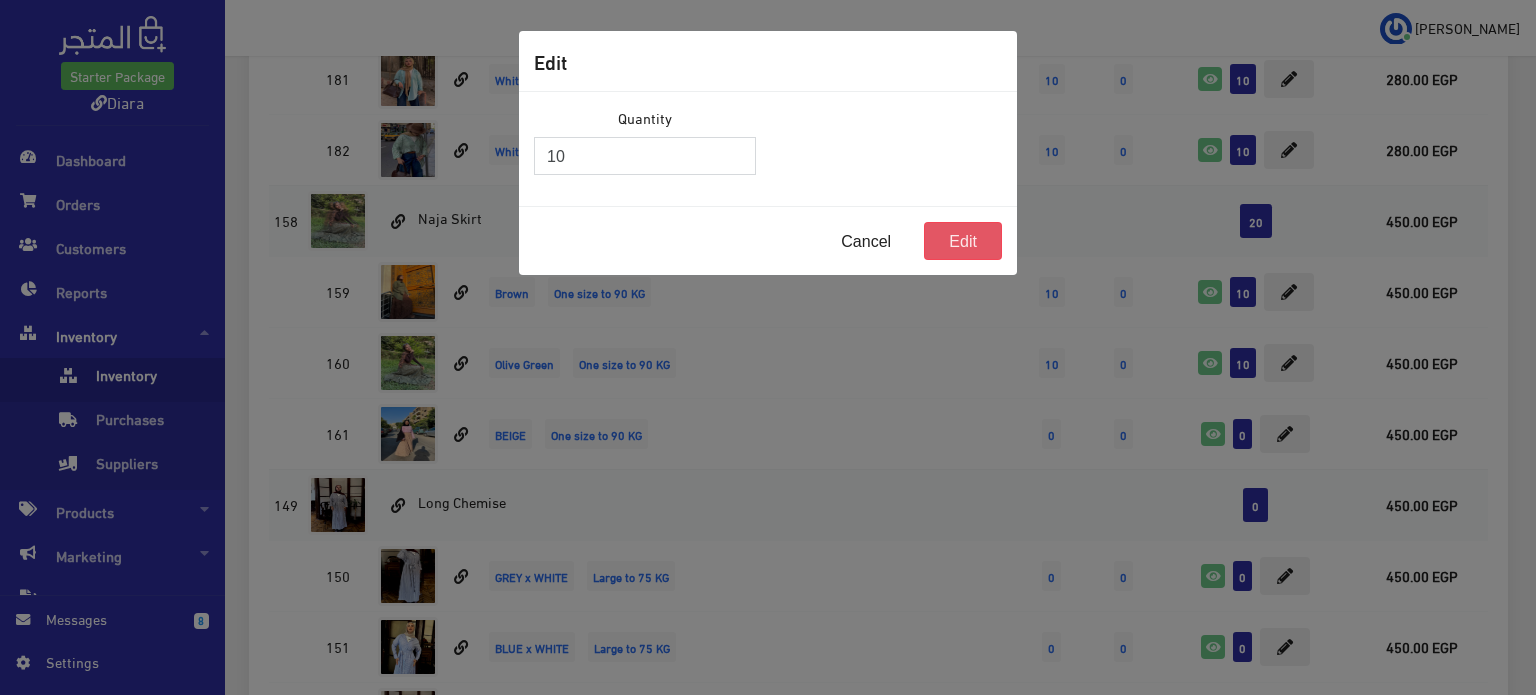 type on "10" 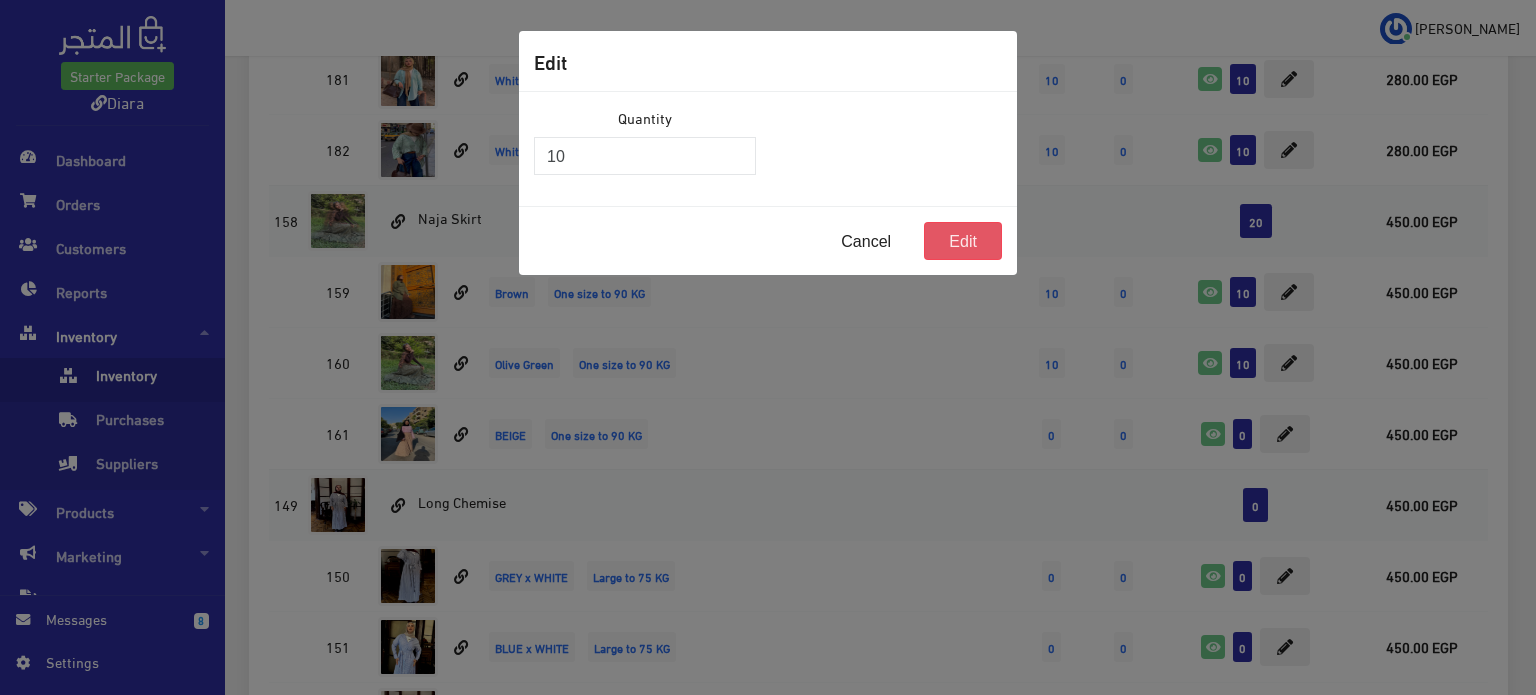 click on "Edit" at bounding box center (963, 241) 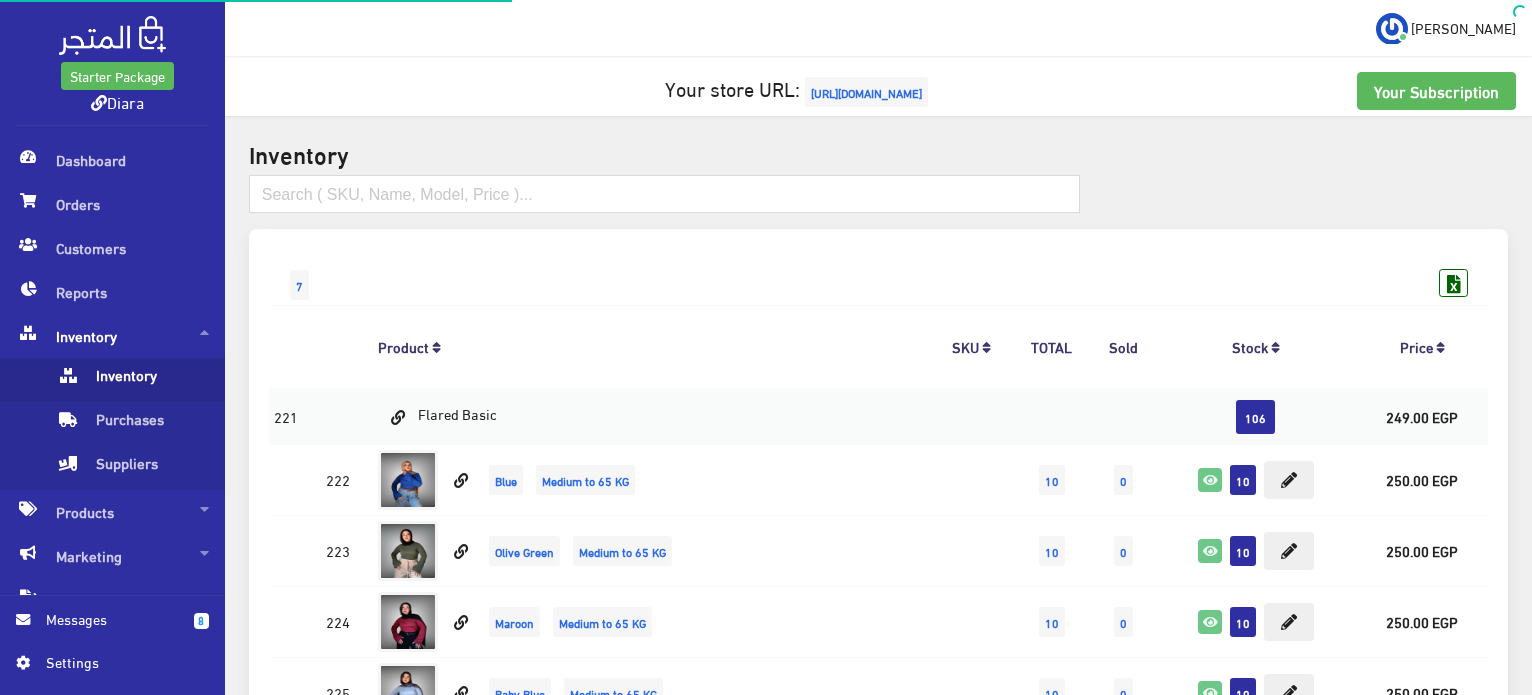 scroll, scrollTop: 4532, scrollLeft: 0, axis: vertical 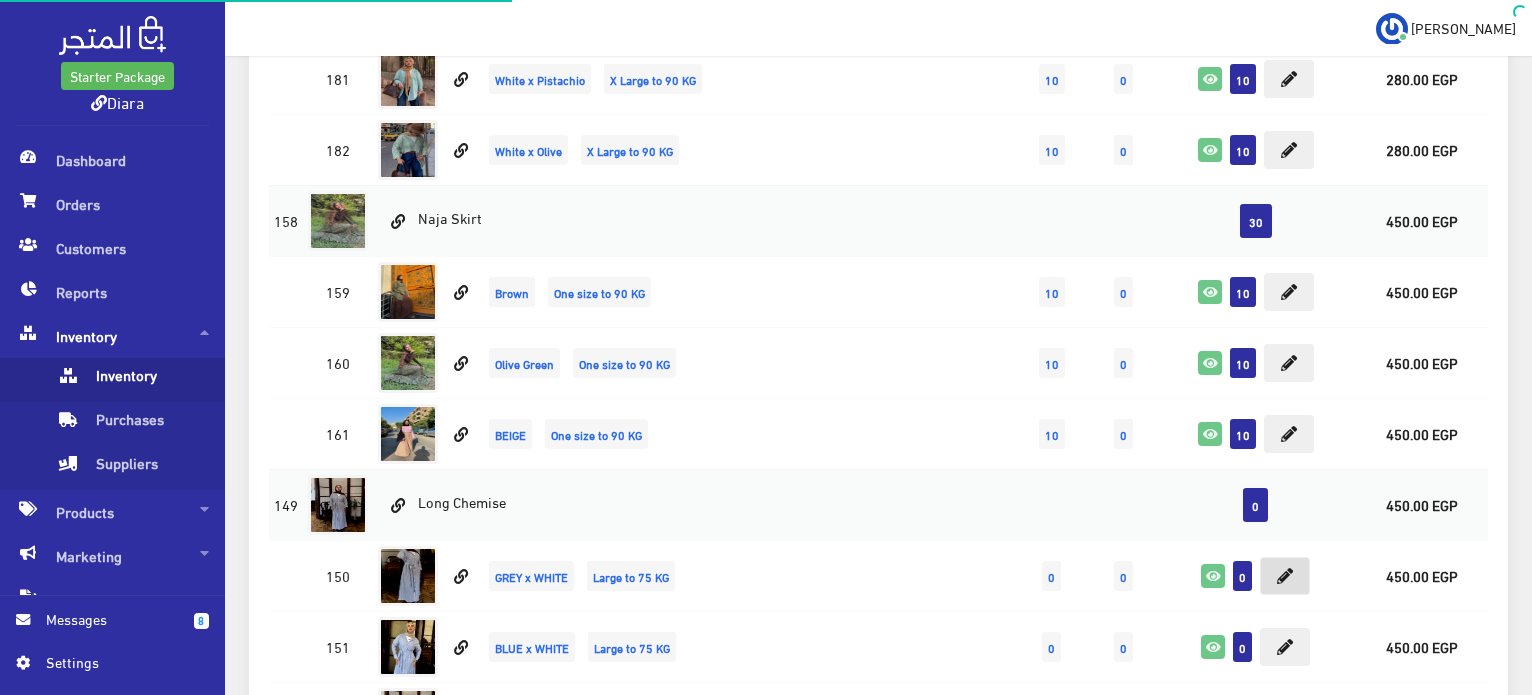 click at bounding box center (1285, 576) 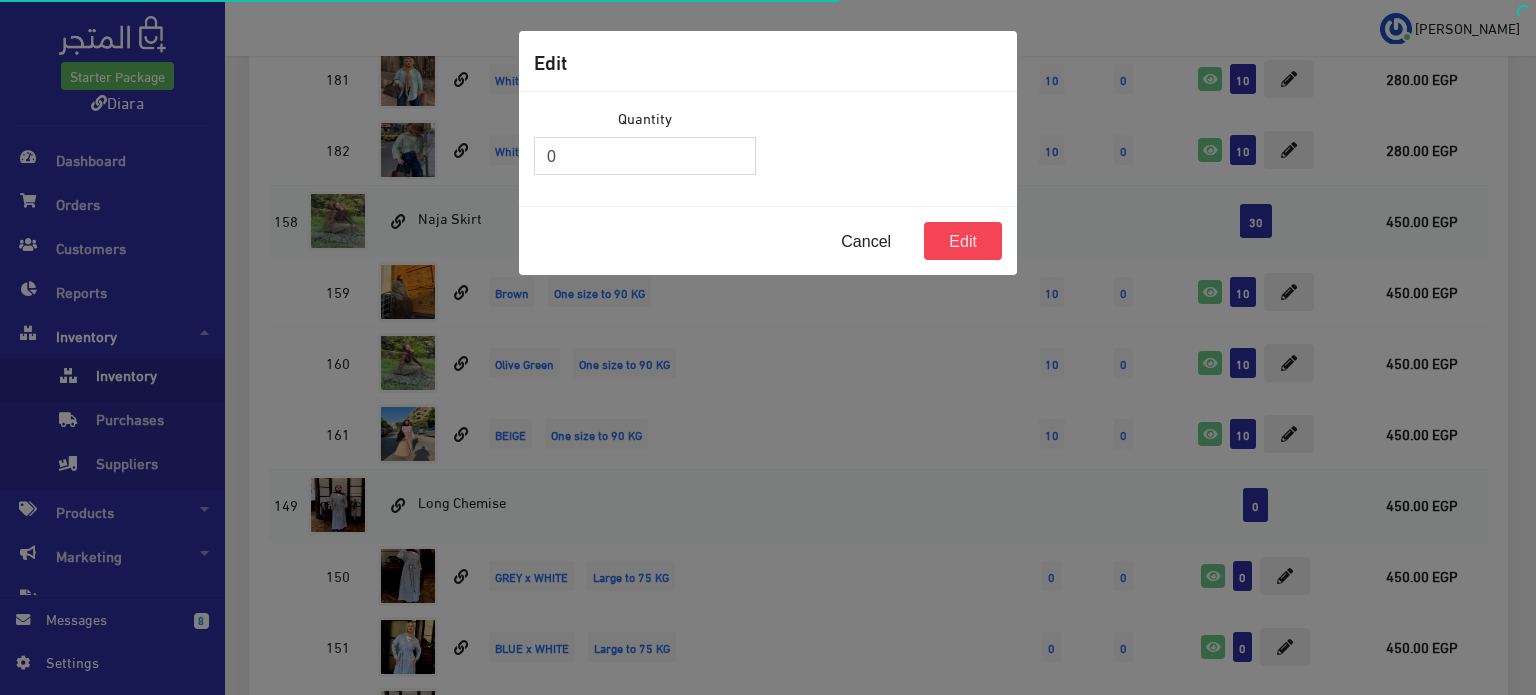 drag, startPoint x: 666, startPoint y: 167, endPoint x: 482, endPoint y: 158, distance: 184.21997 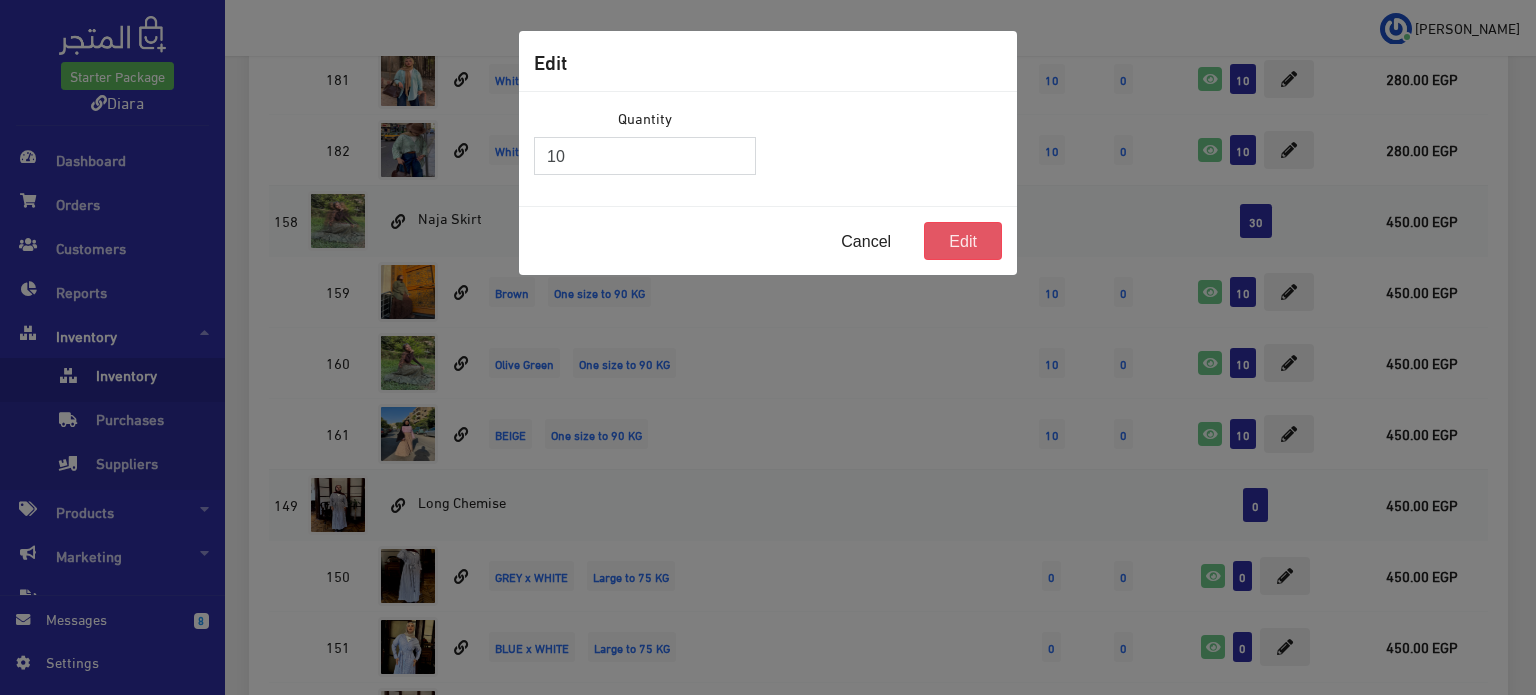 type on "10" 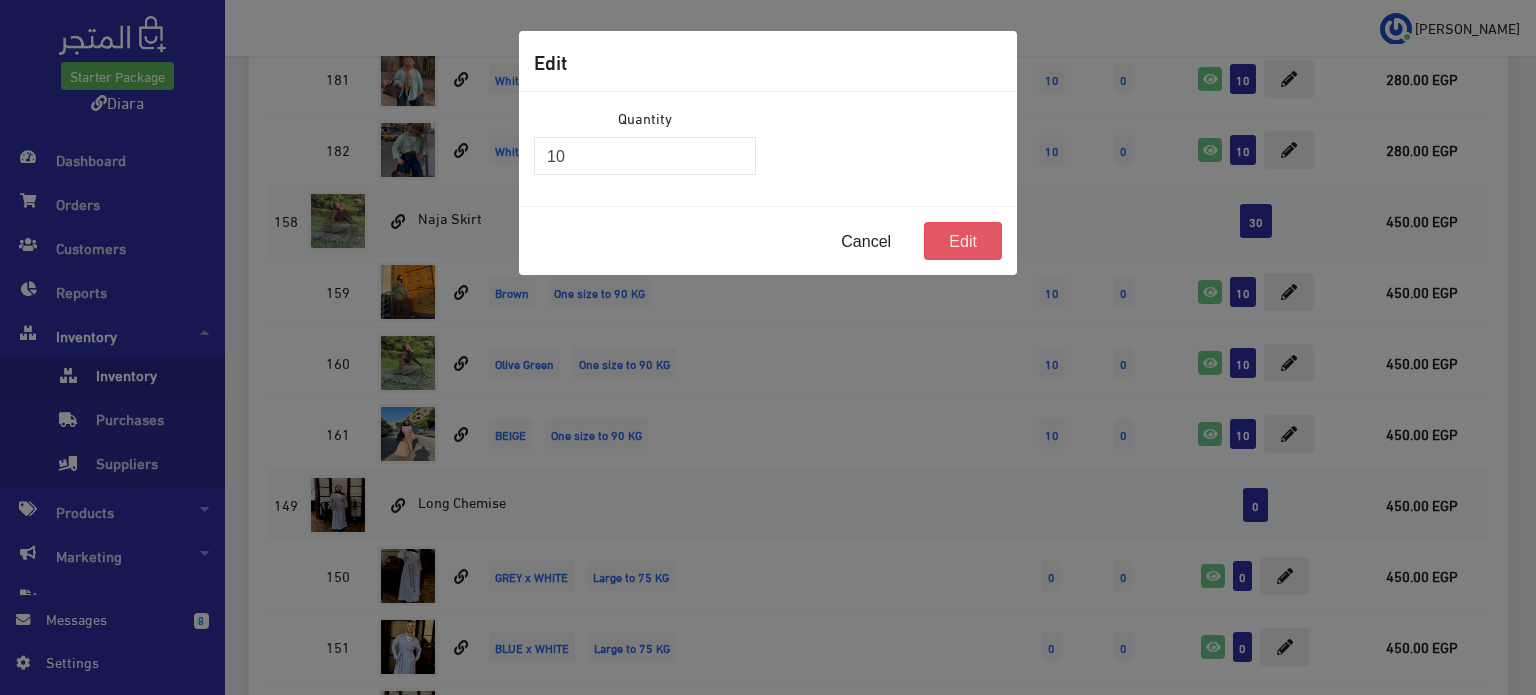 click on "Edit" at bounding box center (963, 241) 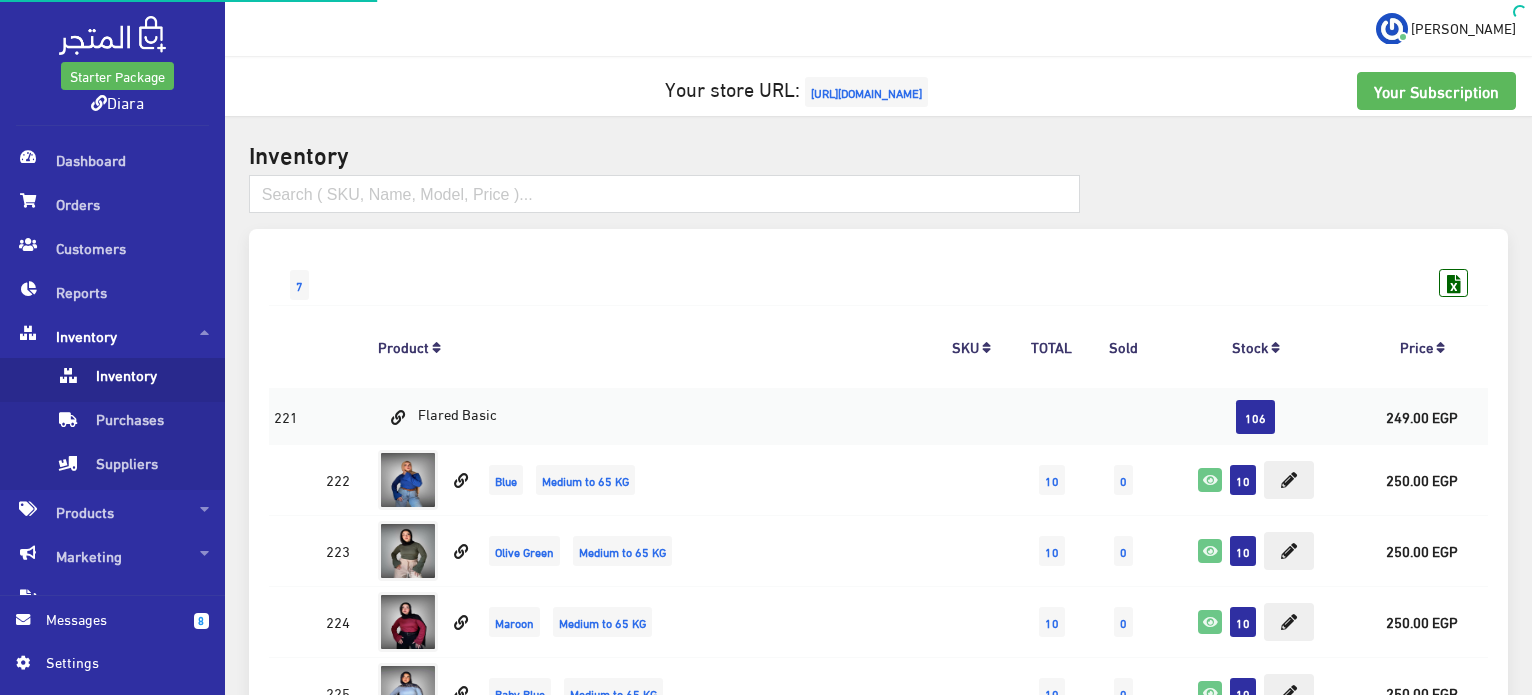 scroll, scrollTop: 4532, scrollLeft: 0, axis: vertical 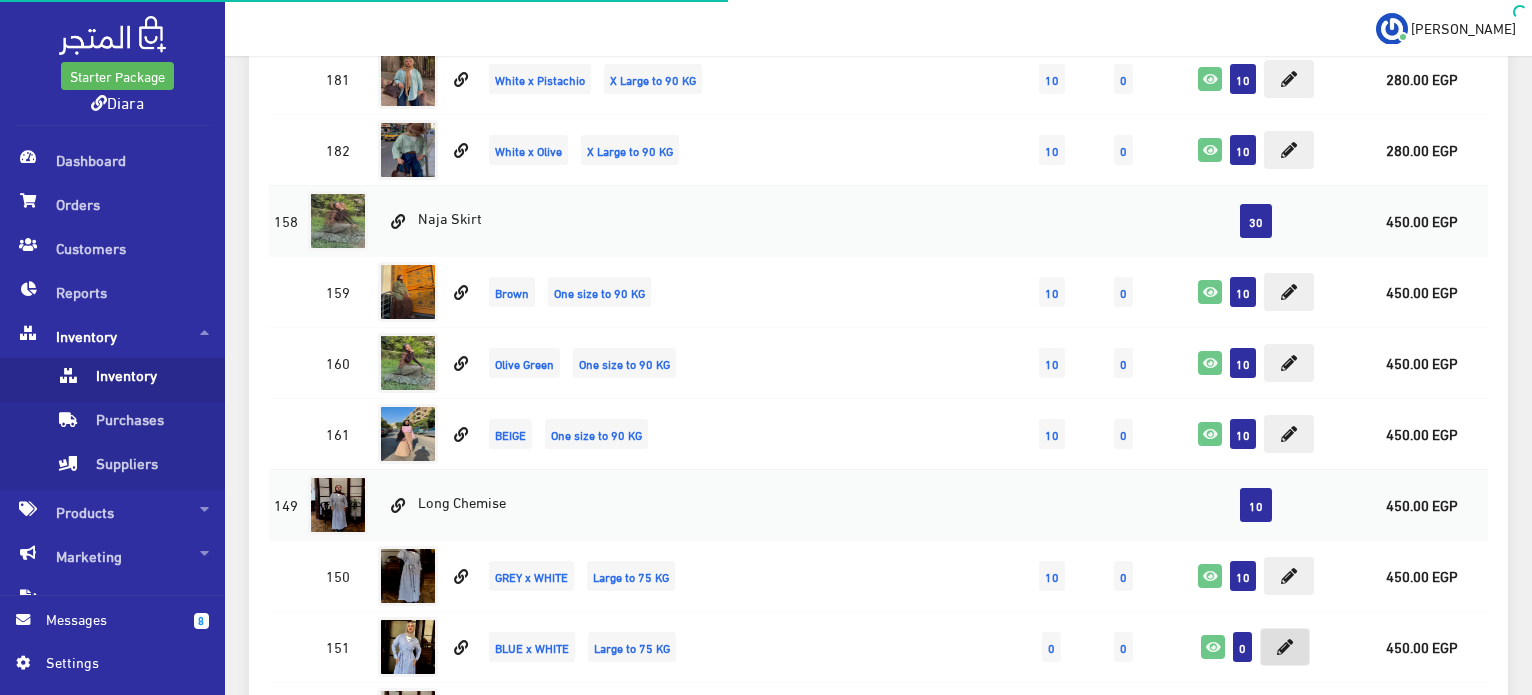 click at bounding box center [1285, 647] 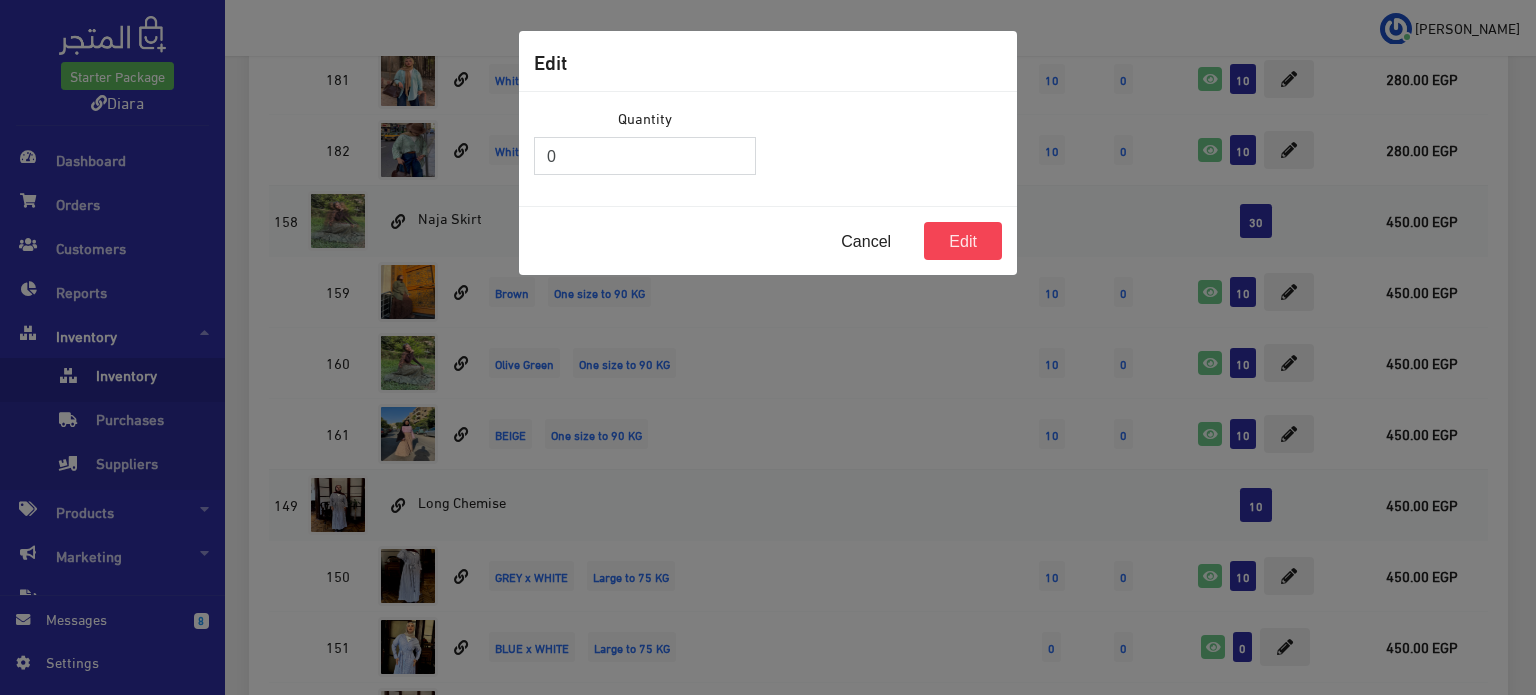 drag, startPoint x: 555, startPoint y: 164, endPoint x: 532, endPoint y: 153, distance: 25.495098 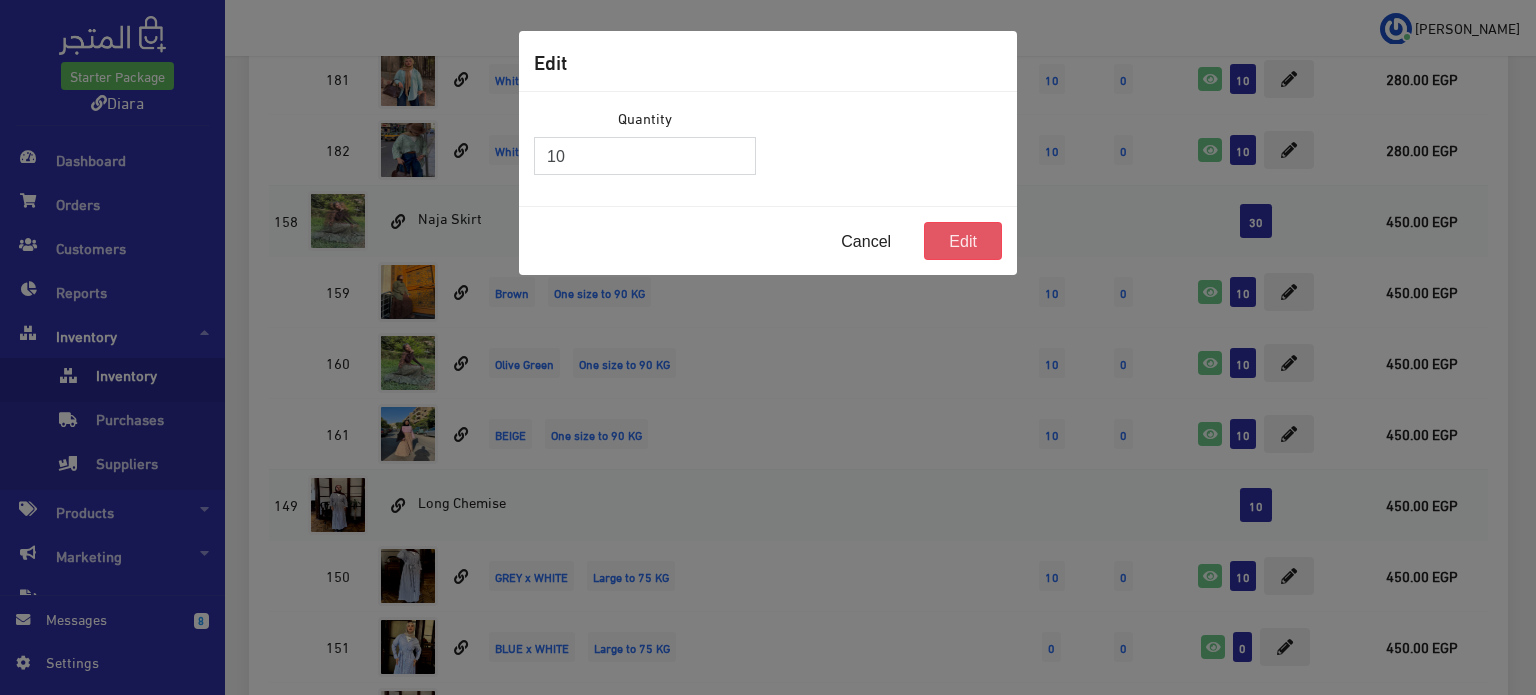 type on "10" 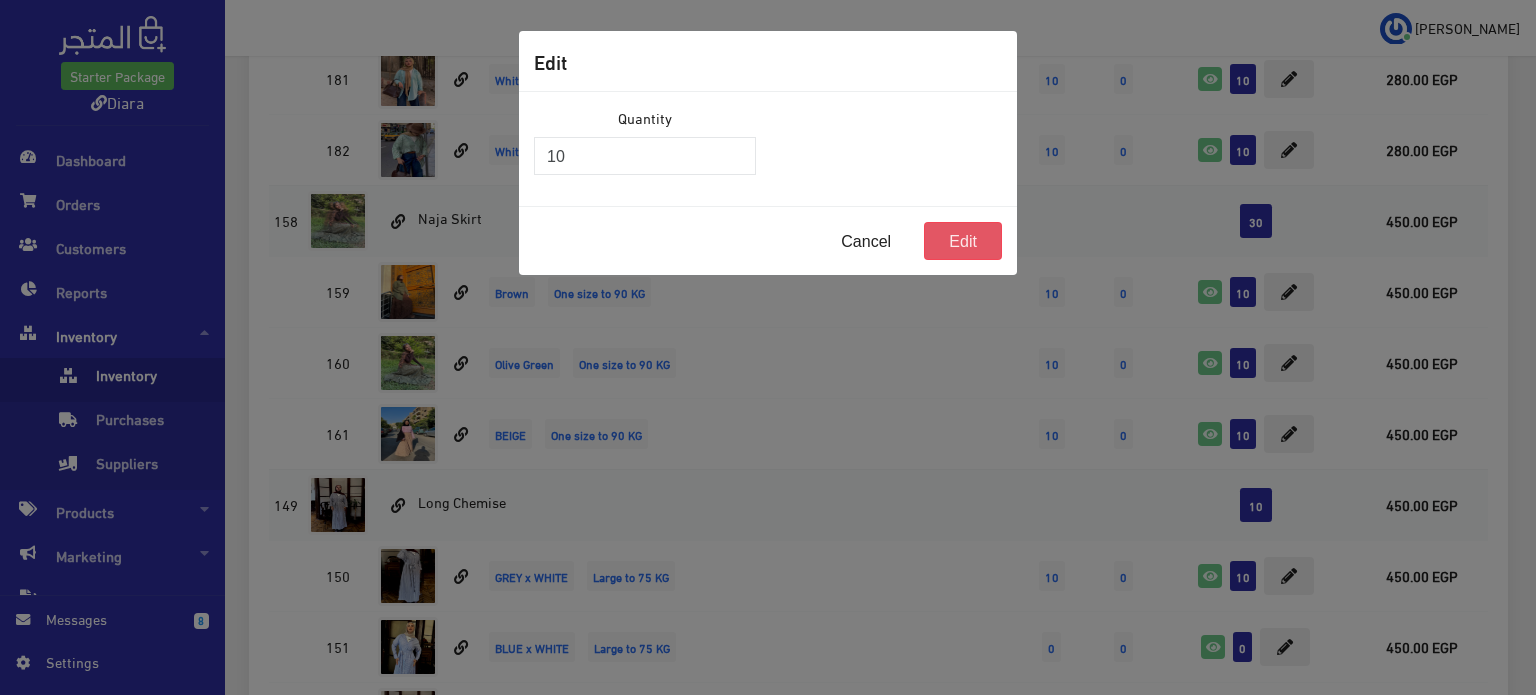 click on "Edit" at bounding box center [963, 241] 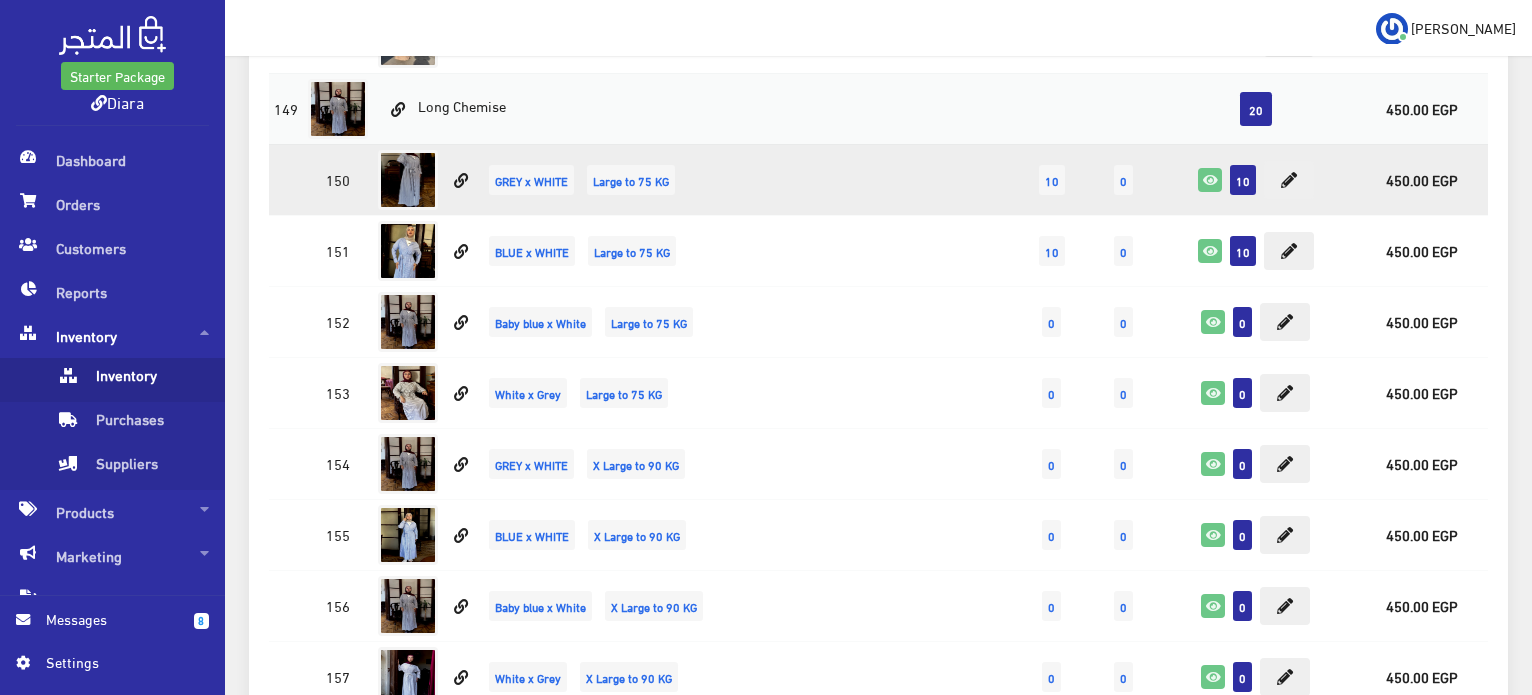 scroll, scrollTop: 4932, scrollLeft: 0, axis: vertical 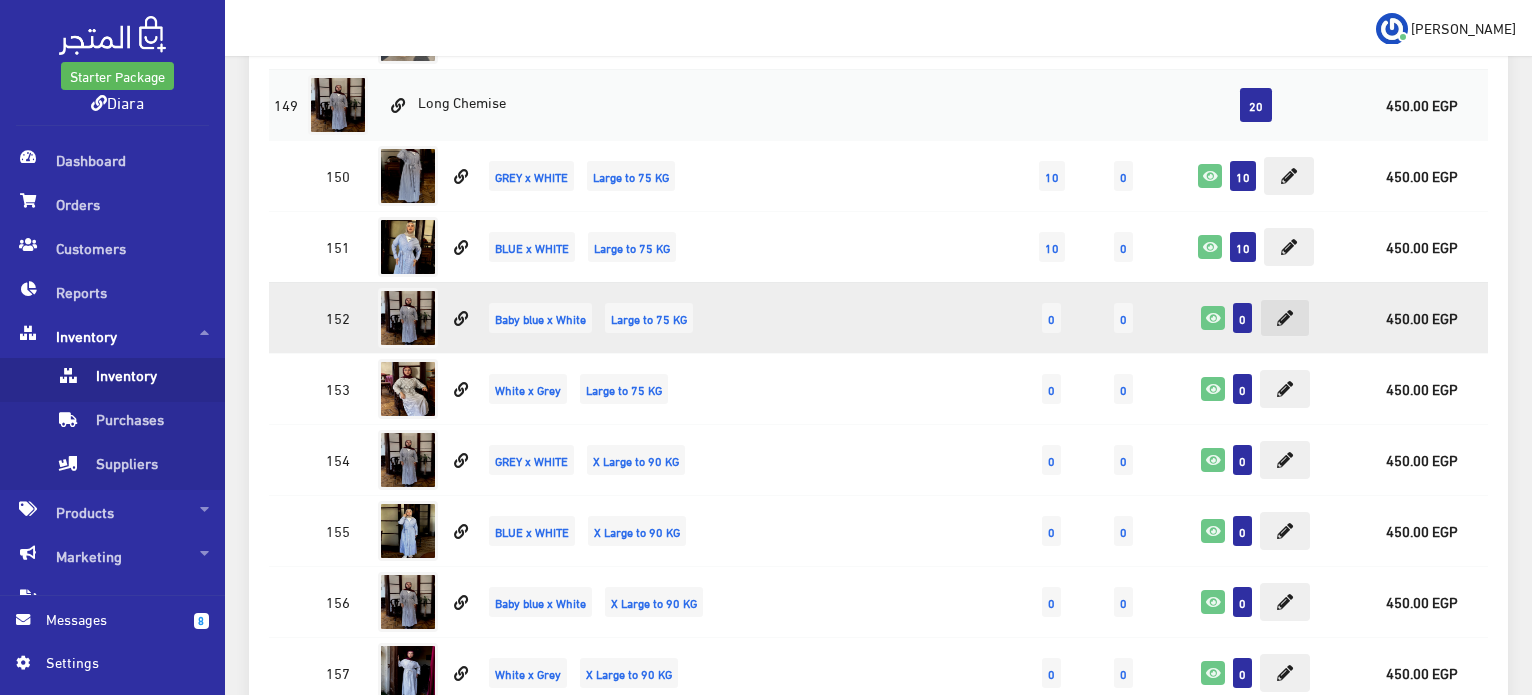 click at bounding box center [1285, 318] 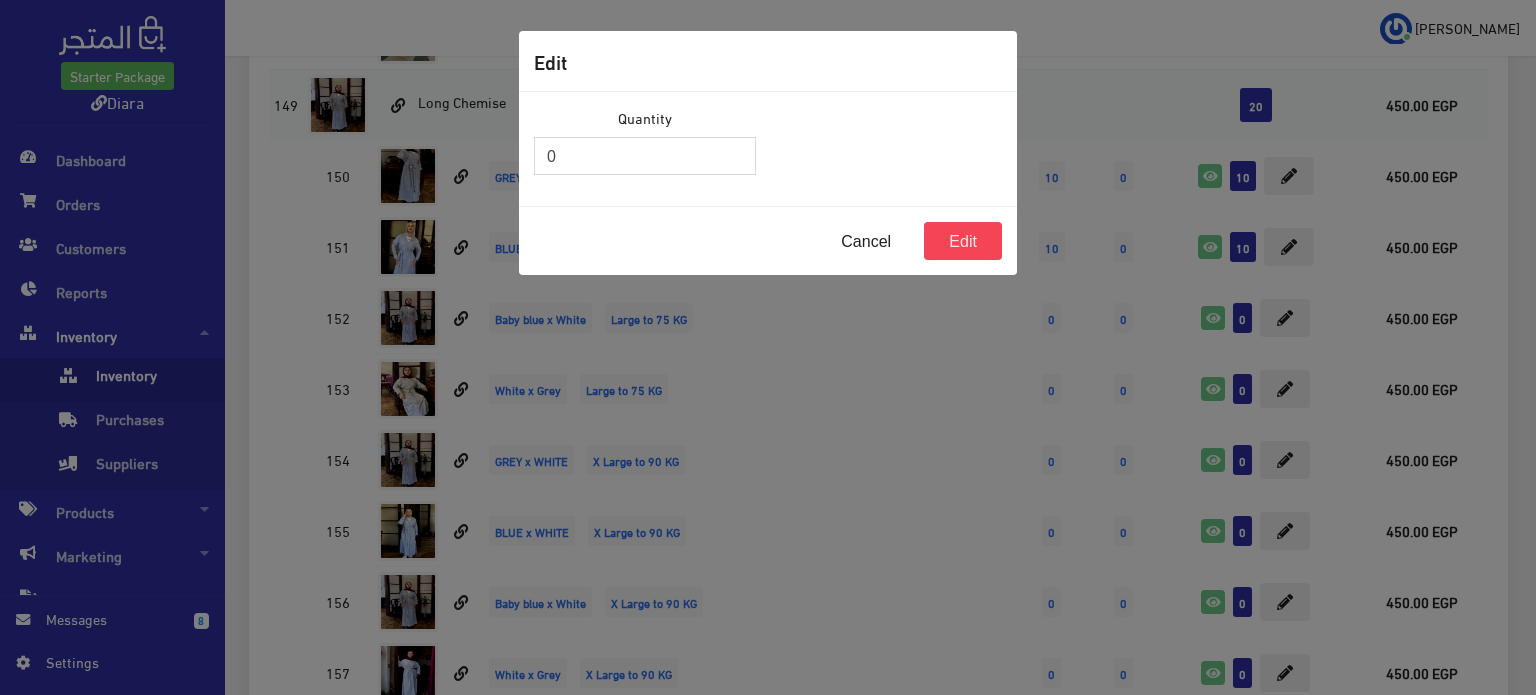 drag, startPoint x: 567, startPoint y: 159, endPoint x: 1000, endPoint y: 199, distance: 434.84366 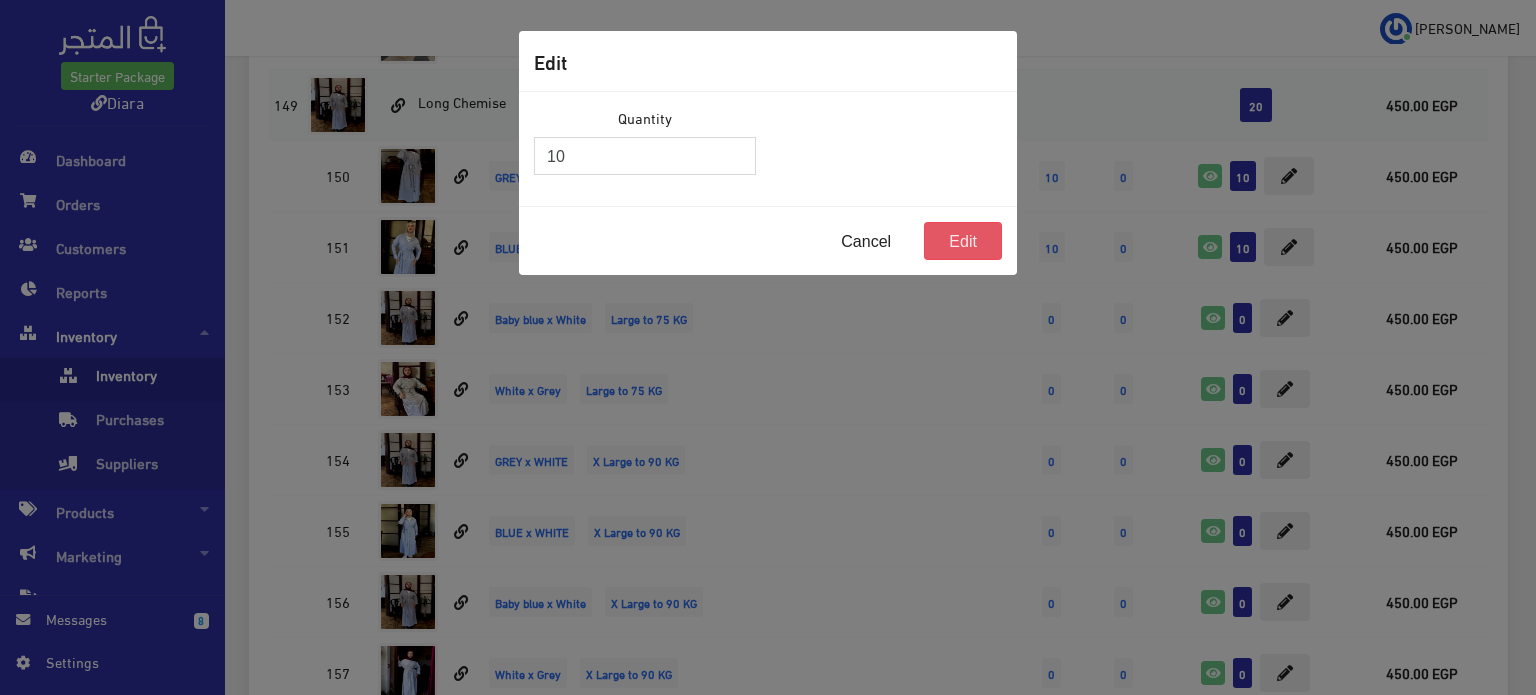 type on "10" 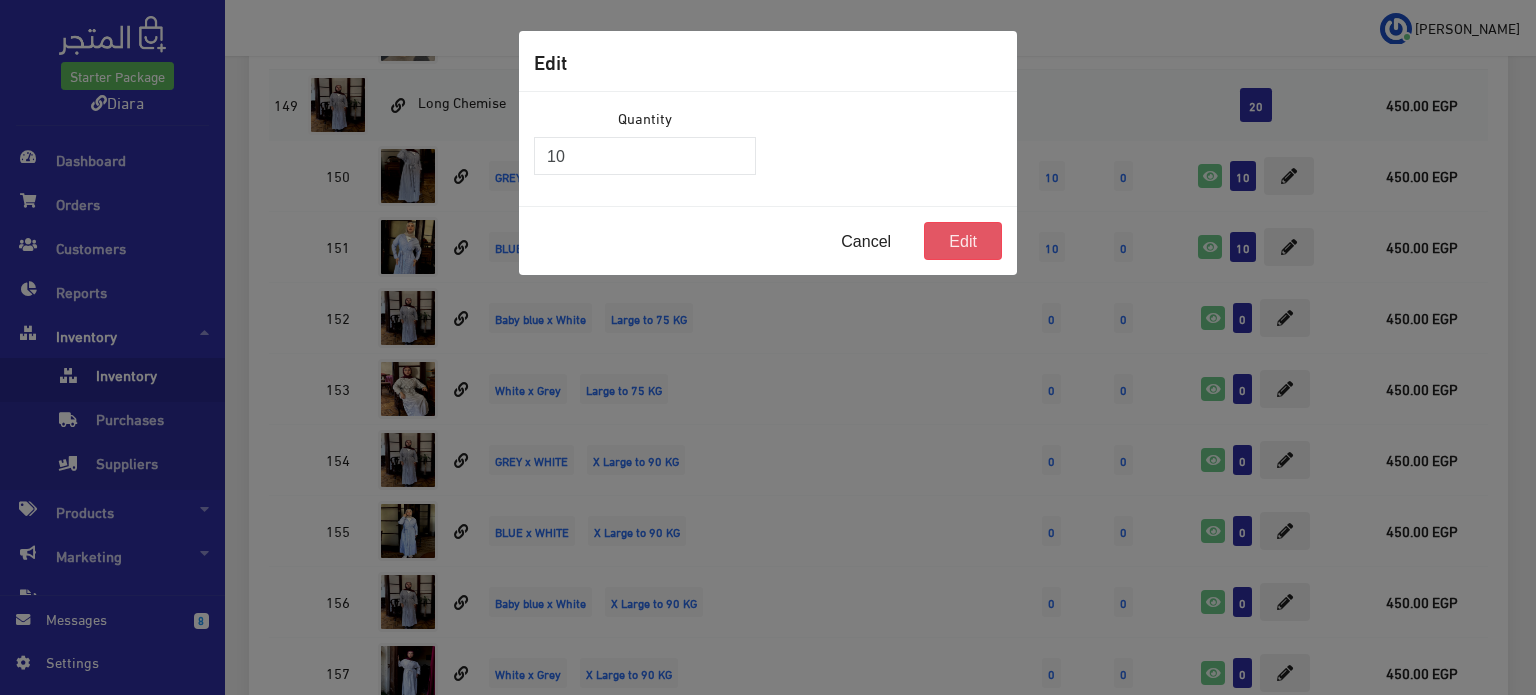 click on "Edit" at bounding box center (963, 241) 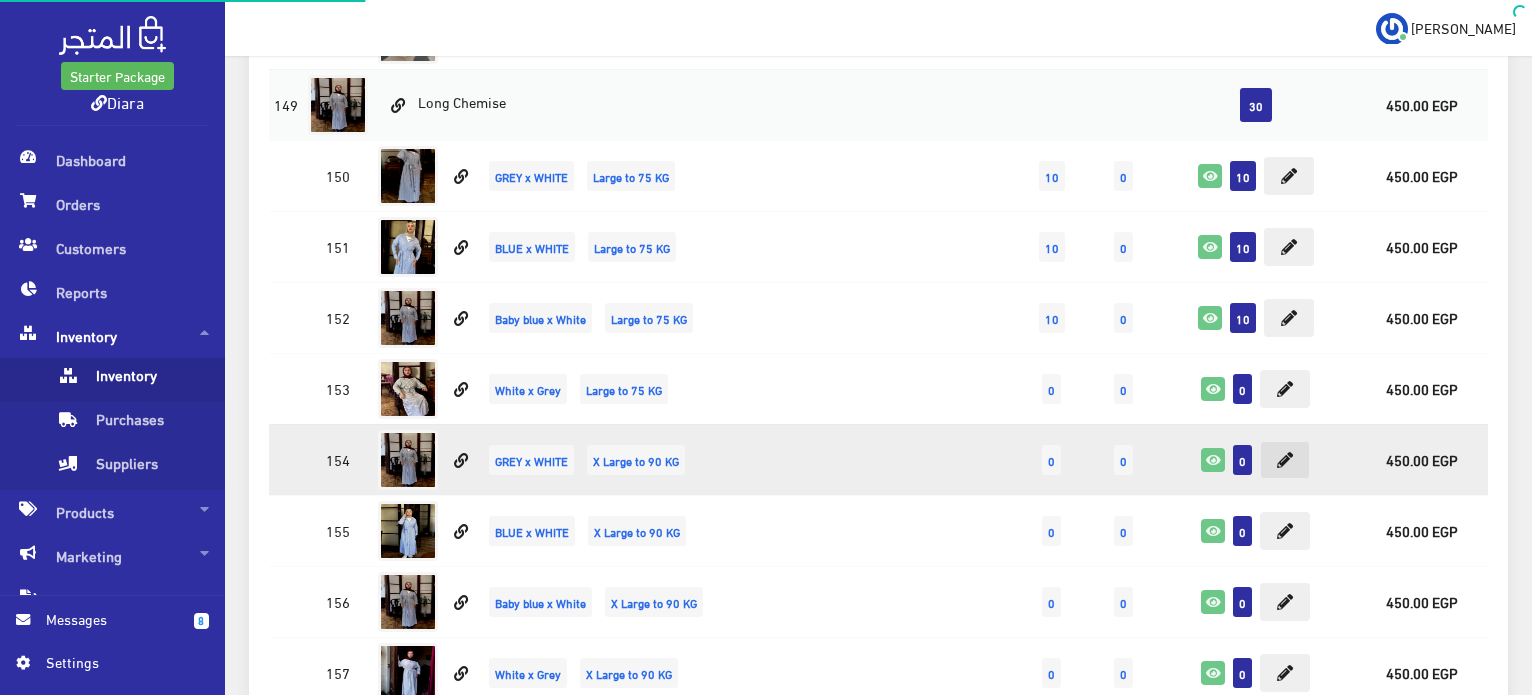 scroll, scrollTop: 4932, scrollLeft: 0, axis: vertical 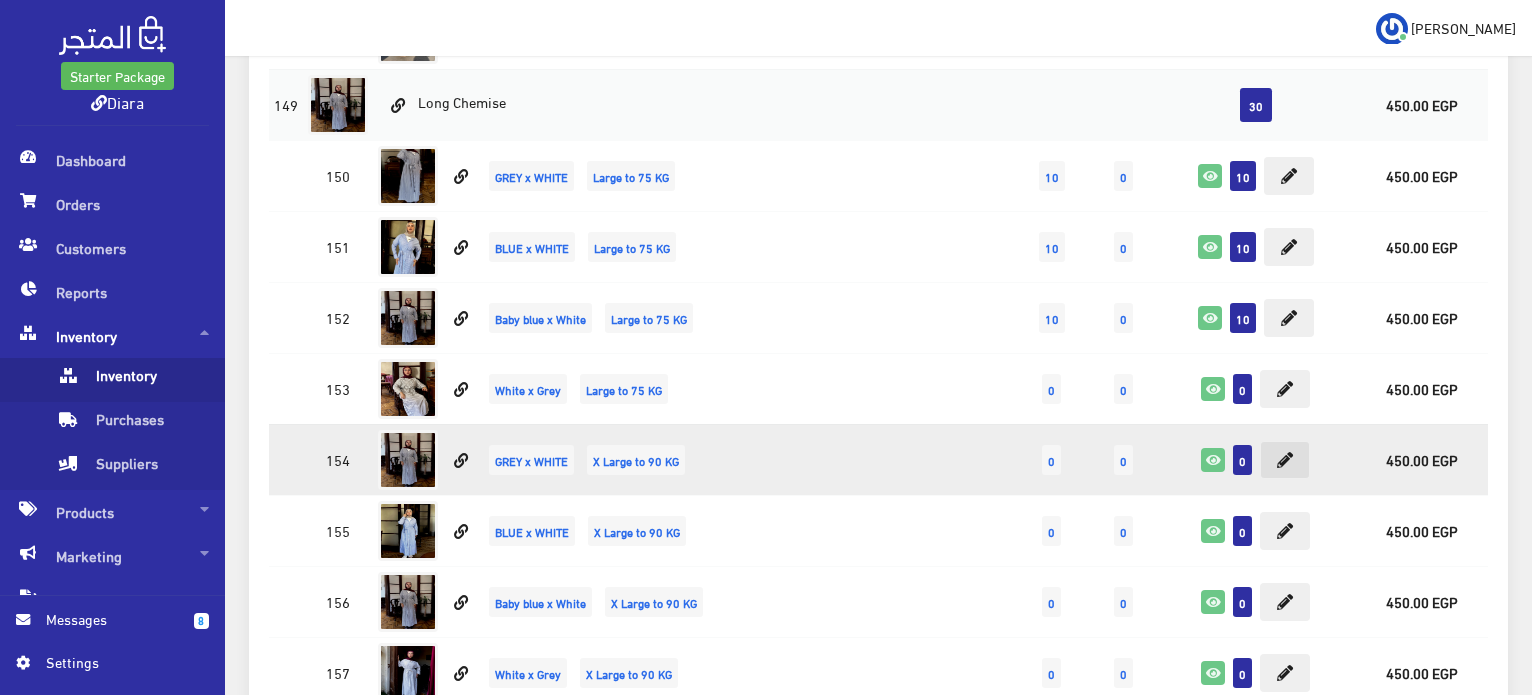 click at bounding box center (1285, 460) 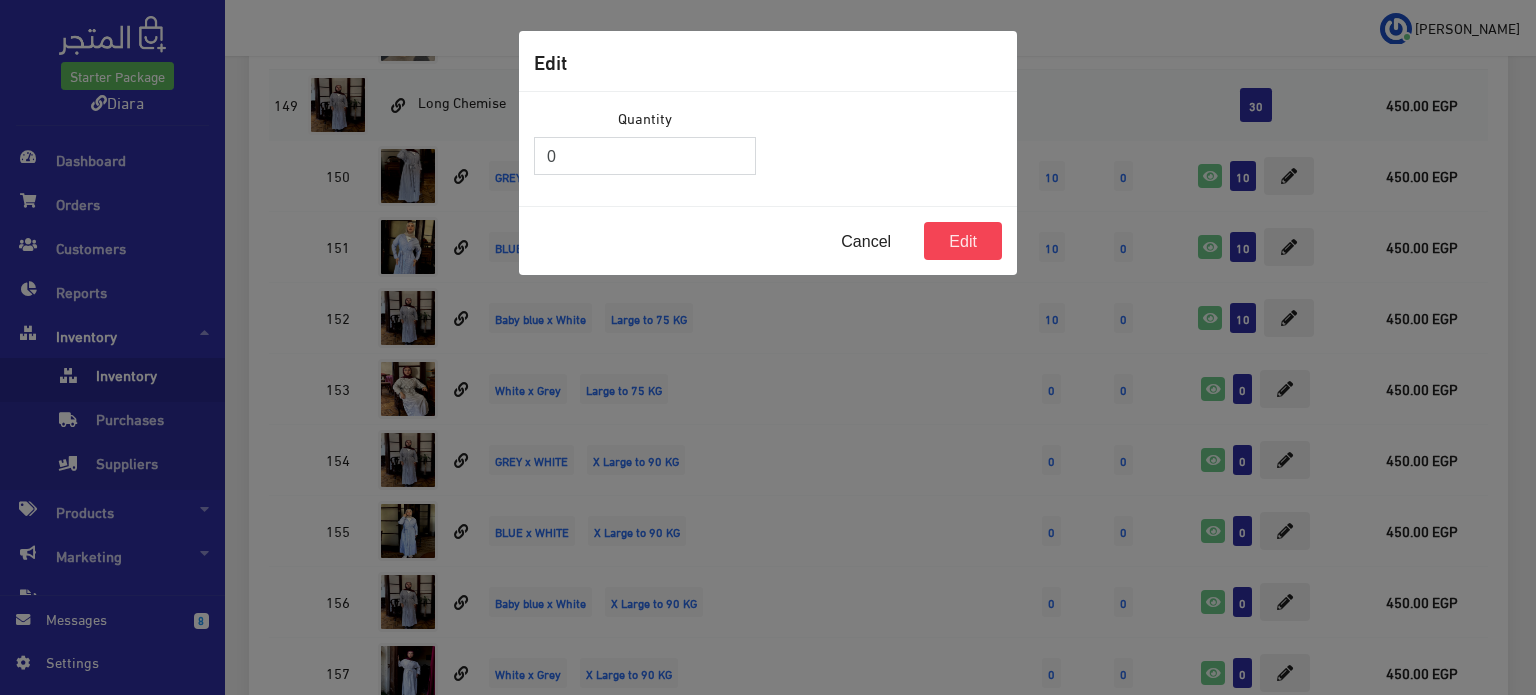 drag, startPoint x: 512, startPoint y: 161, endPoint x: 464, endPoint y: 156, distance: 48.259712 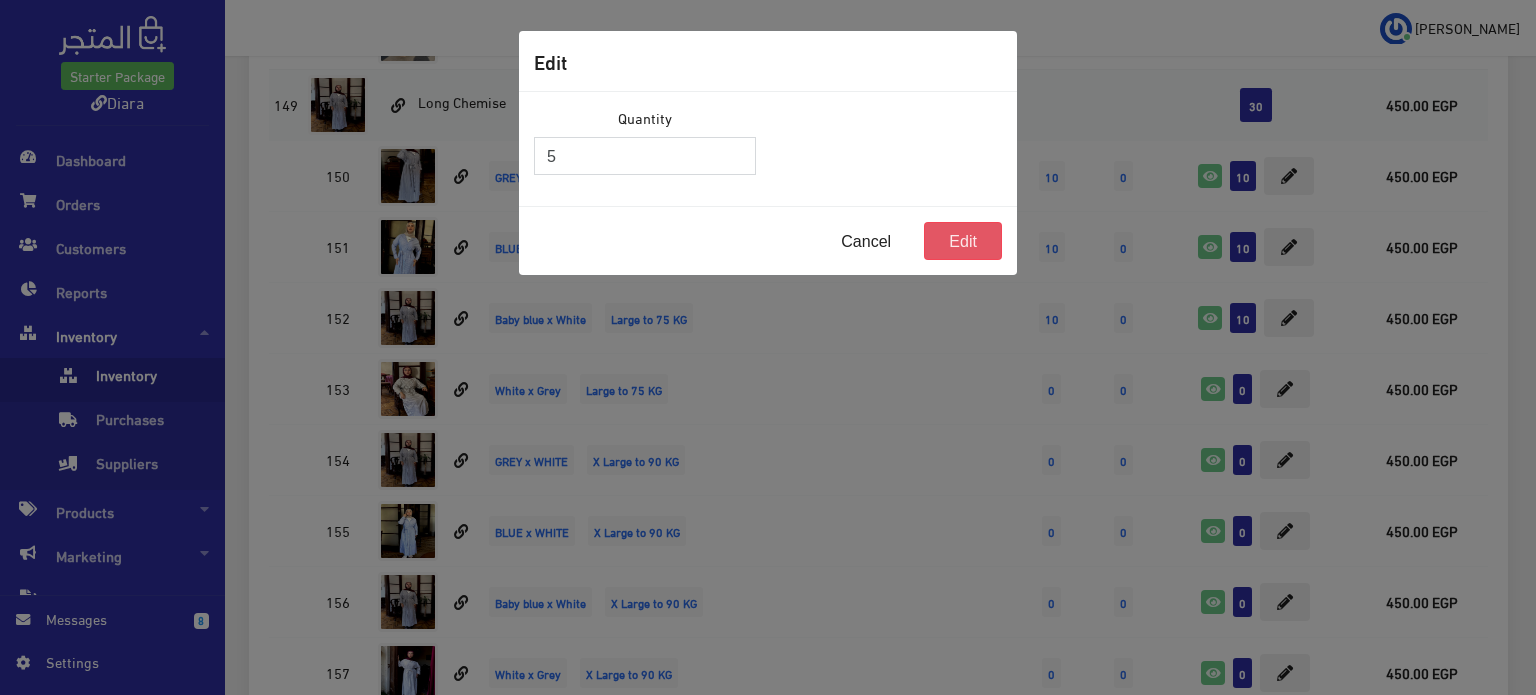 type on "5" 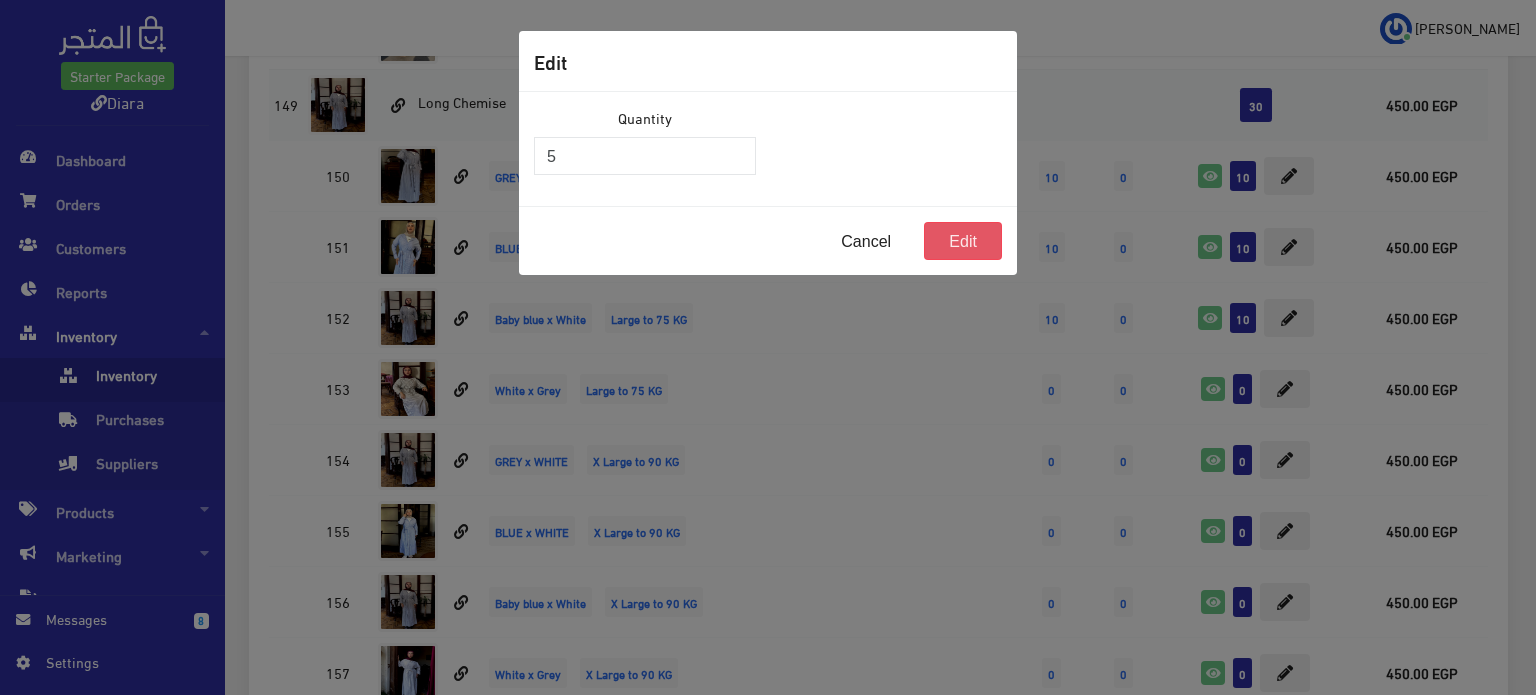 click on "Edit" at bounding box center (963, 241) 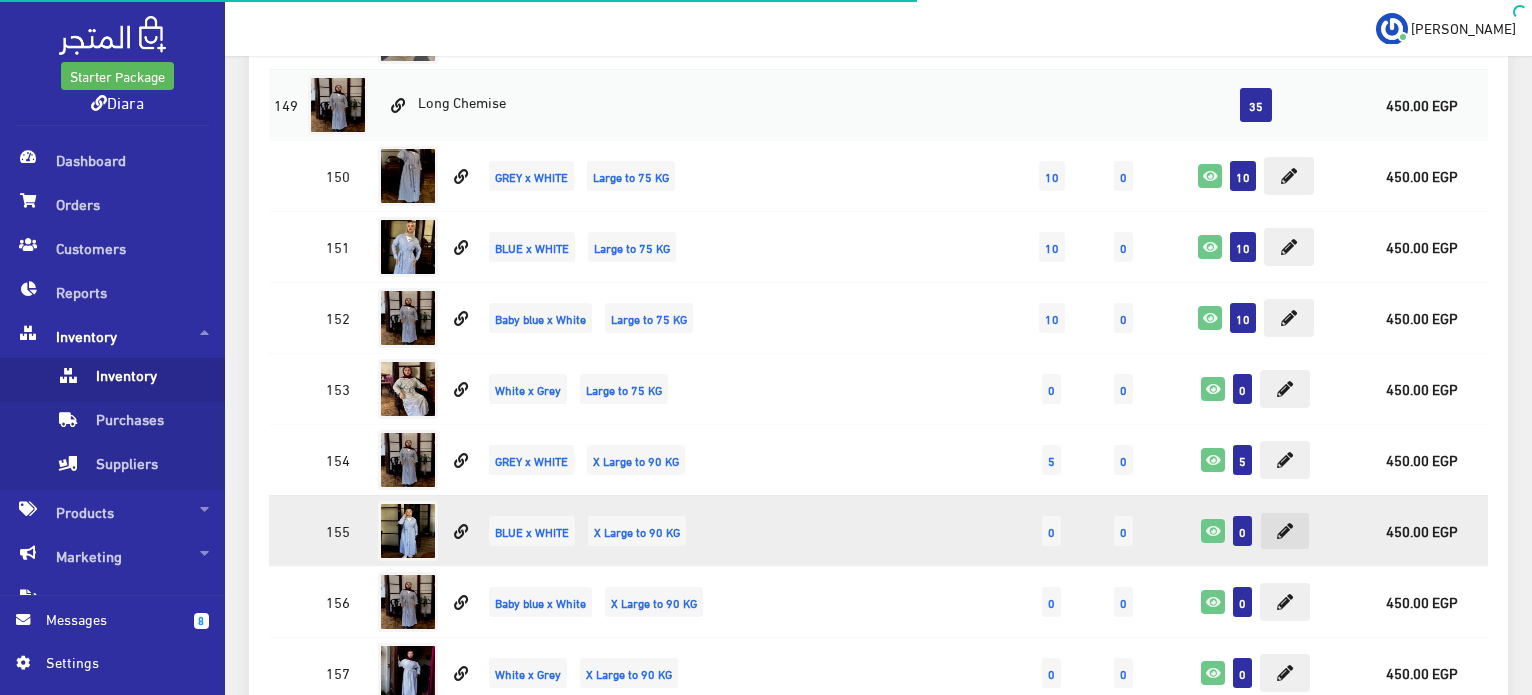 scroll, scrollTop: 4932, scrollLeft: 0, axis: vertical 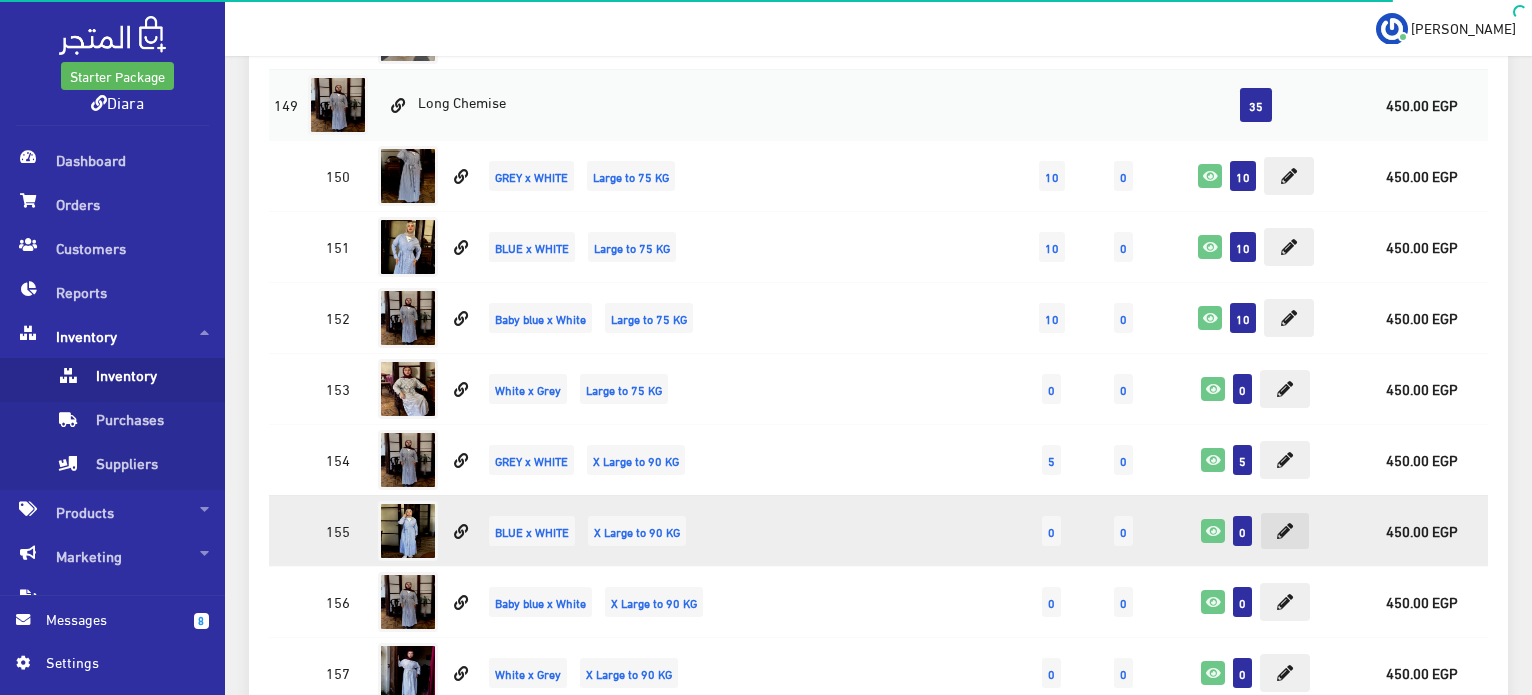 click at bounding box center (1285, 531) 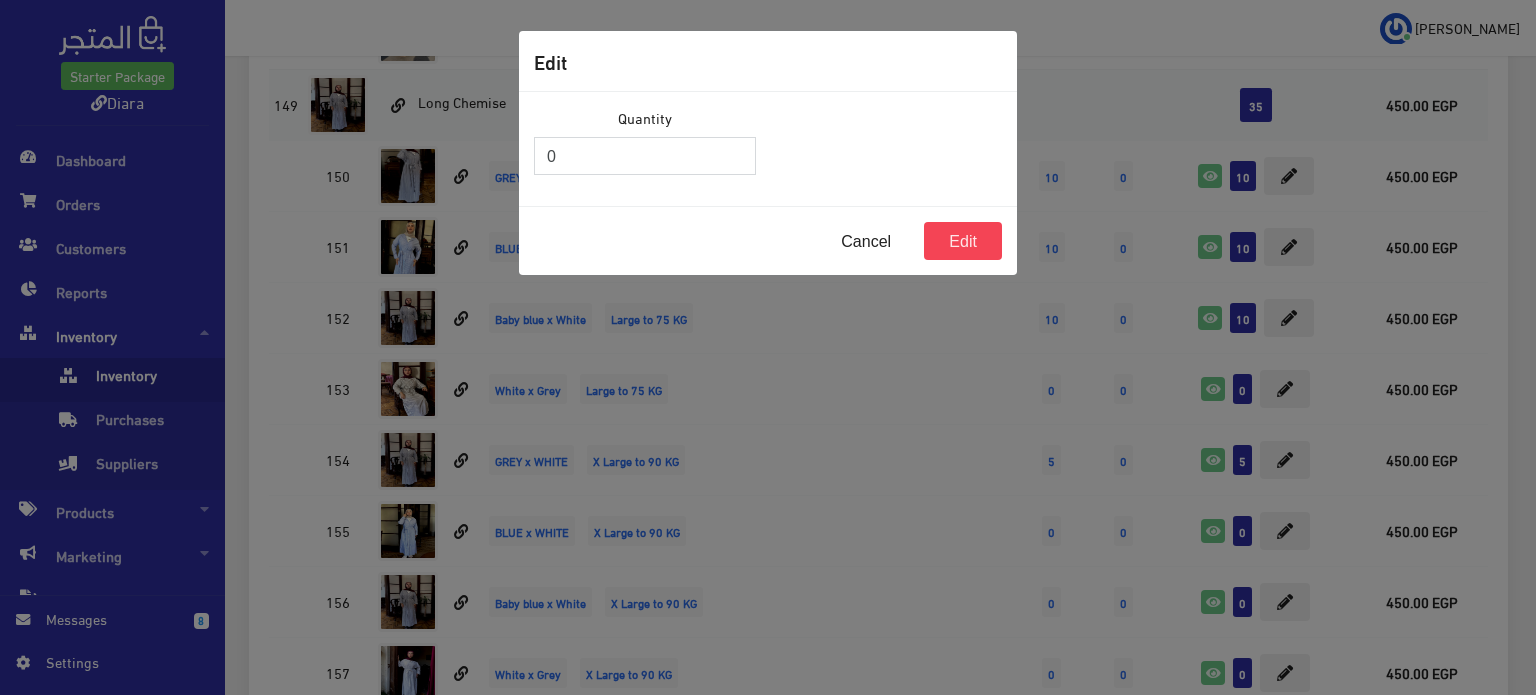 drag, startPoint x: 574, startPoint y: 153, endPoint x: 484, endPoint y: 131, distance: 92.64988 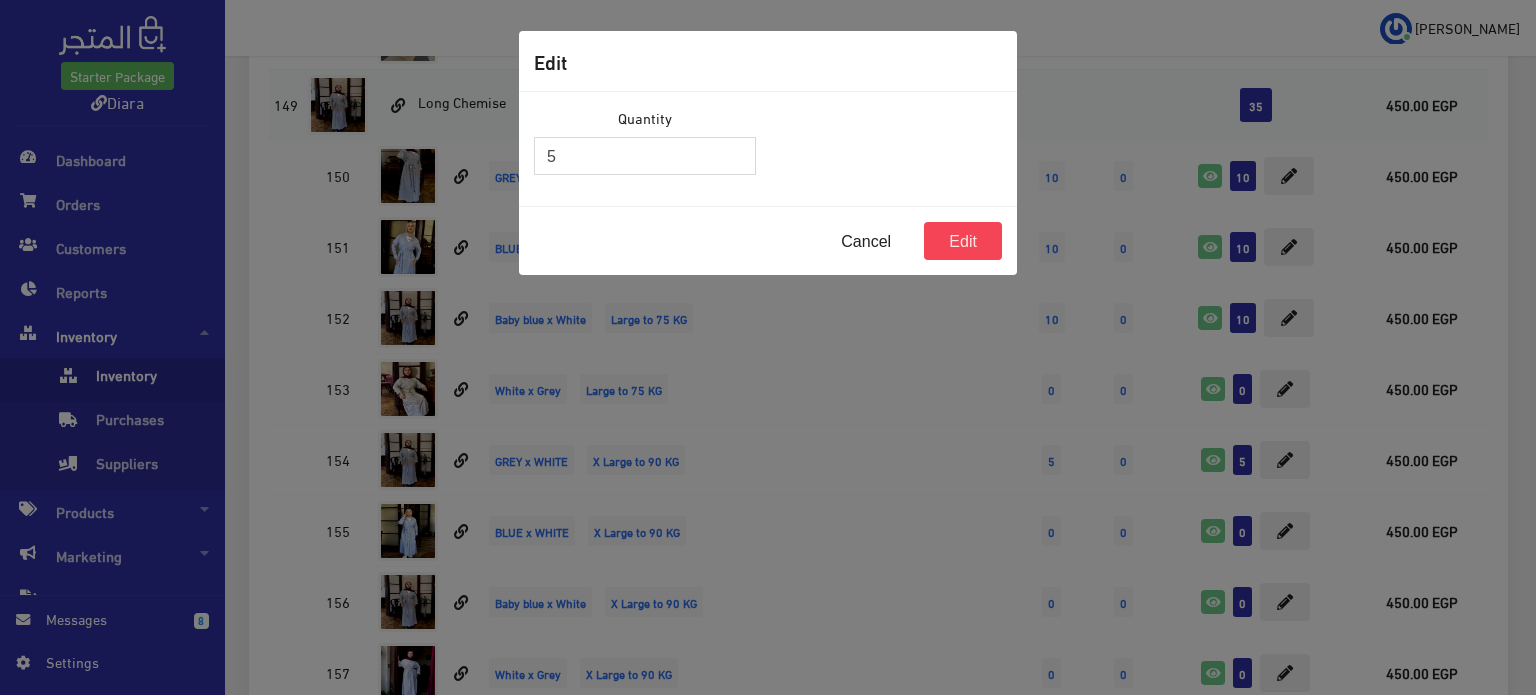 type on "5" 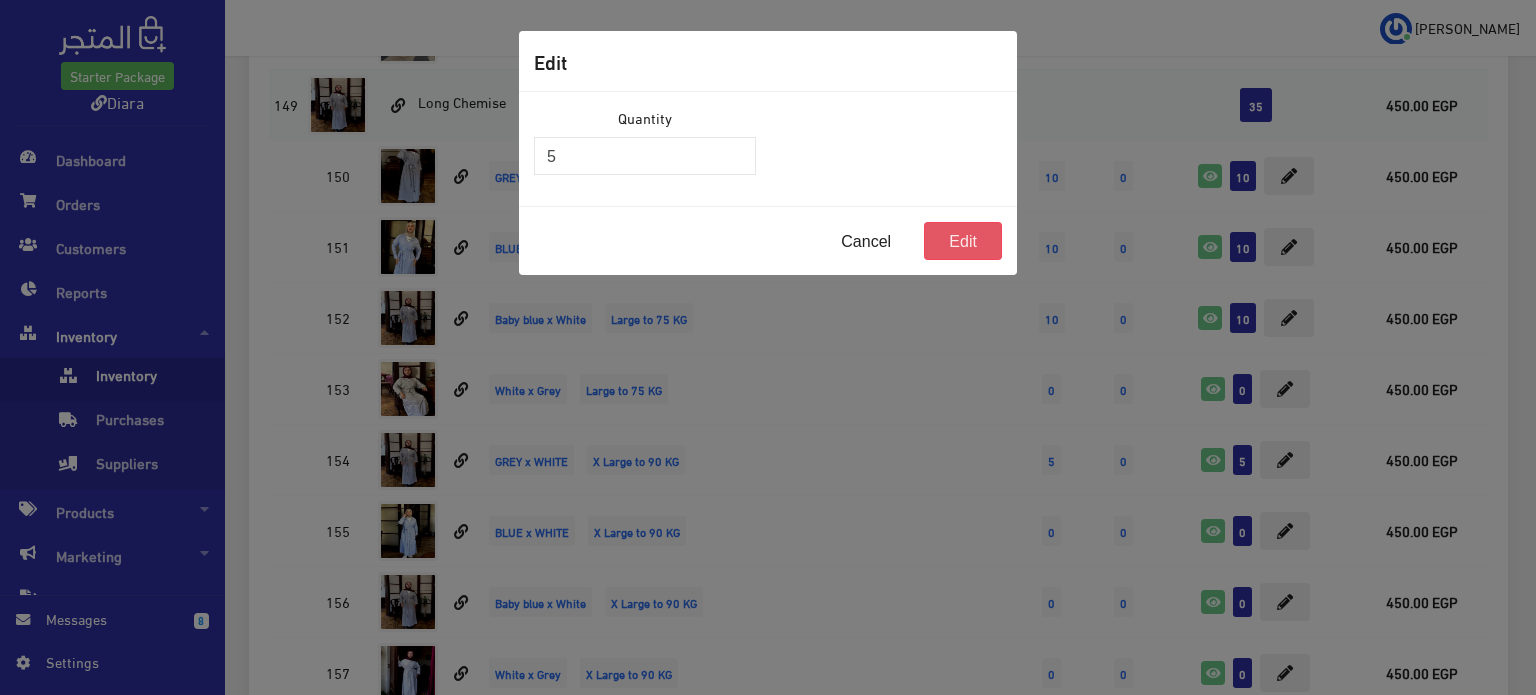 drag, startPoint x: 940, startPoint y: 206, endPoint x: 944, endPoint y: 228, distance: 22.36068 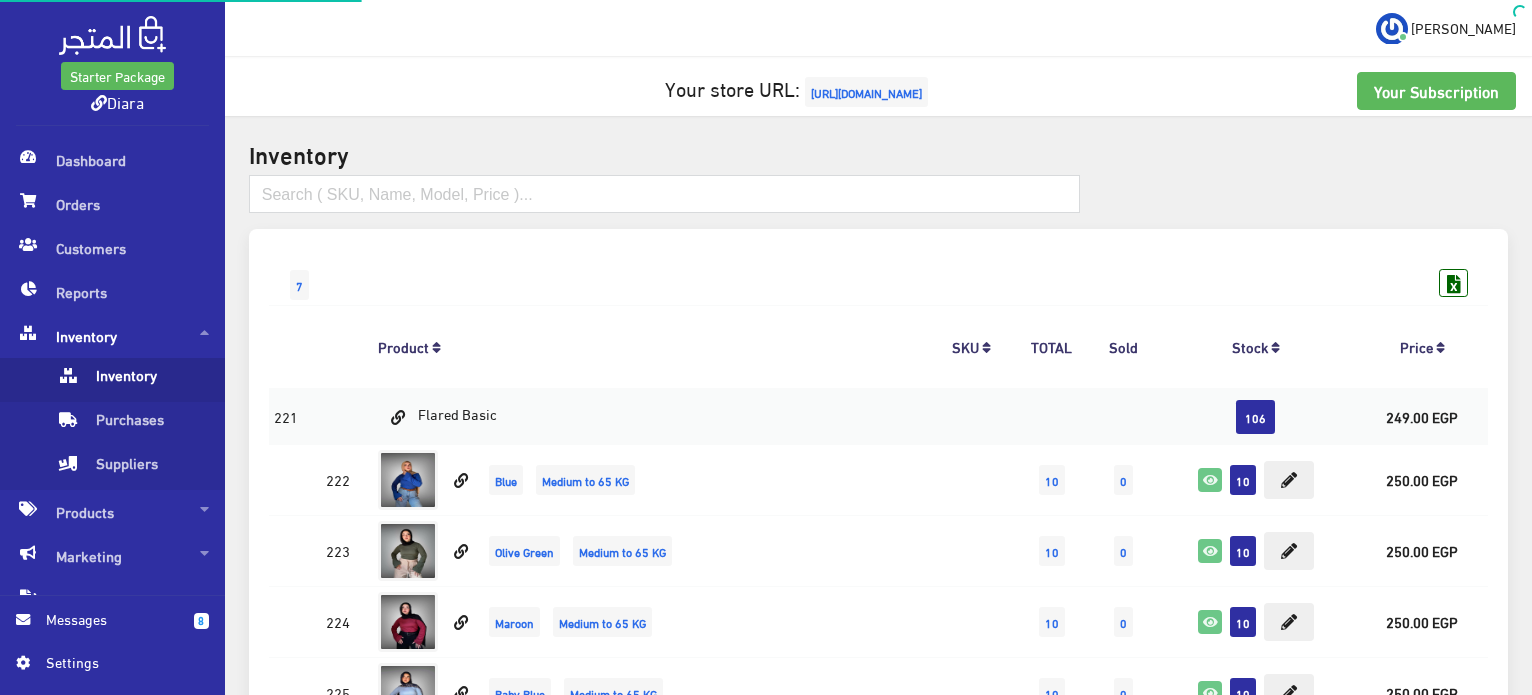 scroll, scrollTop: 4932, scrollLeft: 0, axis: vertical 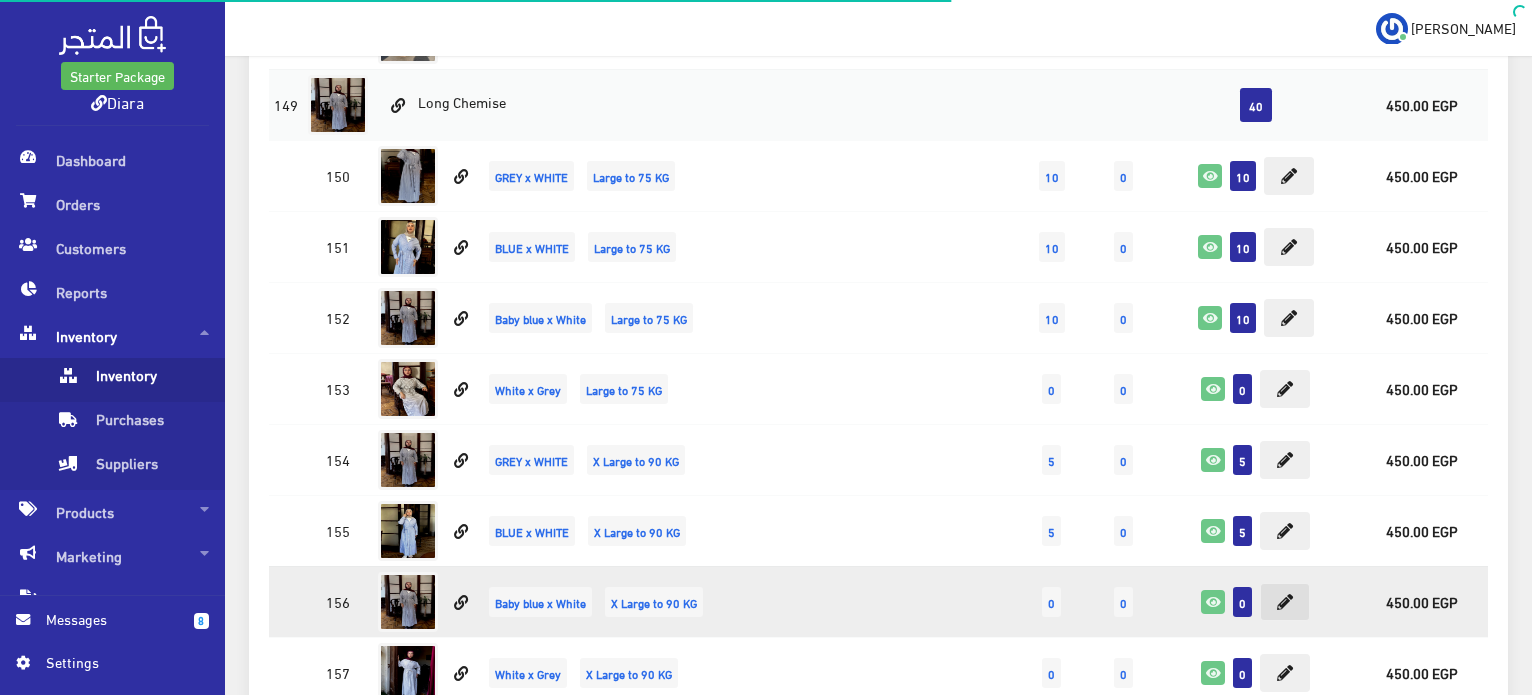 click at bounding box center (1285, 602) 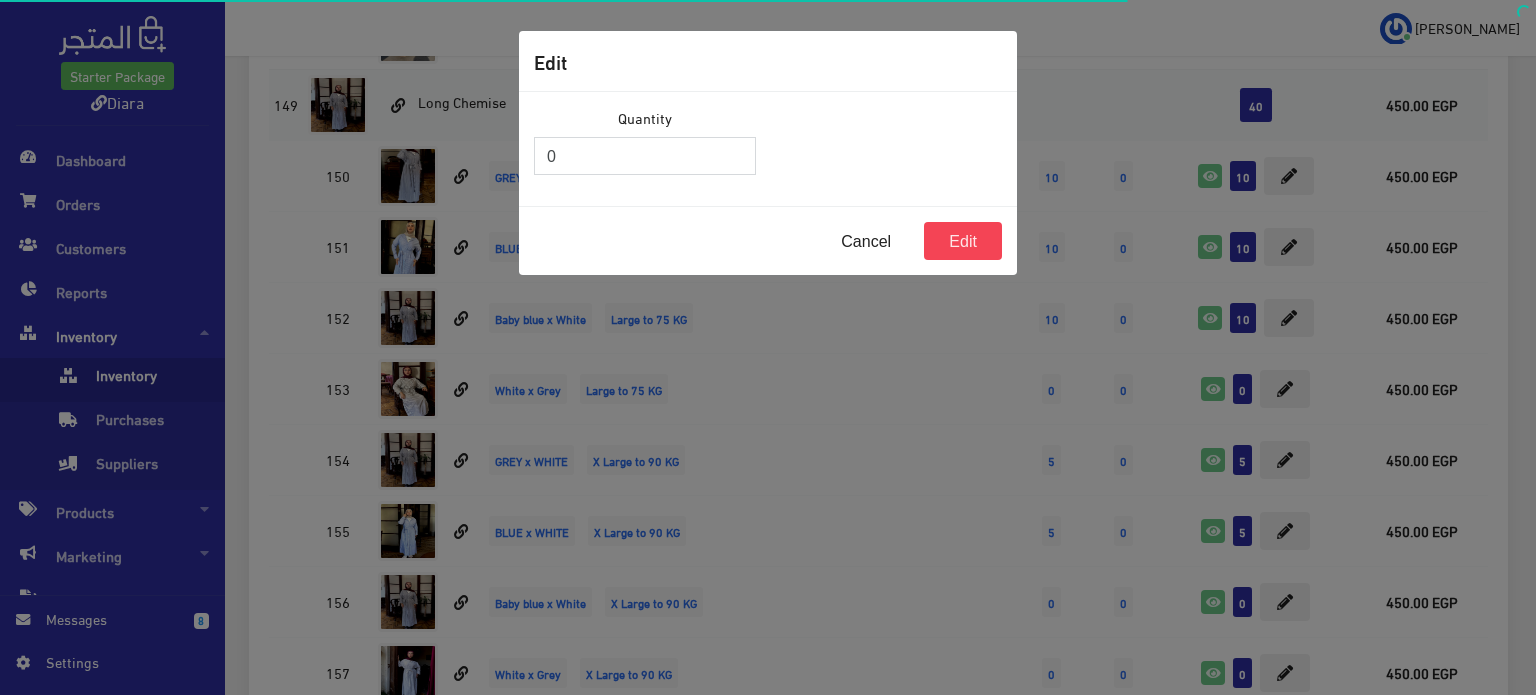 click on "0" at bounding box center [645, 156] 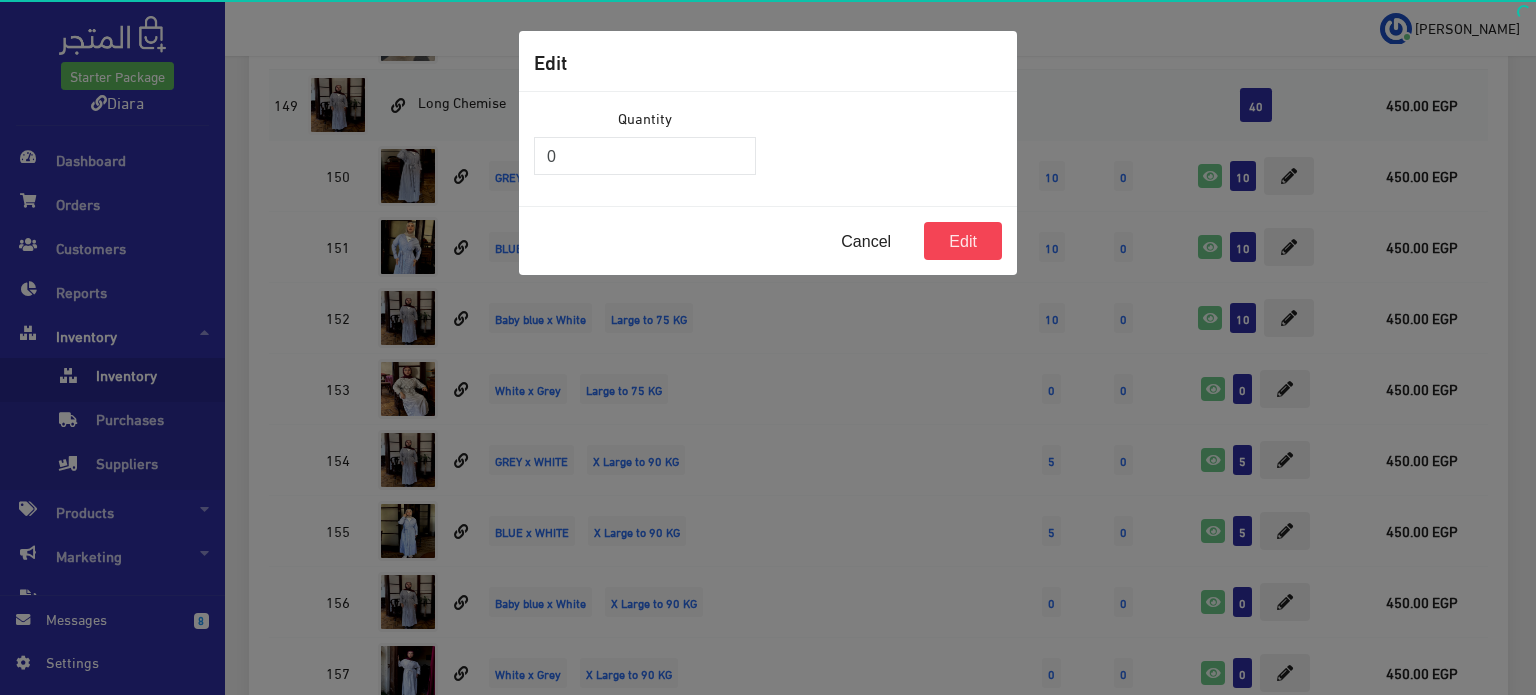 click on "Quantity
0" at bounding box center [645, 149] 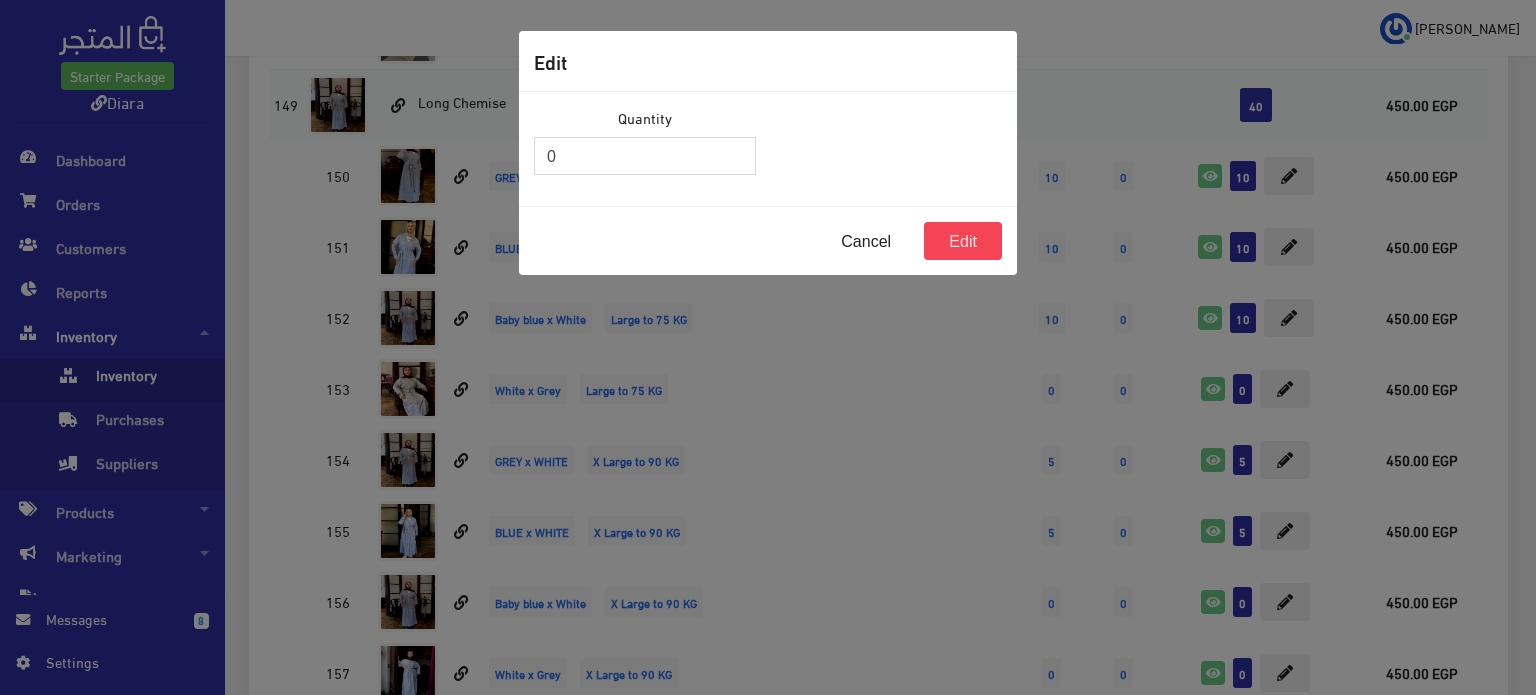 click on "0" at bounding box center [645, 156] 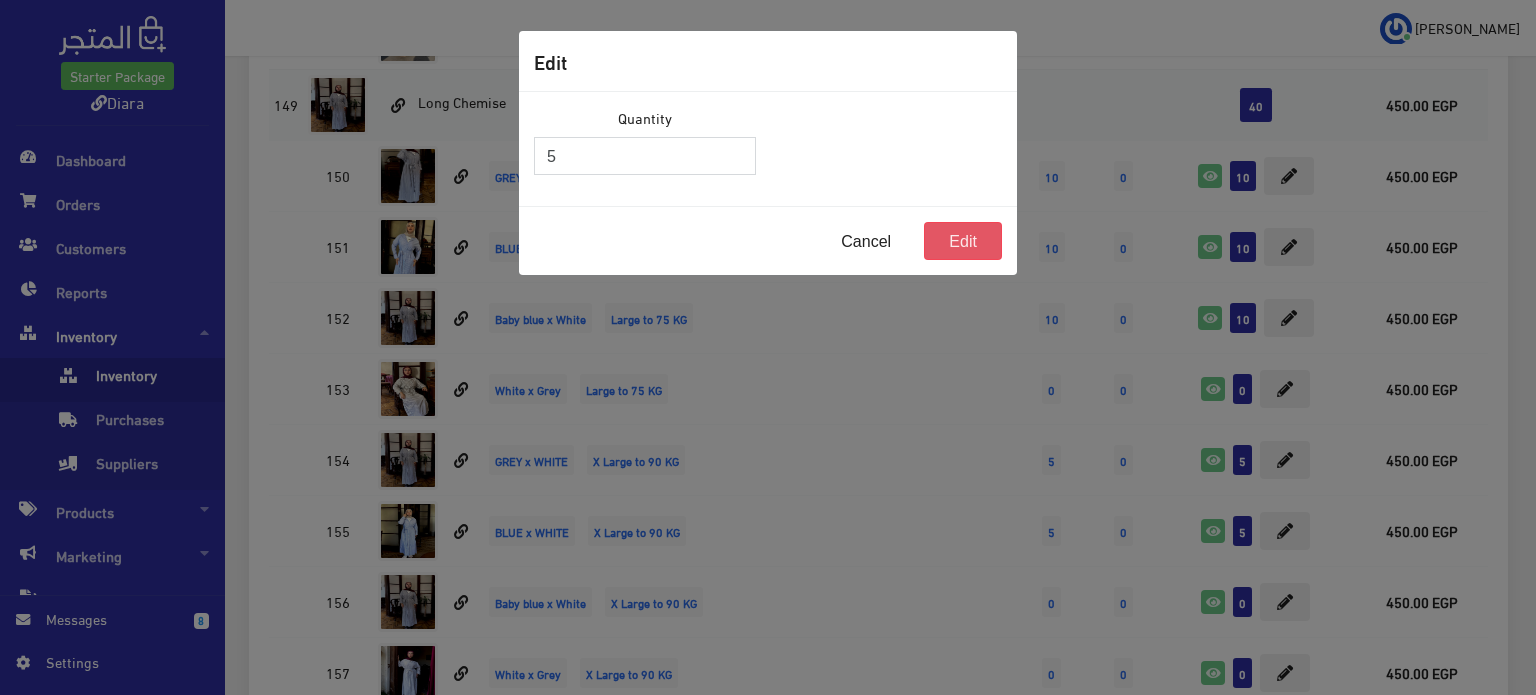type on "5" 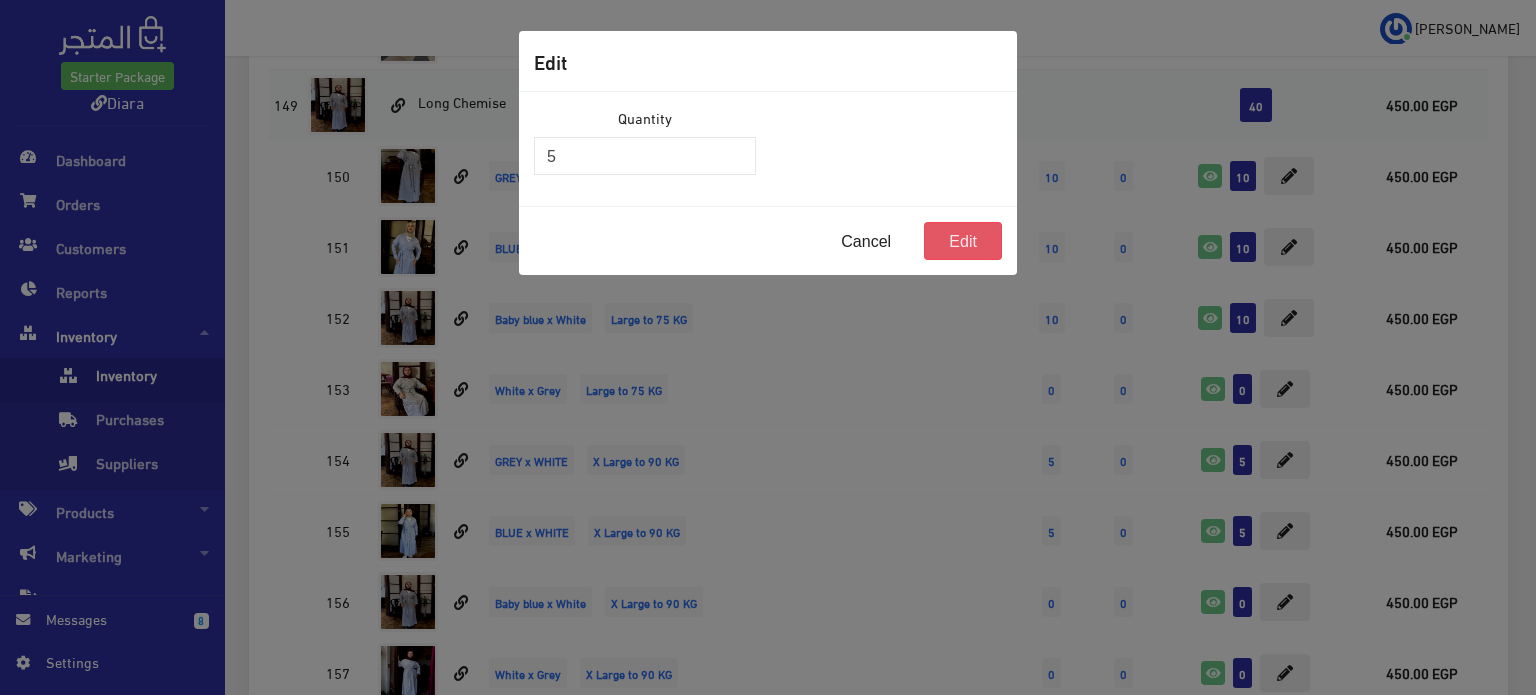 click on "Edit" at bounding box center [963, 241] 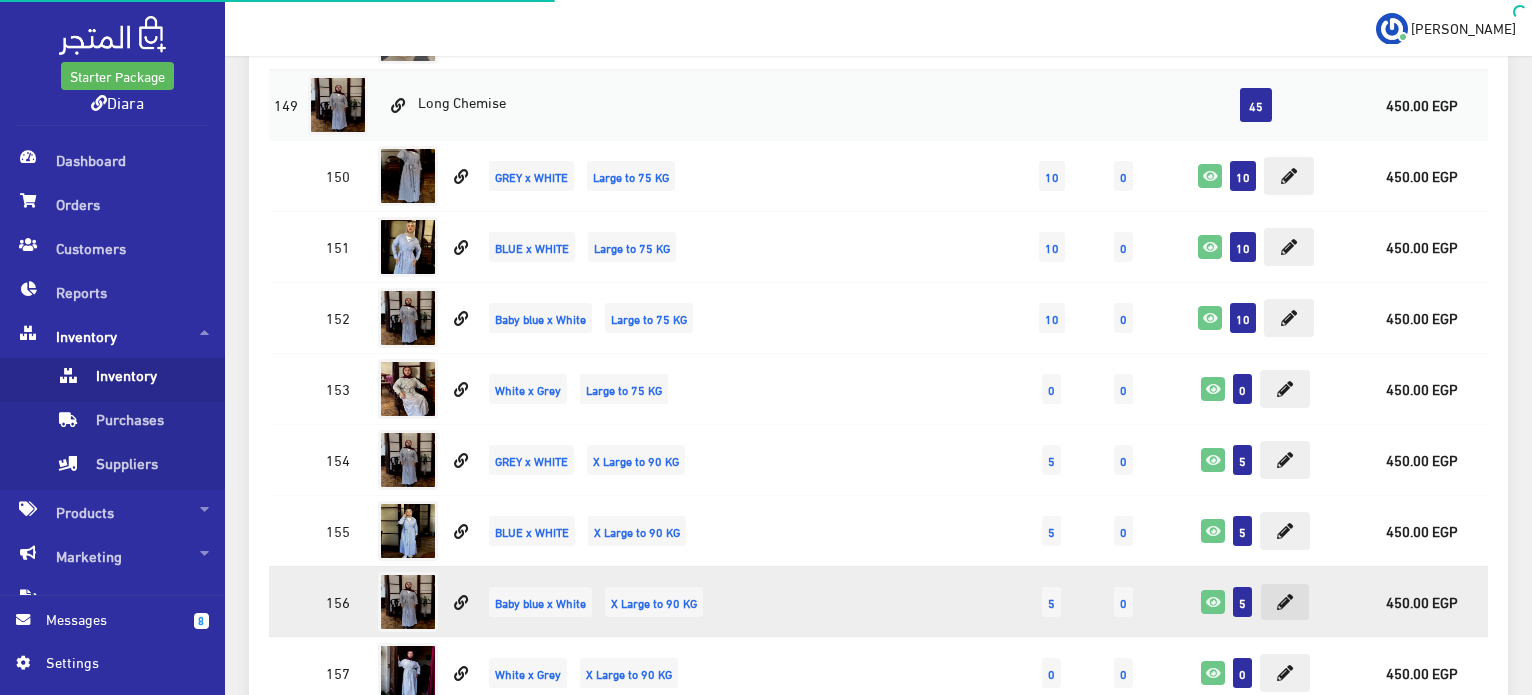 scroll, scrollTop: 4932, scrollLeft: 0, axis: vertical 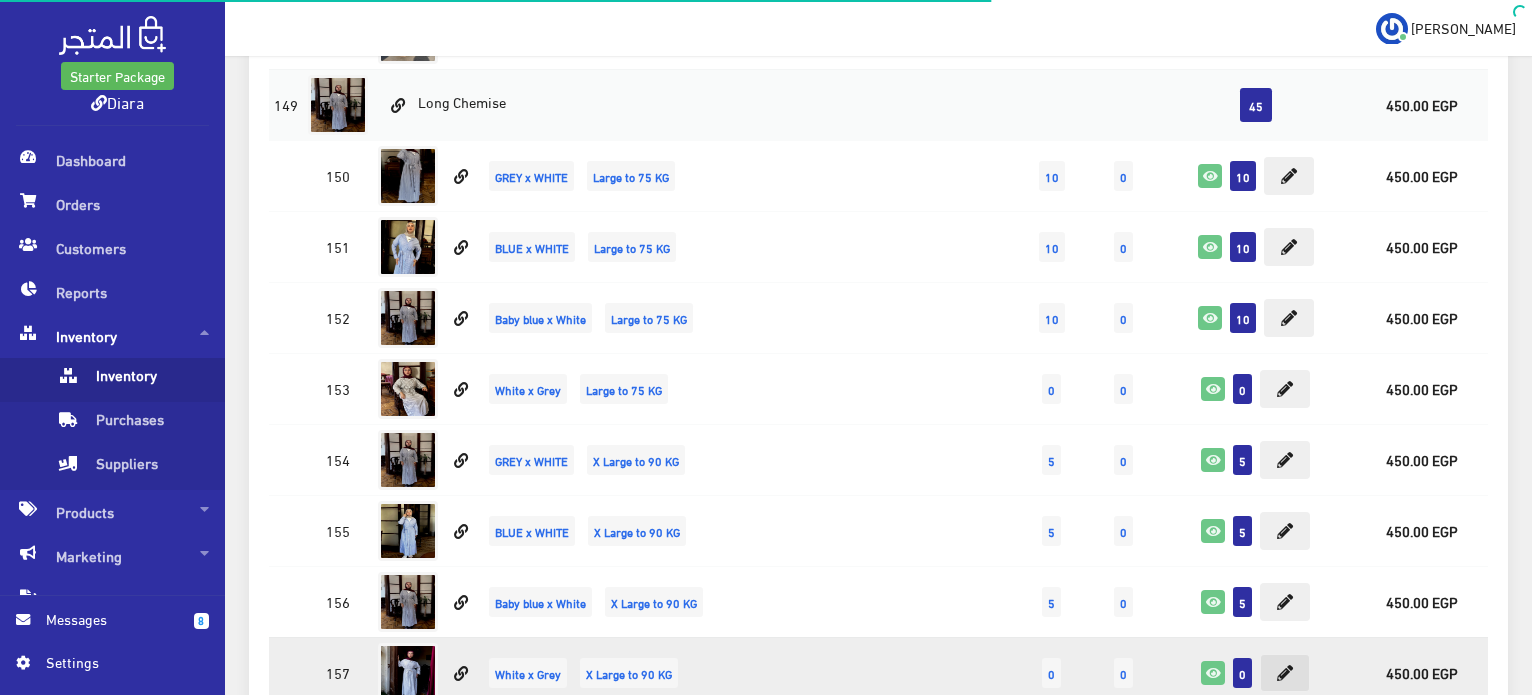 click at bounding box center [1285, 673] 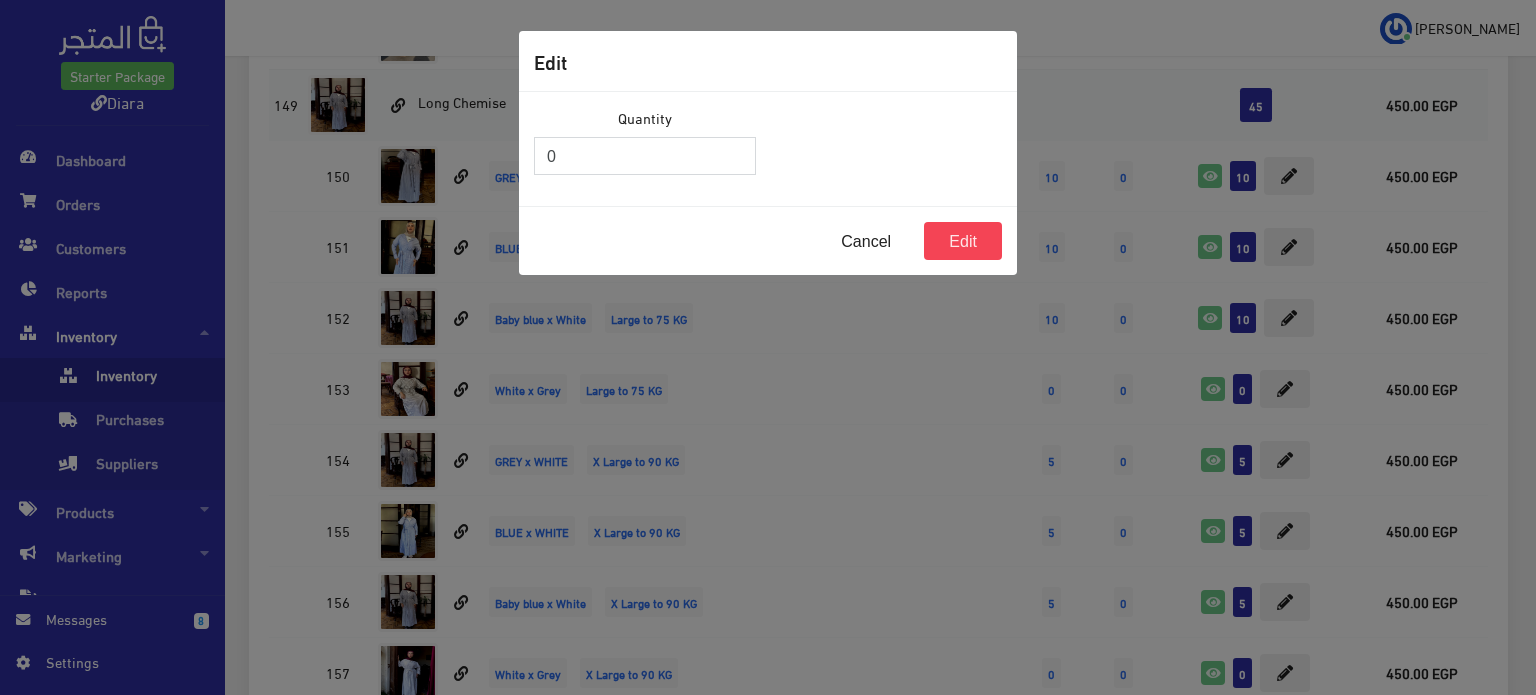 drag, startPoint x: 564, startPoint y: 154, endPoint x: 502, endPoint y: 152, distance: 62.03225 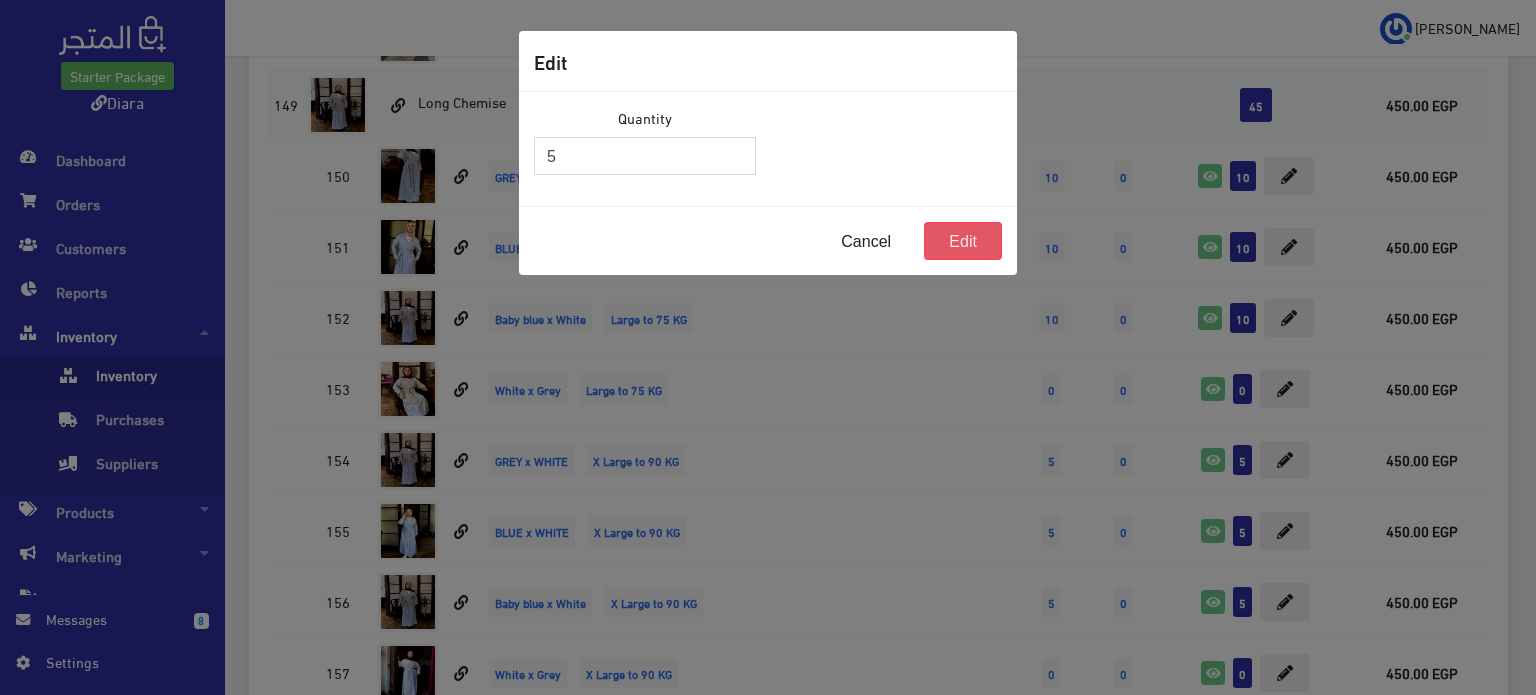 type on "5" 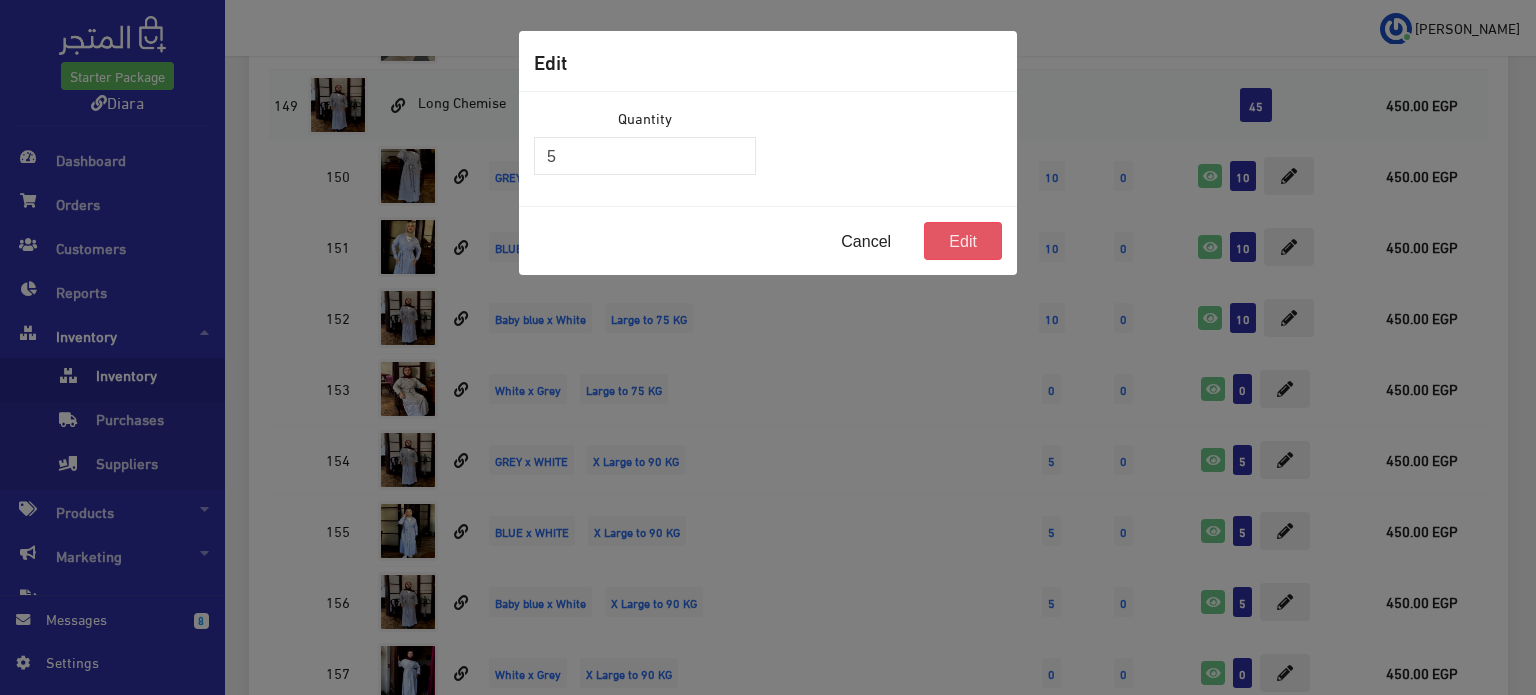 click on "Edit" at bounding box center [963, 241] 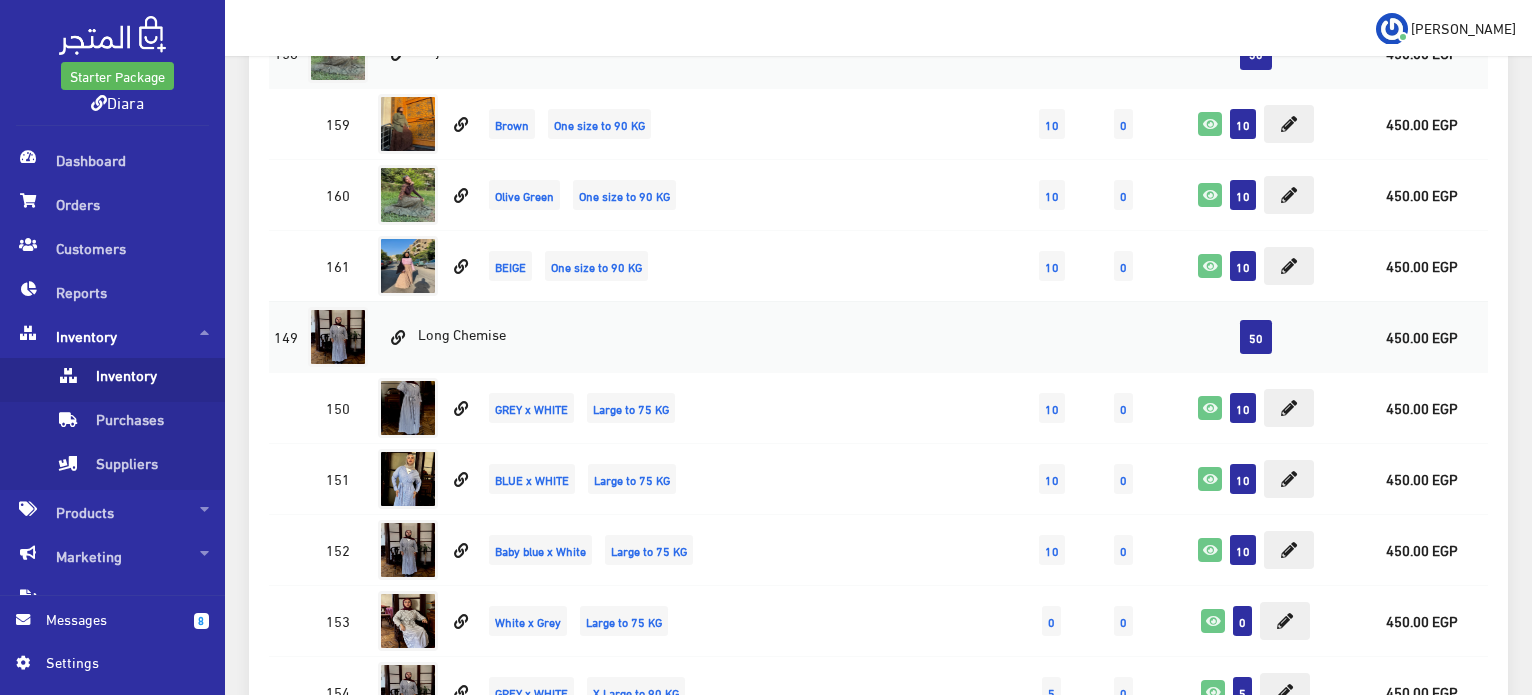 scroll, scrollTop: 5000, scrollLeft: 0, axis: vertical 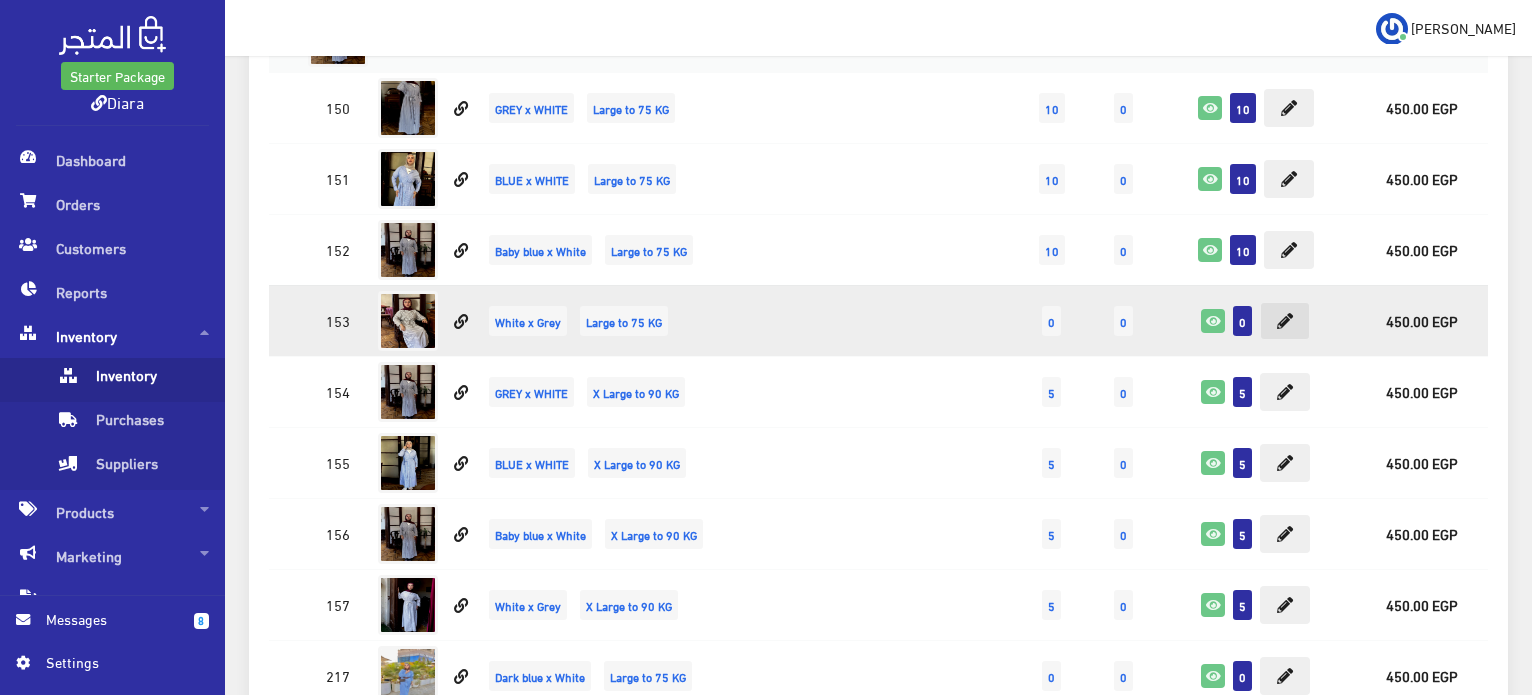 click at bounding box center (1285, 321) 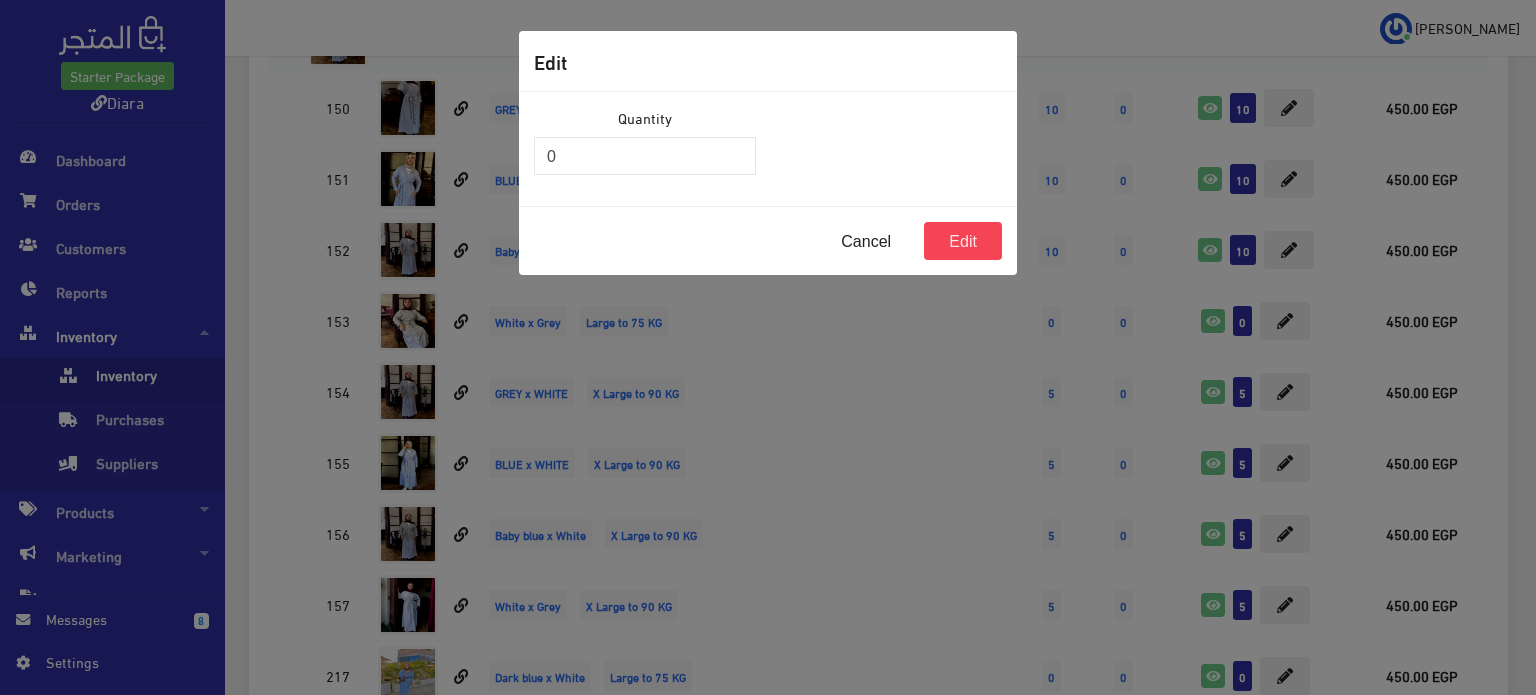 click on "Quantity
0" at bounding box center (645, 149) 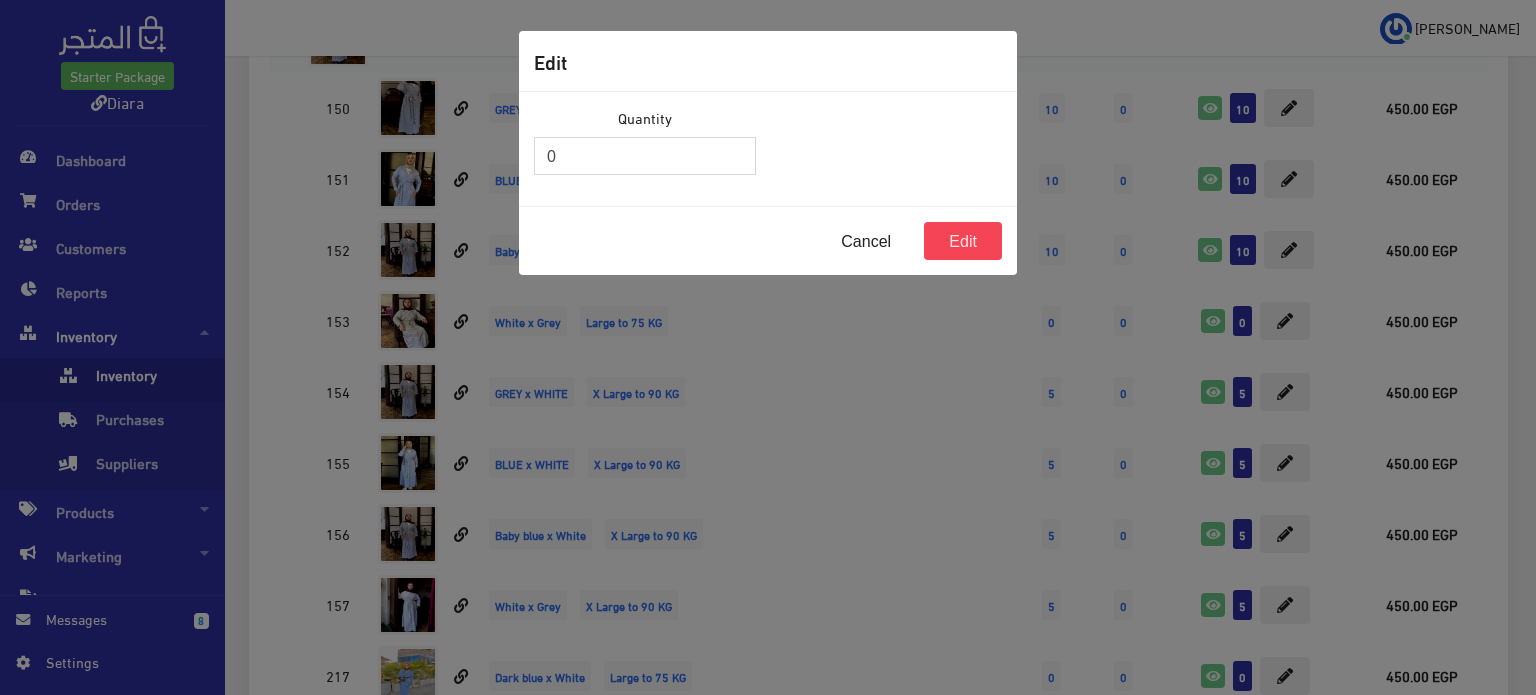 click on "0" at bounding box center (645, 156) 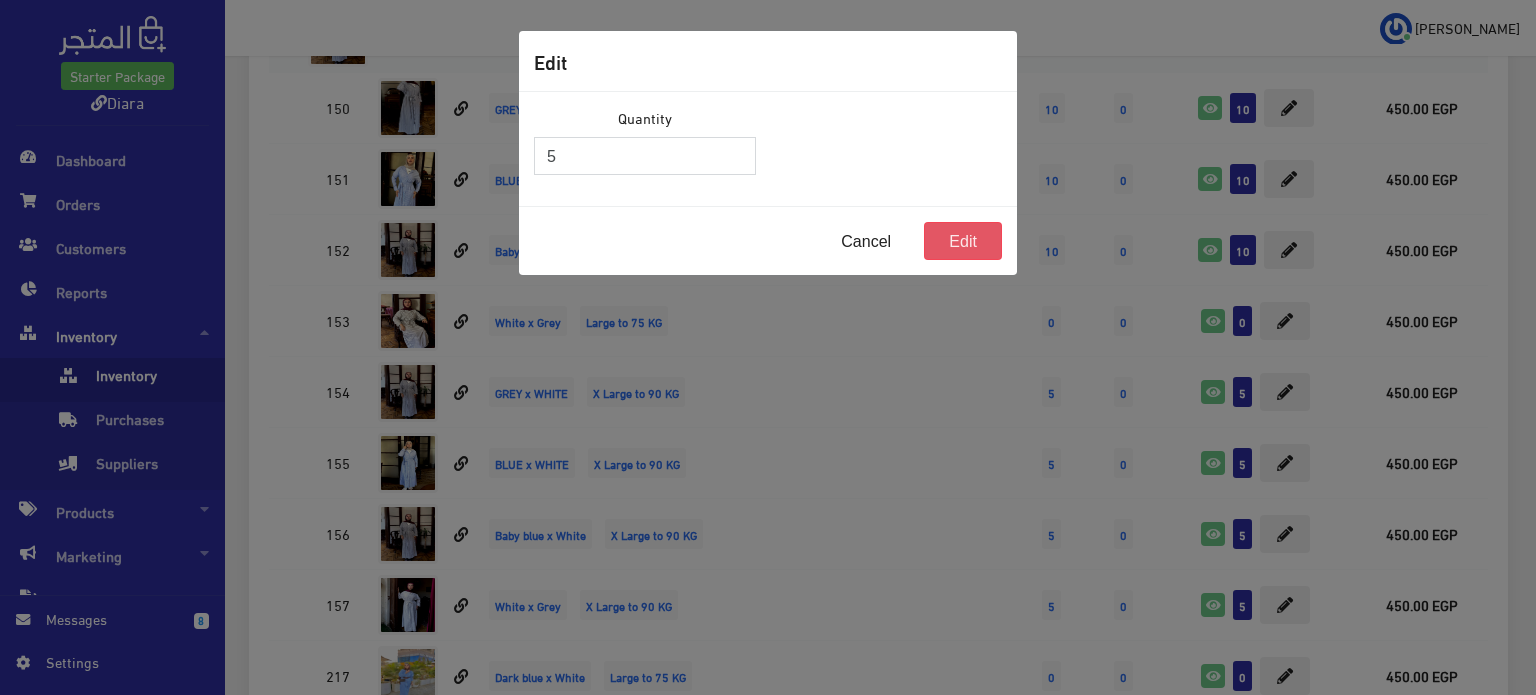 type on "5" 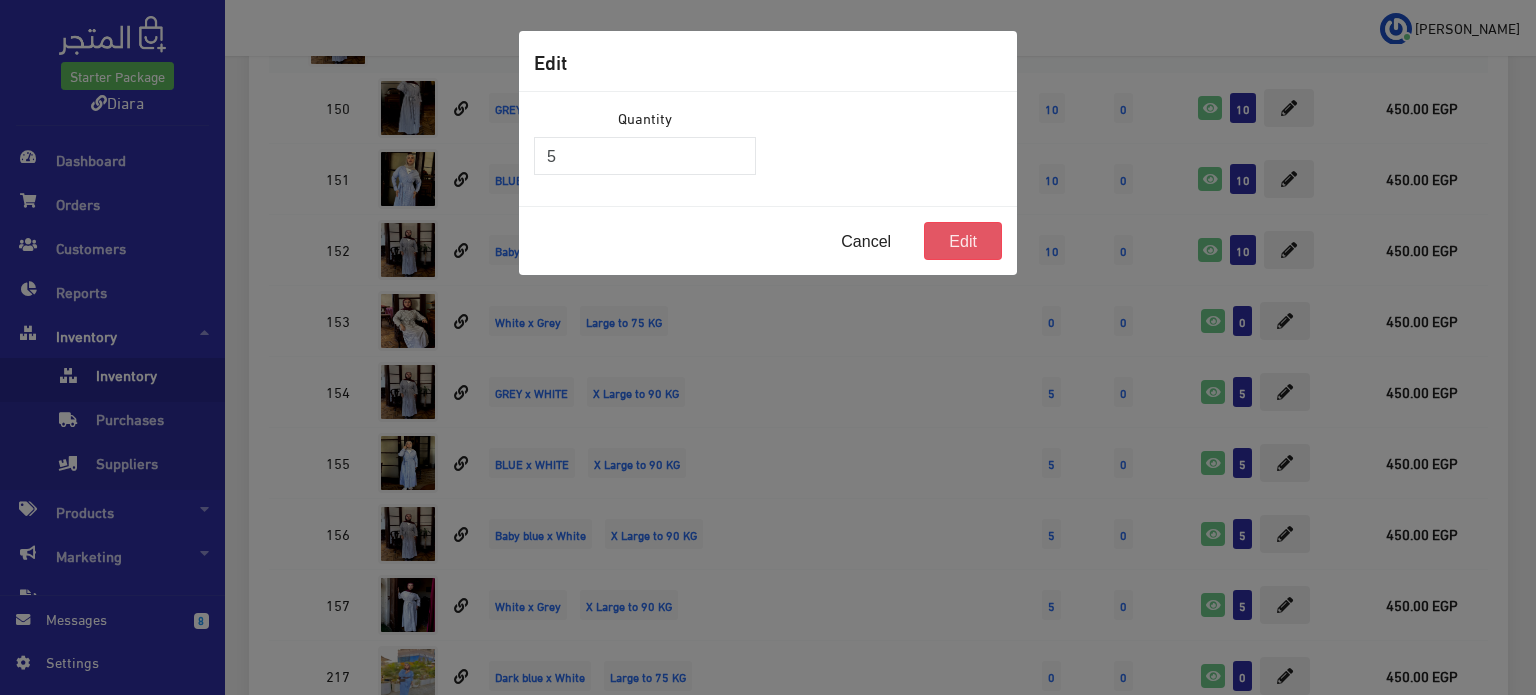 click on "Edit" at bounding box center (963, 241) 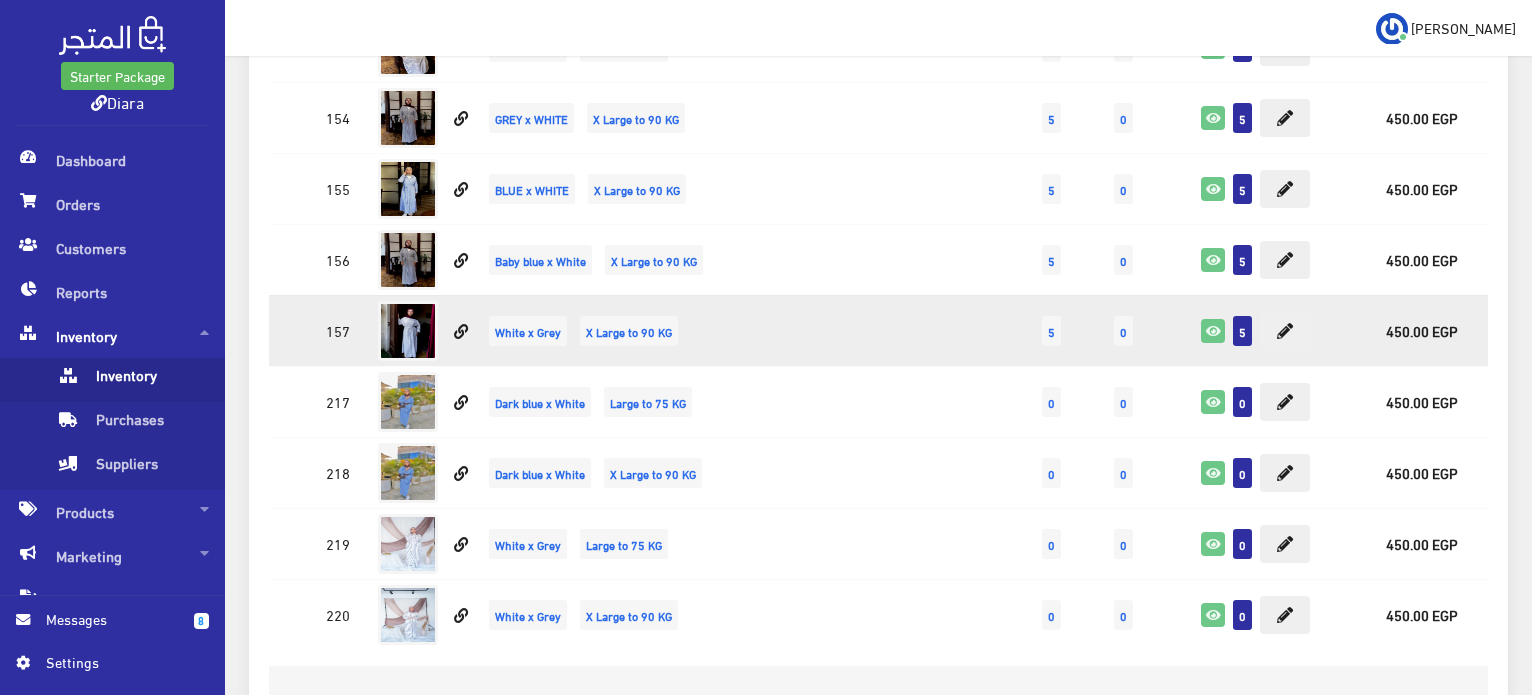 scroll, scrollTop: 5275, scrollLeft: 0, axis: vertical 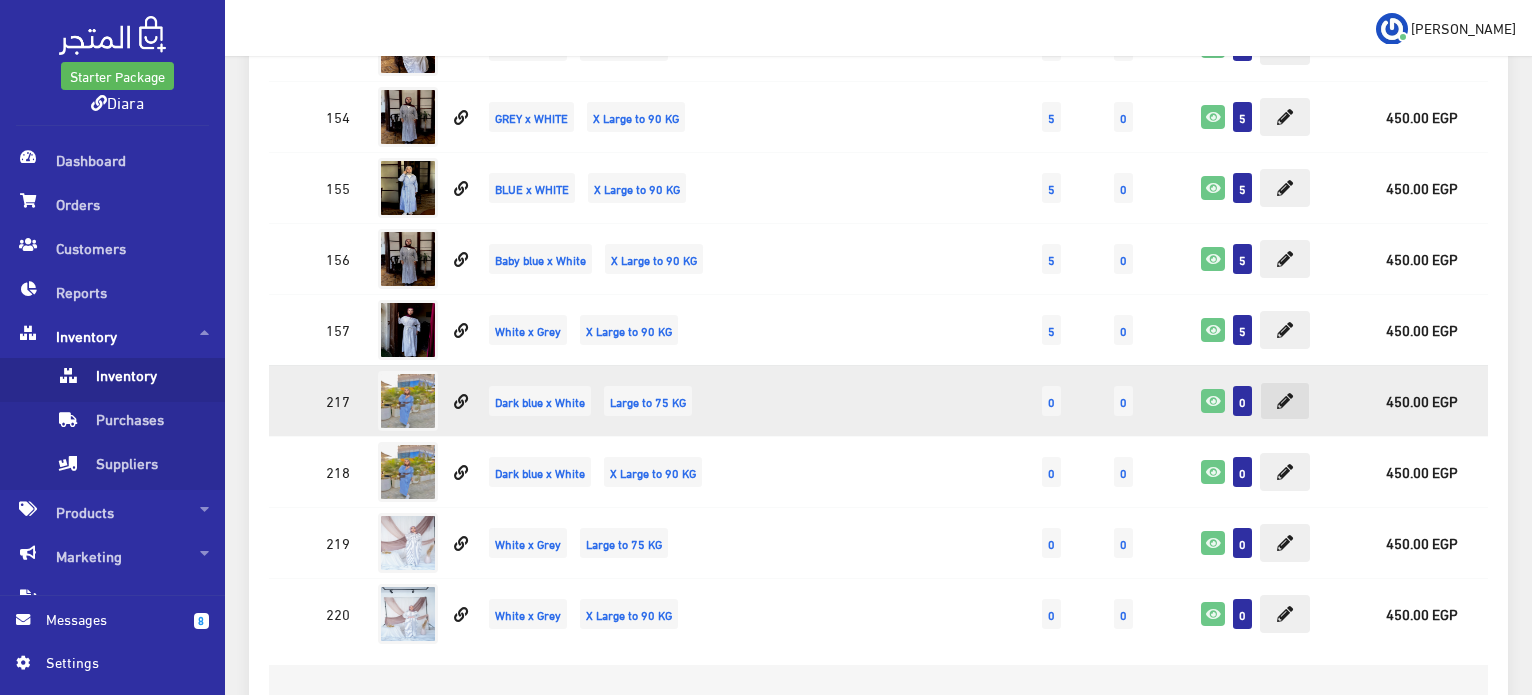 click at bounding box center [1285, 401] 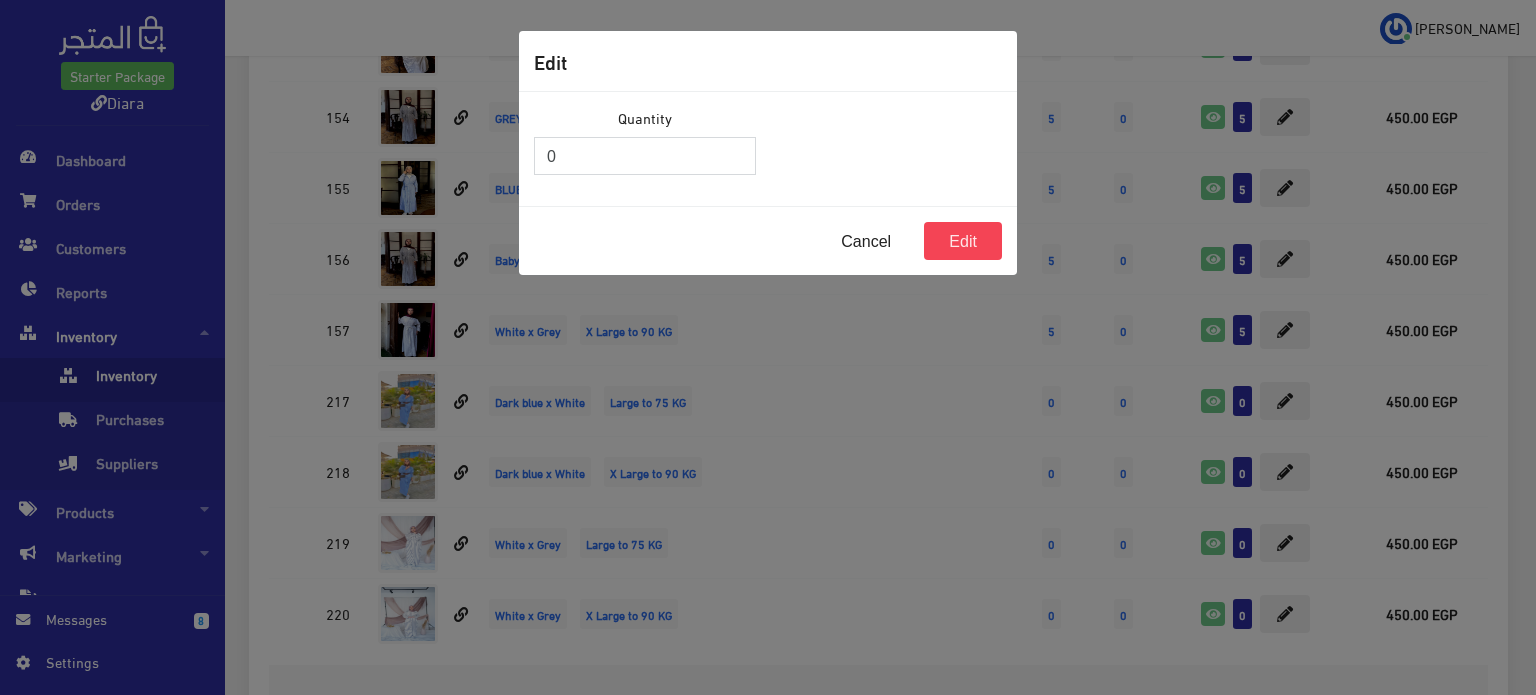 drag, startPoint x: 552, startPoint y: 158, endPoint x: 515, endPoint y: 152, distance: 37.48333 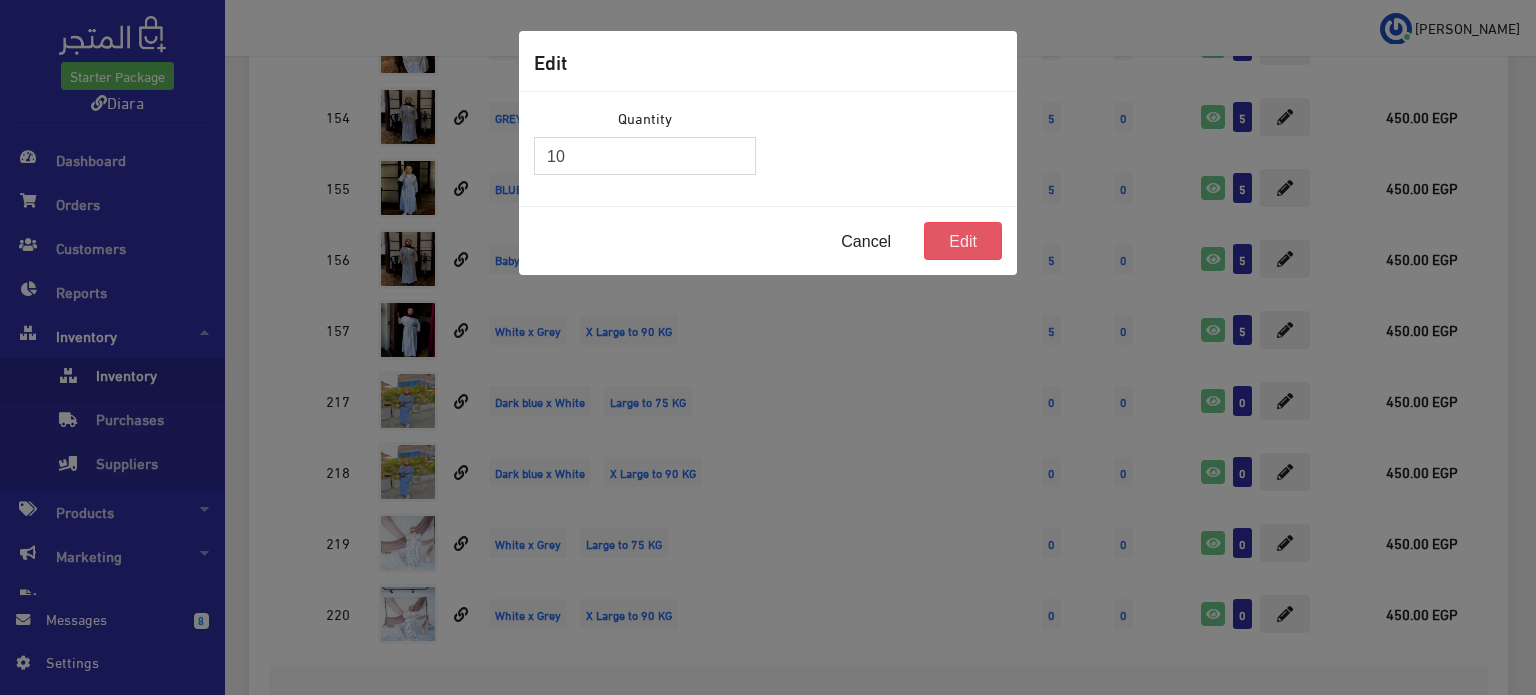 type on "10" 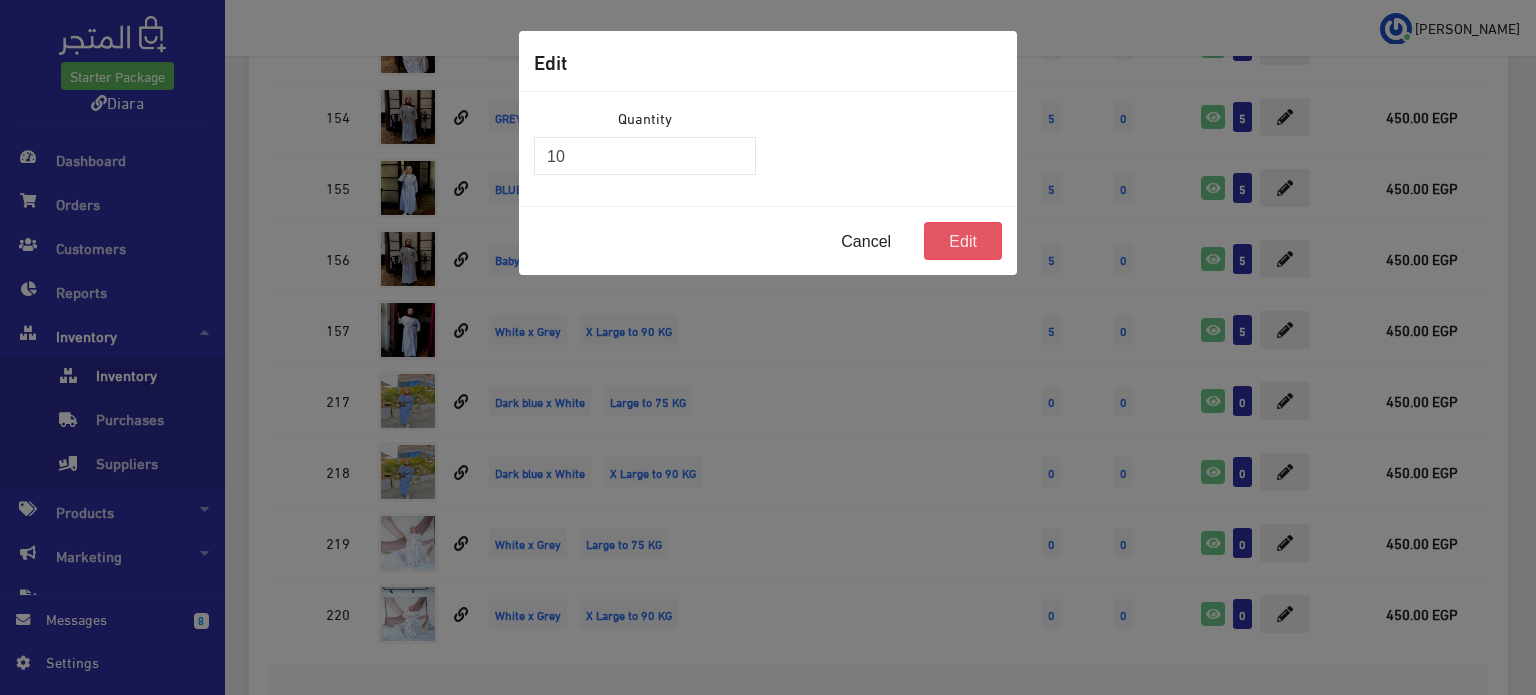 click on "Edit" at bounding box center (963, 241) 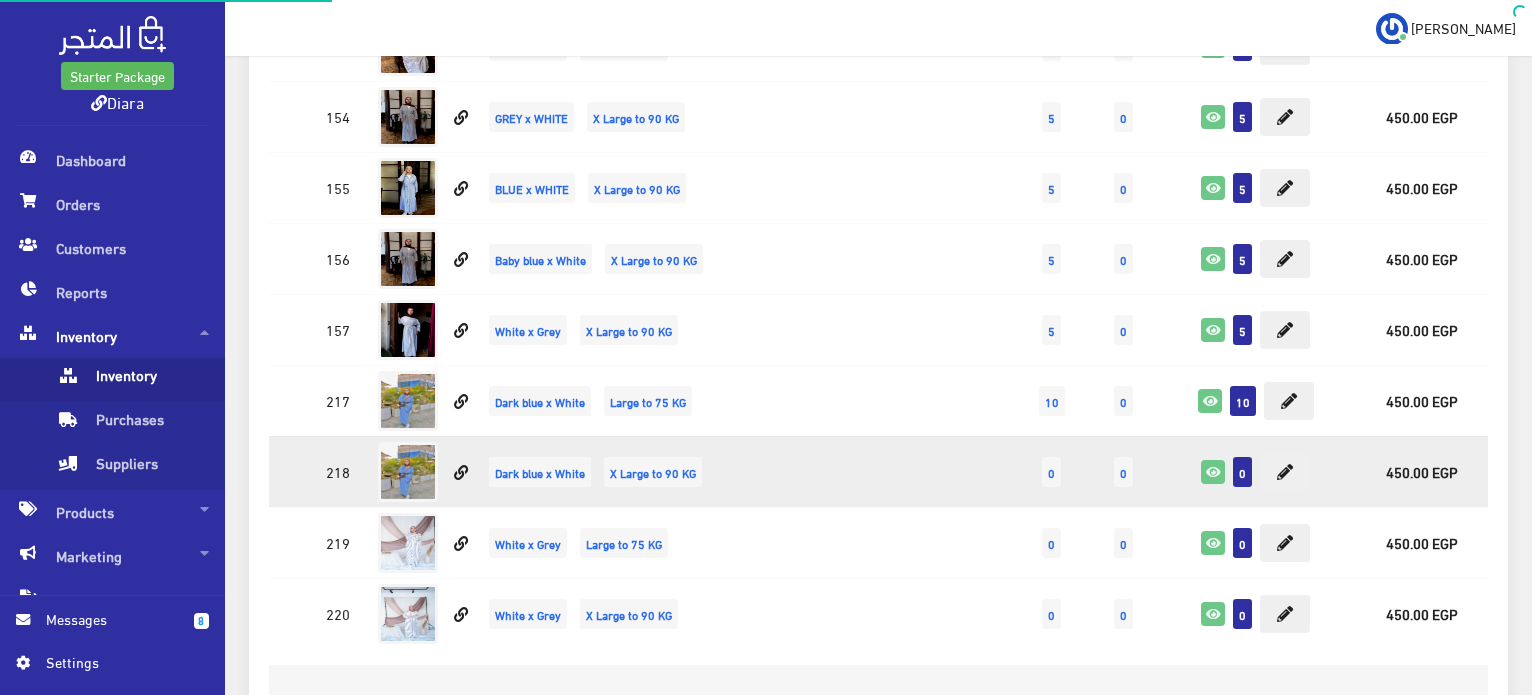 scroll, scrollTop: 5275, scrollLeft: 0, axis: vertical 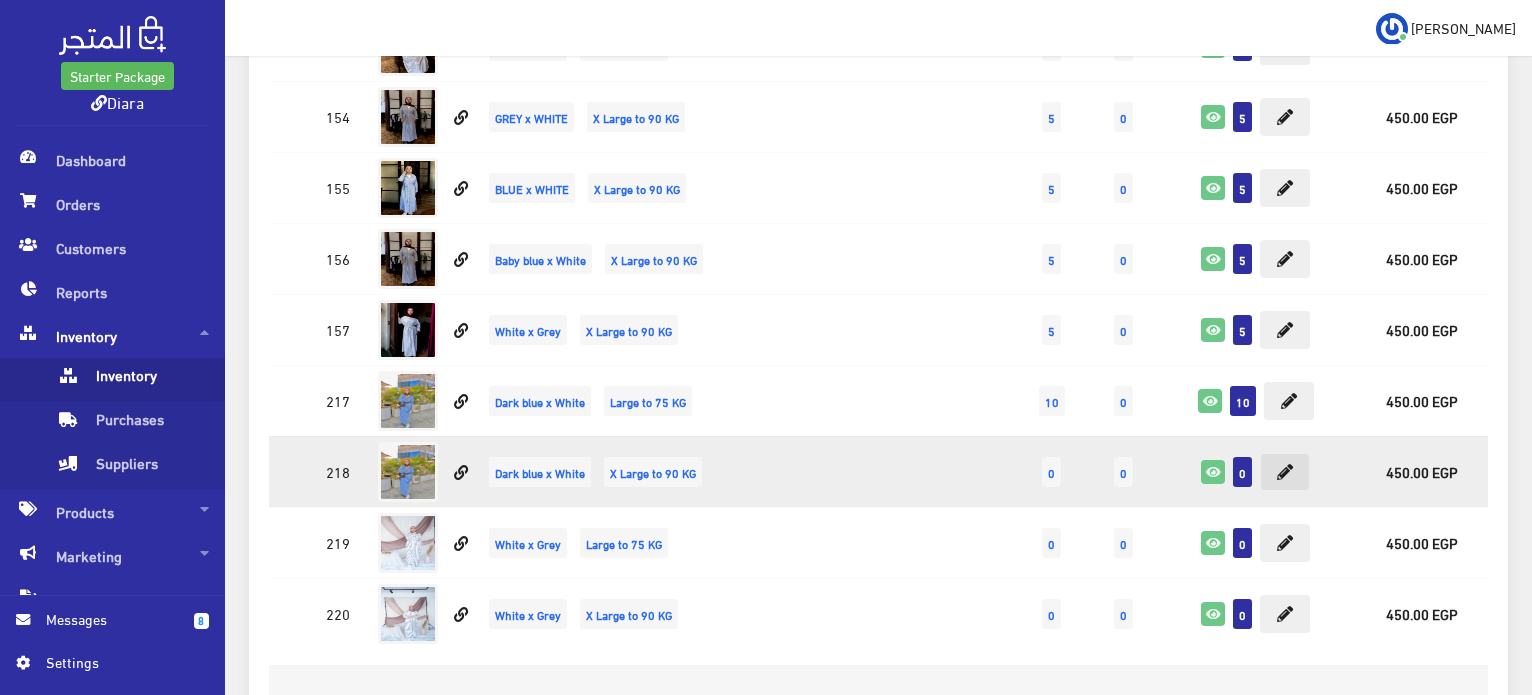 click at bounding box center [1285, 472] 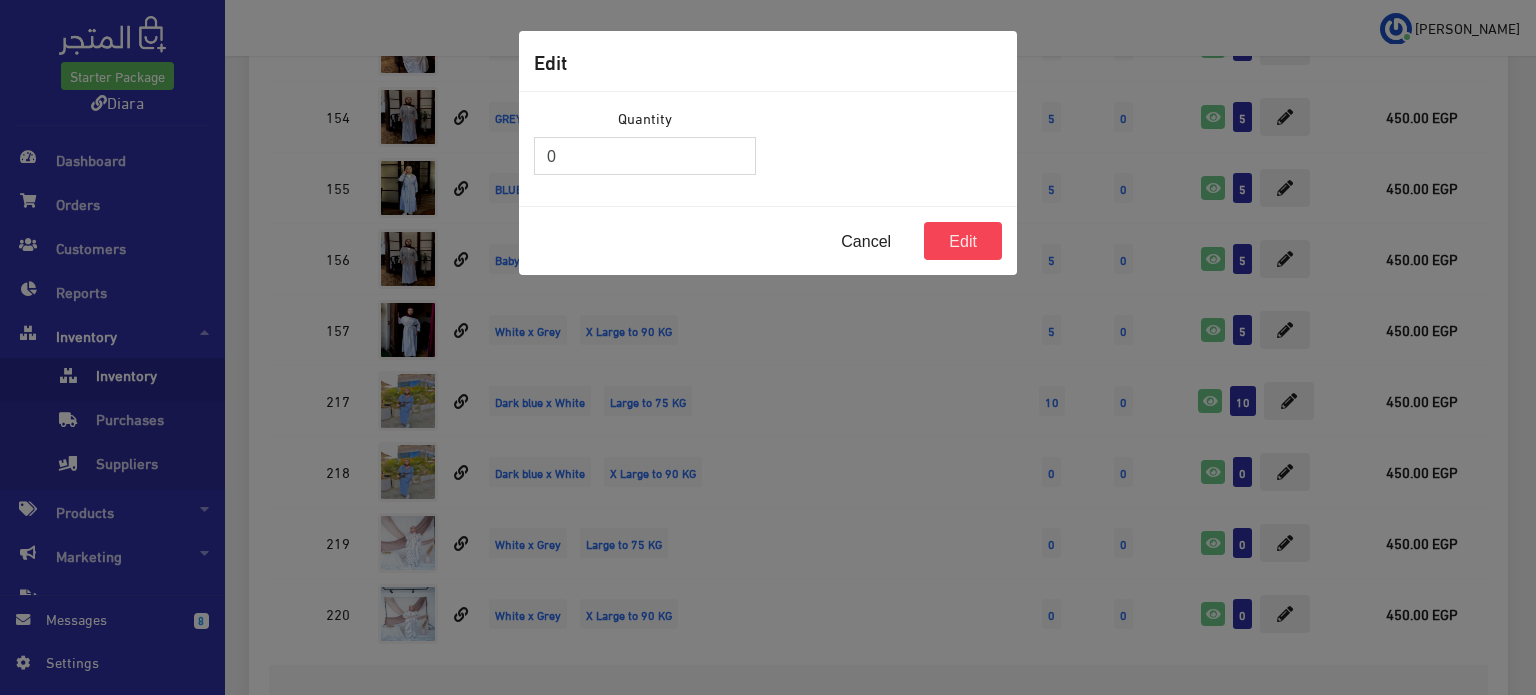 drag, startPoint x: 596, startPoint y: 153, endPoint x: 389, endPoint y: 113, distance: 210.82932 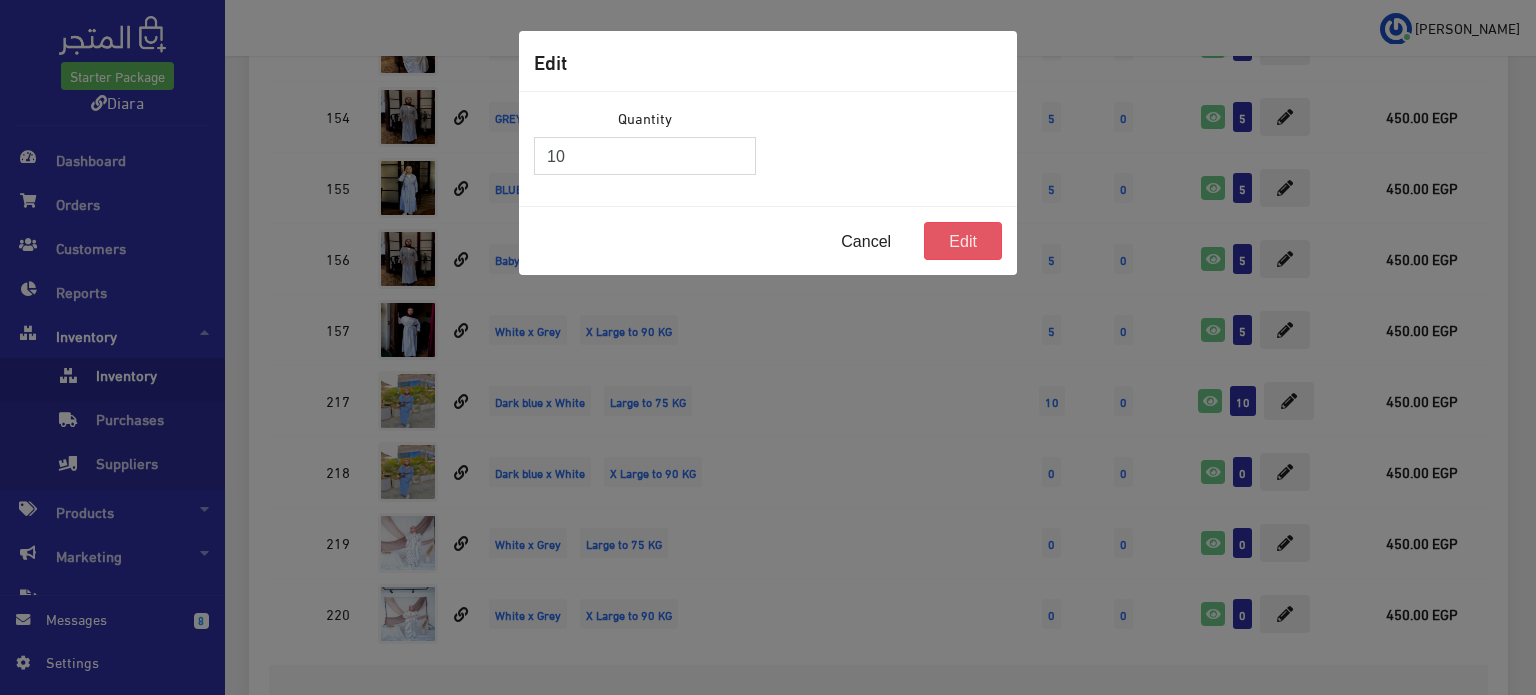 type on "10" 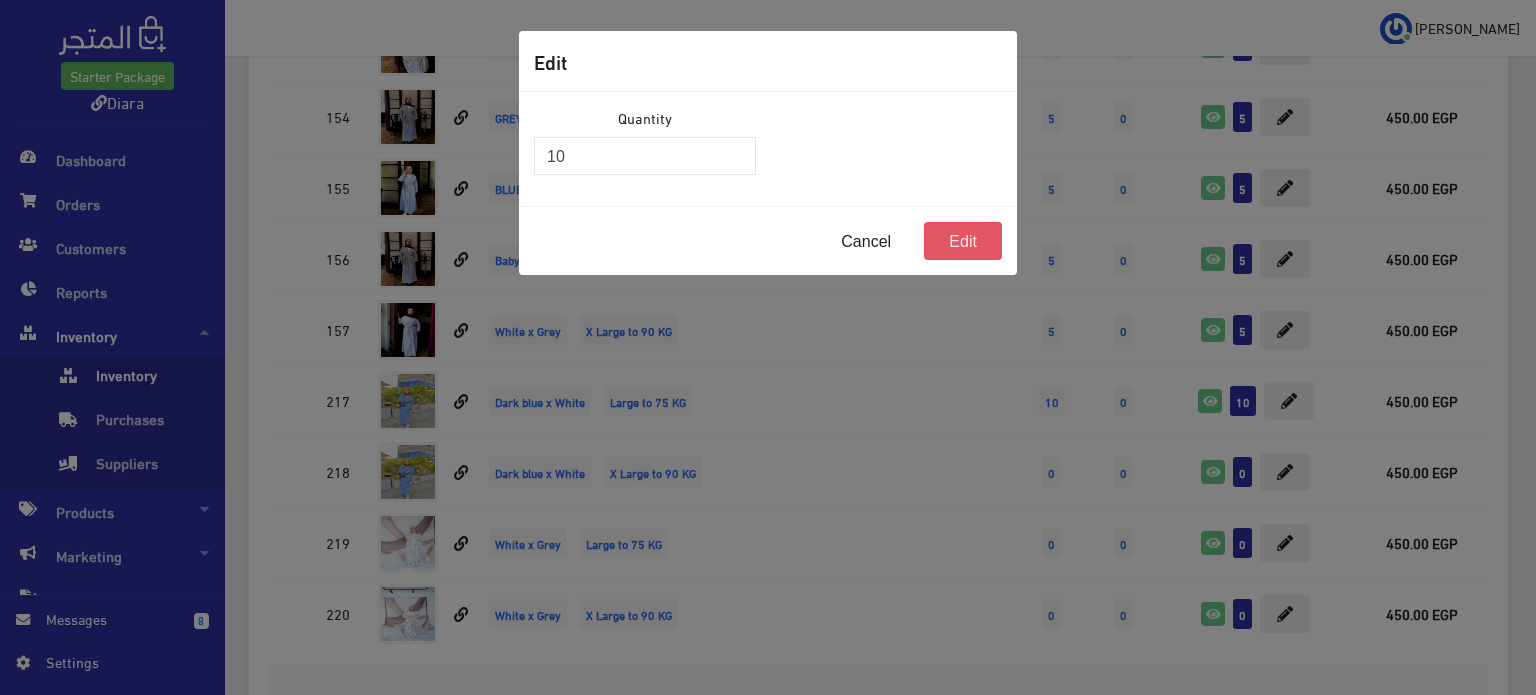 click on "Edit" at bounding box center (963, 241) 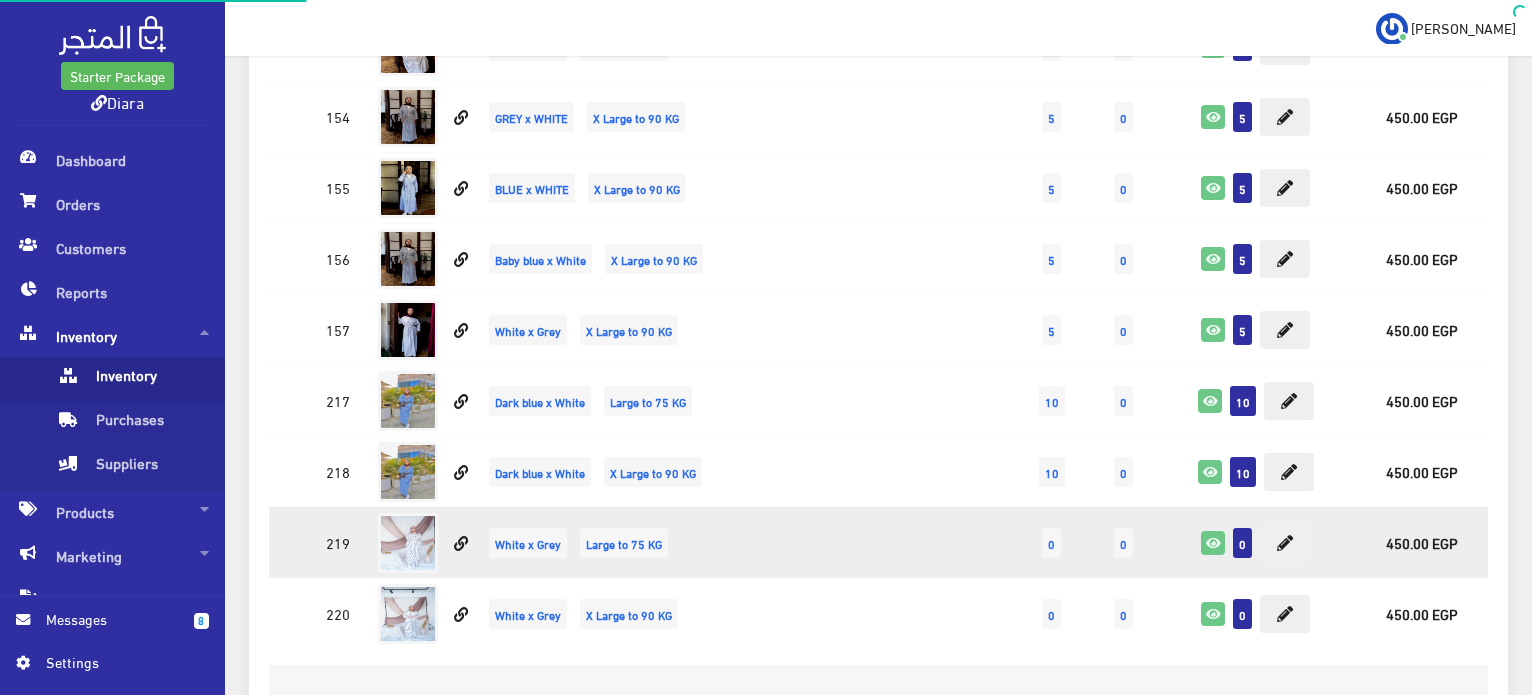 scroll, scrollTop: 5275, scrollLeft: 0, axis: vertical 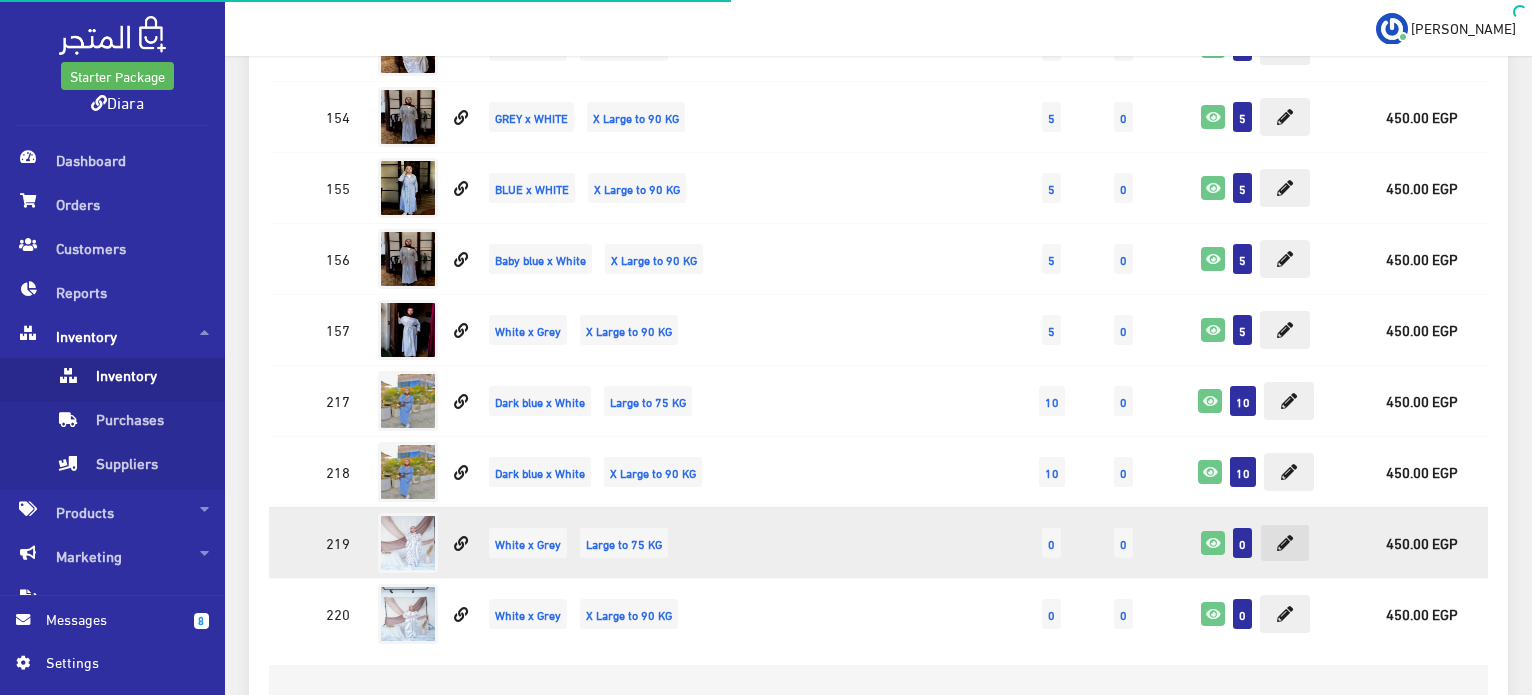 click at bounding box center [1285, 543] 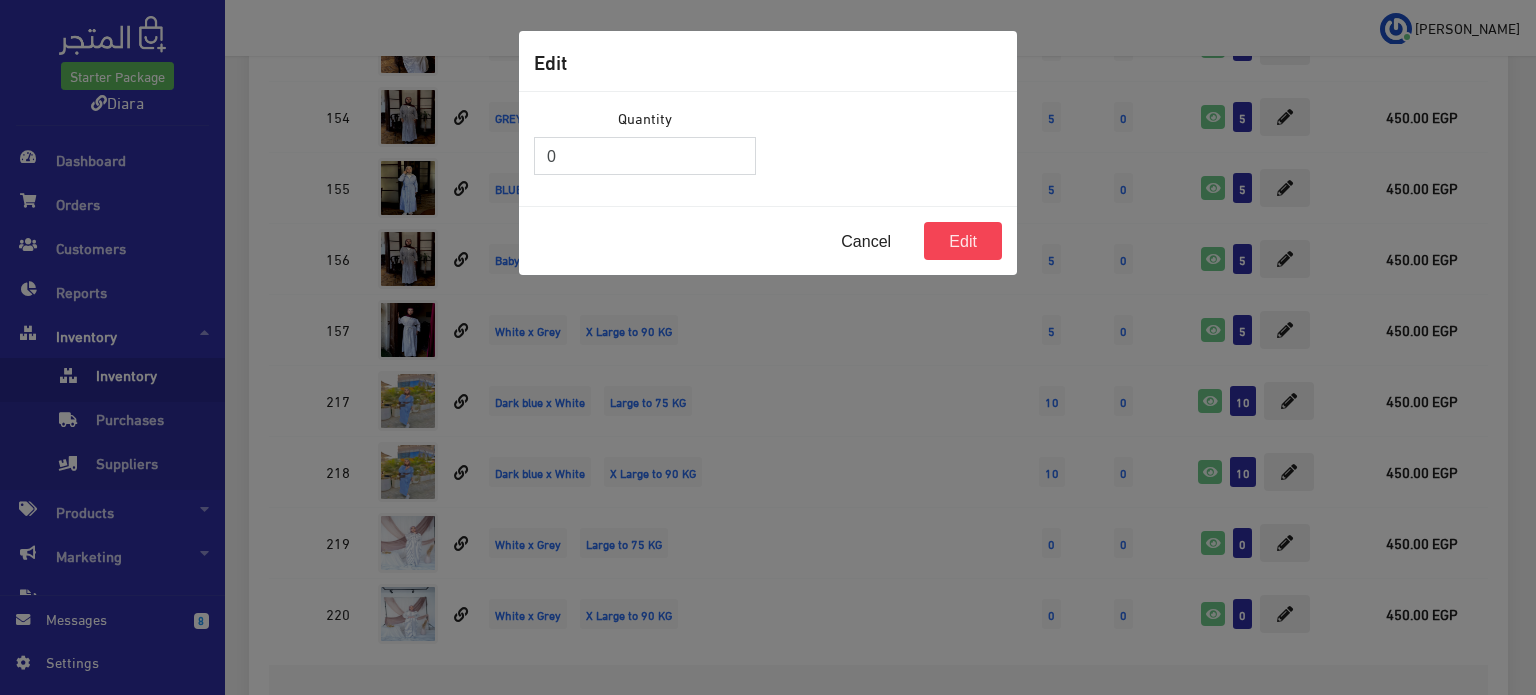drag, startPoint x: 701, startPoint y: 184, endPoint x: 529, endPoint y: 149, distance: 175.52493 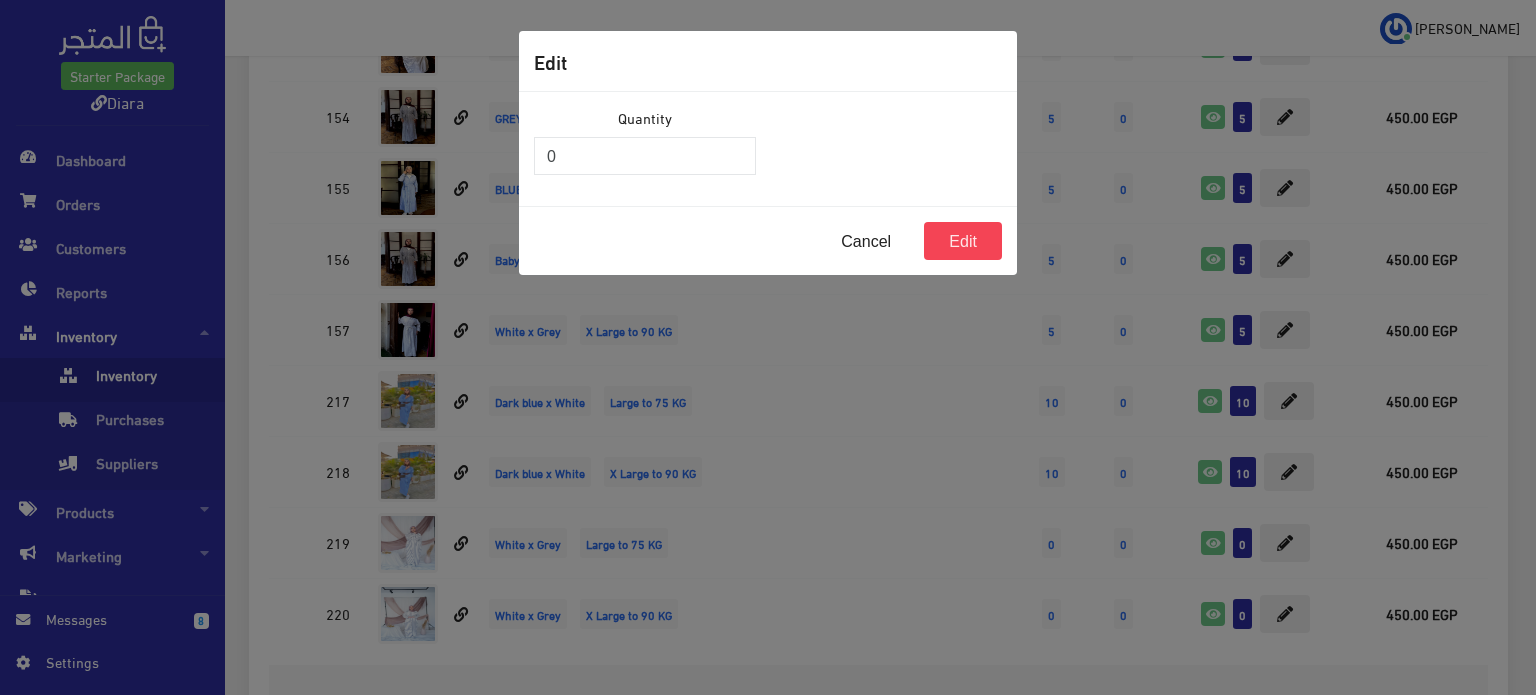 click on "Quantity
0" at bounding box center (645, 149) 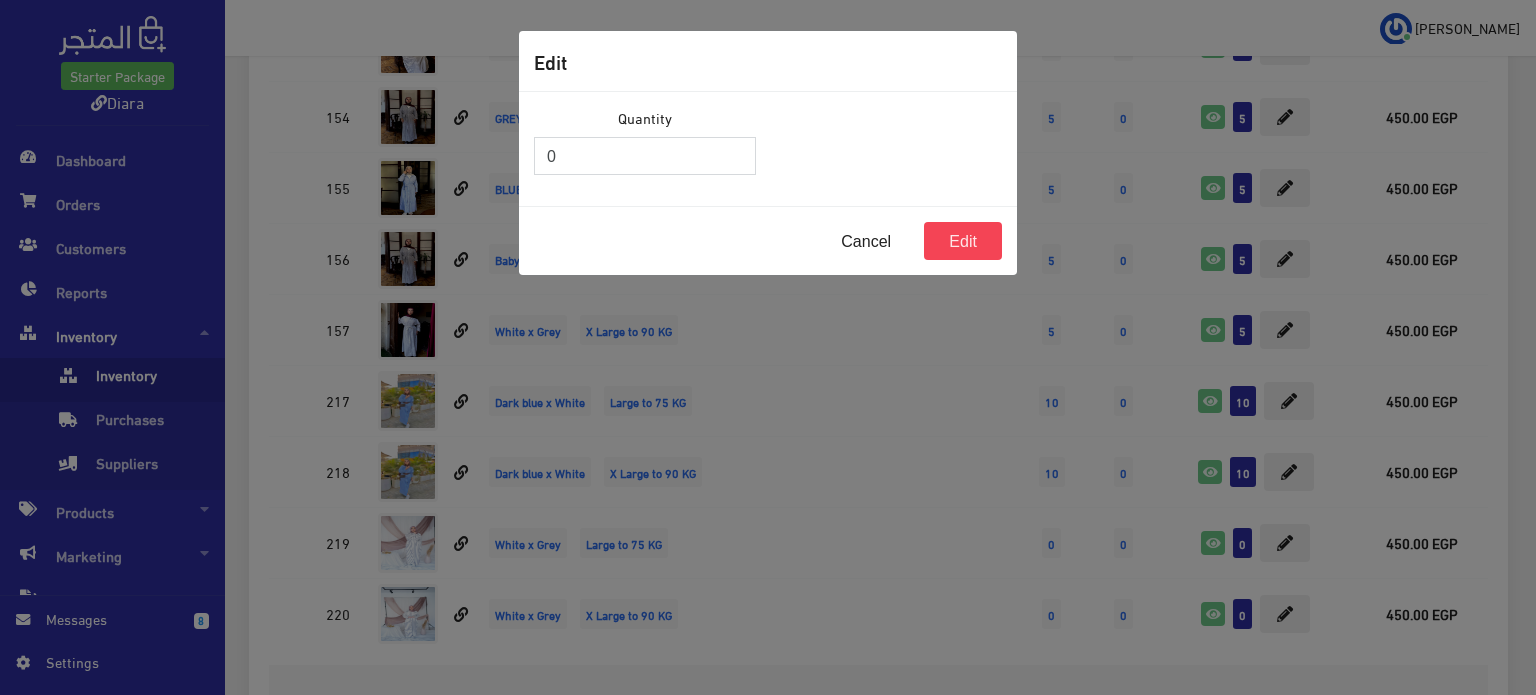 click on "0" at bounding box center [645, 156] 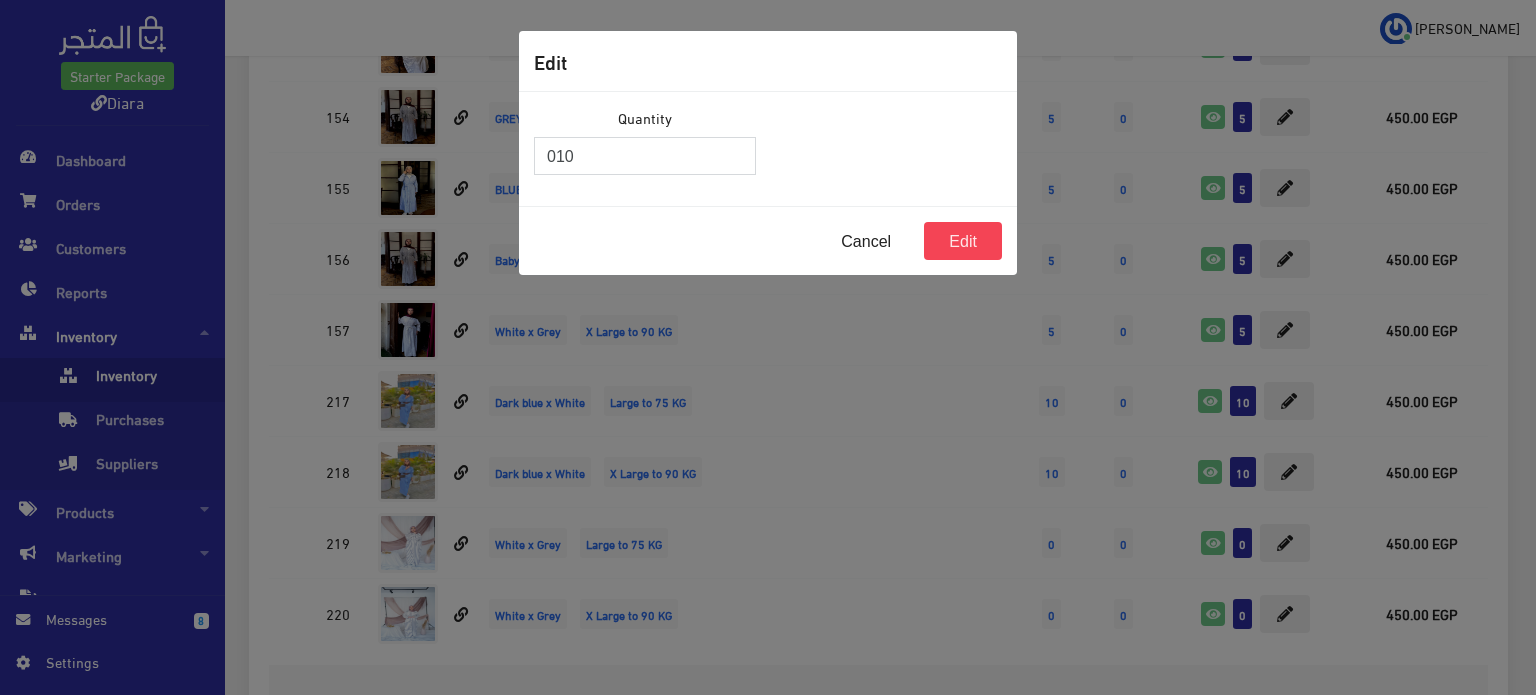 drag, startPoint x: 604, startPoint y: 167, endPoint x: 503, endPoint y: 138, distance: 105.080925 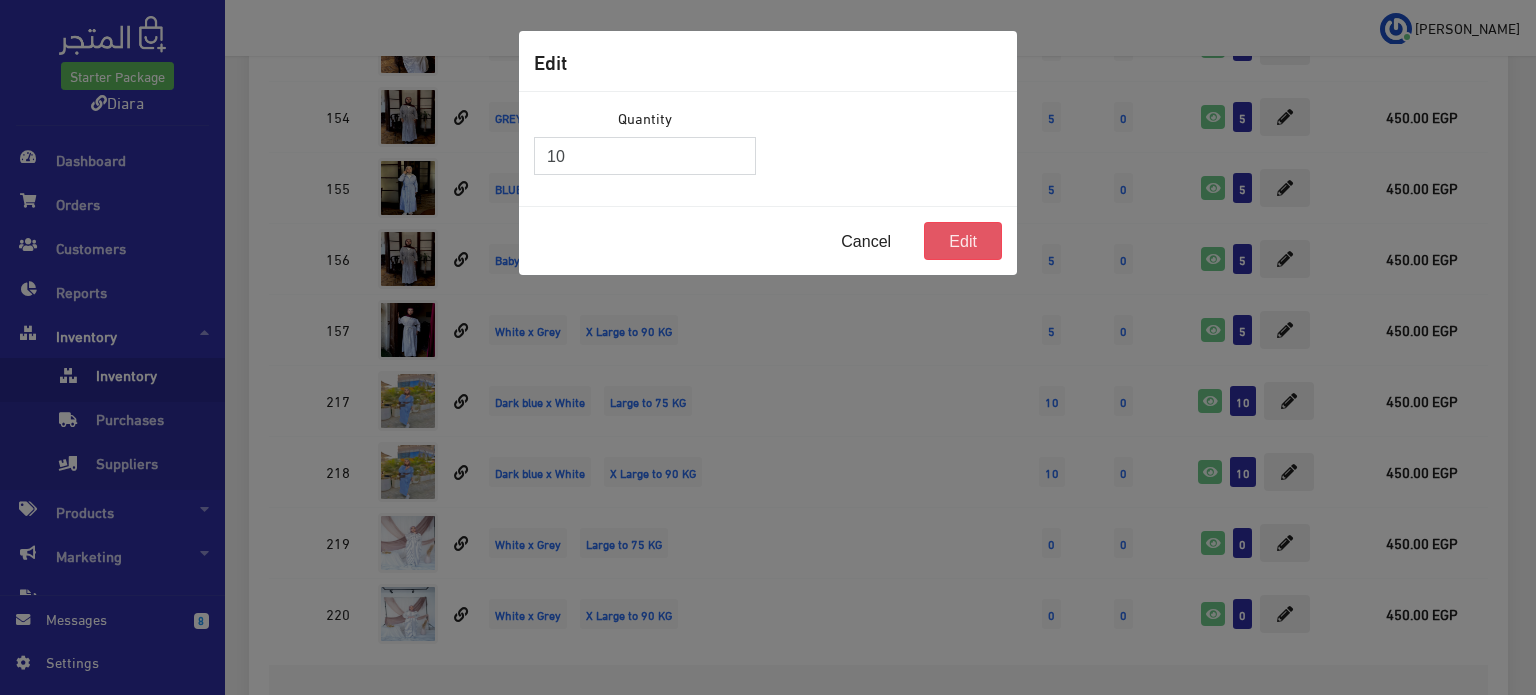 type on "10" 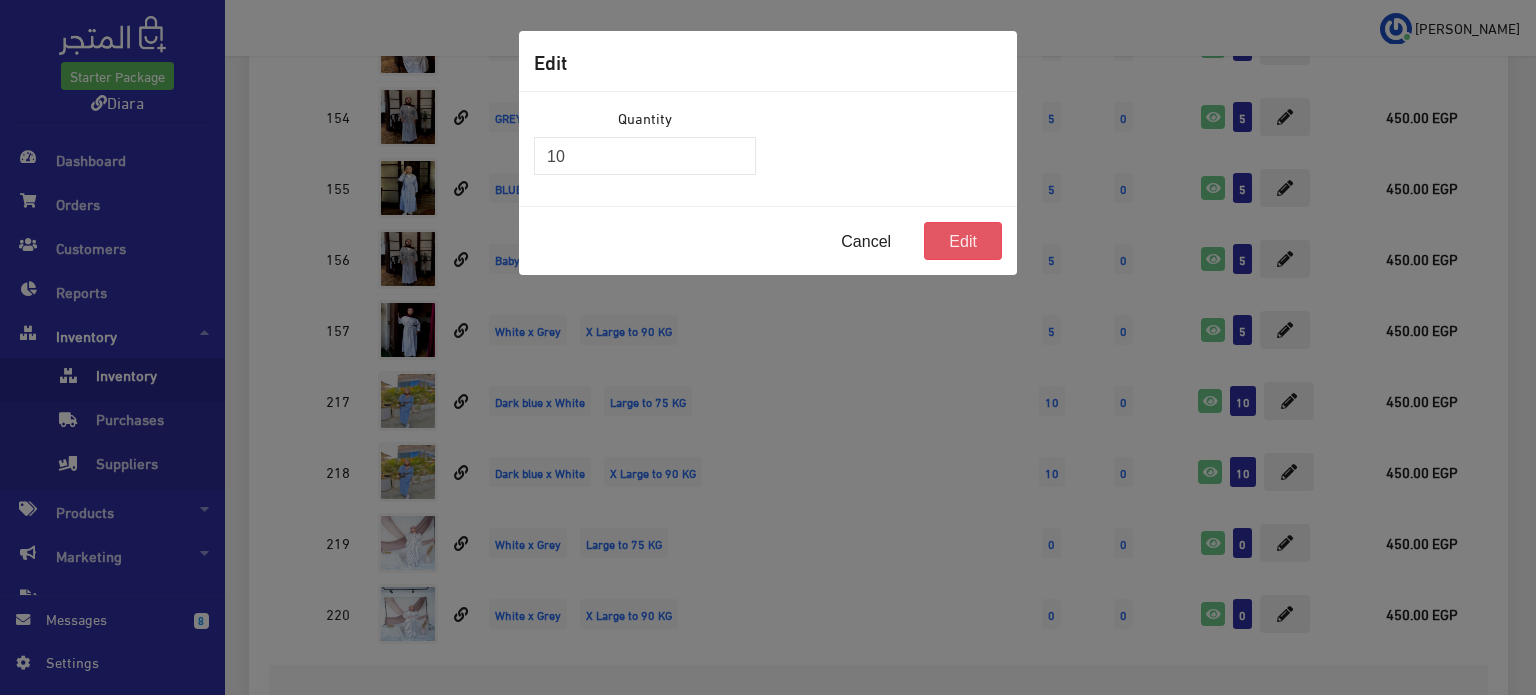 click on "Edit" at bounding box center (963, 241) 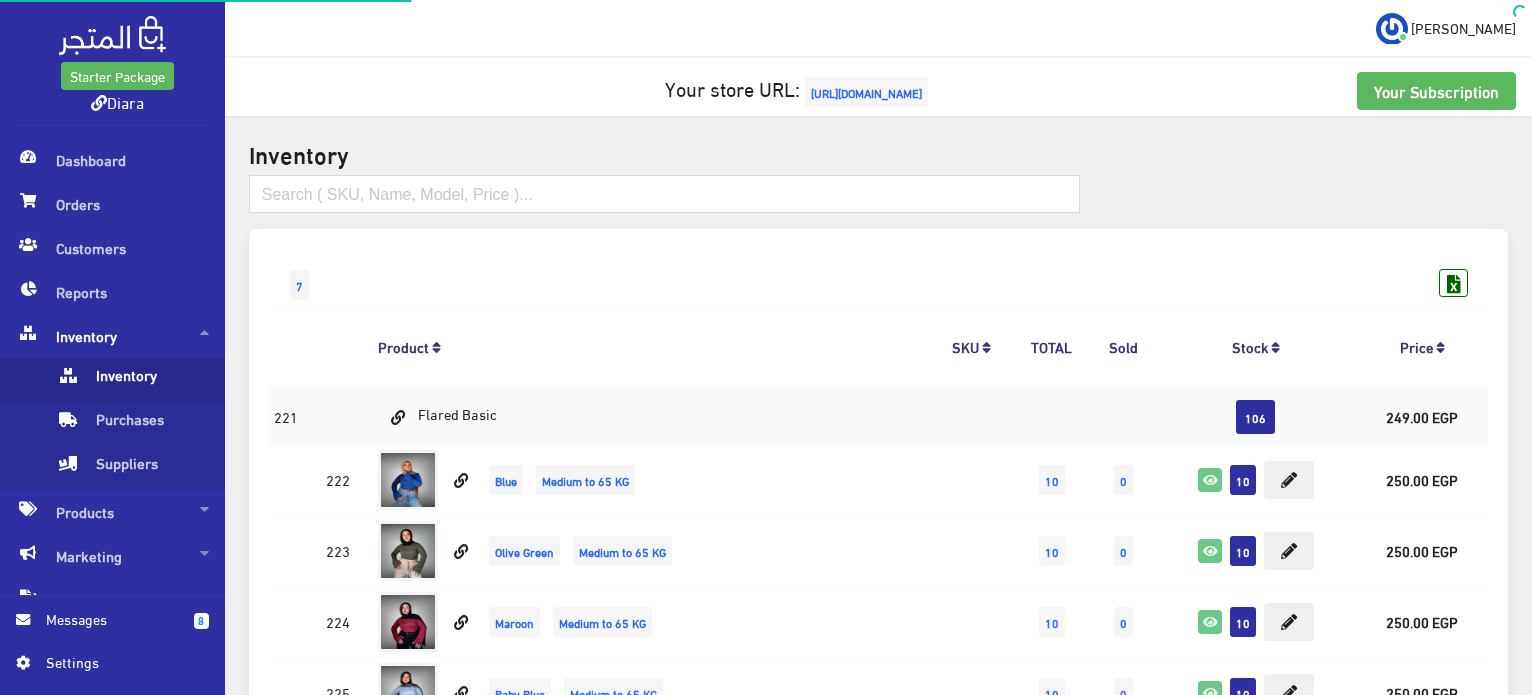scroll, scrollTop: 5275, scrollLeft: 0, axis: vertical 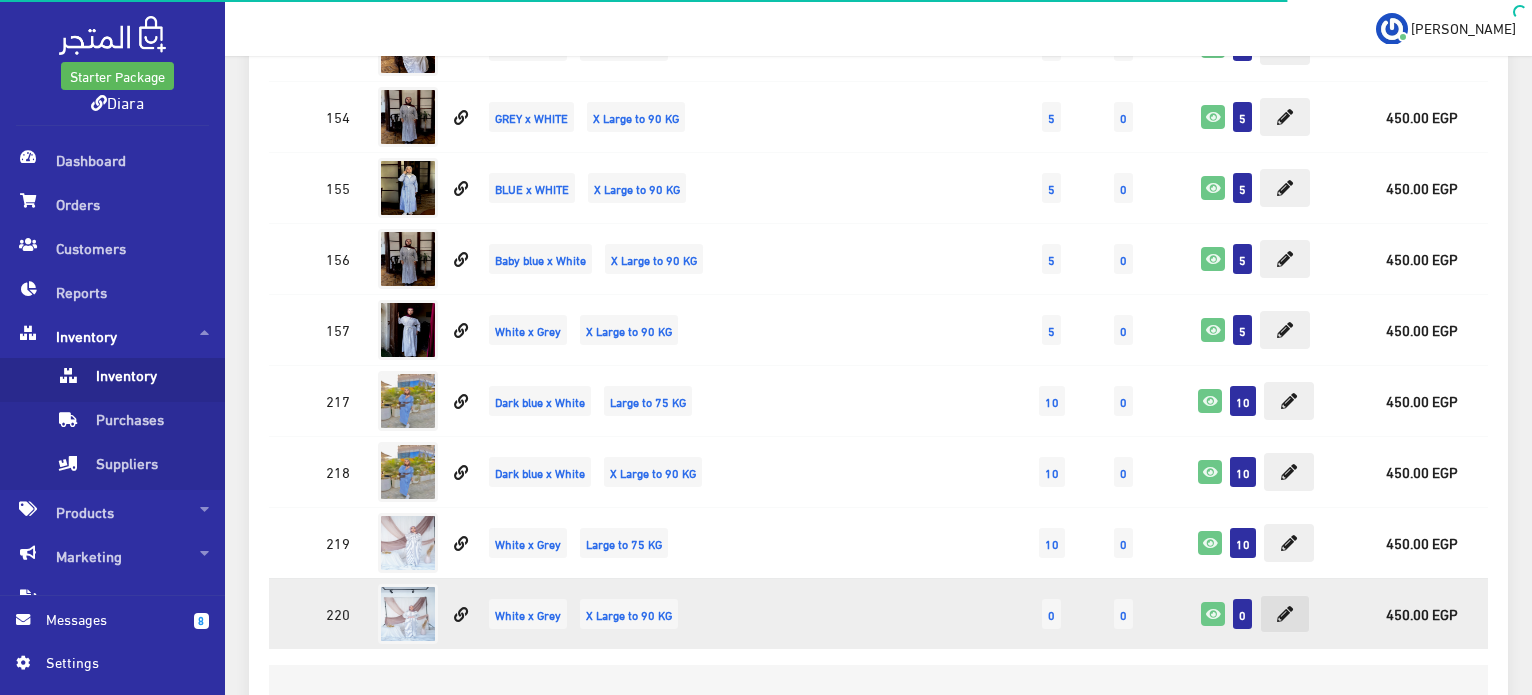 click at bounding box center (1285, 614) 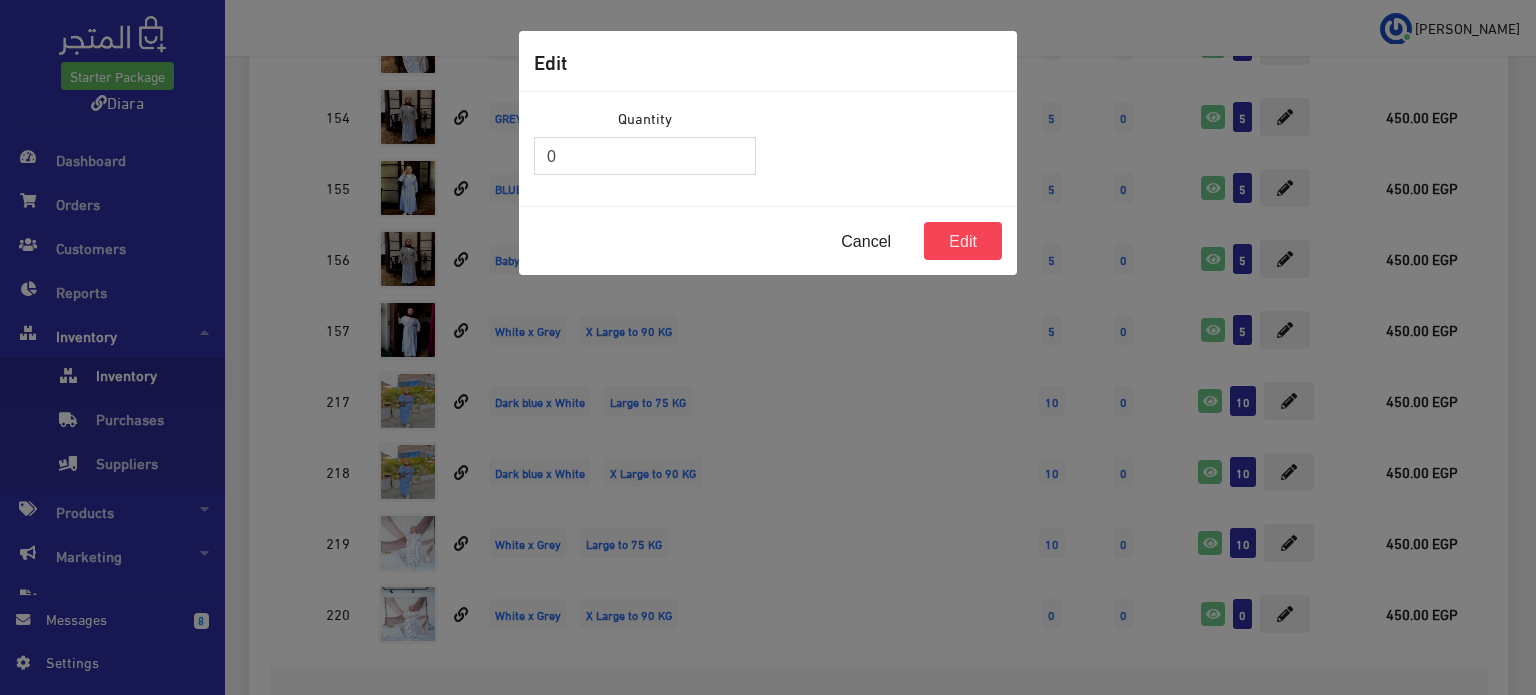 drag, startPoint x: 546, startPoint y: 166, endPoint x: 522, endPoint y: 159, distance: 25 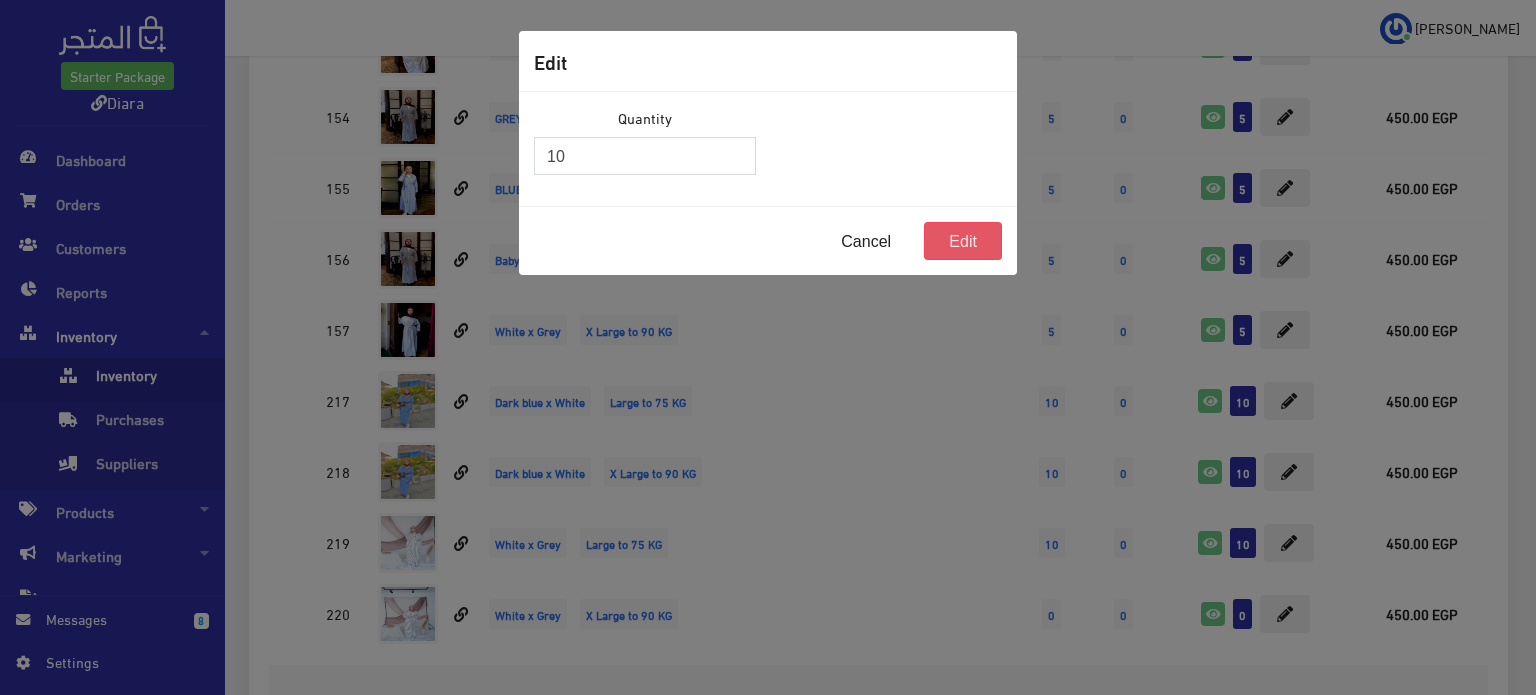 type on "10" 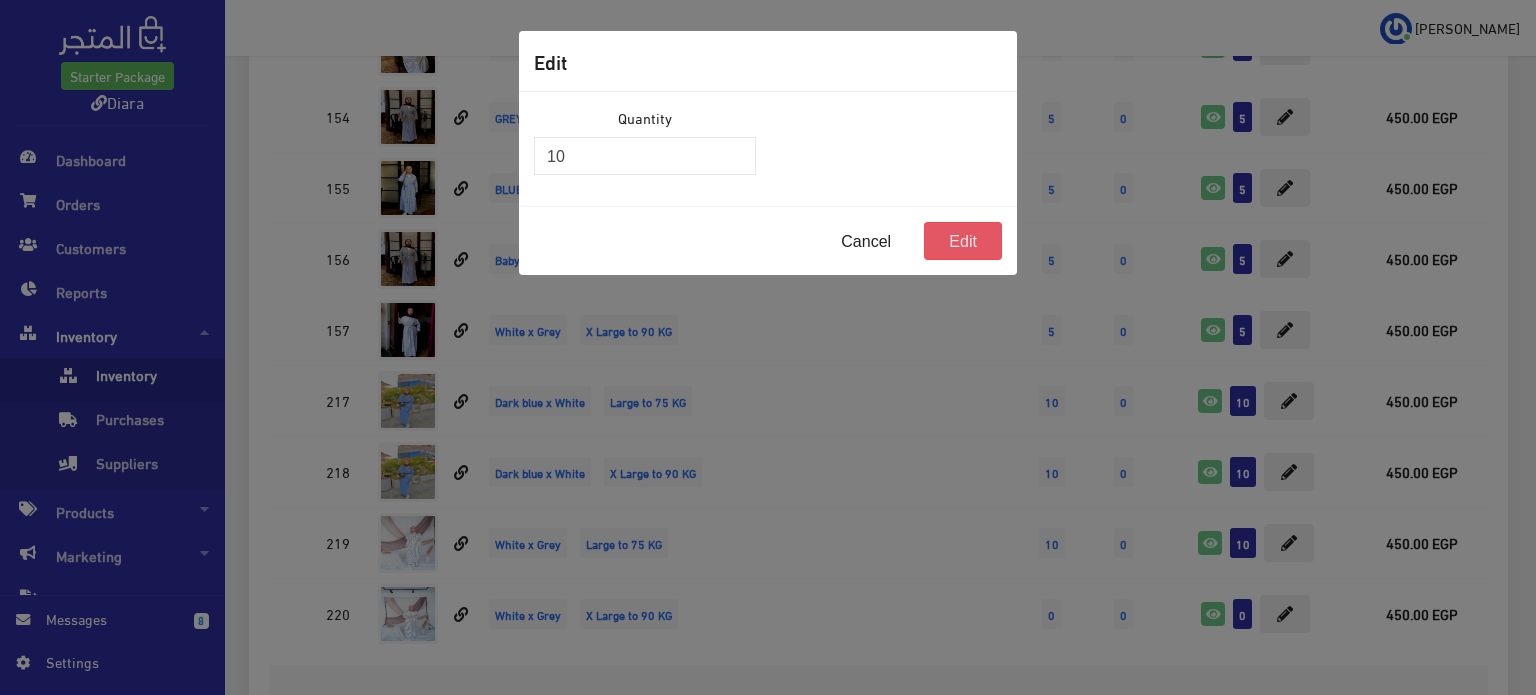 click on "Edit" at bounding box center [963, 241] 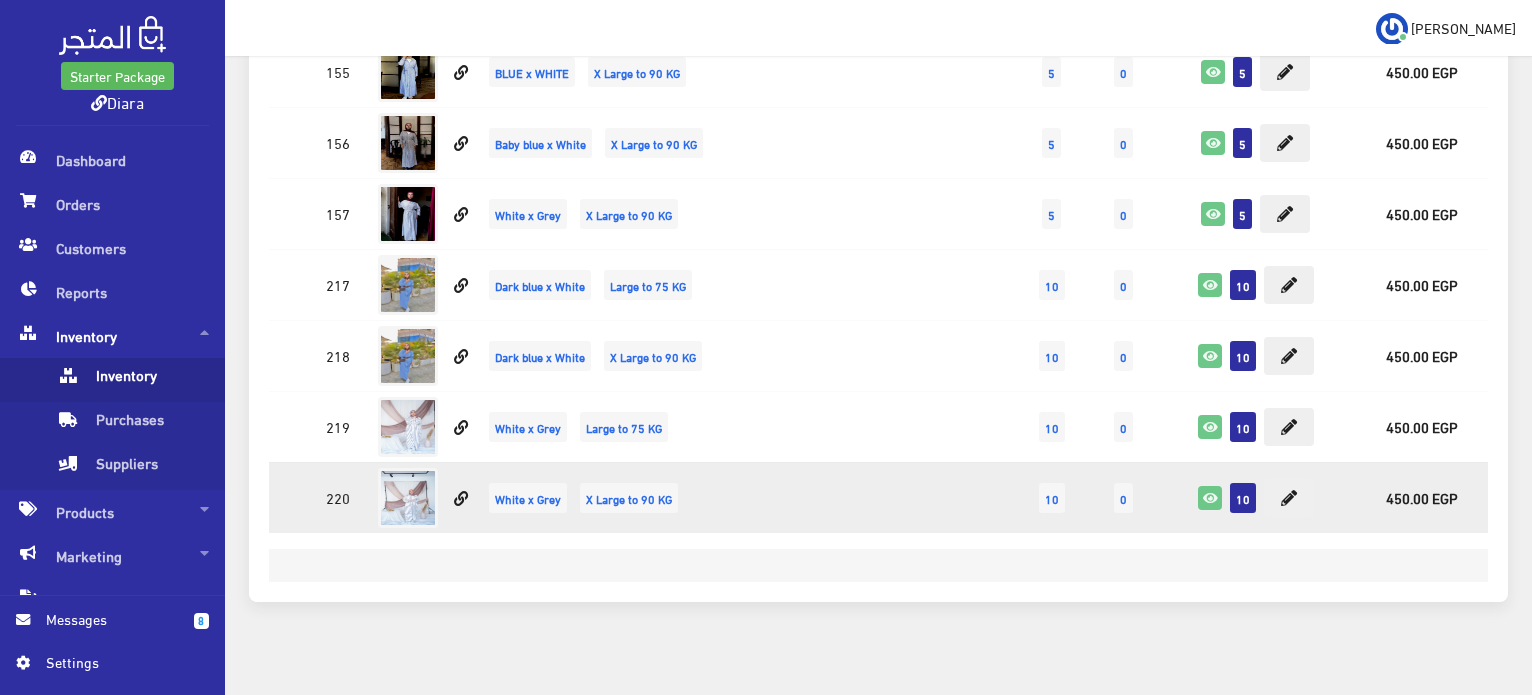 scroll, scrollTop: 4591, scrollLeft: 0, axis: vertical 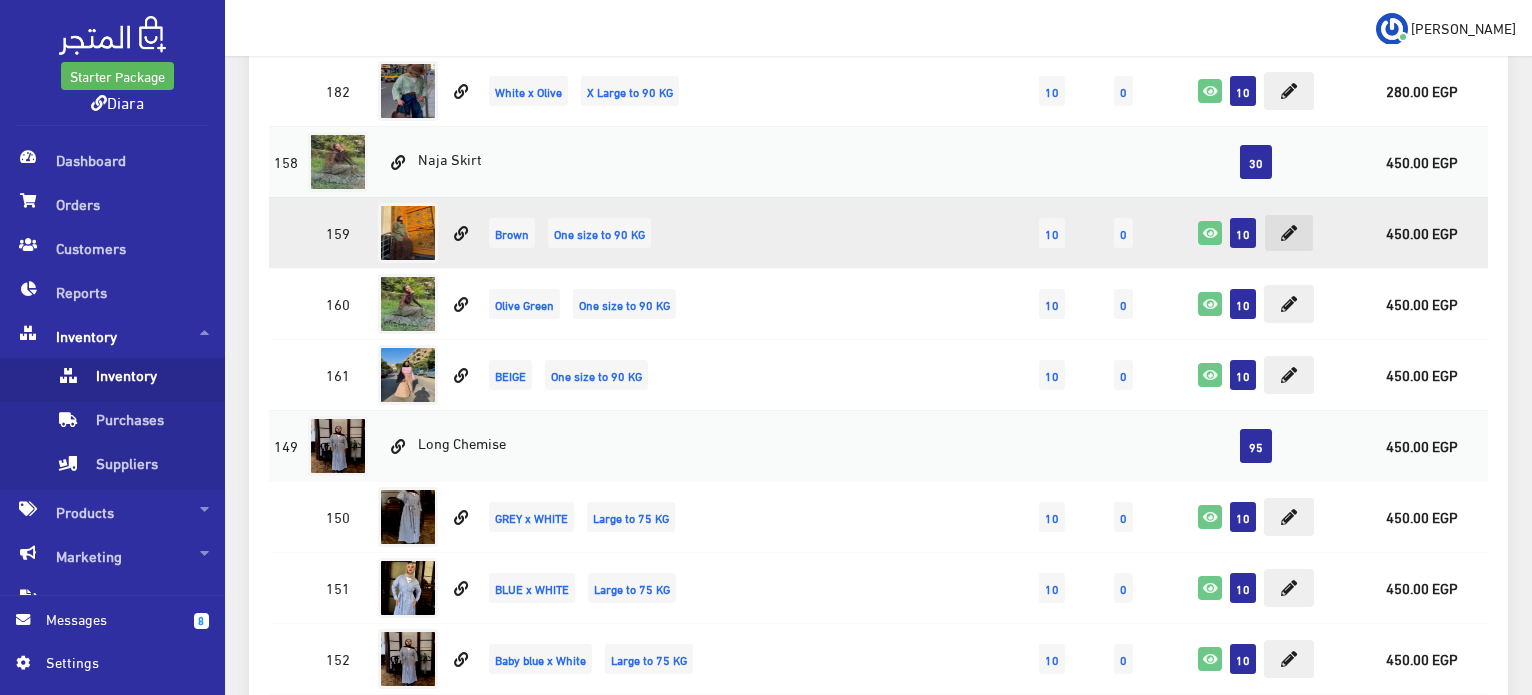 click at bounding box center [1289, 233] 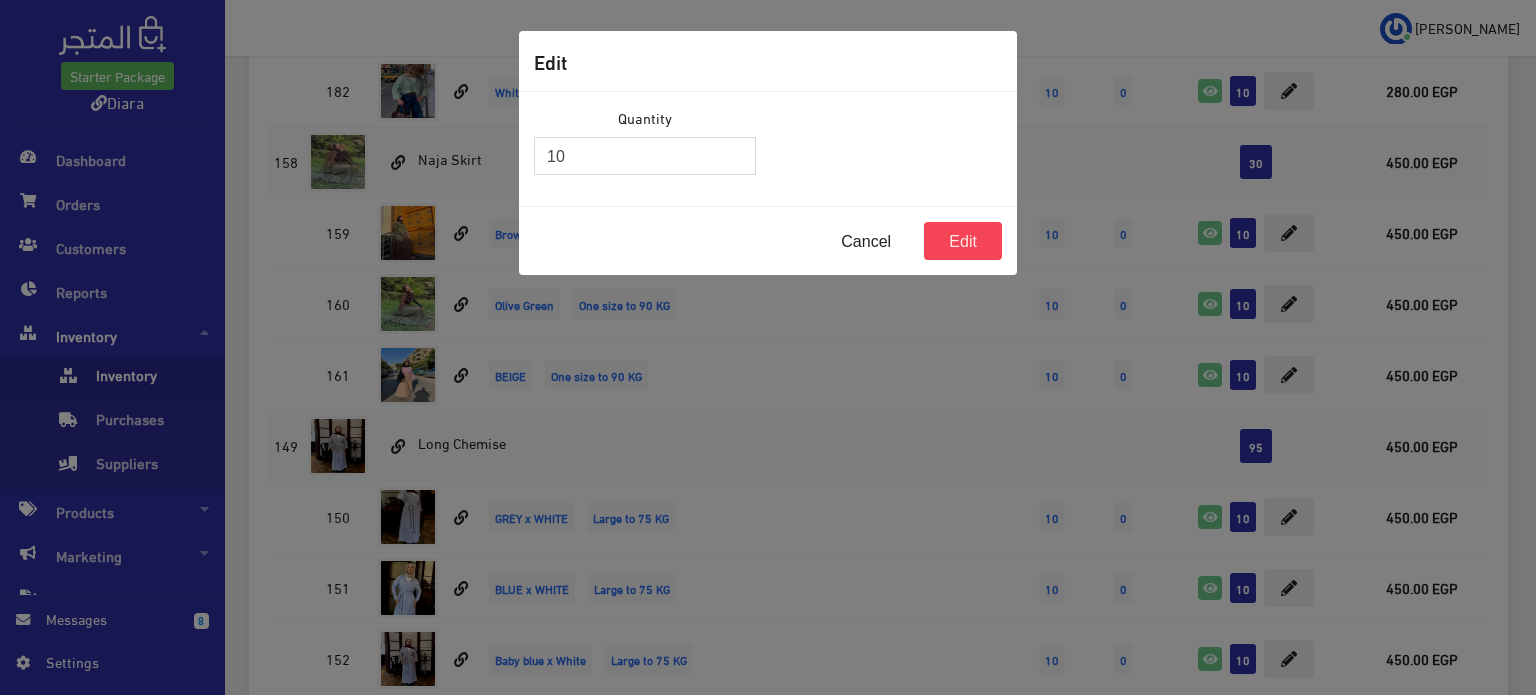 drag, startPoint x: 608, startPoint y: 151, endPoint x: 499, endPoint y: 147, distance: 109.07337 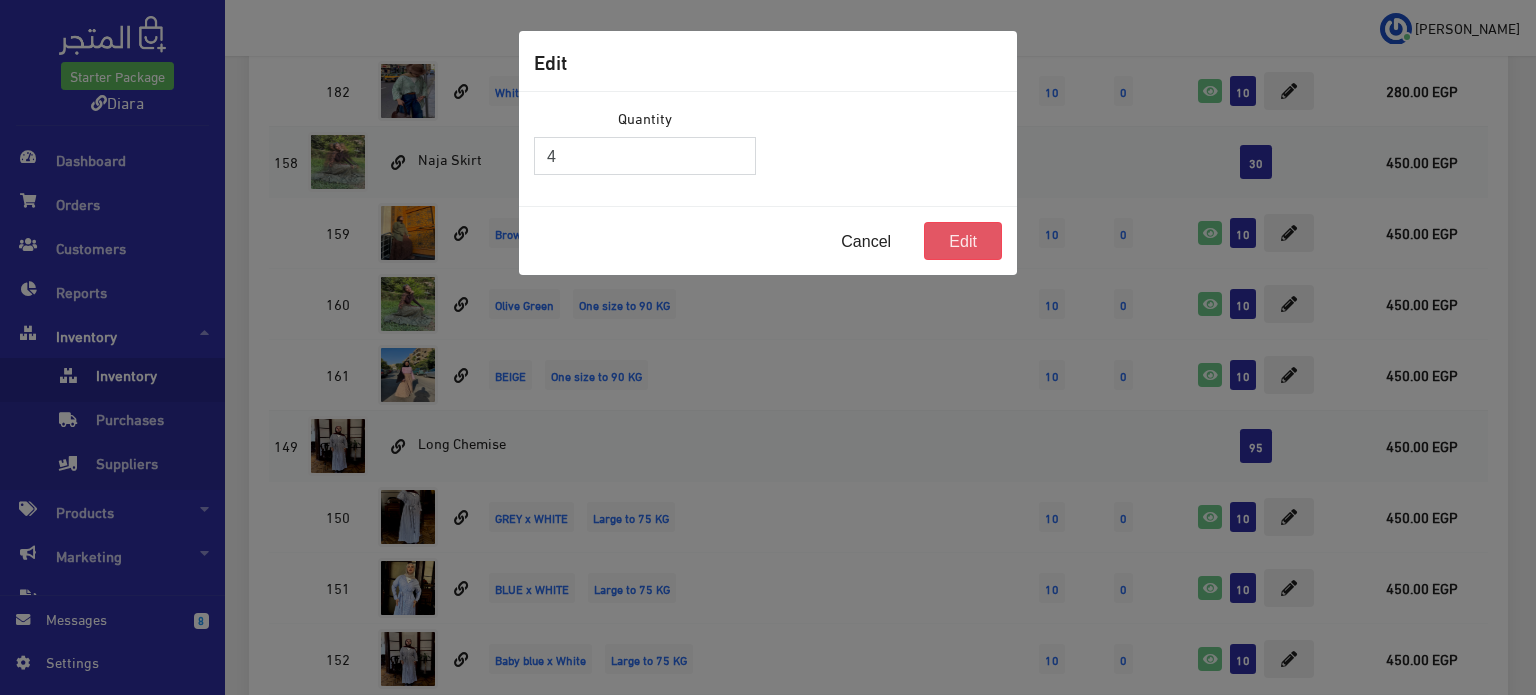 type on "4" 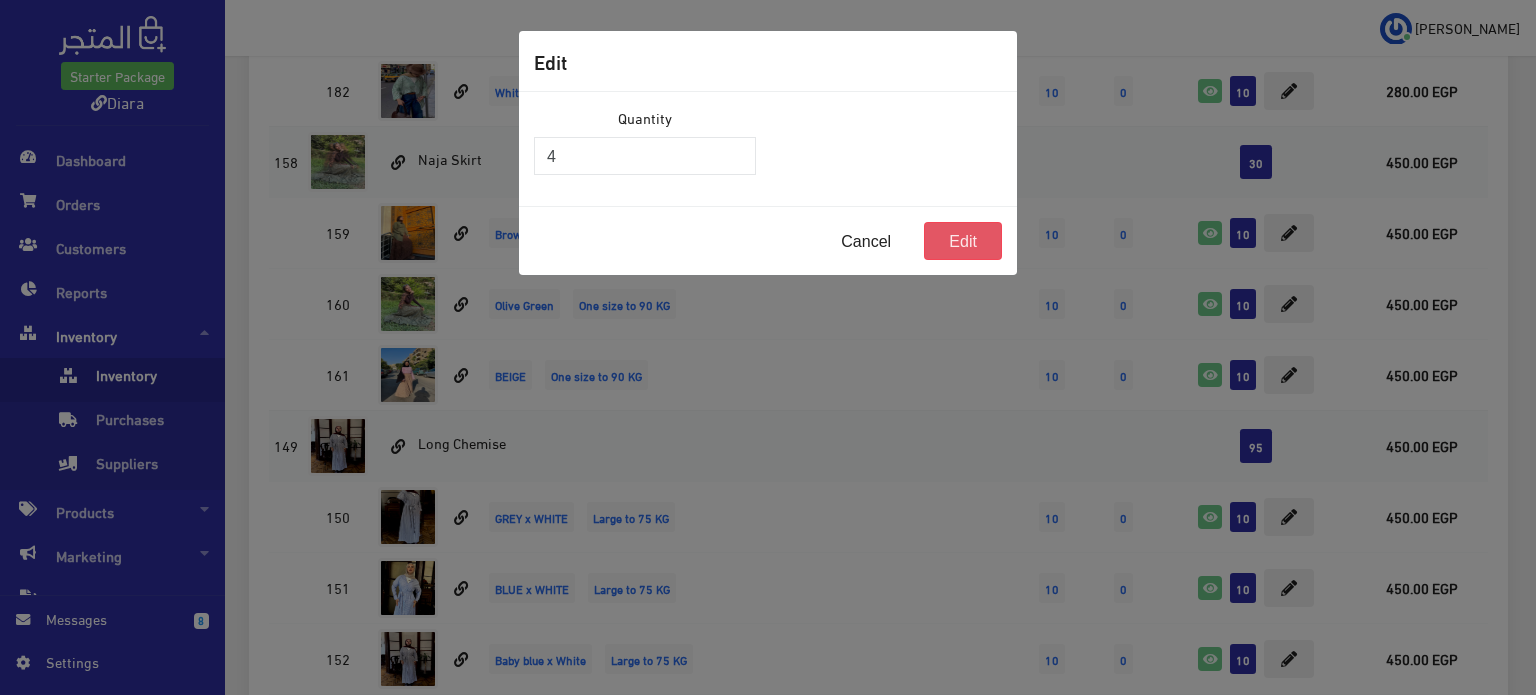 click on "Edit" at bounding box center (963, 241) 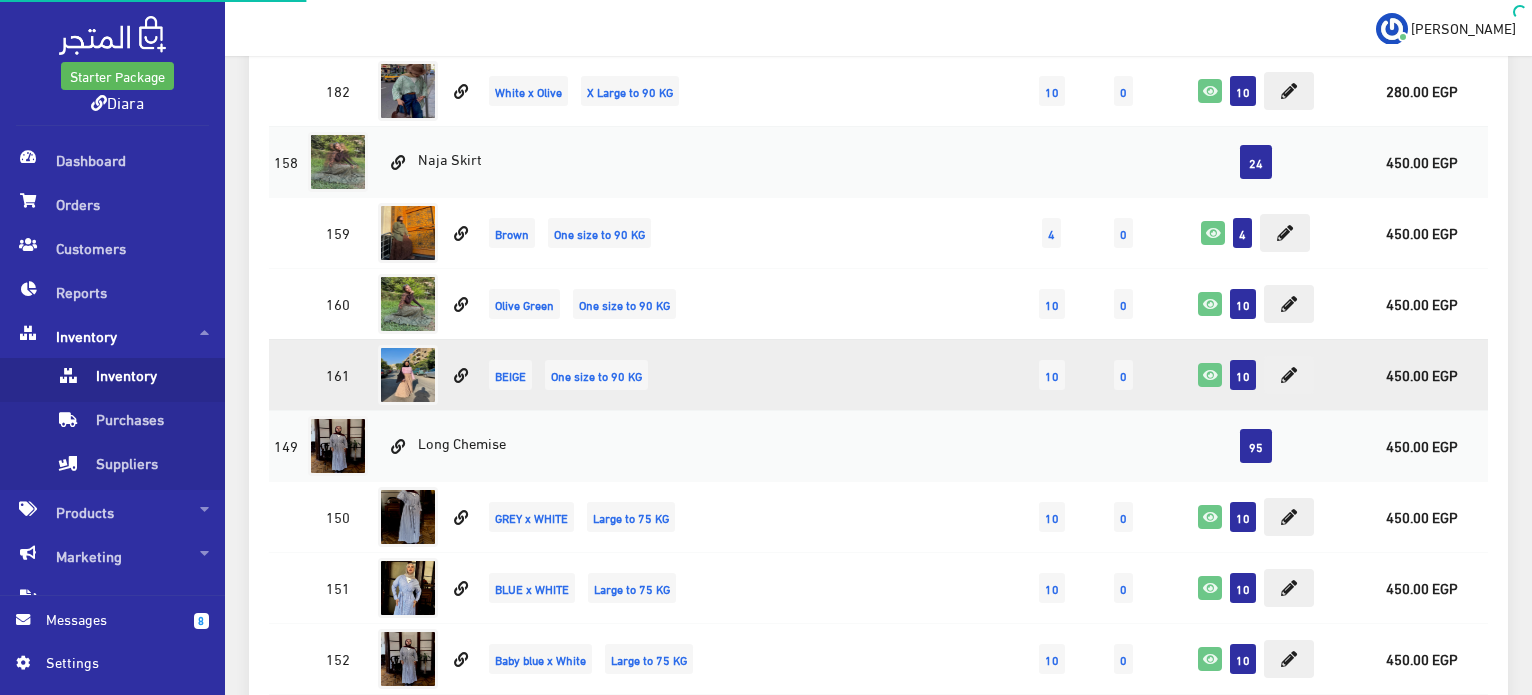 scroll, scrollTop: 4591, scrollLeft: 0, axis: vertical 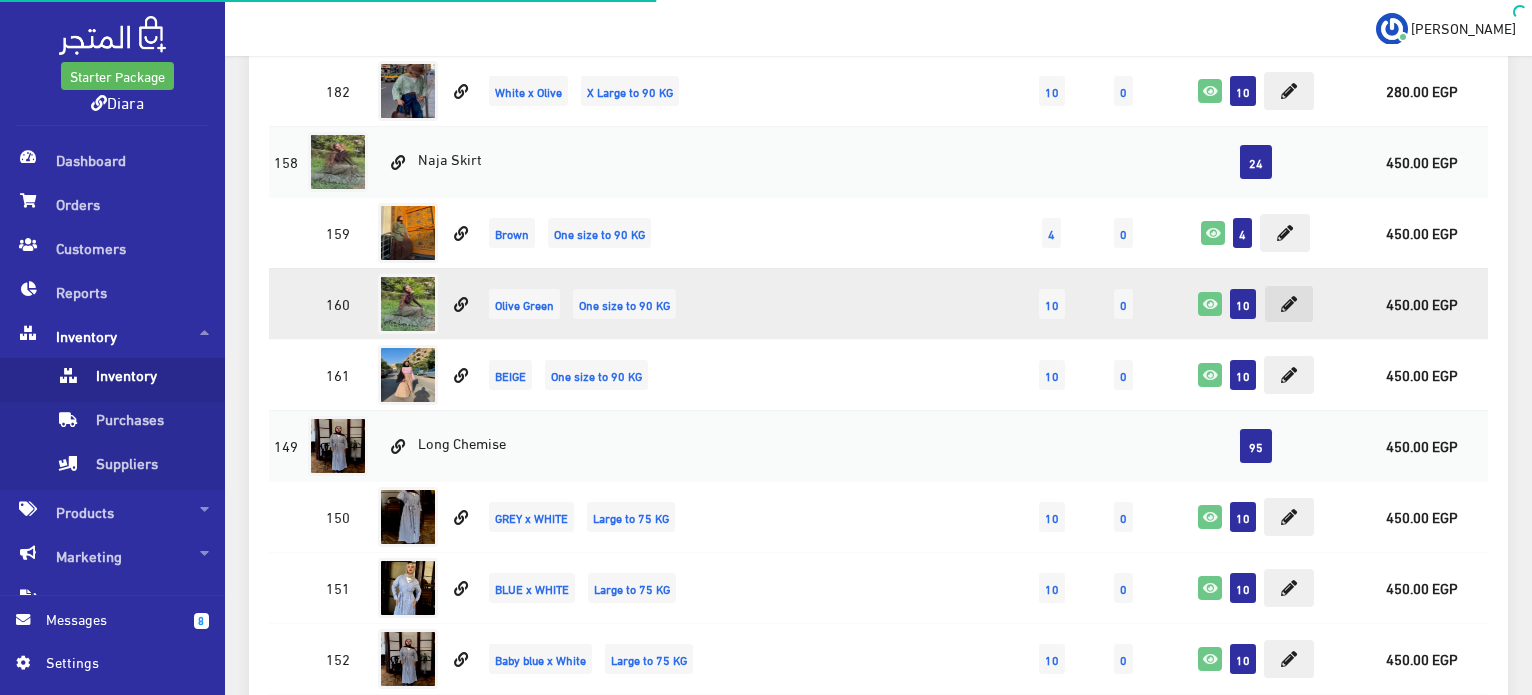 click at bounding box center [1289, 304] 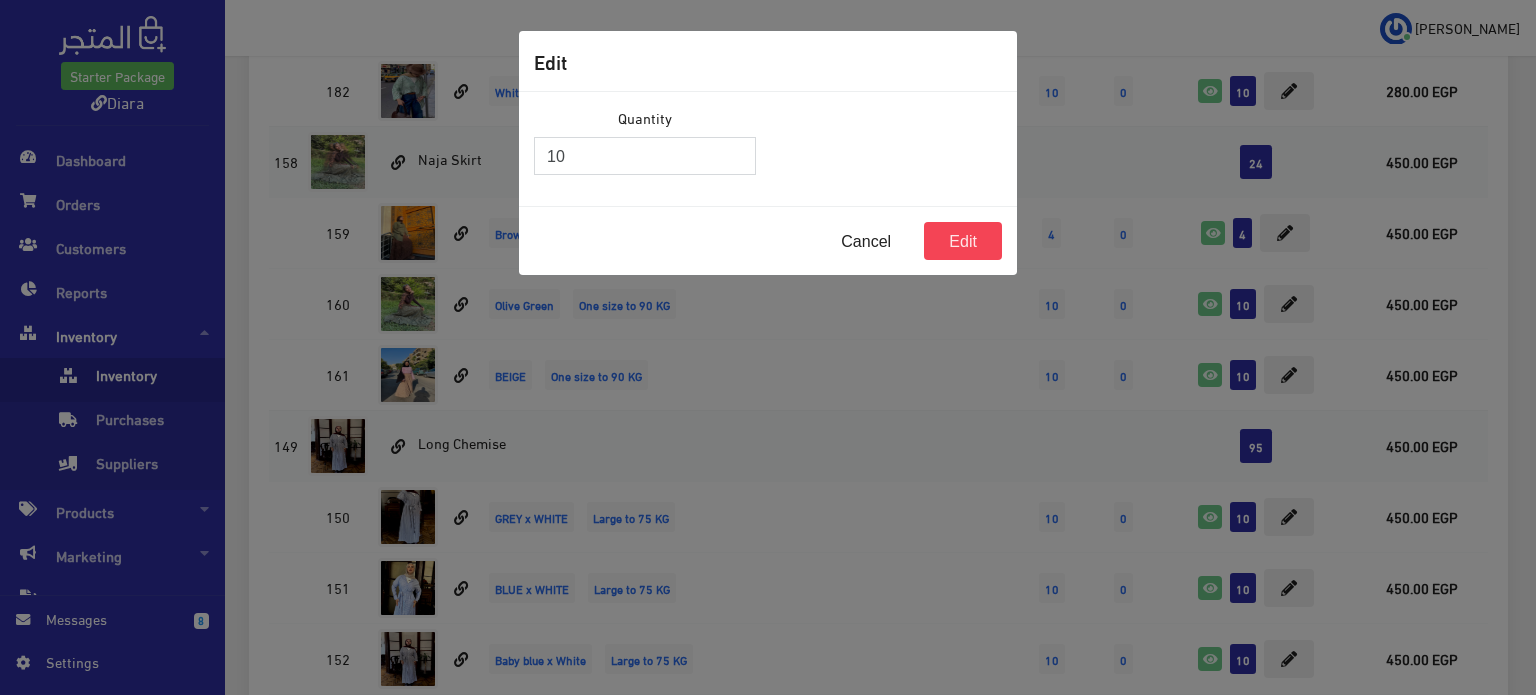 drag, startPoint x: 611, startPoint y: 152, endPoint x: 444, endPoint y: 155, distance: 167.02695 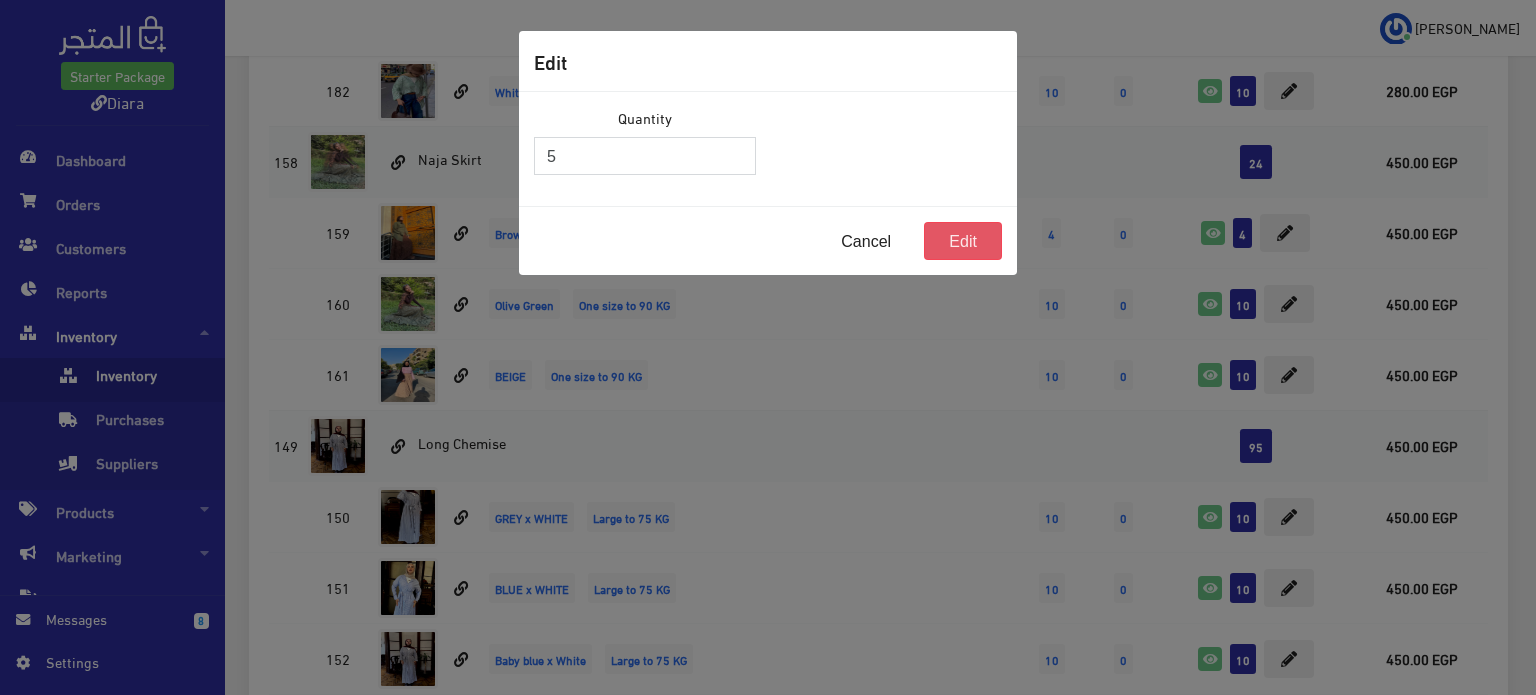 type on "5" 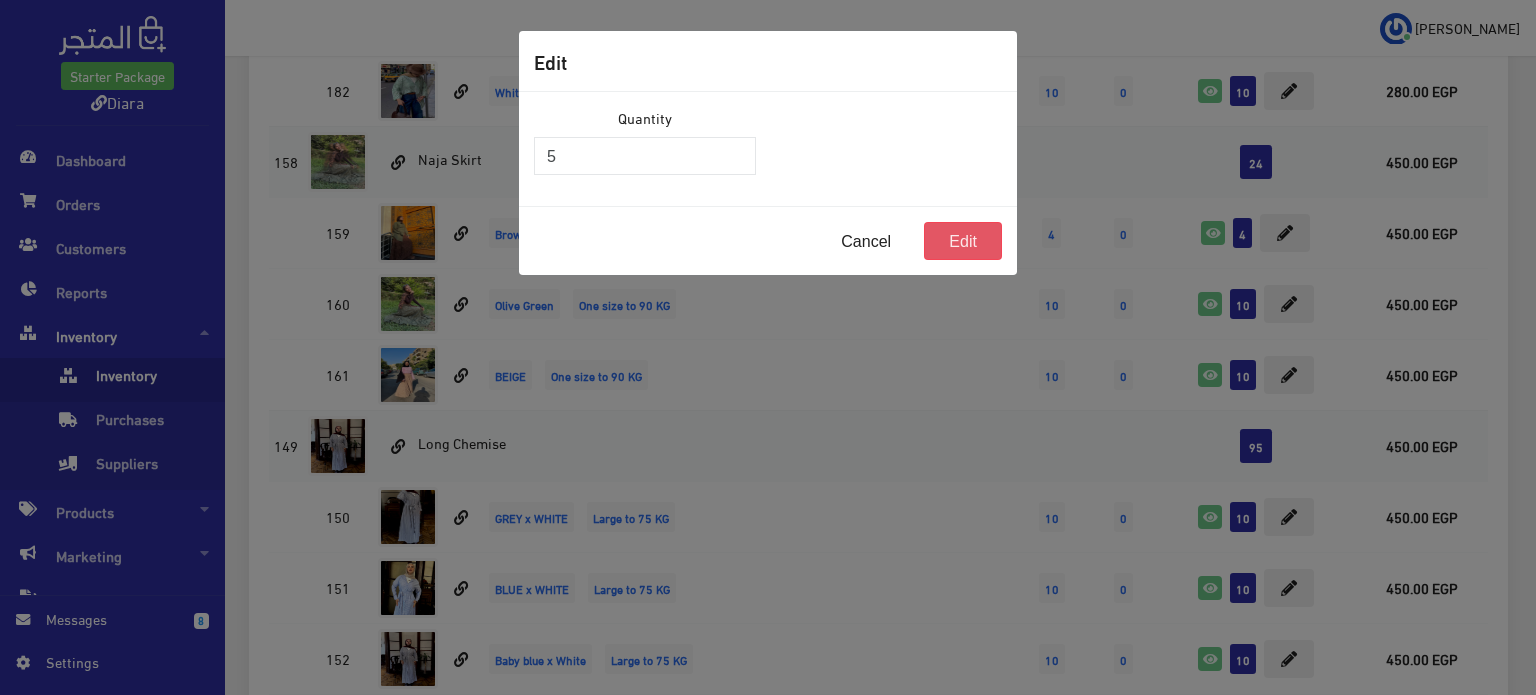 click on "Edit" at bounding box center (963, 241) 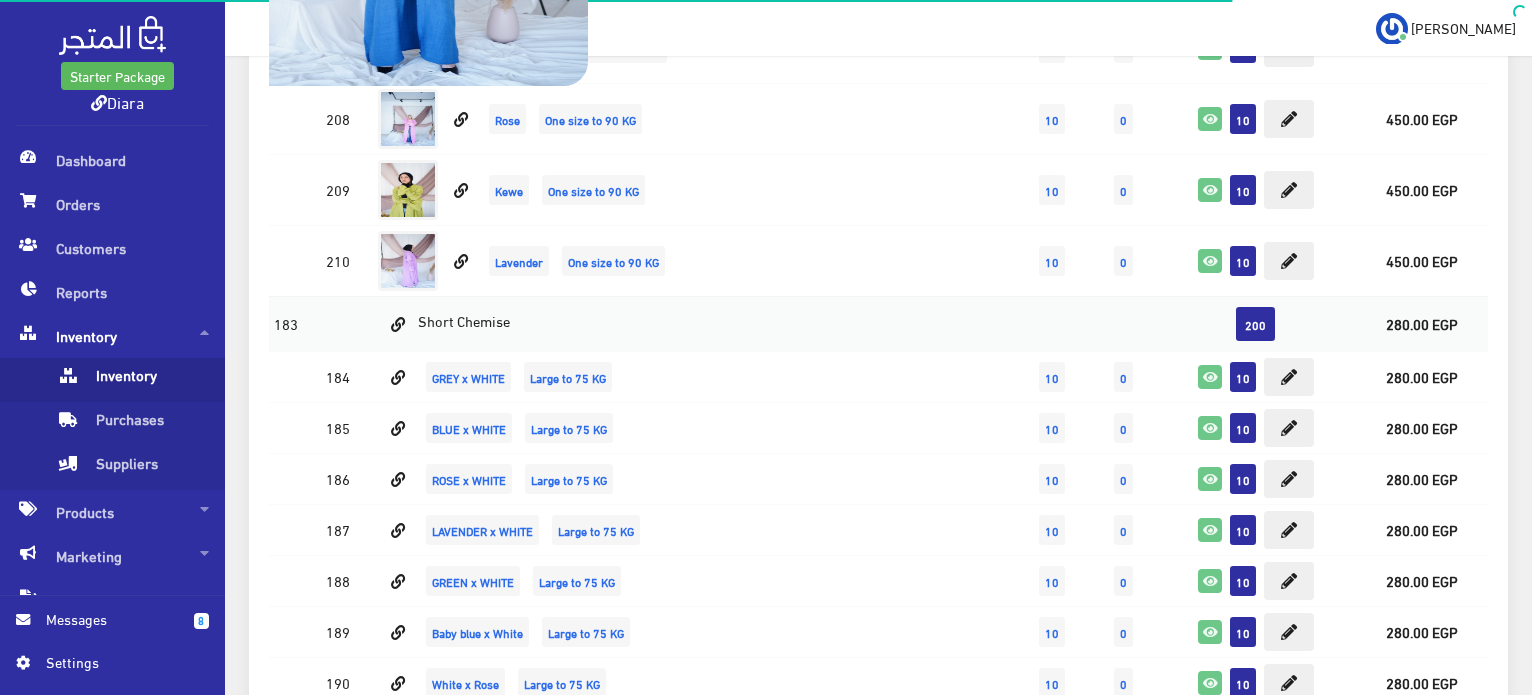 scroll, scrollTop: 0, scrollLeft: 0, axis: both 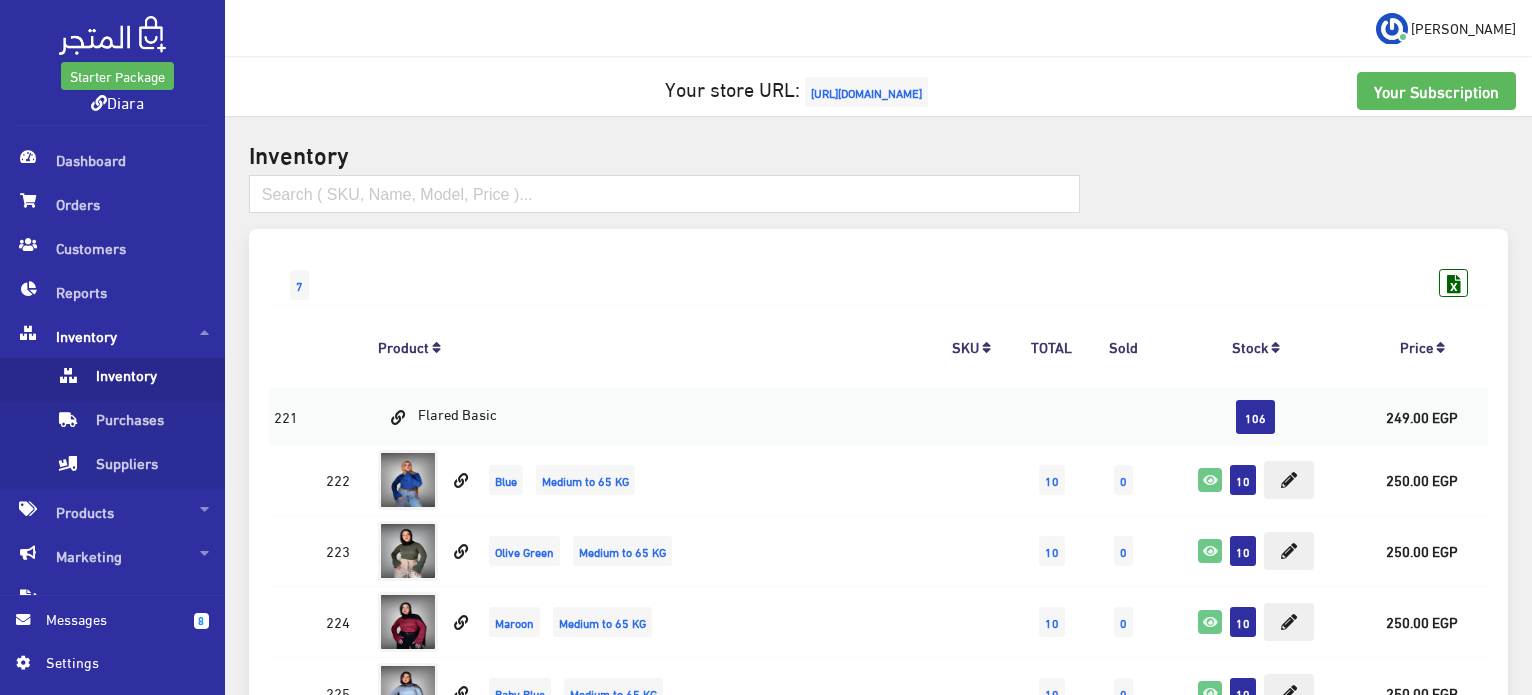 click on "Inventory" at bounding box center [112, 336] 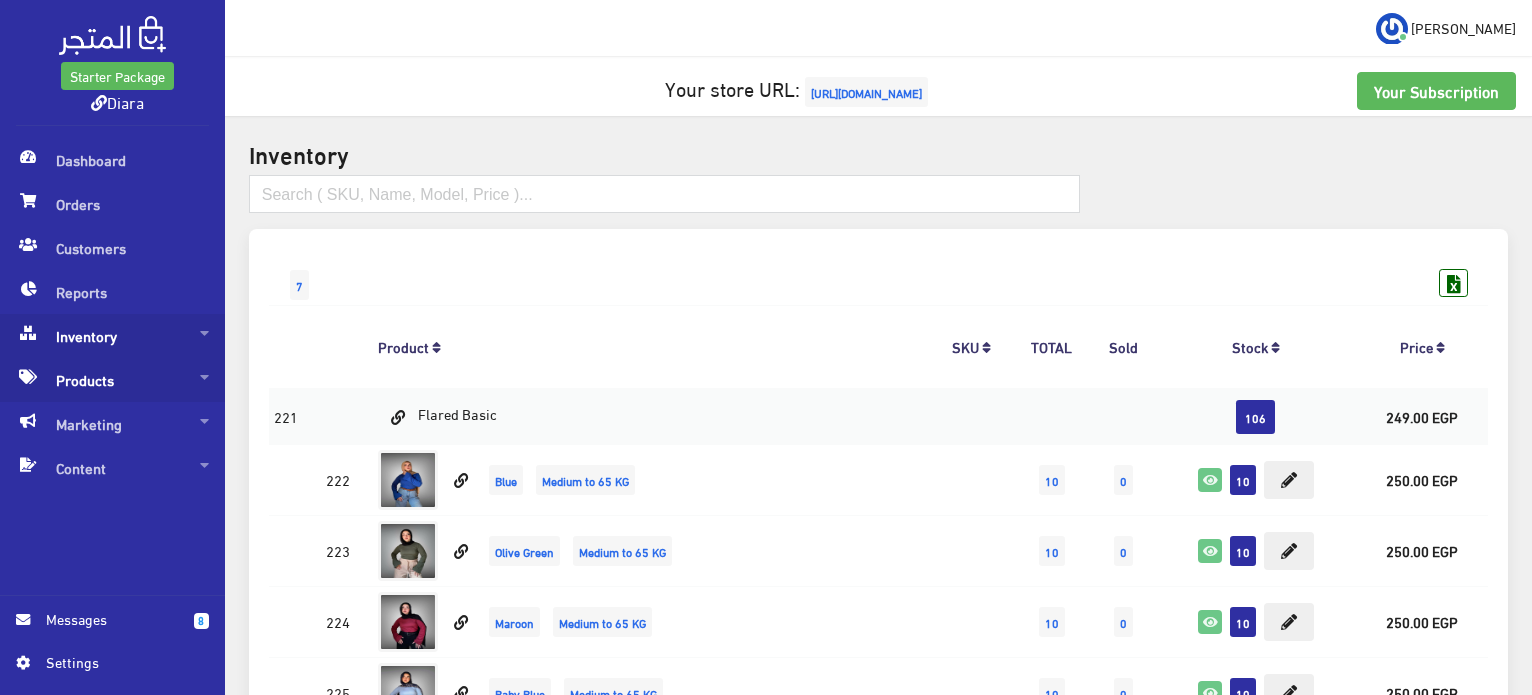 scroll, scrollTop: 1100, scrollLeft: 0, axis: vertical 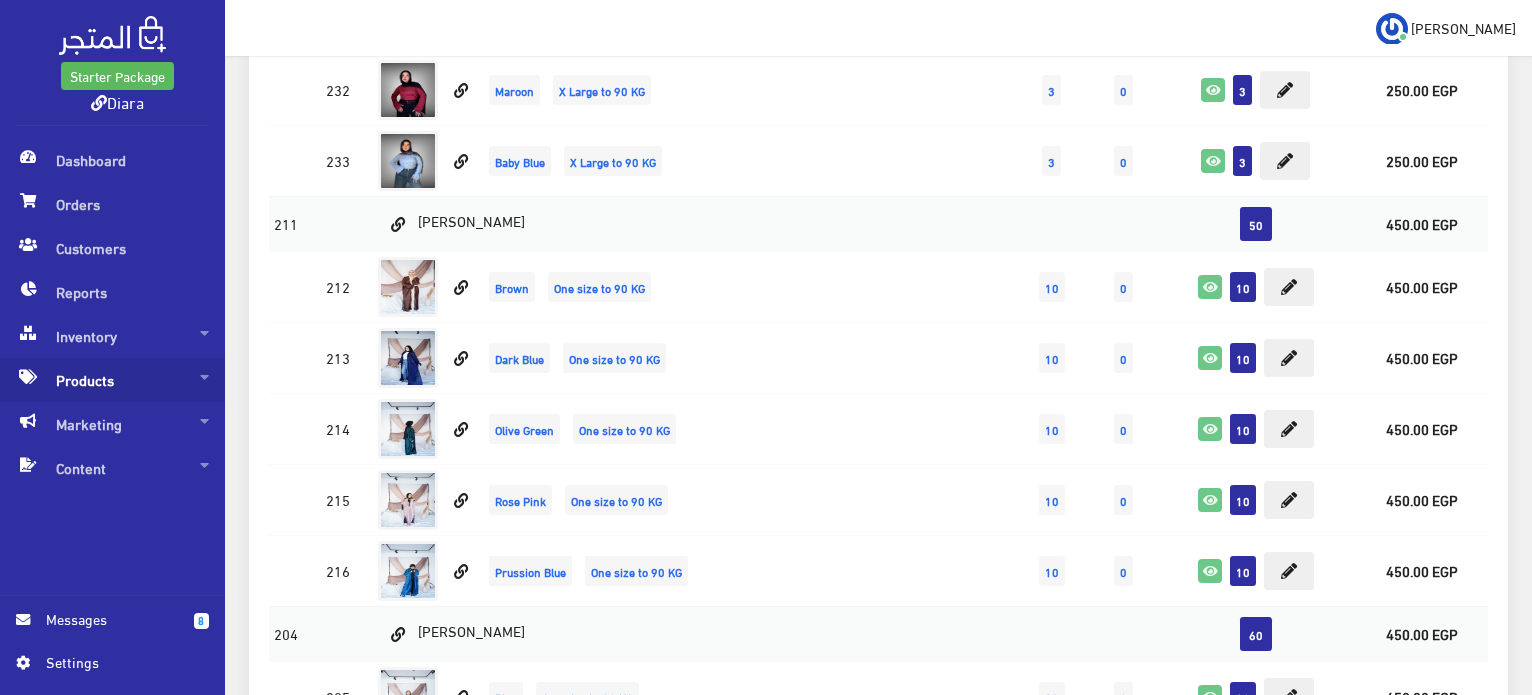 click on "Products" at bounding box center [112, 380] 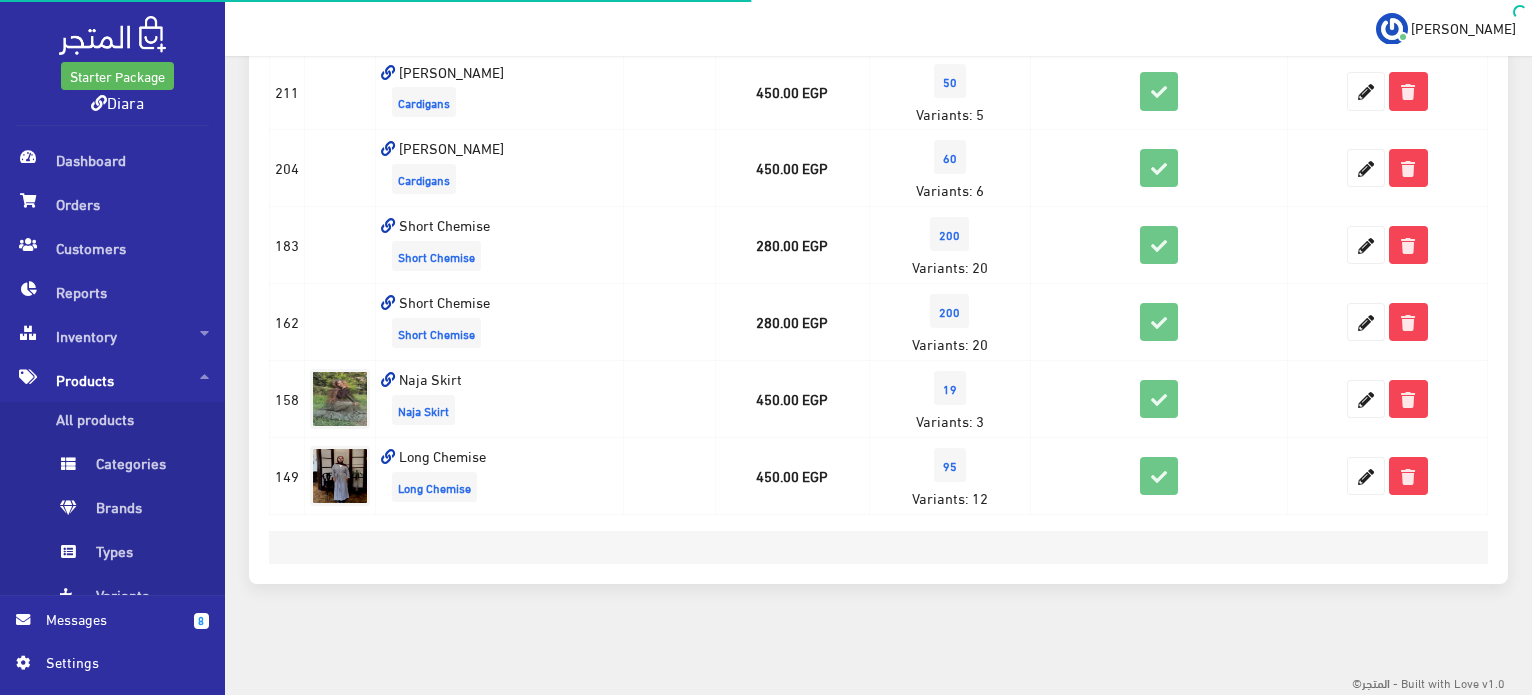 scroll, scrollTop: 0, scrollLeft: 0, axis: both 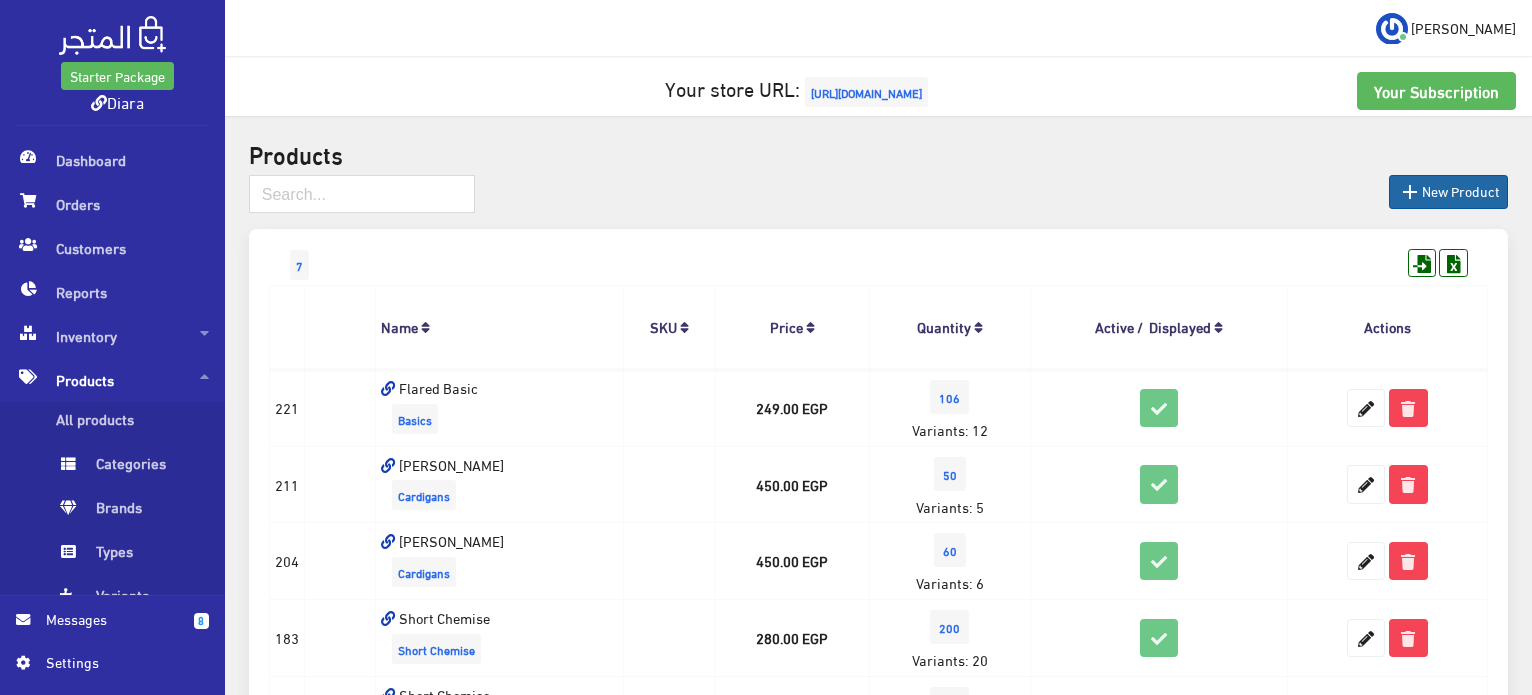 click on "" at bounding box center (1410, 192) 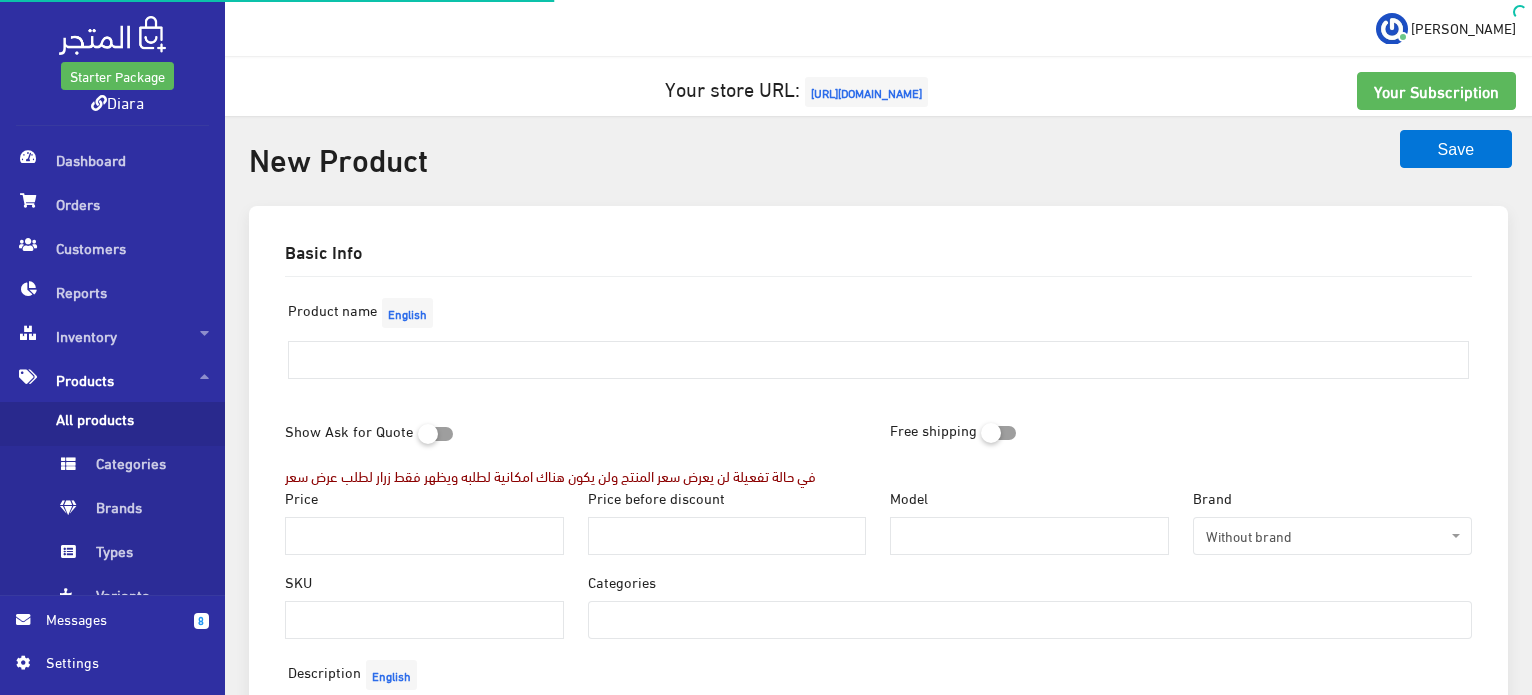 select 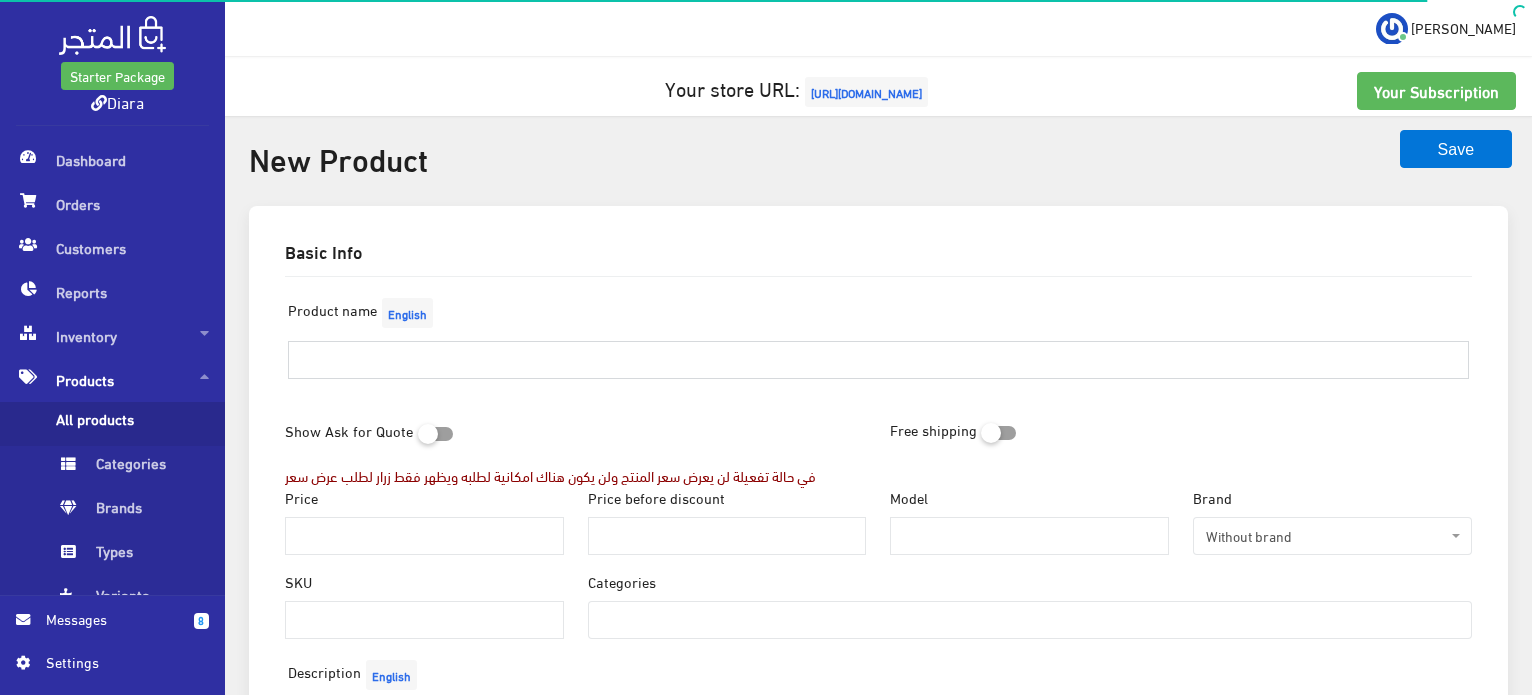 click at bounding box center [878, 360] 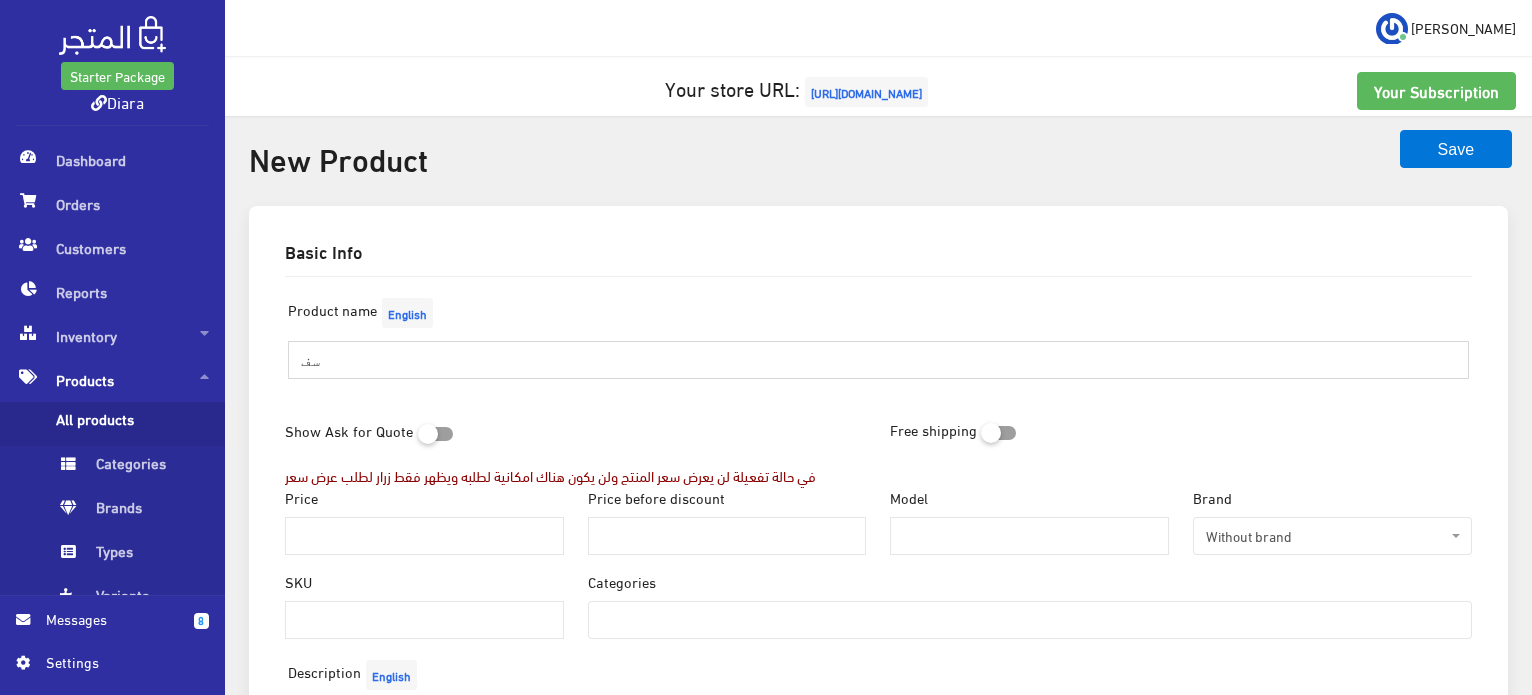 type on "س" 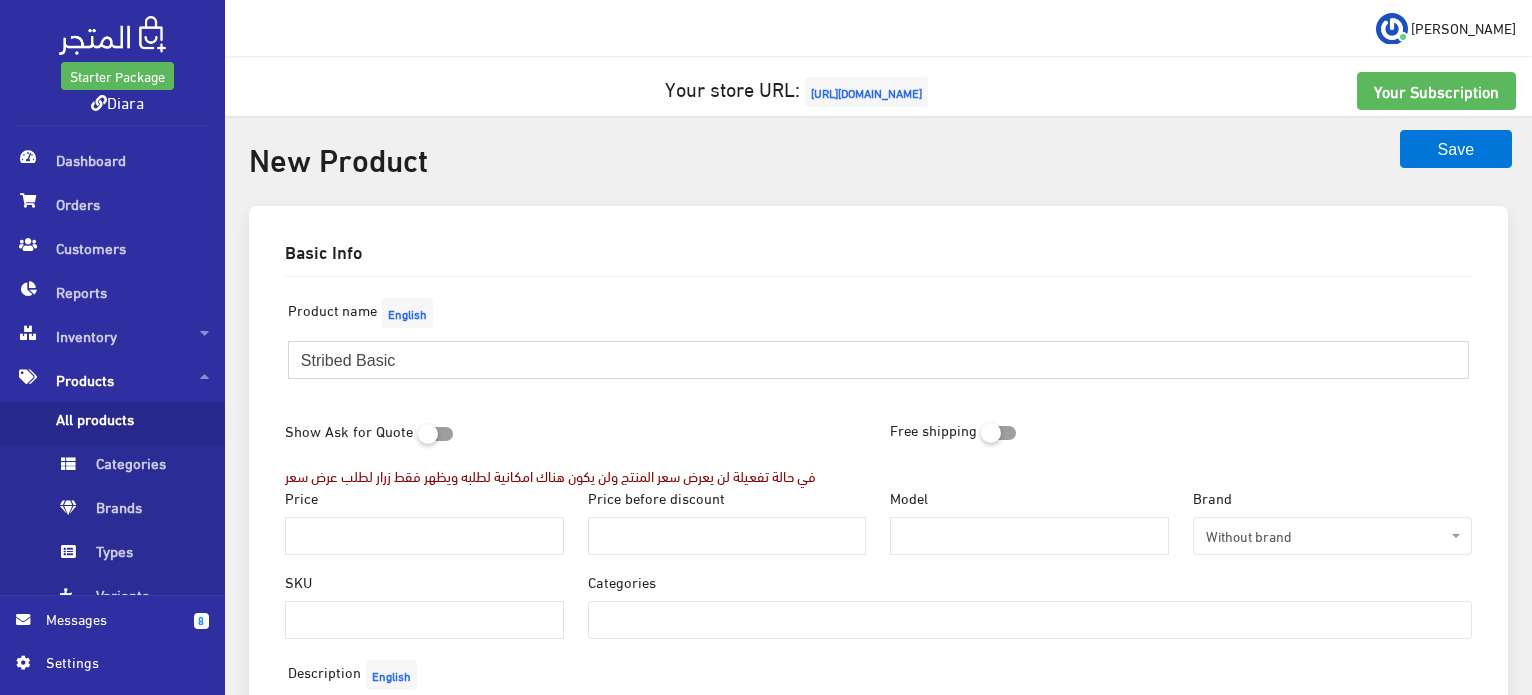 type on "Stribed Basic" 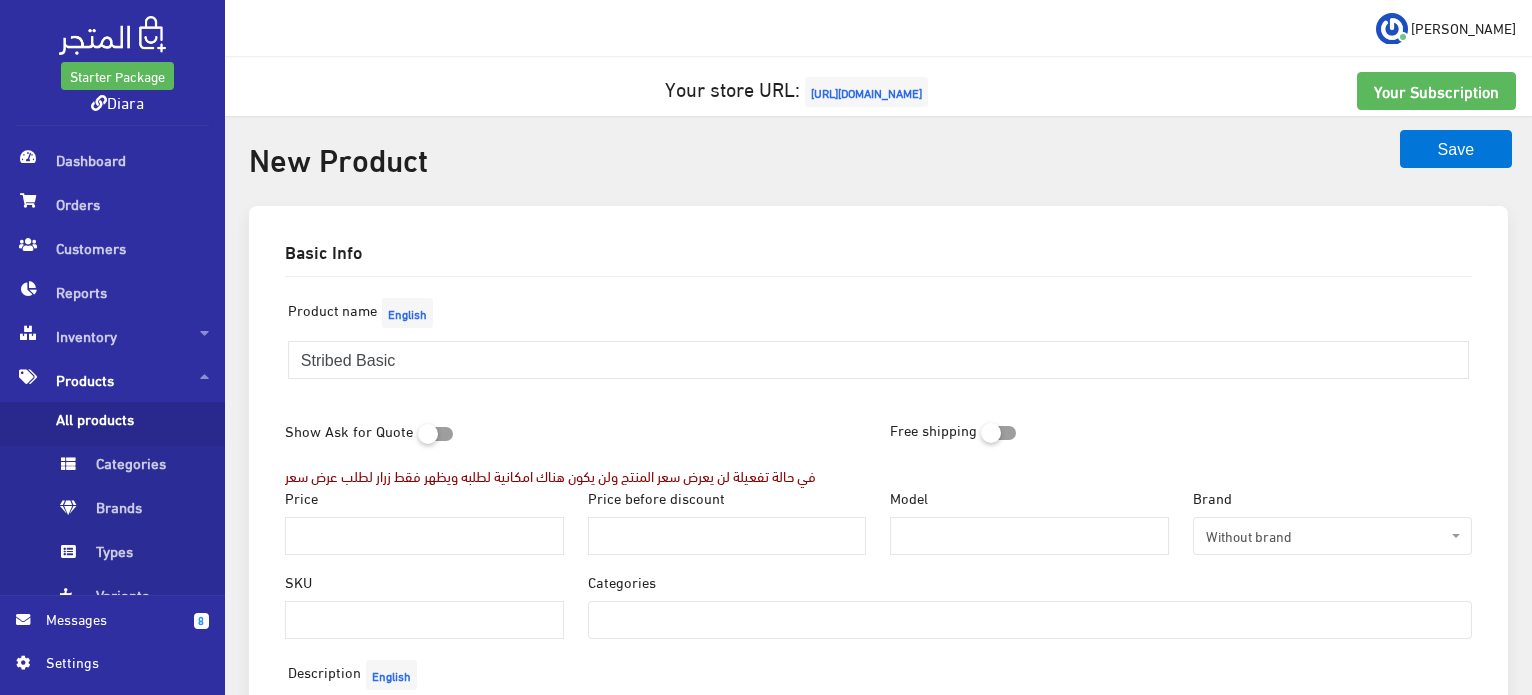 click on "Show Ask for Quote
في حالة تفعيلة لن يعرض سعر المنتج ولن يكون هناك امكانية لطلبه ويظهر فقط زرار لطلب عرض سعر" at bounding box center [576, 449] 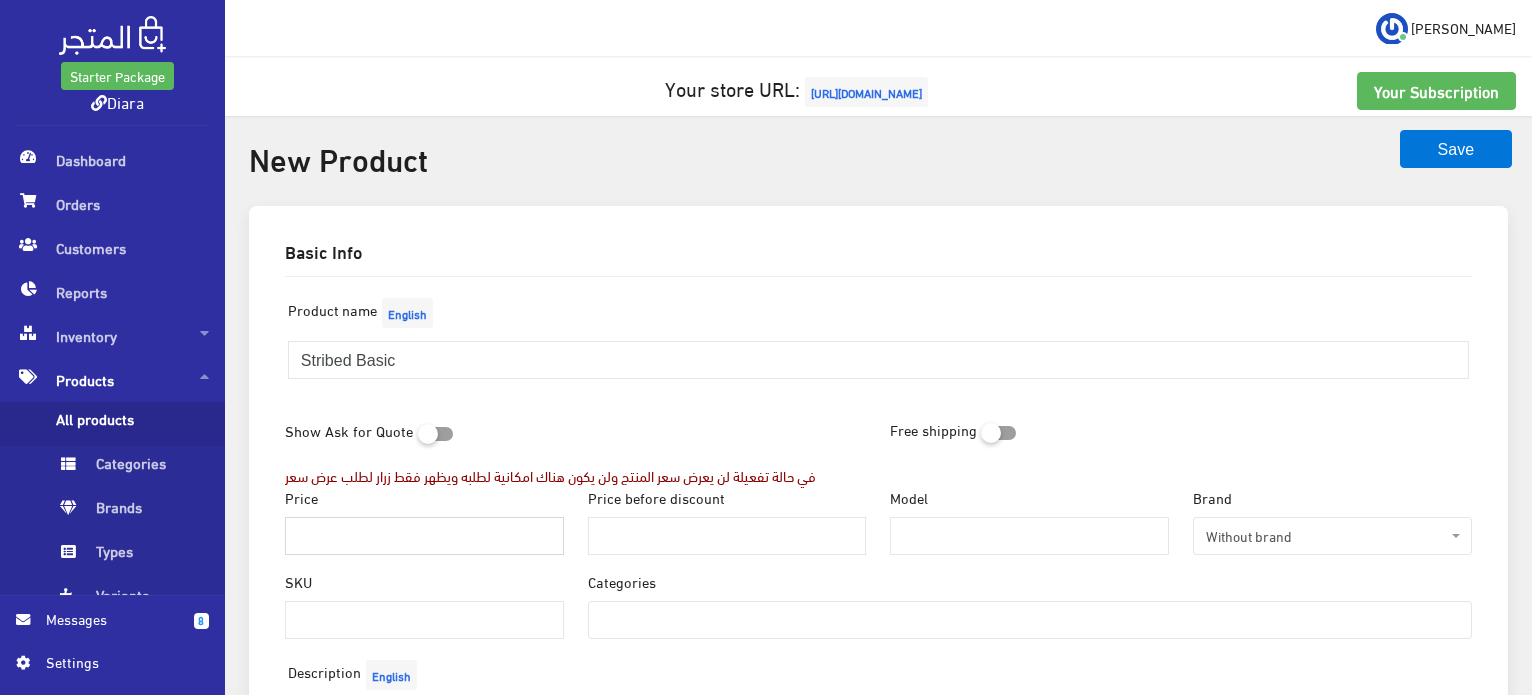 click on "Price" at bounding box center [424, 536] 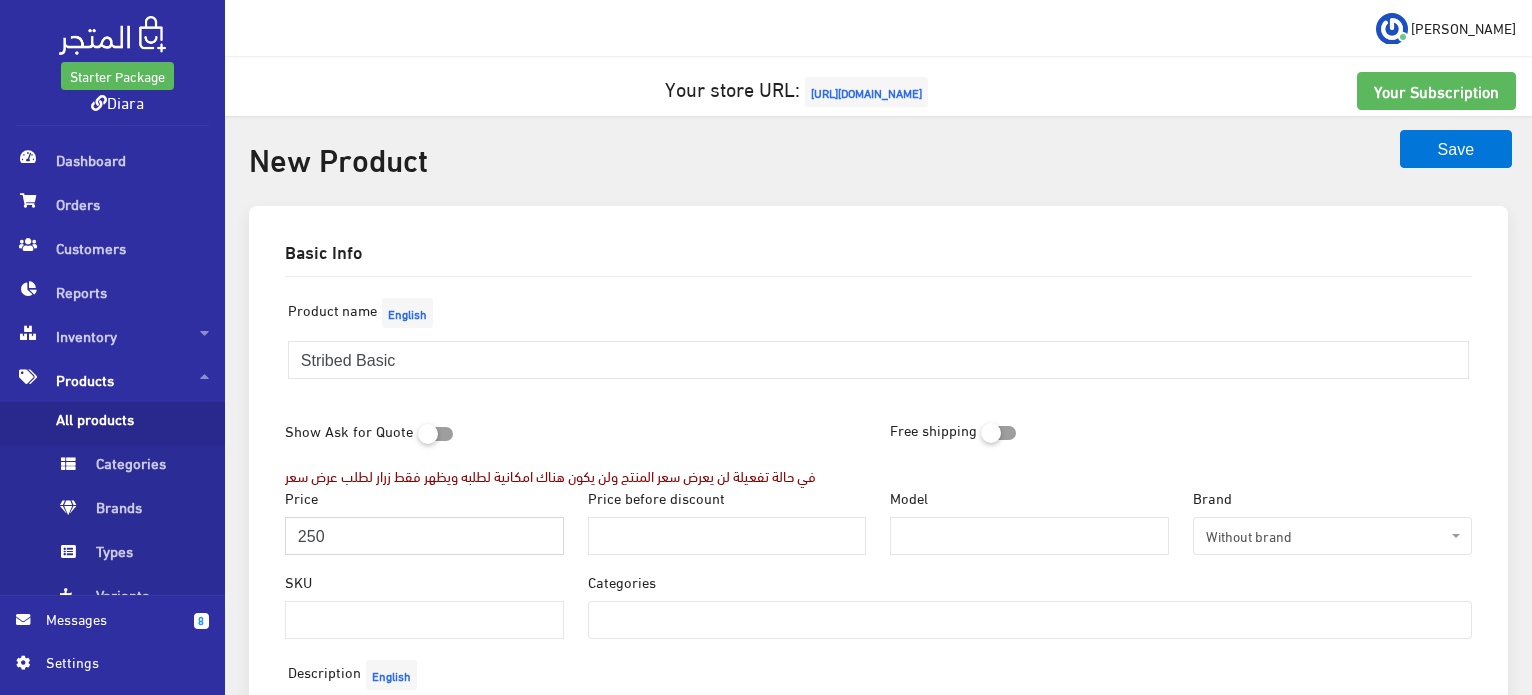 type on "250" 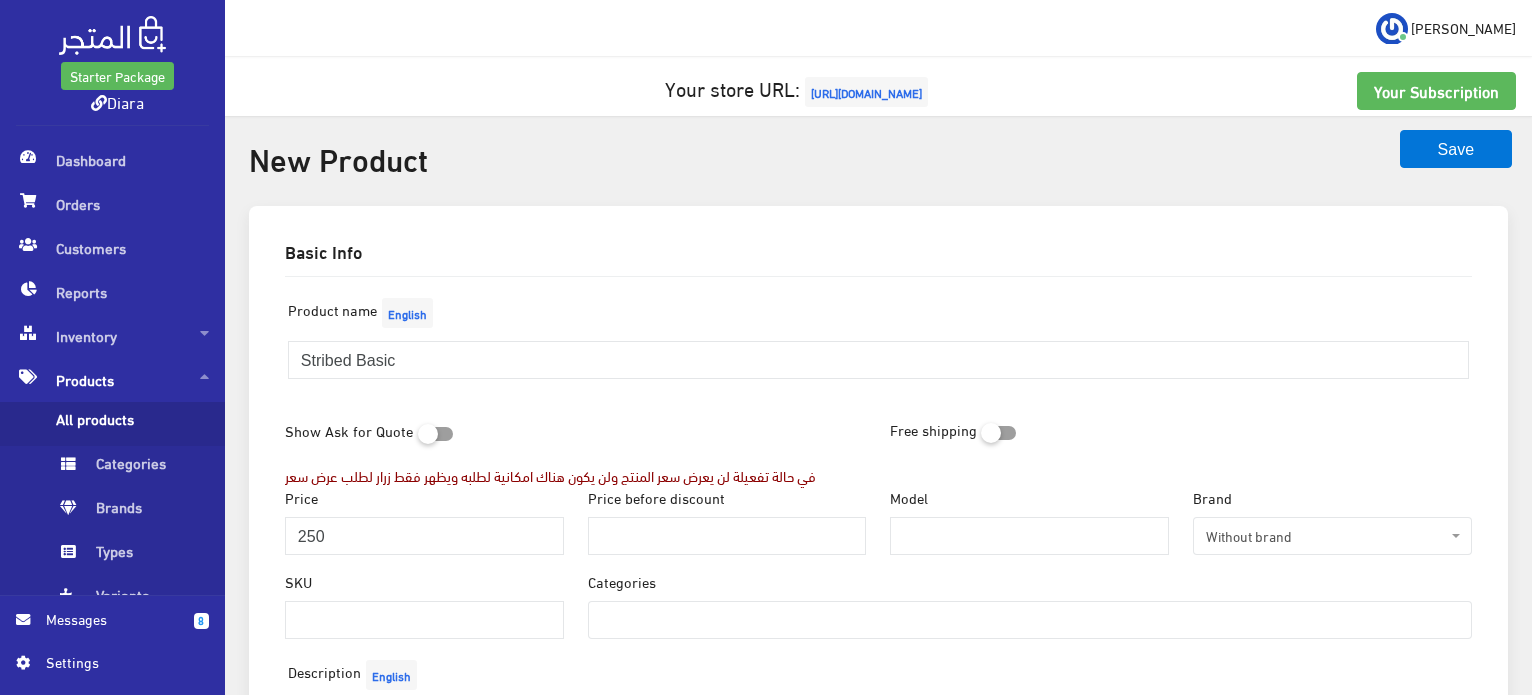 click on "Price
250" at bounding box center [424, 521] 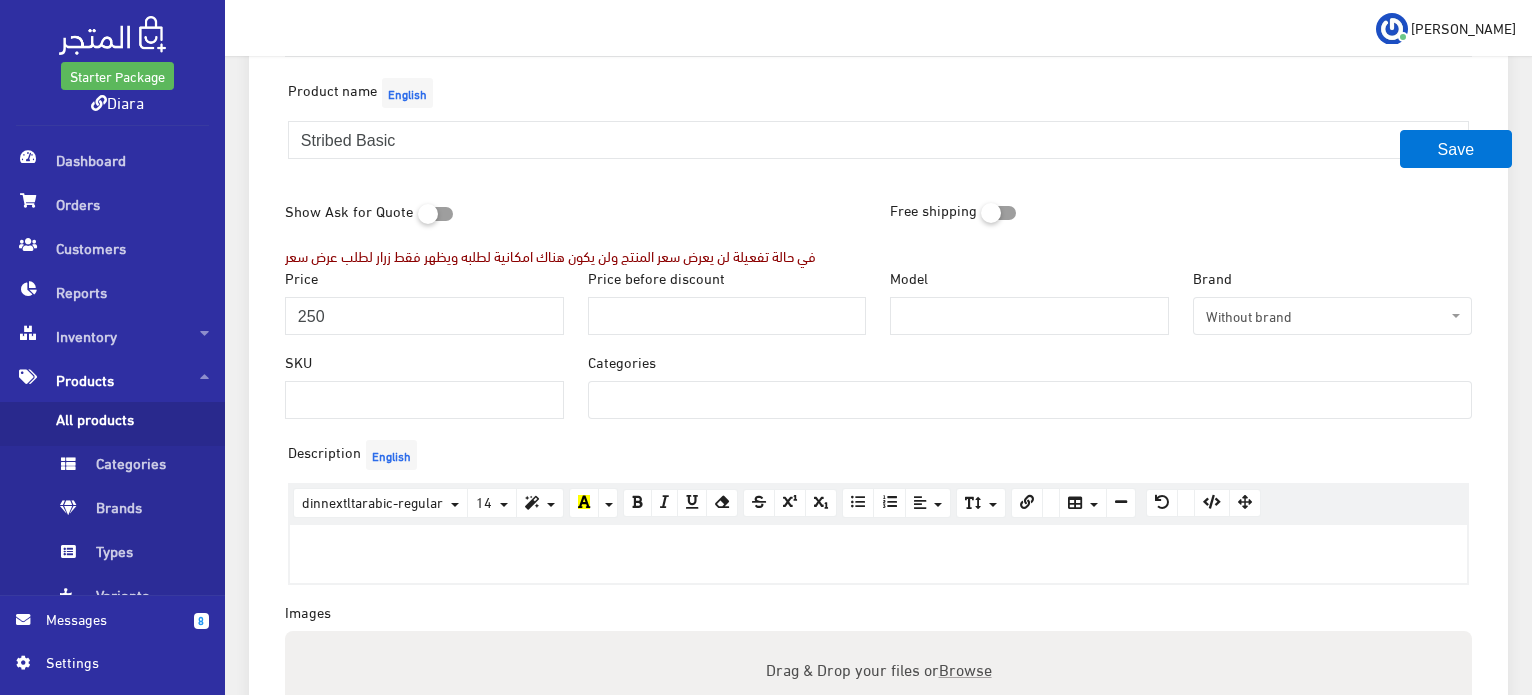scroll, scrollTop: 400, scrollLeft: 0, axis: vertical 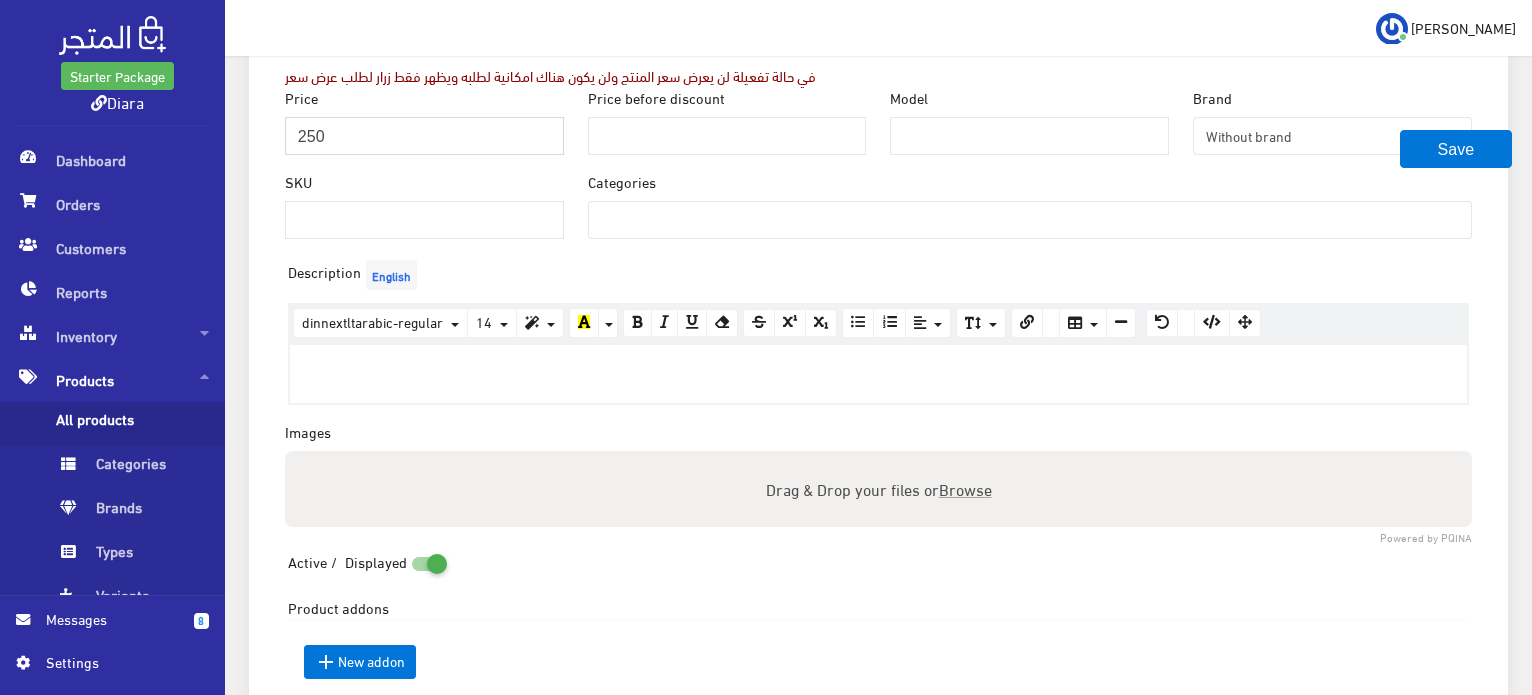 click on "250" at bounding box center (424, 136) 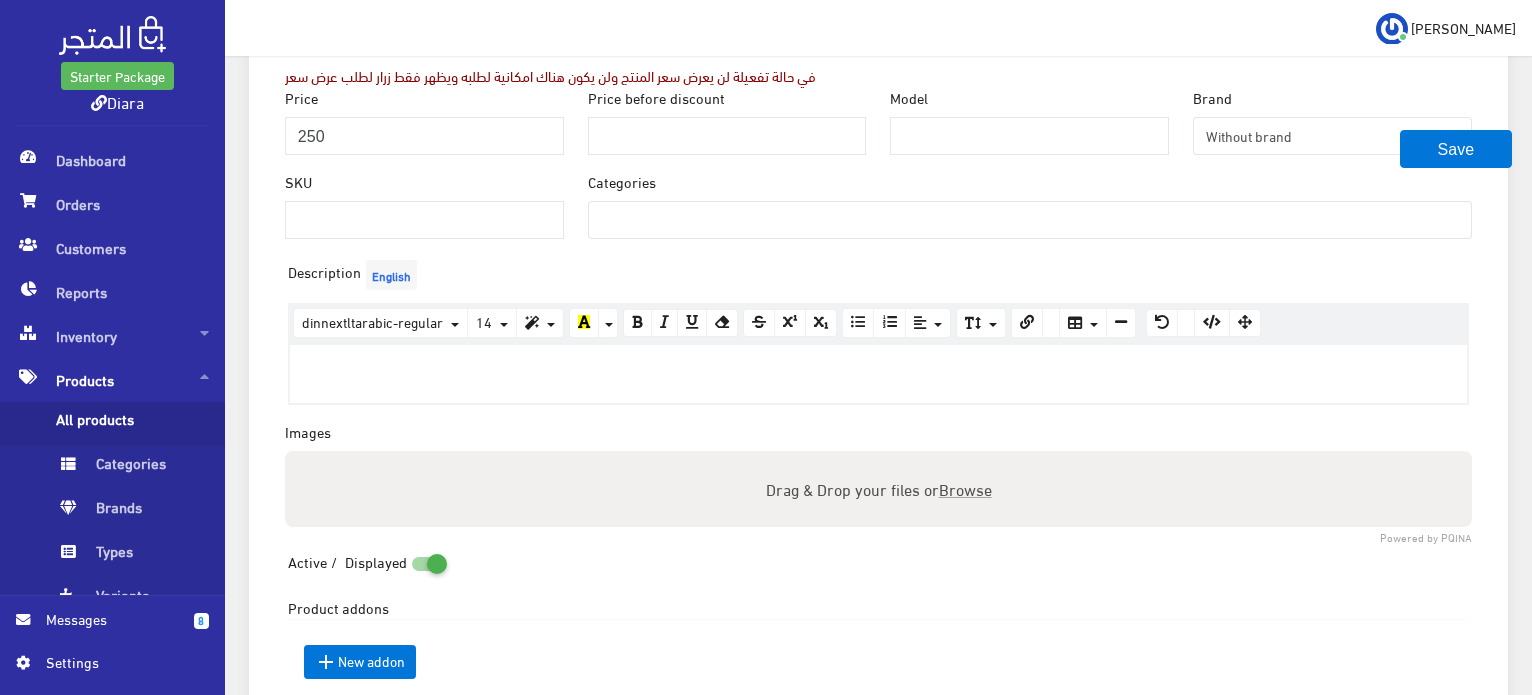 click at bounding box center (624, 218) 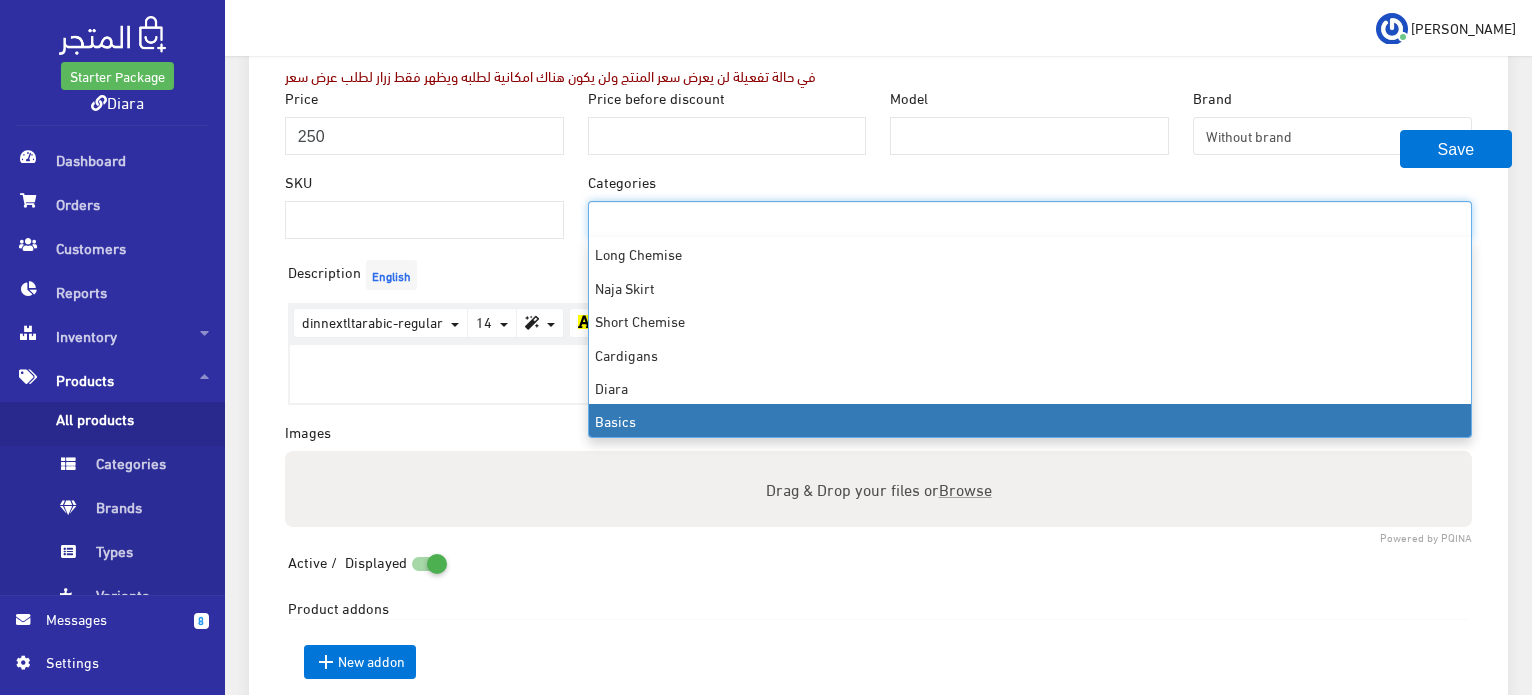 select on "17" 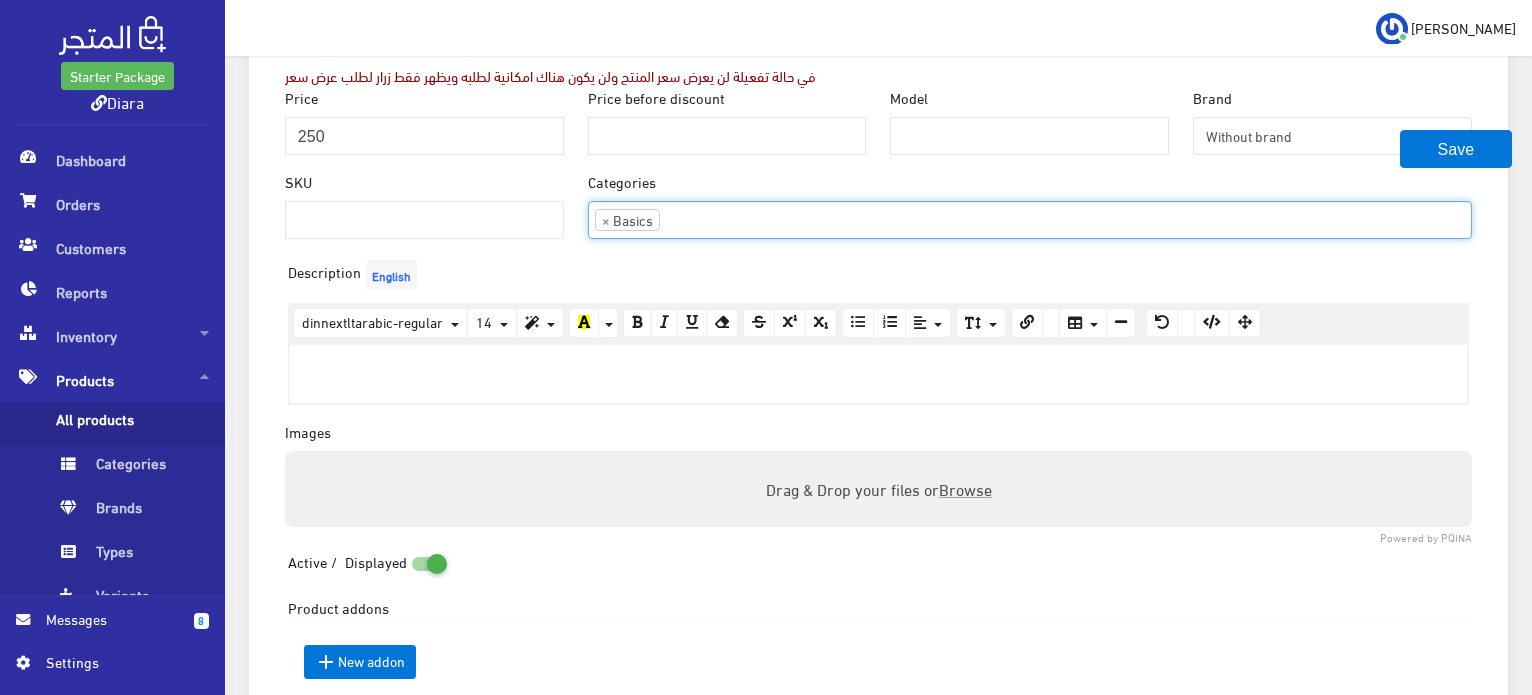 scroll, scrollTop: 120, scrollLeft: 0, axis: vertical 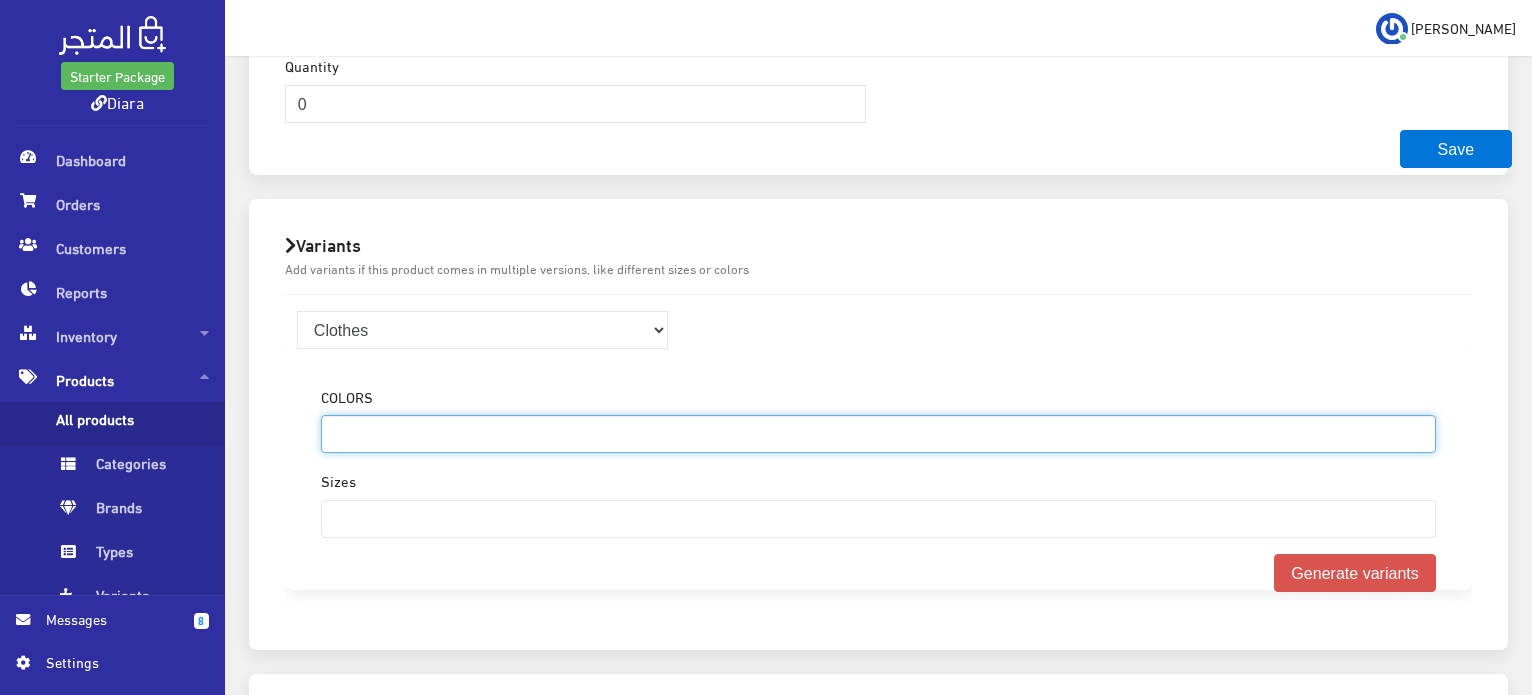 click at bounding box center [878, 432] 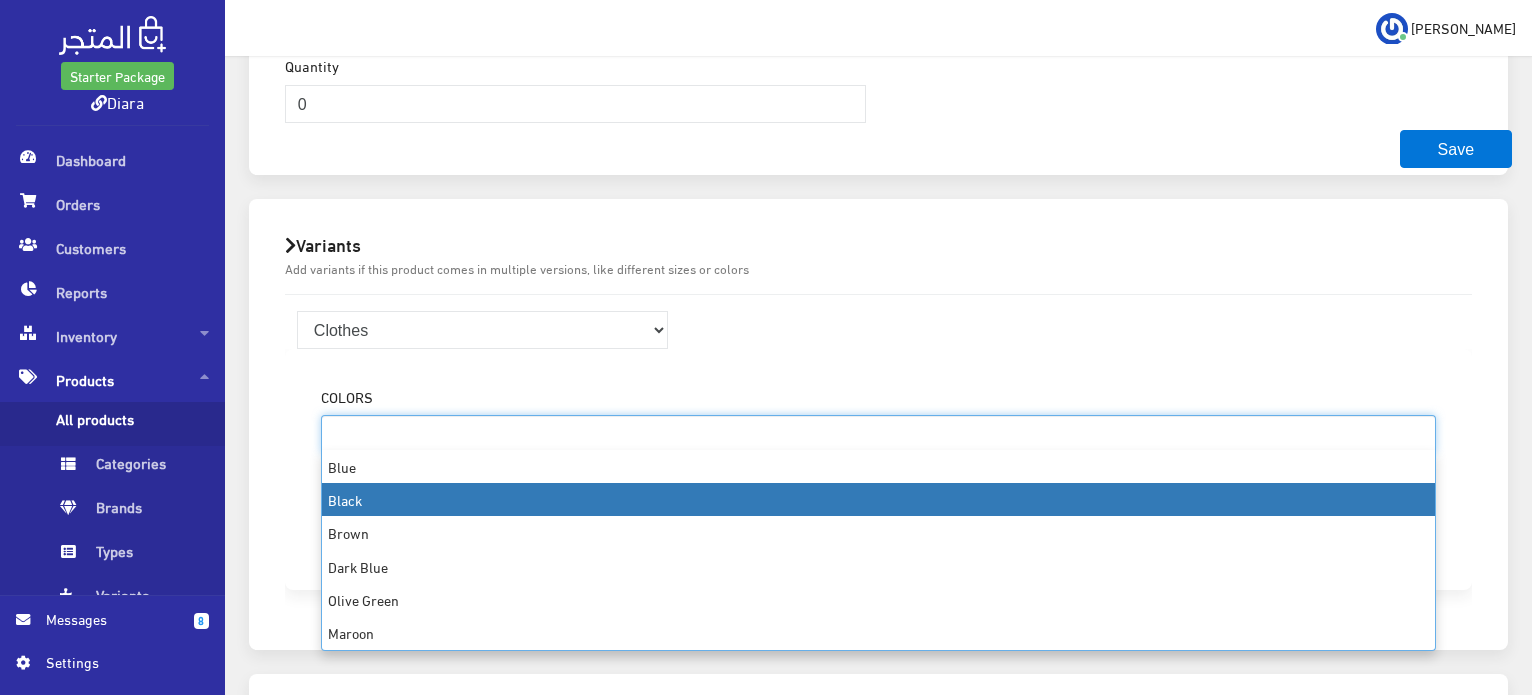 select on "2" 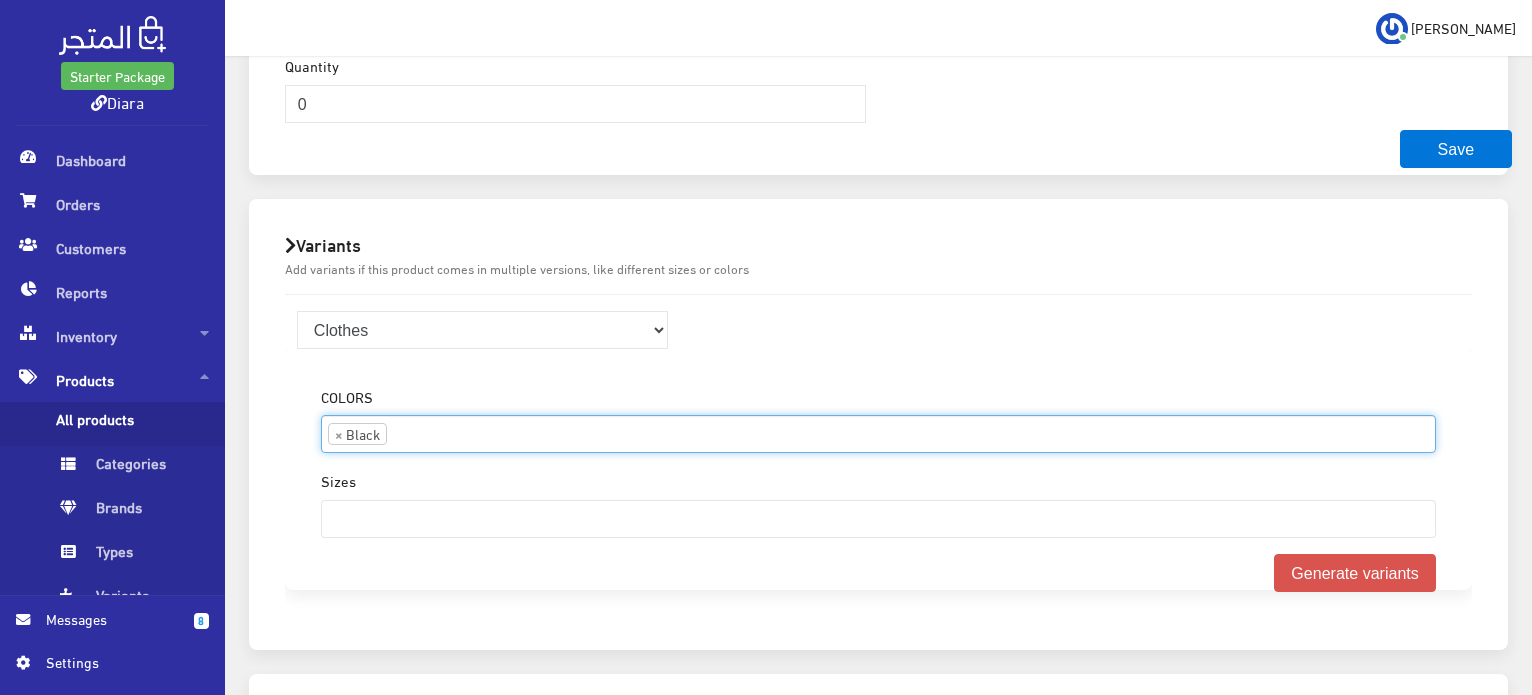 click on "× Black" at bounding box center (878, 432) 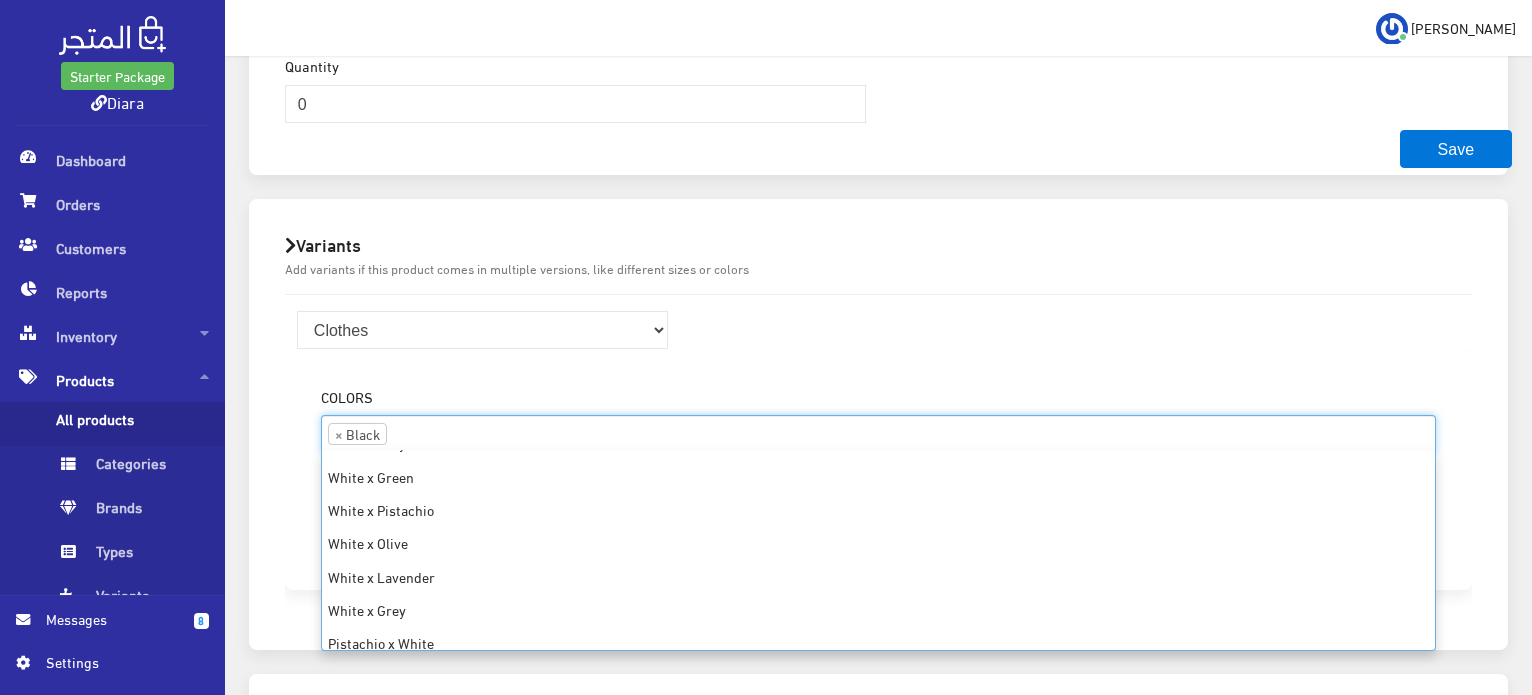 scroll, scrollTop: 1135, scrollLeft: 0, axis: vertical 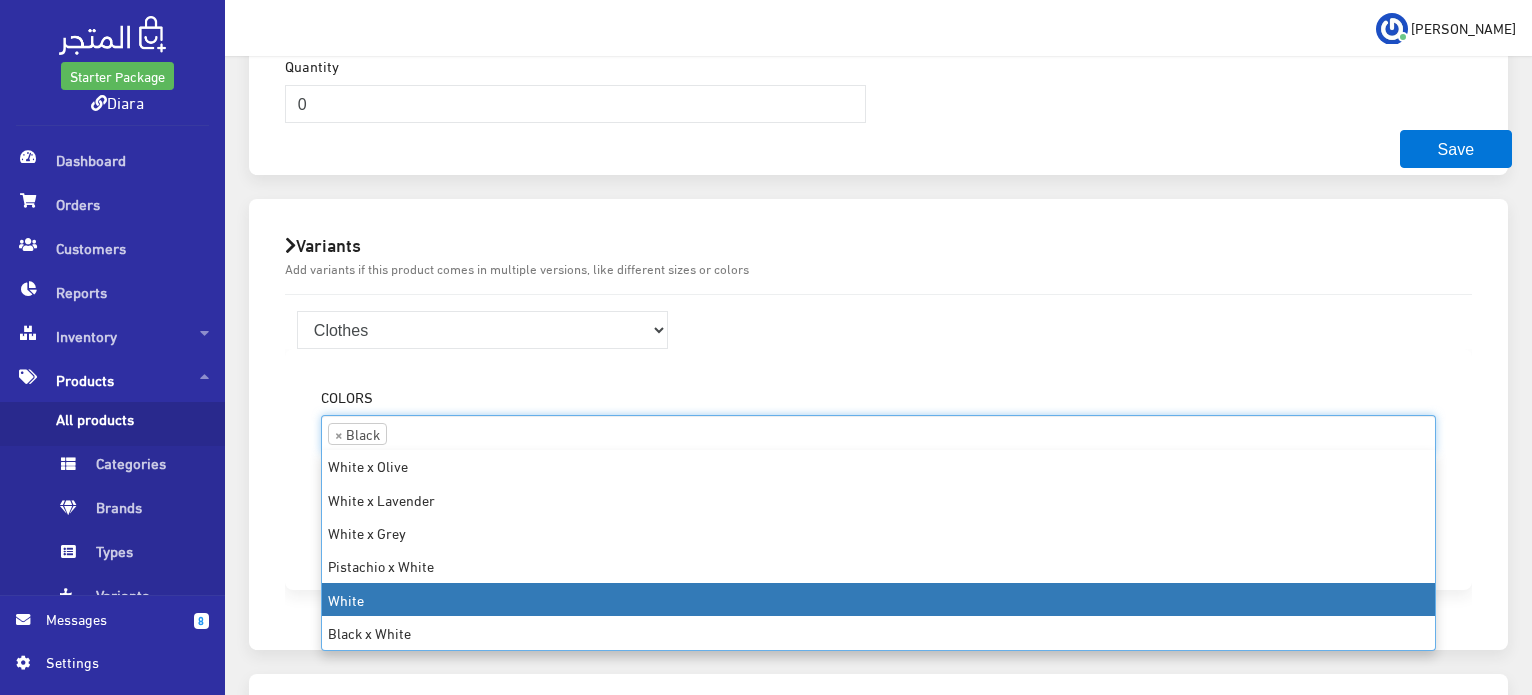 drag, startPoint x: 360, startPoint y: 595, endPoint x: 384, endPoint y: 580, distance: 28.301943 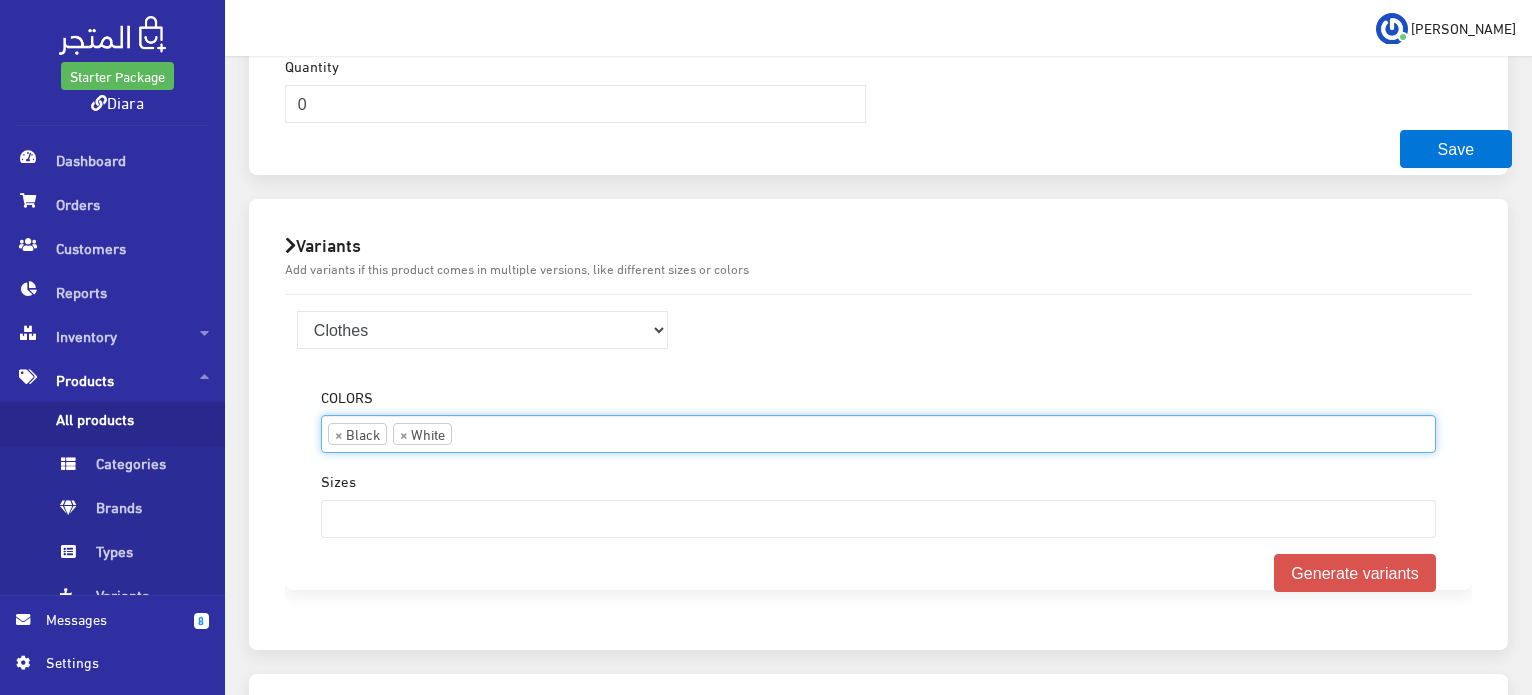 click on "× Black × White" at bounding box center (878, 432) 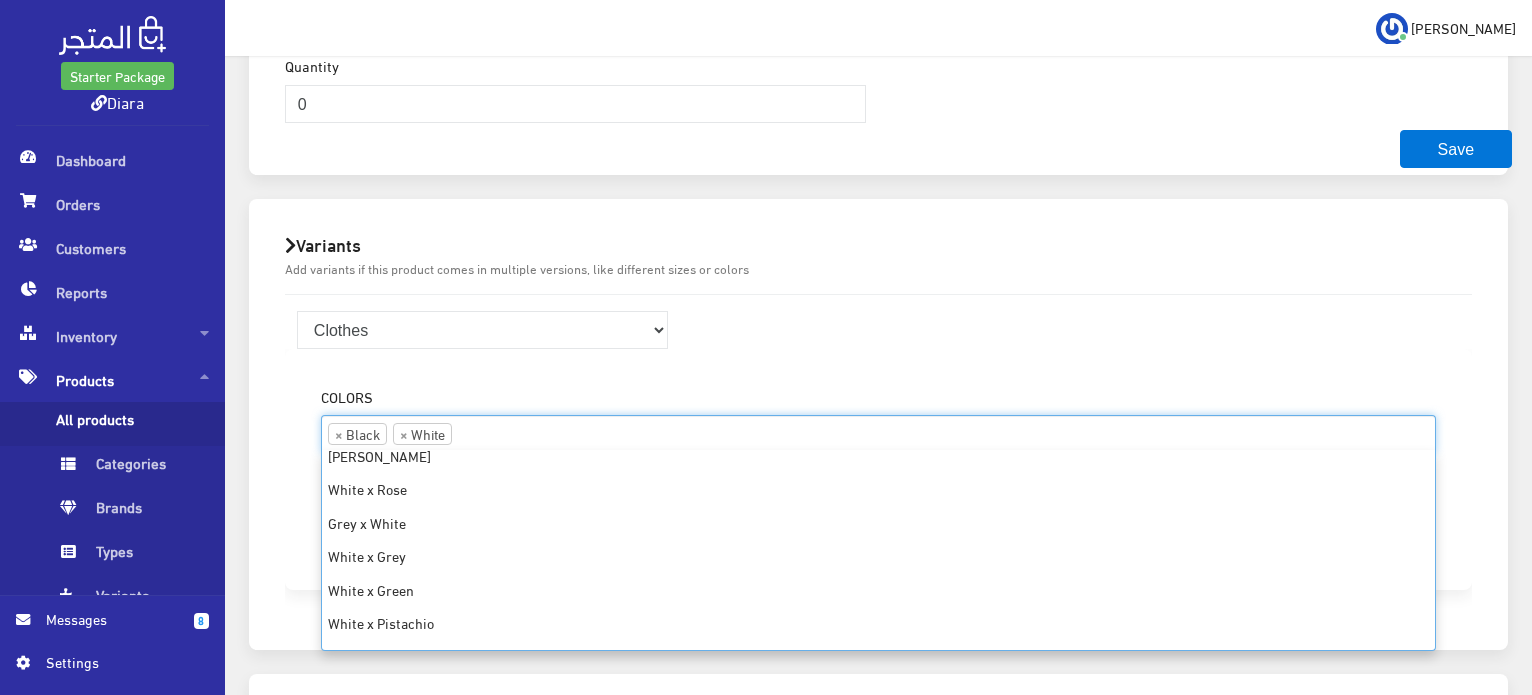 scroll, scrollTop: 1135, scrollLeft: 0, axis: vertical 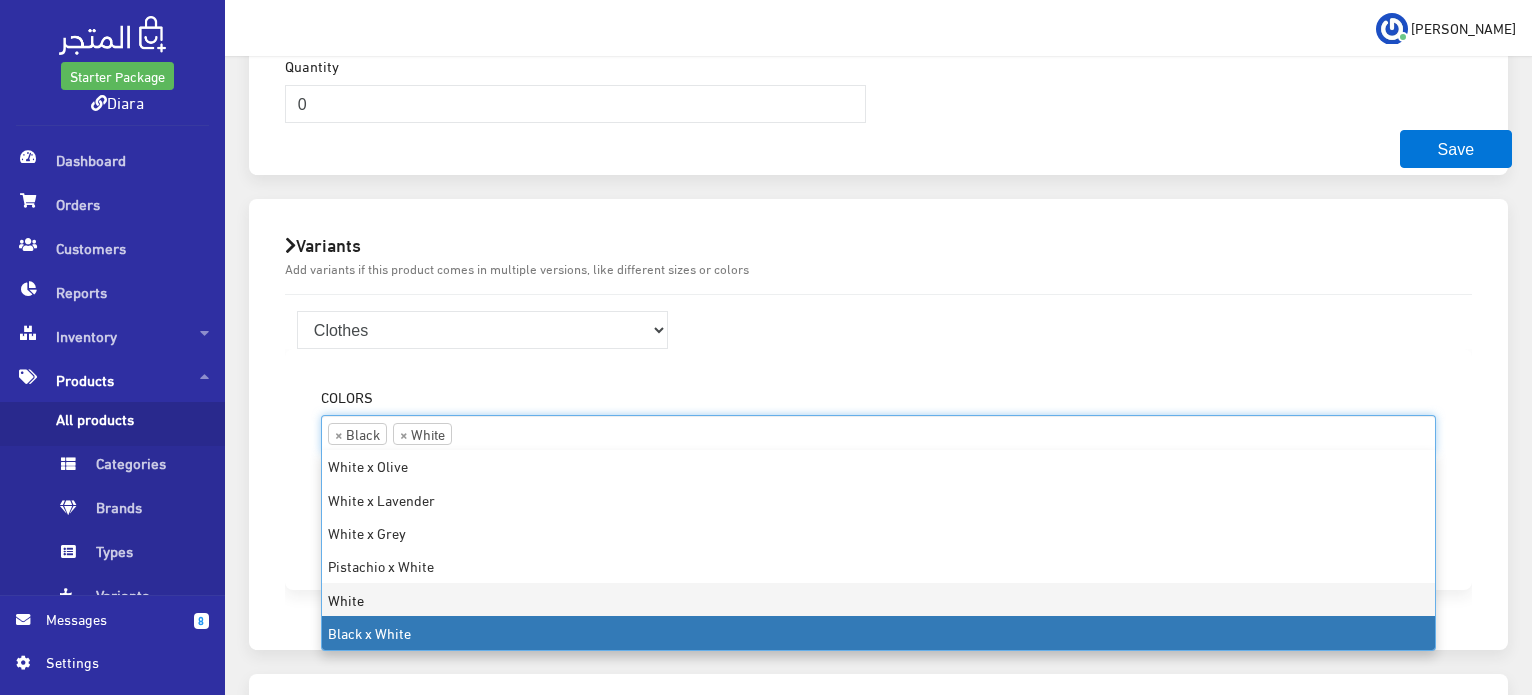 drag, startPoint x: 432, startPoint y: 637, endPoint x: 452, endPoint y: 599, distance: 42.941822 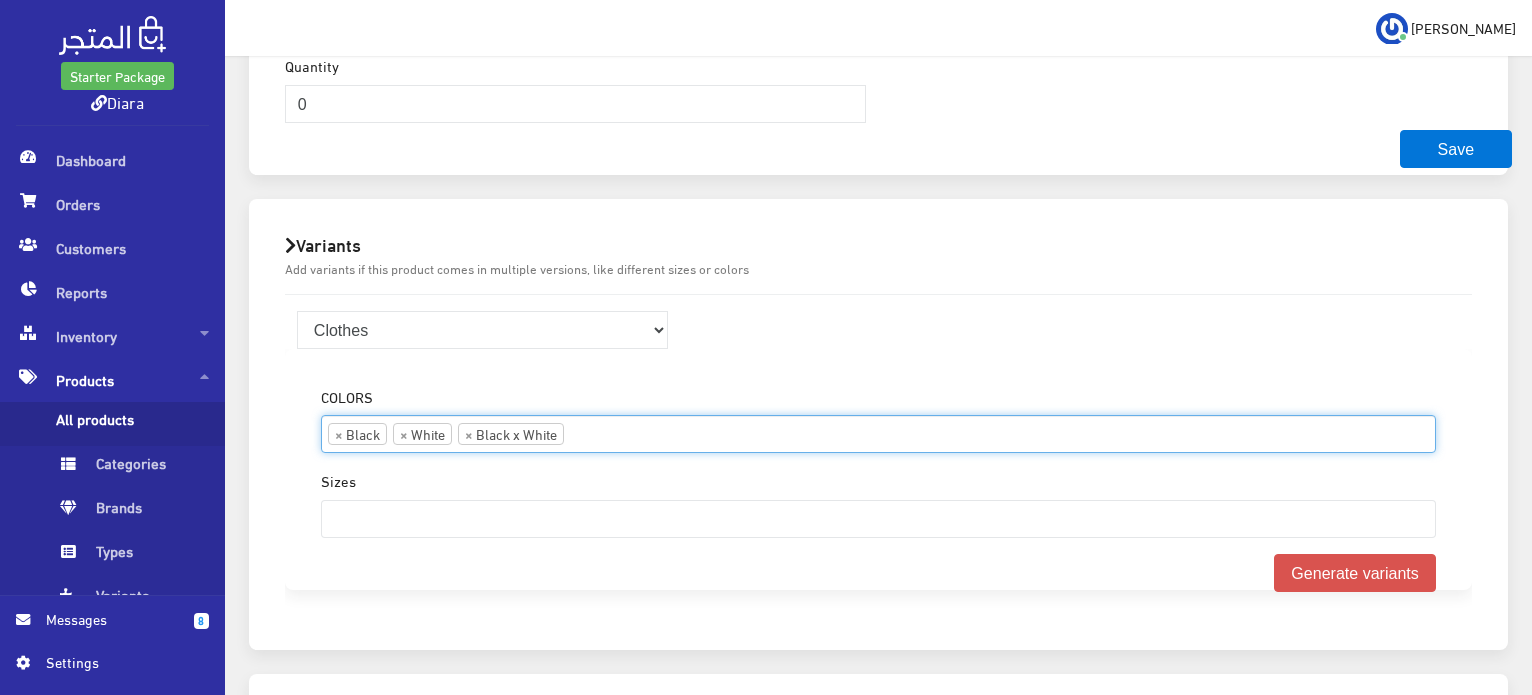 click at bounding box center (599, 432) 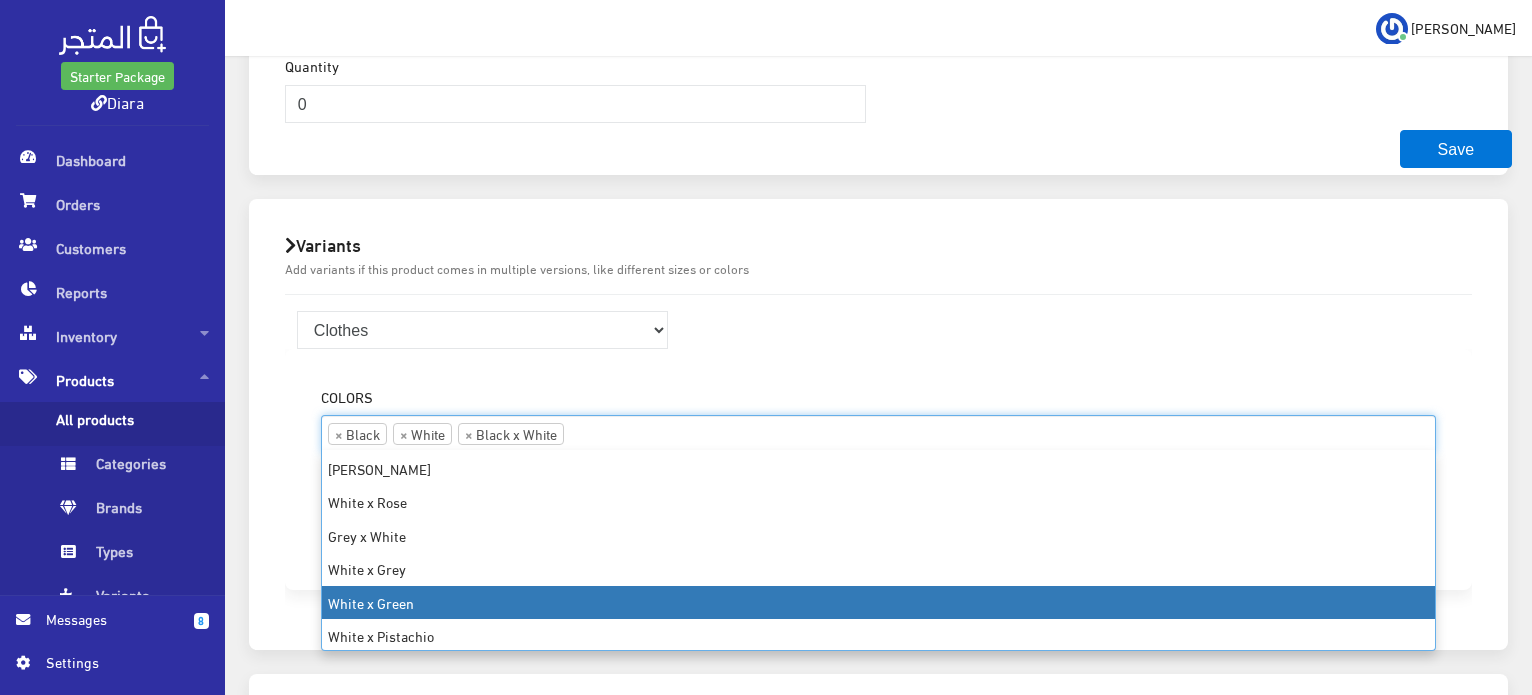 scroll, scrollTop: 1135, scrollLeft: 0, axis: vertical 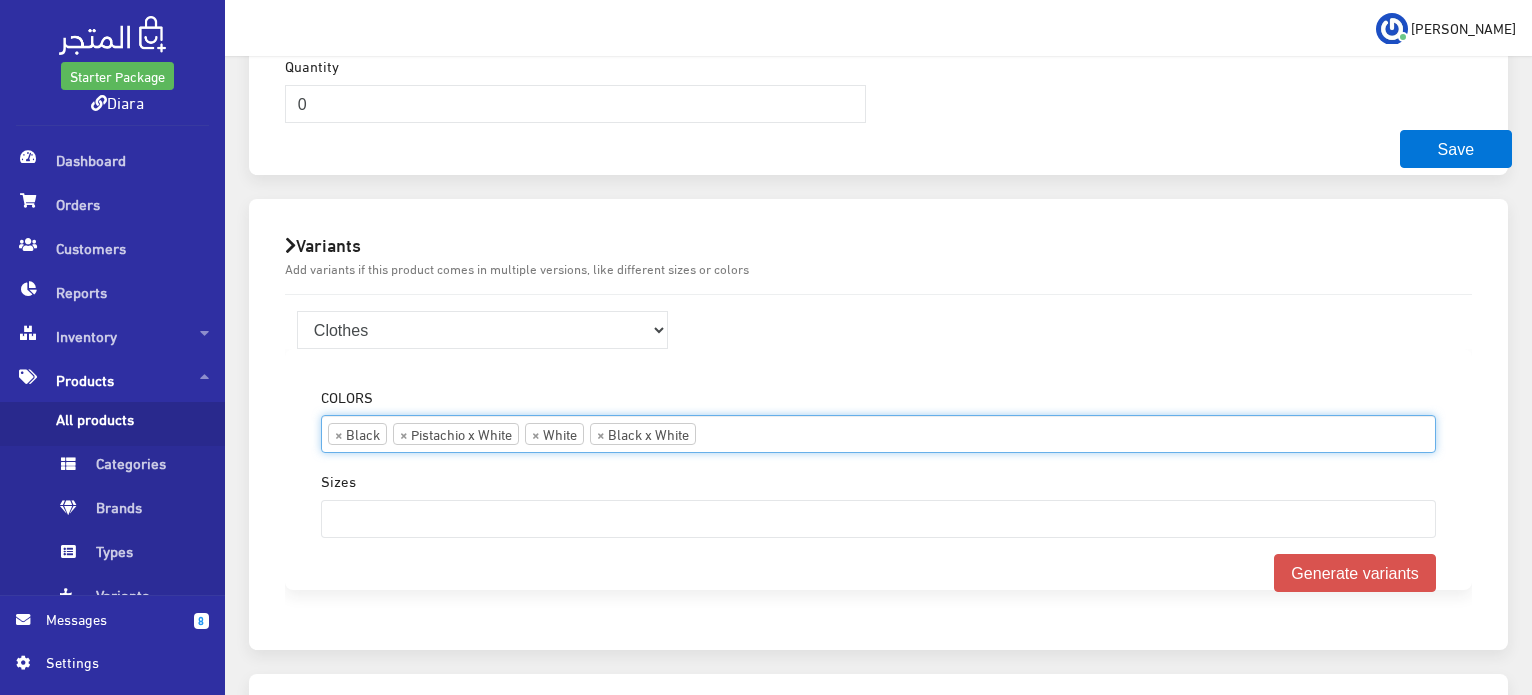 click at bounding box center (731, 432) 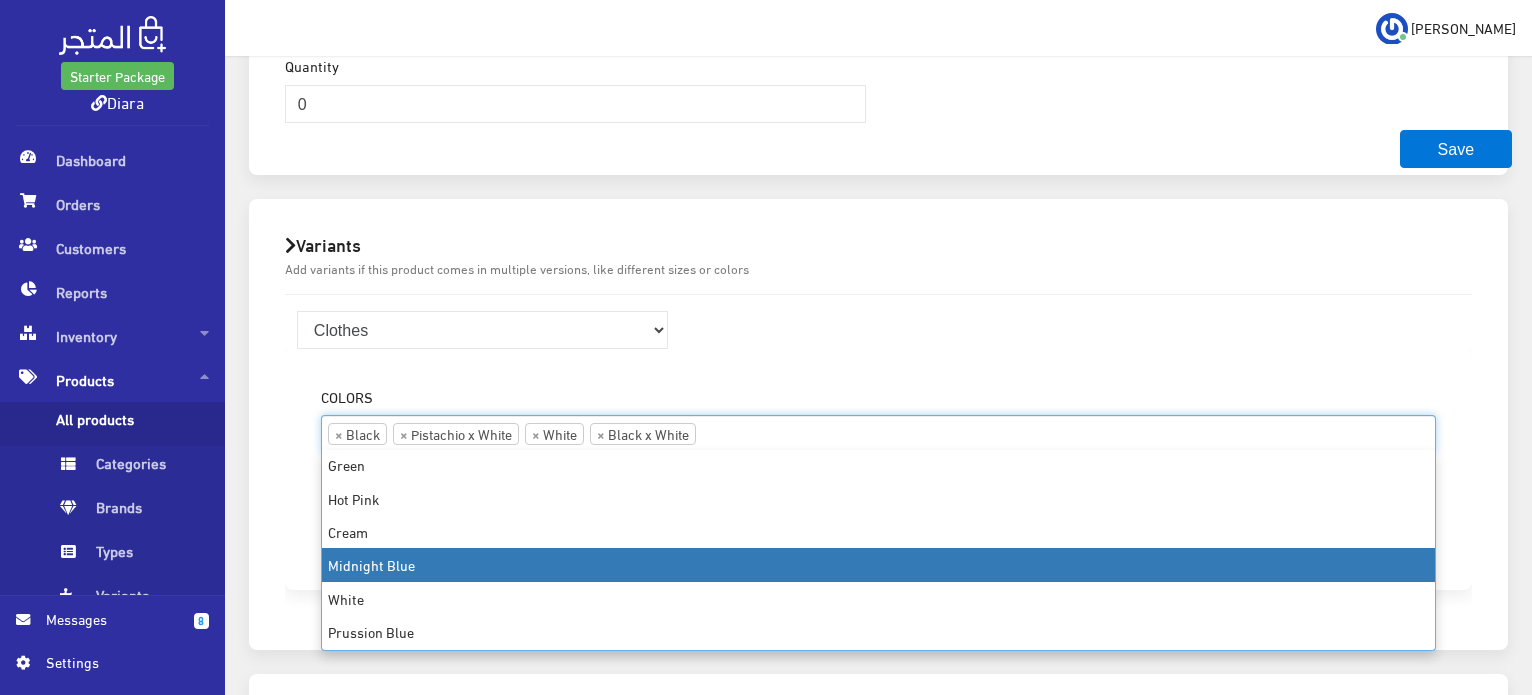 scroll, scrollTop: 0, scrollLeft: 0, axis: both 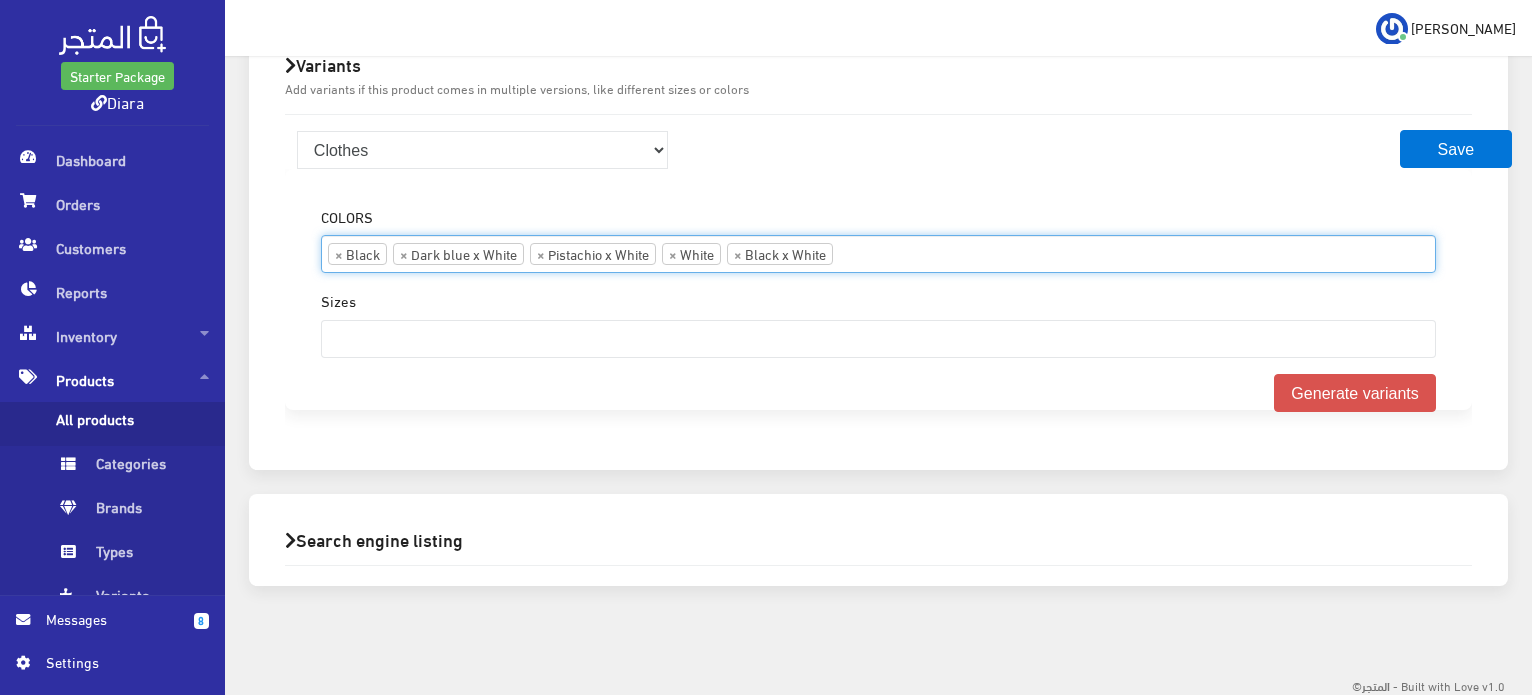 click at bounding box center [878, 337] 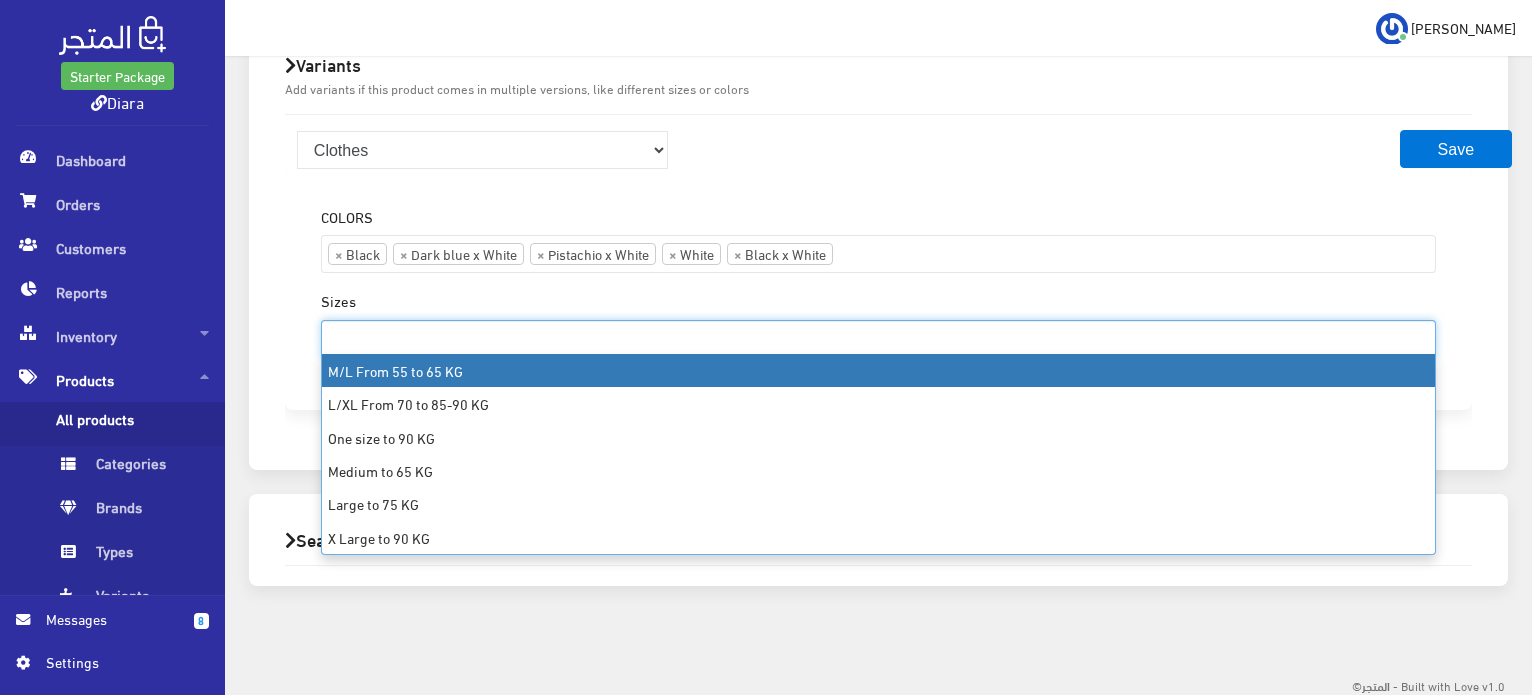 select on "3" 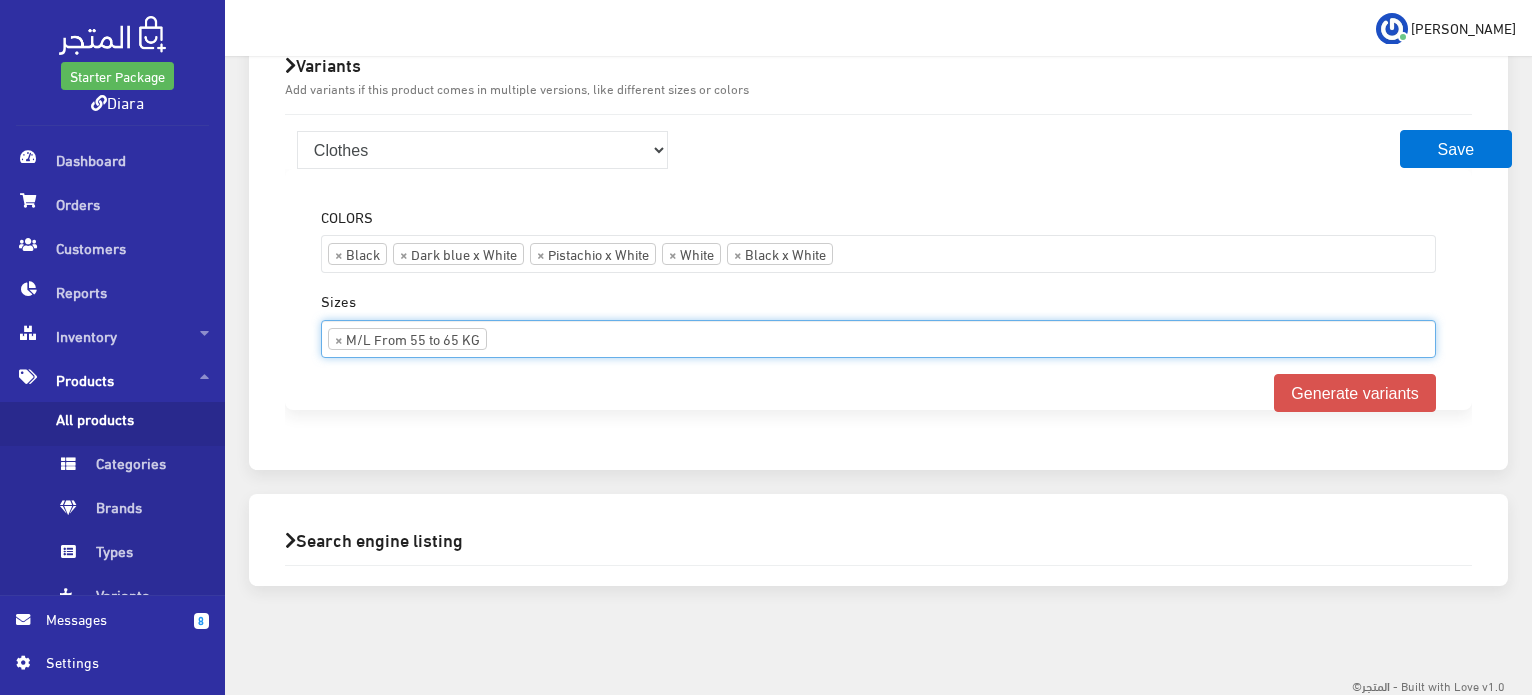 click on "× M/L From 55 to 65 KG" at bounding box center [878, 337] 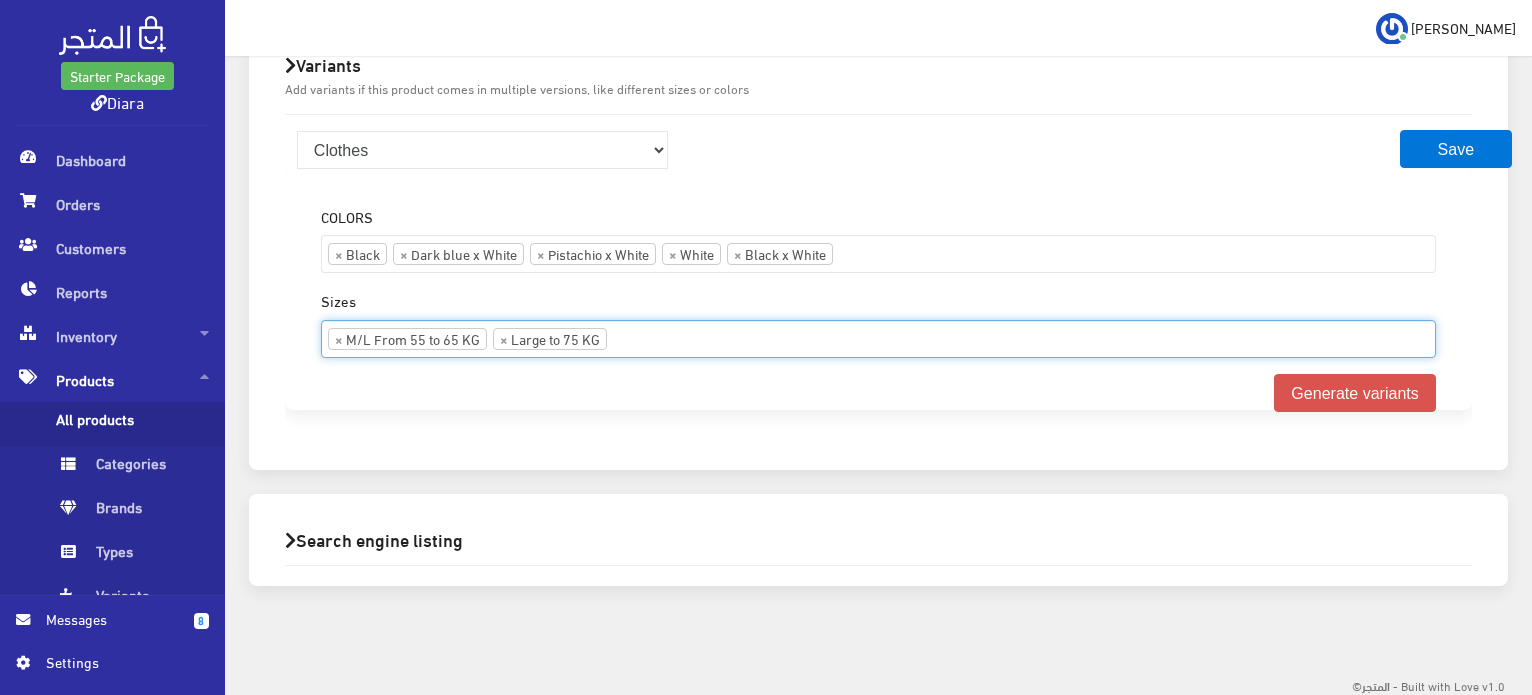 click at bounding box center (642, 337) 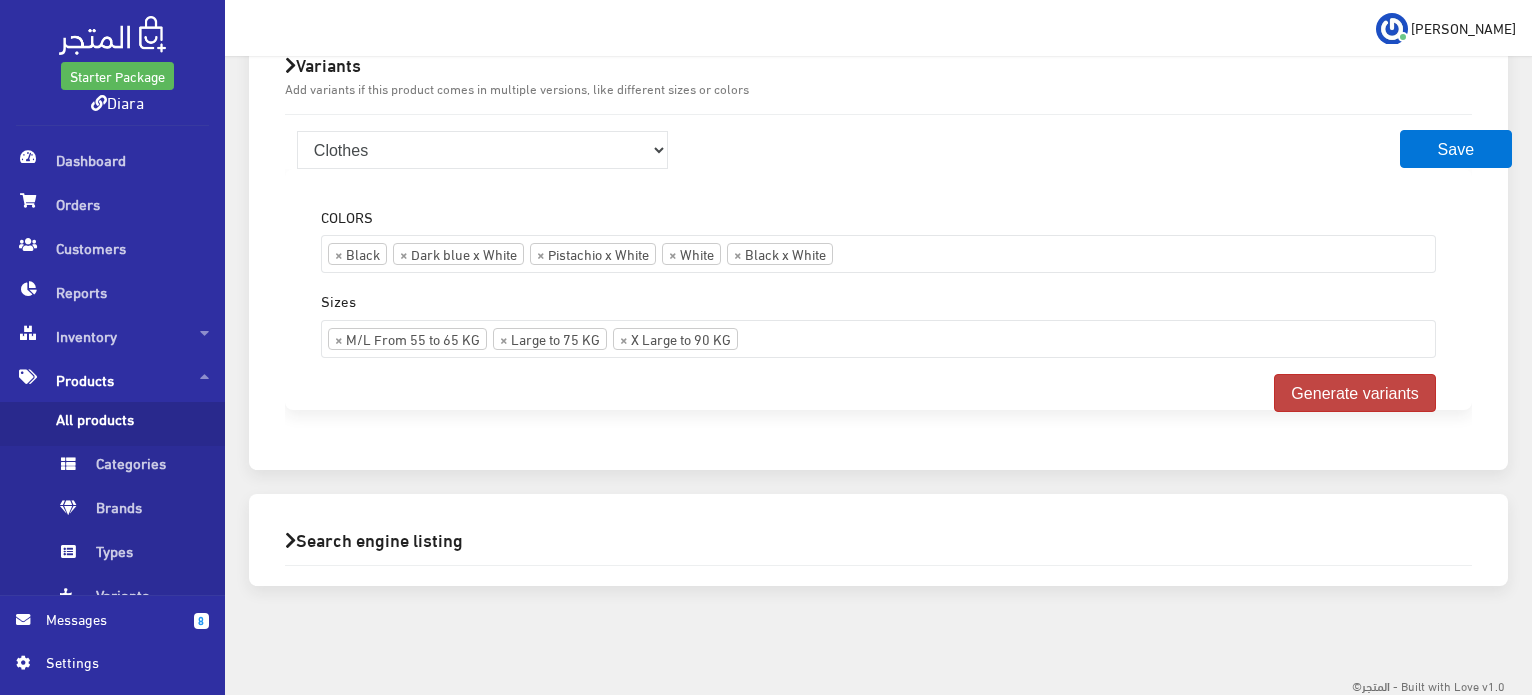 click on "Generate variants" at bounding box center (1355, 393) 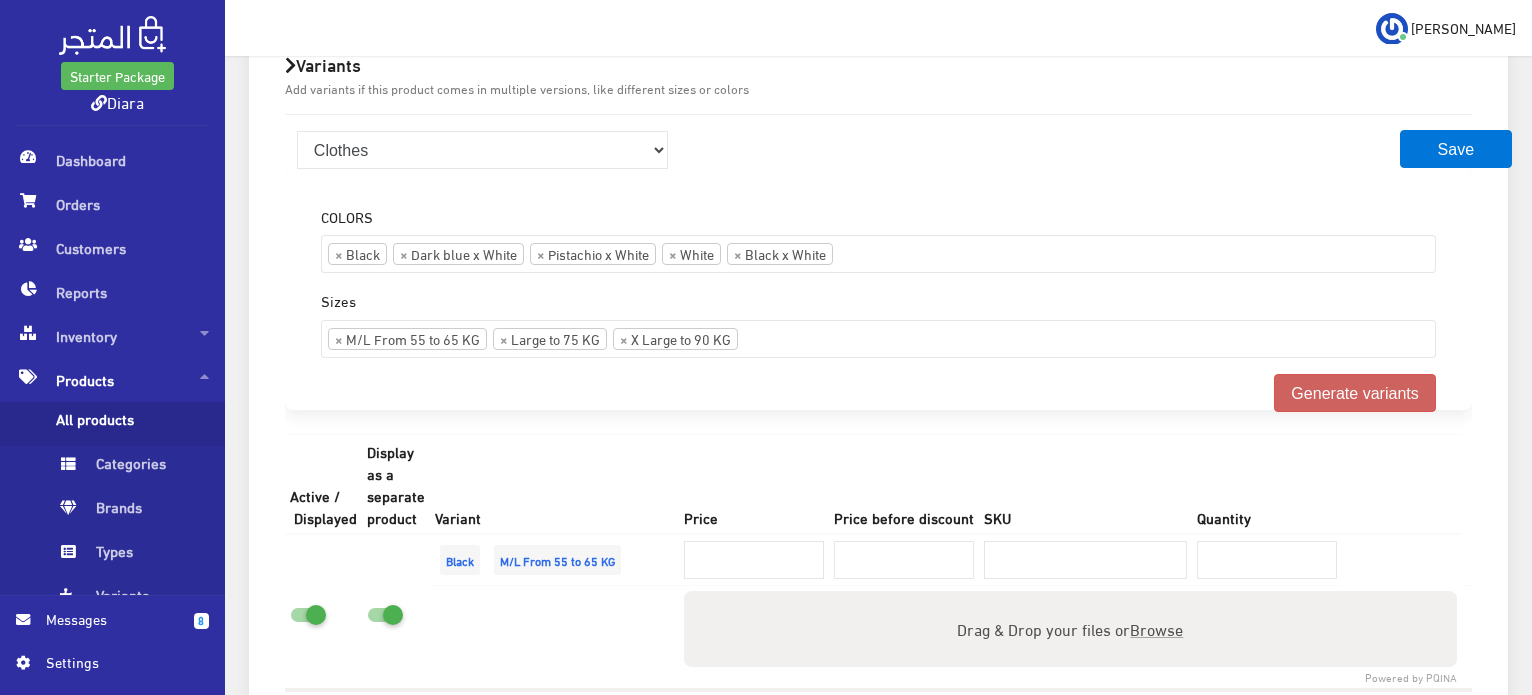 scroll, scrollTop: 1680, scrollLeft: 0, axis: vertical 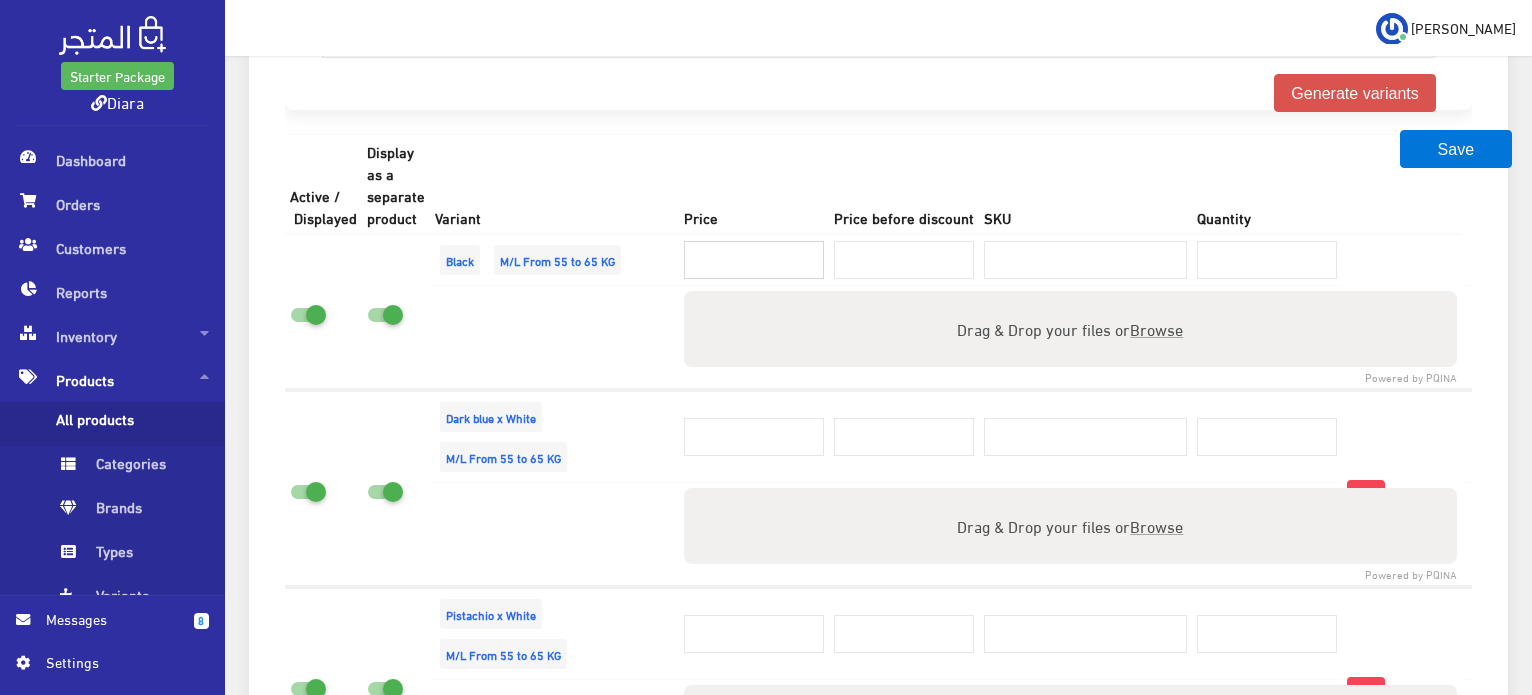 click at bounding box center [754, 260] 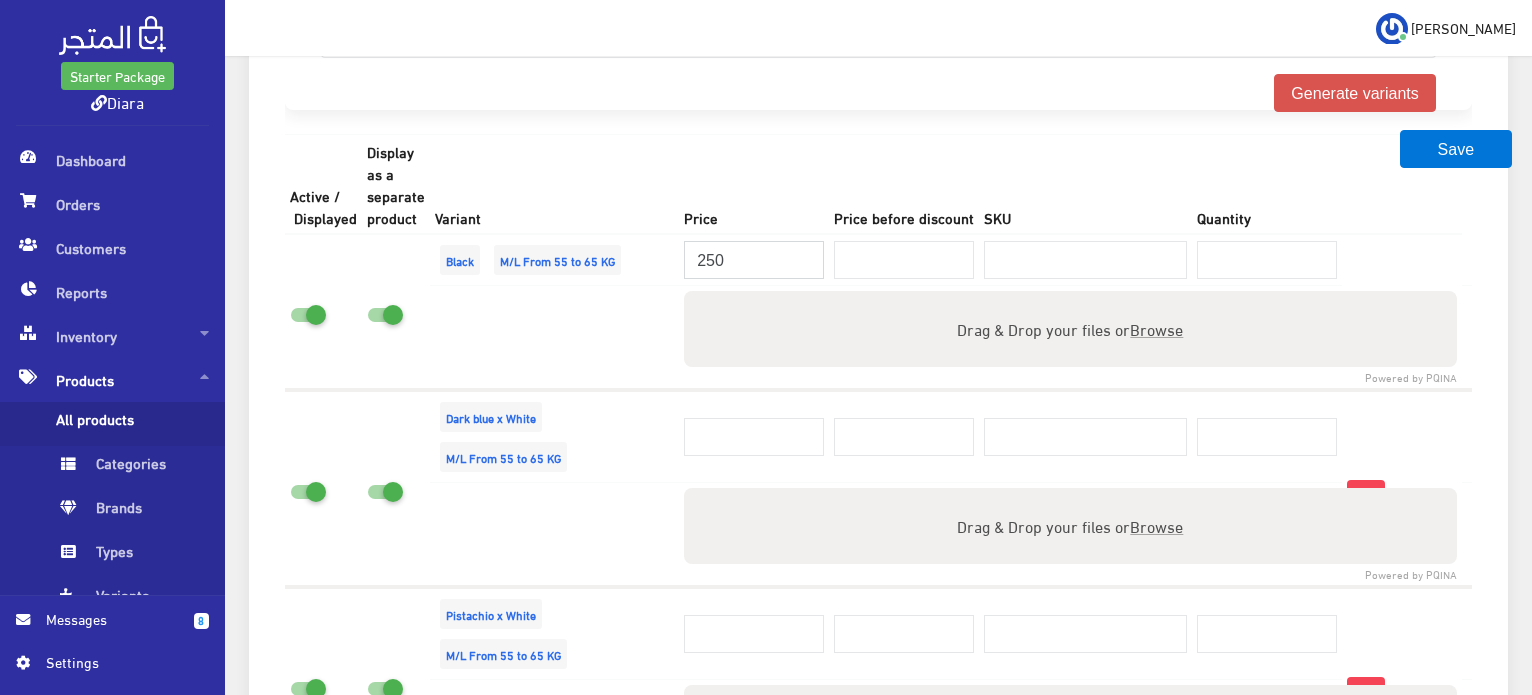 type on "250" 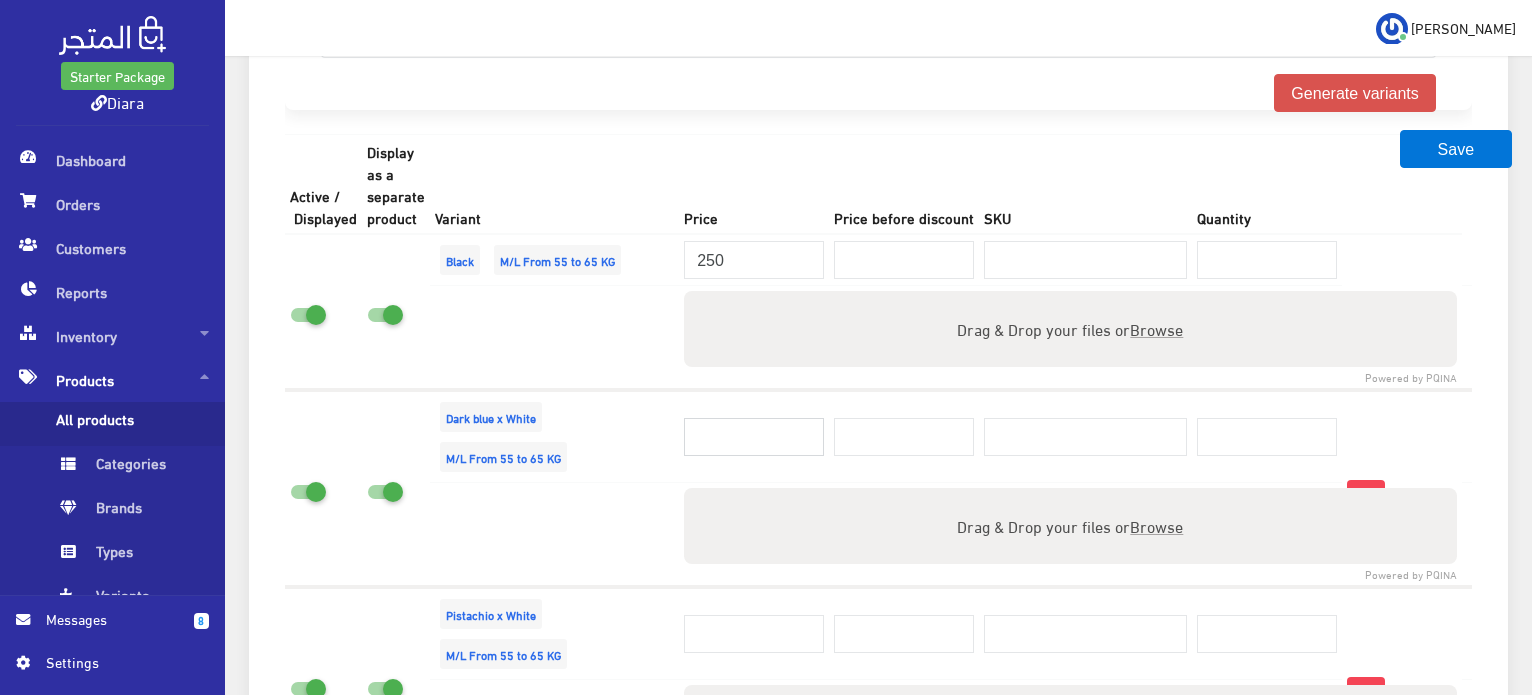 click at bounding box center [754, 437] 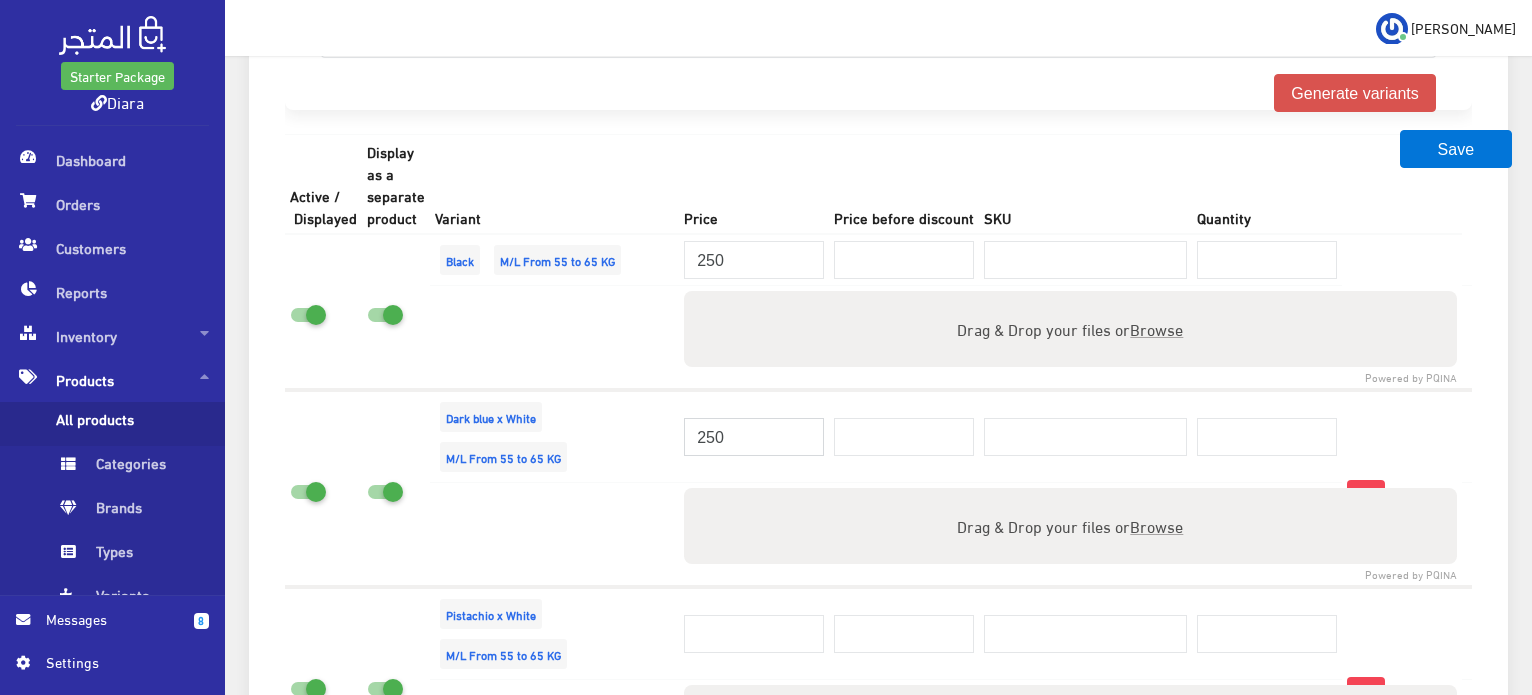 type on "250" 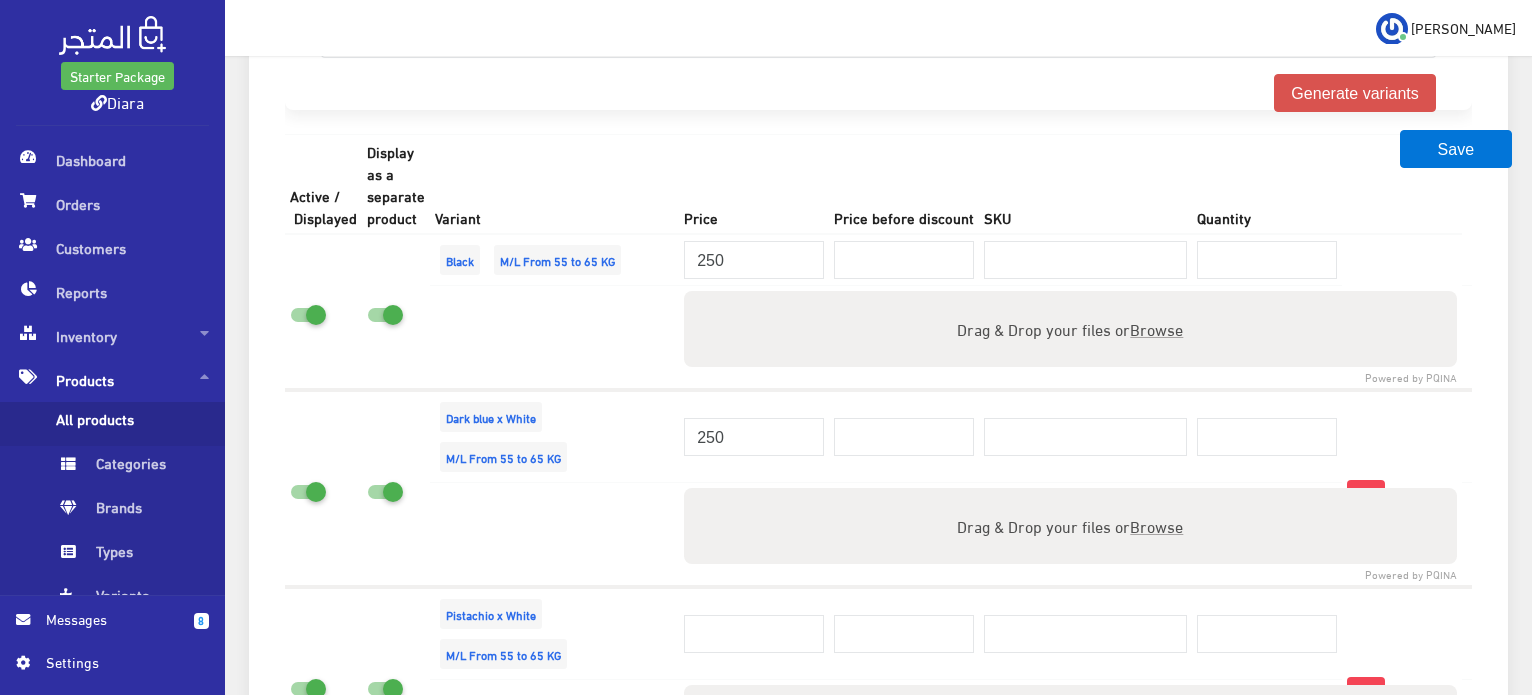 click at bounding box center [754, 633] 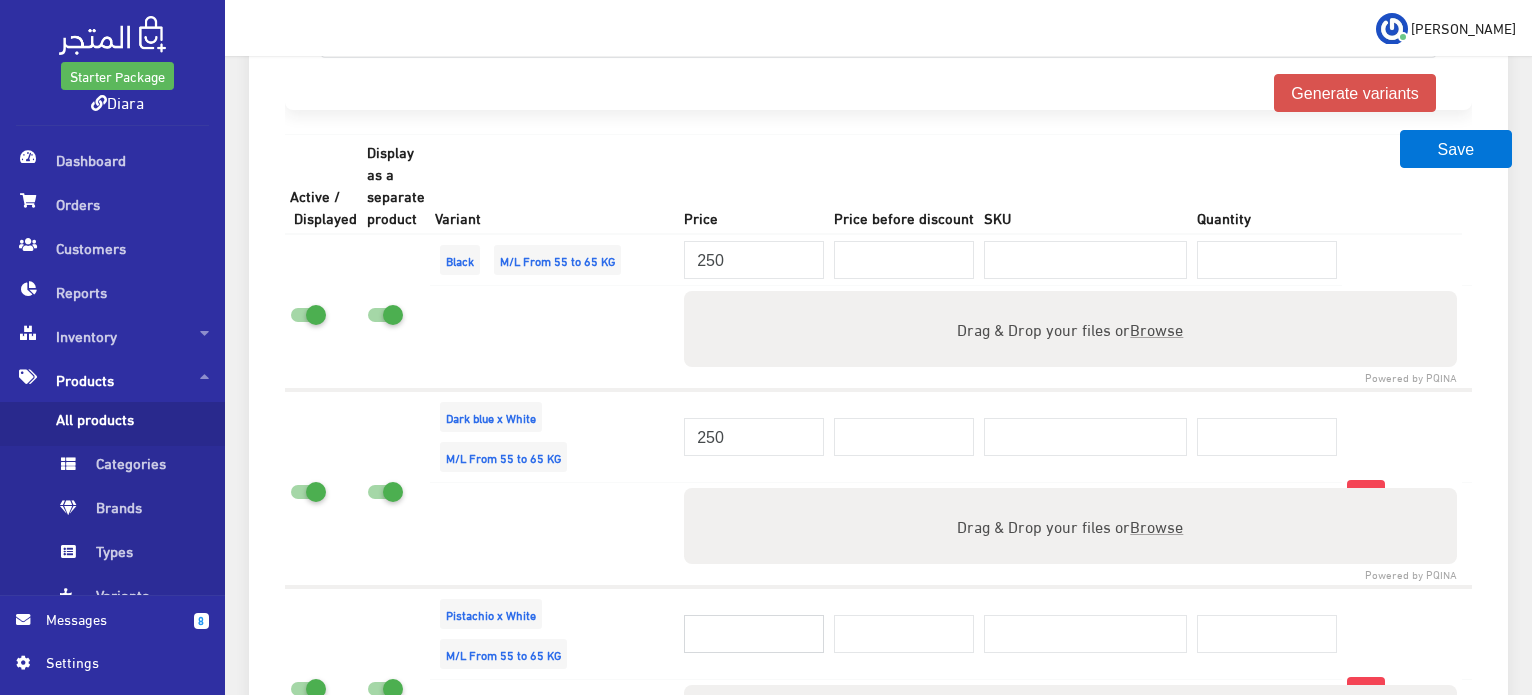 click at bounding box center [754, 634] 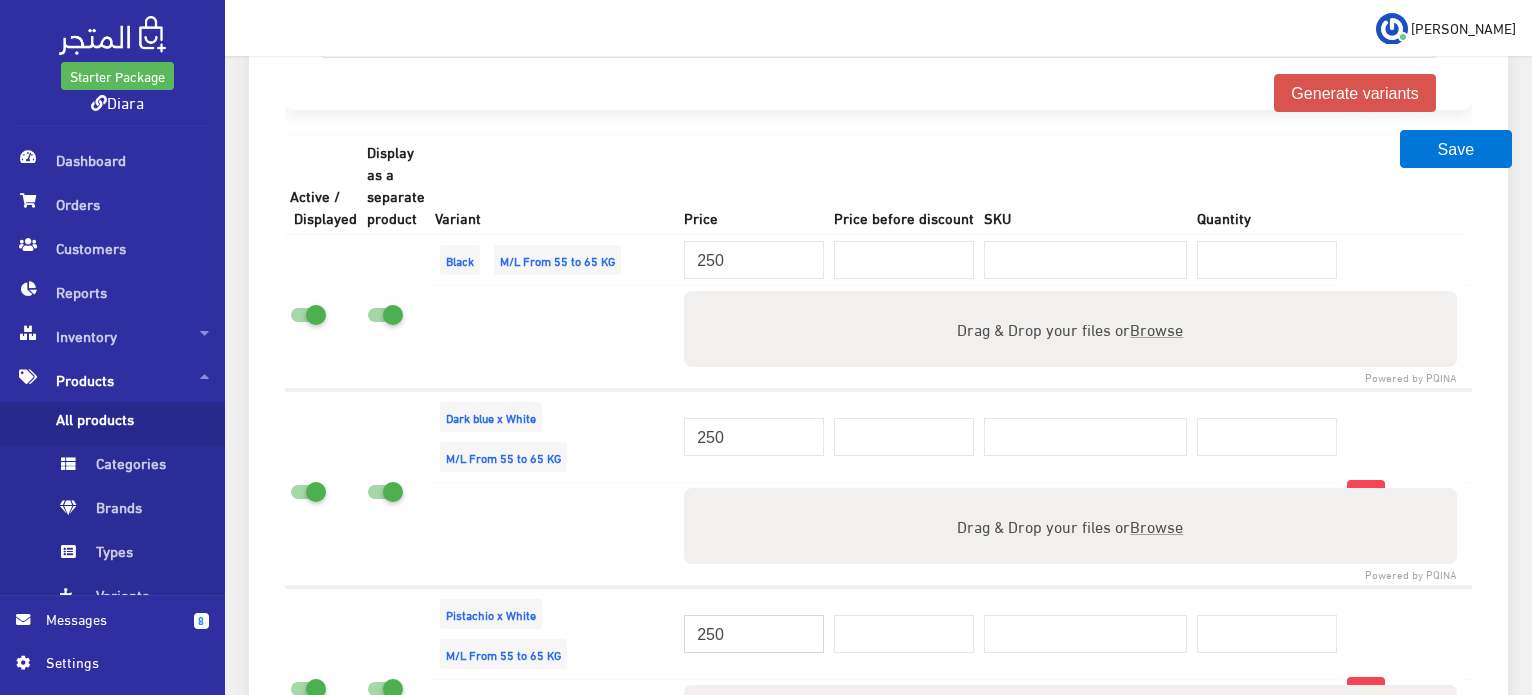 type on "250" 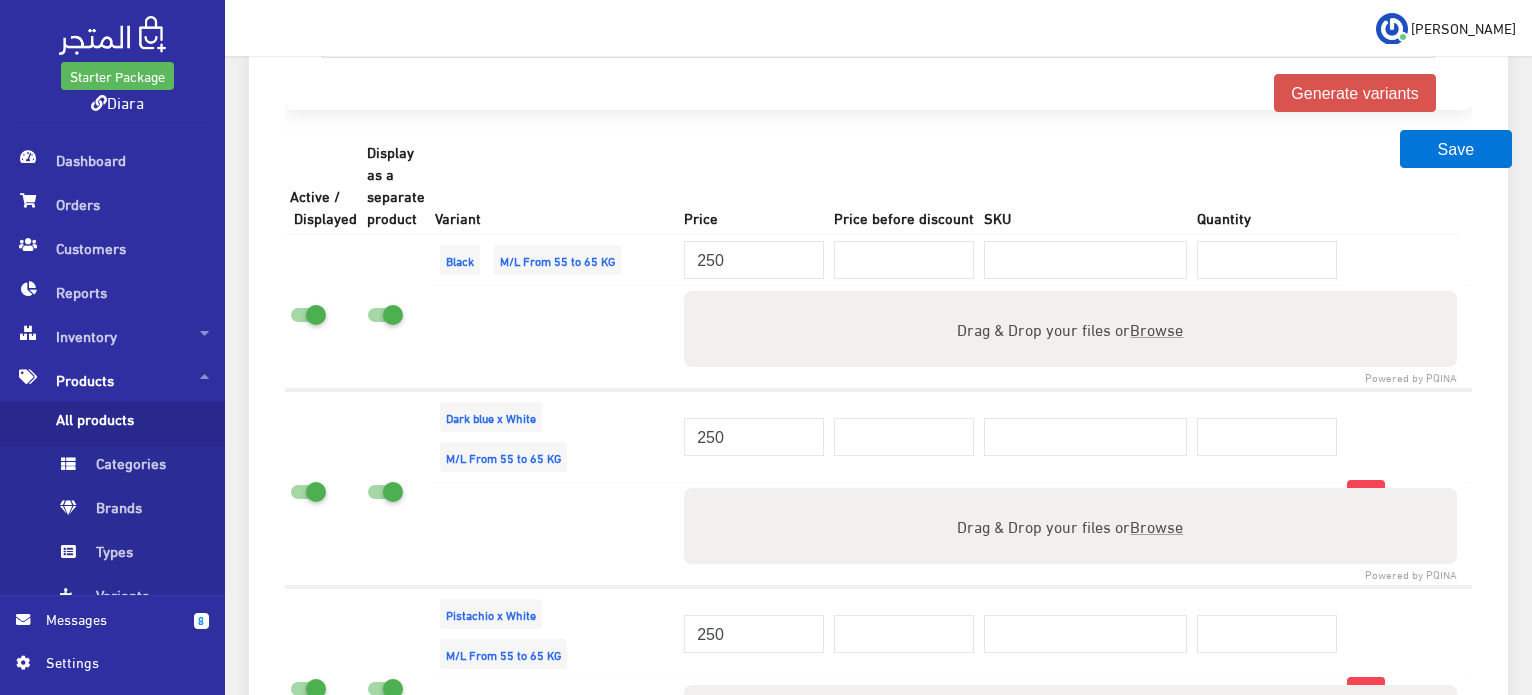 click on "Pistachio x White
M/L From 55 to 65 KG" at bounding box center (554, 633) 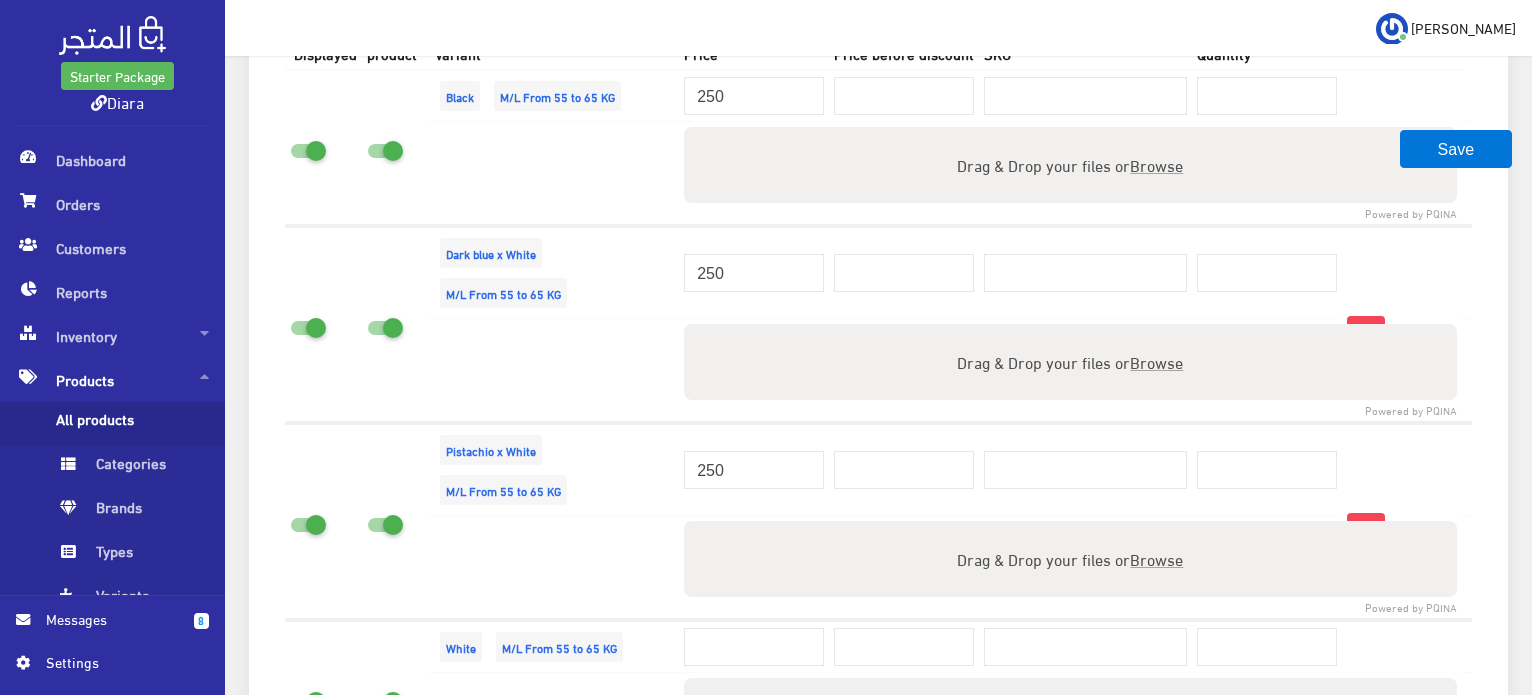 scroll, scrollTop: 1880, scrollLeft: 0, axis: vertical 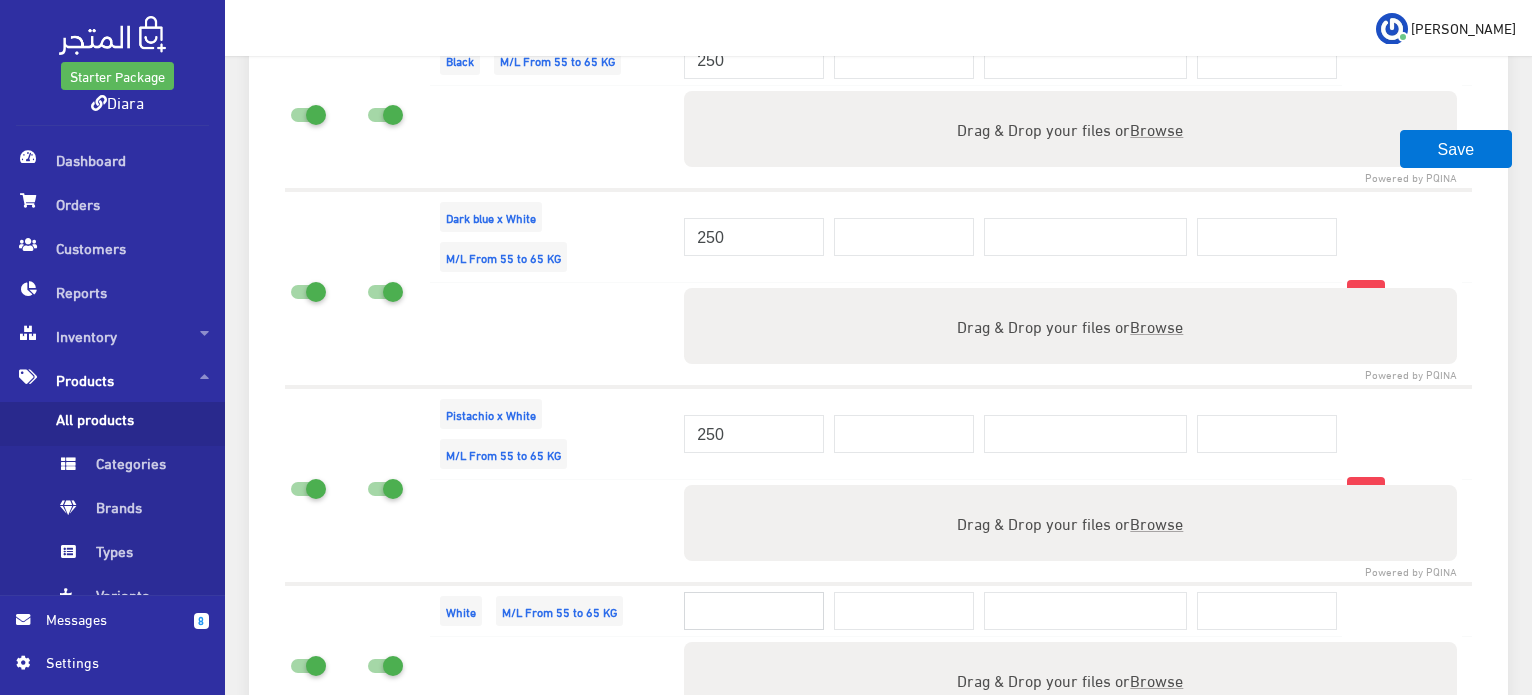 click at bounding box center [754, 611] 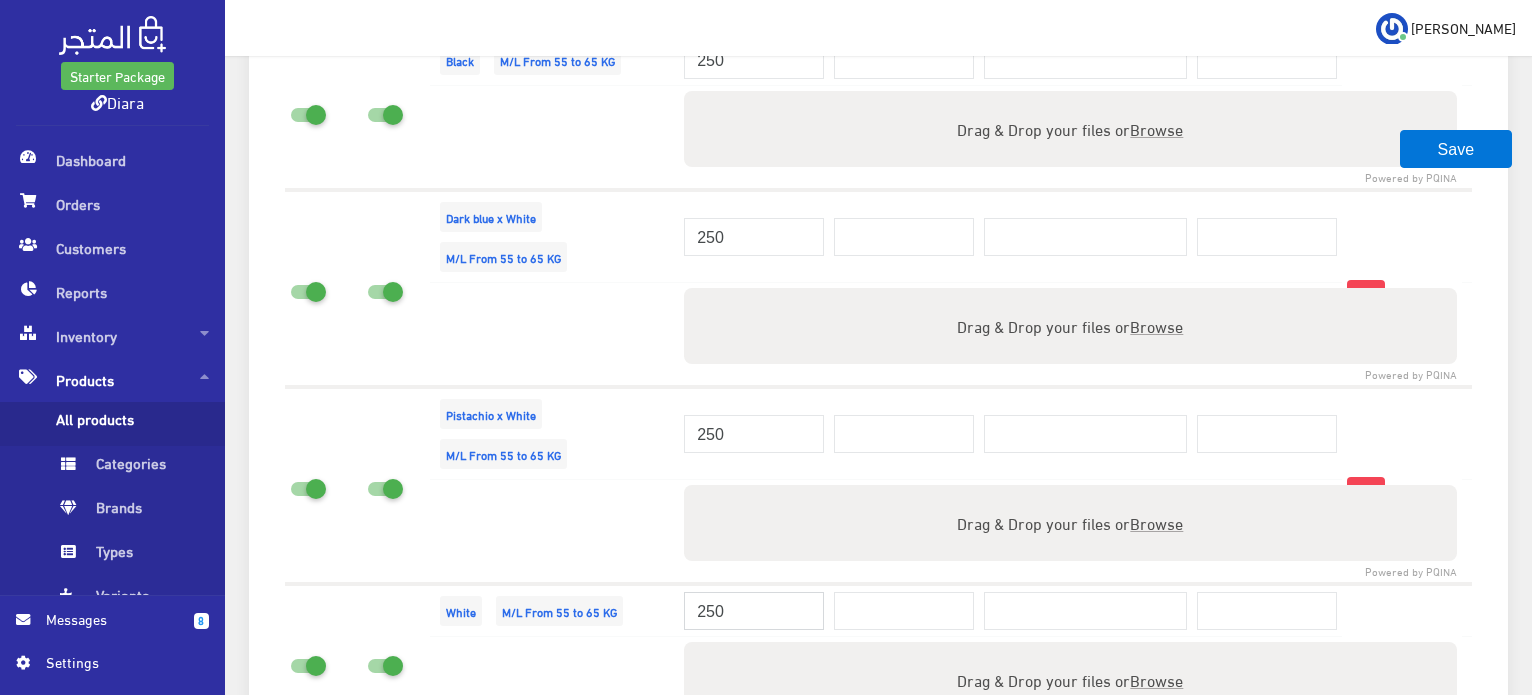 type on "250" 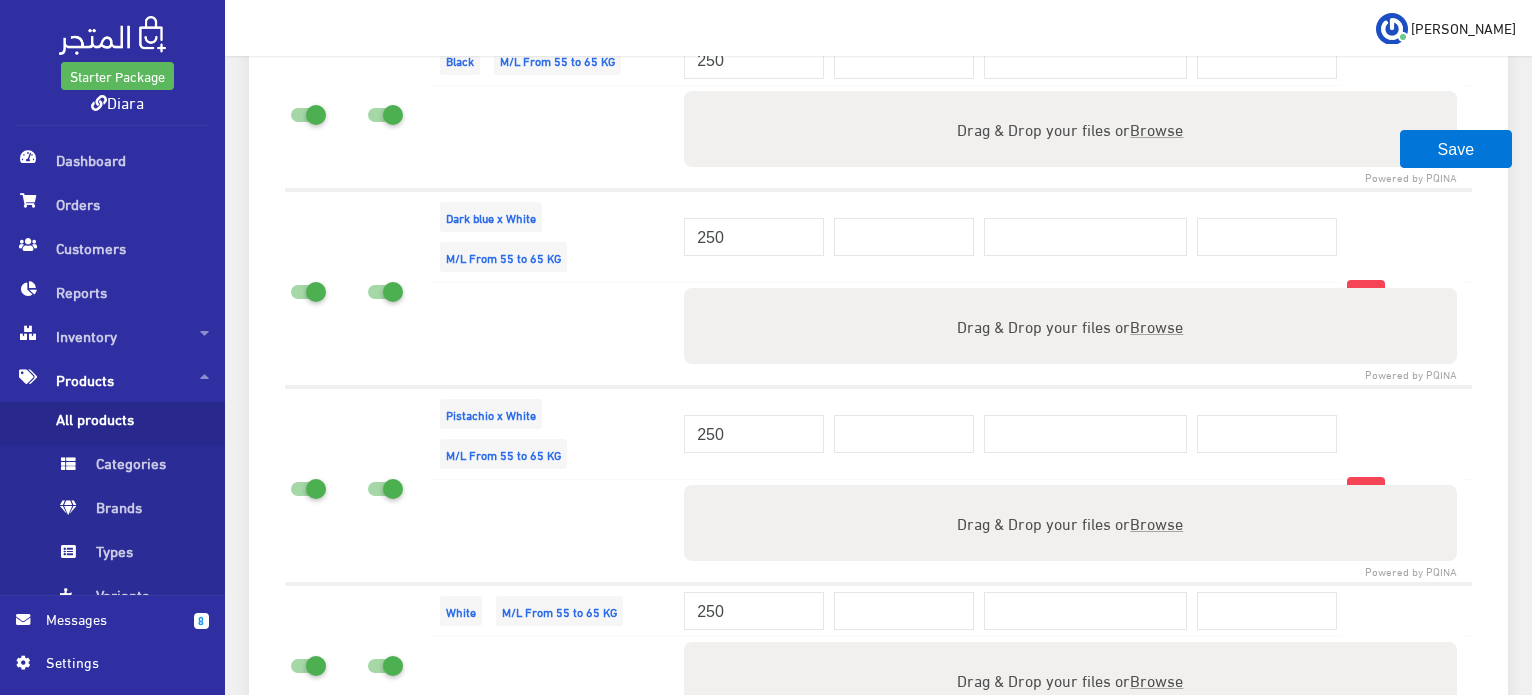 click at bounding box center [554, 531] 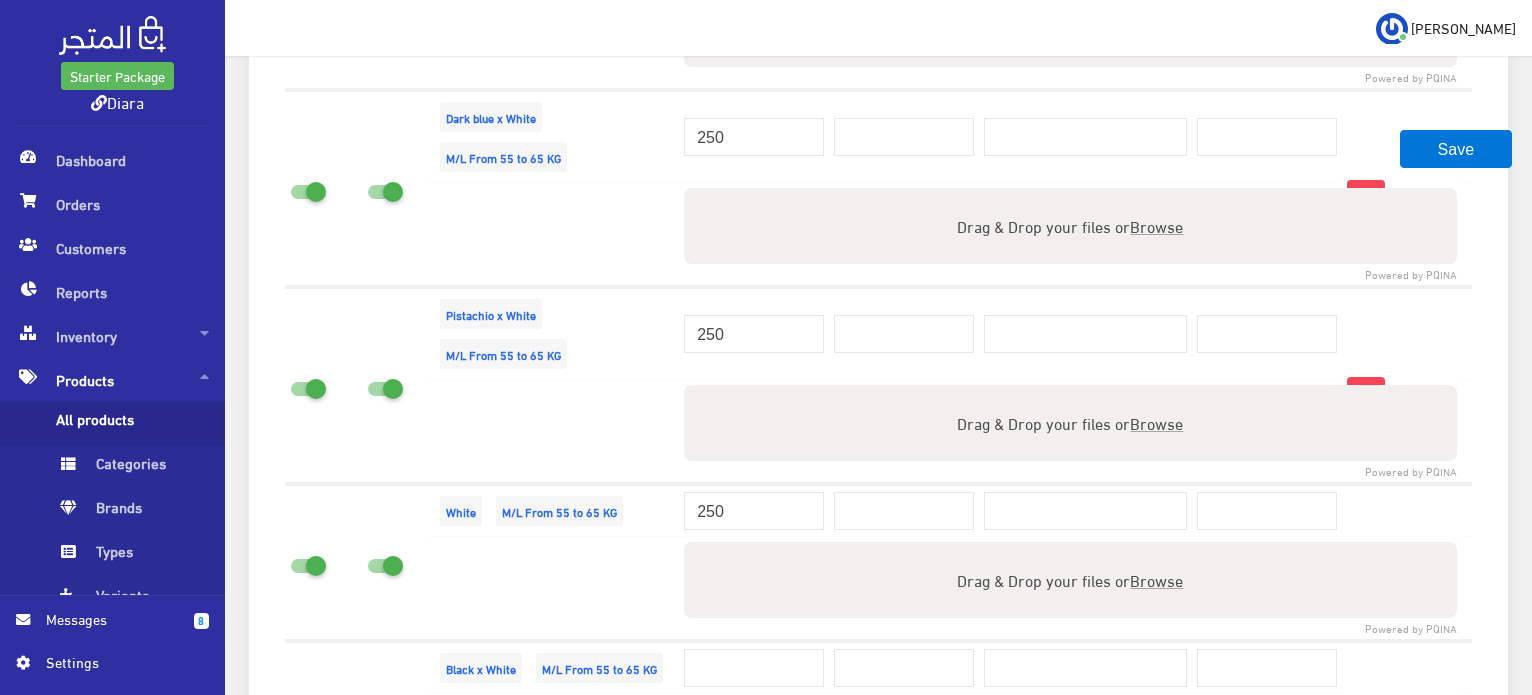 scroll, scrollTop: 2080, scrollLeft: 0, axis: vertical 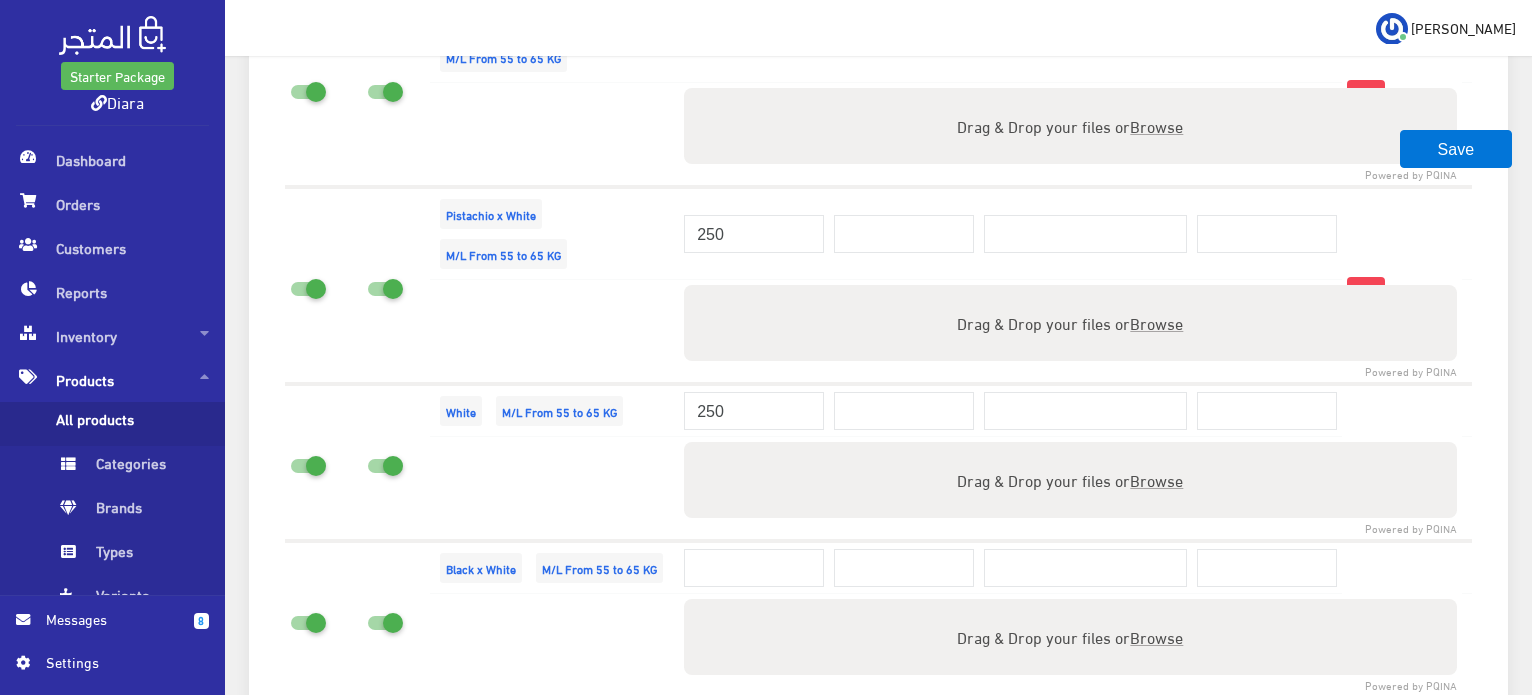 click on "Powered by PQINA Drag & Drop your files or  Browse Files" at bounding box center (1070, 489) 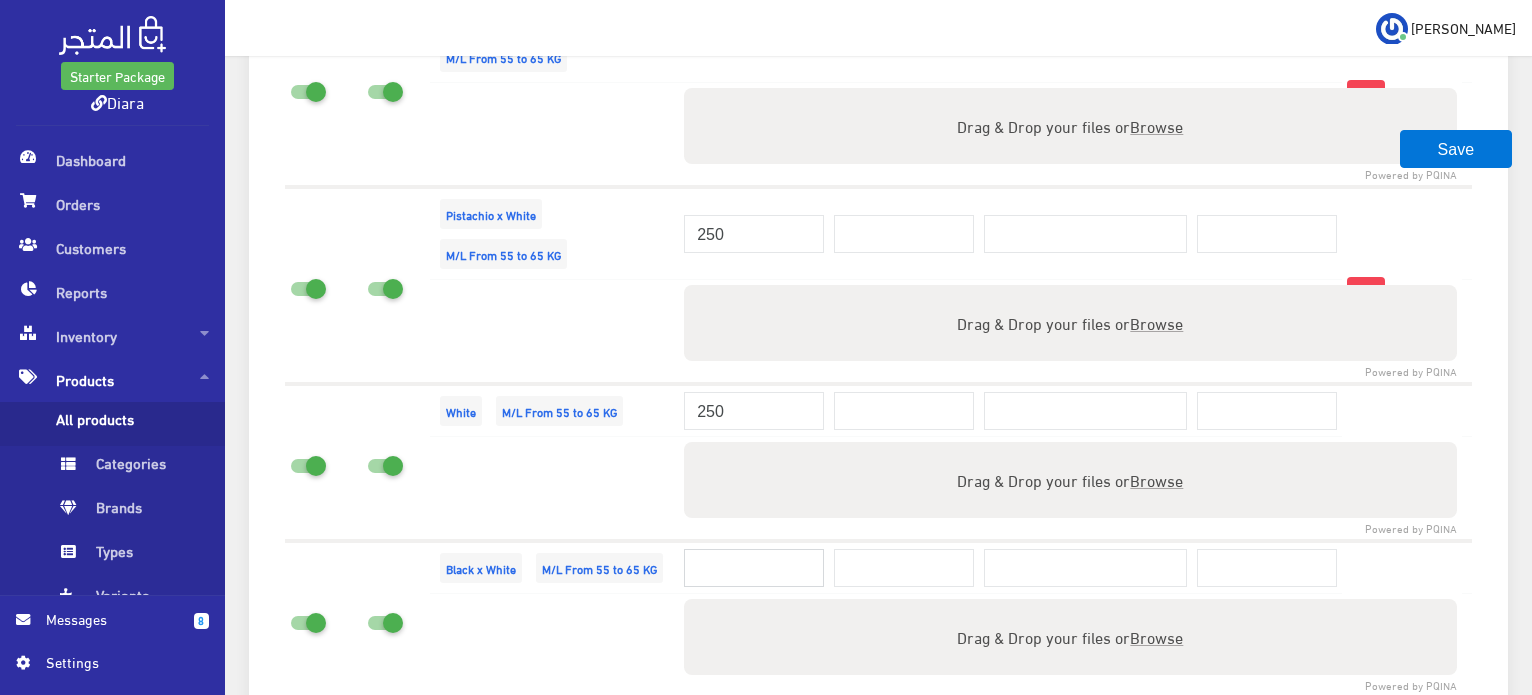 click at bounding box center (754, 568) 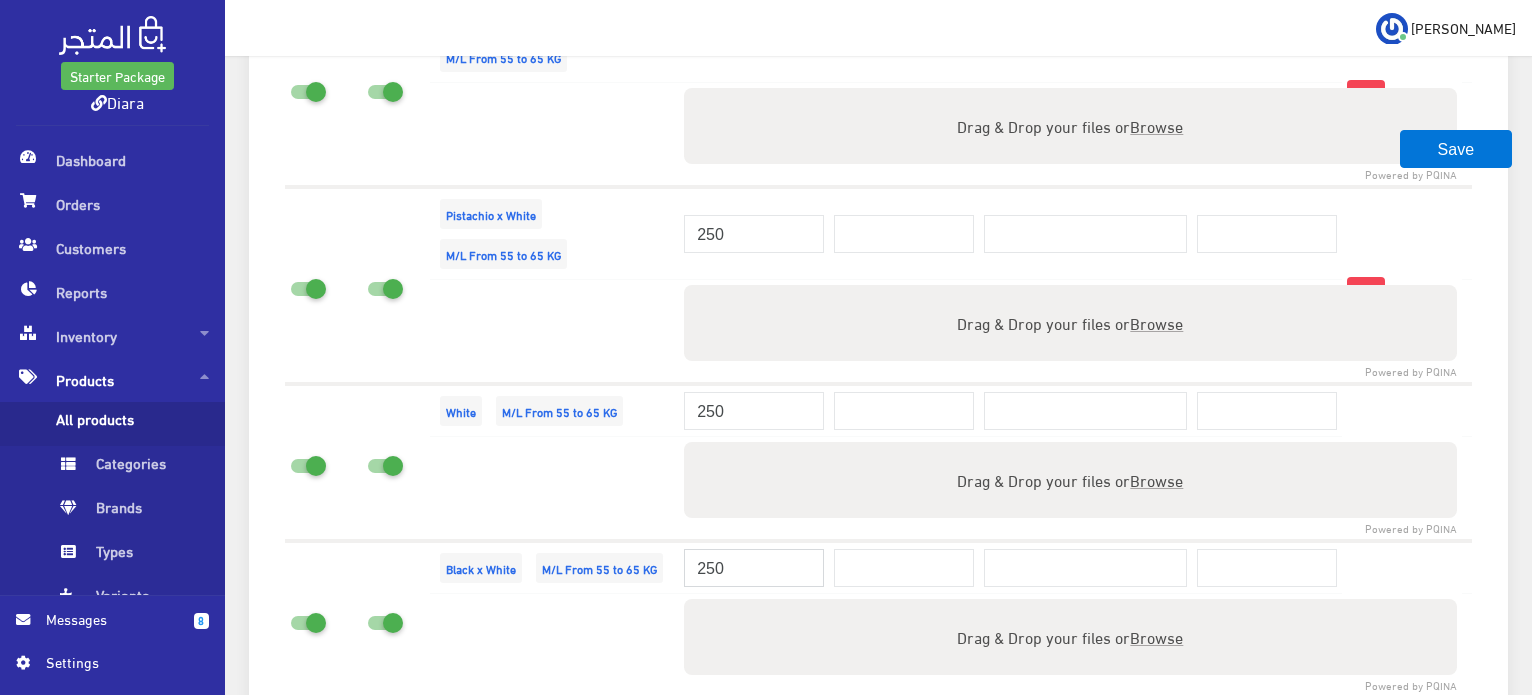 type on "250" 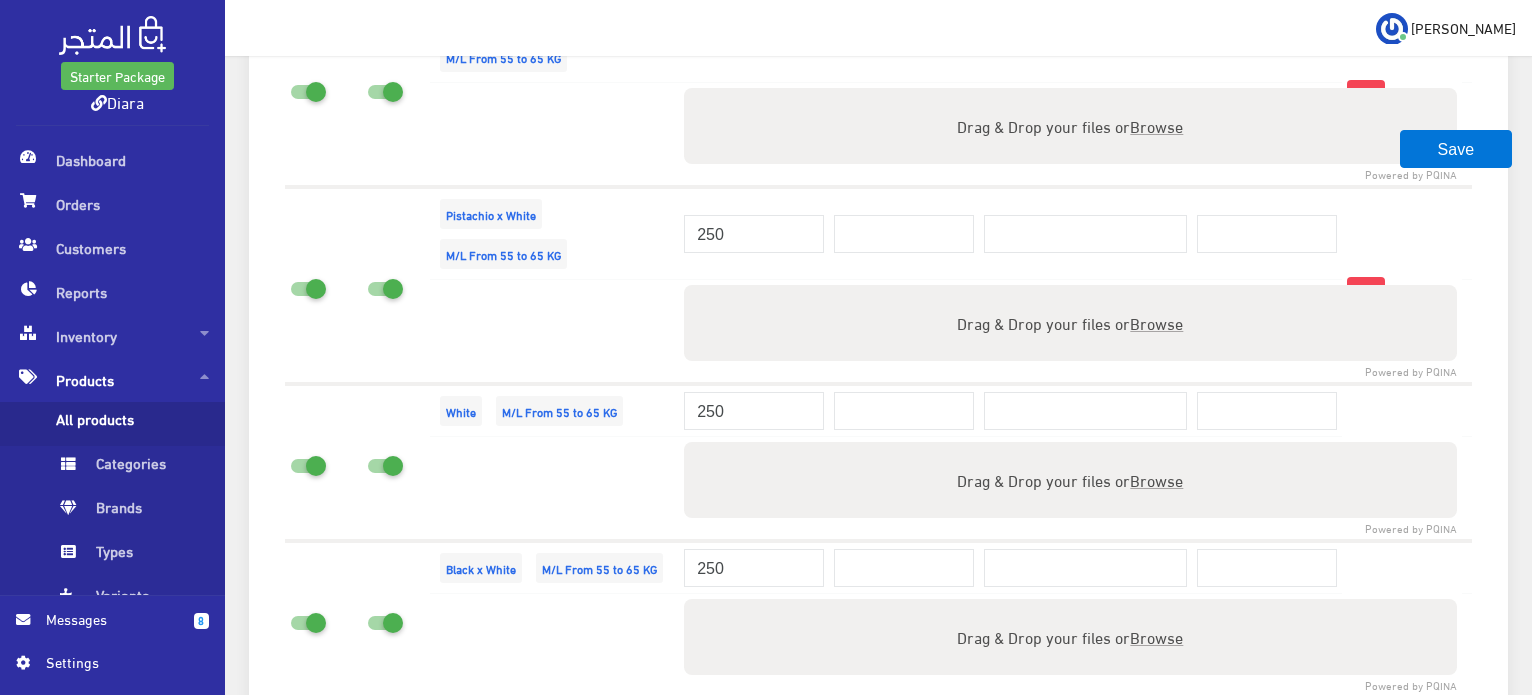 click on "Black x White
M/L From 55 to 65 KG" at bounding box center [554, 567] 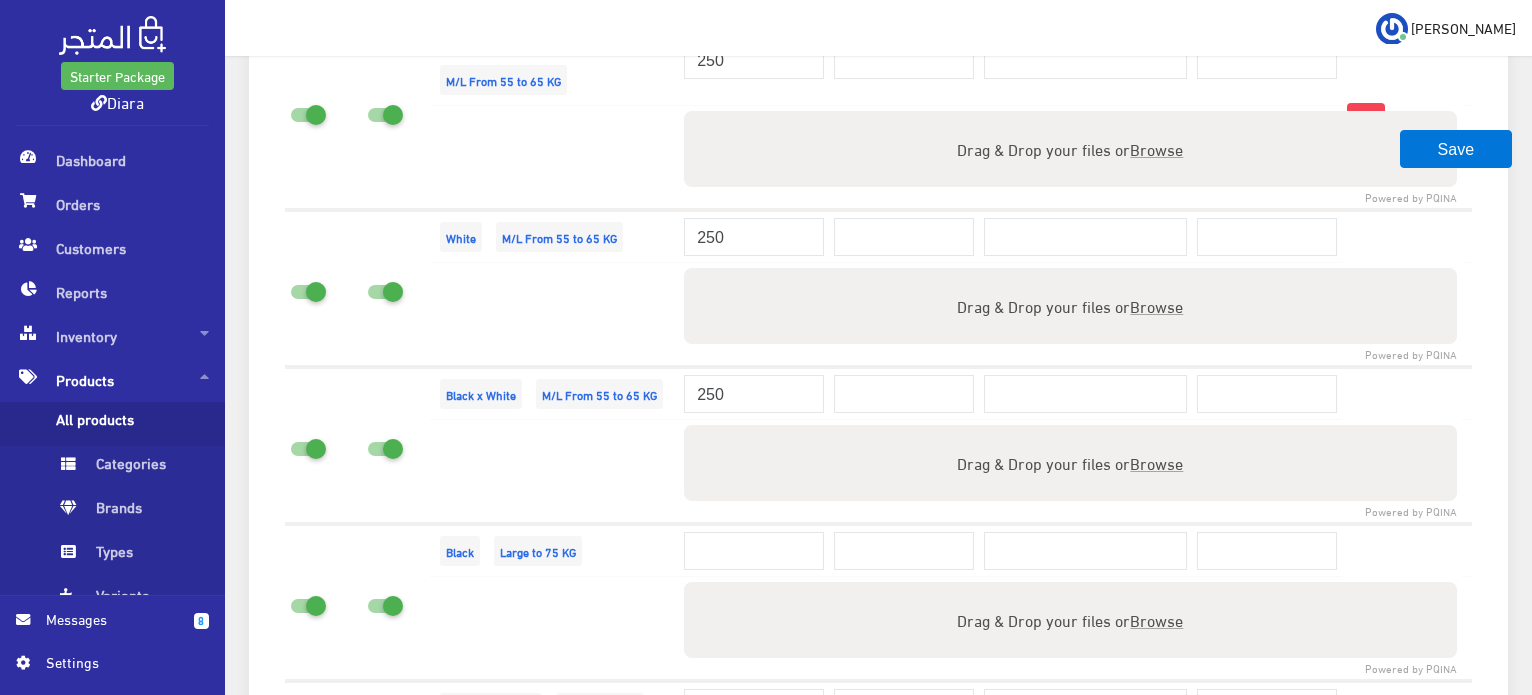 scroll, scrollTop: 2280, scrollLeft: 0, axis: vertical 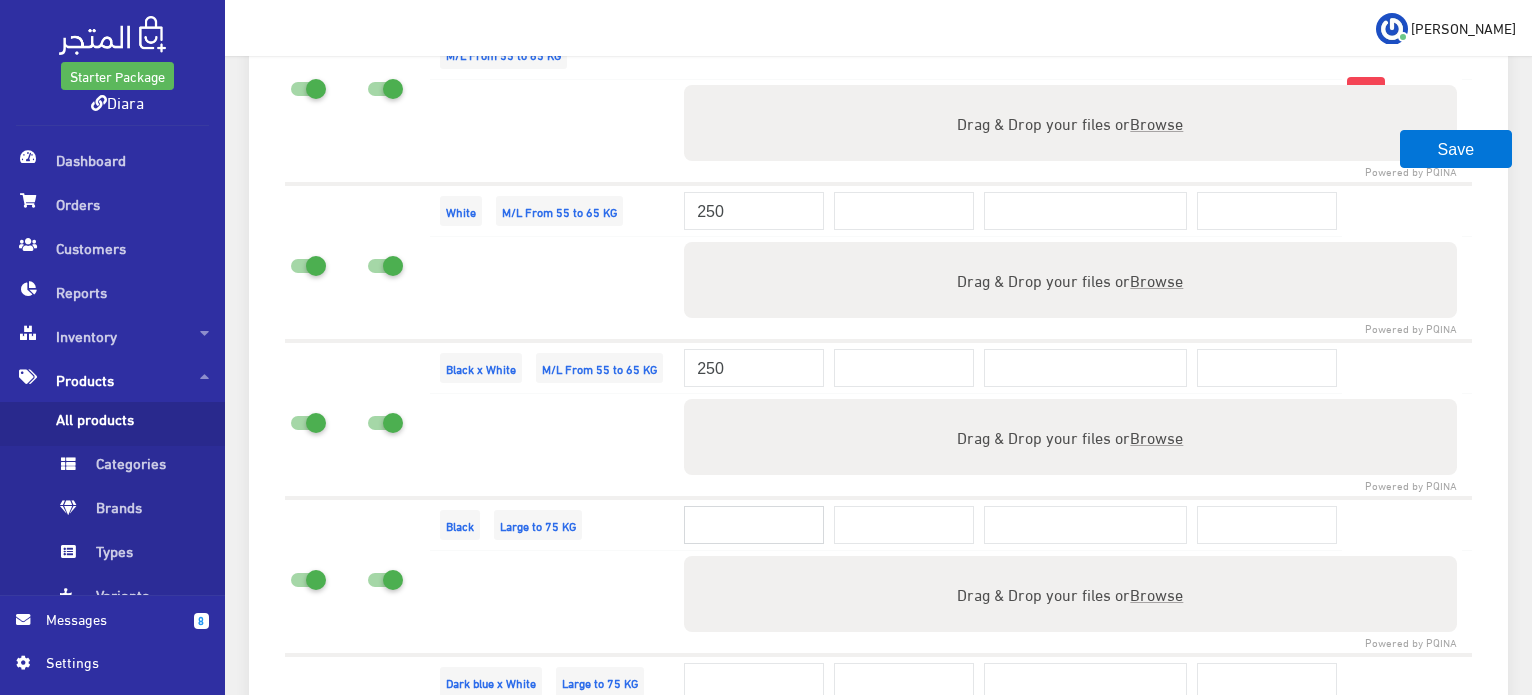 click at bounding box center [754, 525] 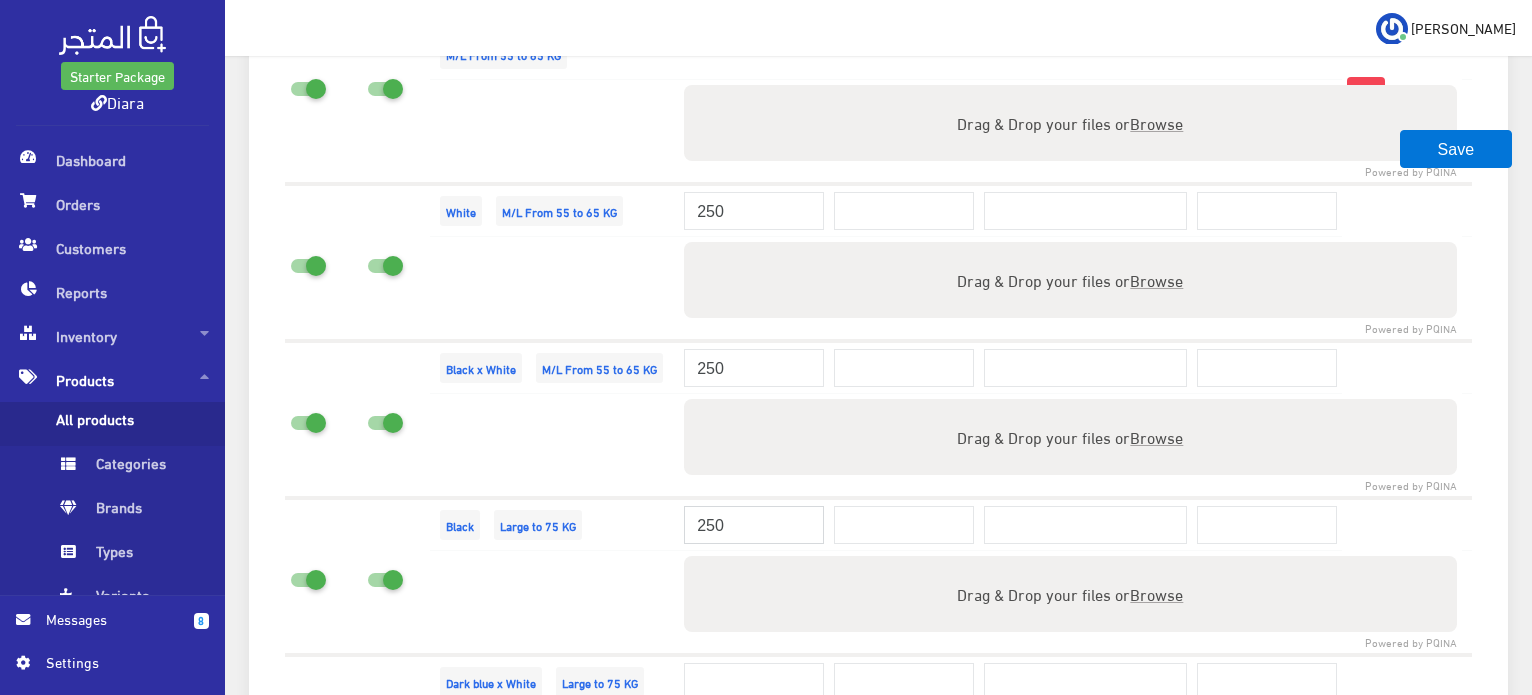 type on "250" 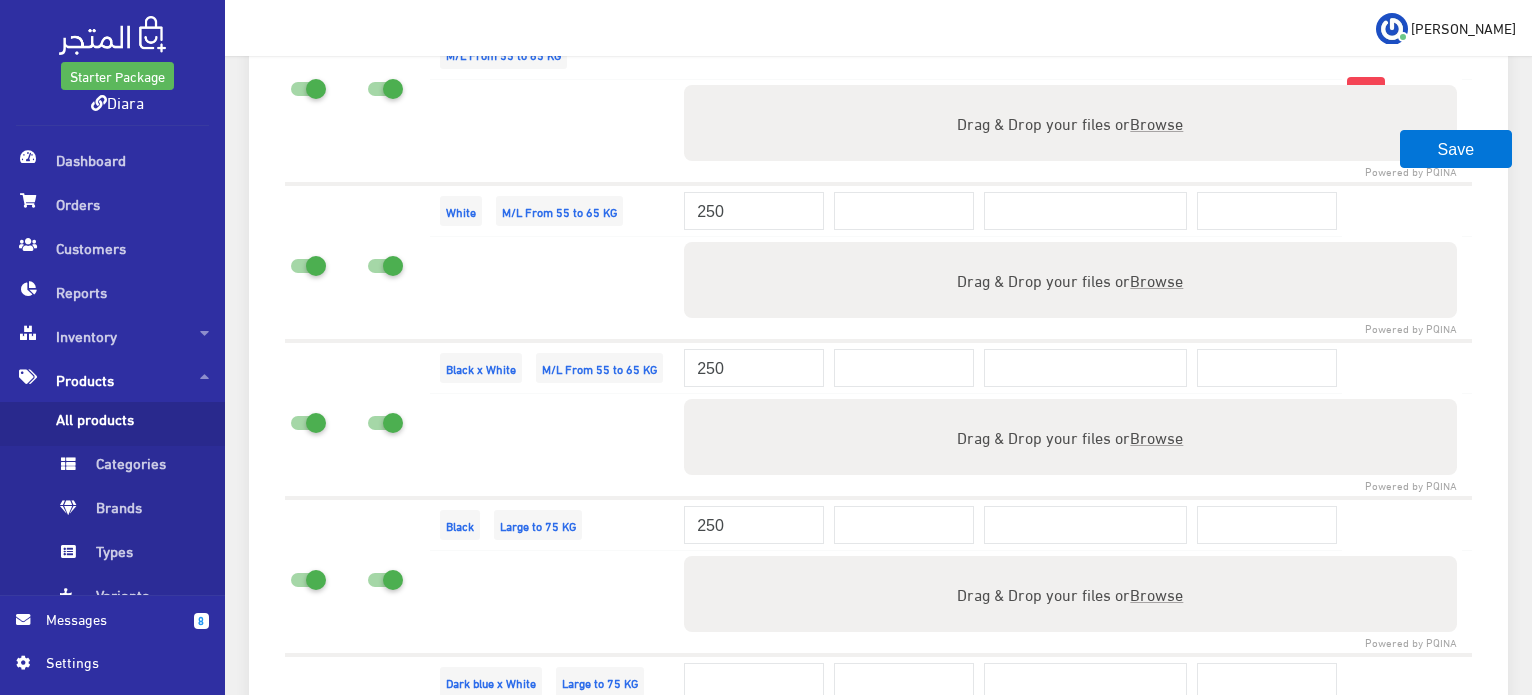 click on "Black
Large to 75 KG" at bounding box center [554, 524] 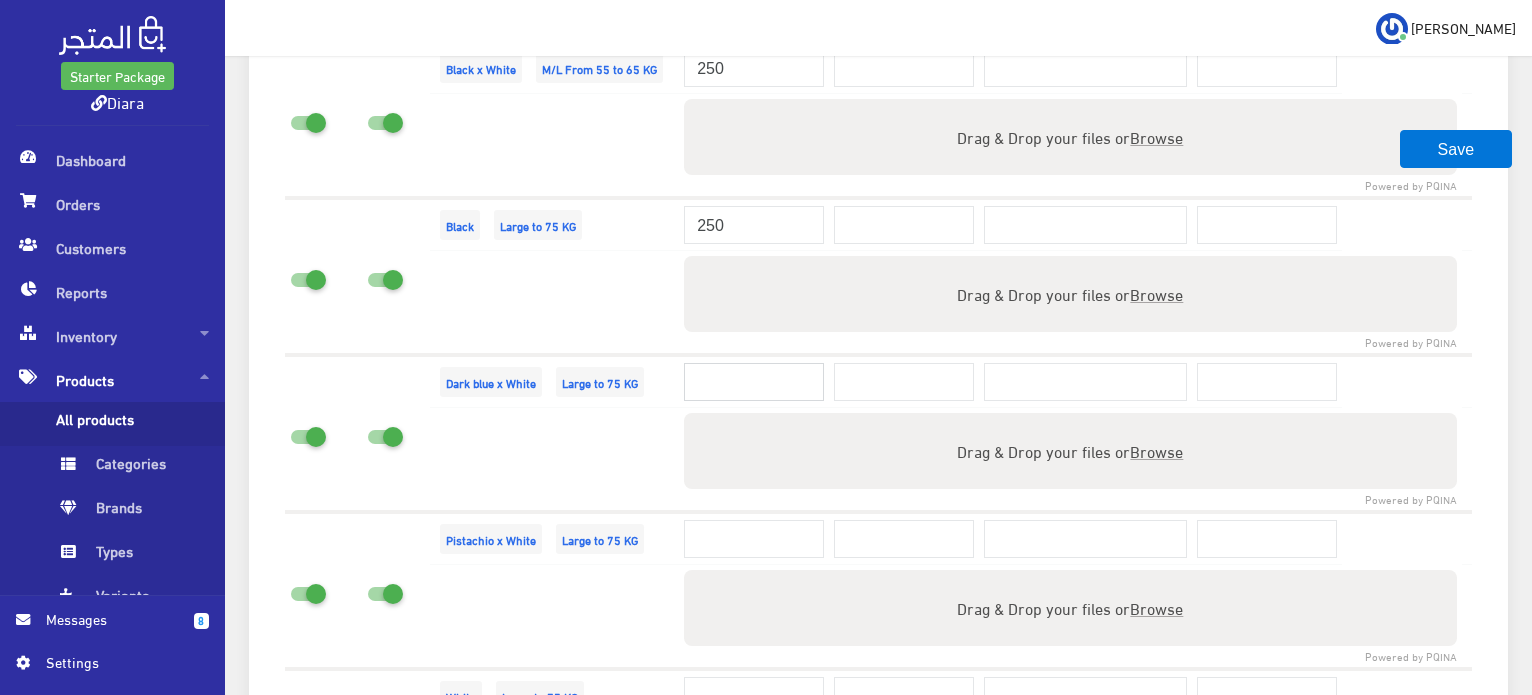 click at bounding box center [754, 382] 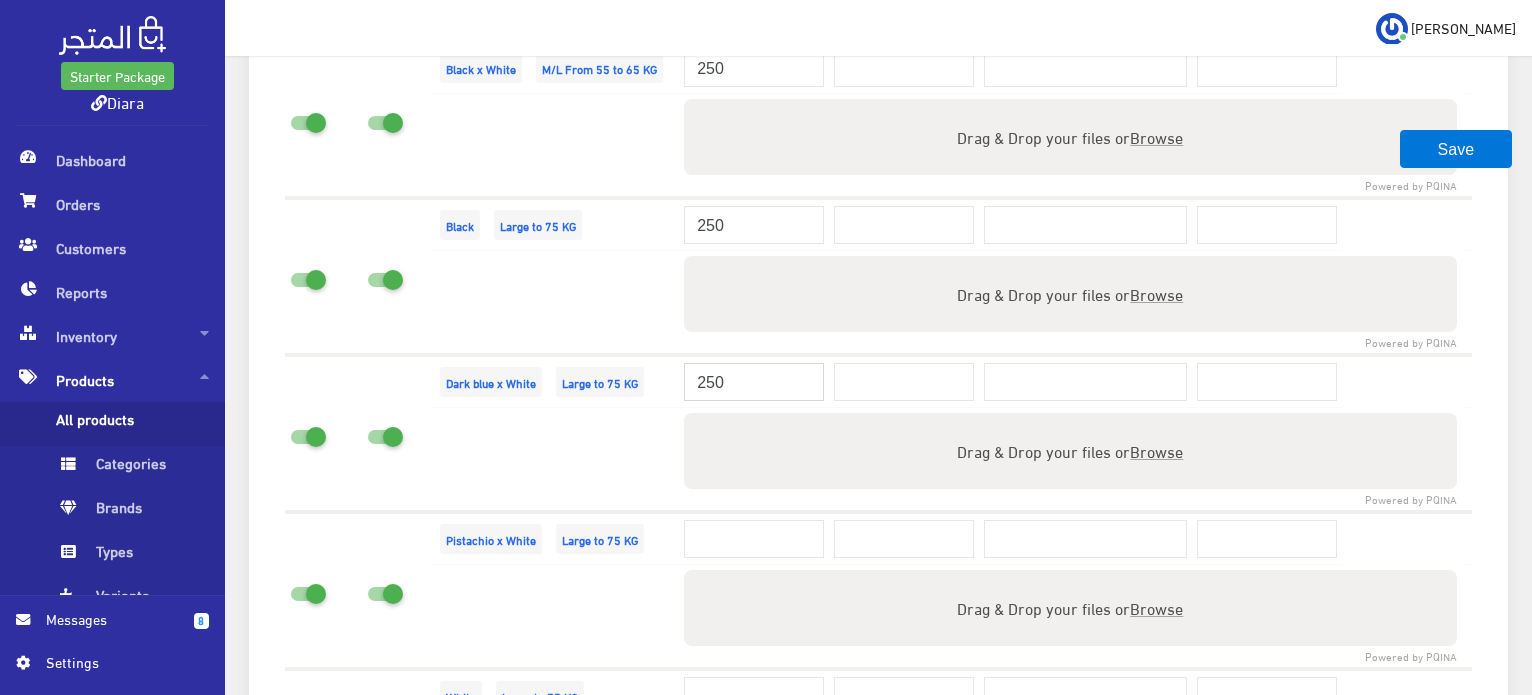 type on "250" 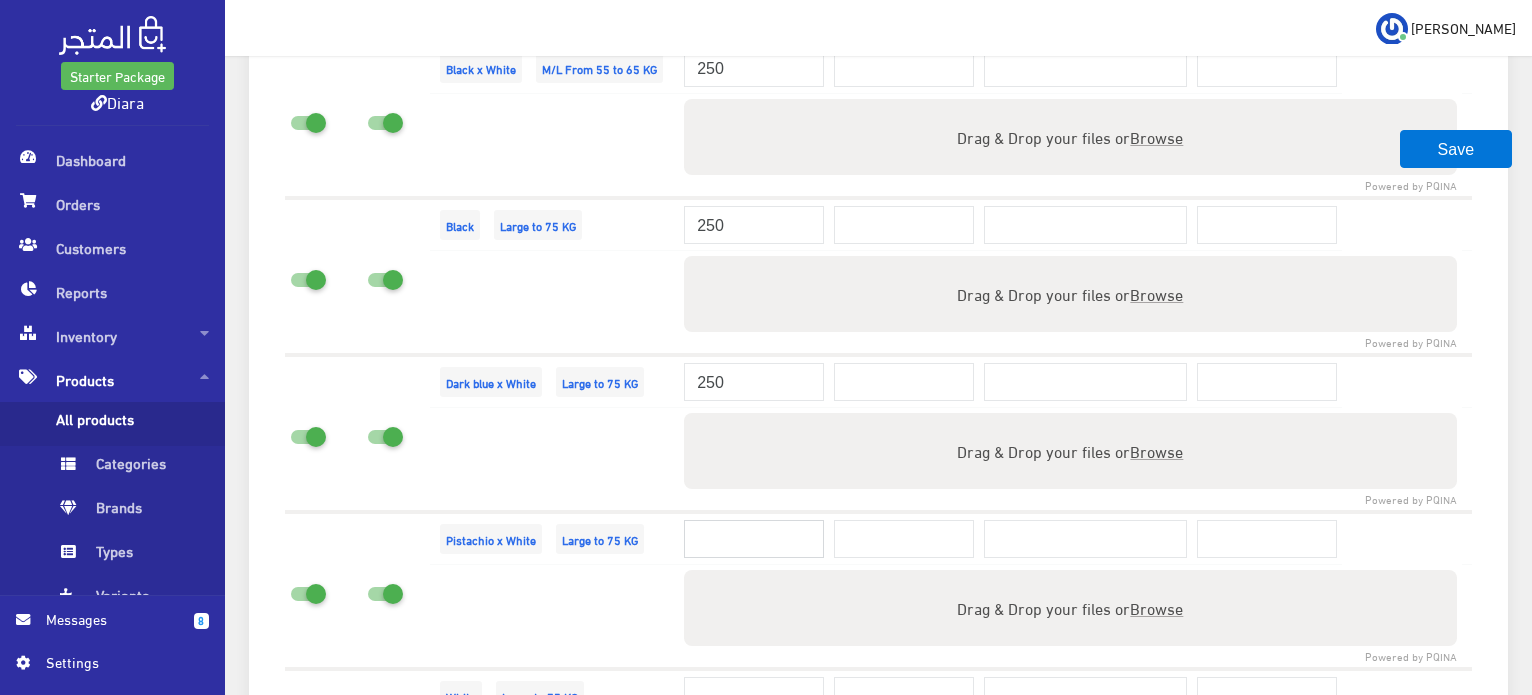 click at bounding box center [754, 539] 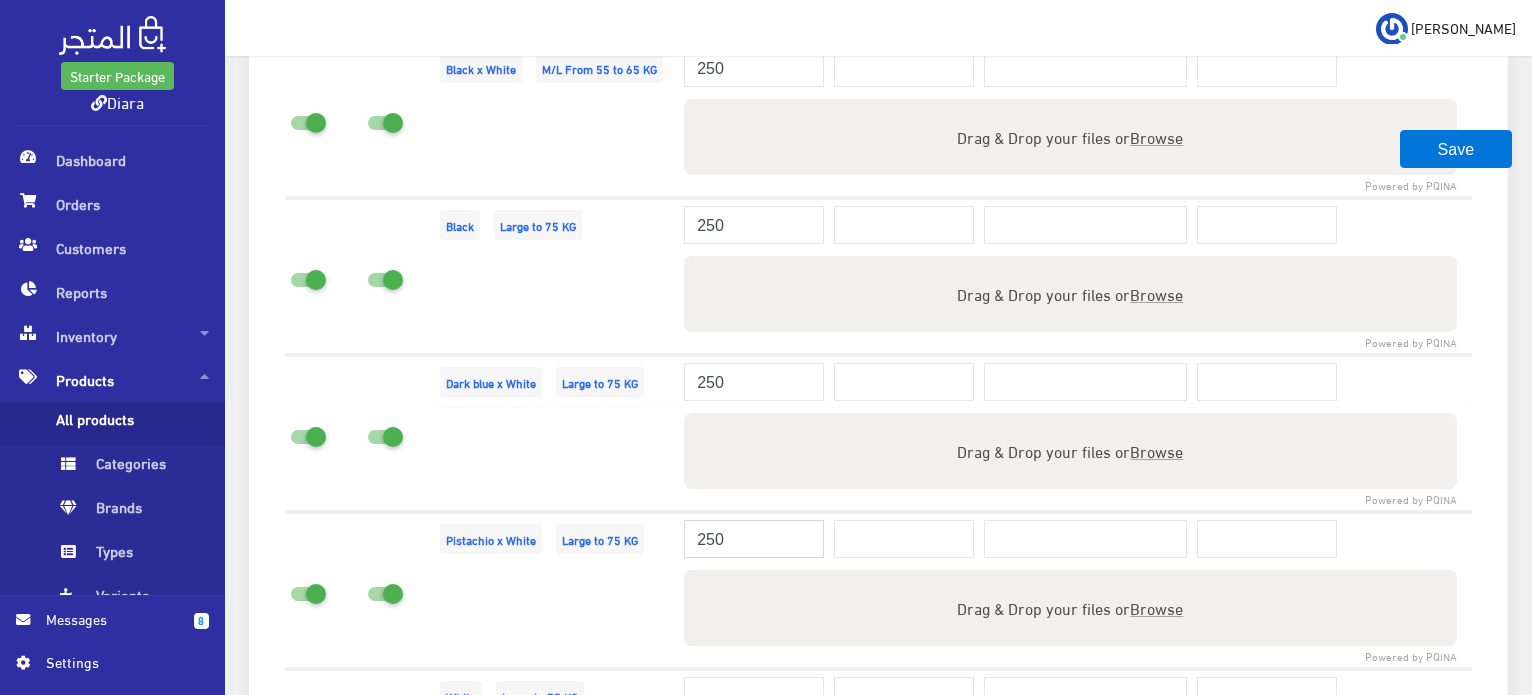 type on "250" 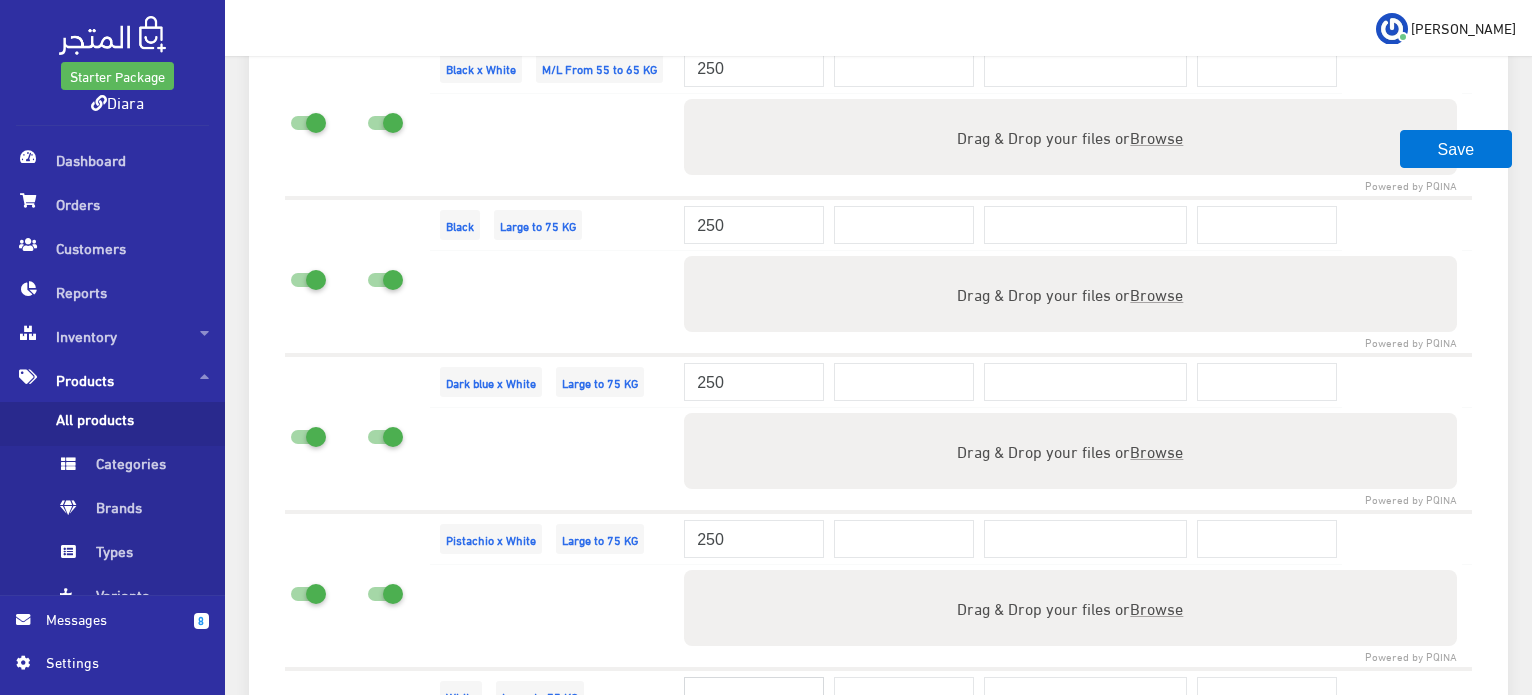 click at bounding box center [754, 696] 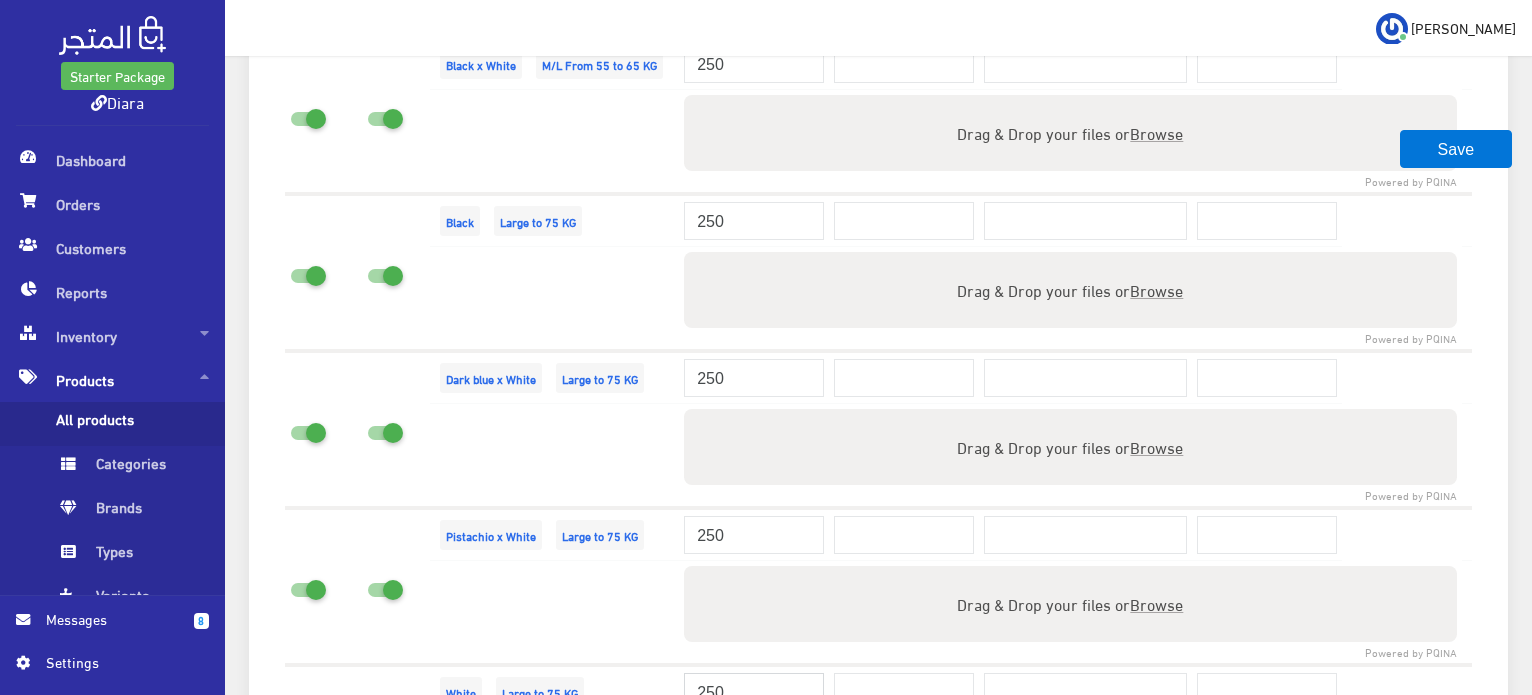 type on "250" 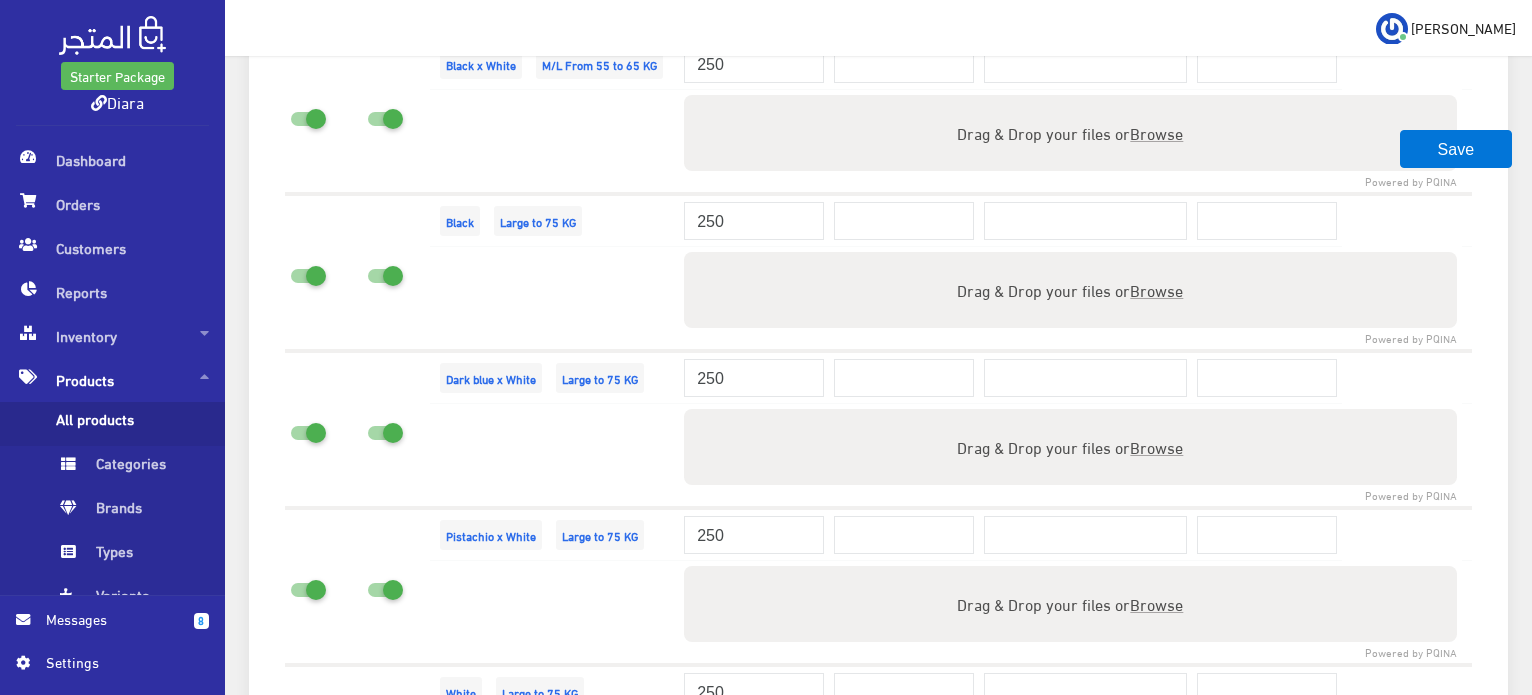 click at bounding box center (554, 613) 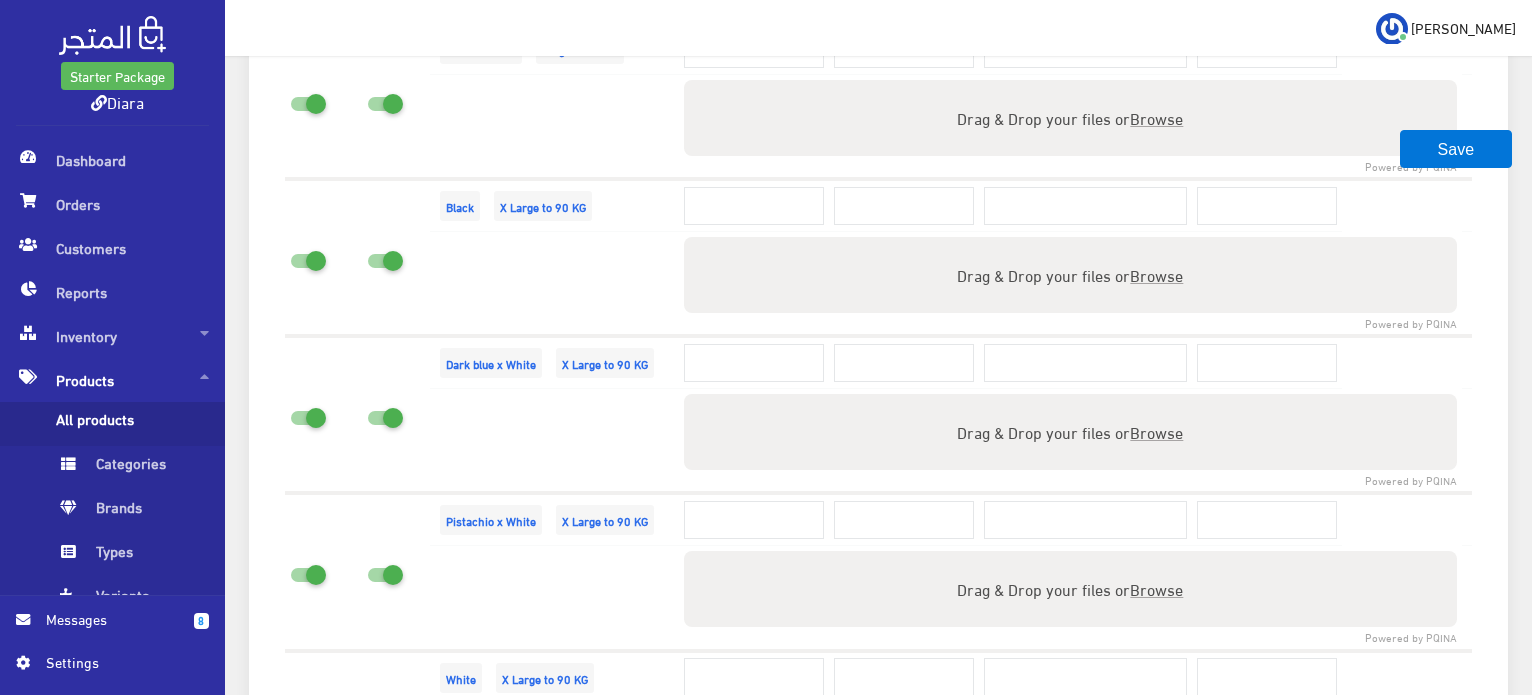 scroll, scrollTop: 3084, scrollLeft: 0, axis: vertical 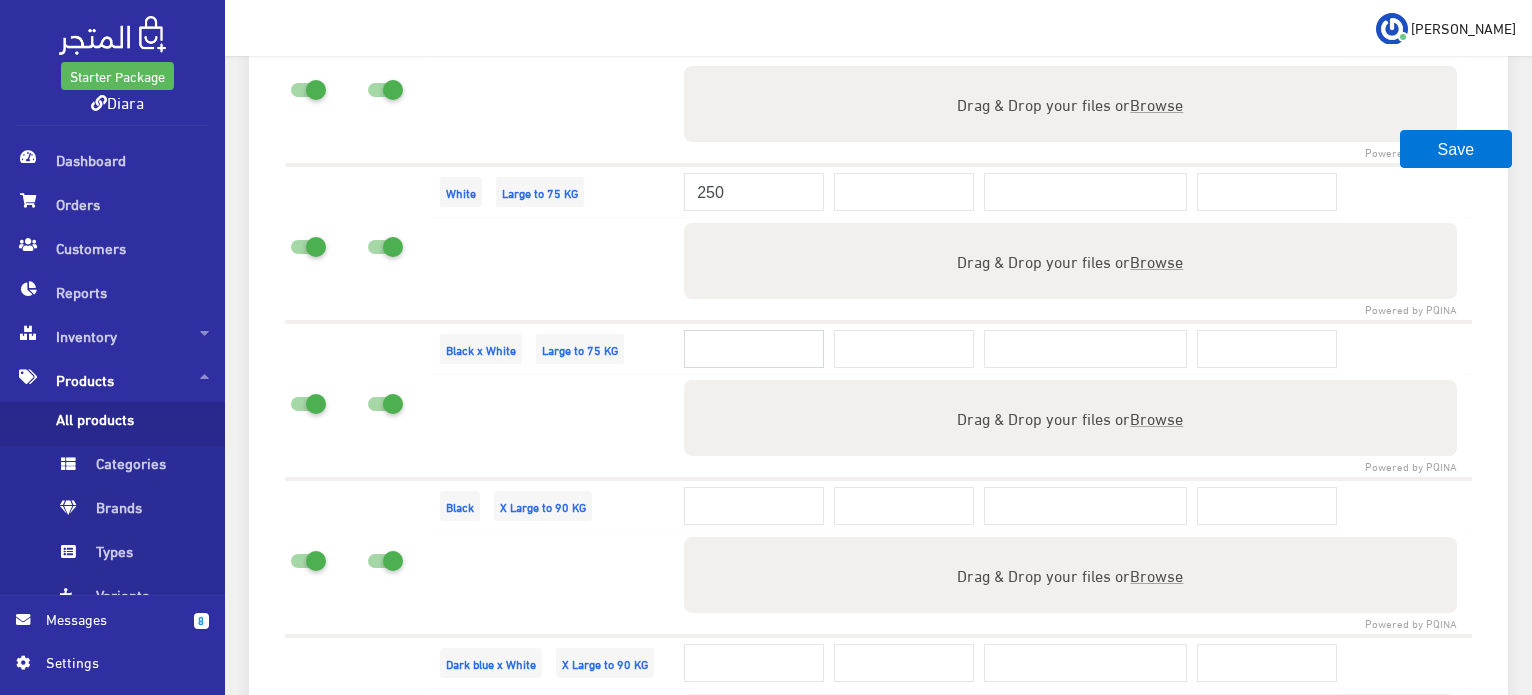 click at bounding box center (754, 349) 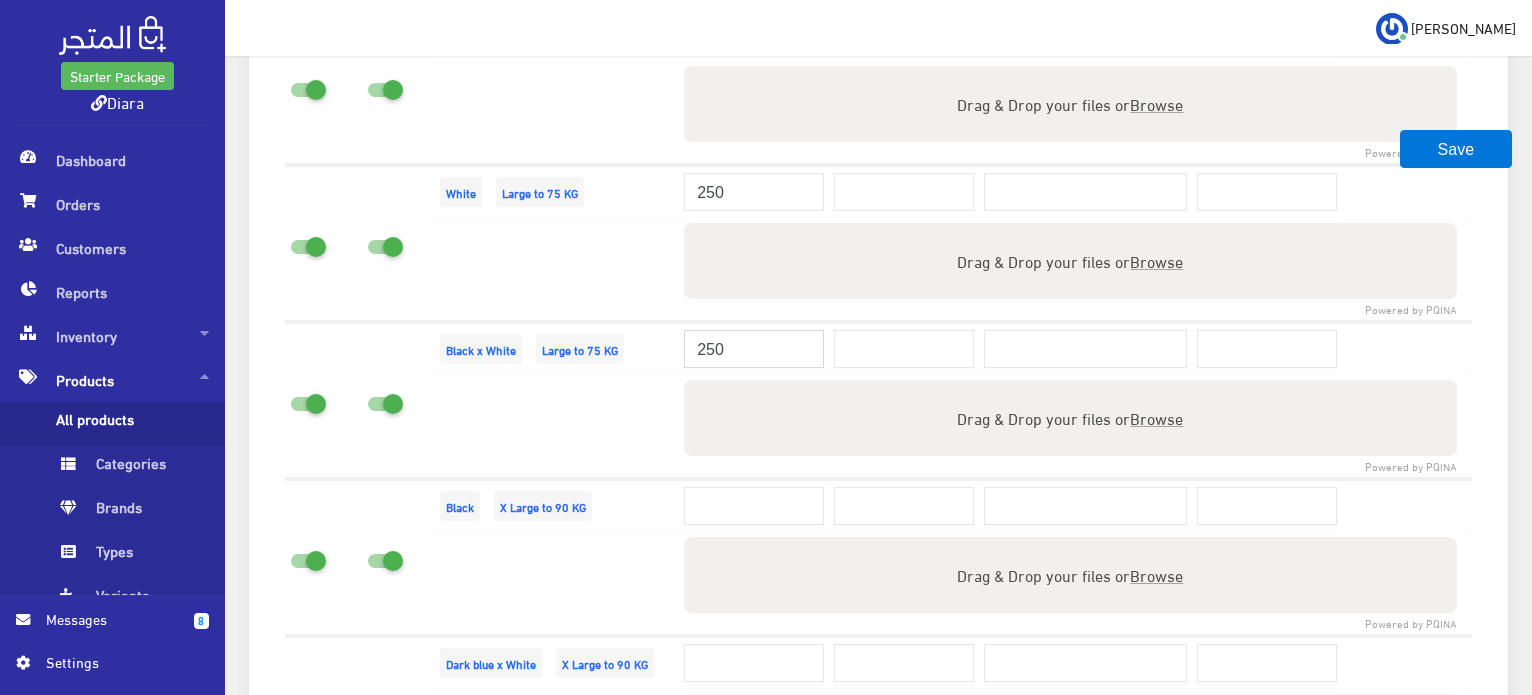 type on "250" 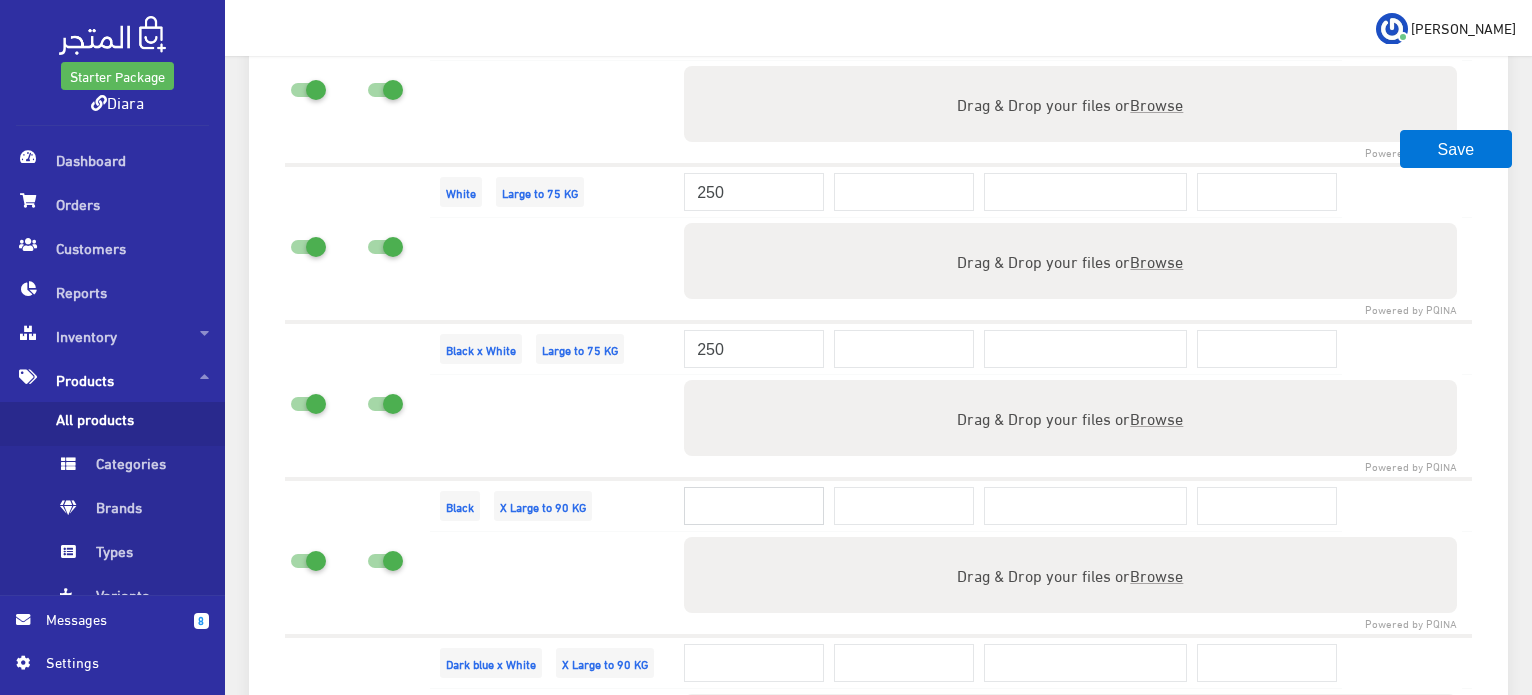 click at bounding box center (754, 506) 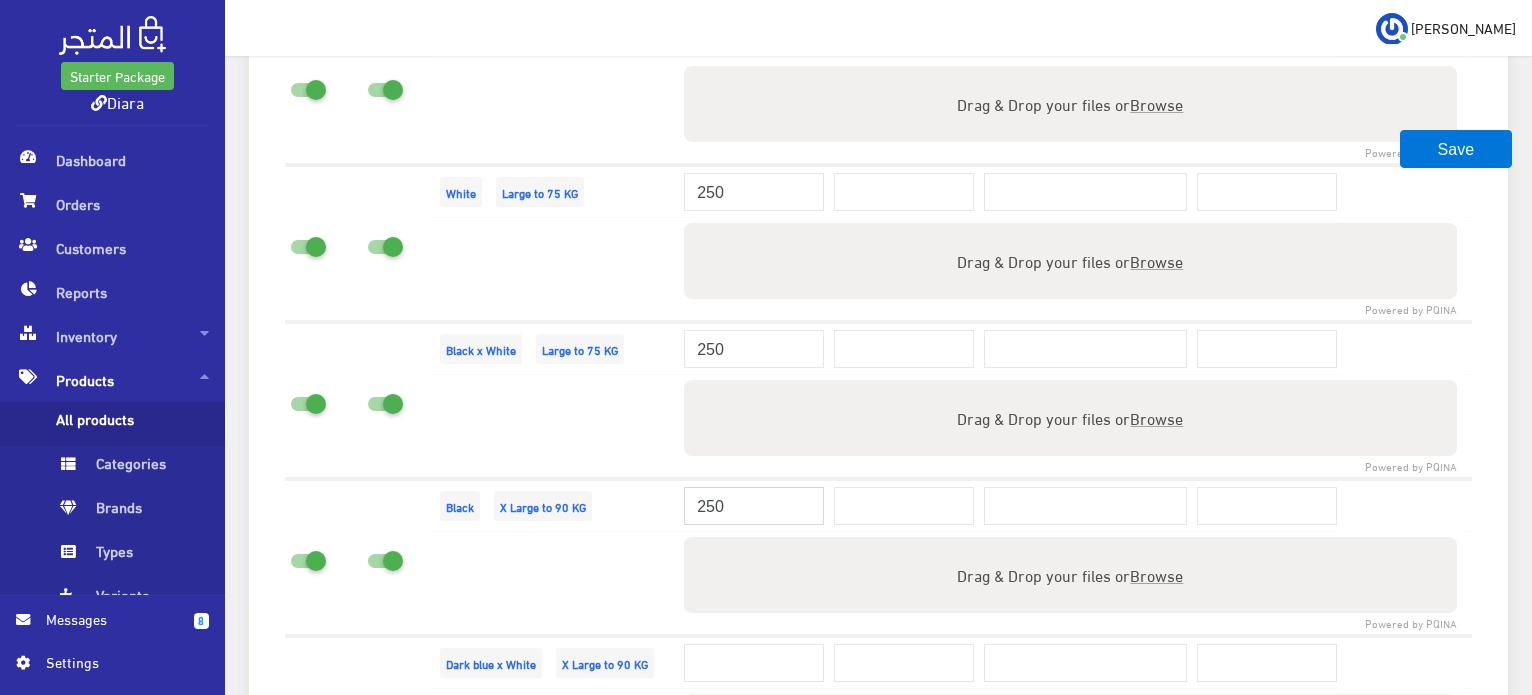 type on "250" 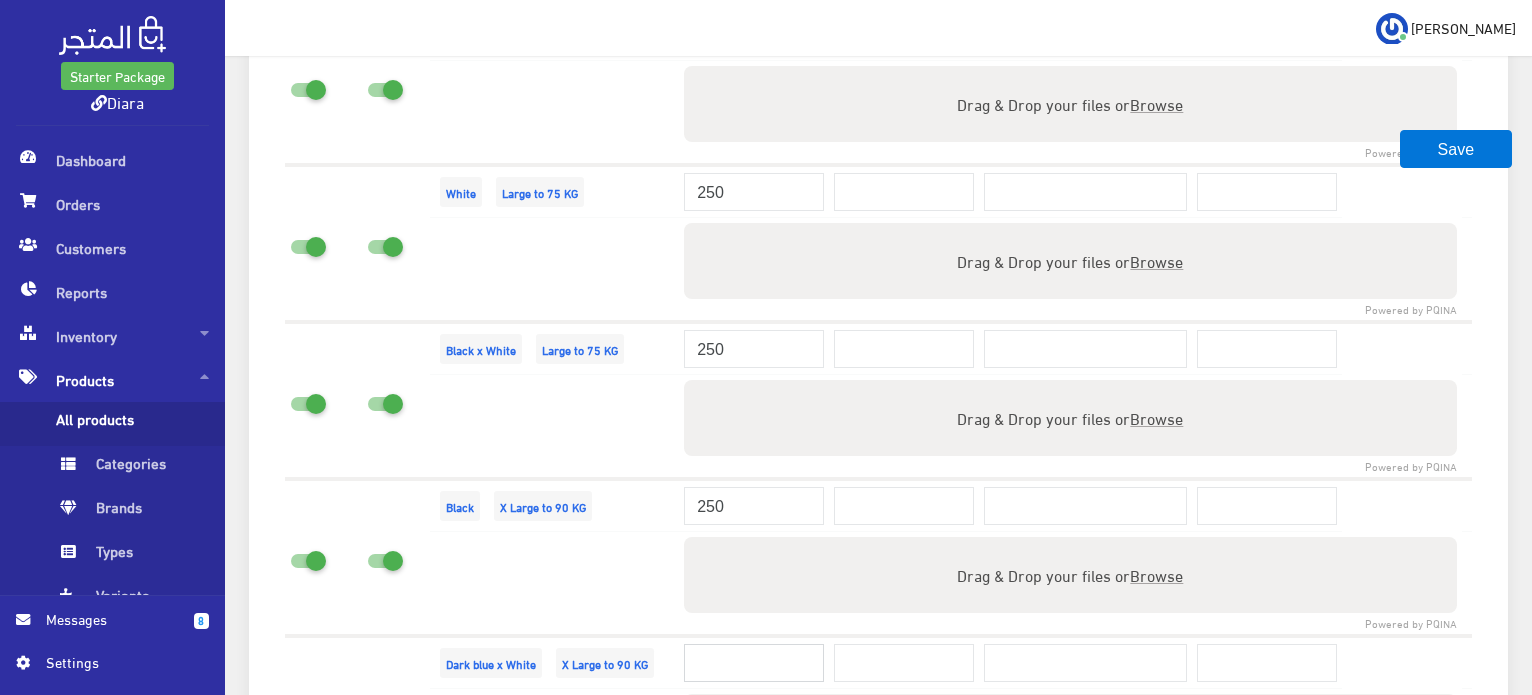 click at bounding box center (754, 663) 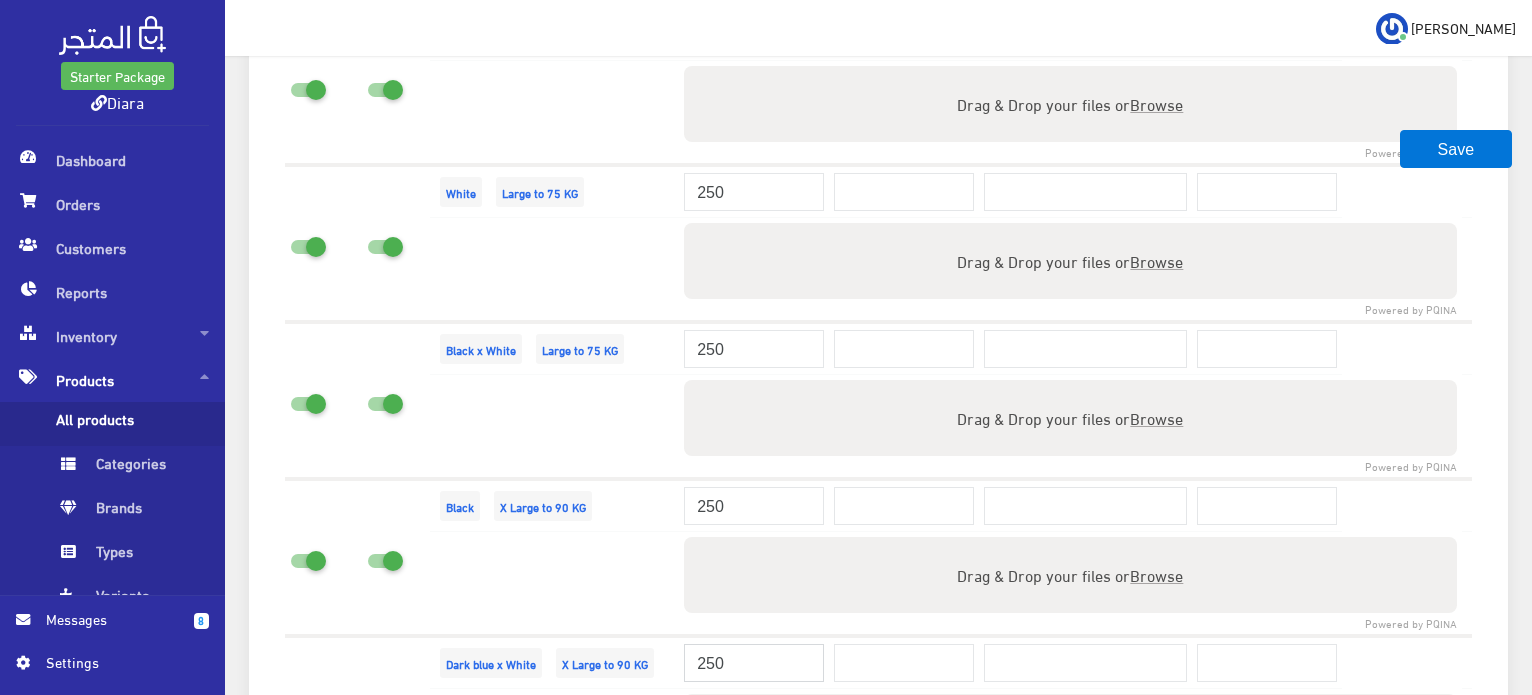 type on "250" 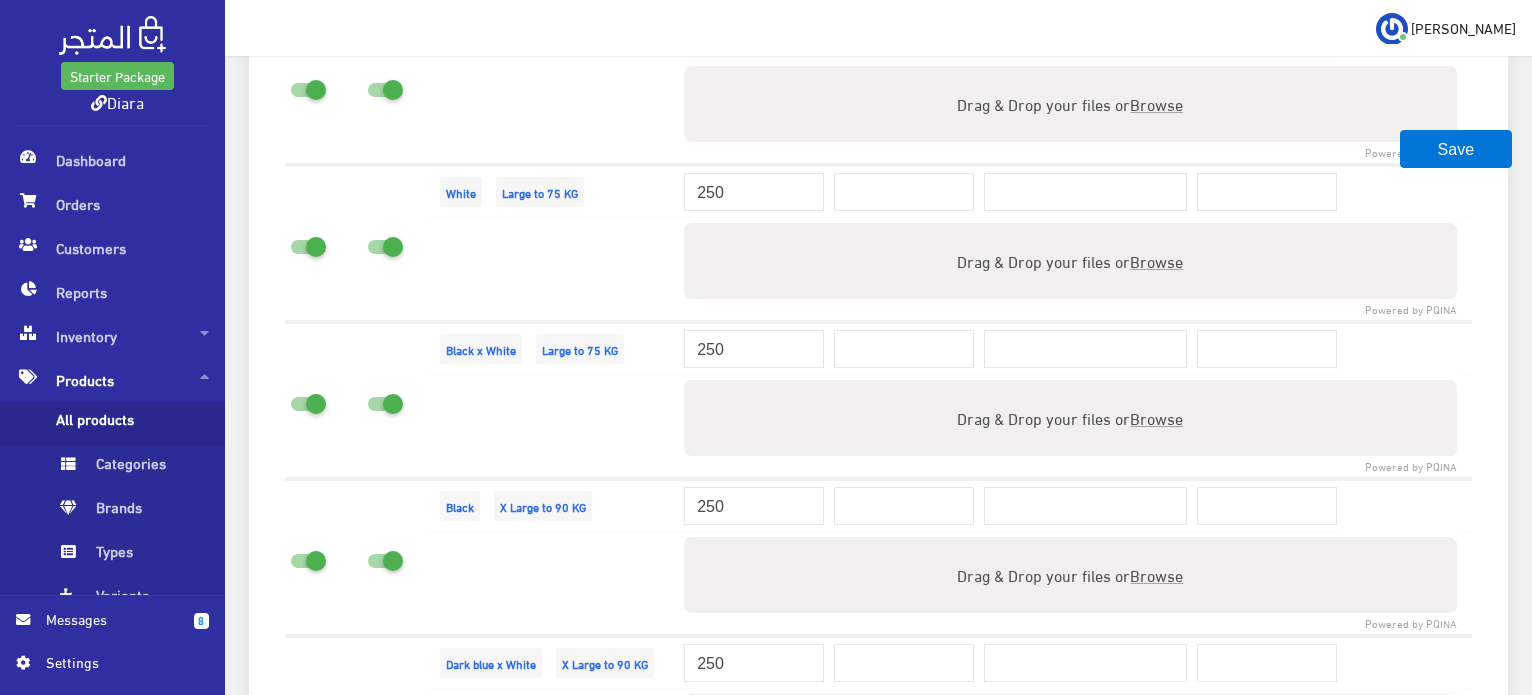 click at bounding box center [554, 584] 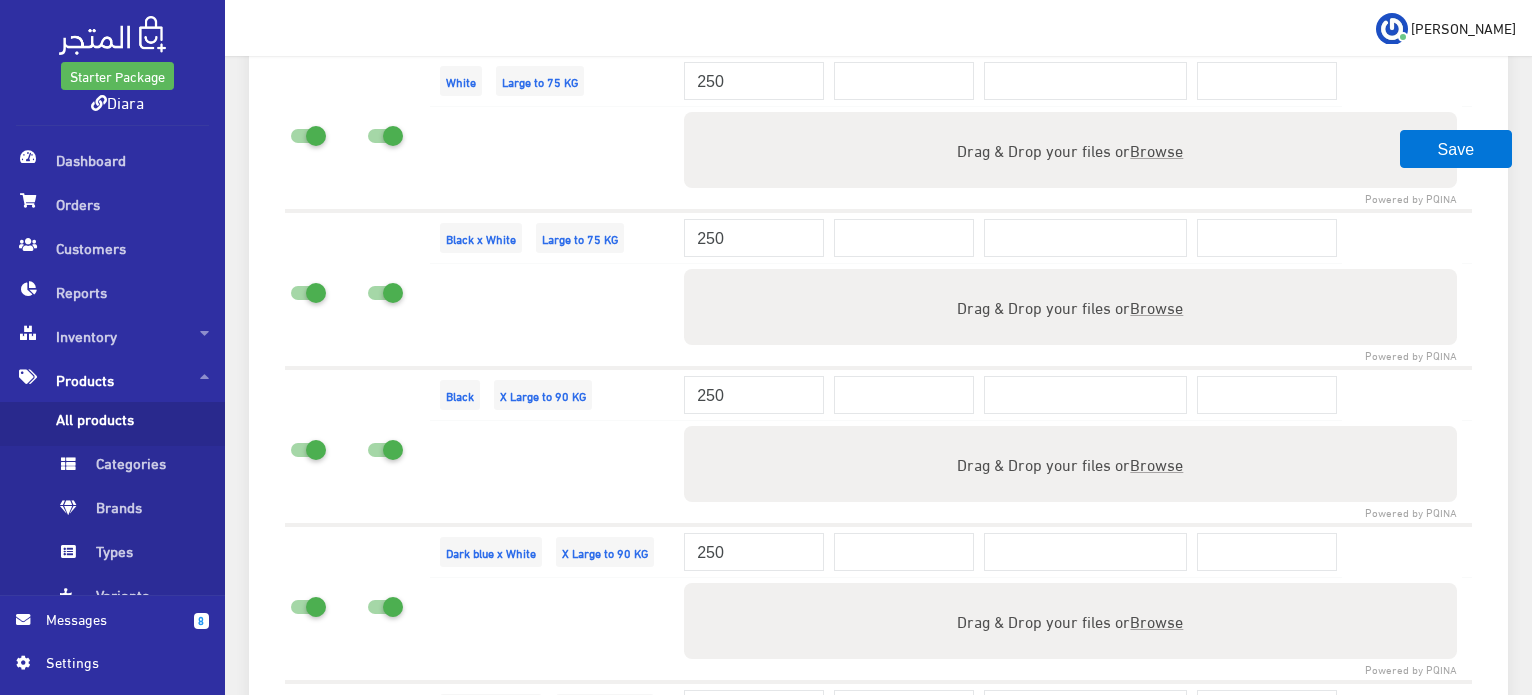 scroll, scrollTop: 3484, scrollLeft: 0, axis: vertical 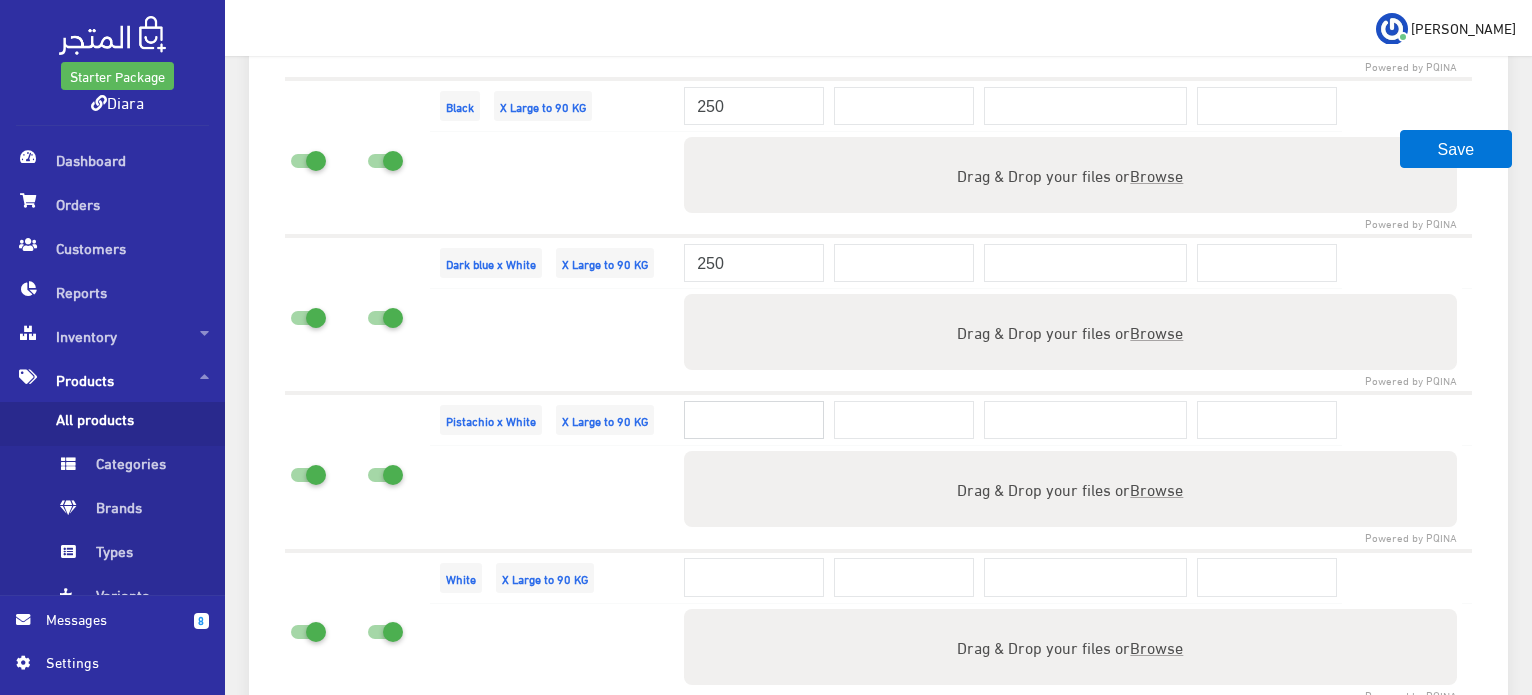 click at bounding box center (754, 420) 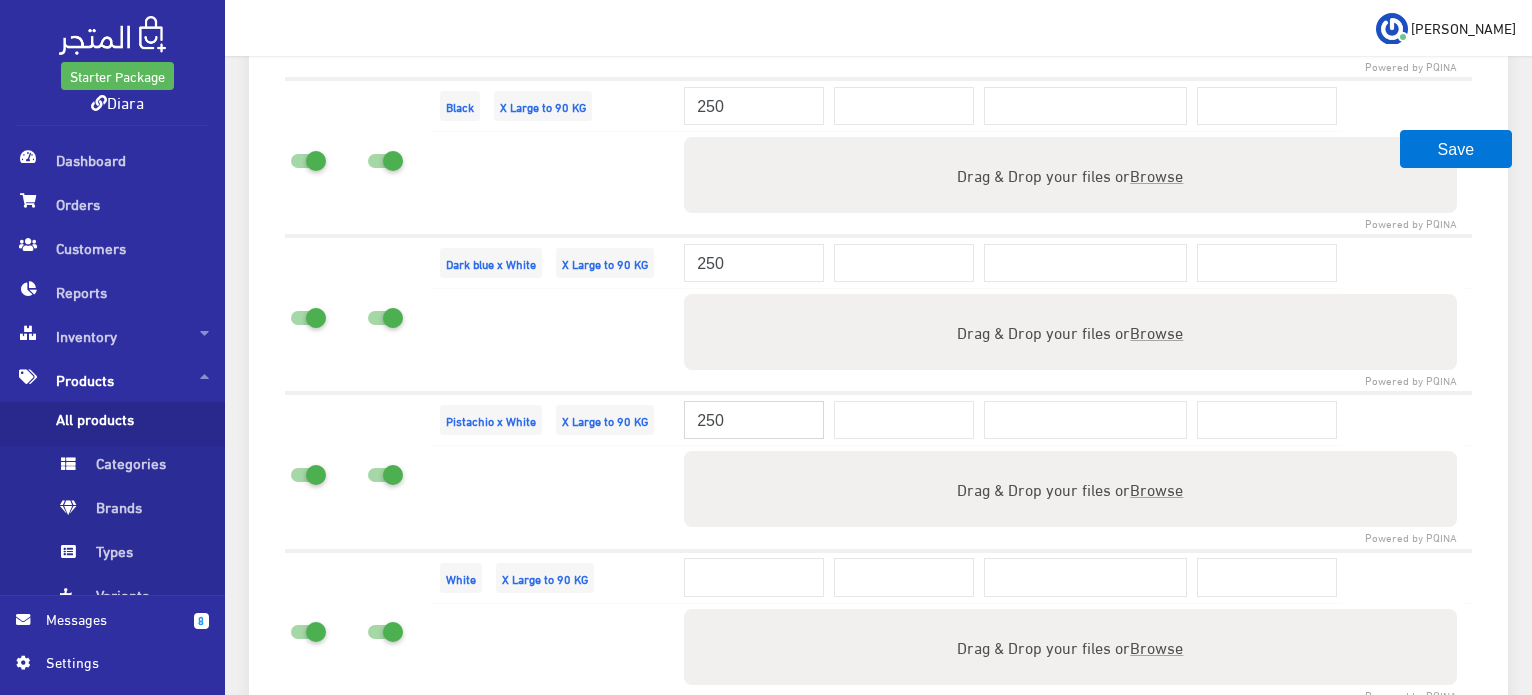type on "250" 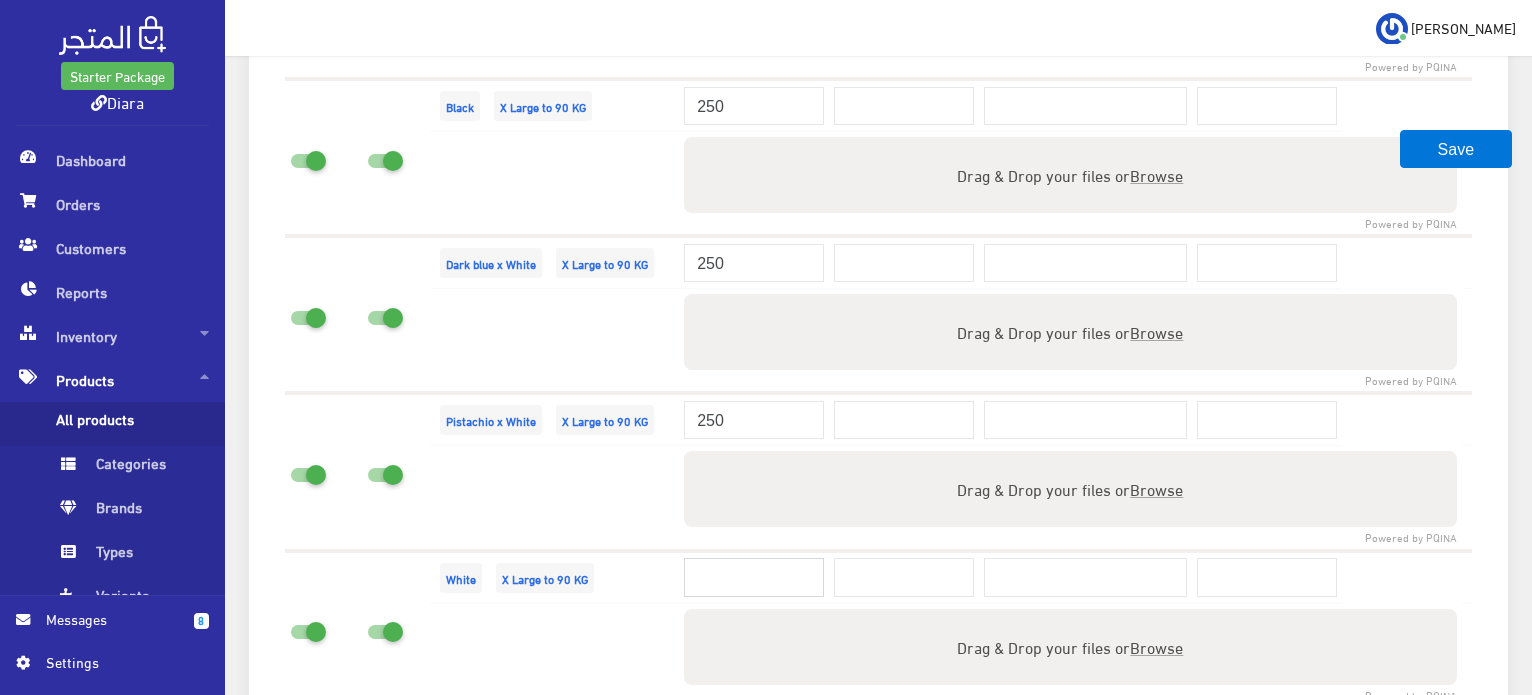 click at bounding box center (754, 577) 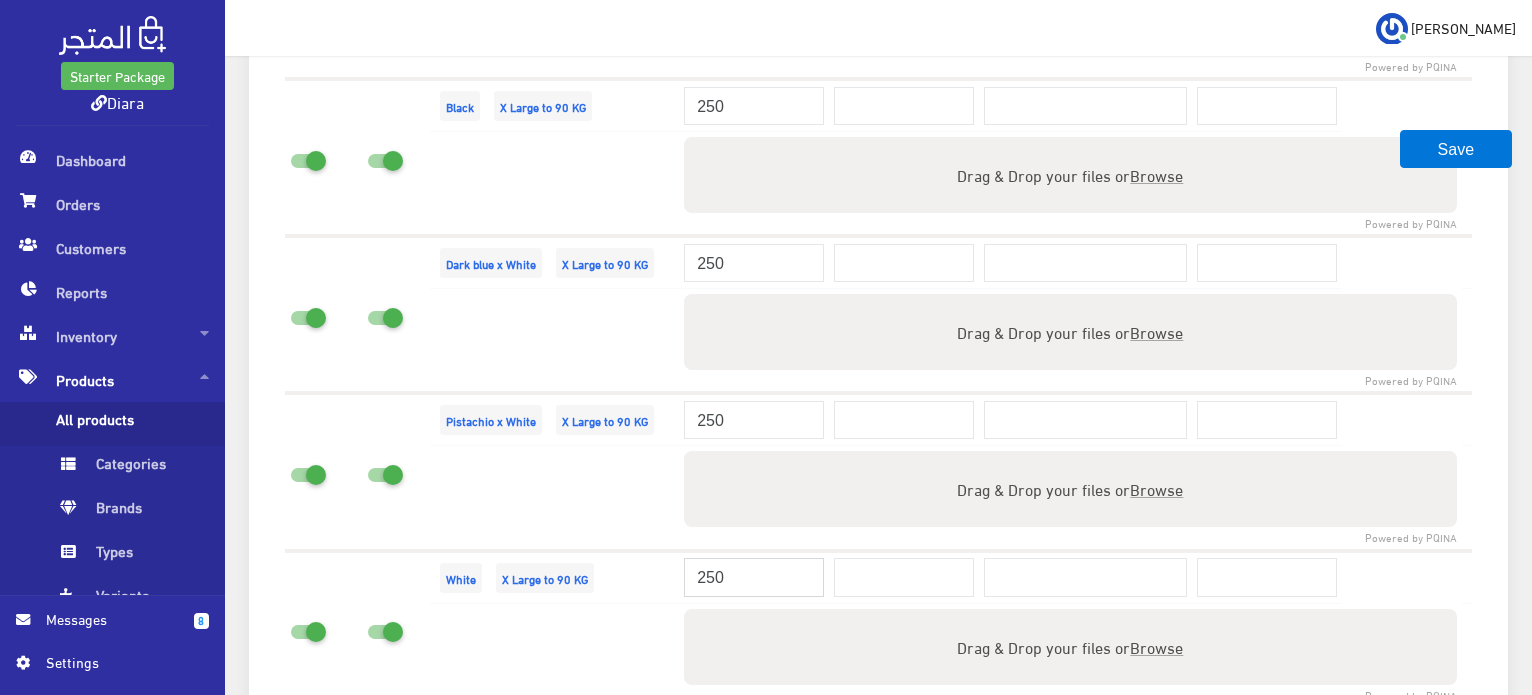 type on "250" 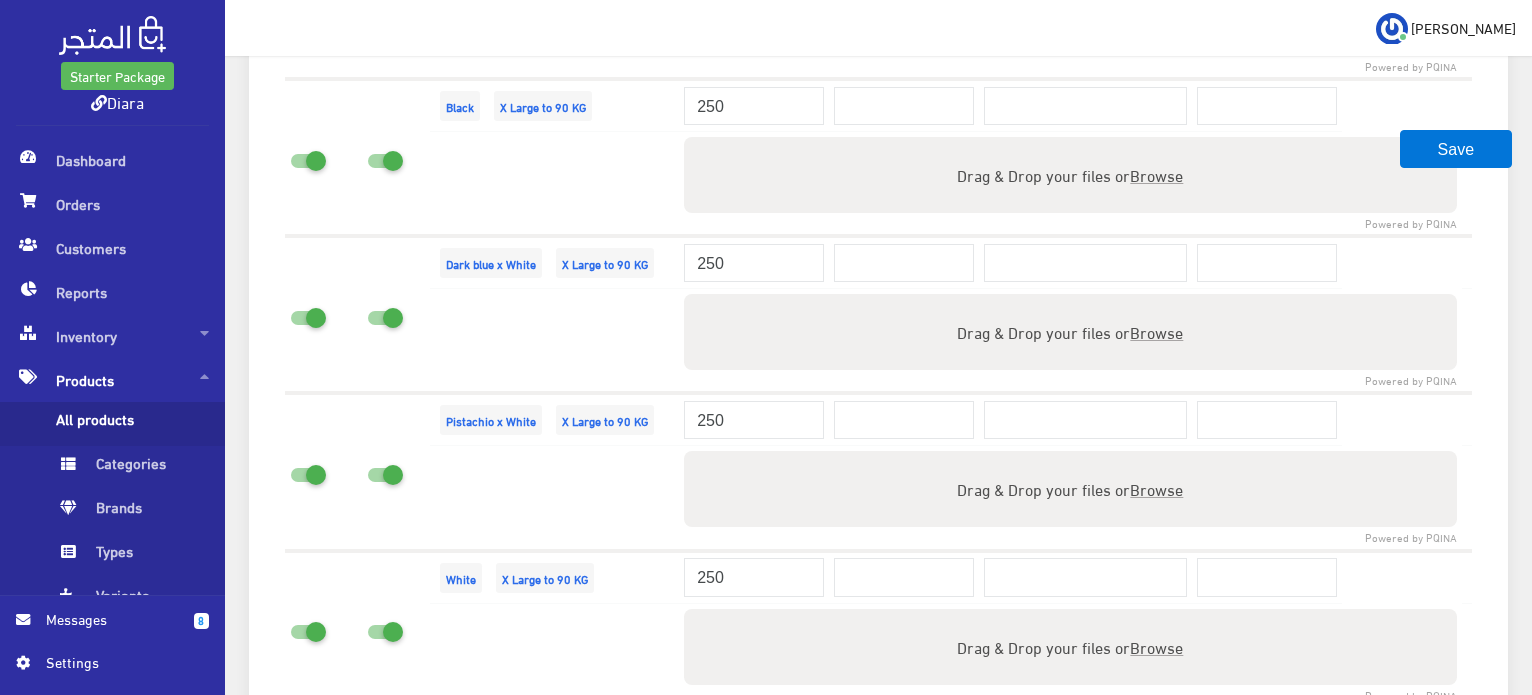 click on "250" at bounding box center [754, 577] 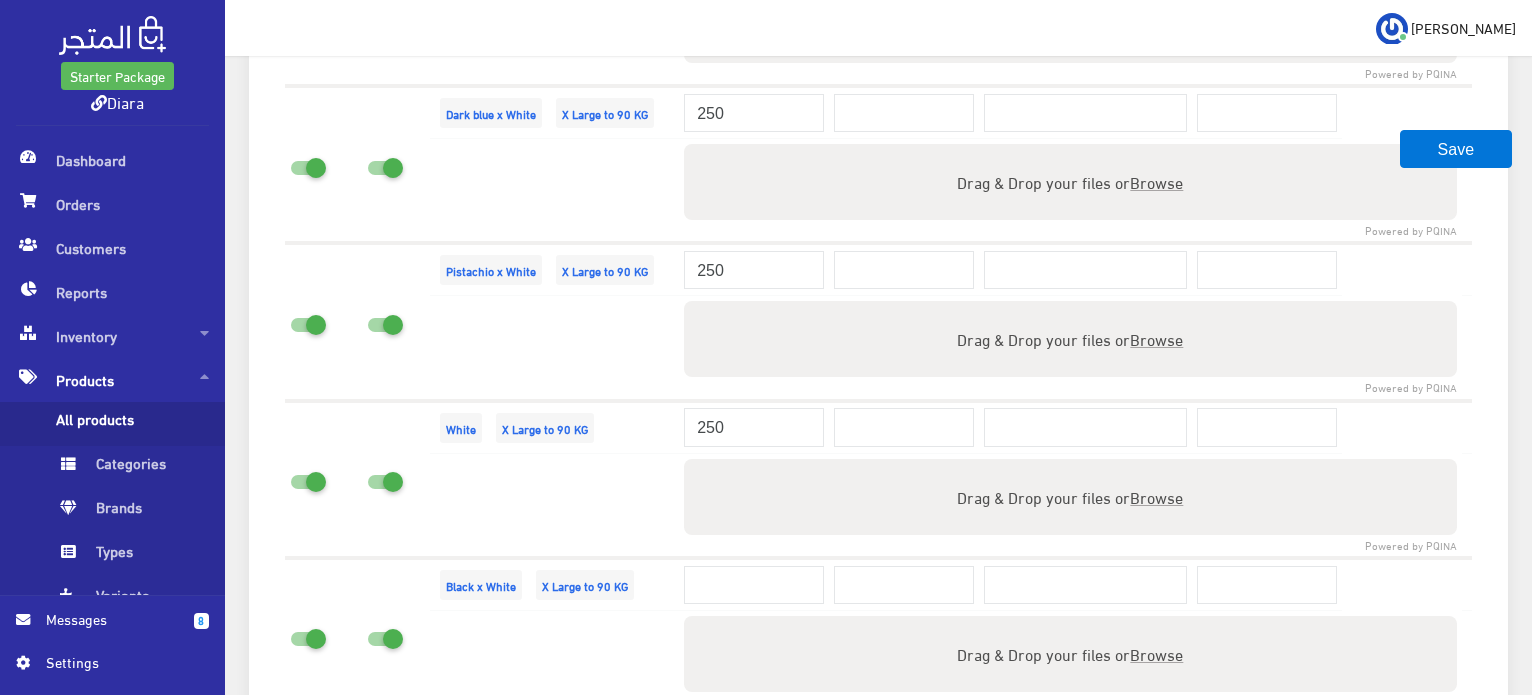 scroll, scrollTop: 3629, scrollLeft: 0, axis: vertical 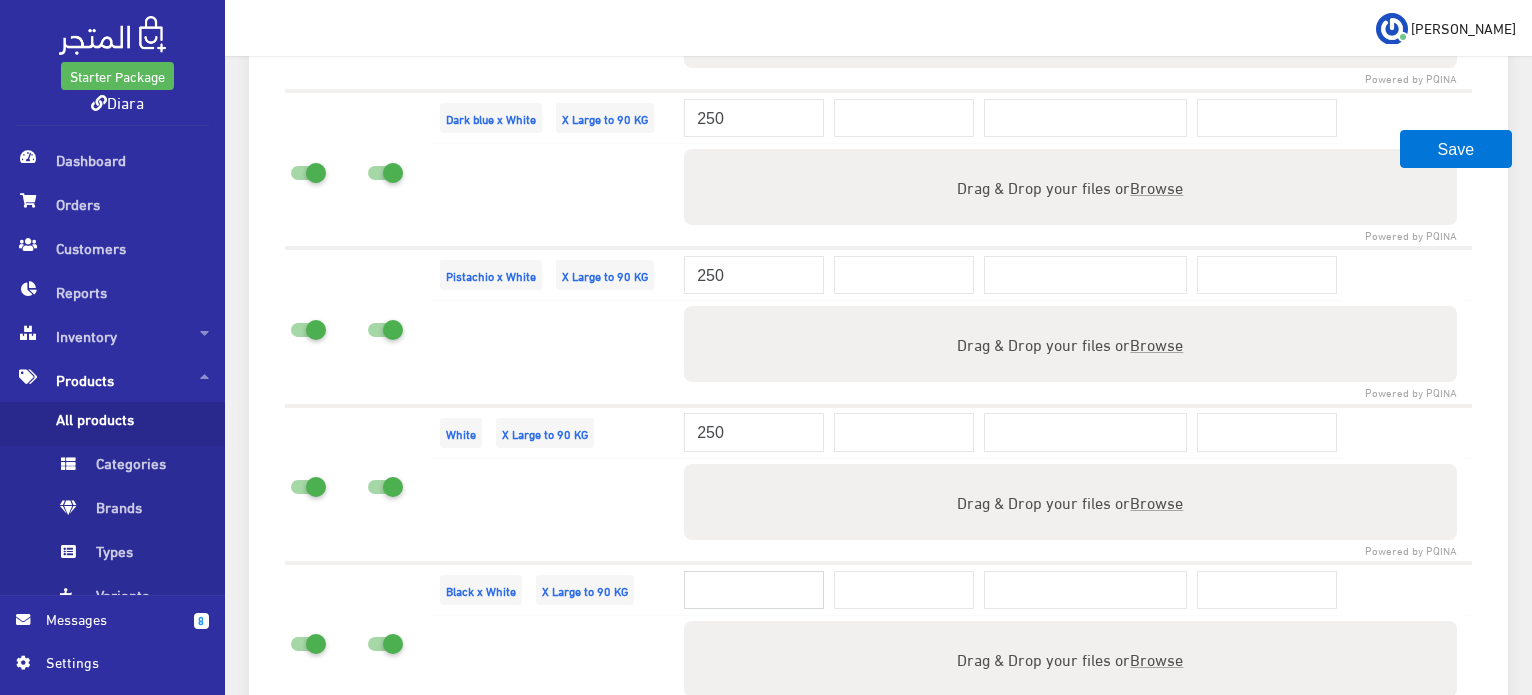 click at bounding box center (754, 590) 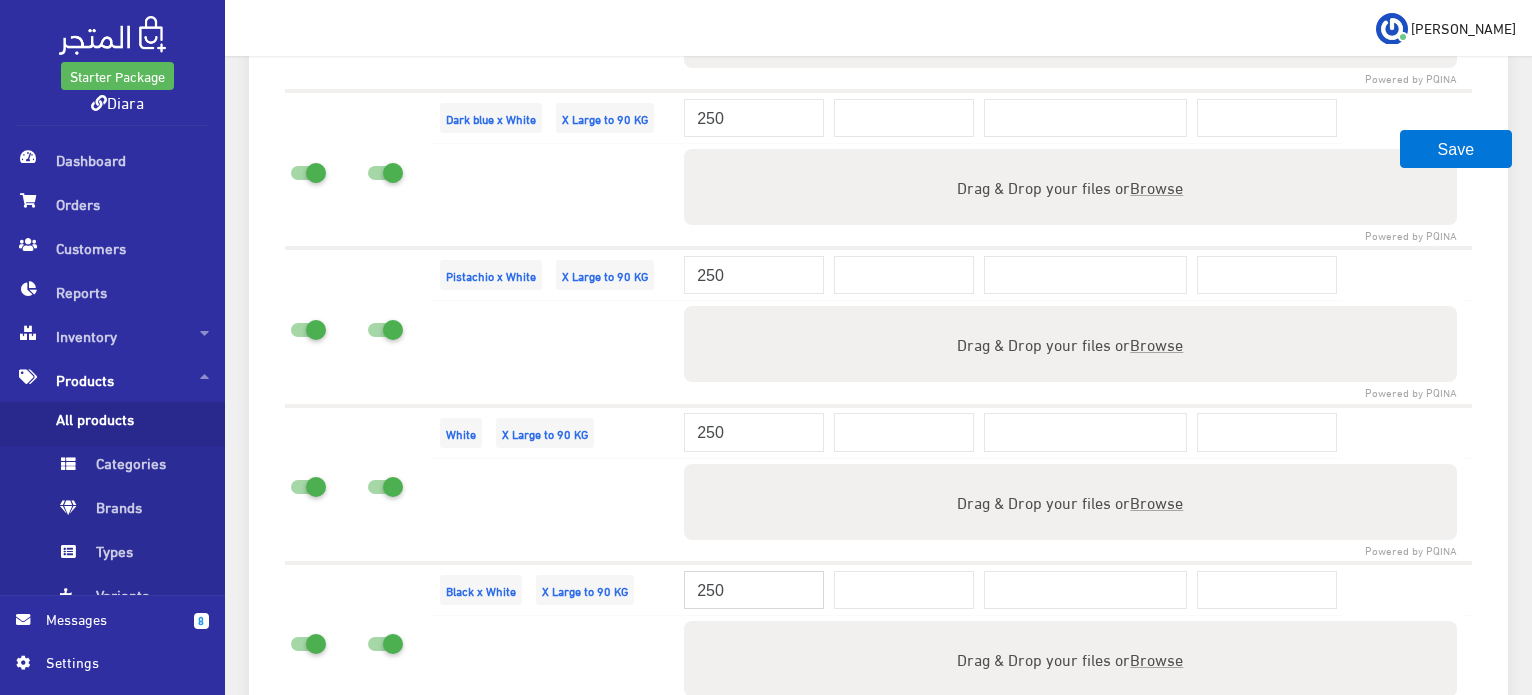 type on "250" 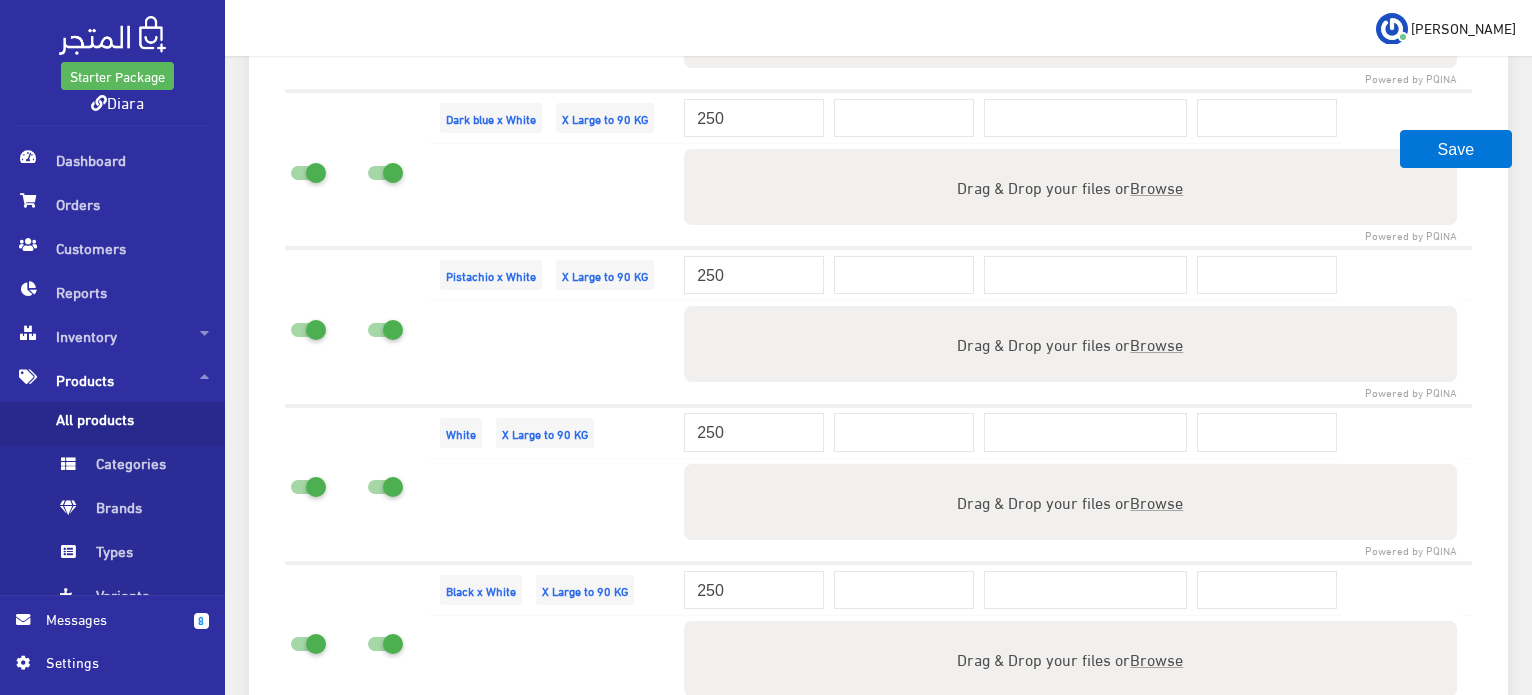click at bounding box center [554, 510] 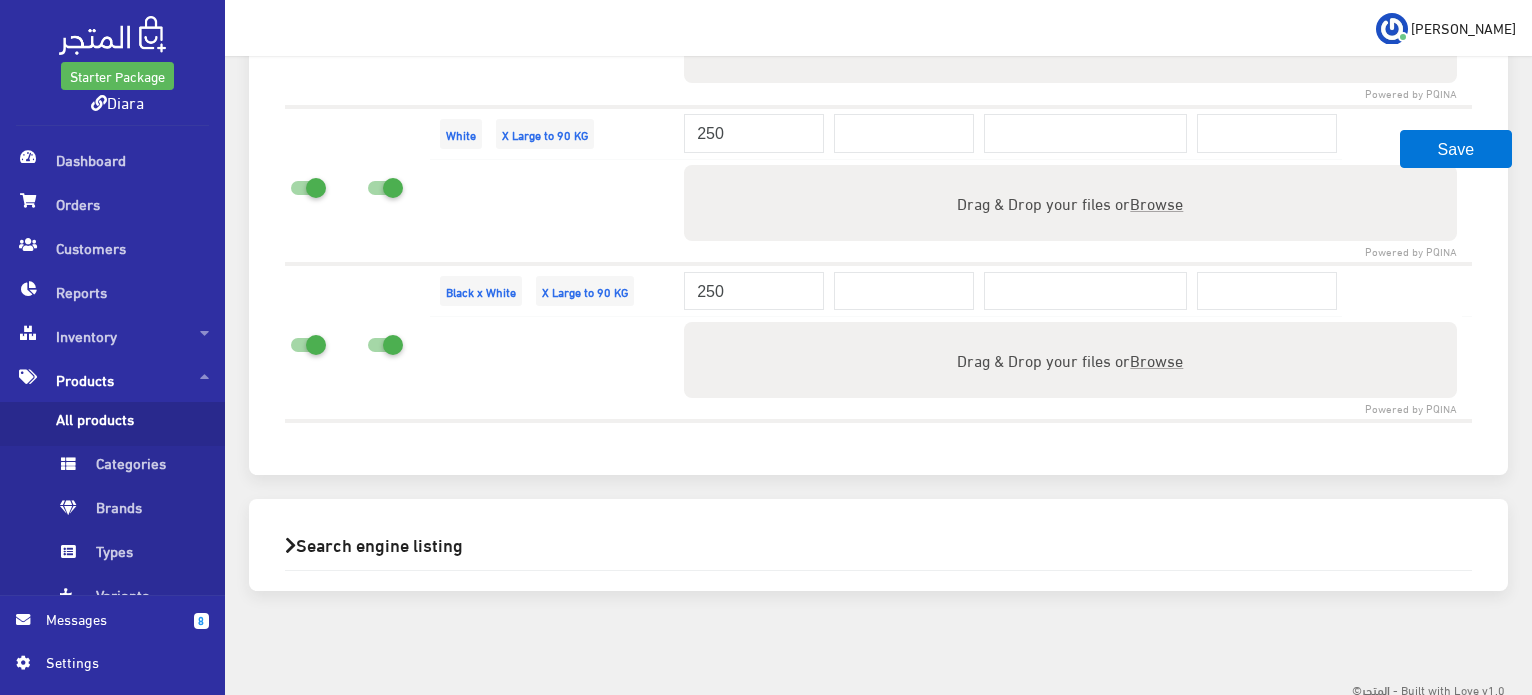scroll, scrollTop: 3929, scrollLeft: 0, axis: vertical 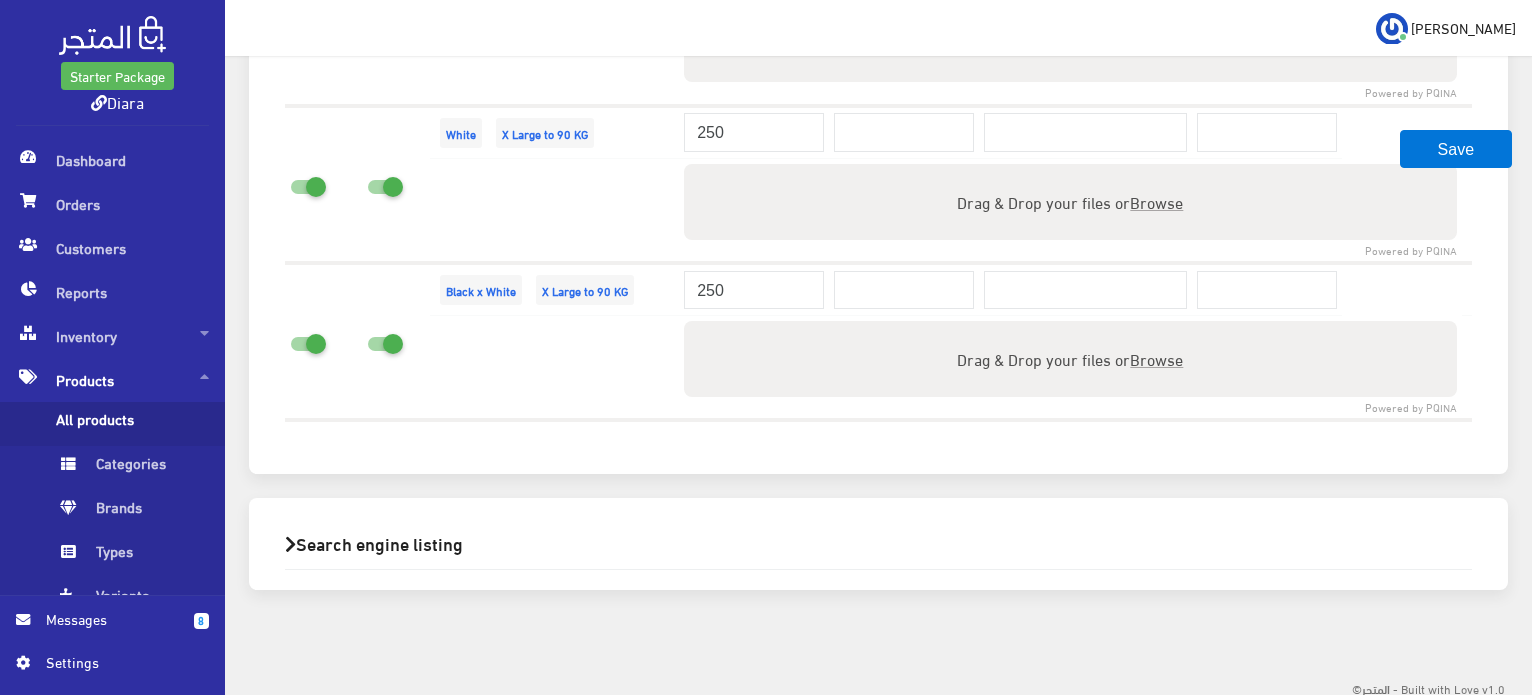 click on "Browse" at bounding box center (1157, 358) 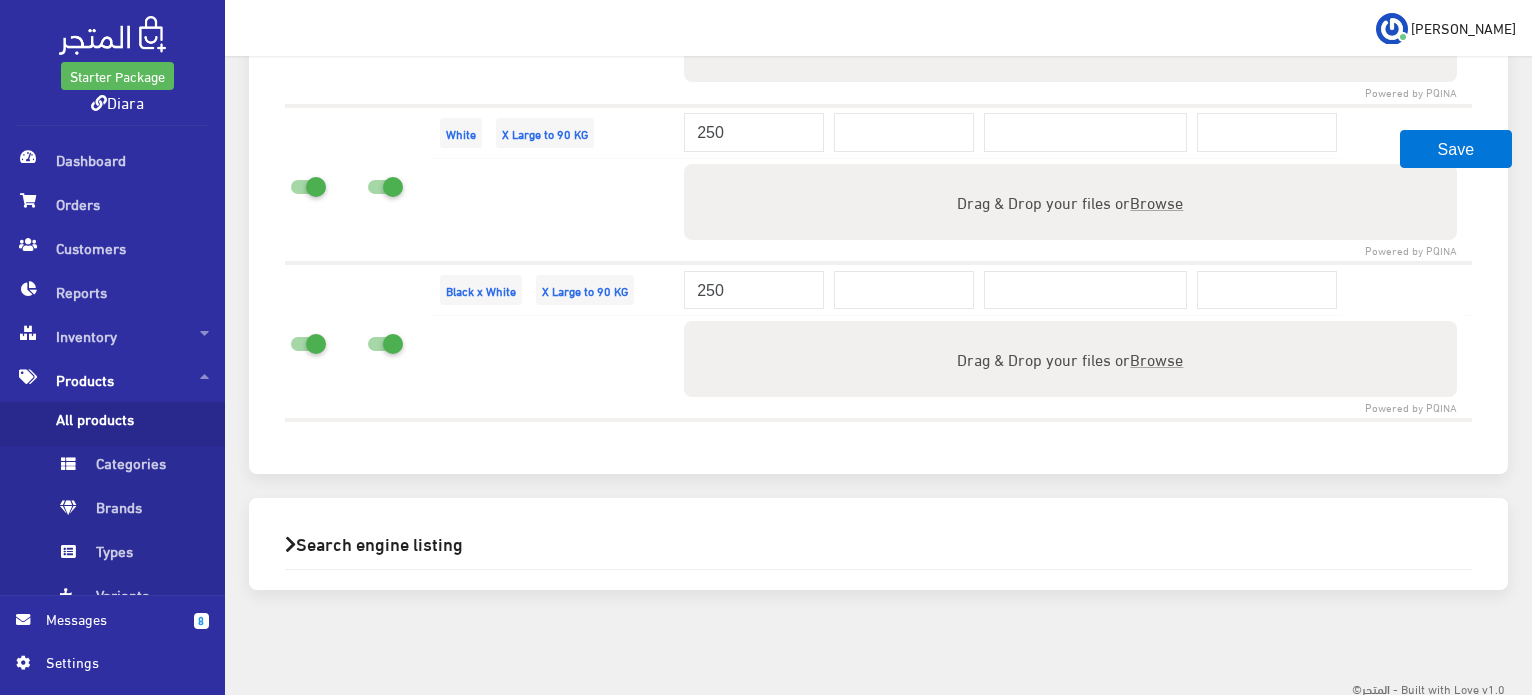 type on "C:\fakepath\IMG-20250715-WA0049.jpg" 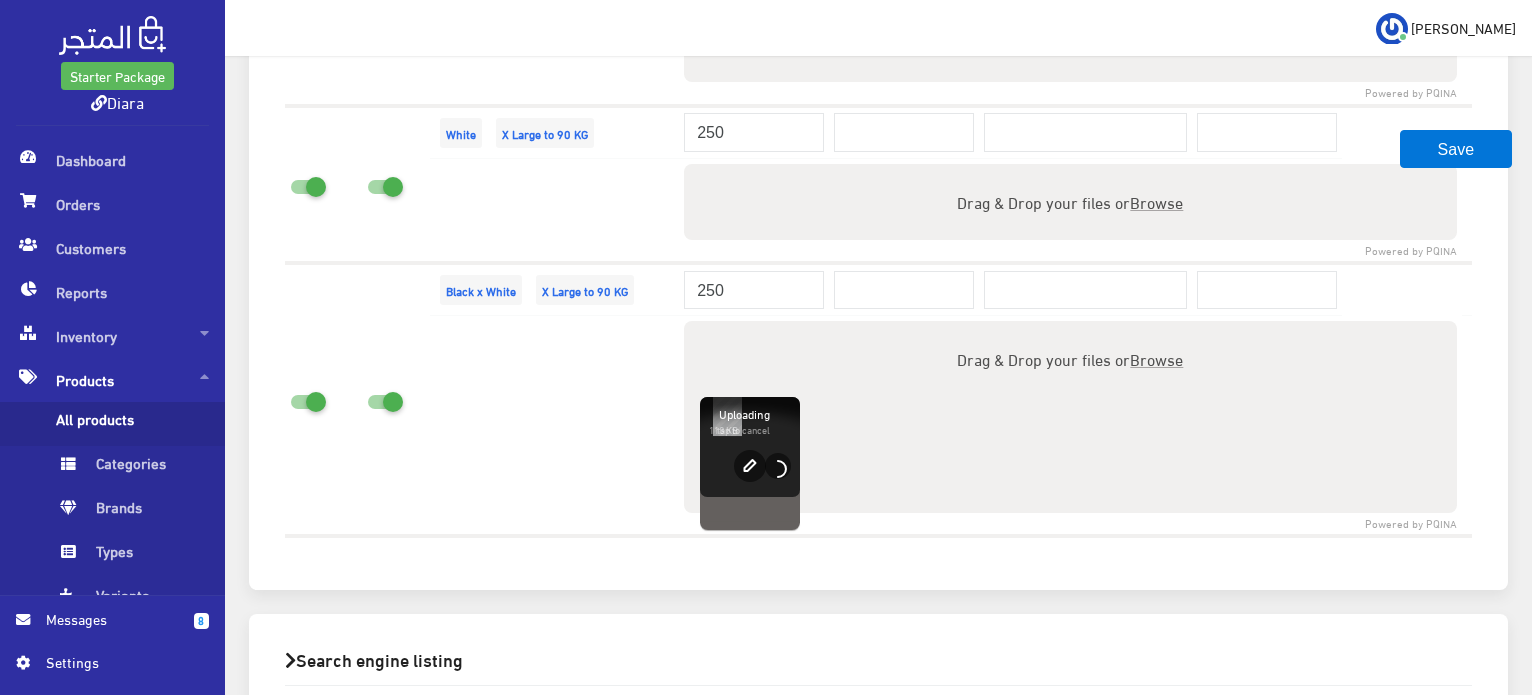 click on "Browse" at bounding box center (1157, 201) 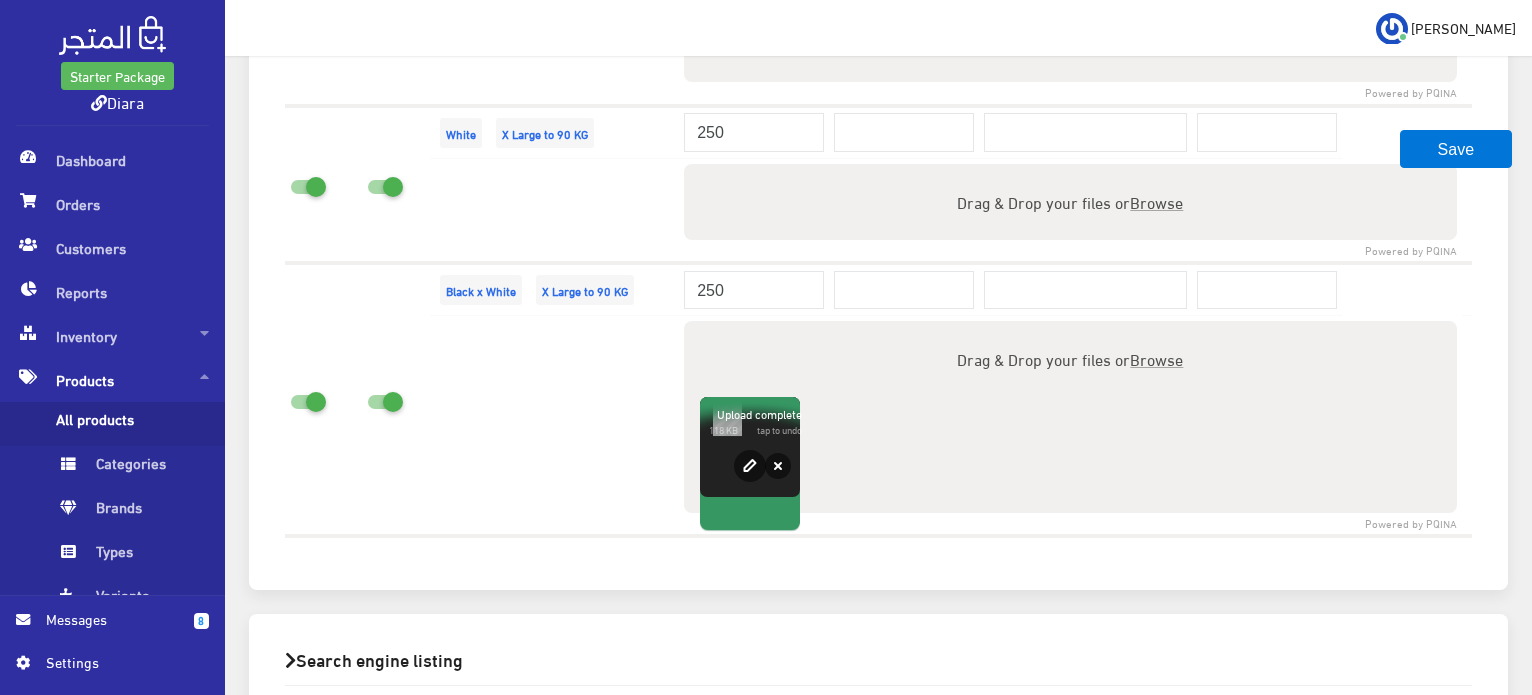 type on "C:\fakepath\IMG-20250715-WA0049.jpg" 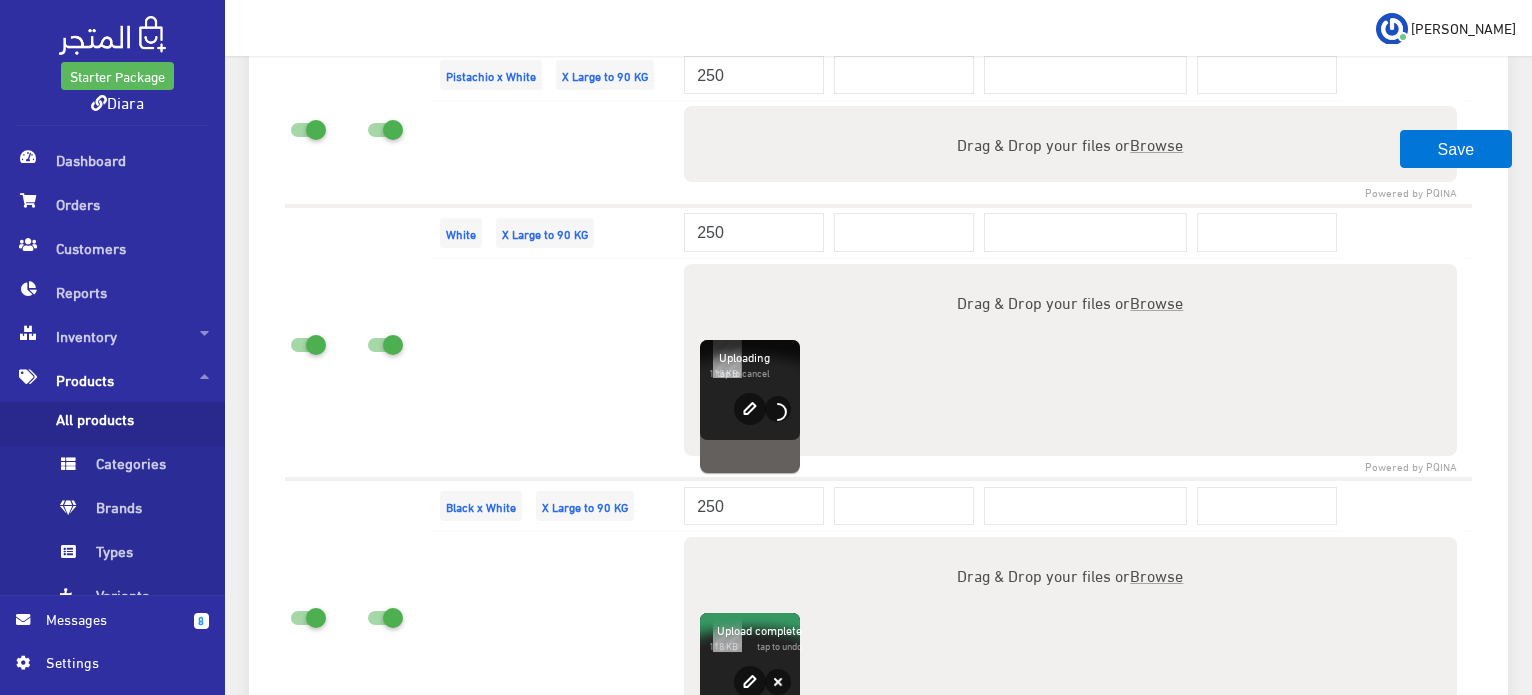 scroll, scrollTop: 3529, scrollLeft: 0, axis: vertical 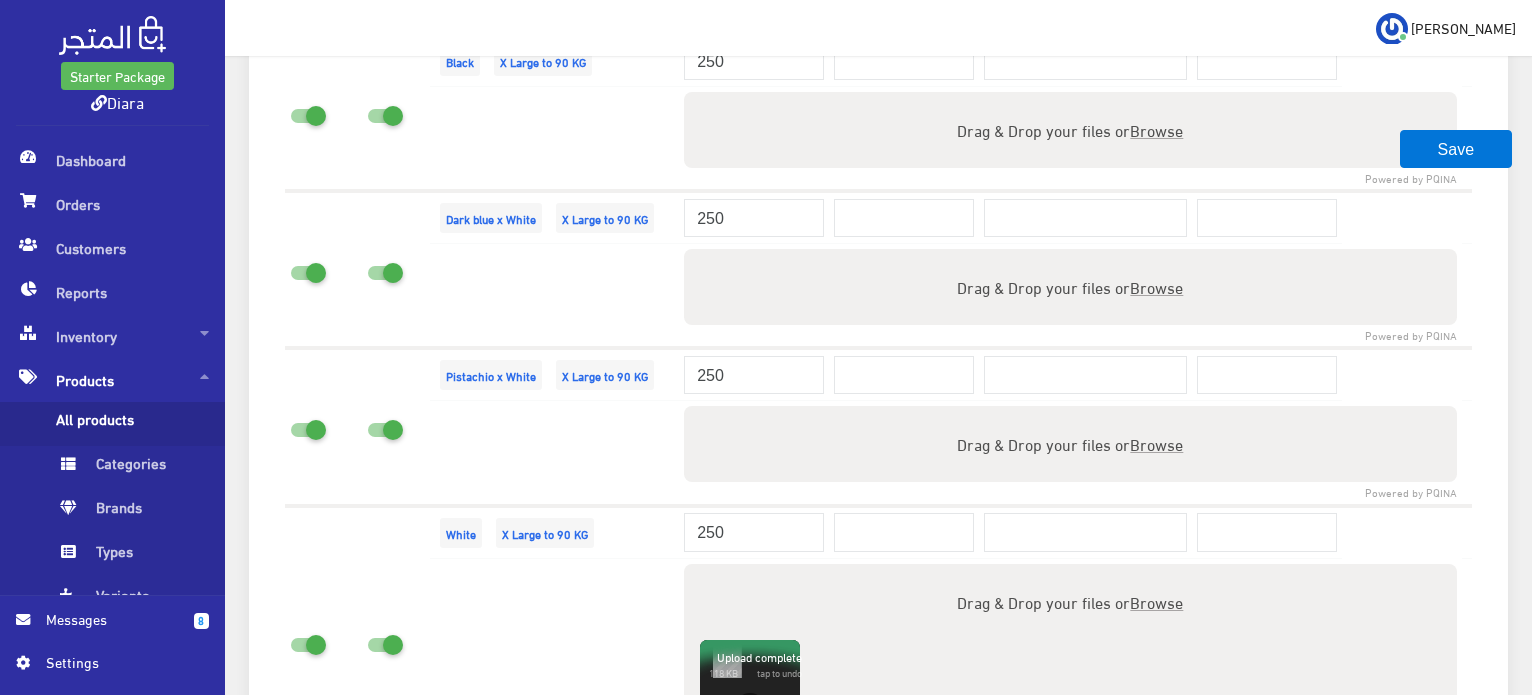click on "Browse" at bounding box center [1157, 444] 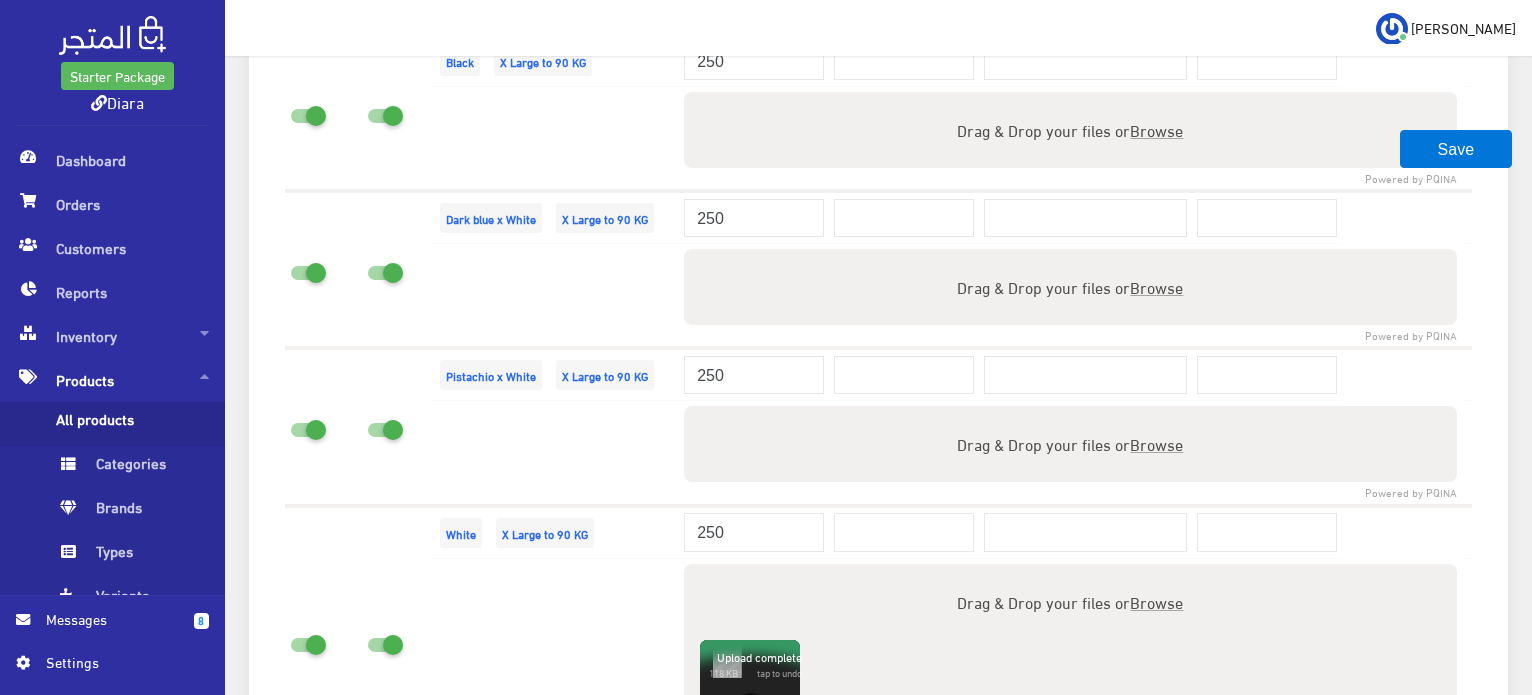 type on "C:\fakepath\IMG-20250715-WA0057.jpg" 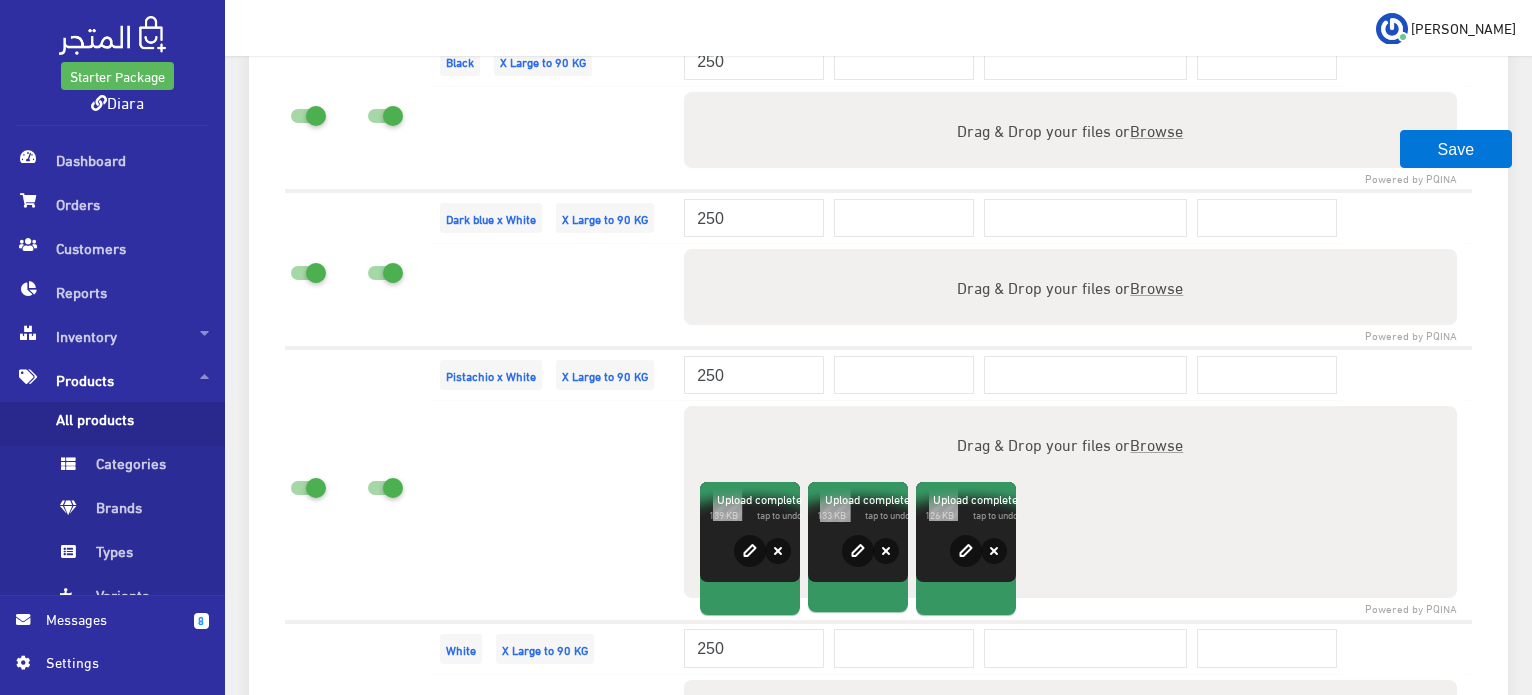 click on "Browse" at bounding box center (1157, 286) 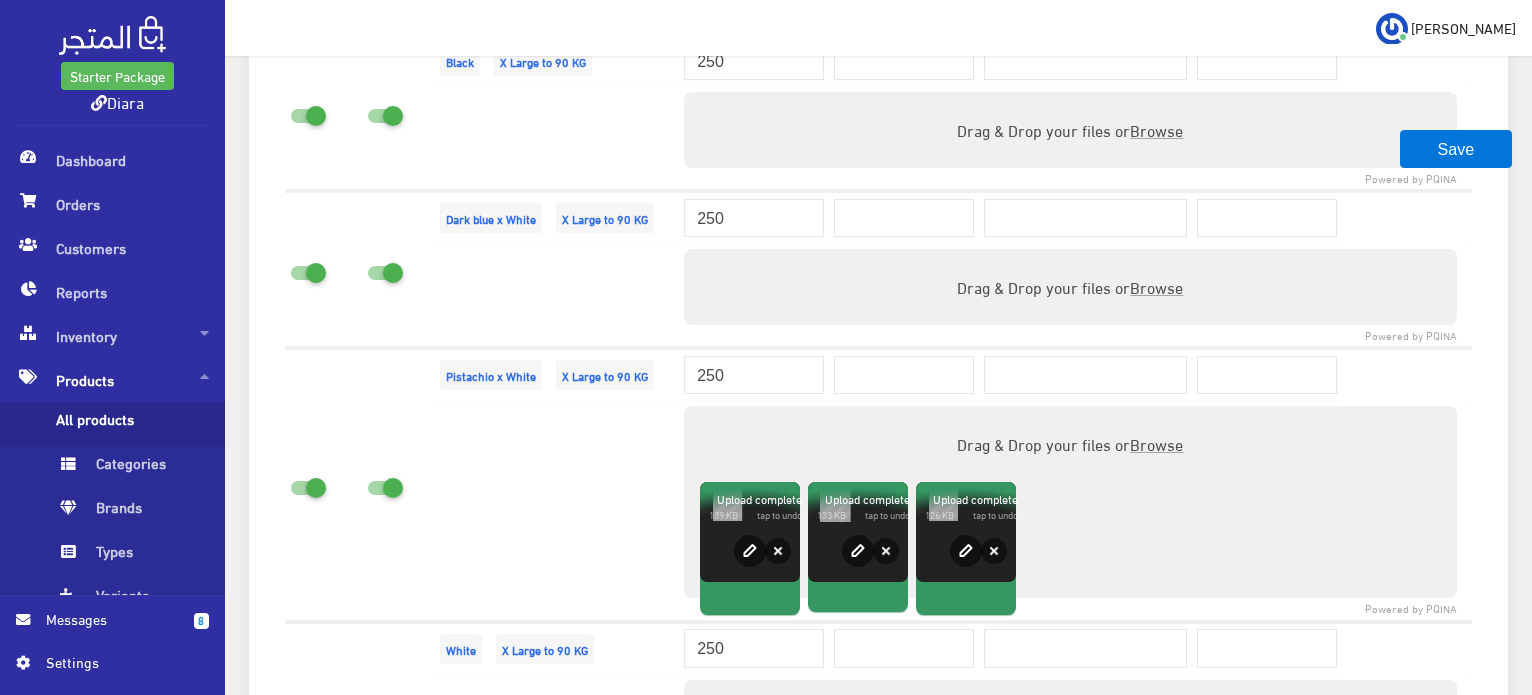 type on "C:\fakepath\IMG-20250715-WA0052.jpg" 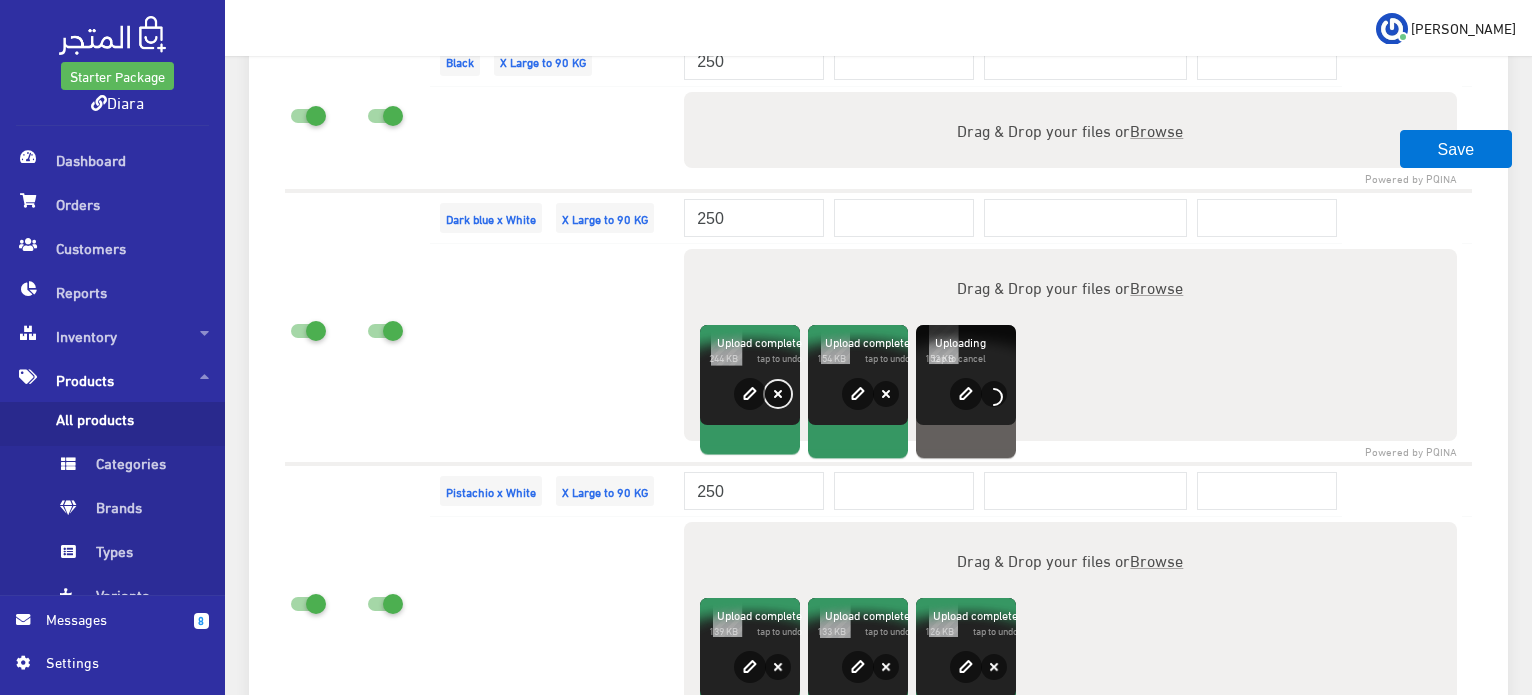 click on "Remove" at bounding box center (778, 394) 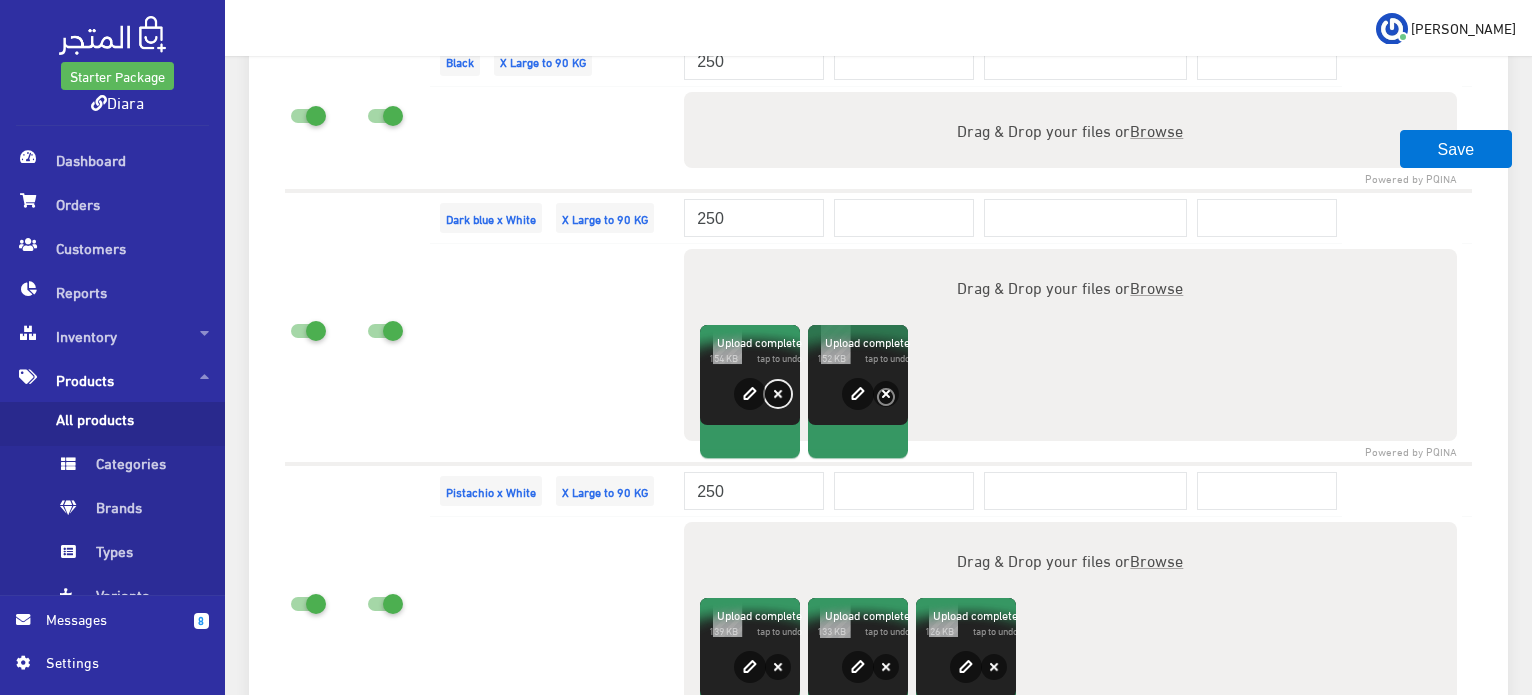 click on "Remove" at bounding box center [778, 394] 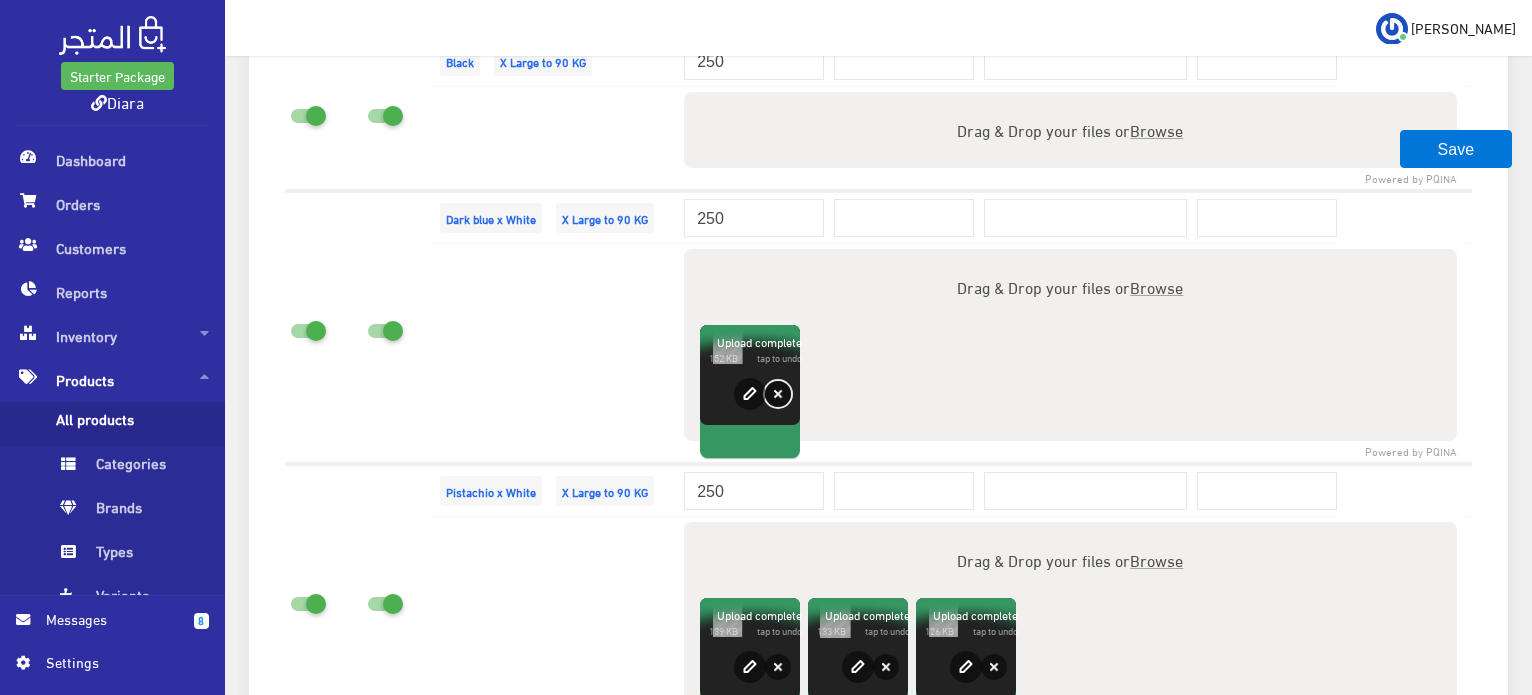 click on "Remove" at bounding box center (778, 394) 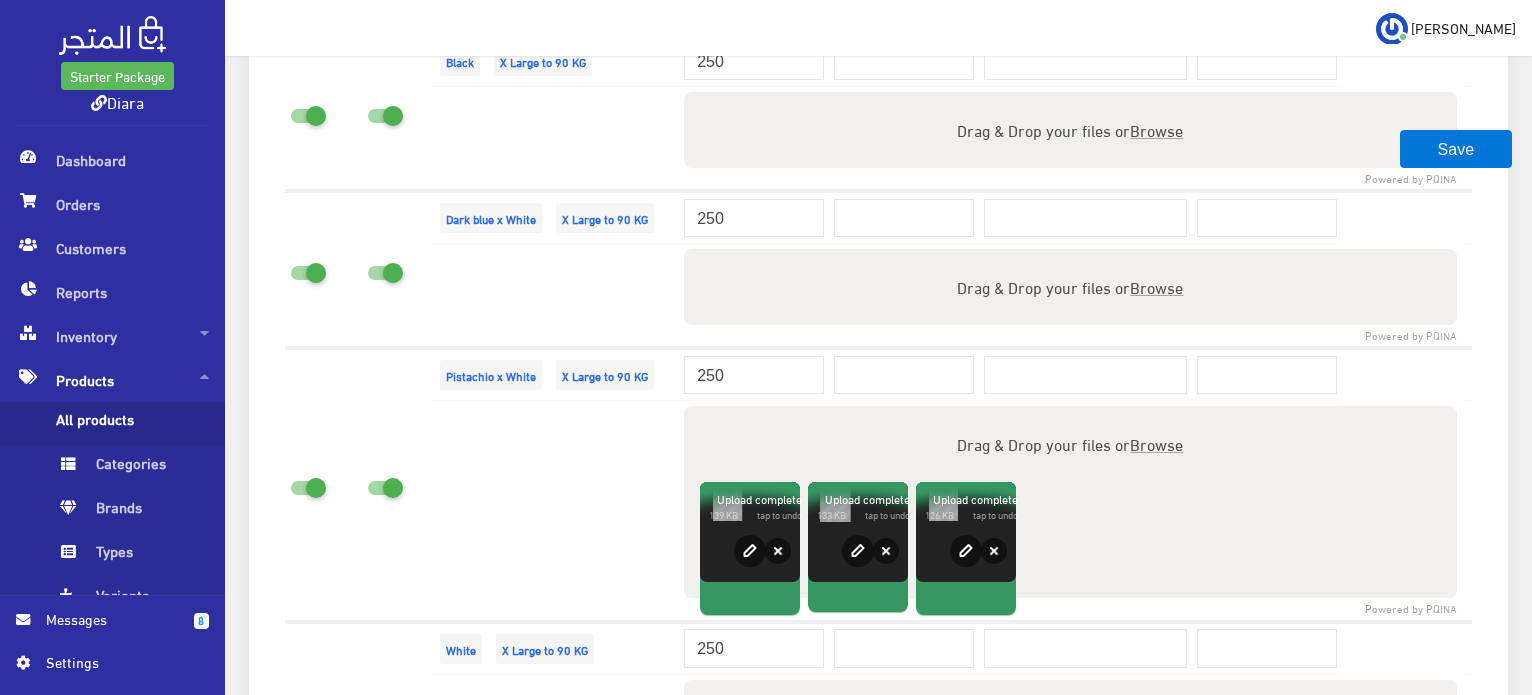 click on "Browse" at bounding box center [1157, 286] 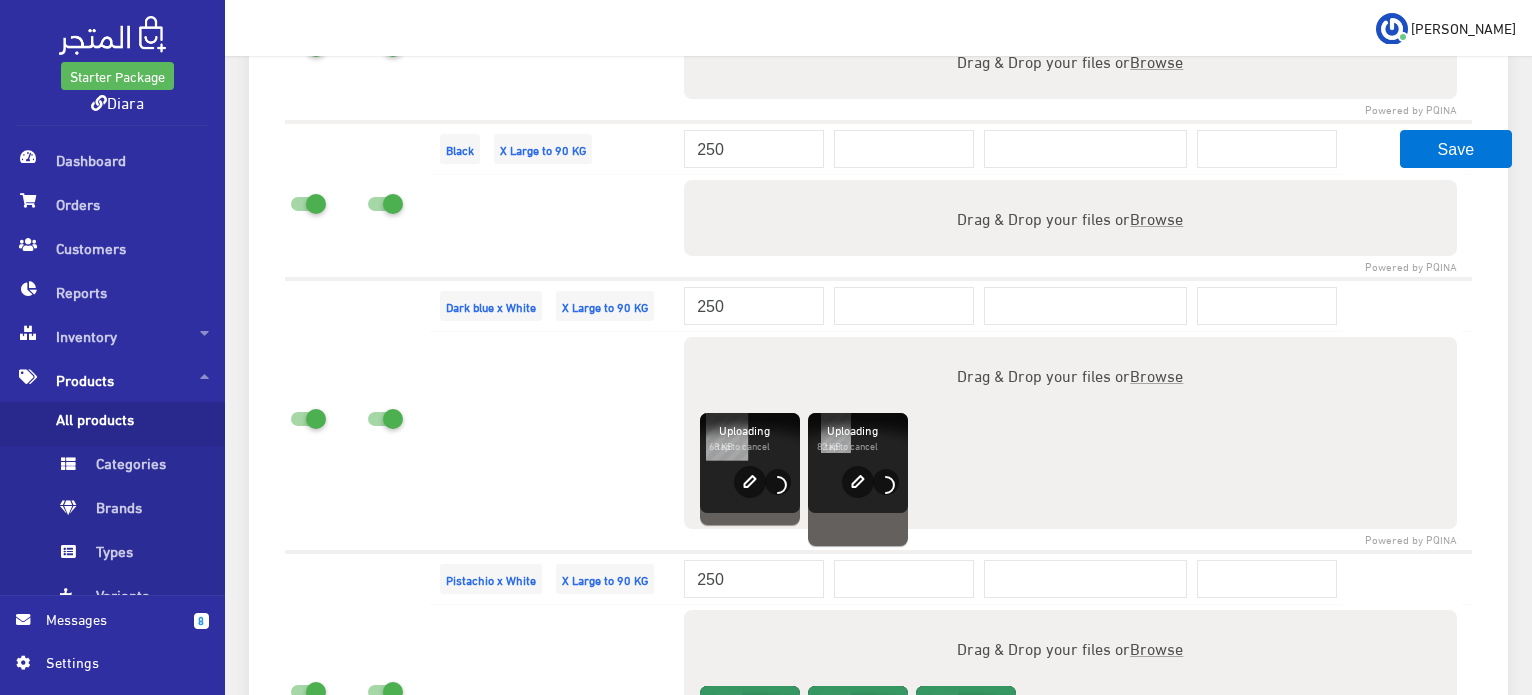 scroll, scrollTop: 3429, scrollLeft: 0, axis: vertical 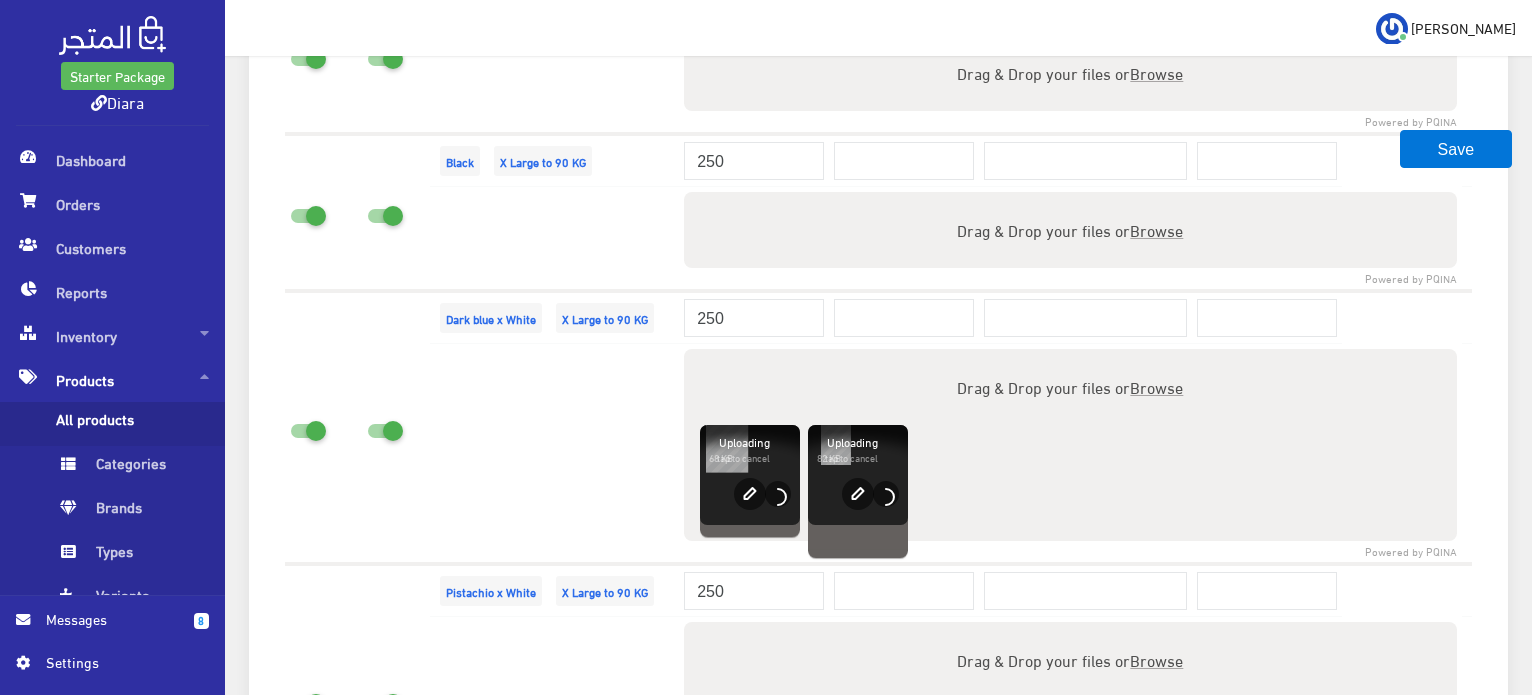 click on "Browse" at bounding box center (1157, 229) 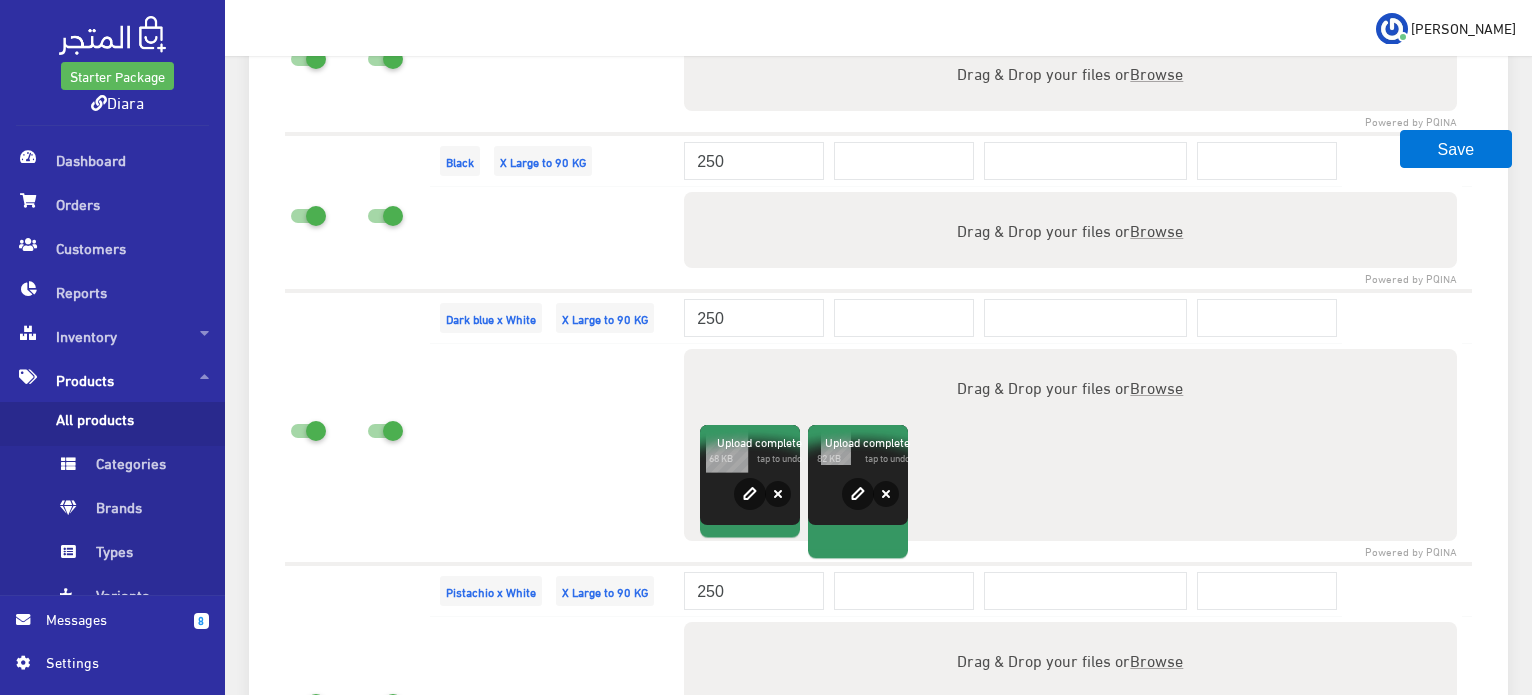 type on "C:\fakepath\IMG-20250715-WA0052.jpg" 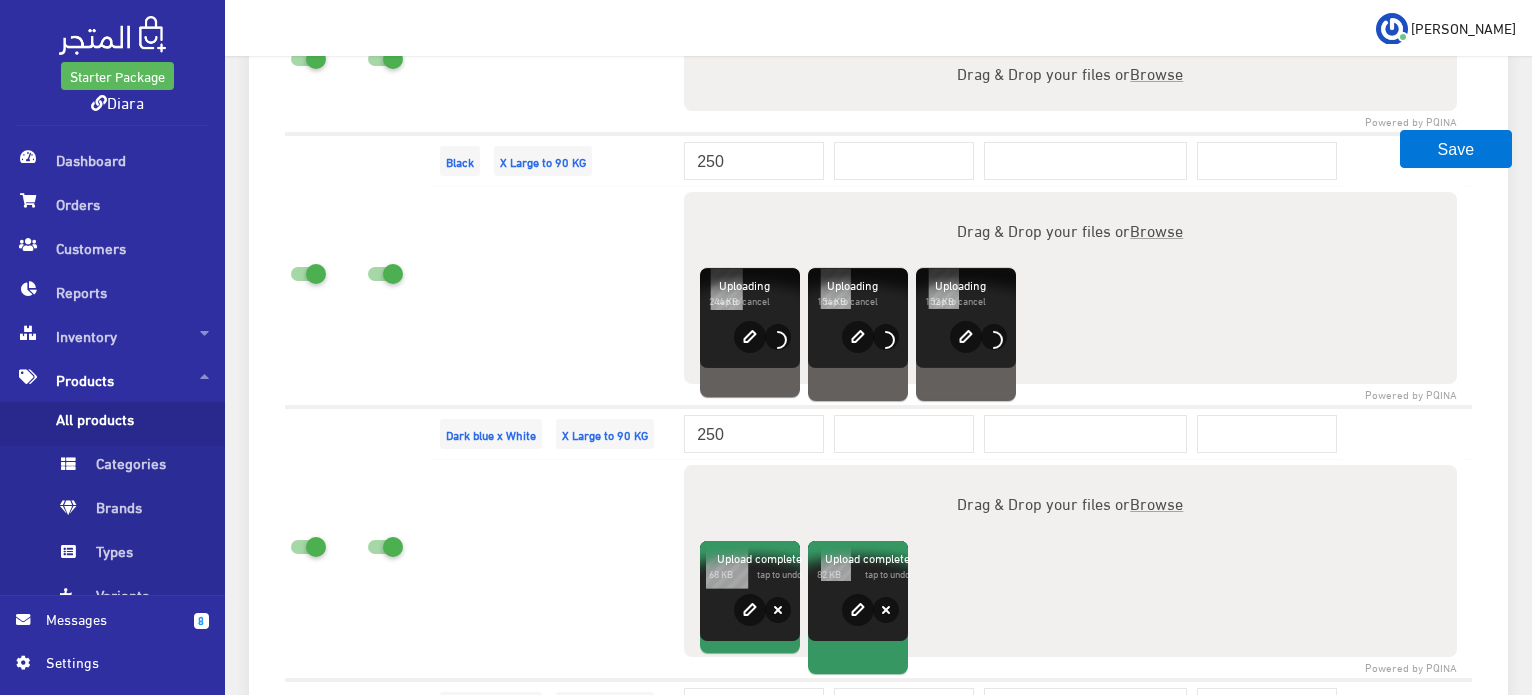 scroll, scrollTop: 3329, scrollLeft: 0, axis: vertical 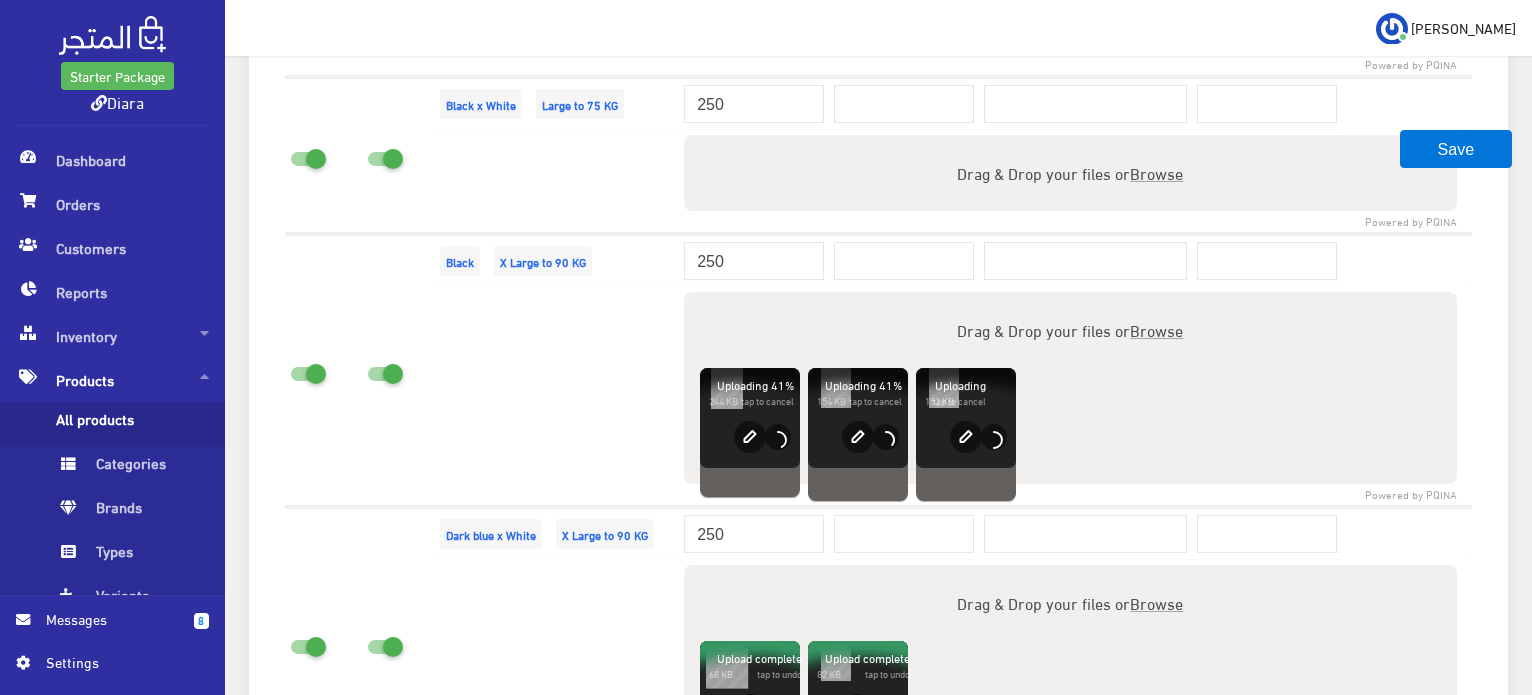 click on "Browse" at bounding box center (1157, 172) 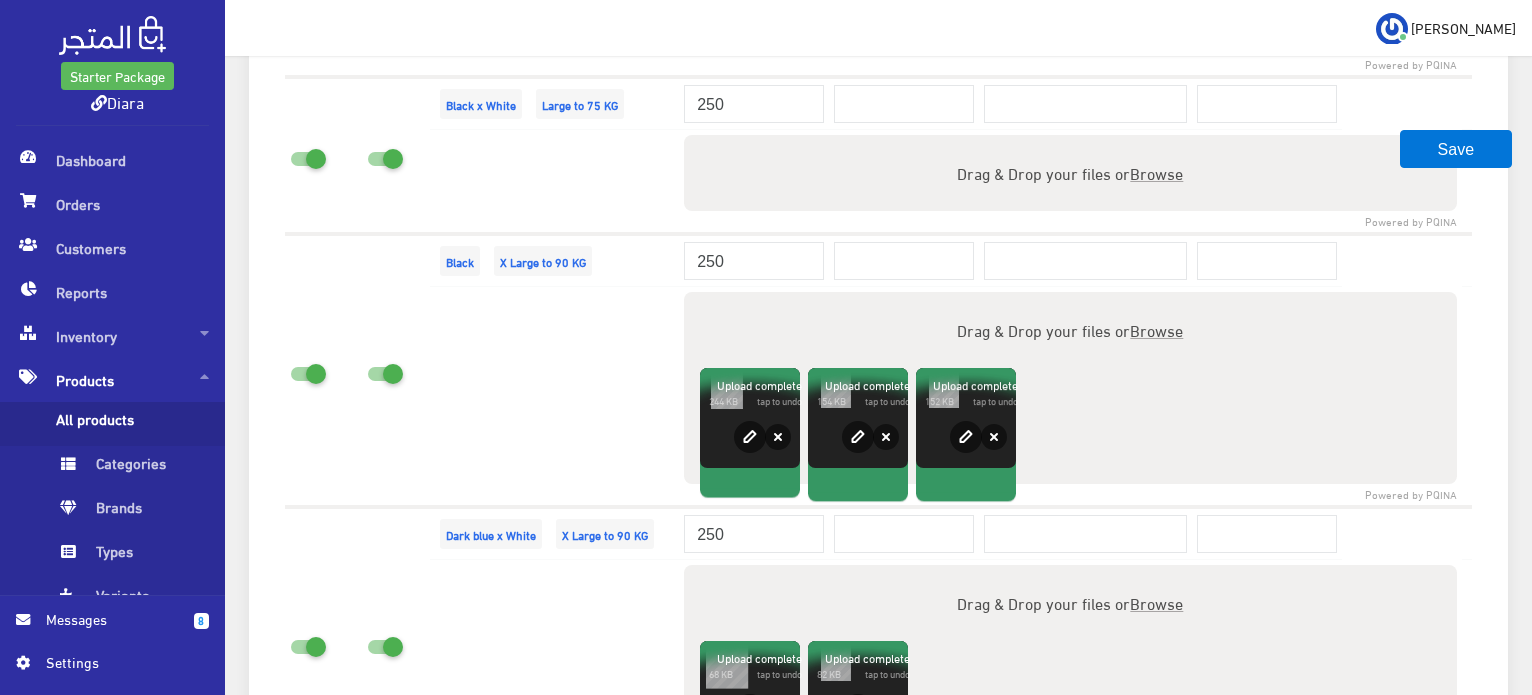 type on "C:\fakepath\IMG-20250715-WA0049.jpg" 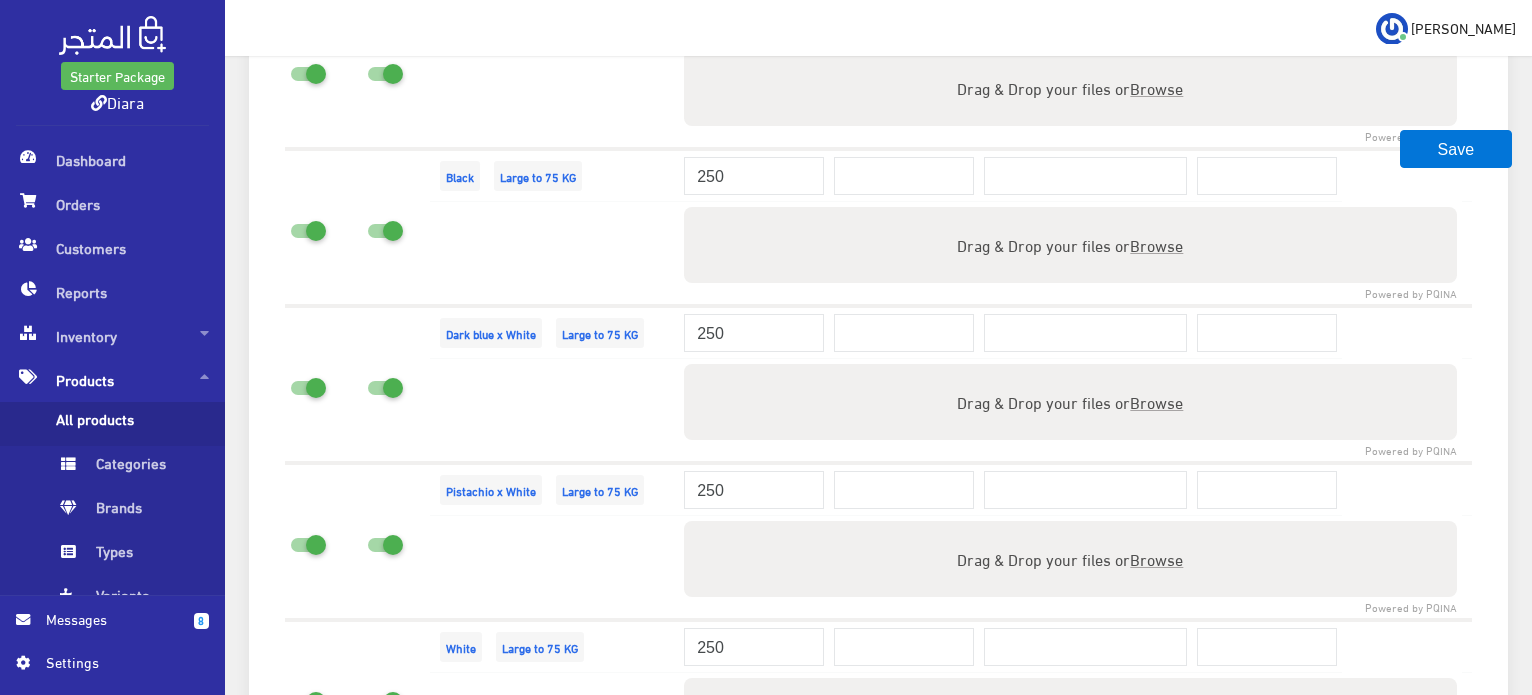 scroll, scrollTop: 2929, scrollLeft: 0, axis: vertical 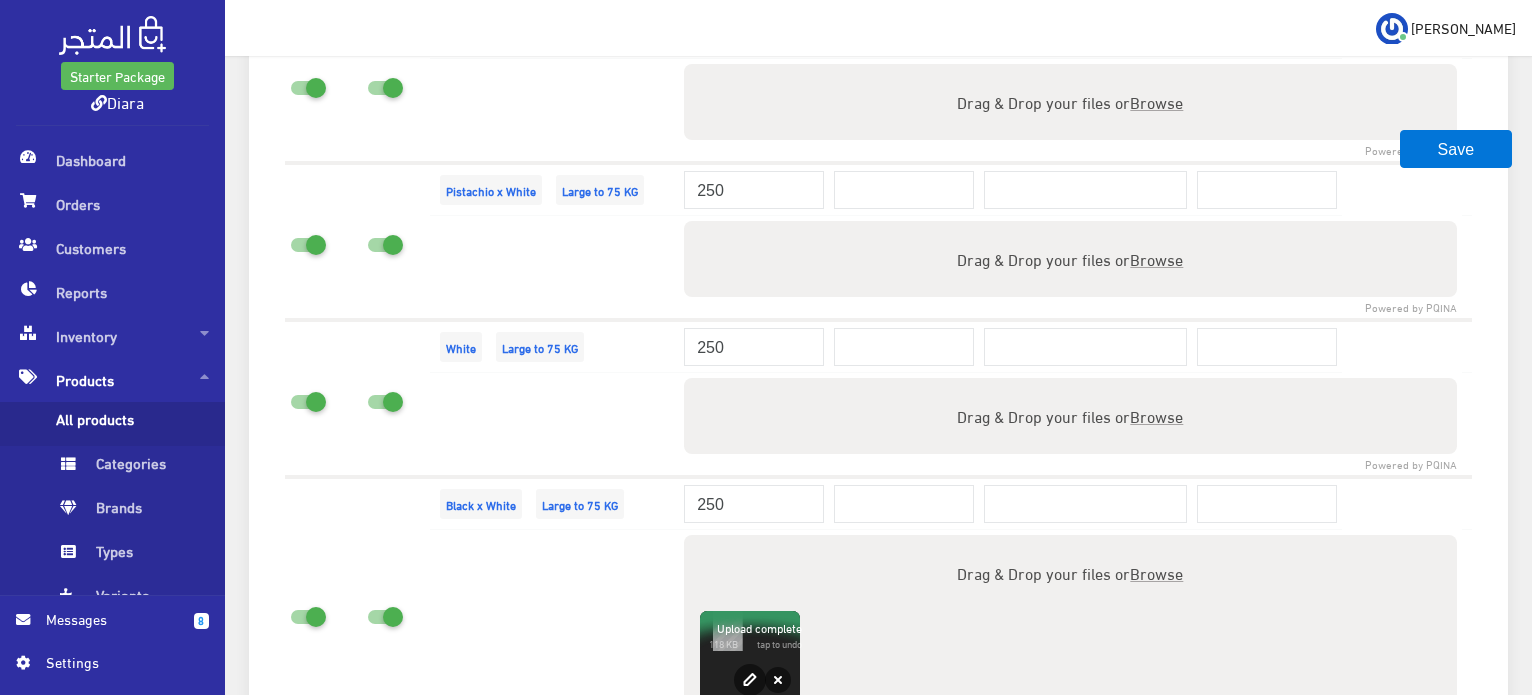 click on "Browse" at bounding box center [1157, 415] 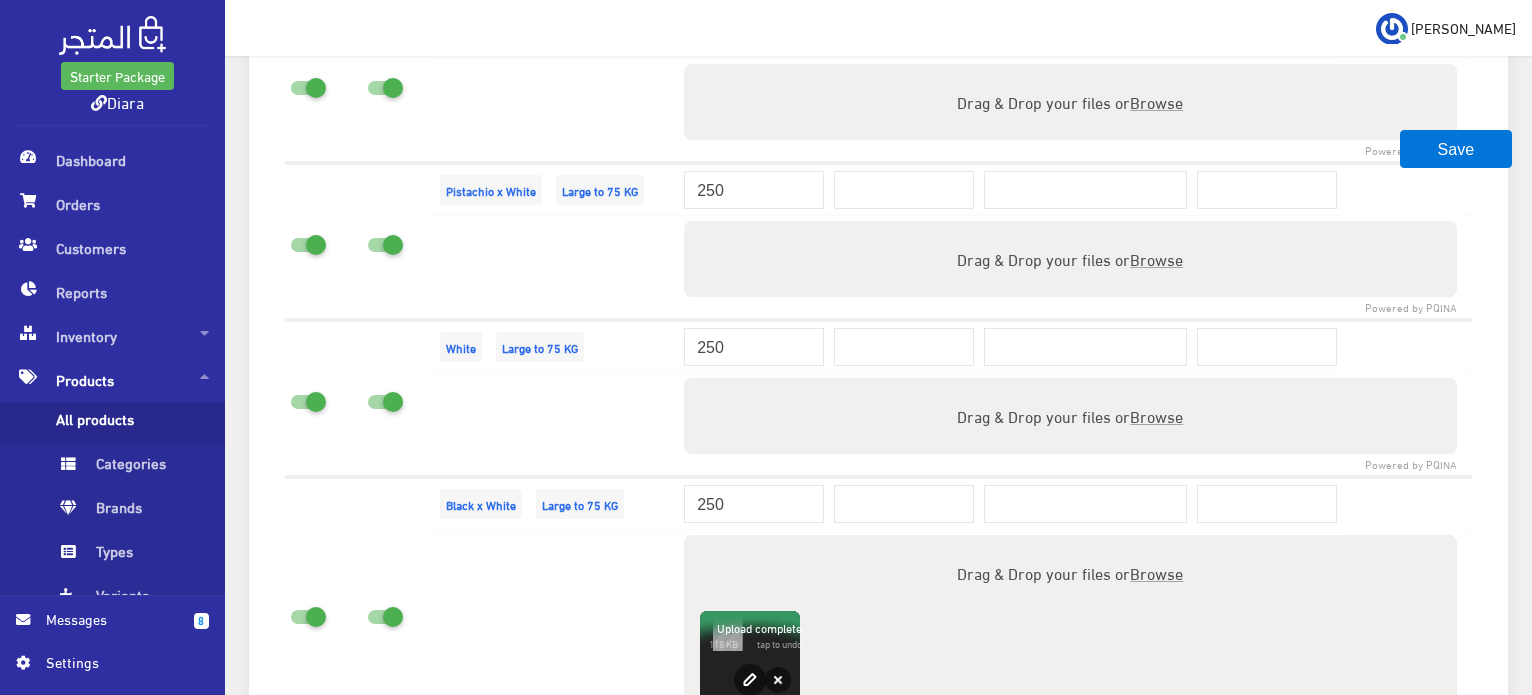 type on "C:\fakepath\IMG-20250715-WA0049.jpg" 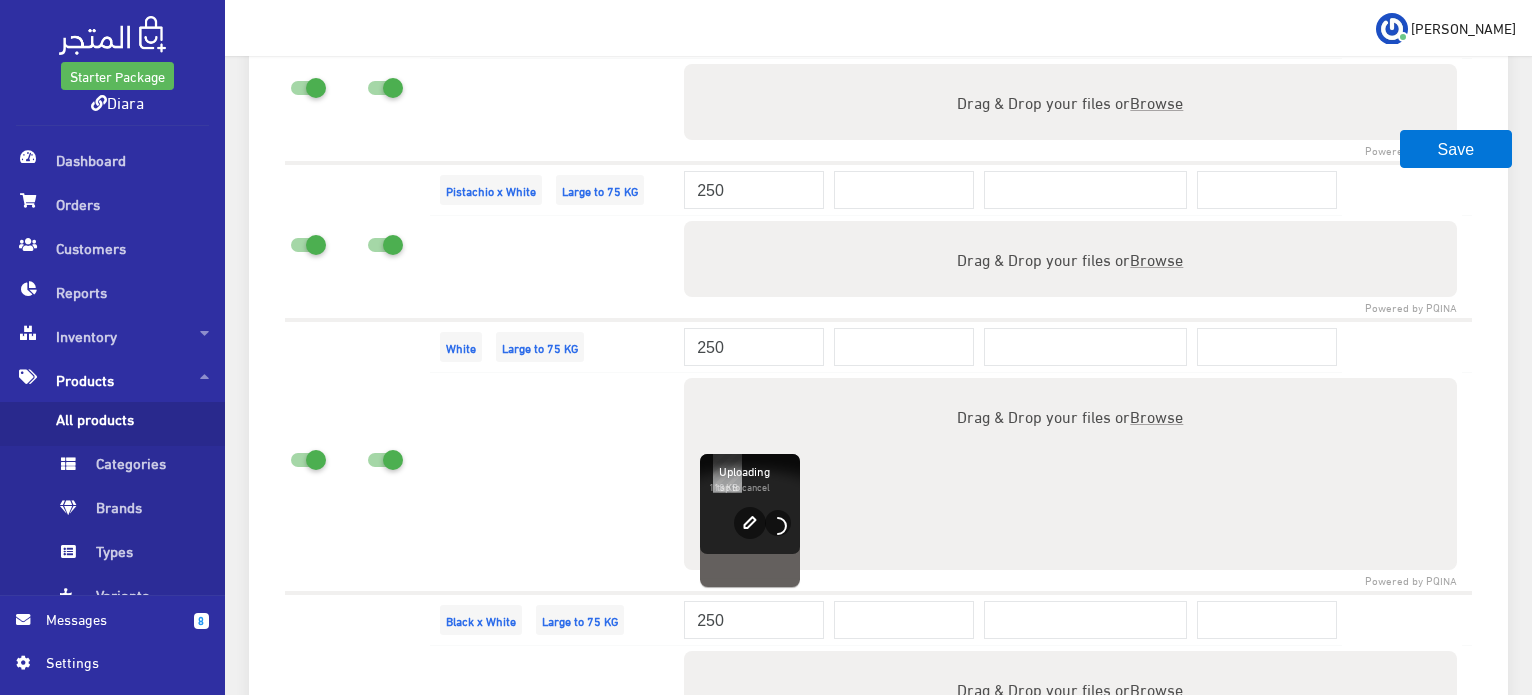click on "Browse" at bounding box center (1157, 258) 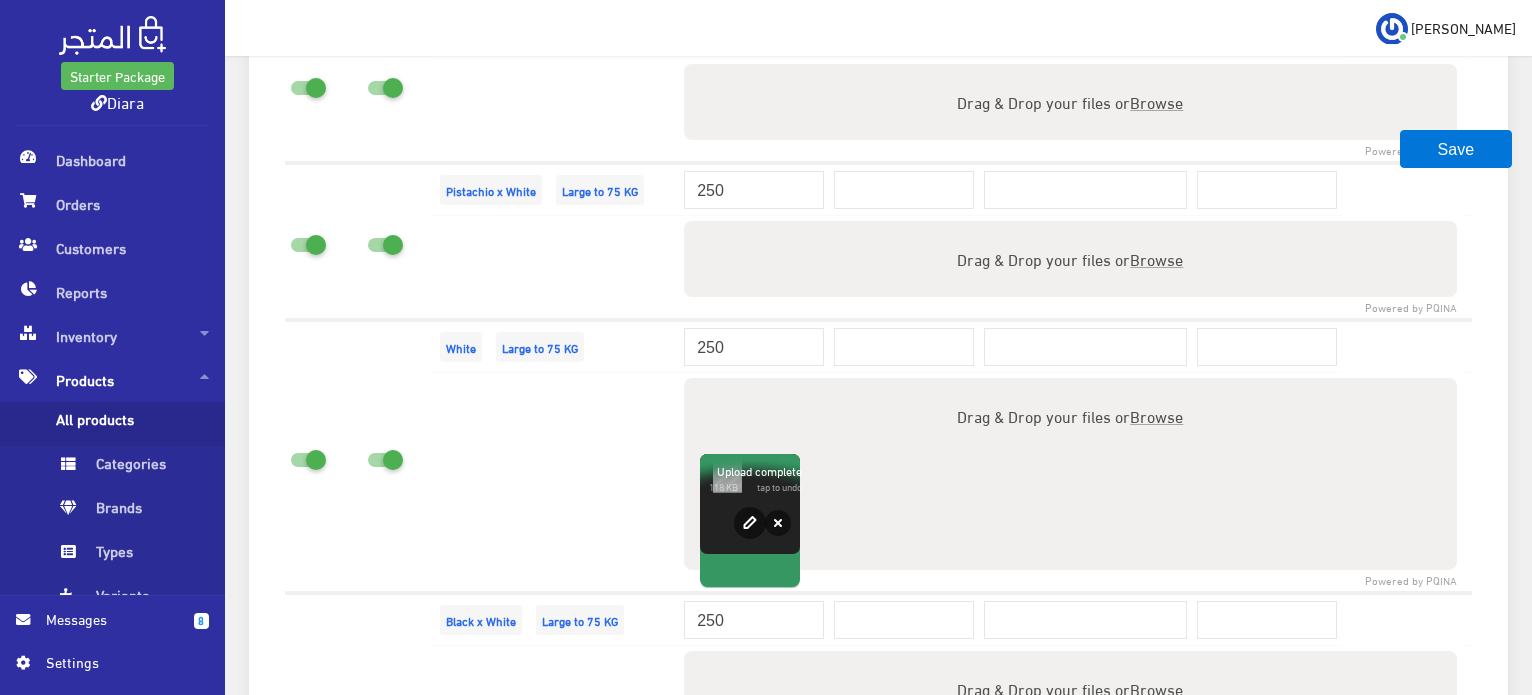 type on "C:\fakepath\IMG-20250715-WA0057.jpg" 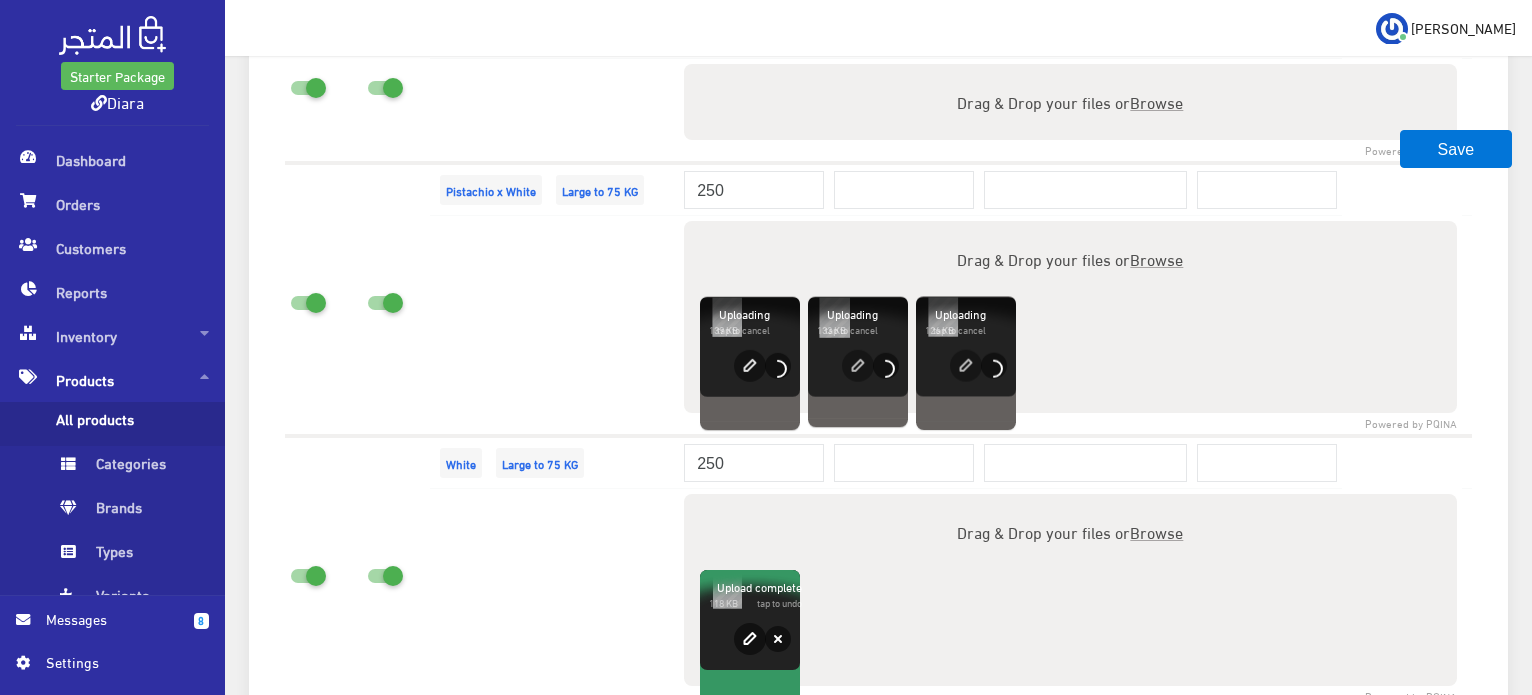 scroll, scrollTop: 2629, scrollLeft: 0, axis: vertical 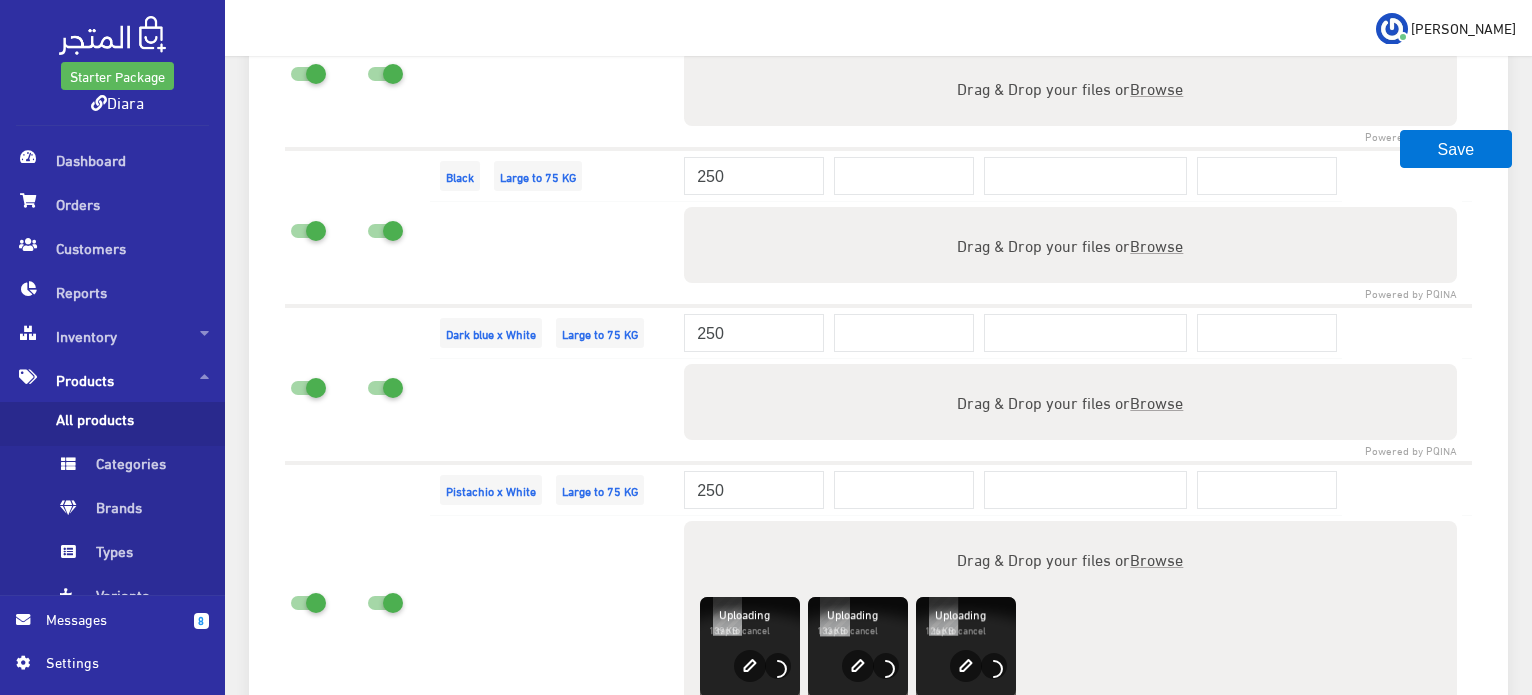 click on "Browse" at bounding box center [1157, 401] 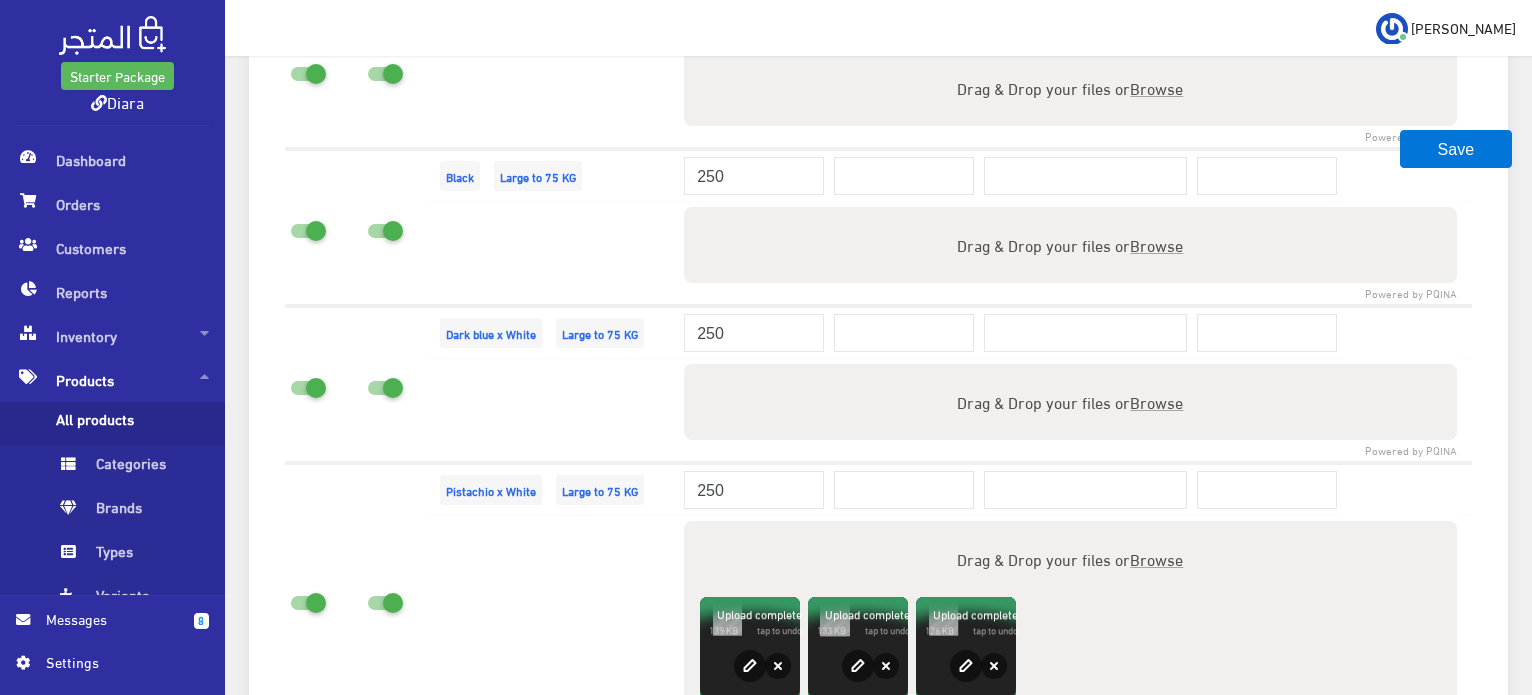 type on "C:\fakepath\IMG-20250715-WA0050.jpg" 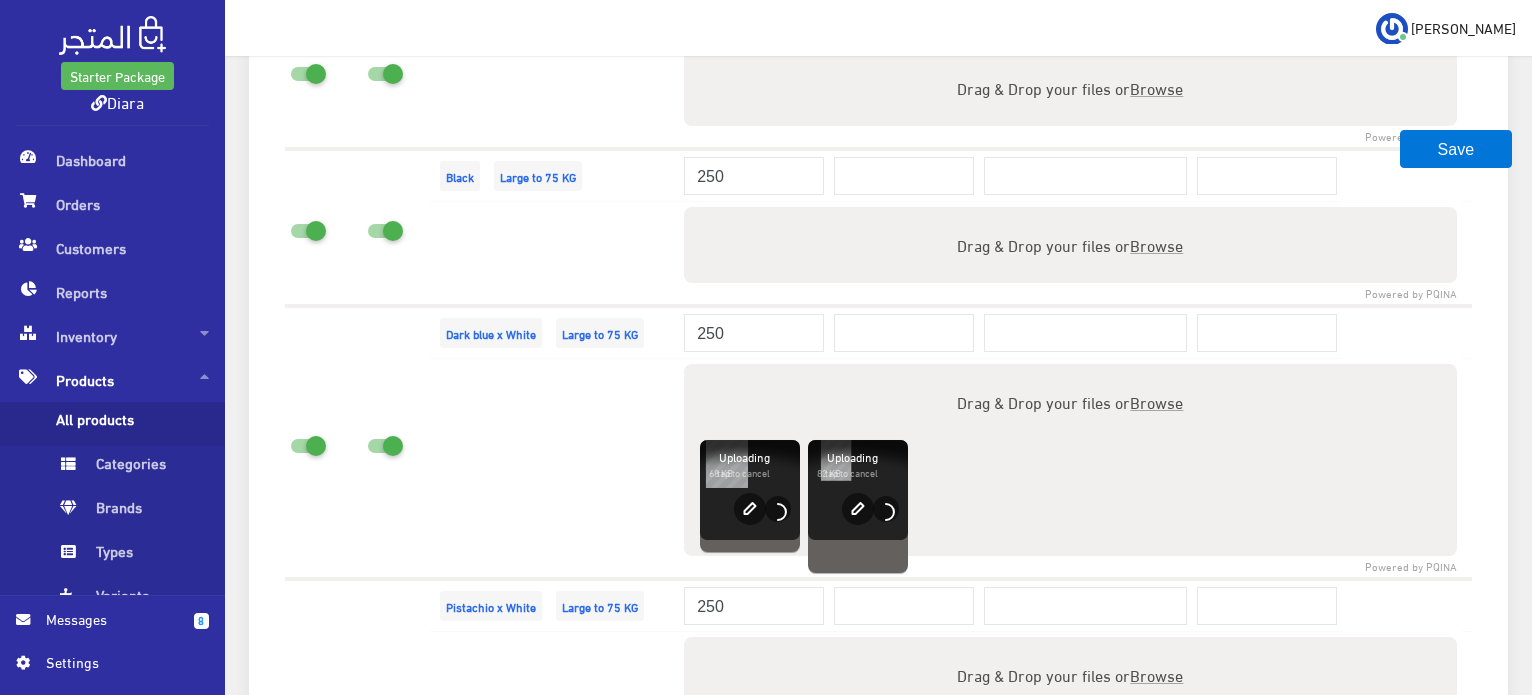 click on "Browse" at bounding box center [1157, 244] 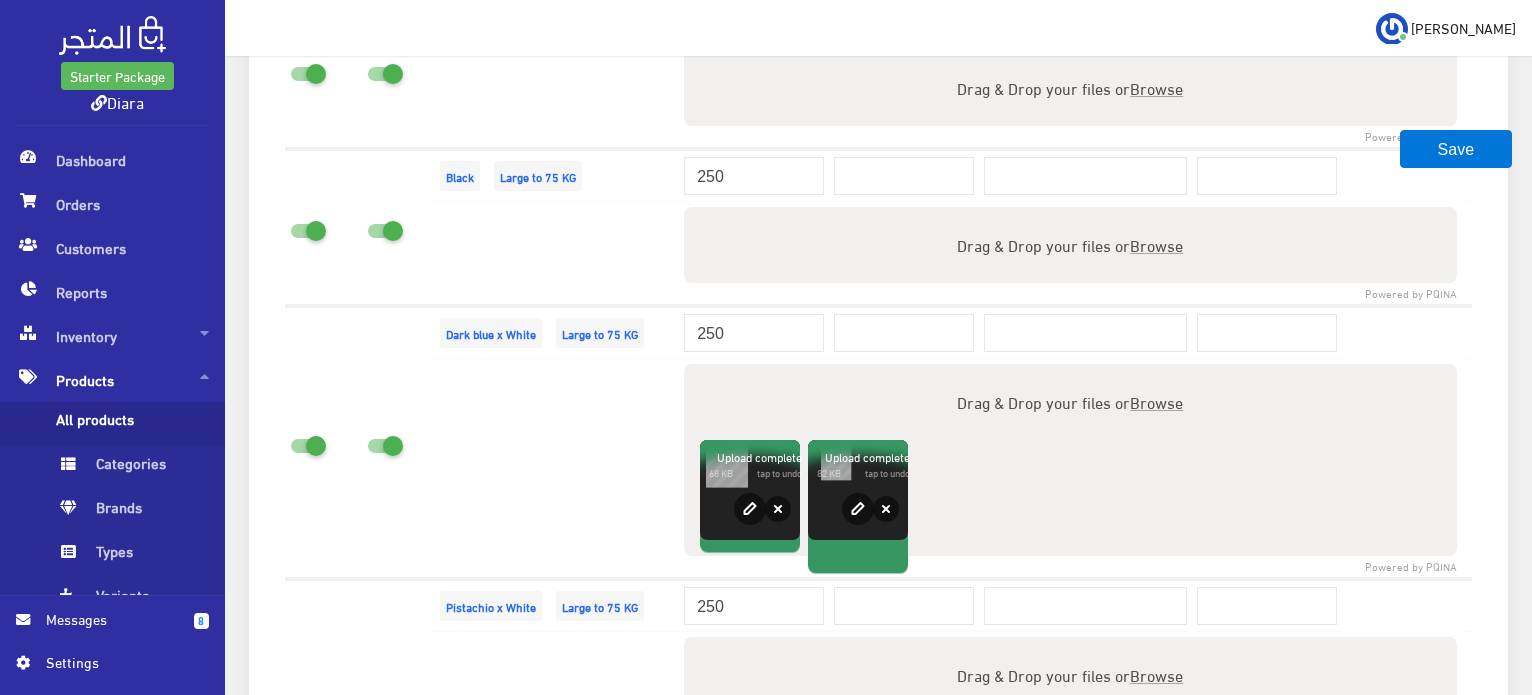 type on "C:\fakepath\IMG-20250715-WA0052.jpg" 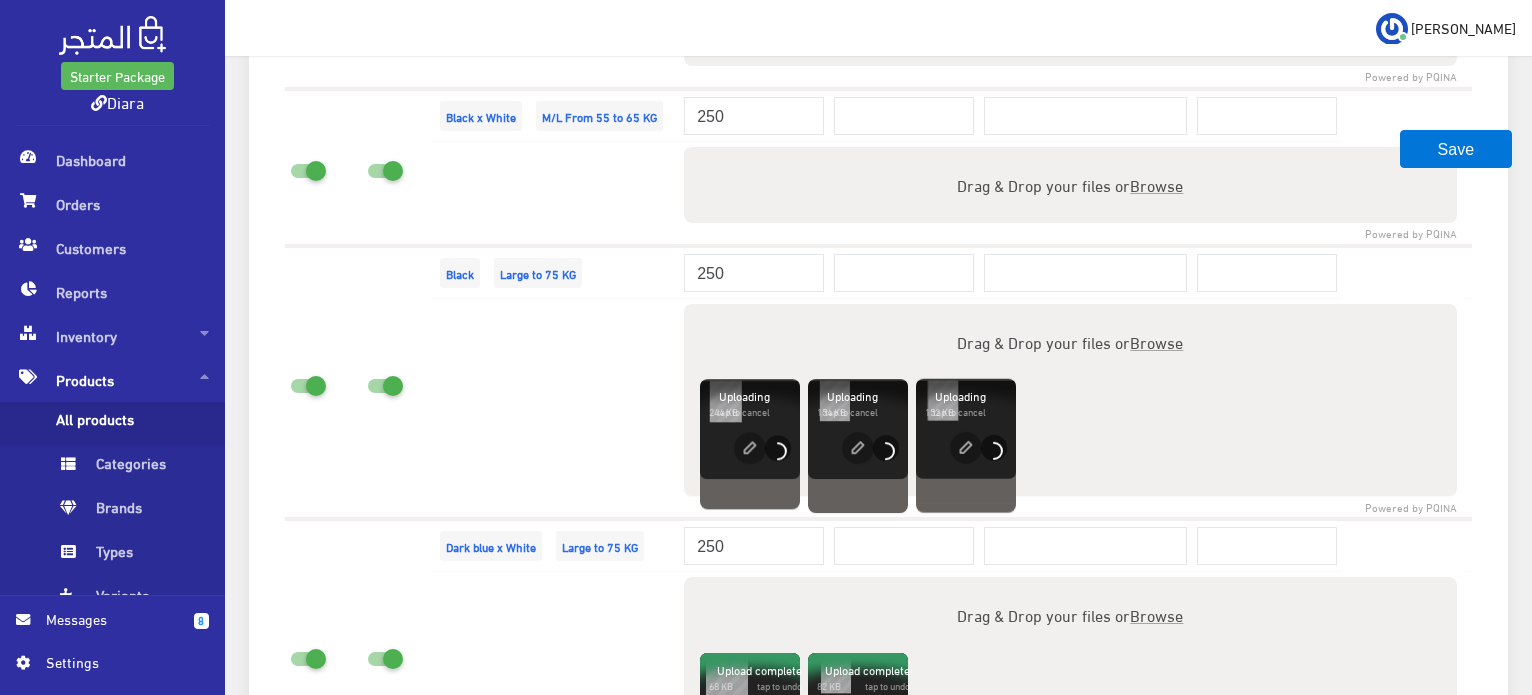 scroll, scrollTop: 2529, scrollLeft: 0, axis: vertical 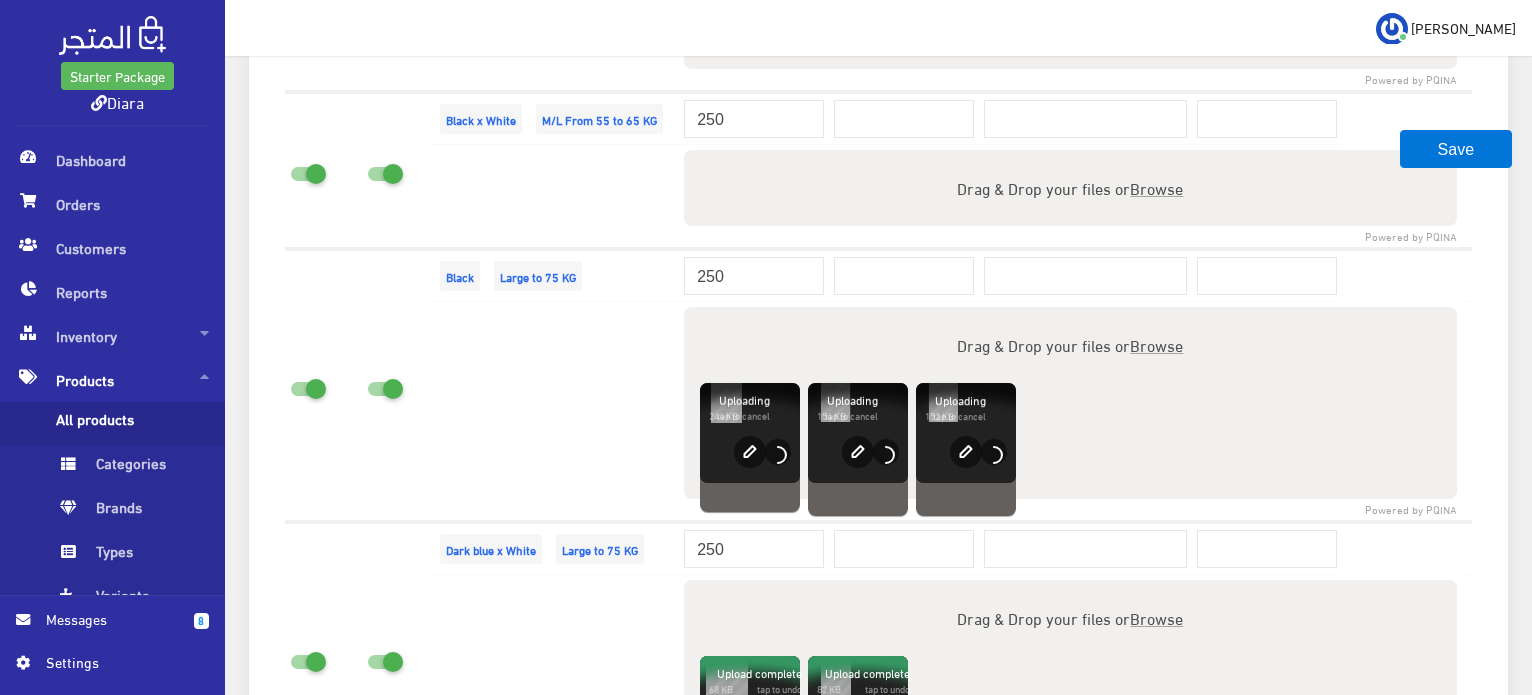 click on "Browse" at bounding box center (1157, 187) 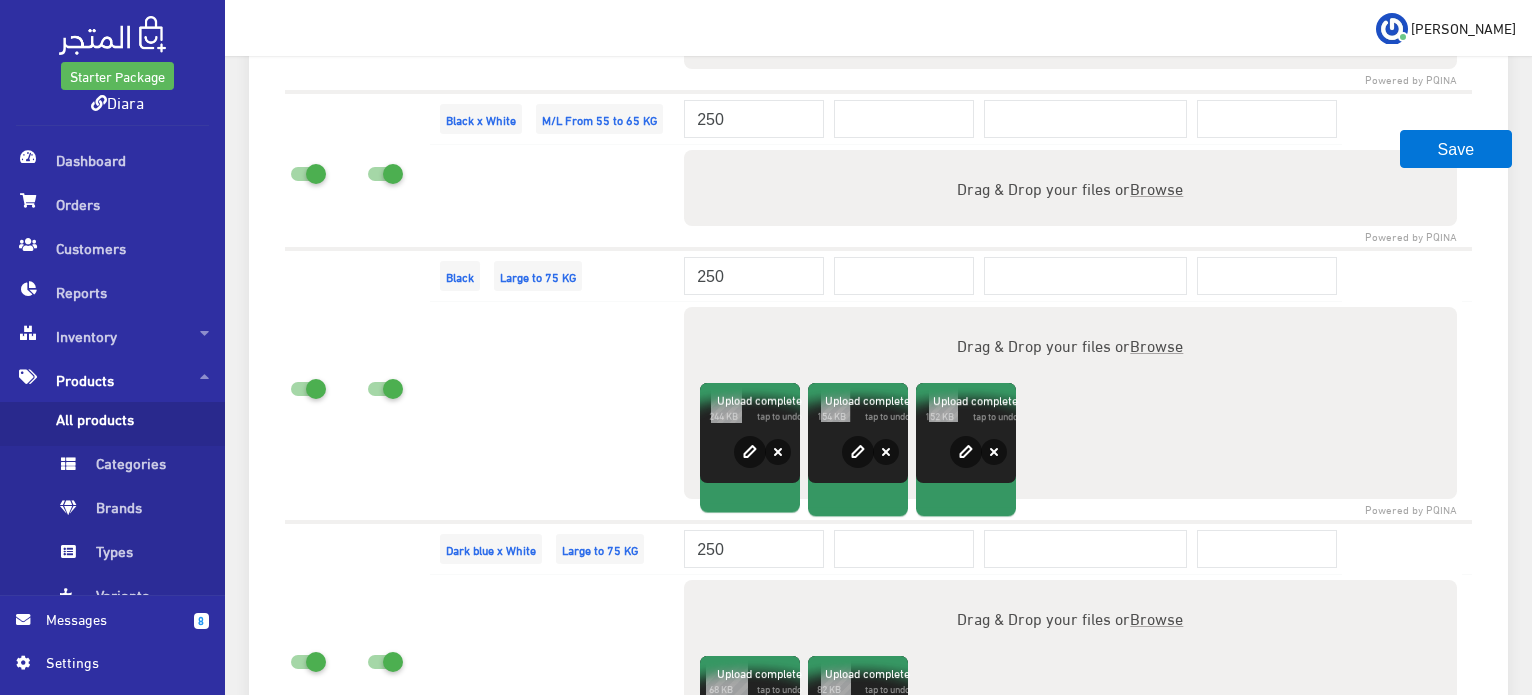 type on "C:\fakepath\IMG-20250715-WA0049.jpg" 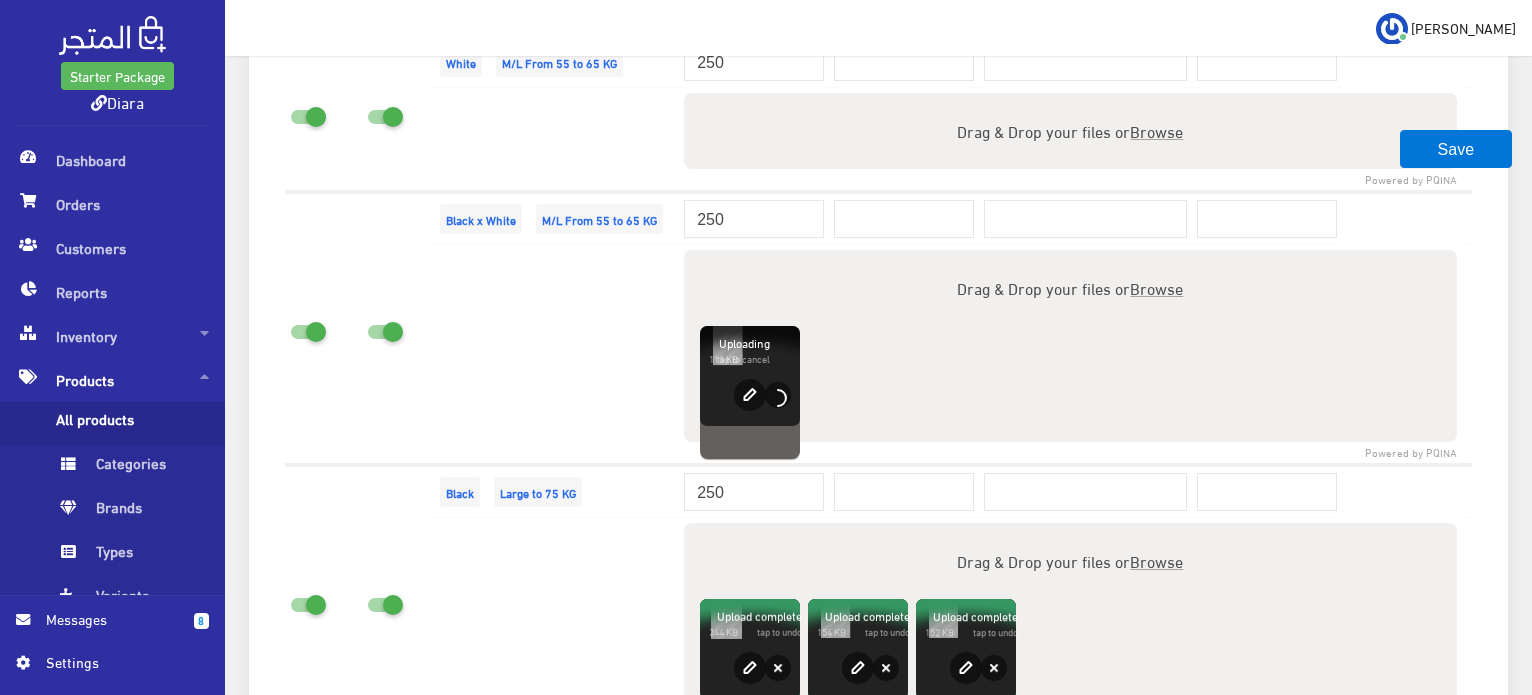 scroll, scrollTop: 2129, scrollLeft: 0, axis: vertical 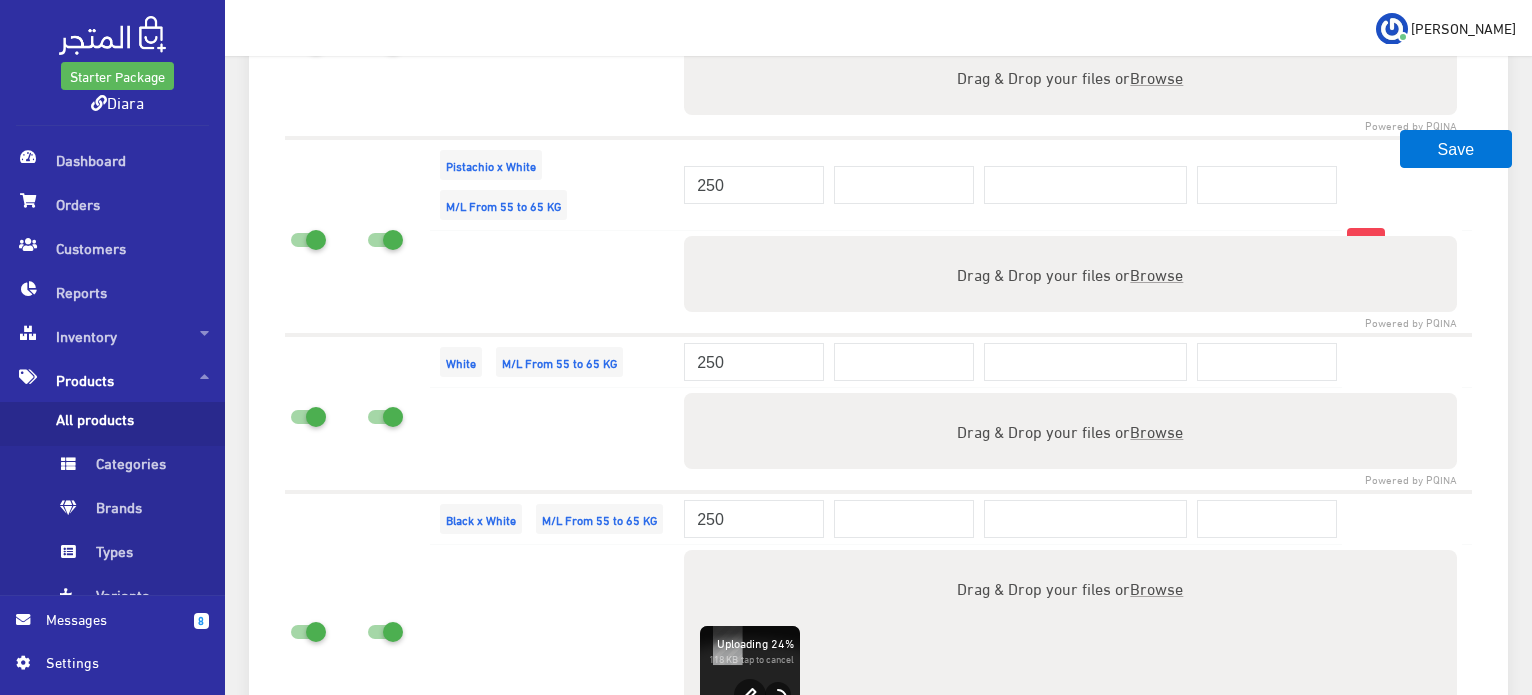 click on "Browse" at bounding box center (1157, 430) 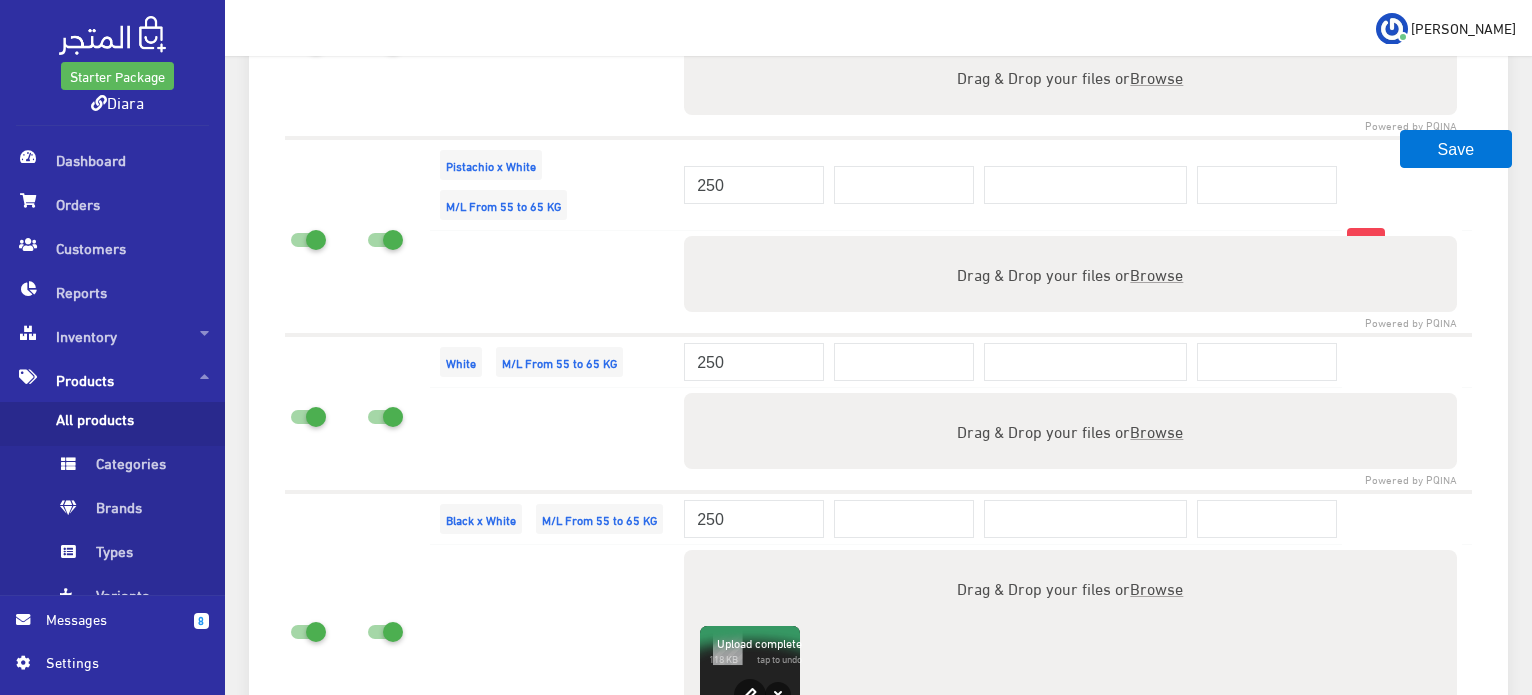 type on "C:\fakepath\IMG-20250715-WA0049.jpg" 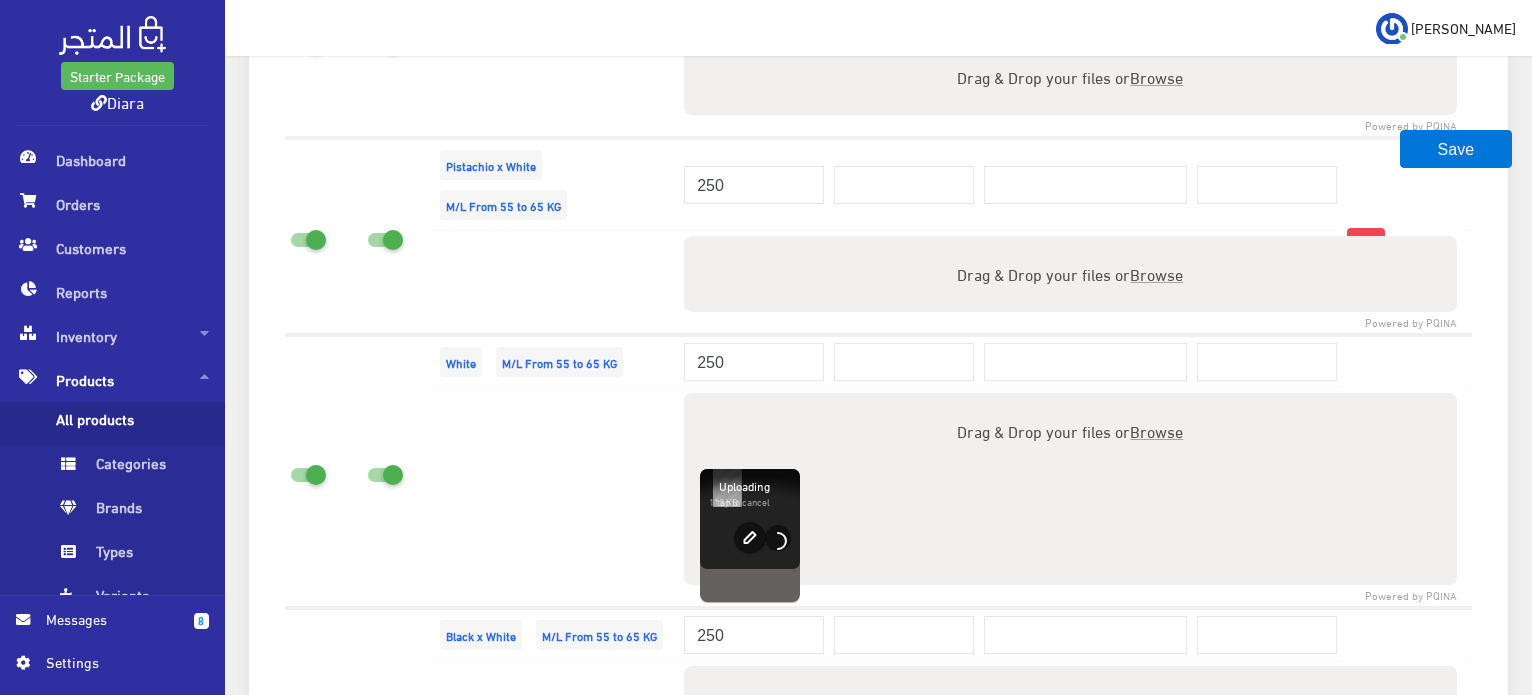 click on "Browse" at bounding box center [1157, 273] 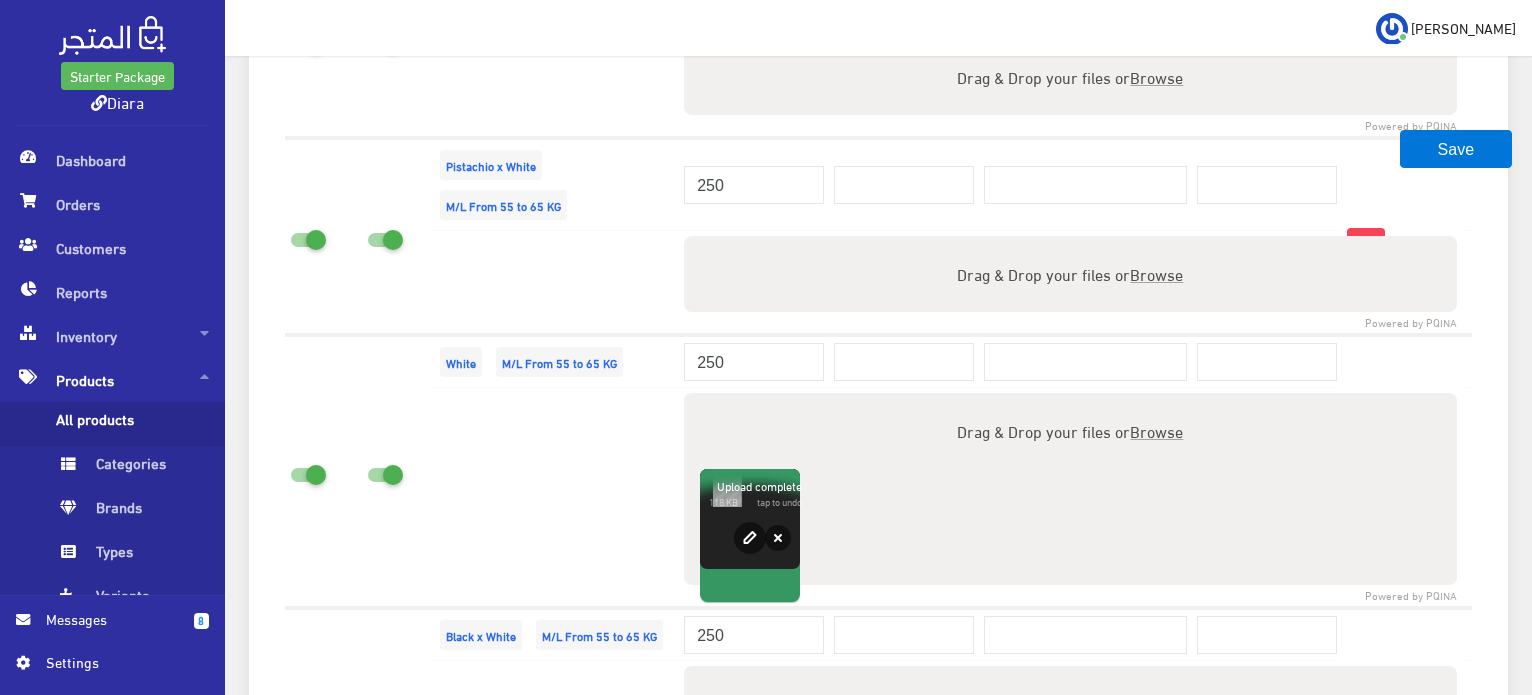 type on "C:\fakepath\IMG-20250715-WA0057.jpg" 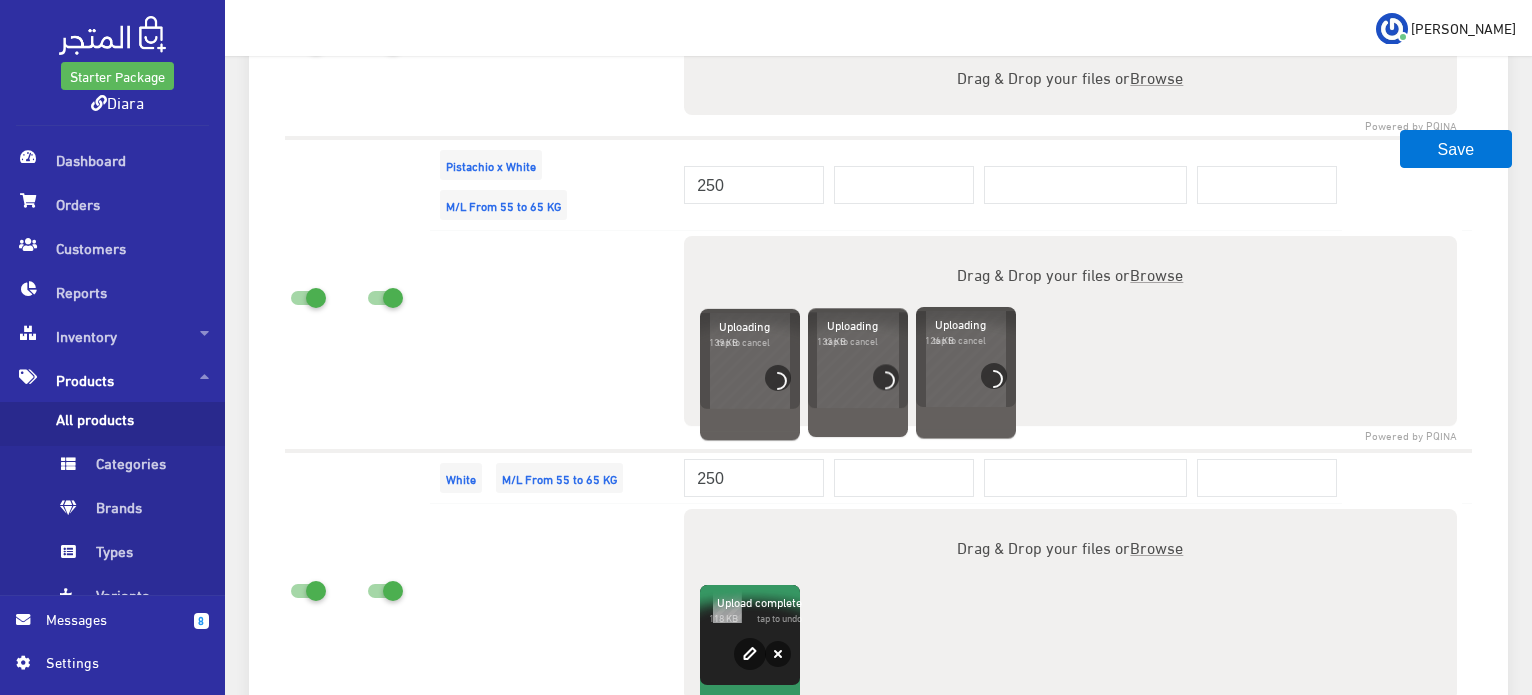 scroll, scrollTop: 1829, scrollLeft: 0, axis: vertical 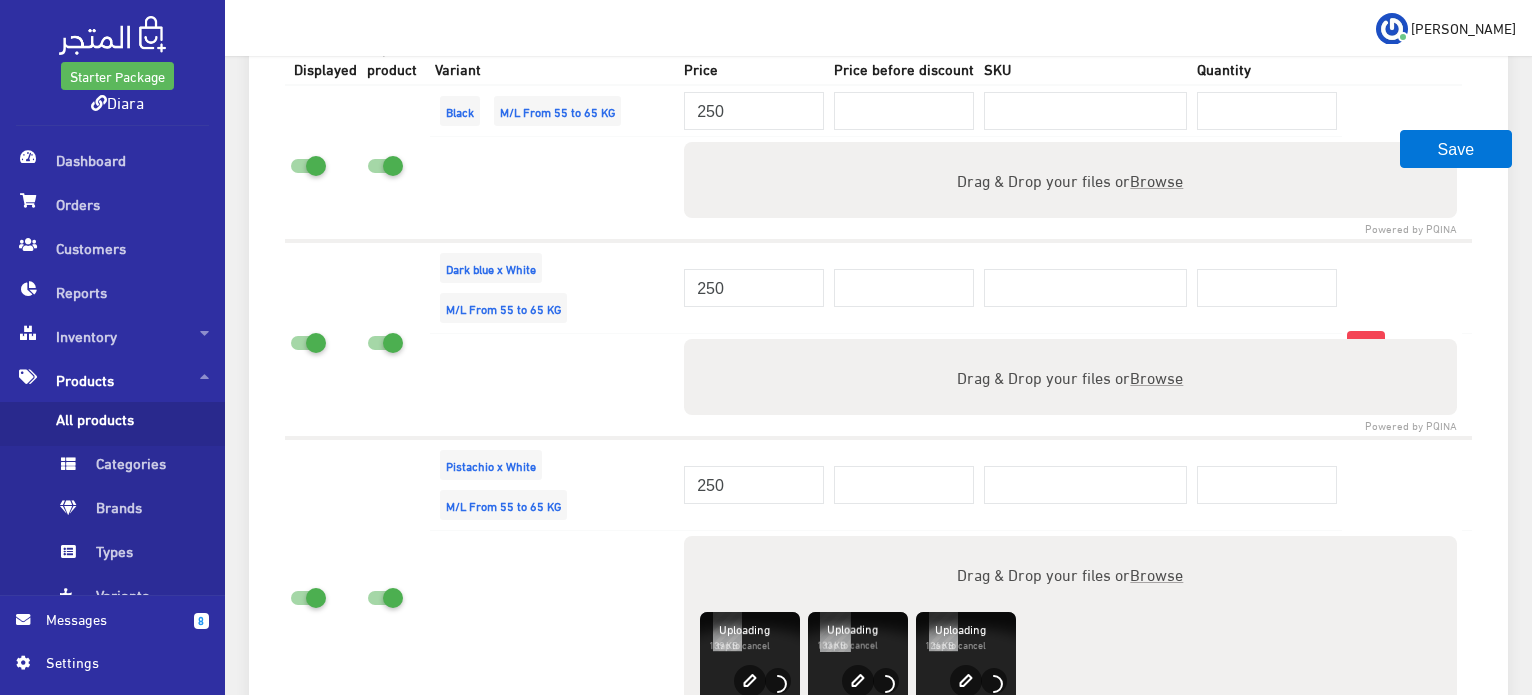 click on "Browse" at bounding box center [1157, 376] 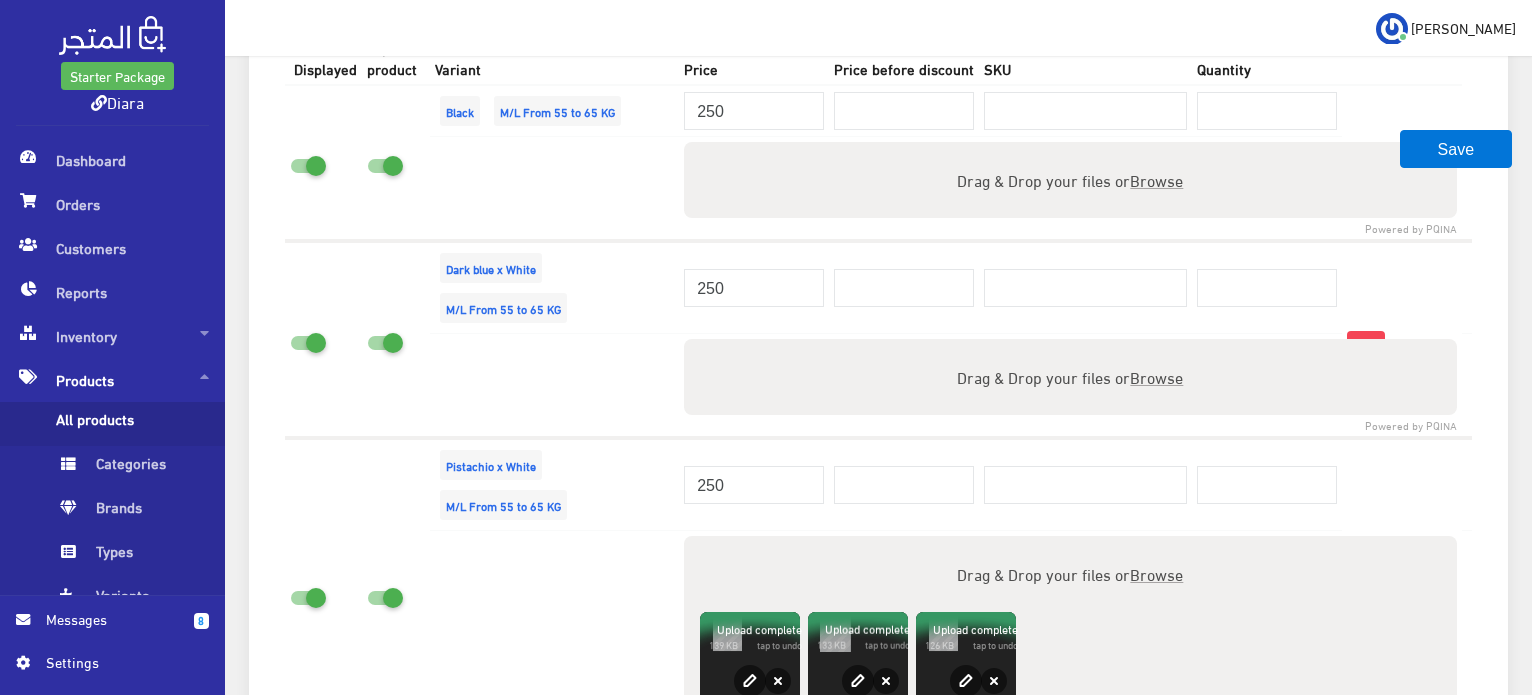 type on "C:\fakepath\IMG-20250715-WA0050.jpg" 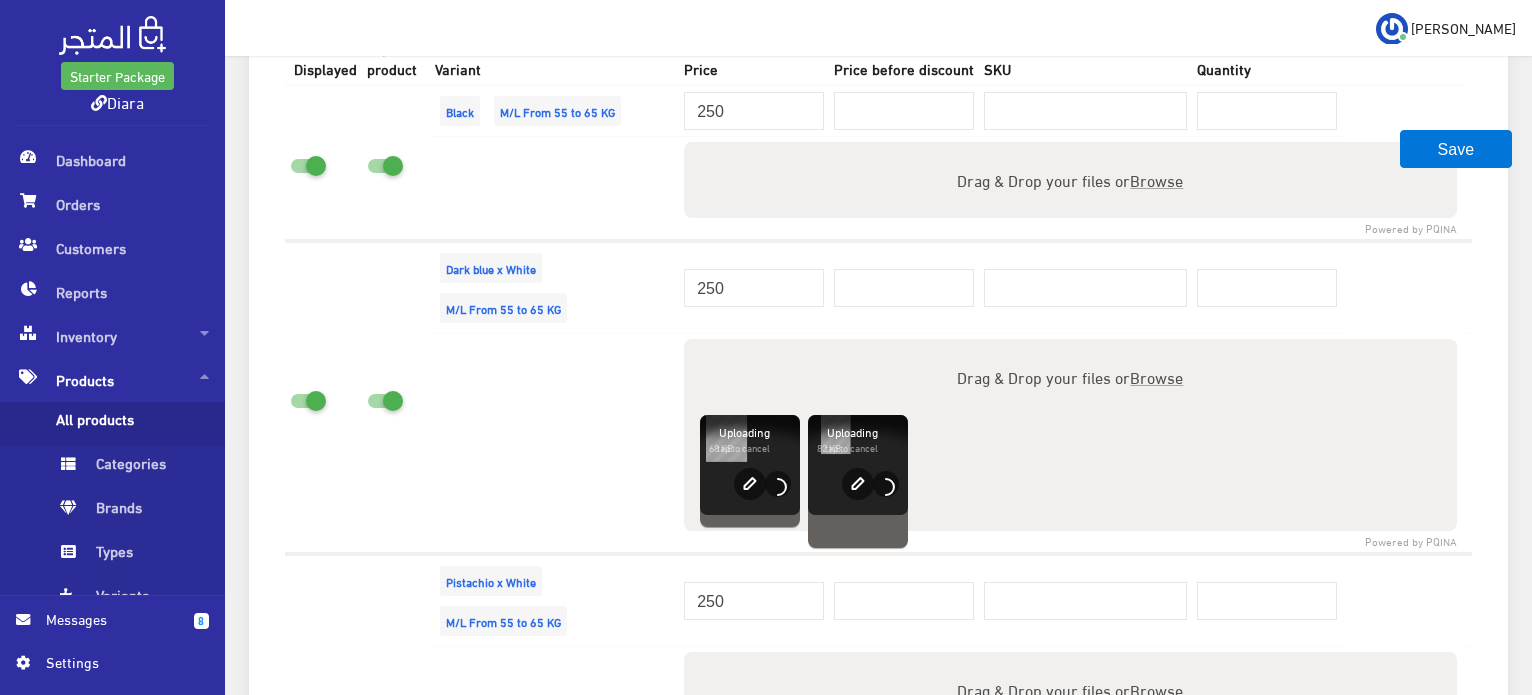 click on "Browse" at bounding box center (1157, 179) 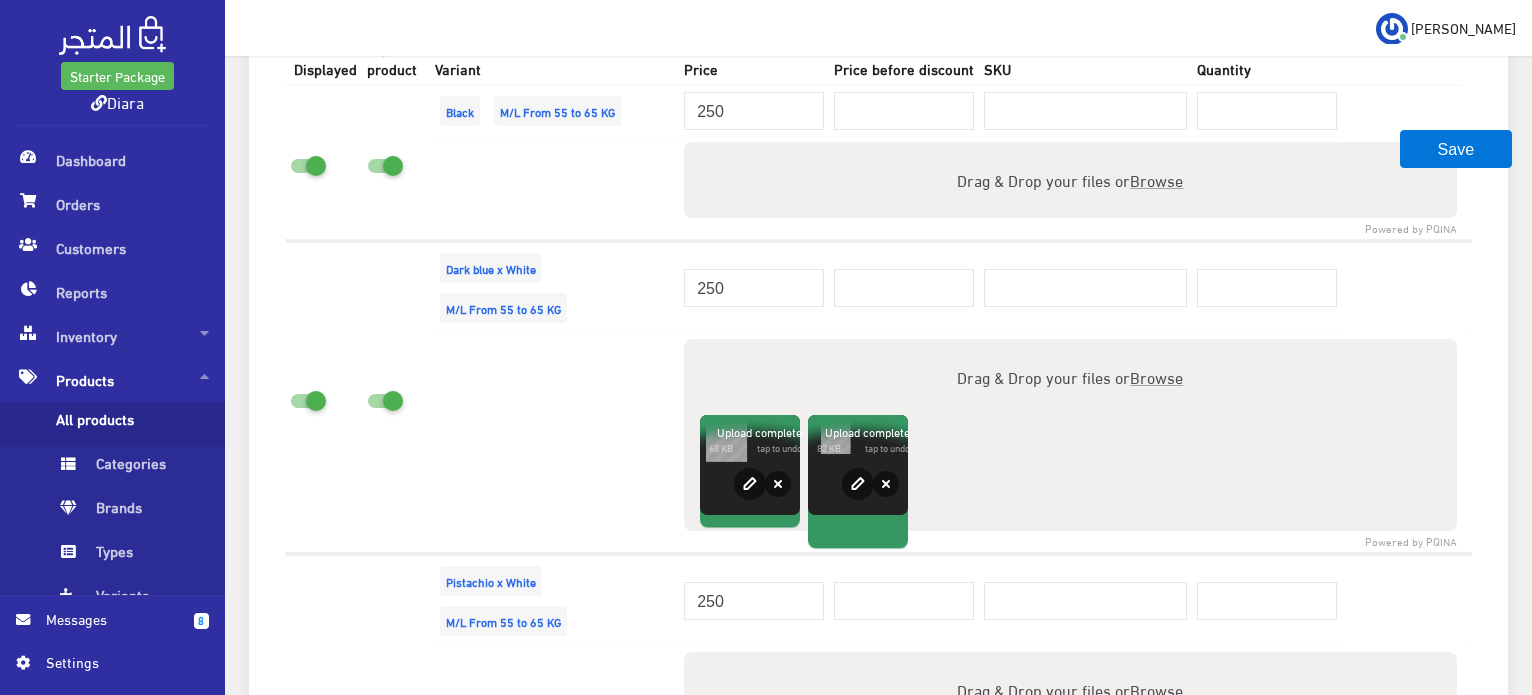 type on "C:\fakepath\IMG-20250715-WA0052.jpg" 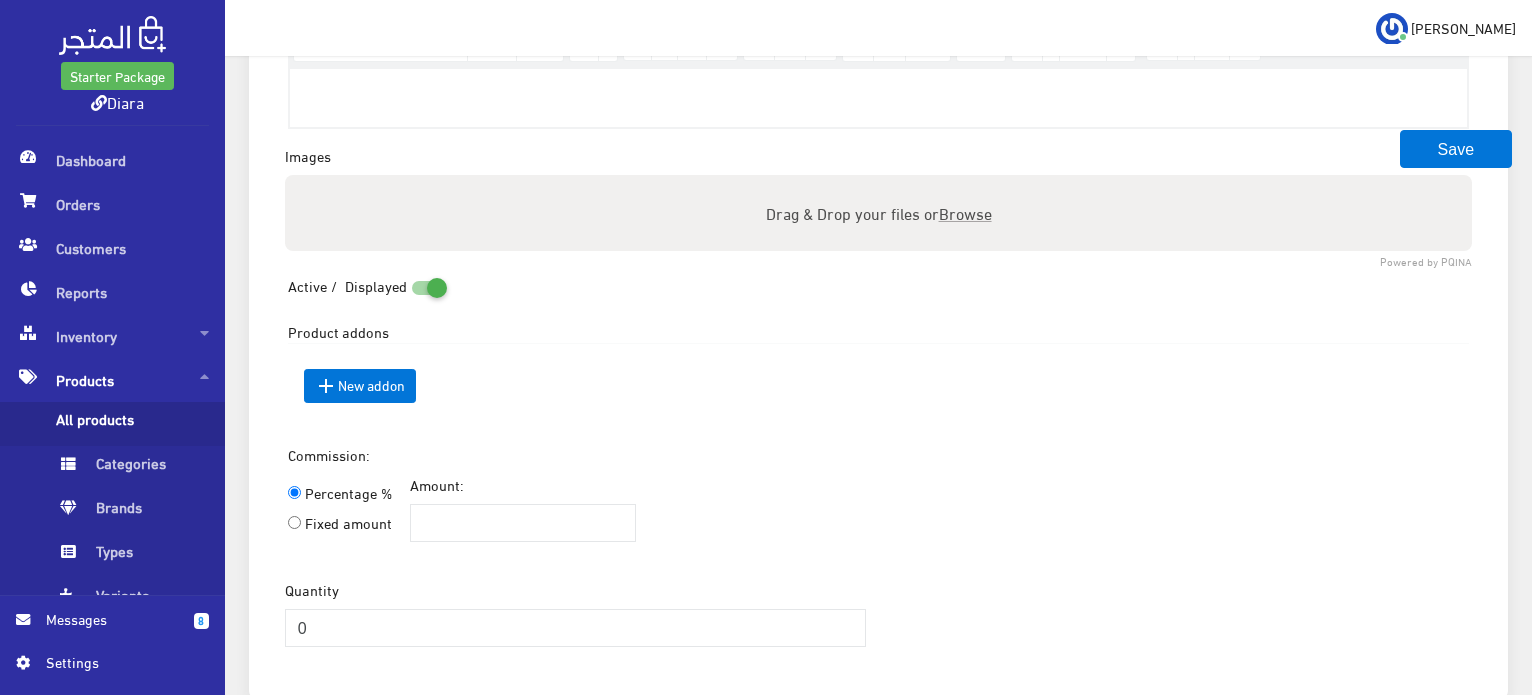 scroll, scrollTop: 600, scrollLeft: 0, axis: vertical 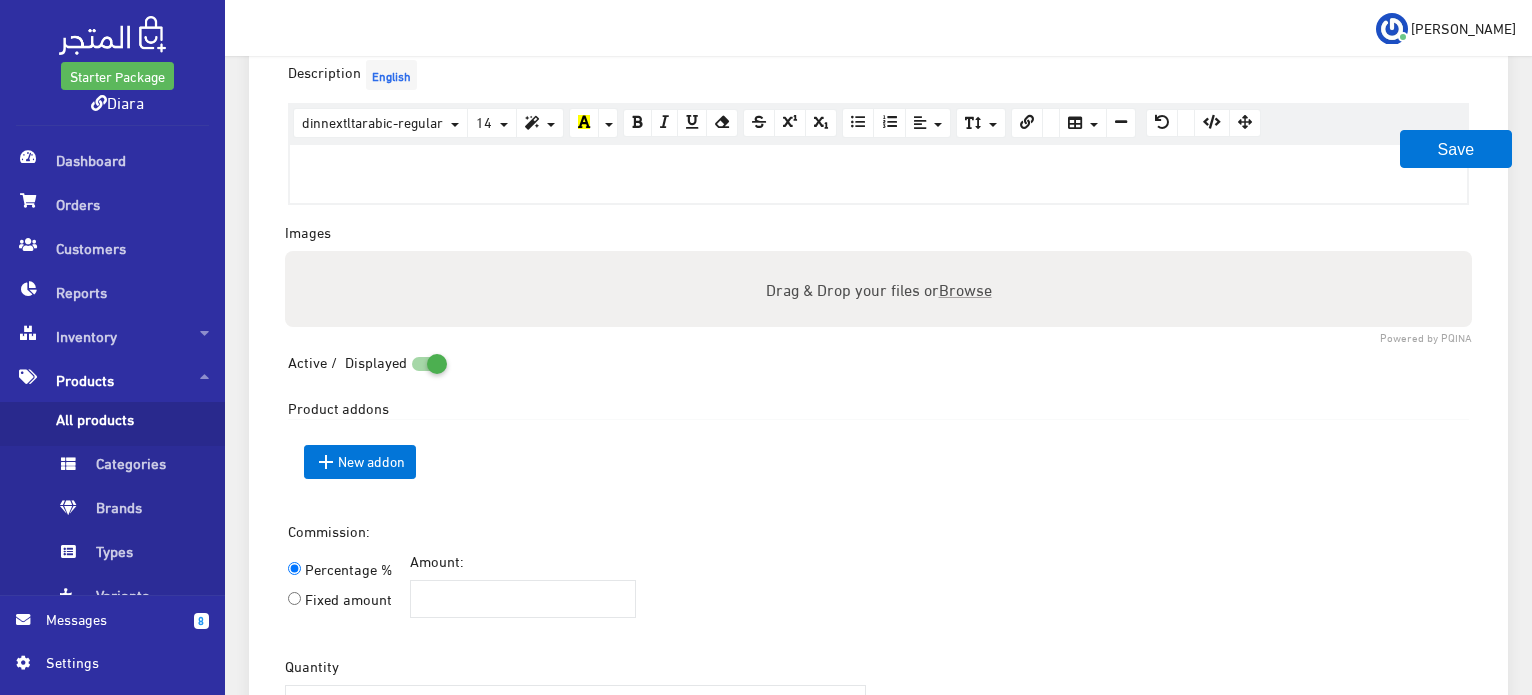 click on "Browse" at bounding box center [964, 288] 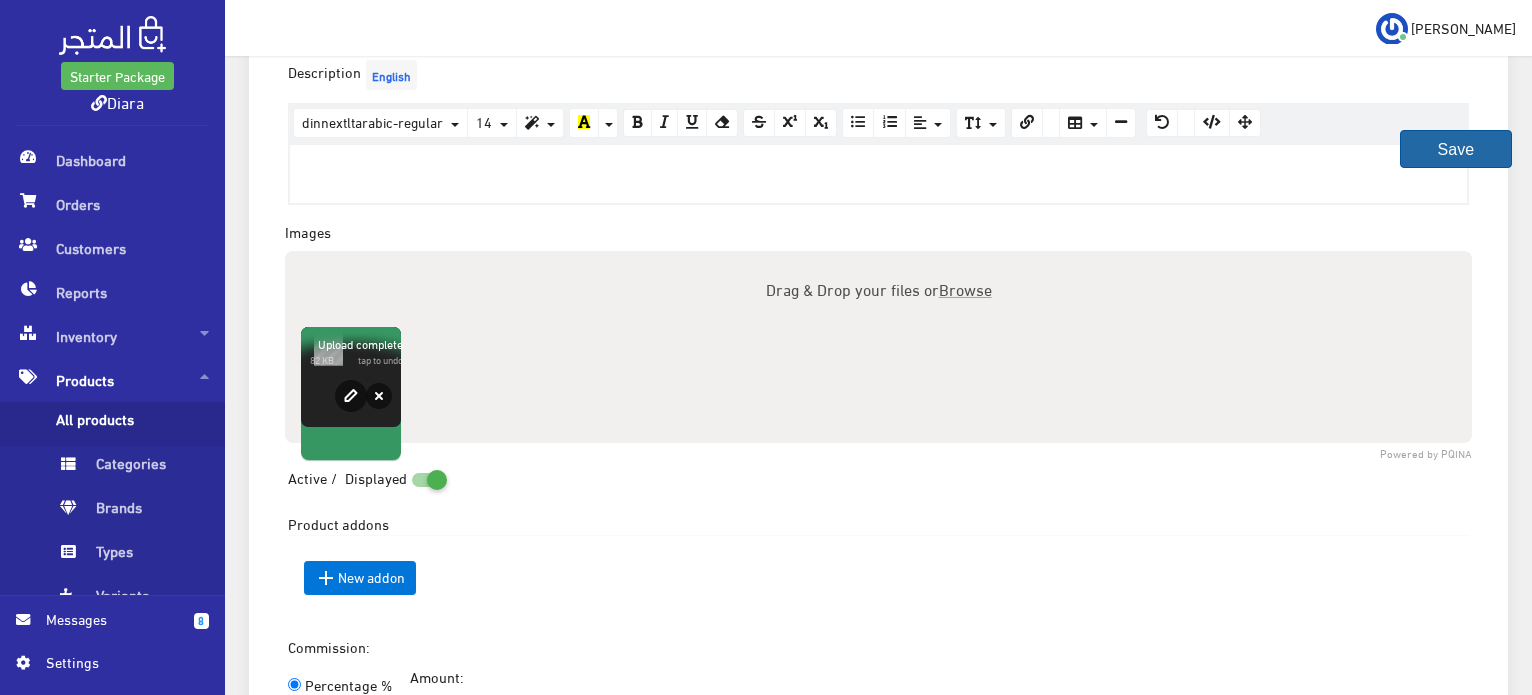click on "Save" at bounding box center [1456, 149] 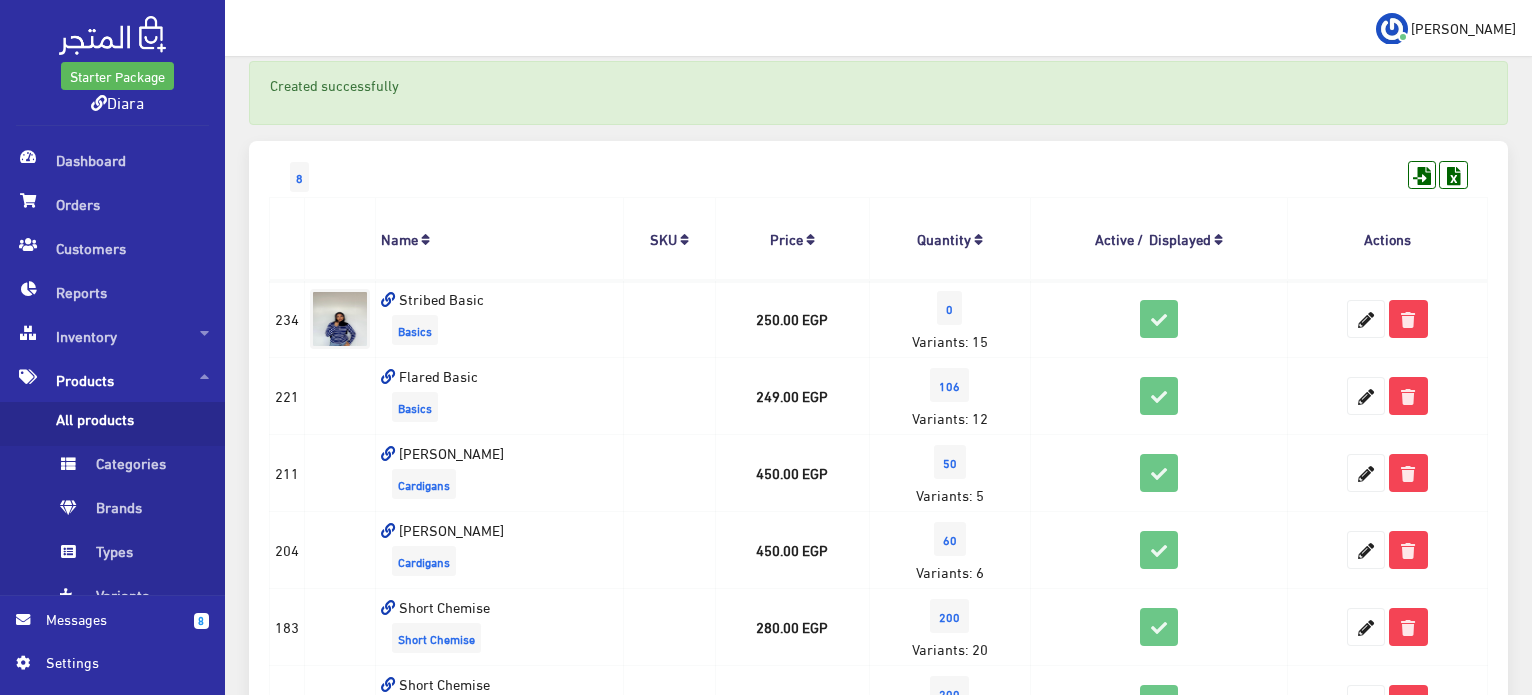 scroll, scrollTop: 146, scrollLeft: 0, axis: vertical 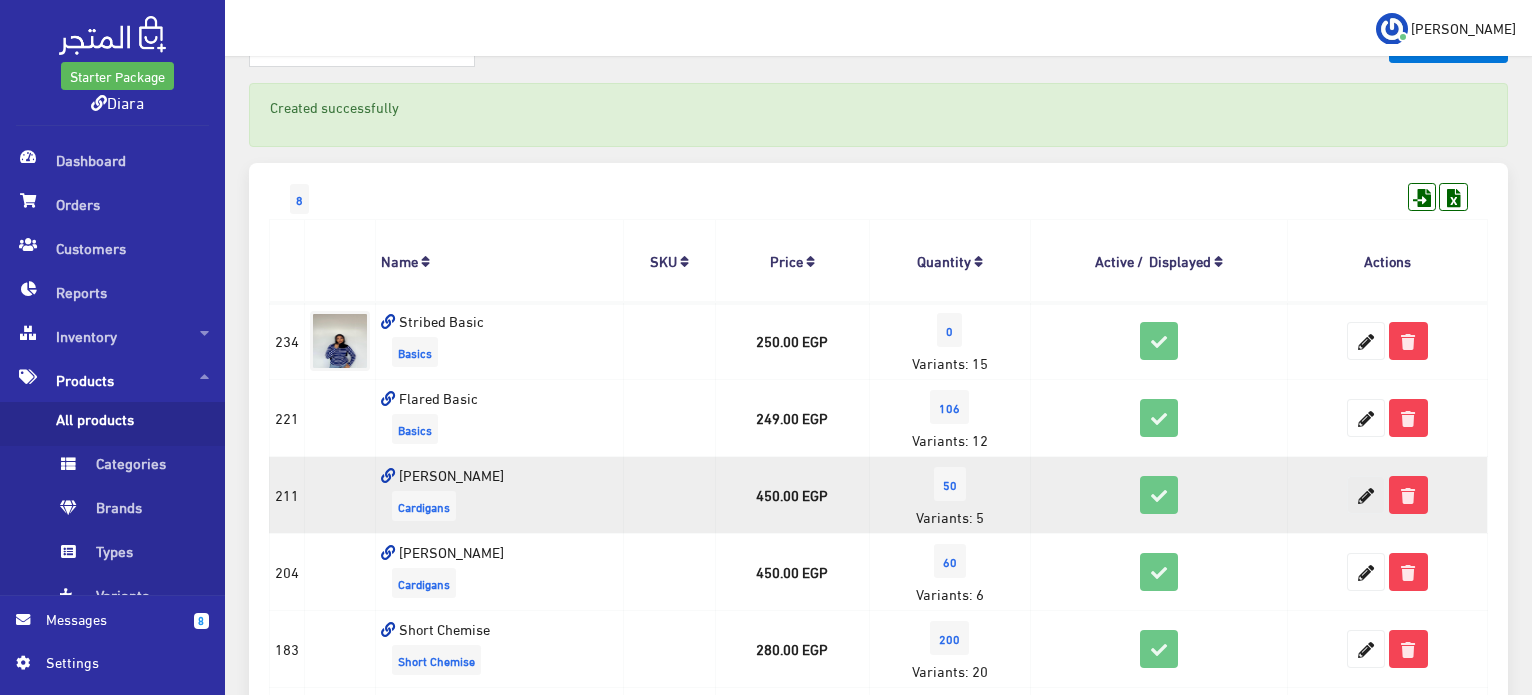 click at bounding box center (1366, 495) 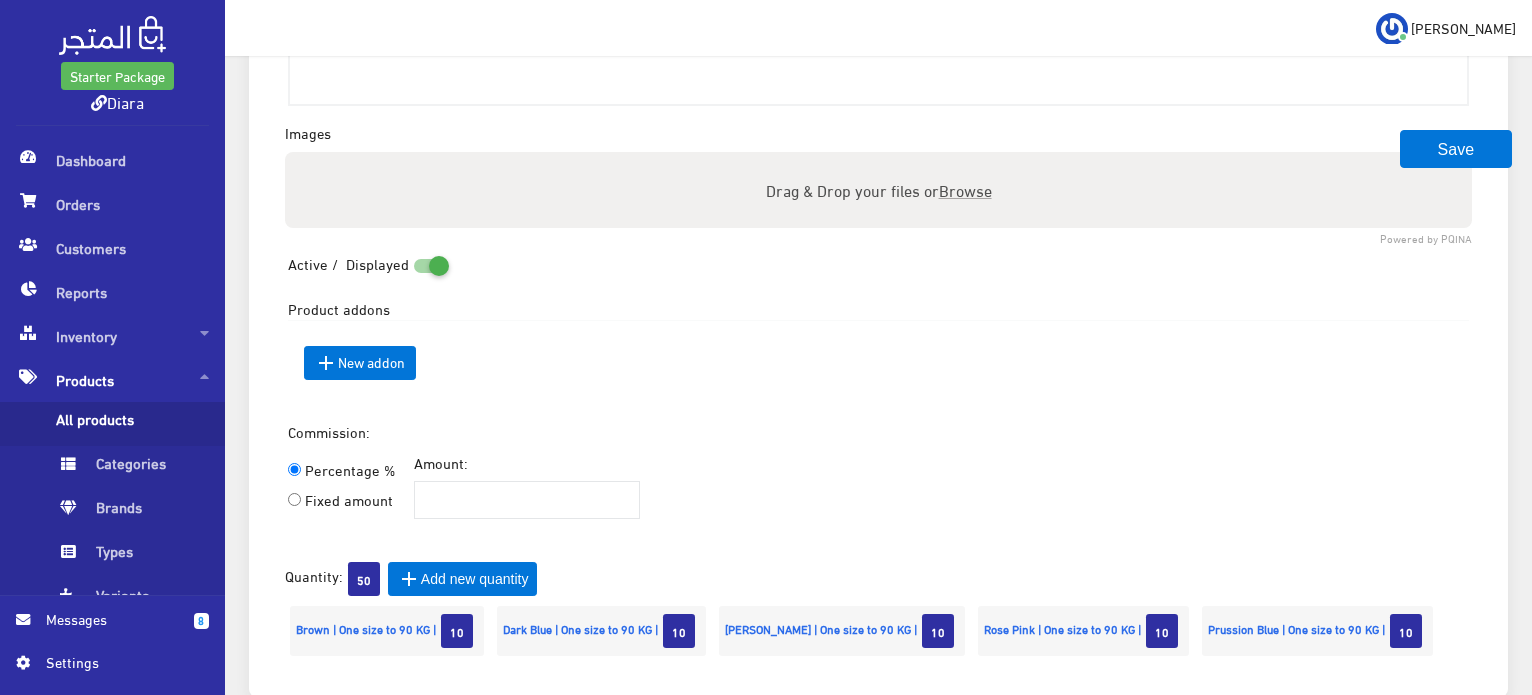scroll, scrollTop: 400, scrollLeft: 0, axis: vertical 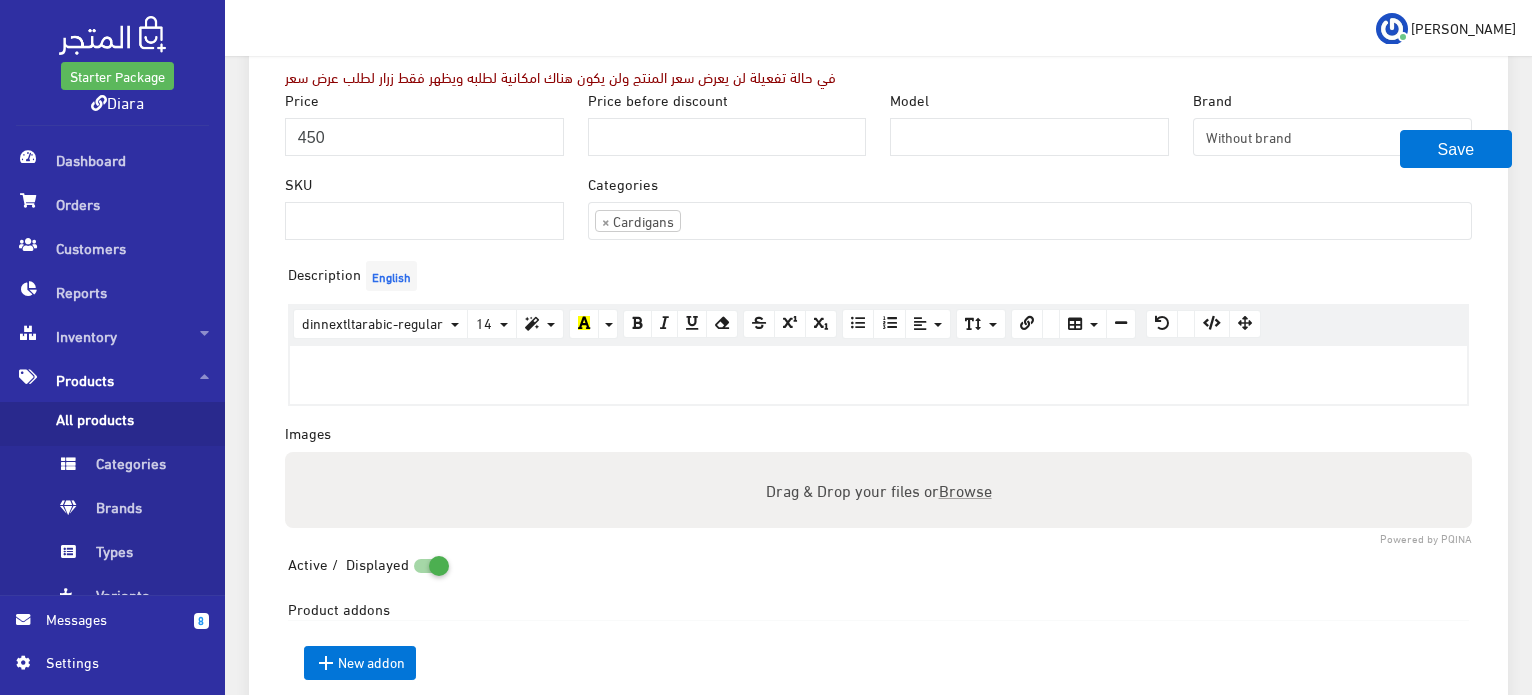 click on "Browse" at bounding box center (964, 489) 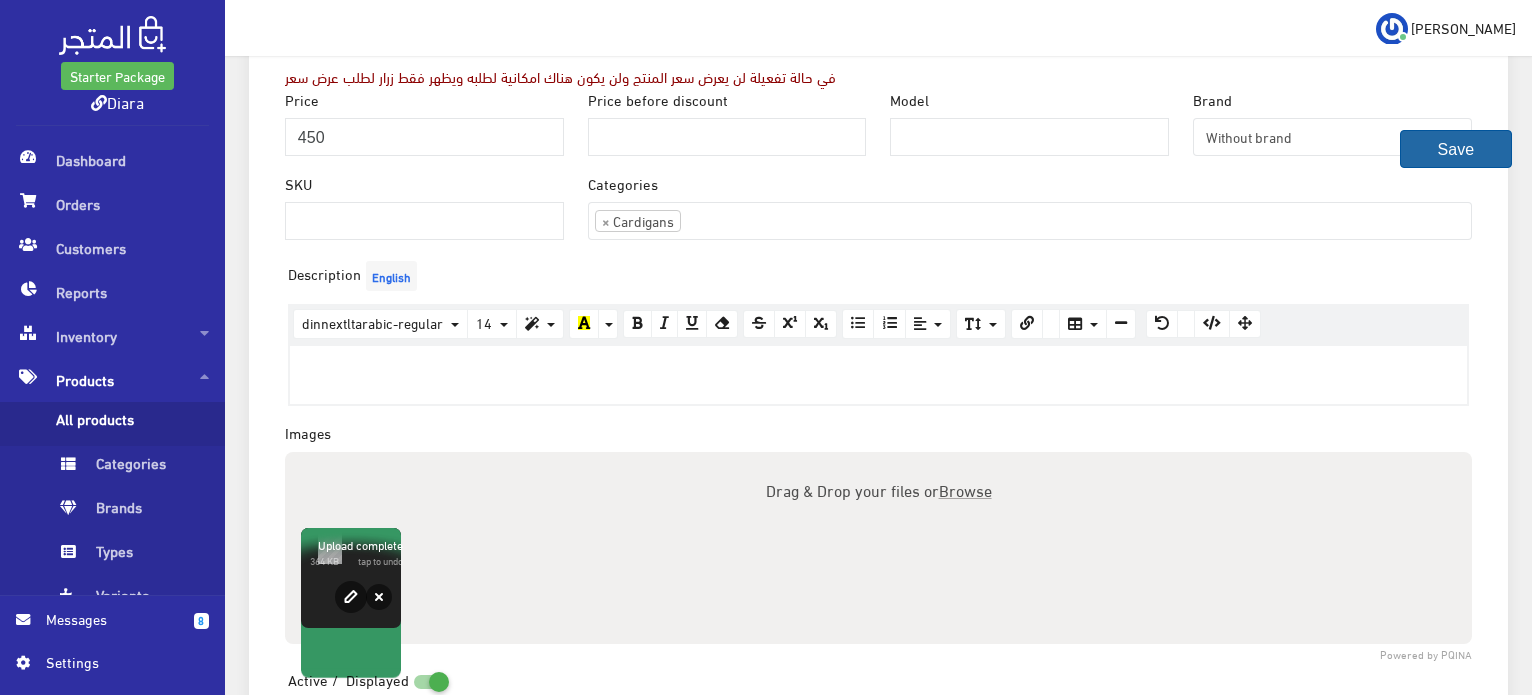 click on "Save" at bounding box center (1456, 149) 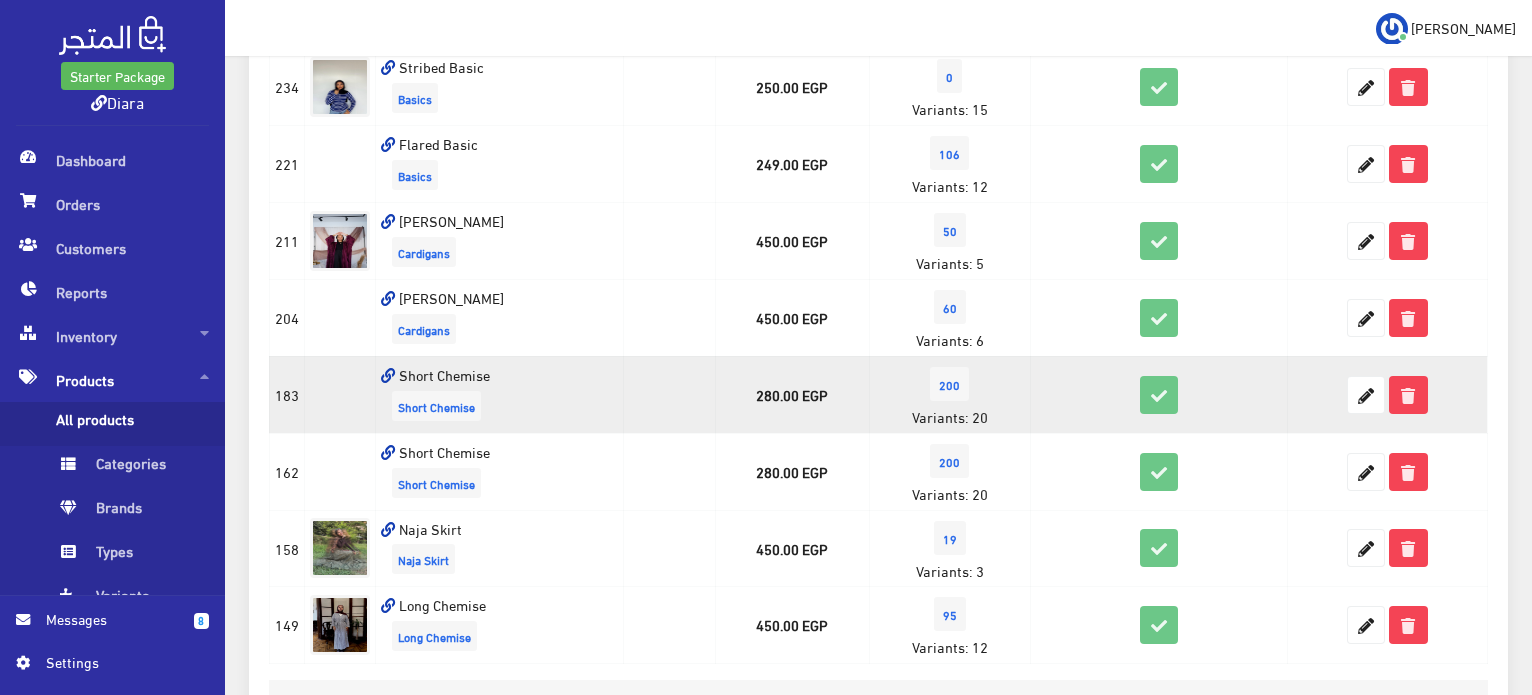scroll, scrollTop: 0, scrollLeft: 0, axis: both 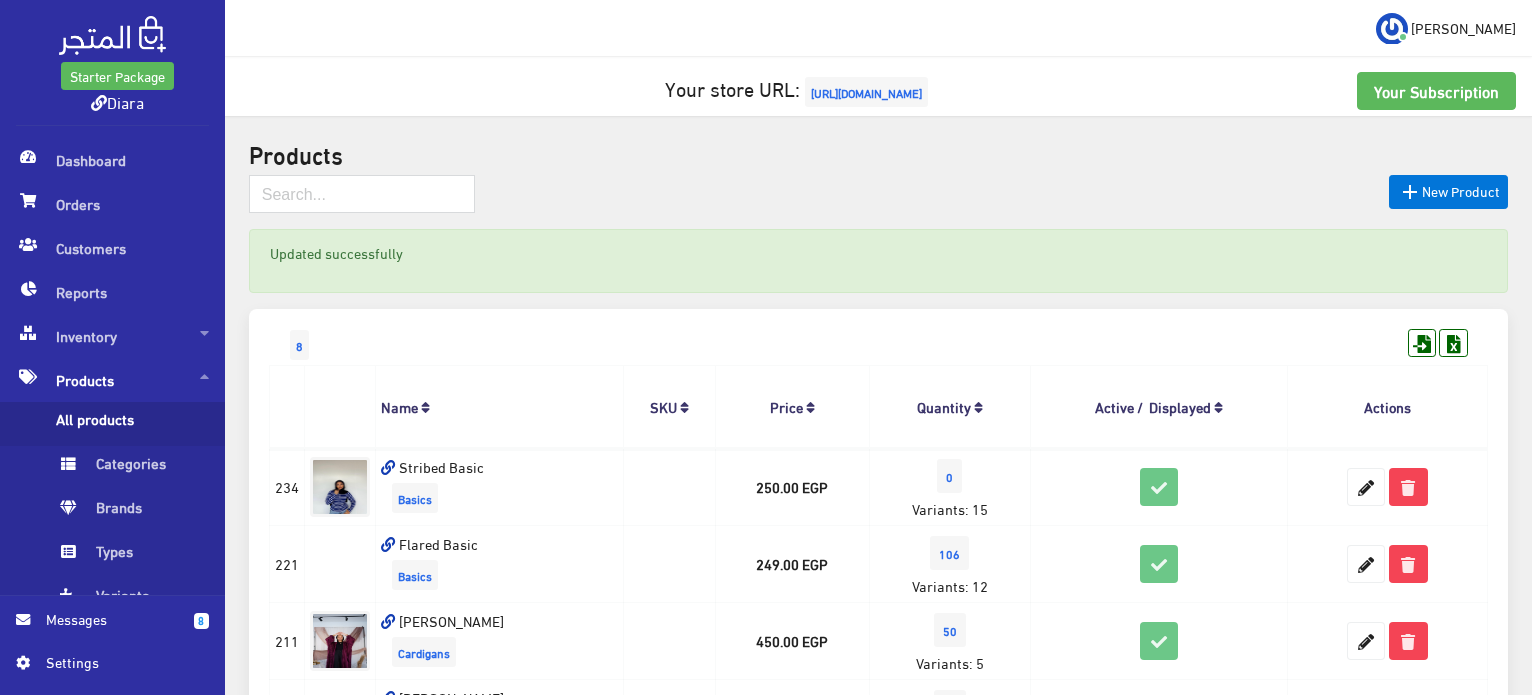click on "[URL][DOMAIN_NAME]" at bounding box center [866, 92] 